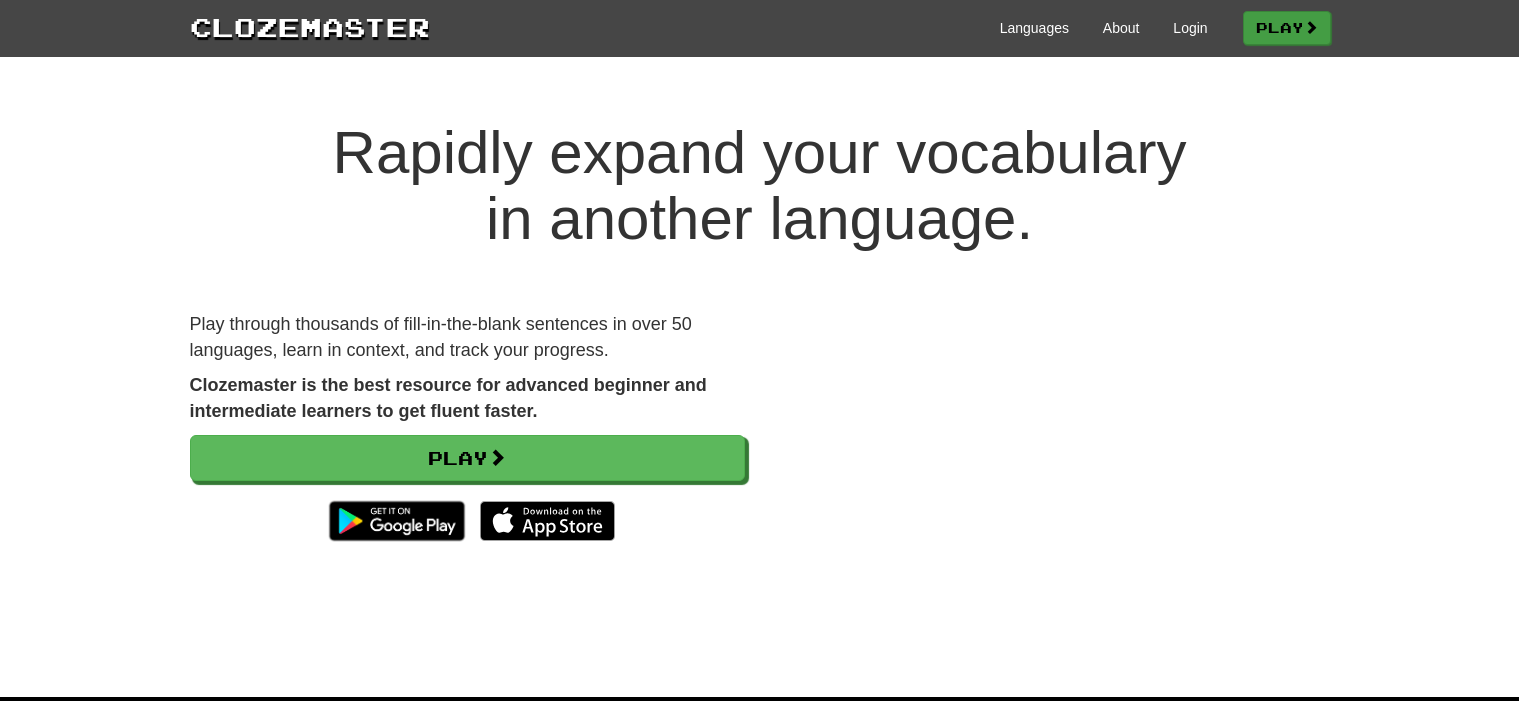 scroll, scrollTop: 0, scrollLeft: 0, axis: both 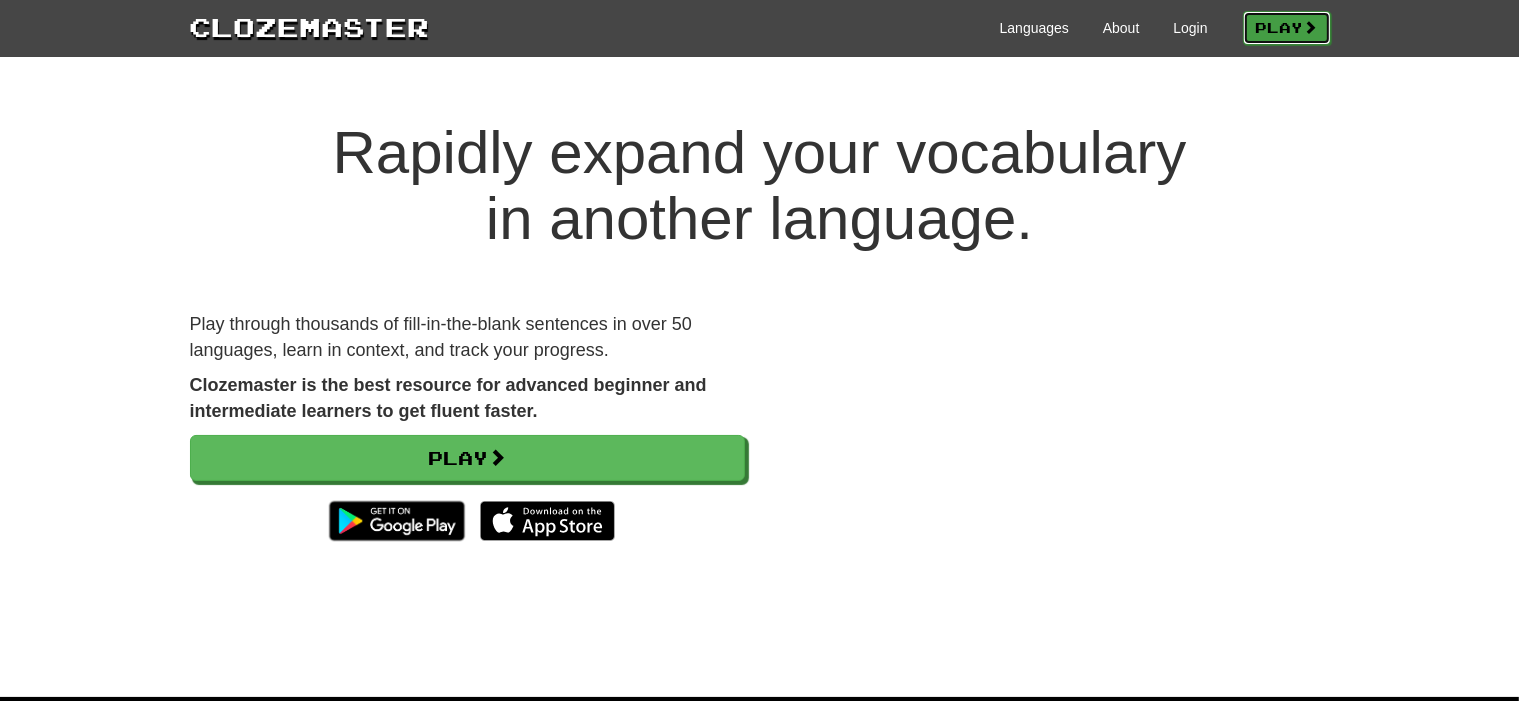 click on "Play" at bounding box center (1287, 28) 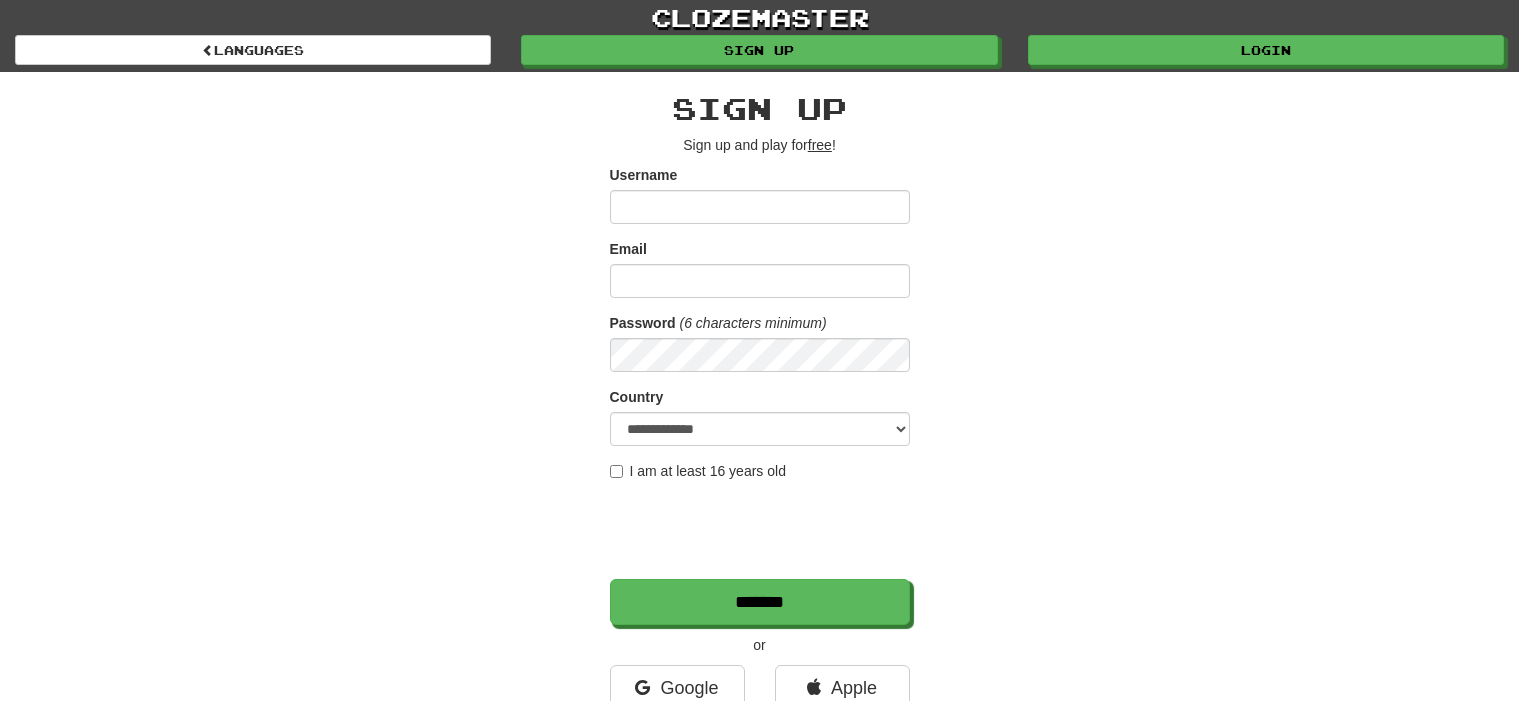 scroll, scrollTop: 214, scrollLeft: 0, axis: vertical 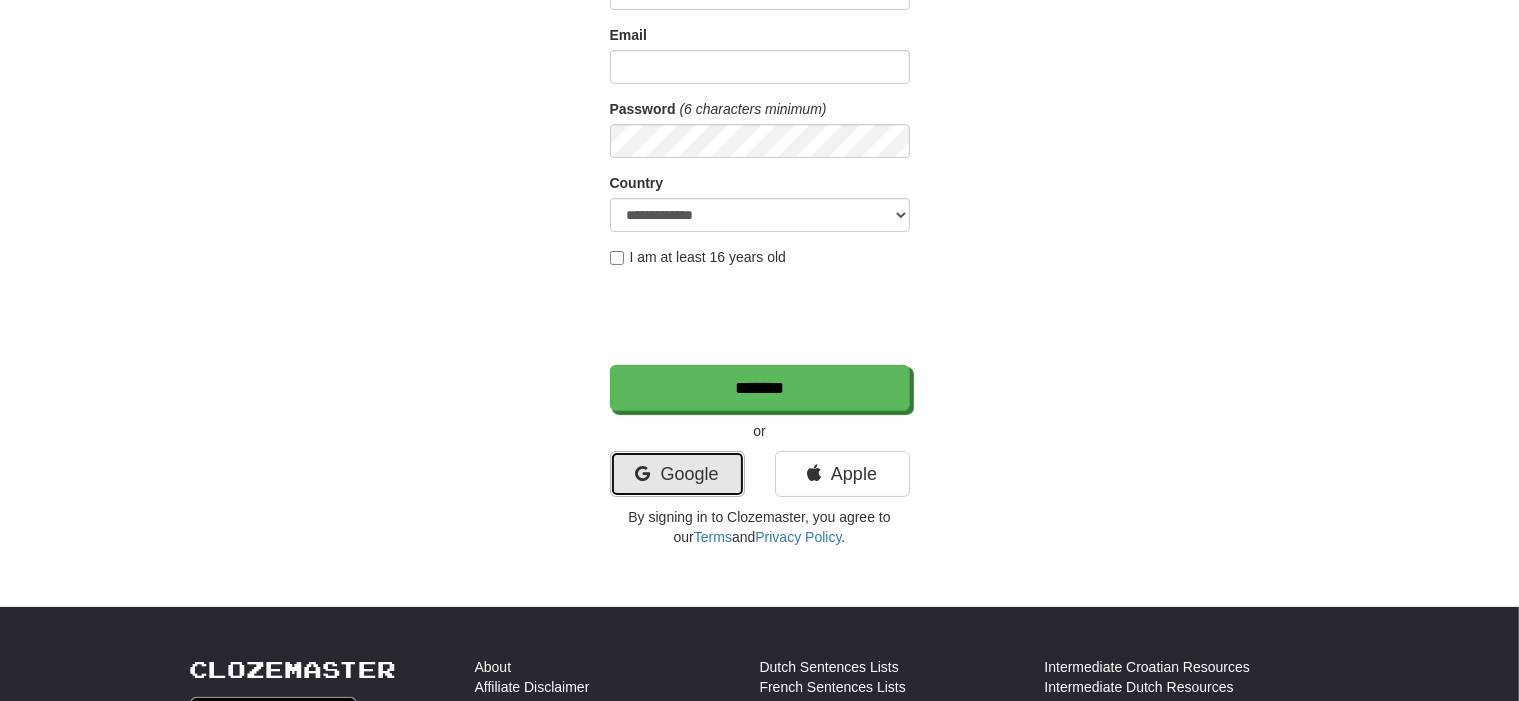 click on "Google" at bounding box center [677, 474] 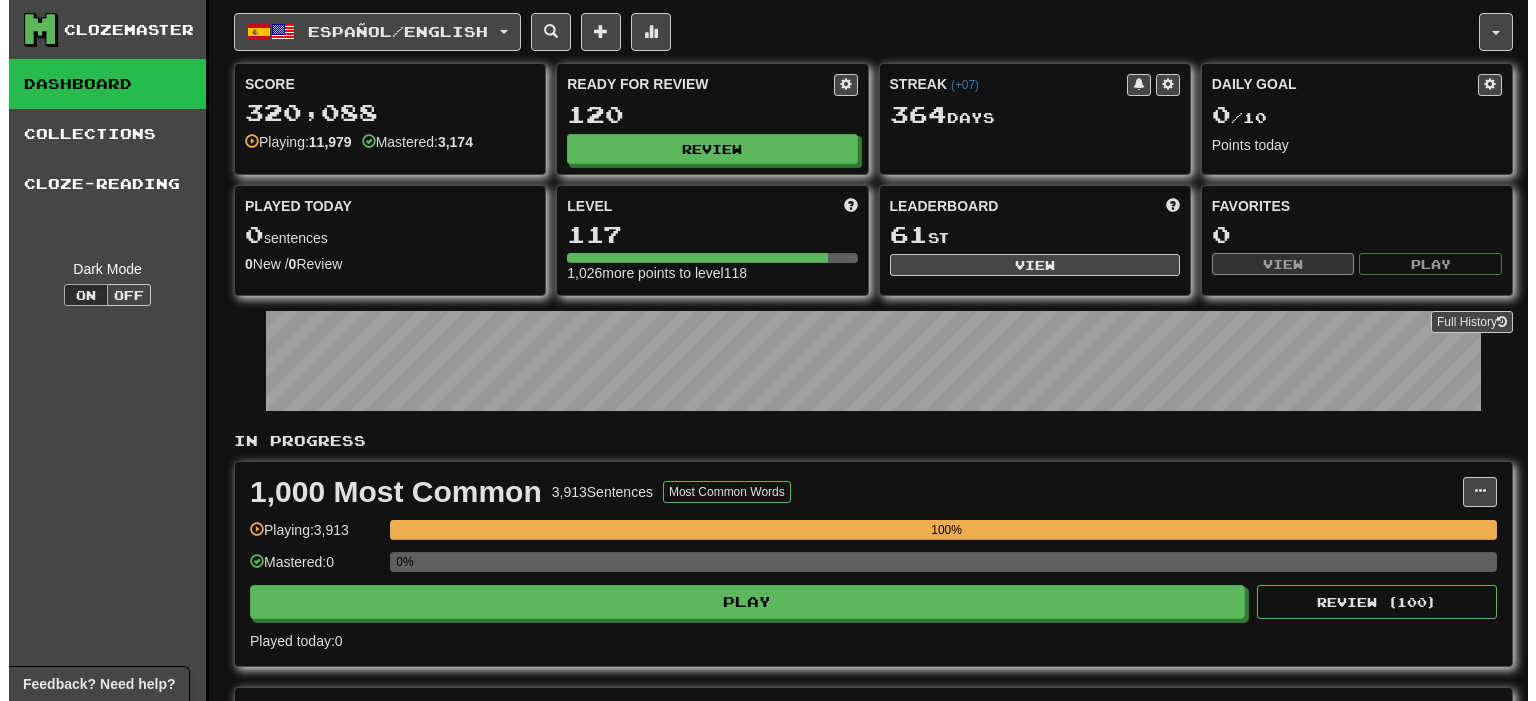 scroll, scrollTop: 0, scrollLeft: 0, axis: both 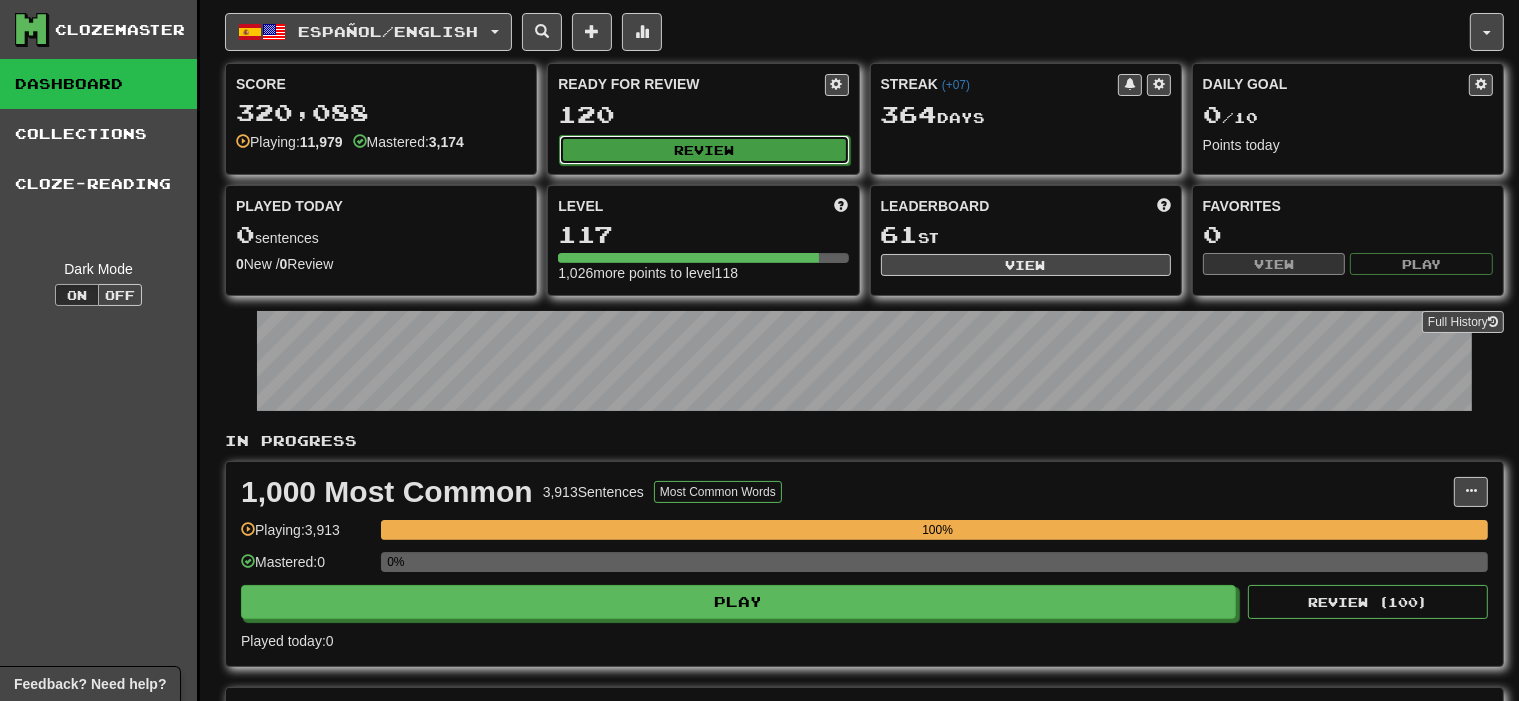 click on "Review" at bounding box center [704, 150] 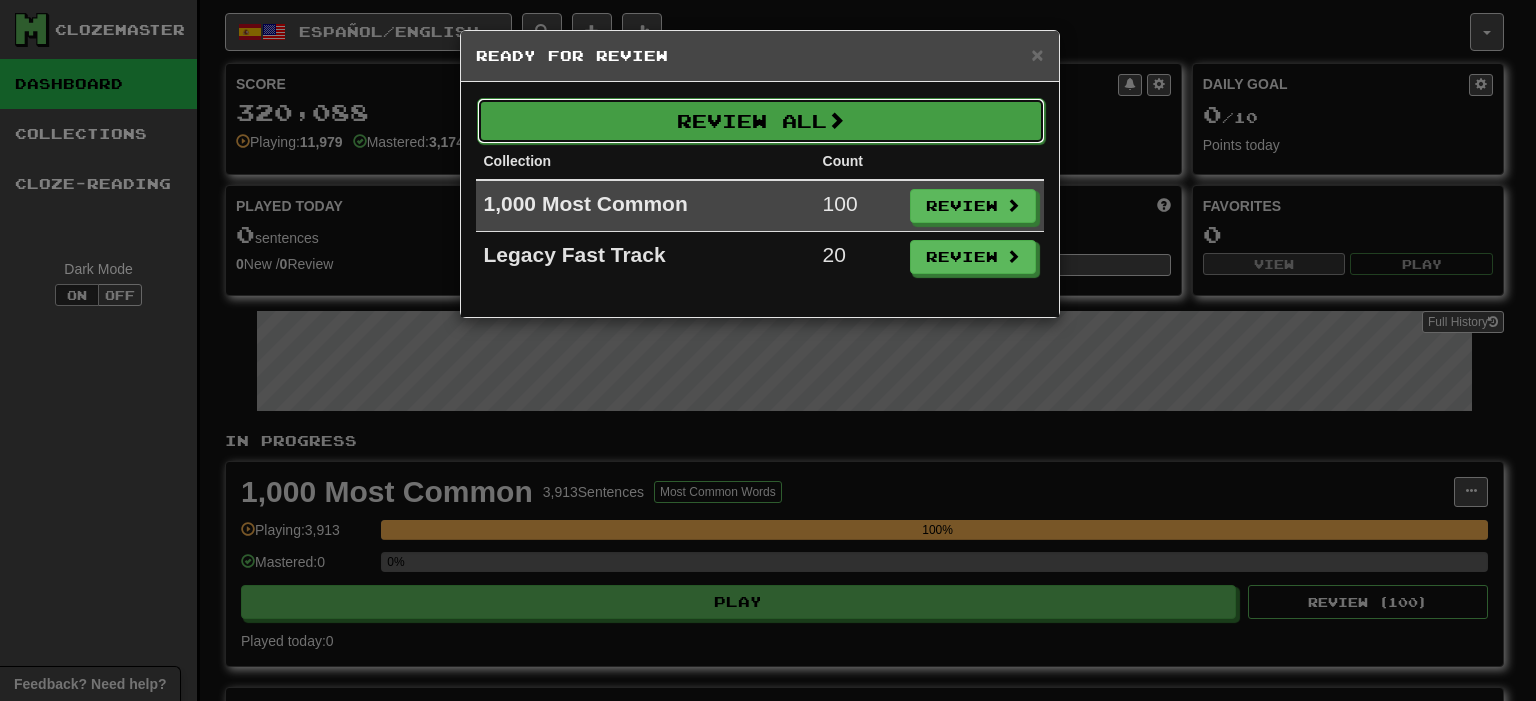 click on "Review All" at bounding box center (761, 121) 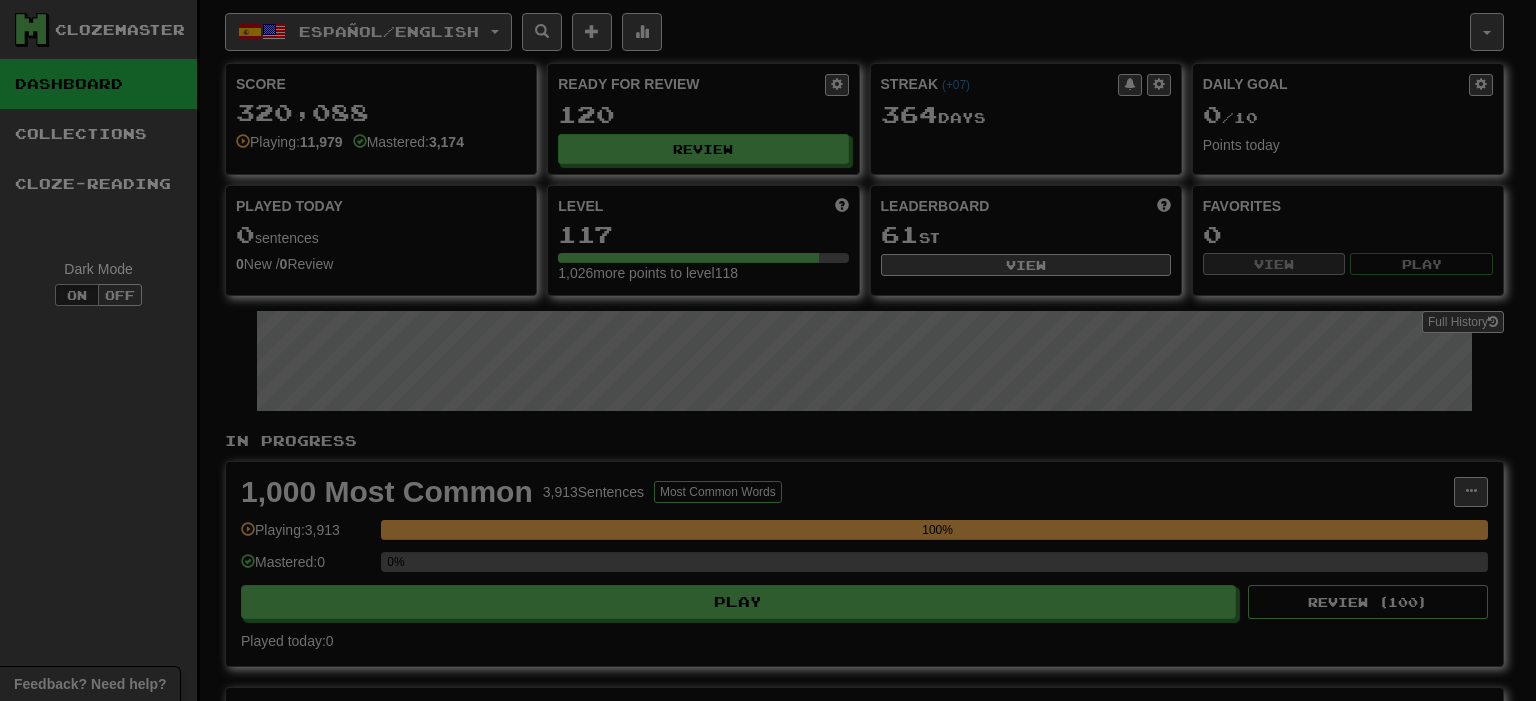 select on "********" 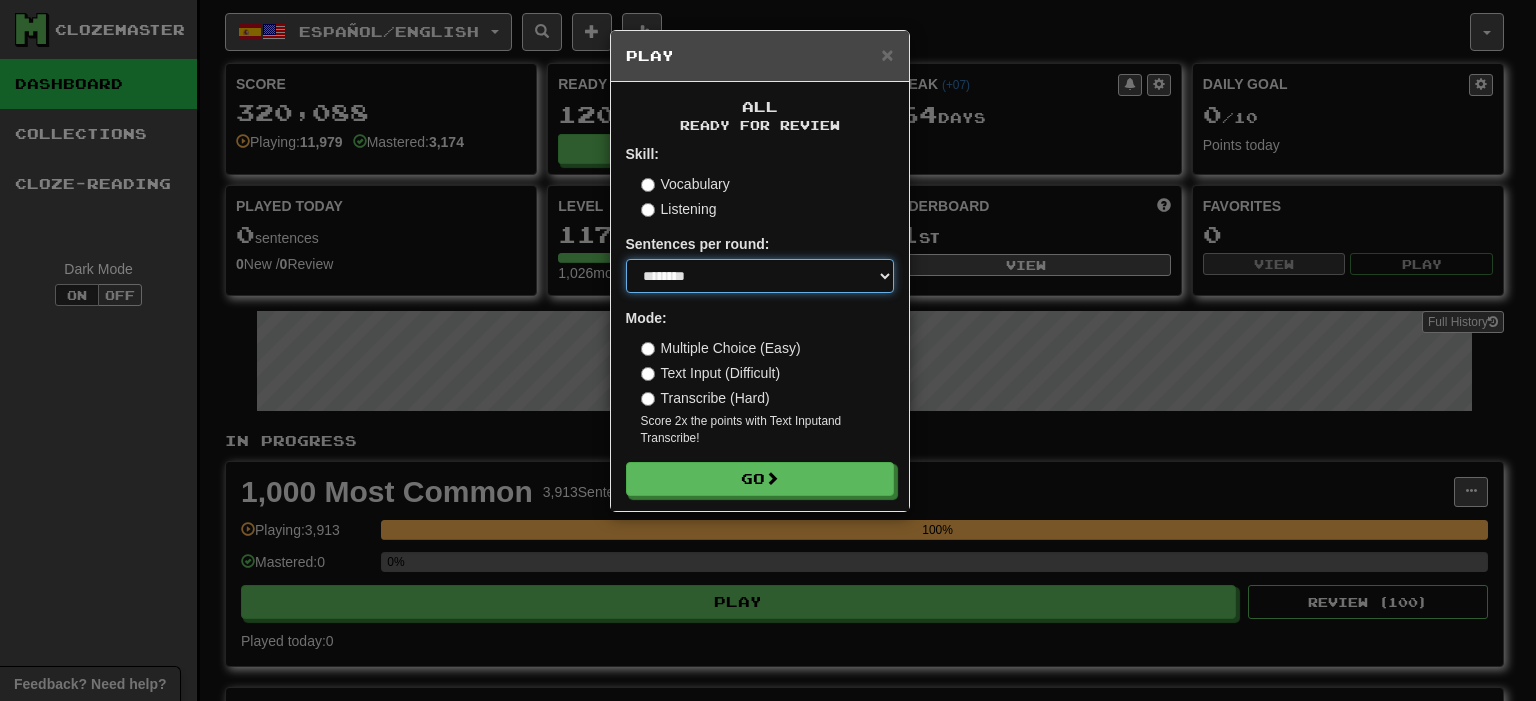 click on "* ** ** ** ** ** *** ********" at bounding box center [760, 276] 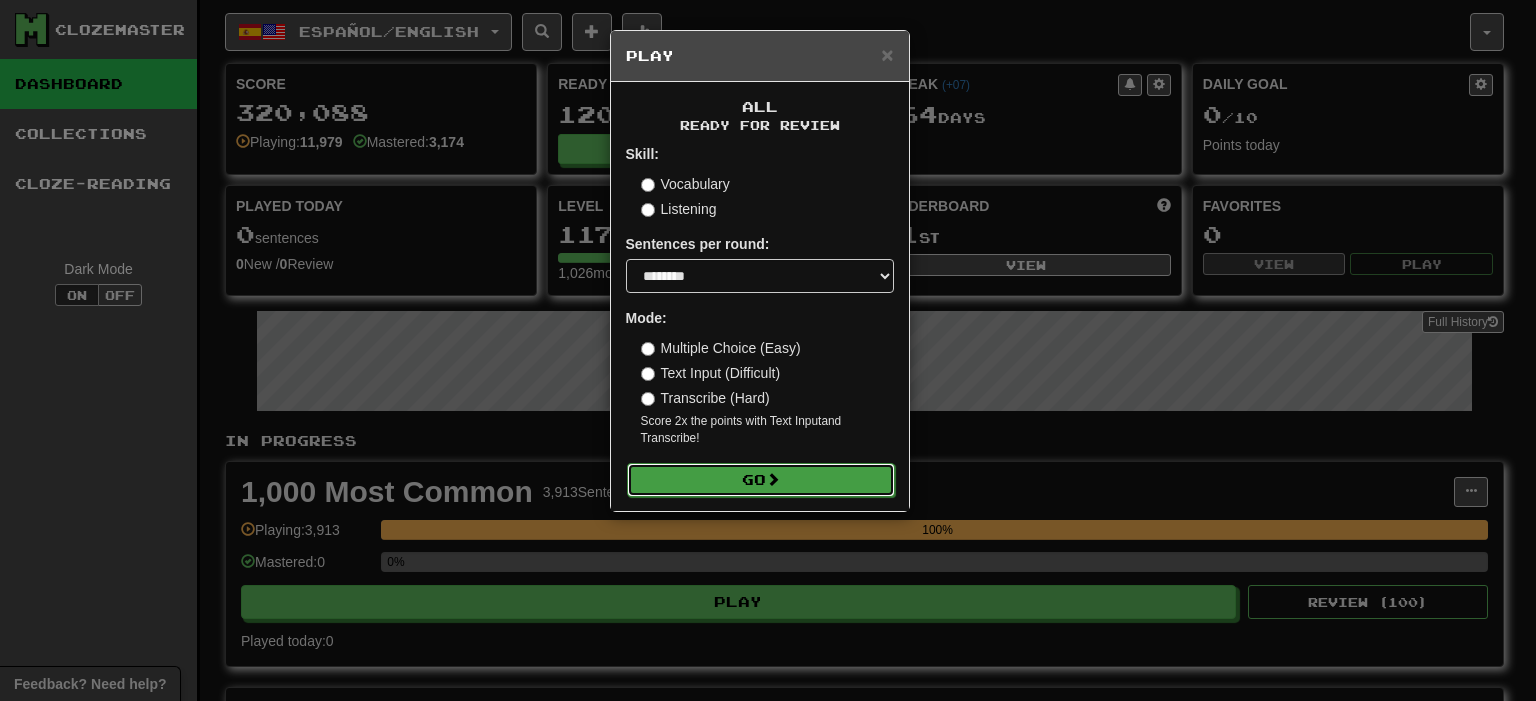 click on "Go" at bounding box center [761, 480] 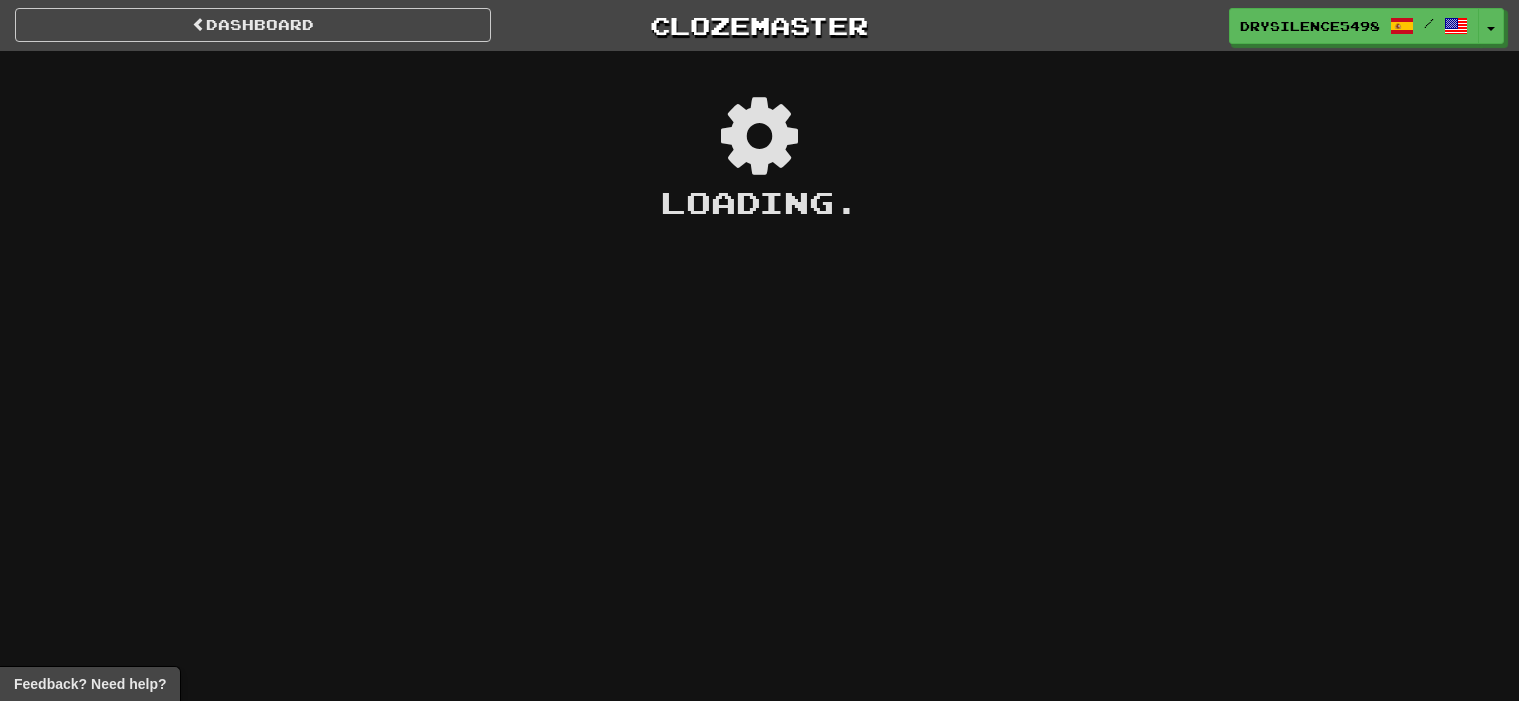 scroll, scrollTop: 0, scrollLeft: 0, axis: both 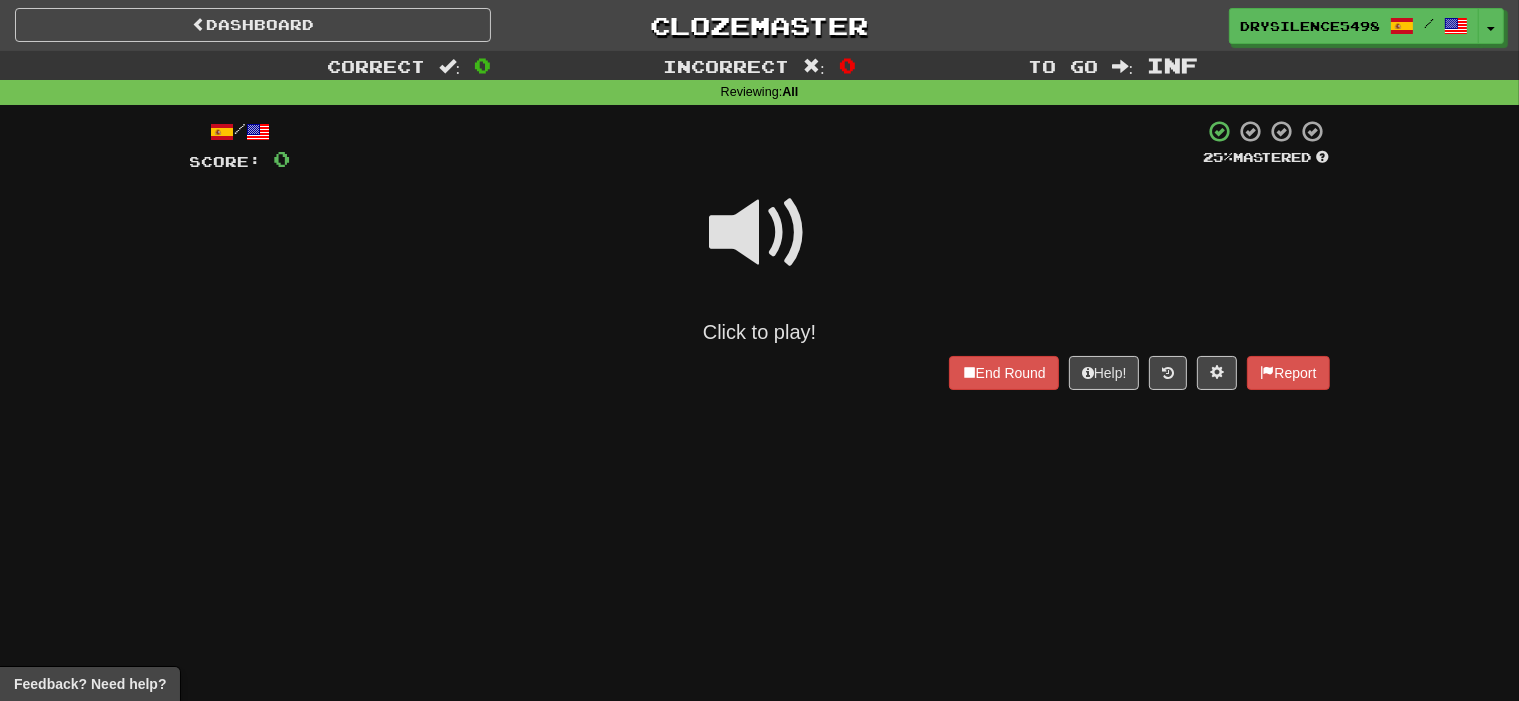 click at bounding box center (760, 233) 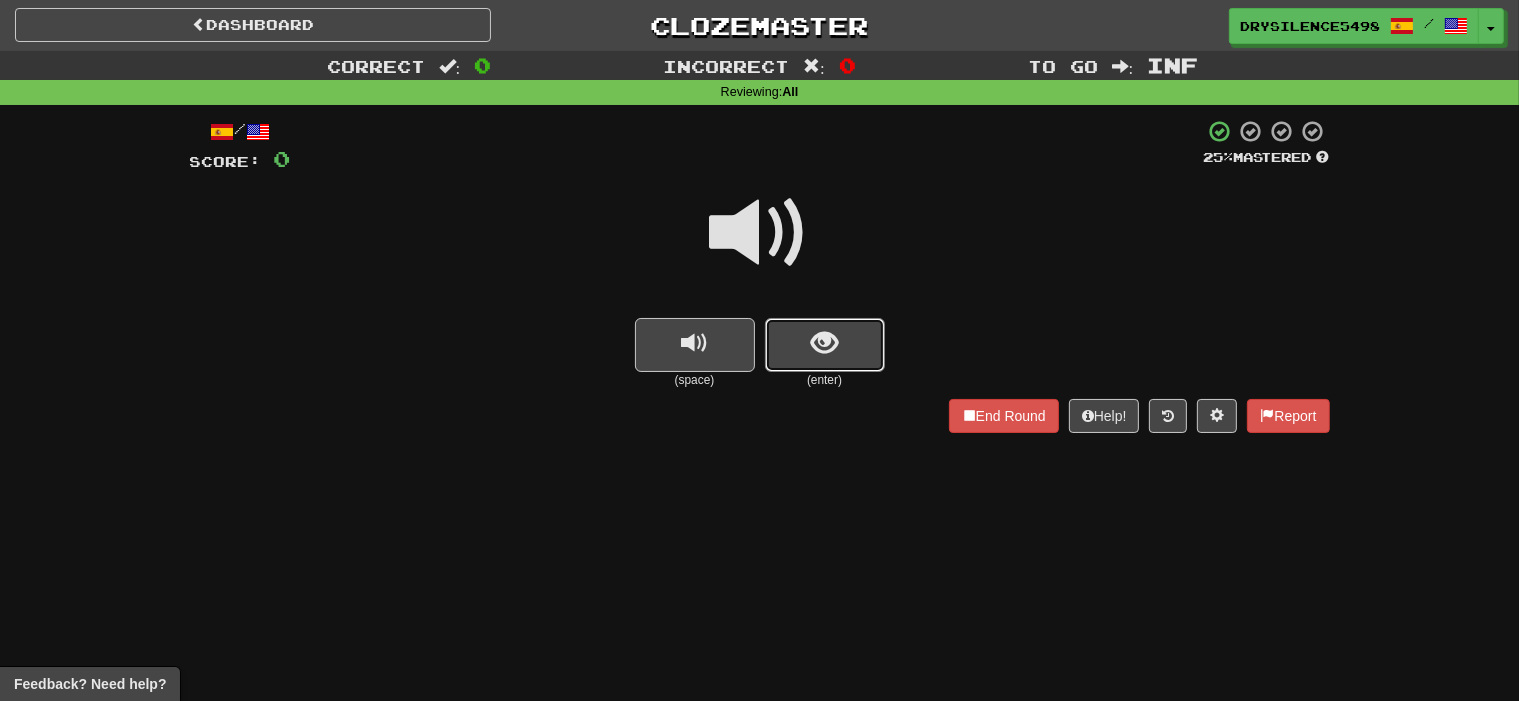 click at bounding box center [825, 345] 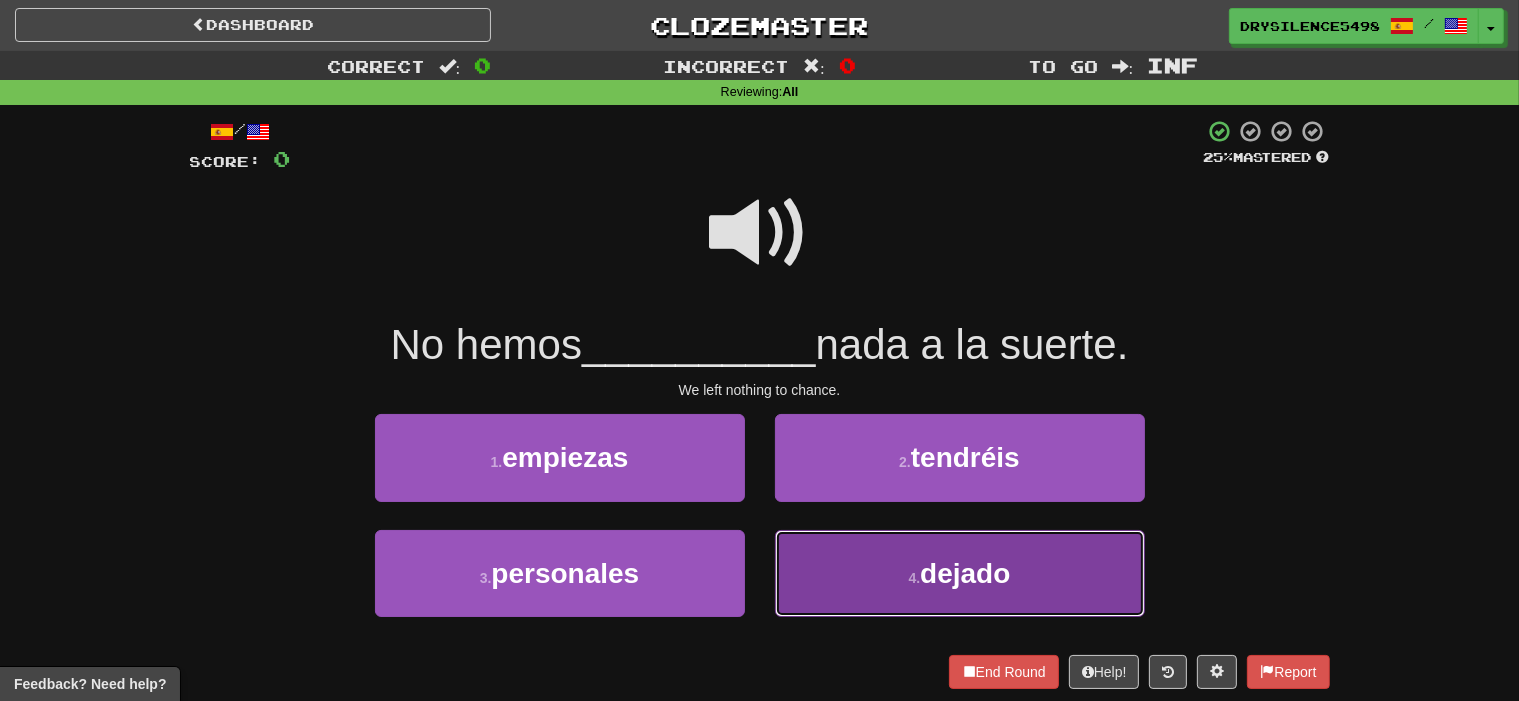 click on "4 .  dejado" at bounding box center (960, 573) 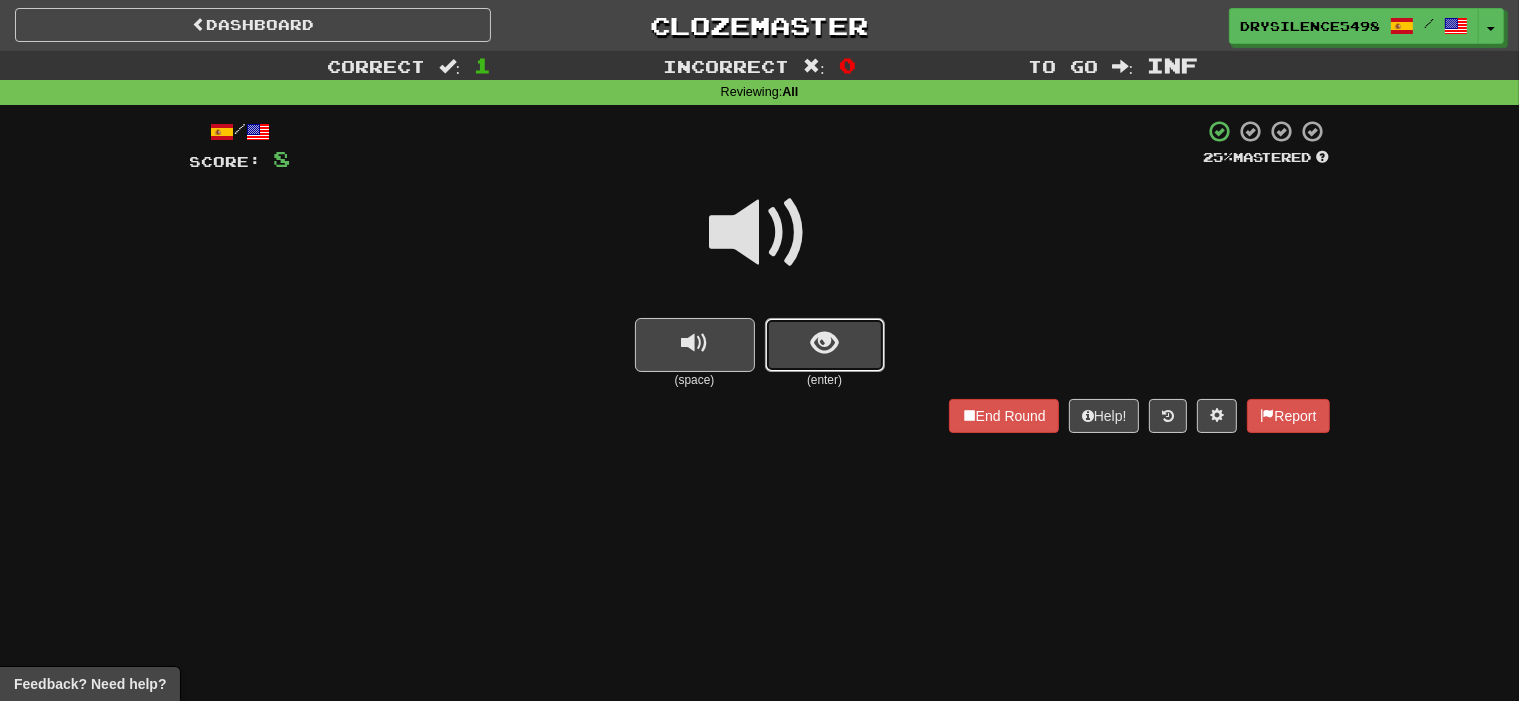 click at bounding box center [824, 343] 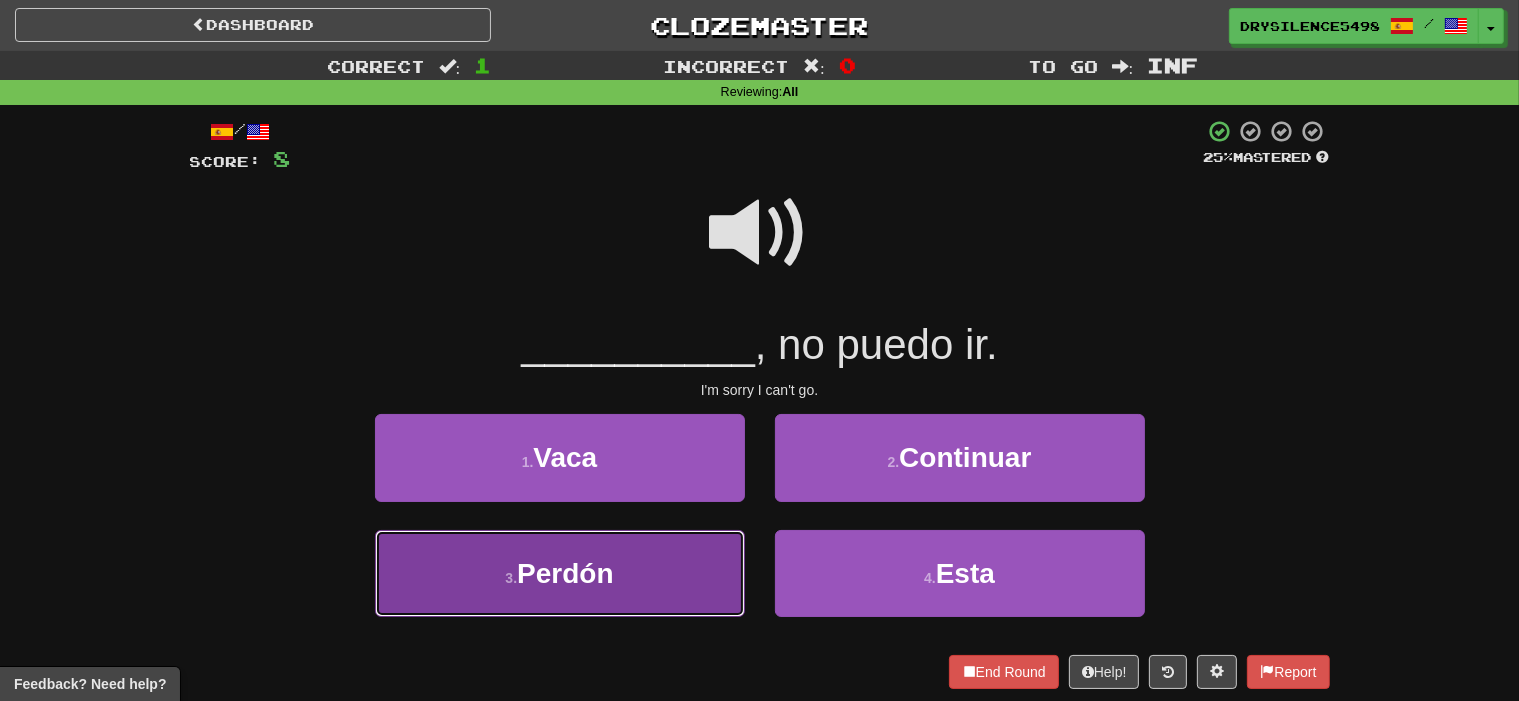 click on "3 .  Perdón" at bounding box center (560, 573) 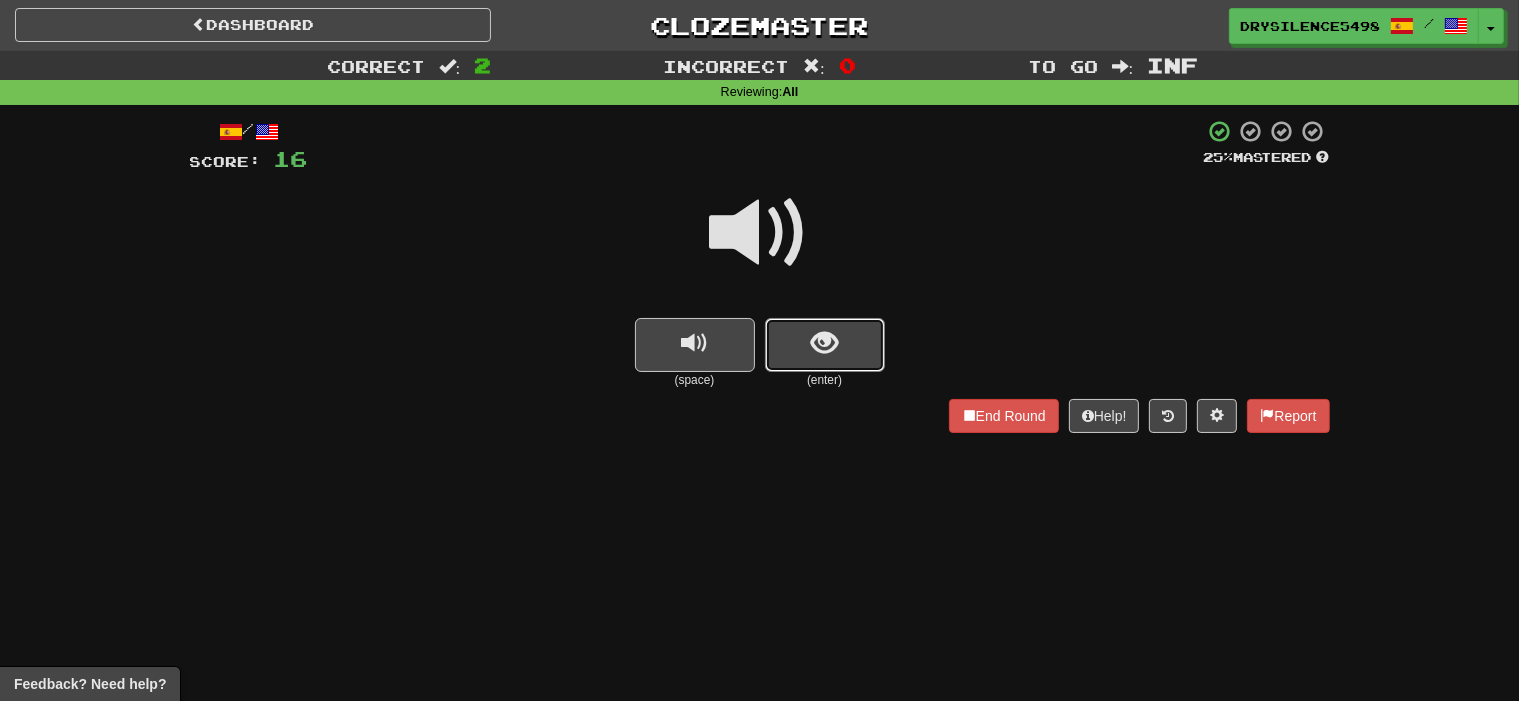 click at bounding box center [825, 345] 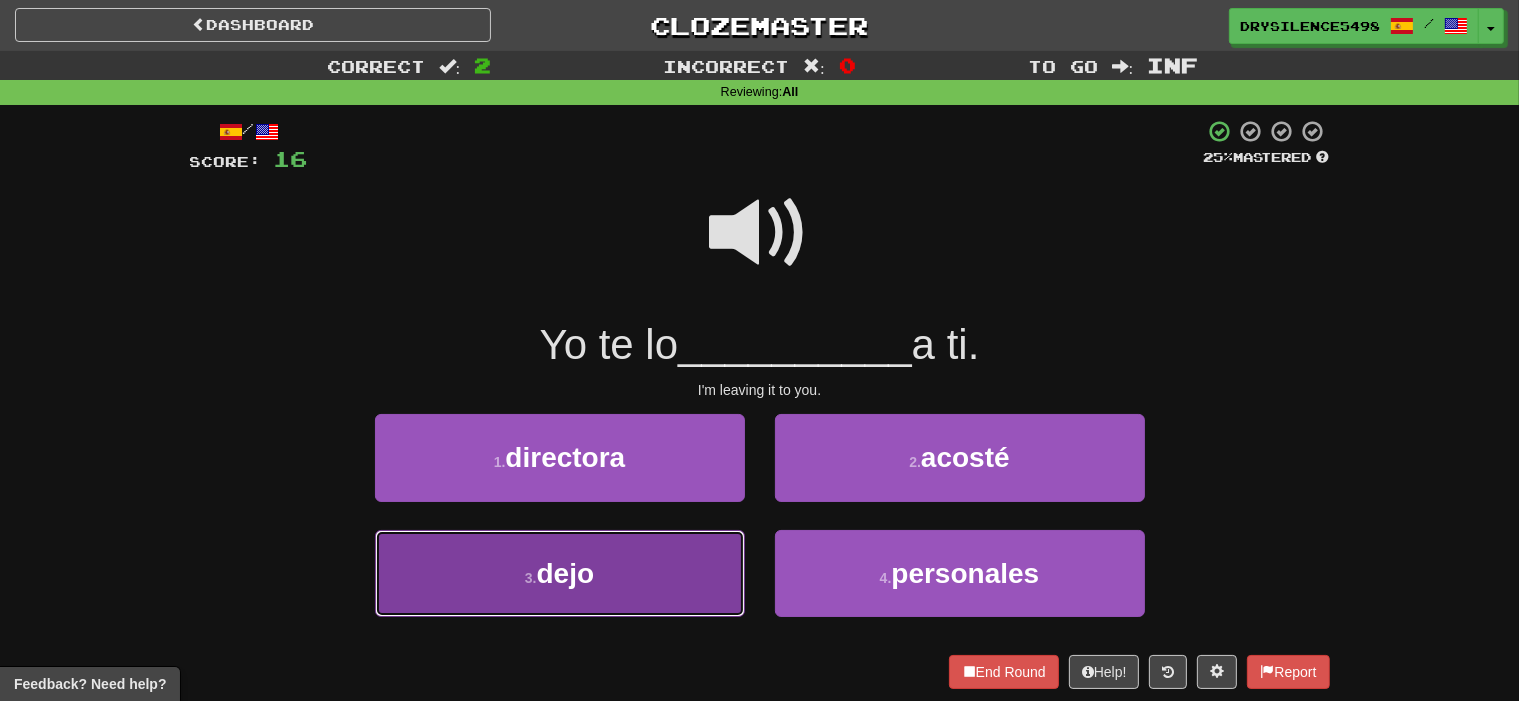 click on "3 .  dejo" at bounding box center (560, 573) 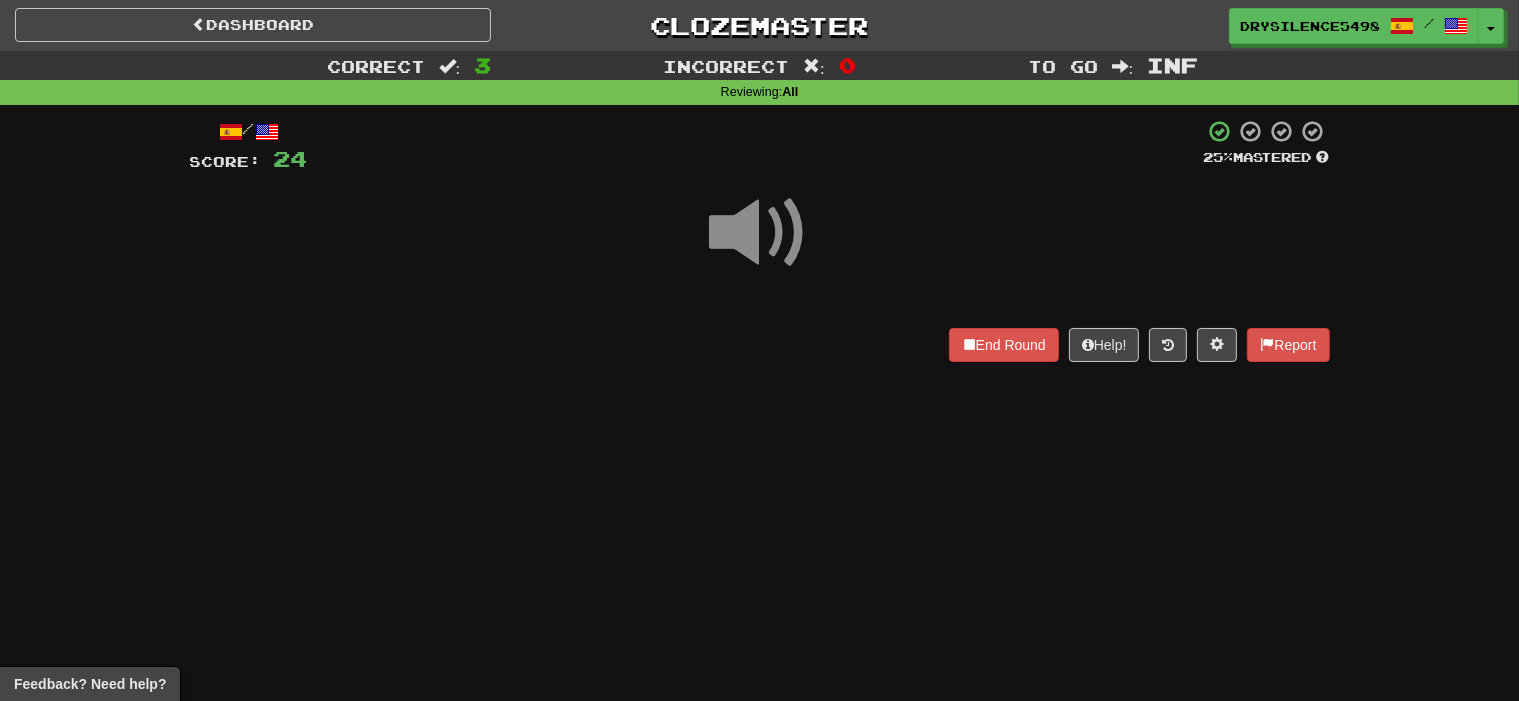 click on "End Round  Help!  Report" at bounding box center (760, 345) 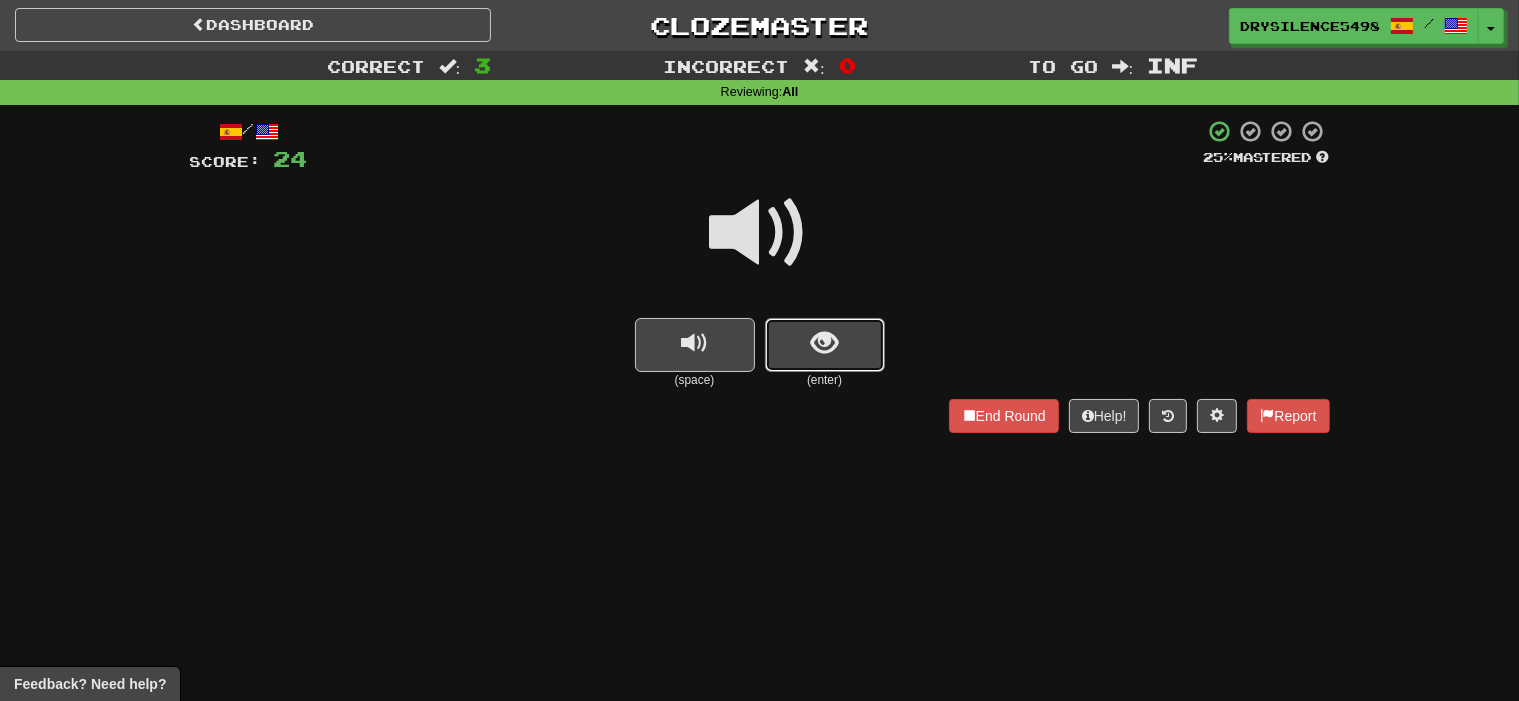 click at bounding box center (824, 343) 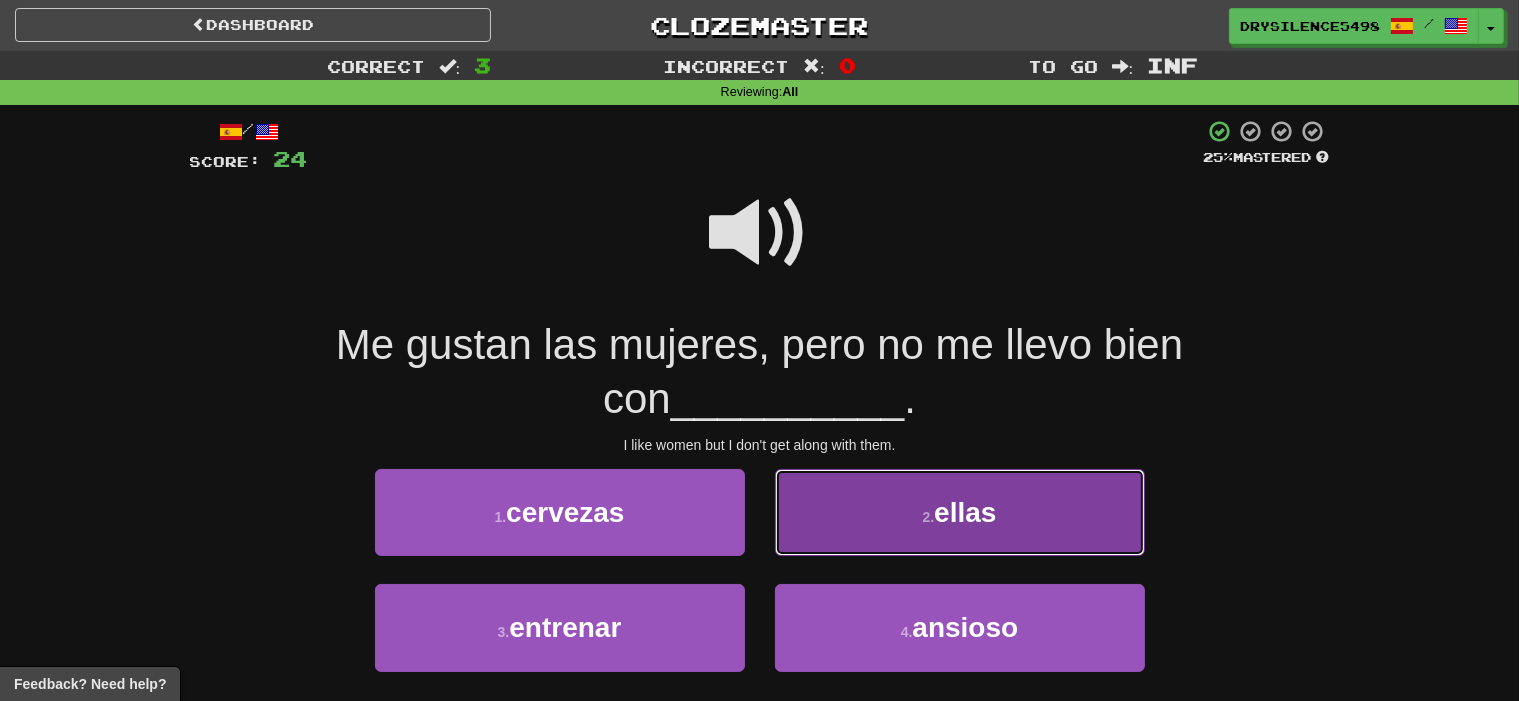 click on "2 .  ellas" at bounding box center (960, 512) 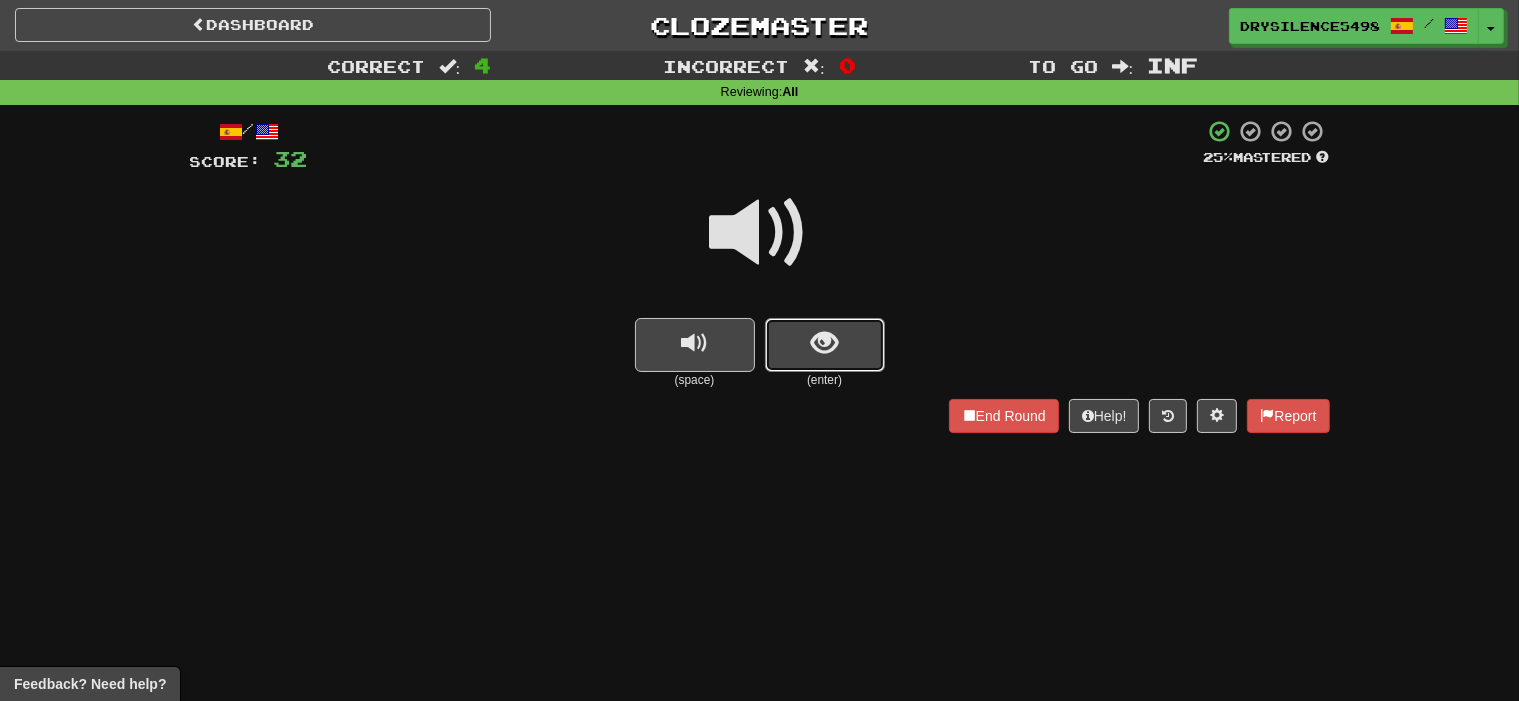 click at bounding box center (825, 345) 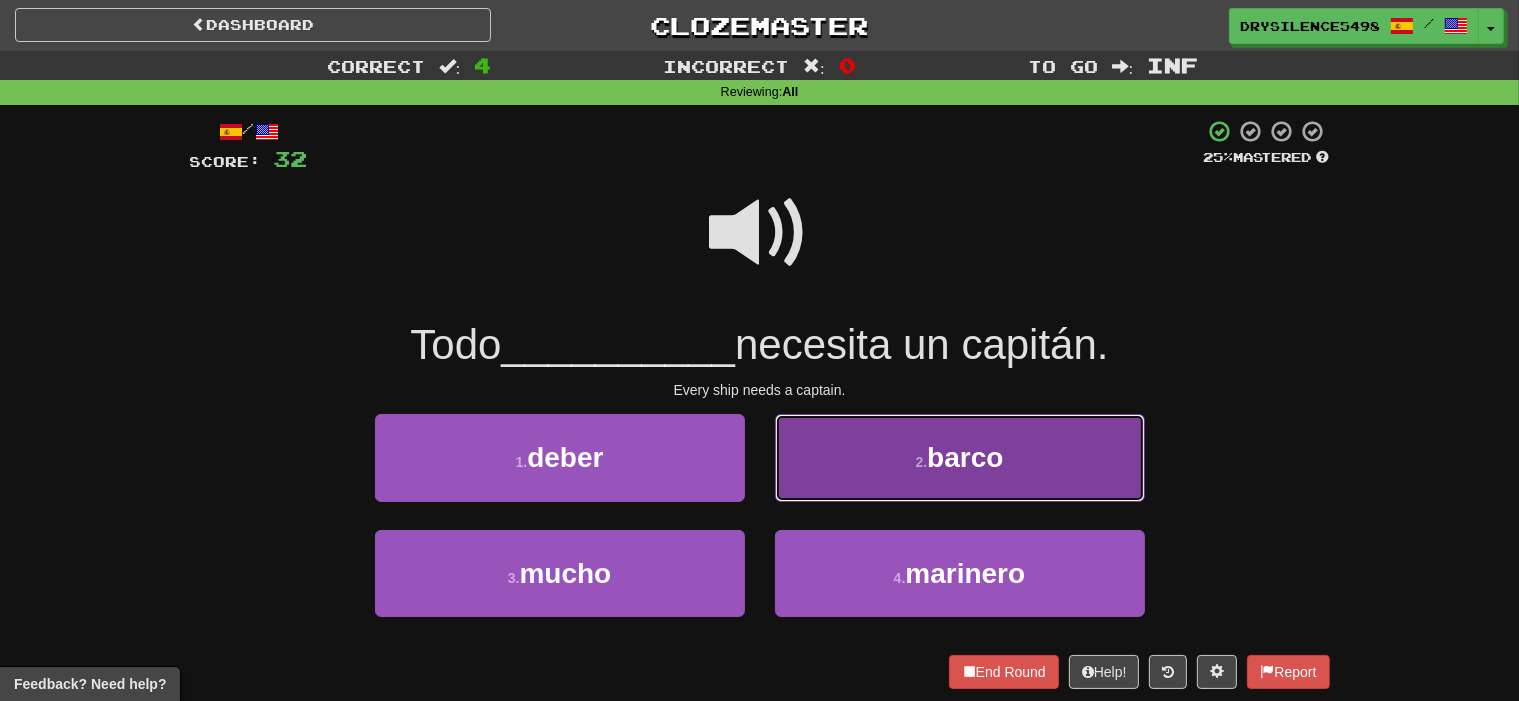 click on "2 .  barco" at bounding box center [960, 457] 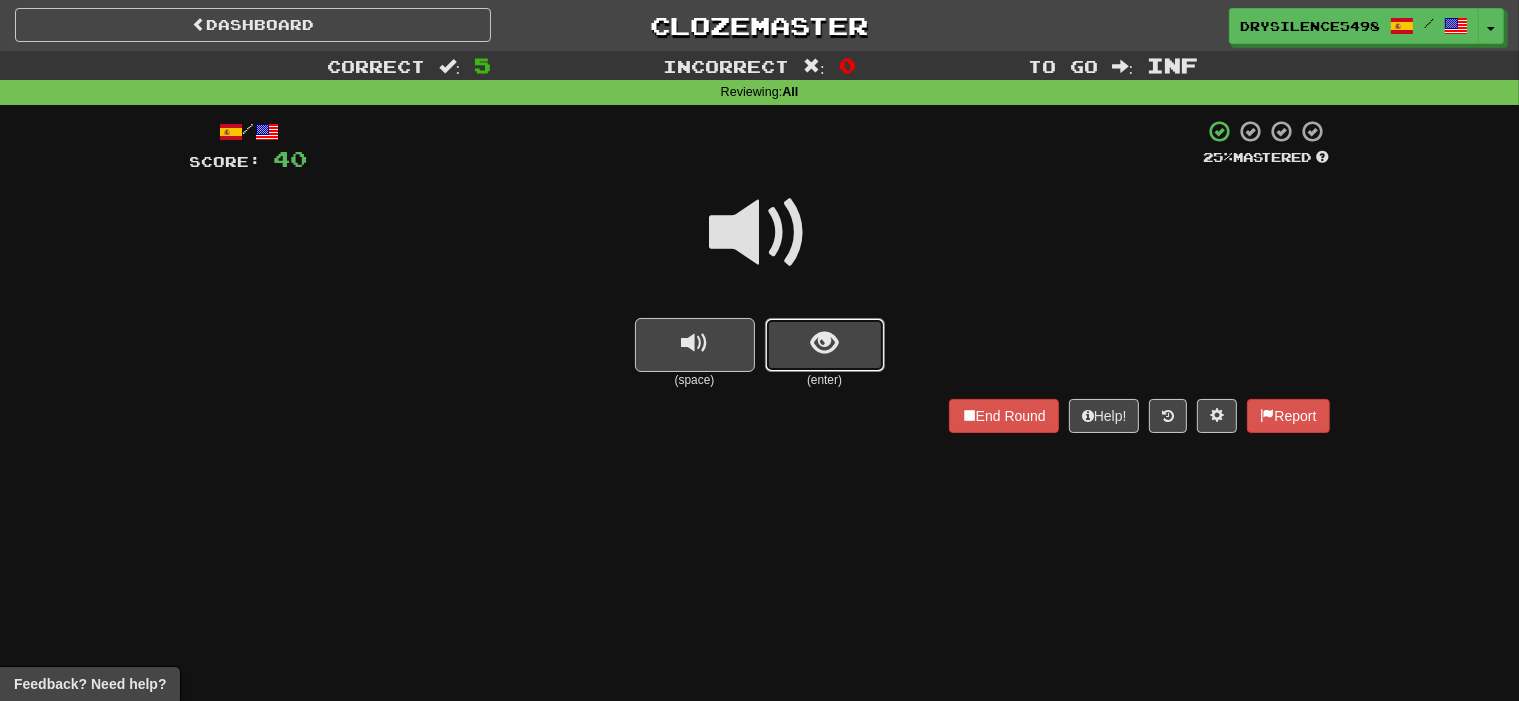 click at bounding box center (824, 343) 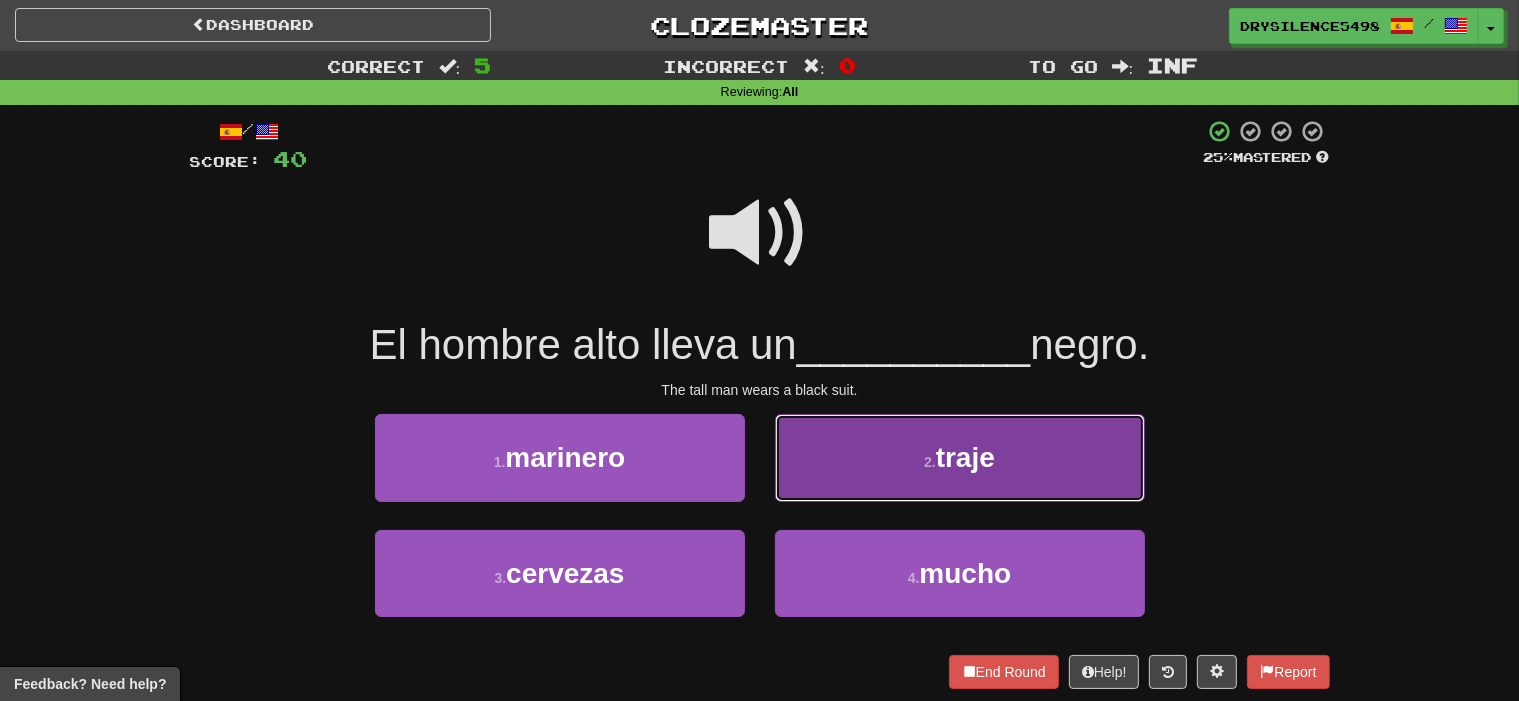 click on "2 .  traje" at bounding box center (960, 457) 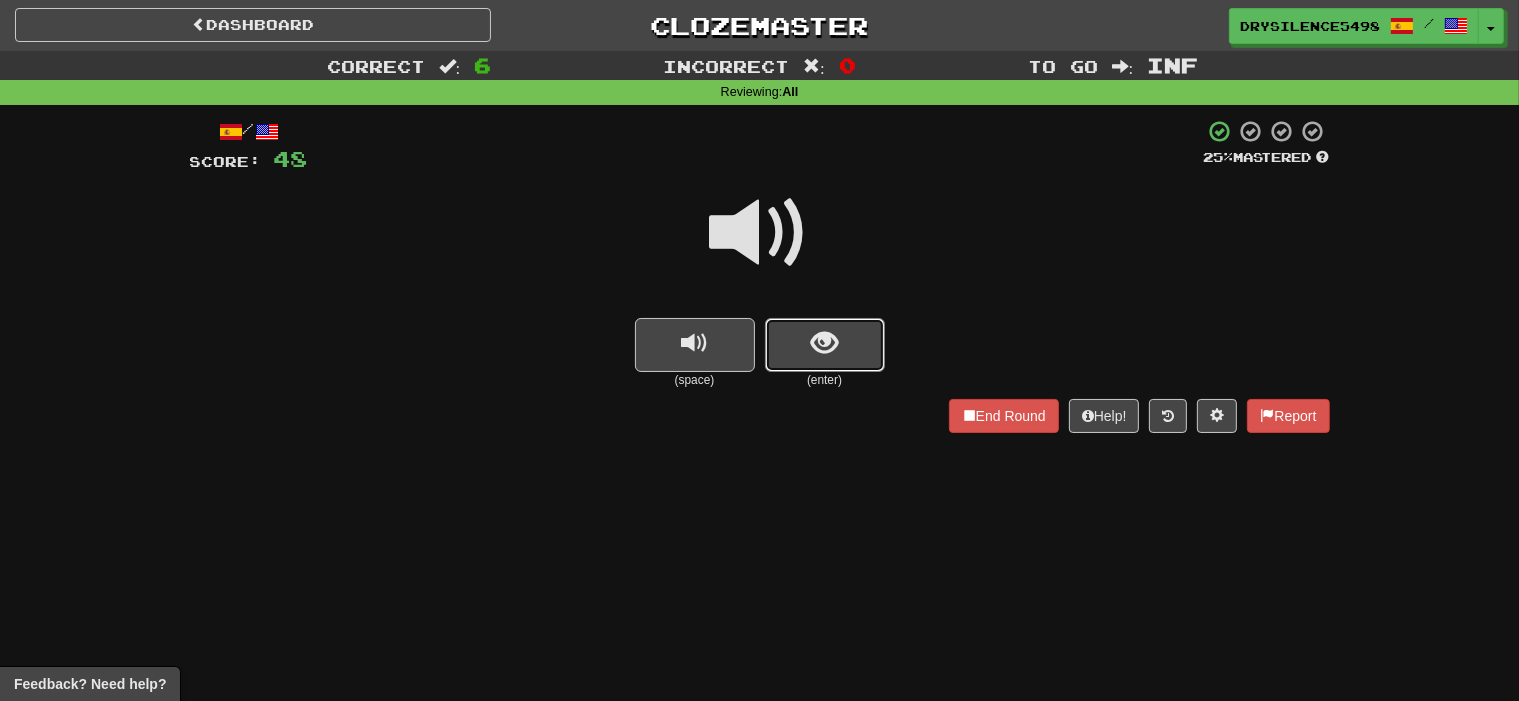 click at bounding box center [824, 343] 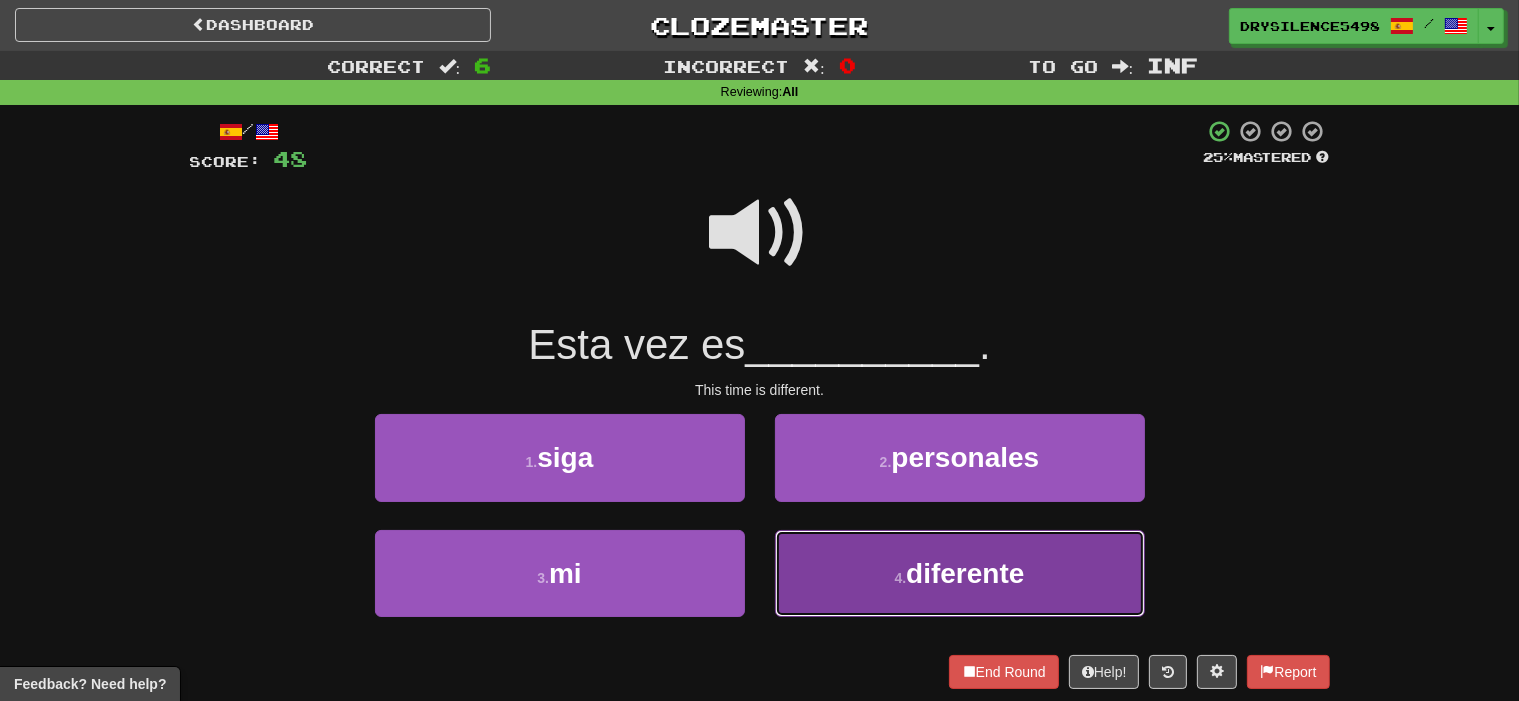 click on "4 .  diferente" at bounding box center [960, 573] 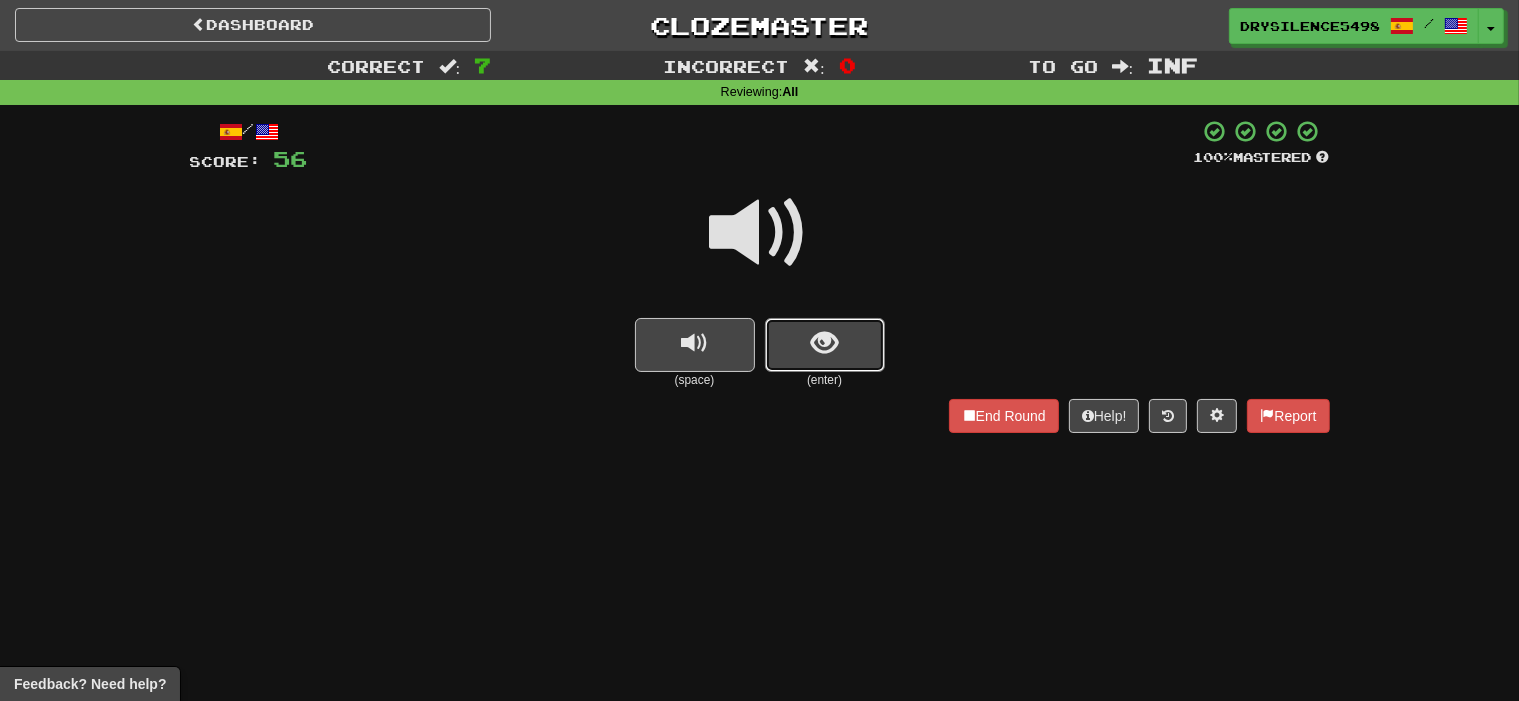click at bounding box center (825, 345) 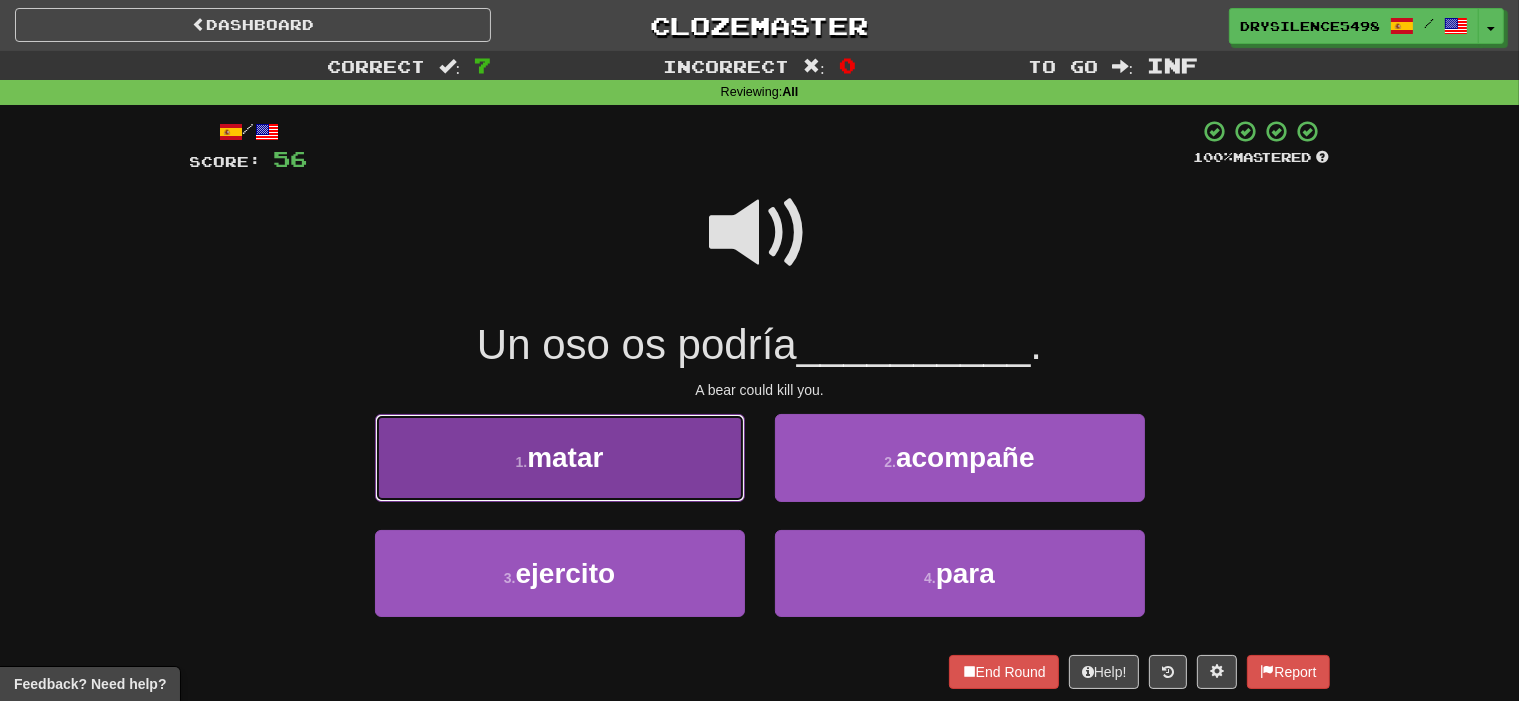 click on "1 .  matar" at bounding box center (560, 457) 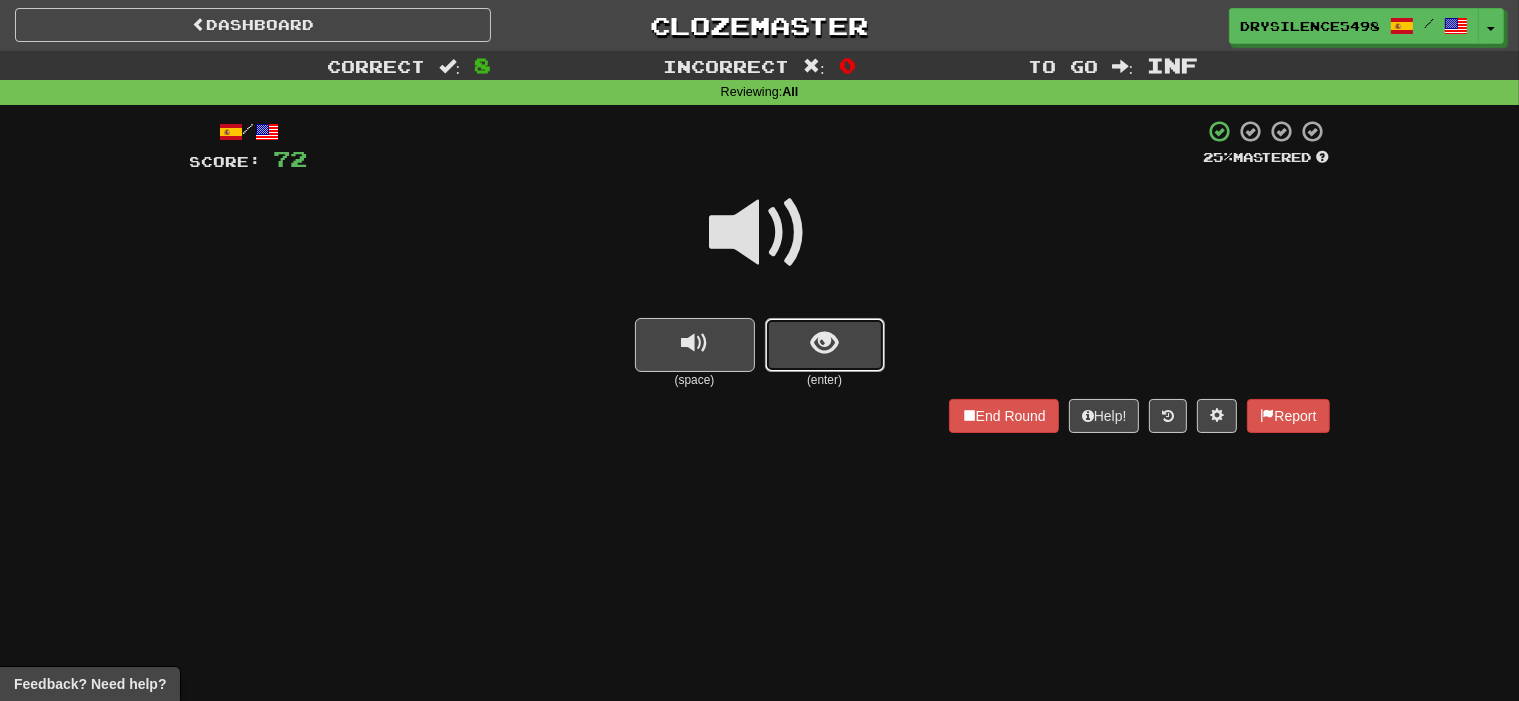 click at bounding box center (825, 345) 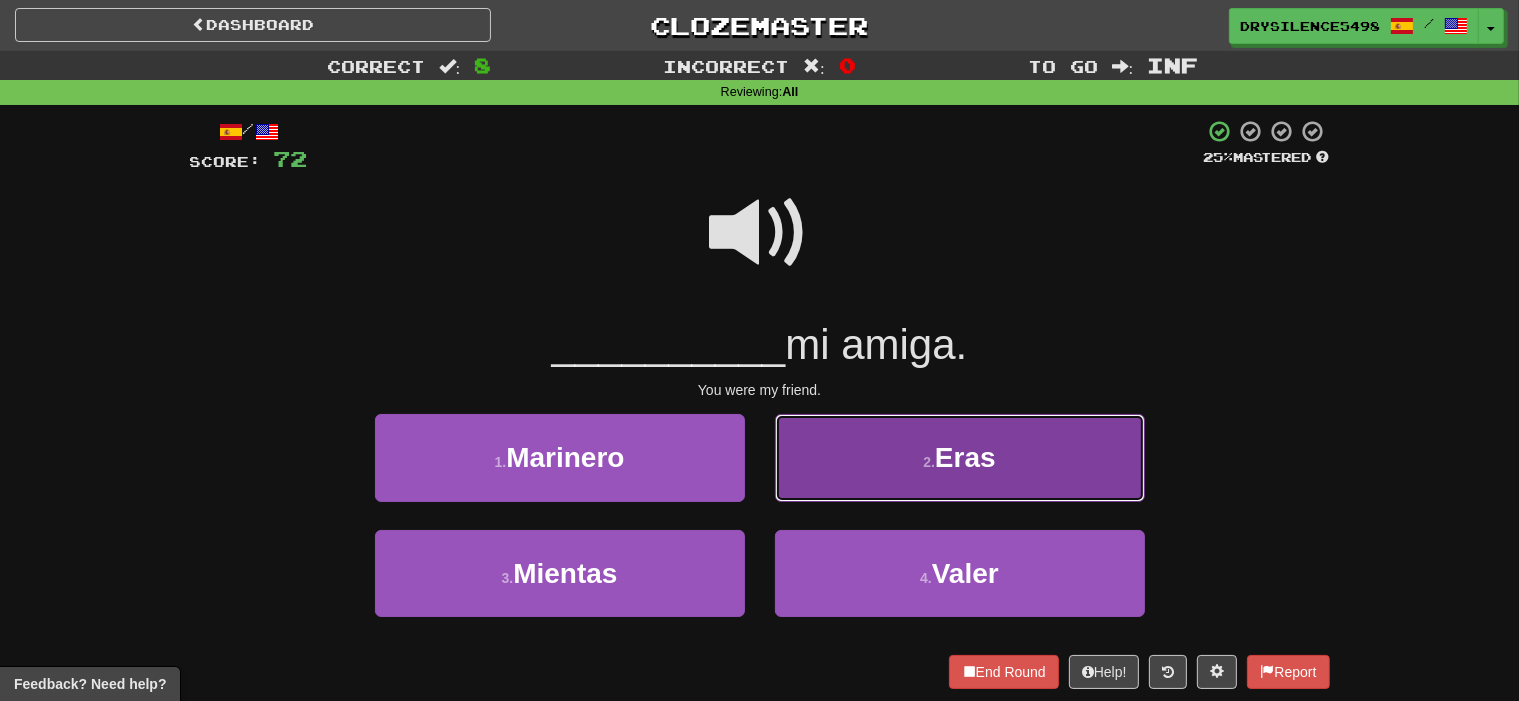 click on "2 .  Eras" at bounding box center [960, 457] 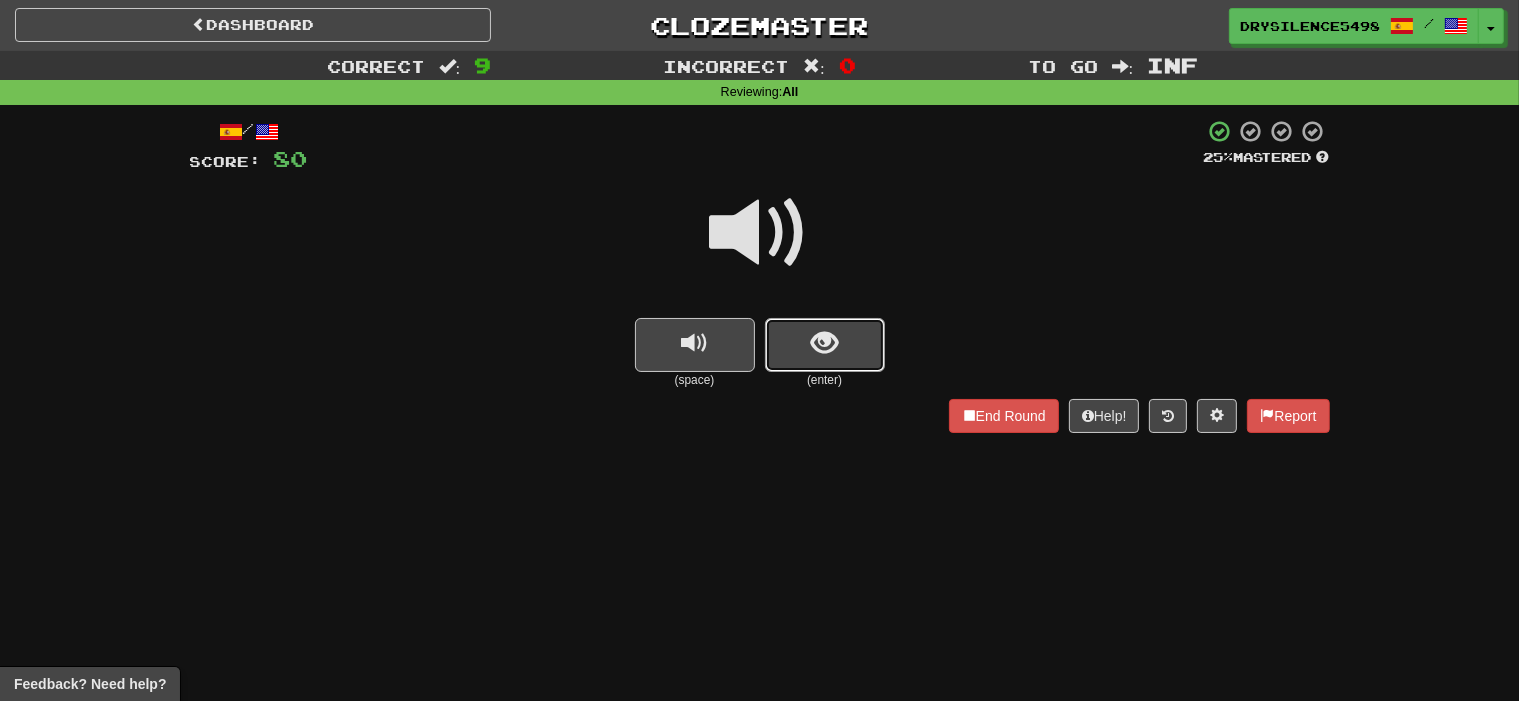 click at bounding box center [824, 343] 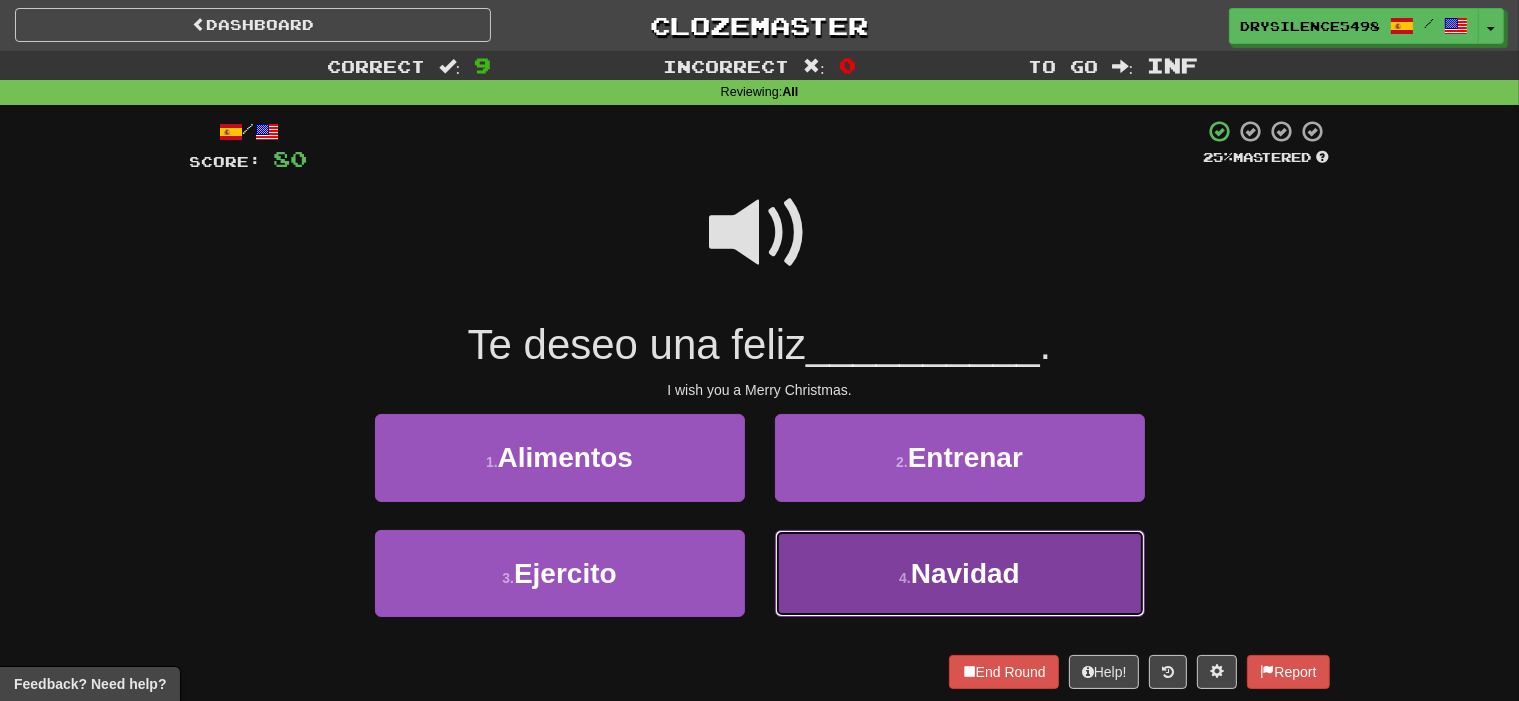click on "4 .  Navidad" at bounding box center [960, 573] 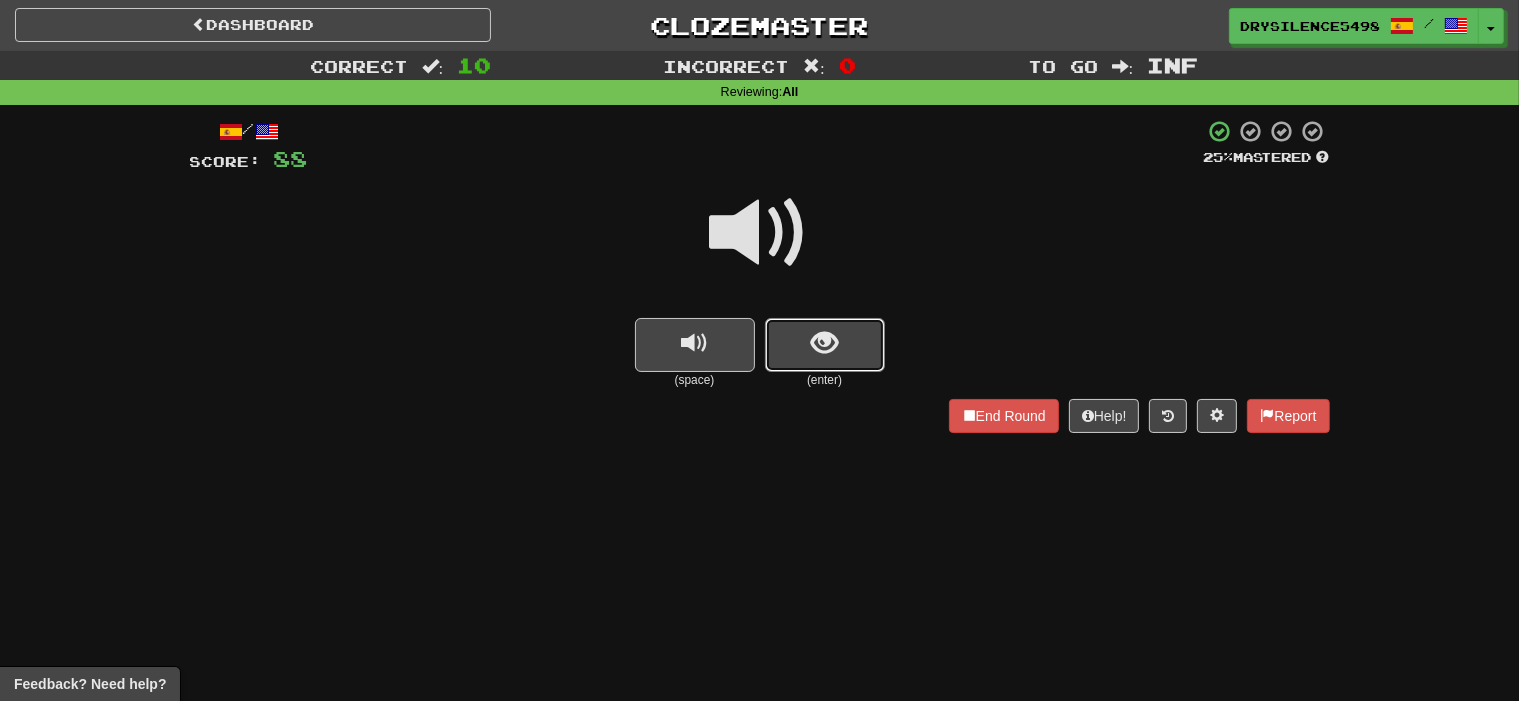 click at bounding box center (824, 343) 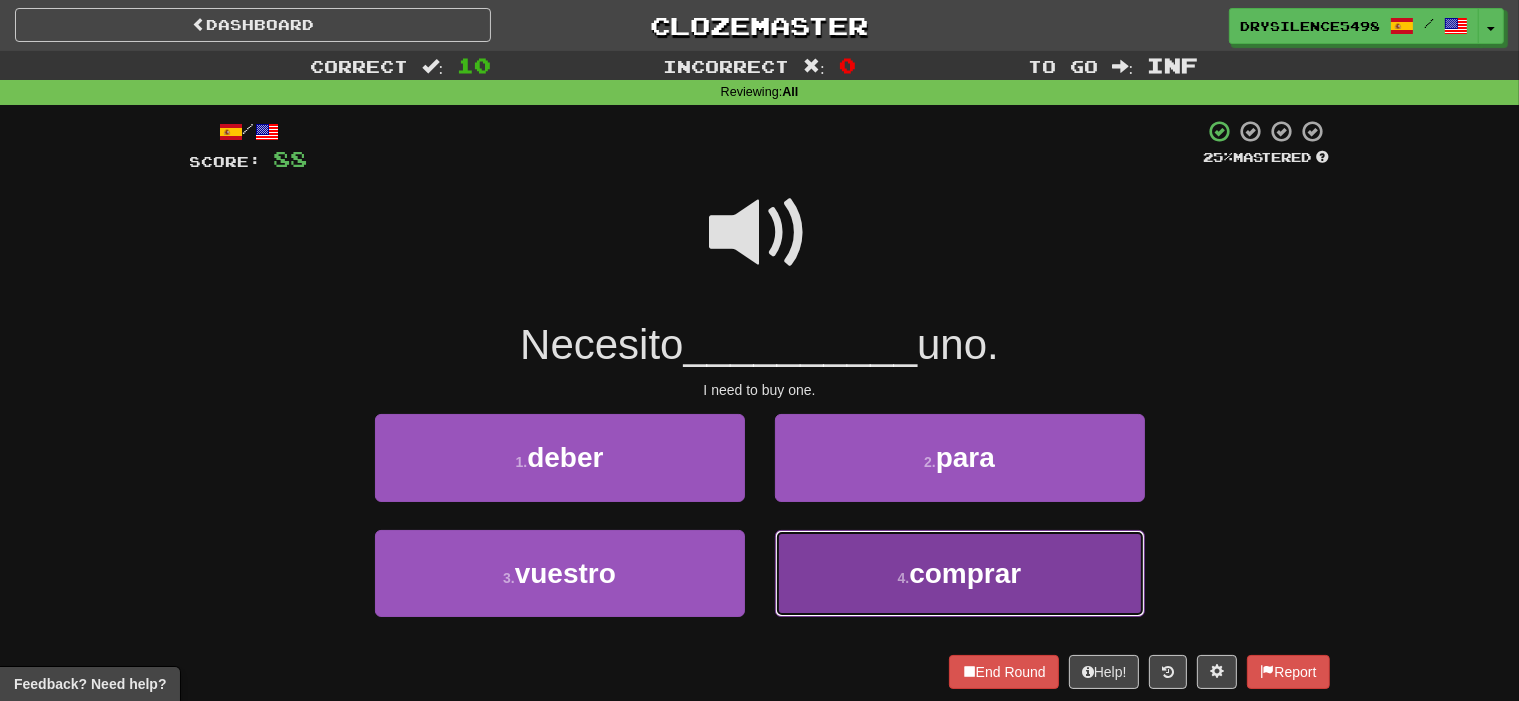 click on "4 .  comprar" at bounding box center (960, 573) 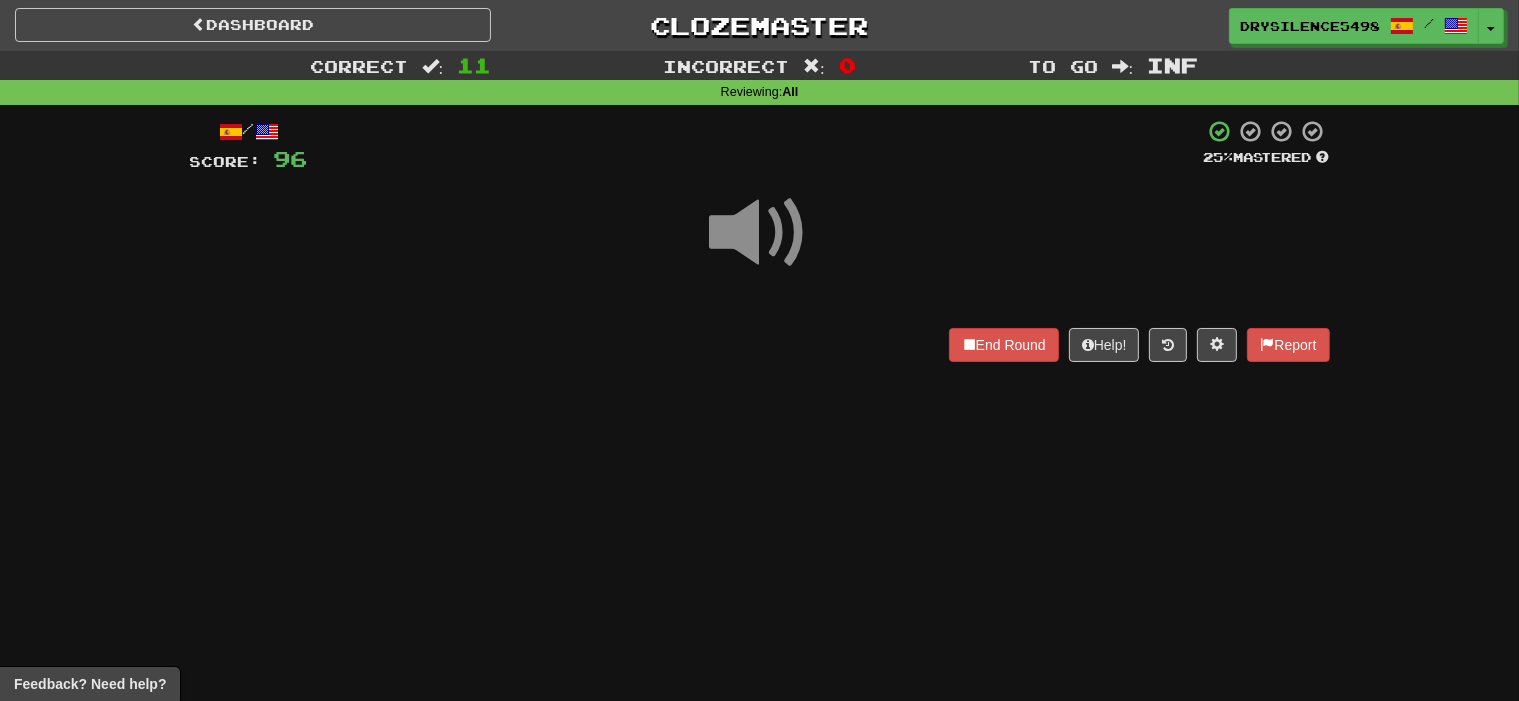 click on "End Round  Help!  Report" at bounding box center (760, 345) 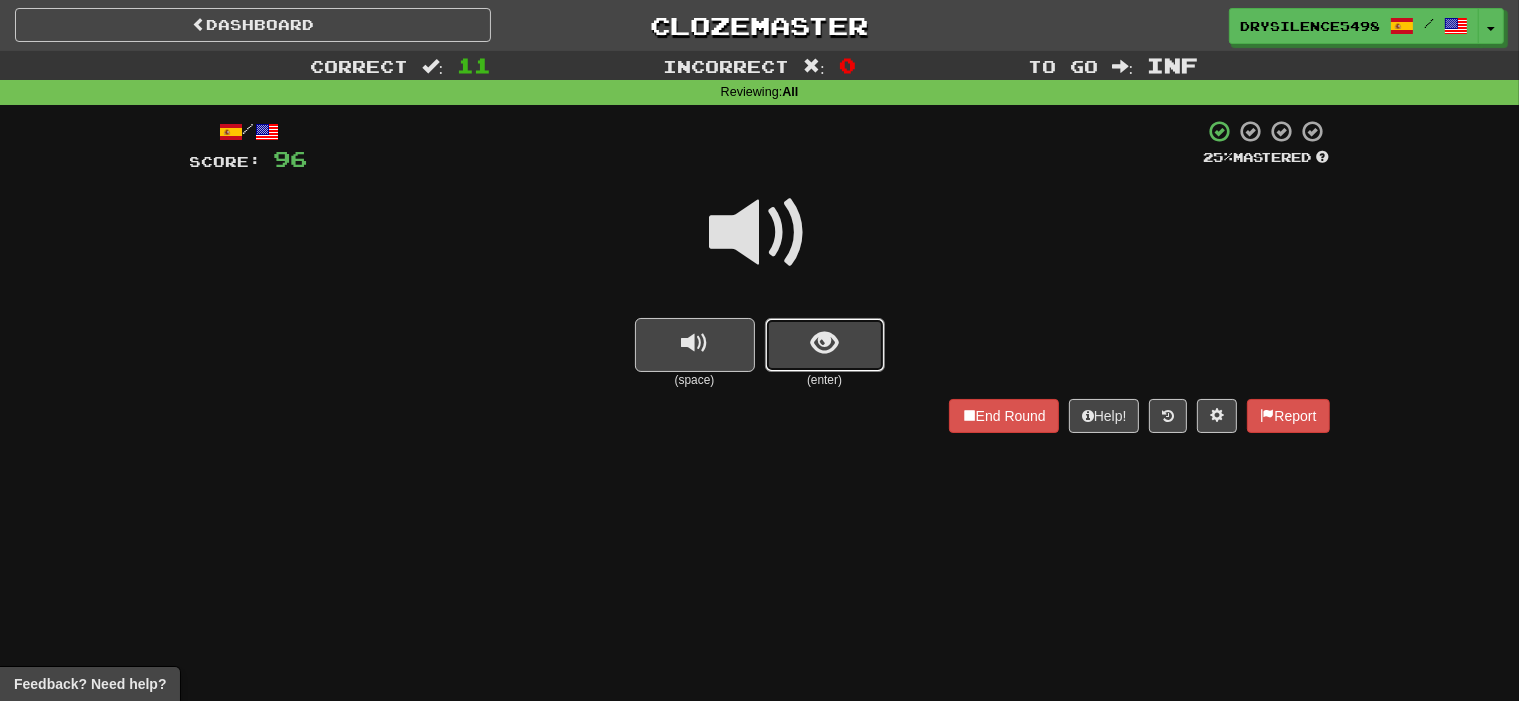 click at bounding box center [824, 343] 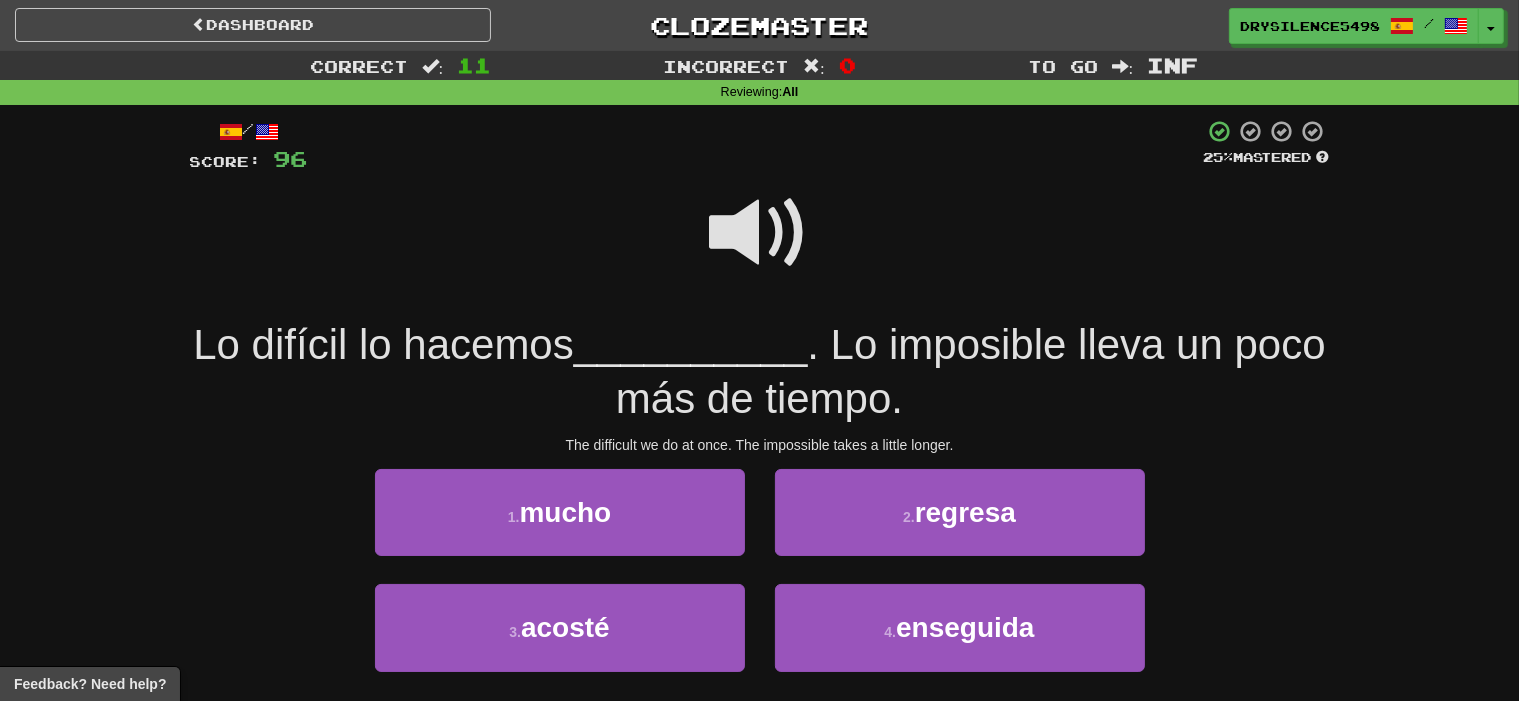 click at bounding box center (760, 233) 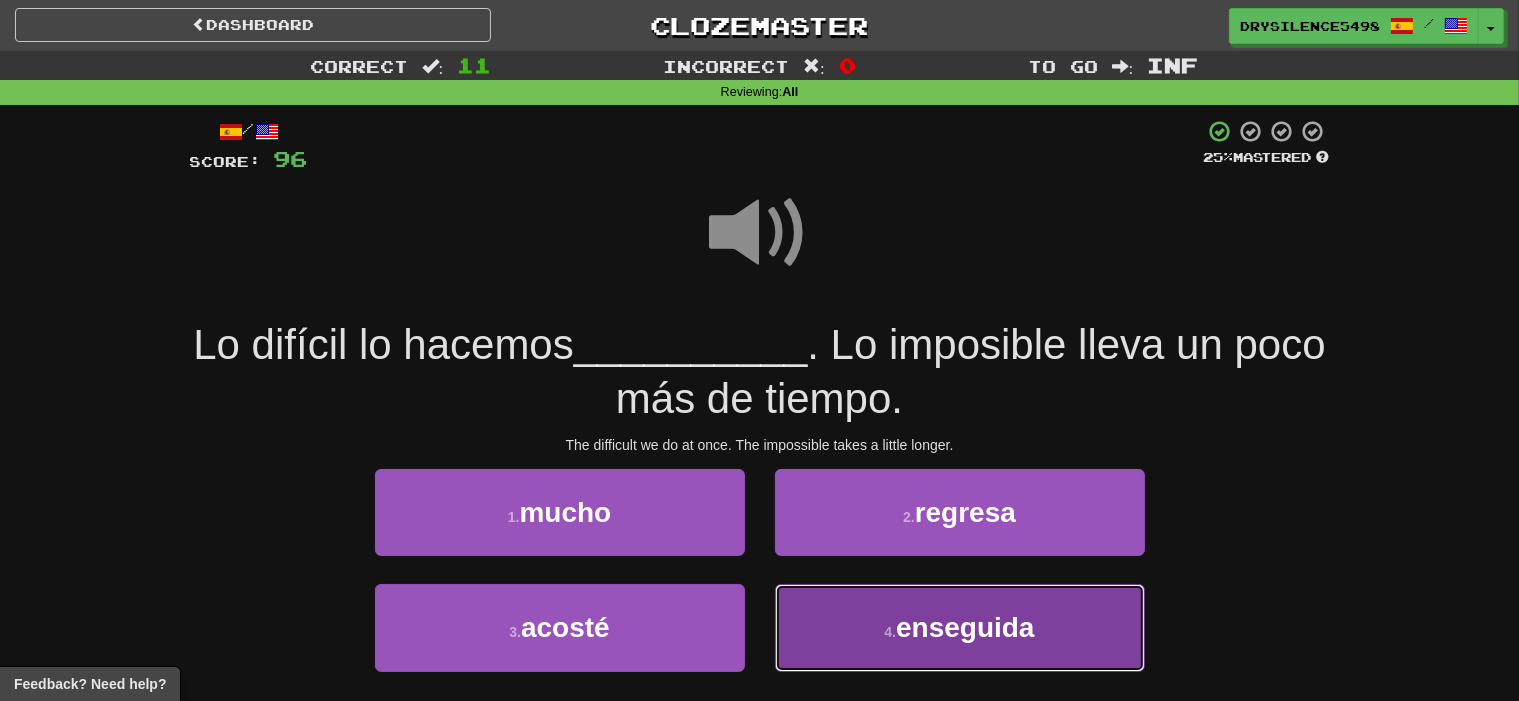 click on "enseguida" at bounding box center [965, 627] 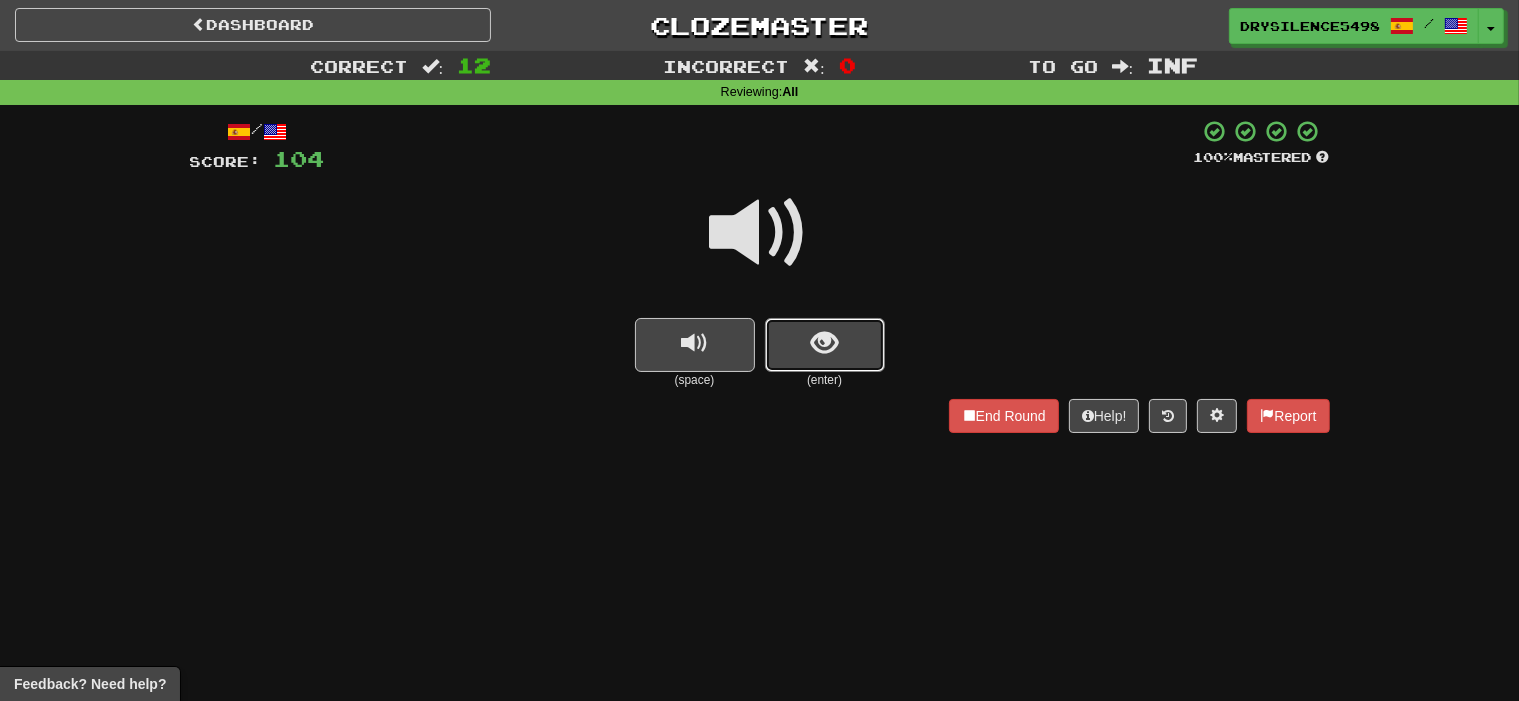 click at bounding box center (825, 345) 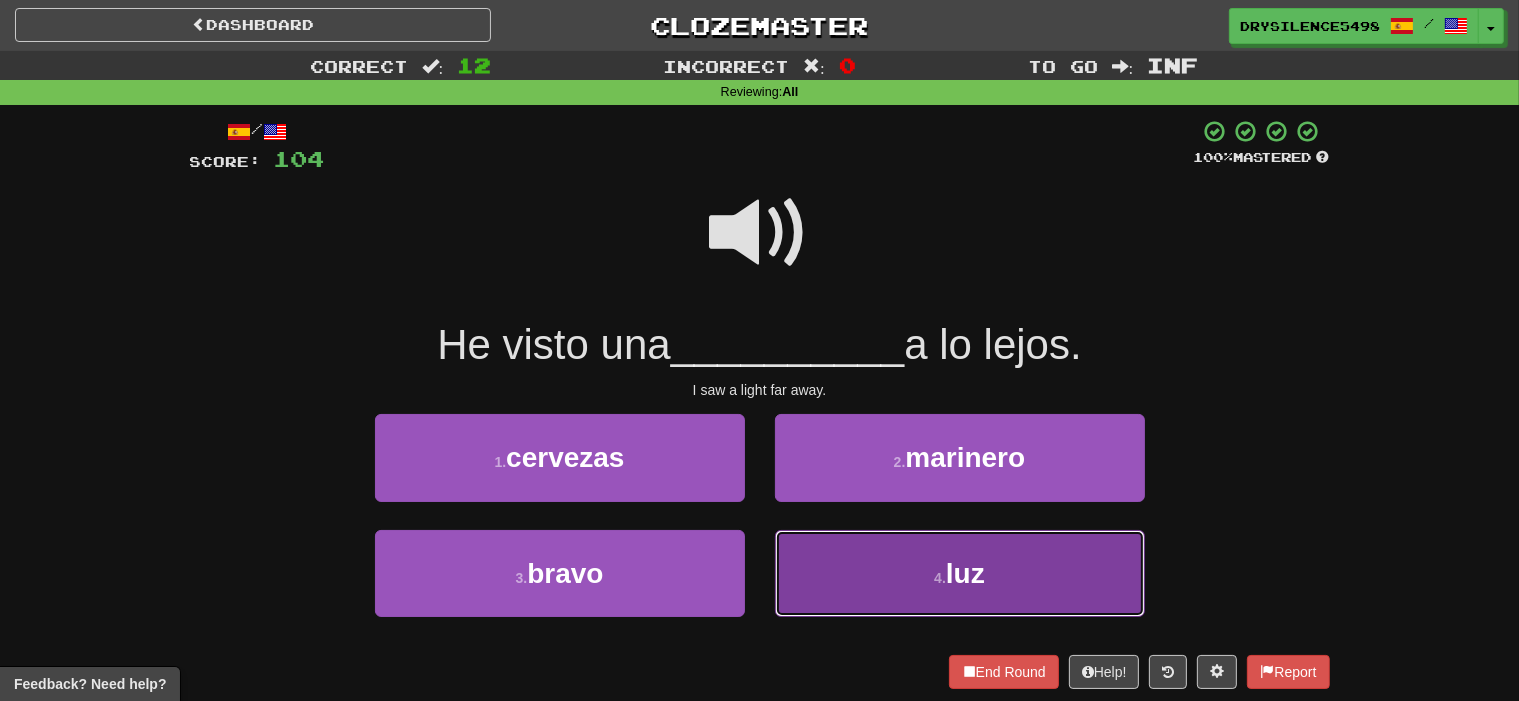 click on "4 .  luz" at bounding box center (960, 573) 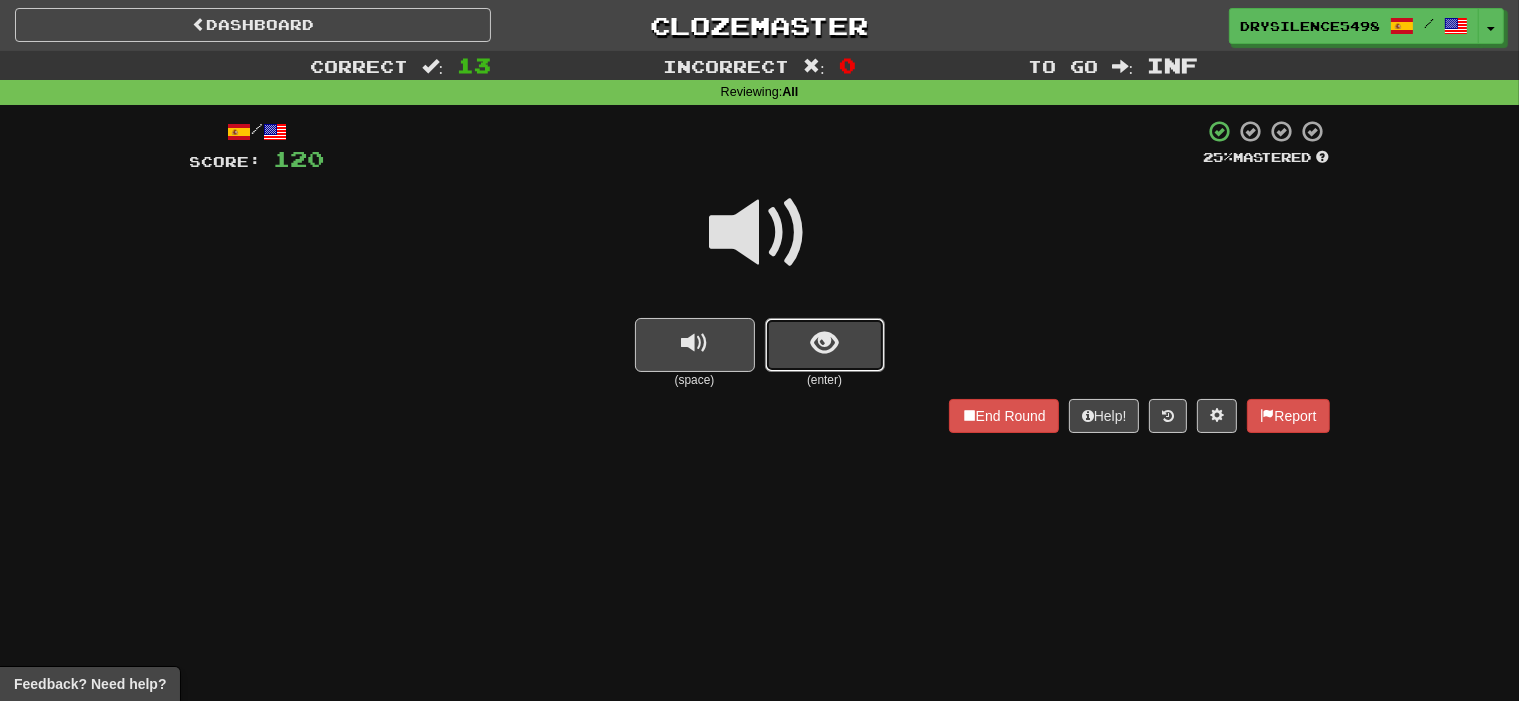 click at bounding box center [825, 345] 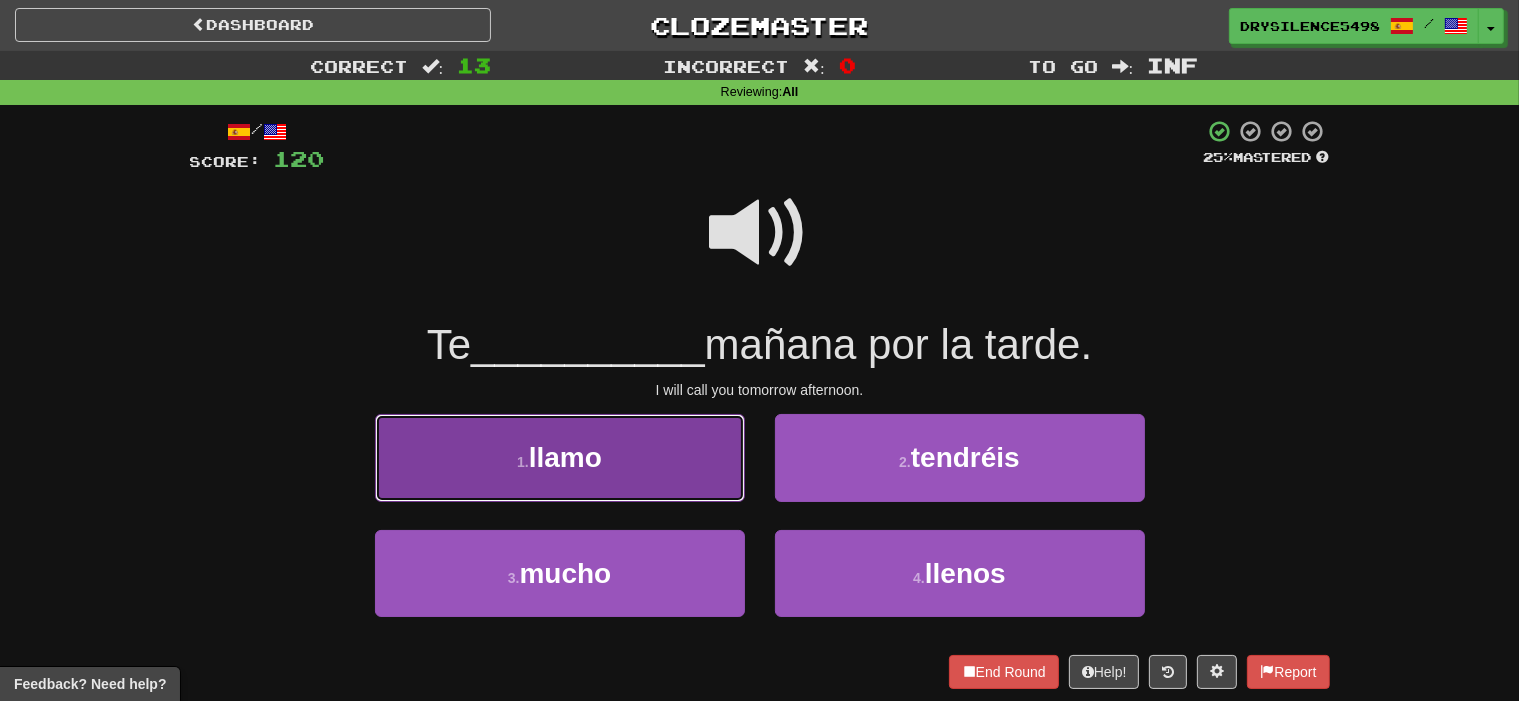 click on "1 .  llamo" at bounding box center (560, 457) 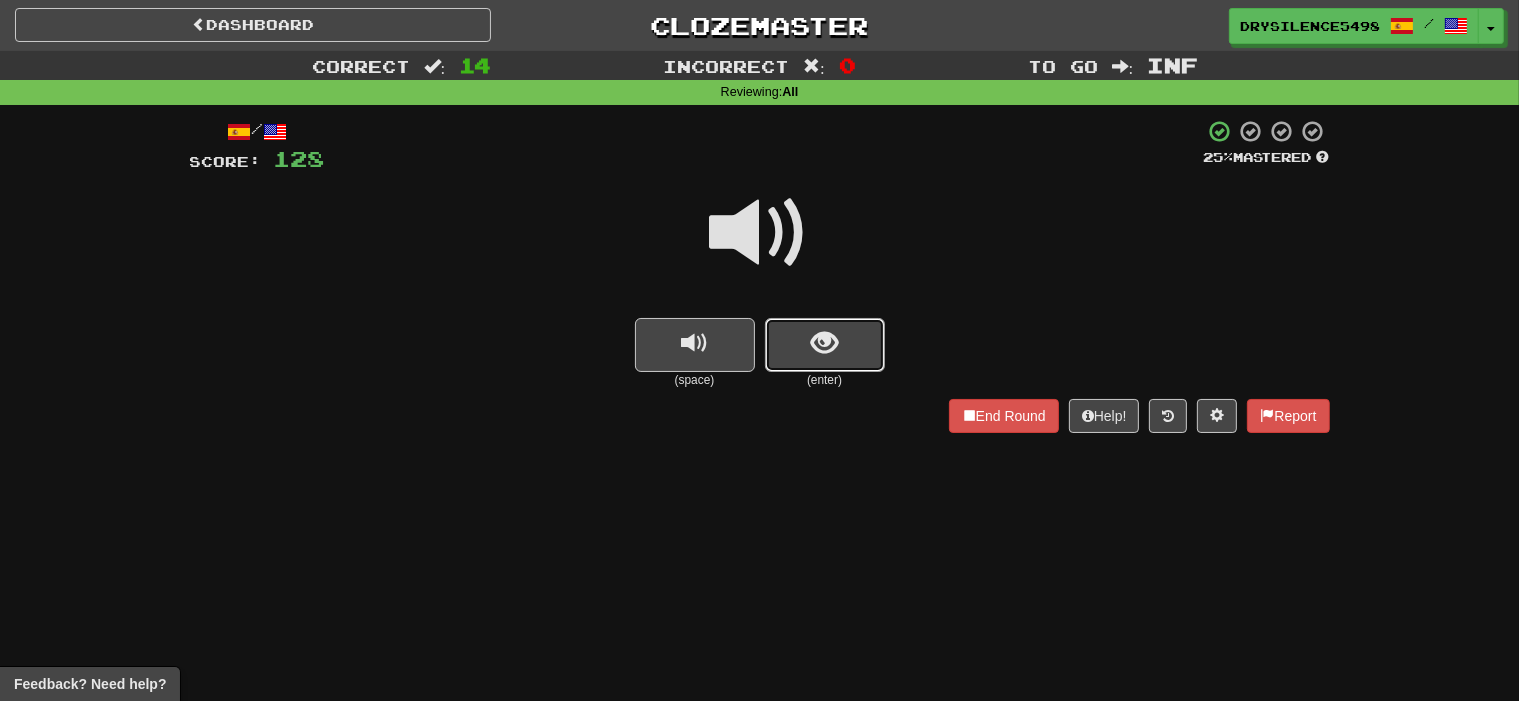 click at bounding box center [825, 345] 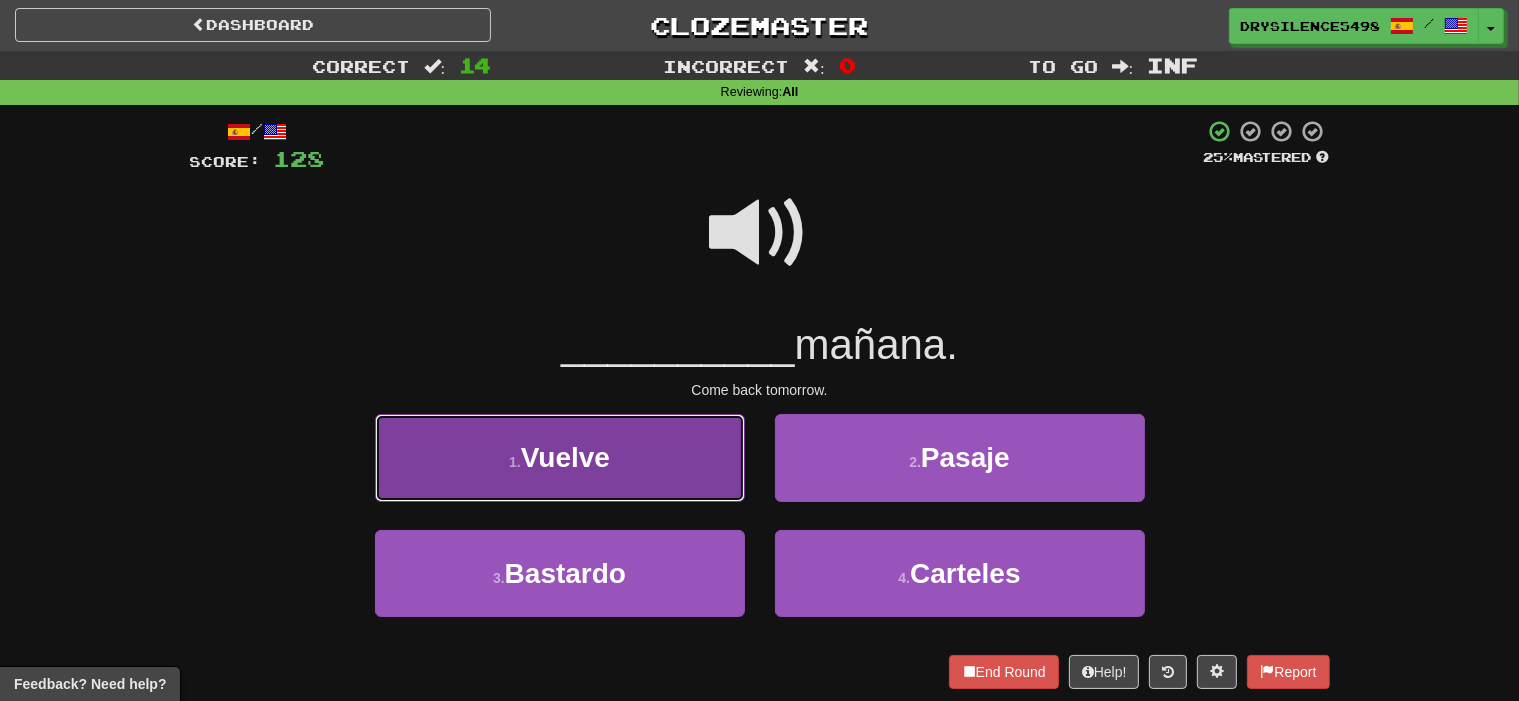 click on "1 .  Vuelve" at bounding box center [560, 457] 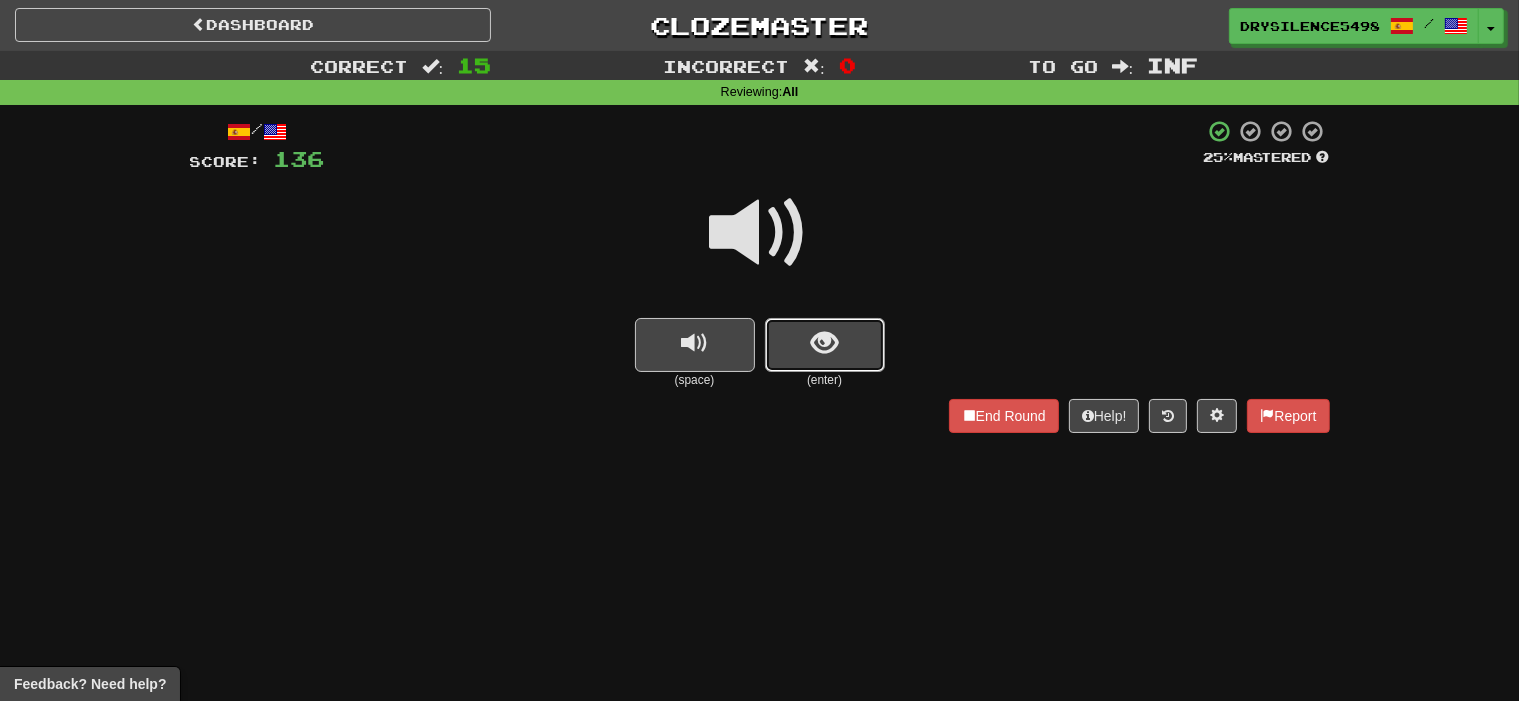 click at bounding box center (825, 345) 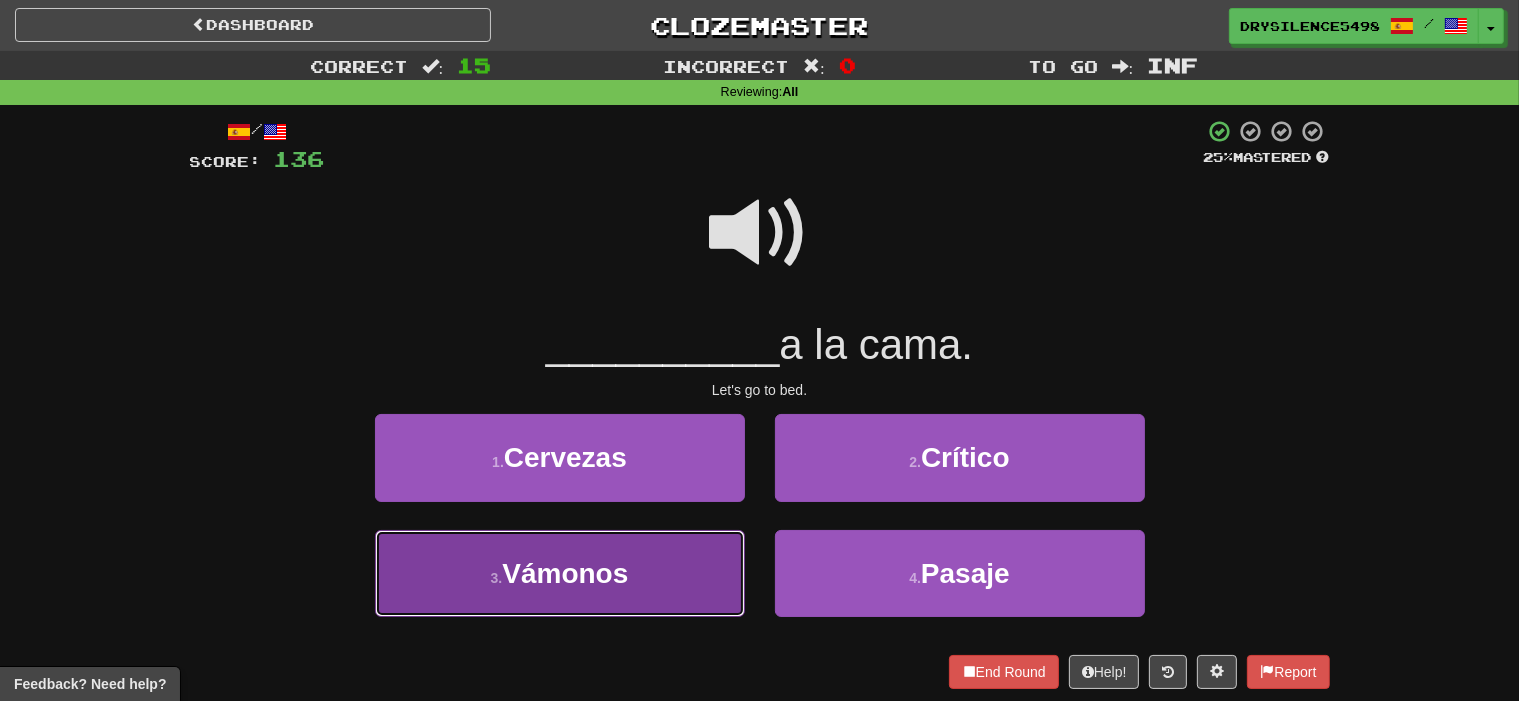 click on "3 .  Vámonos" at bounding box center (560, 573) 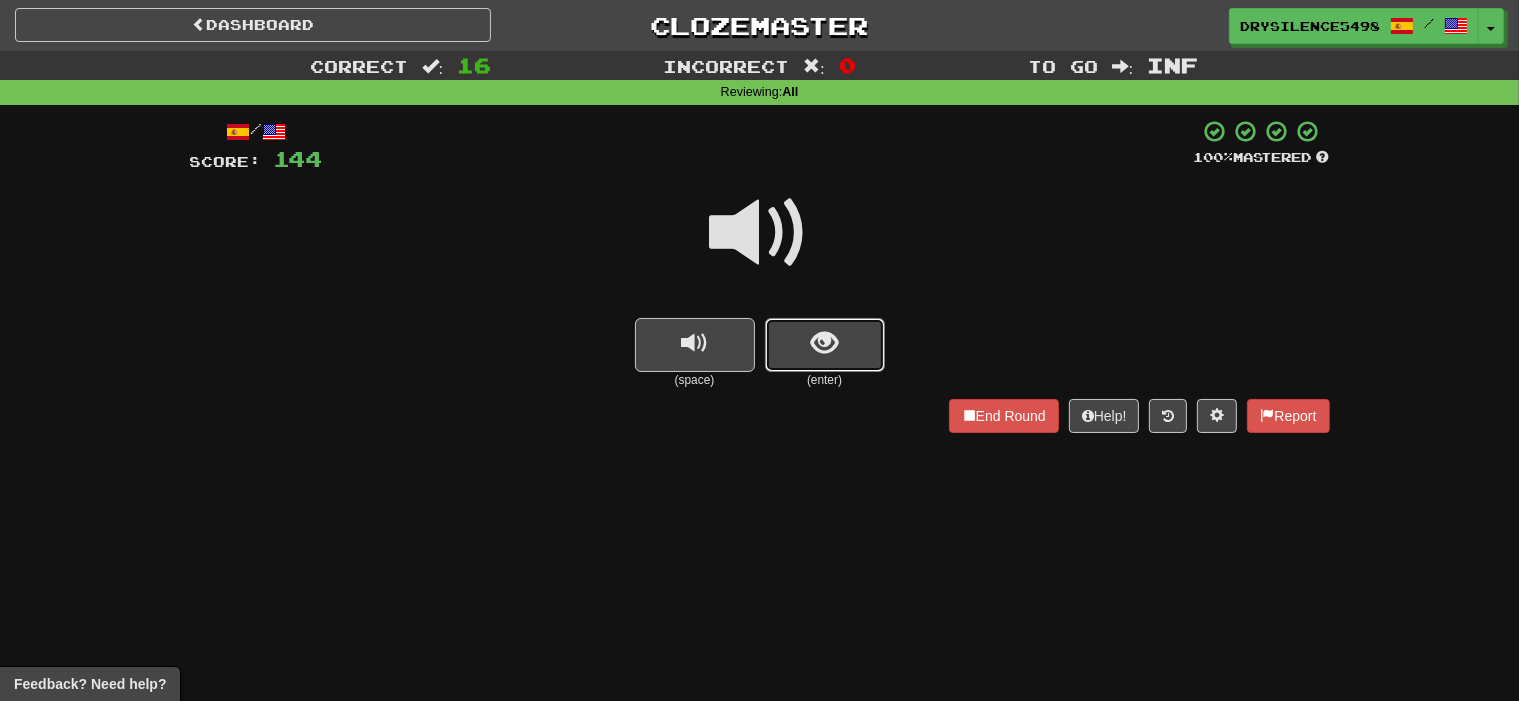 click at bounding box center (824, 343) 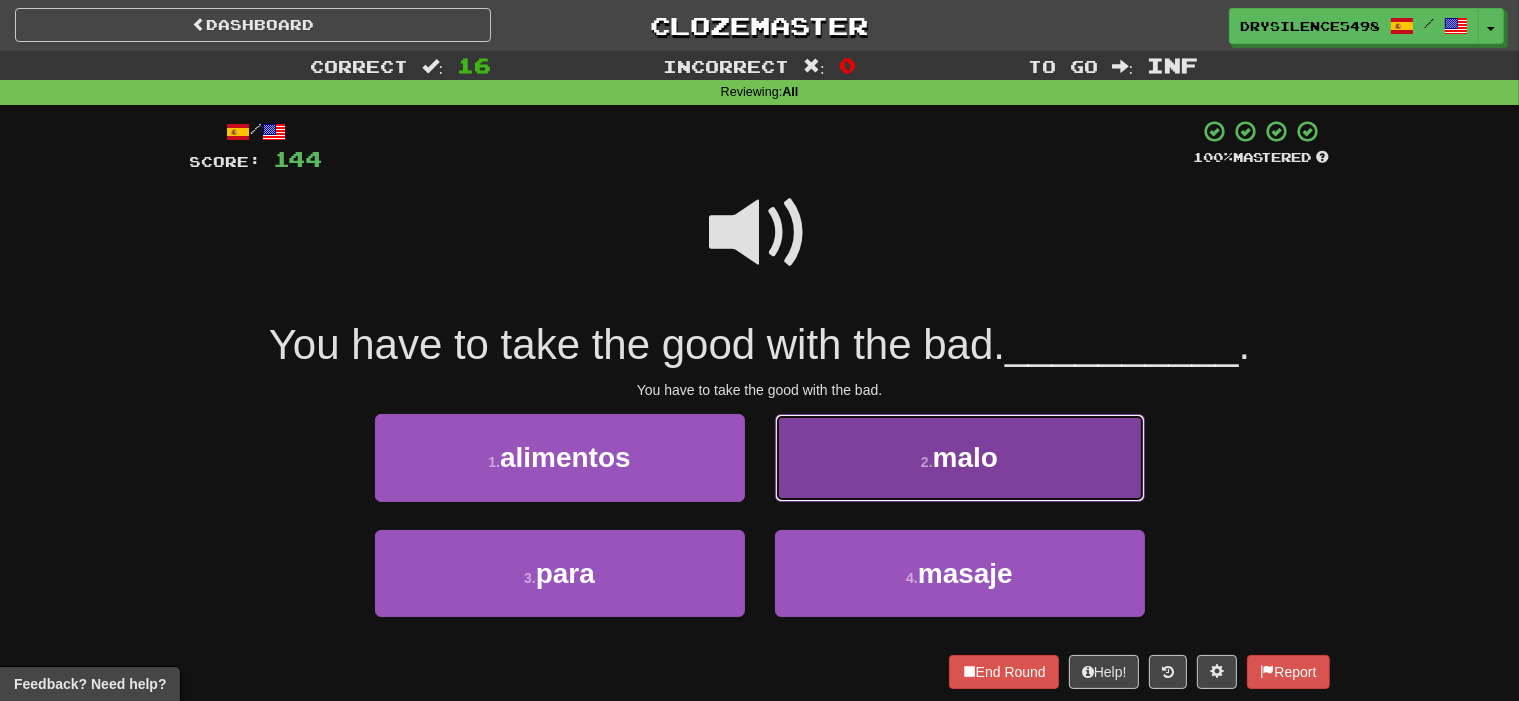 click on "2 .  malo" at bounding box center (960, 457) 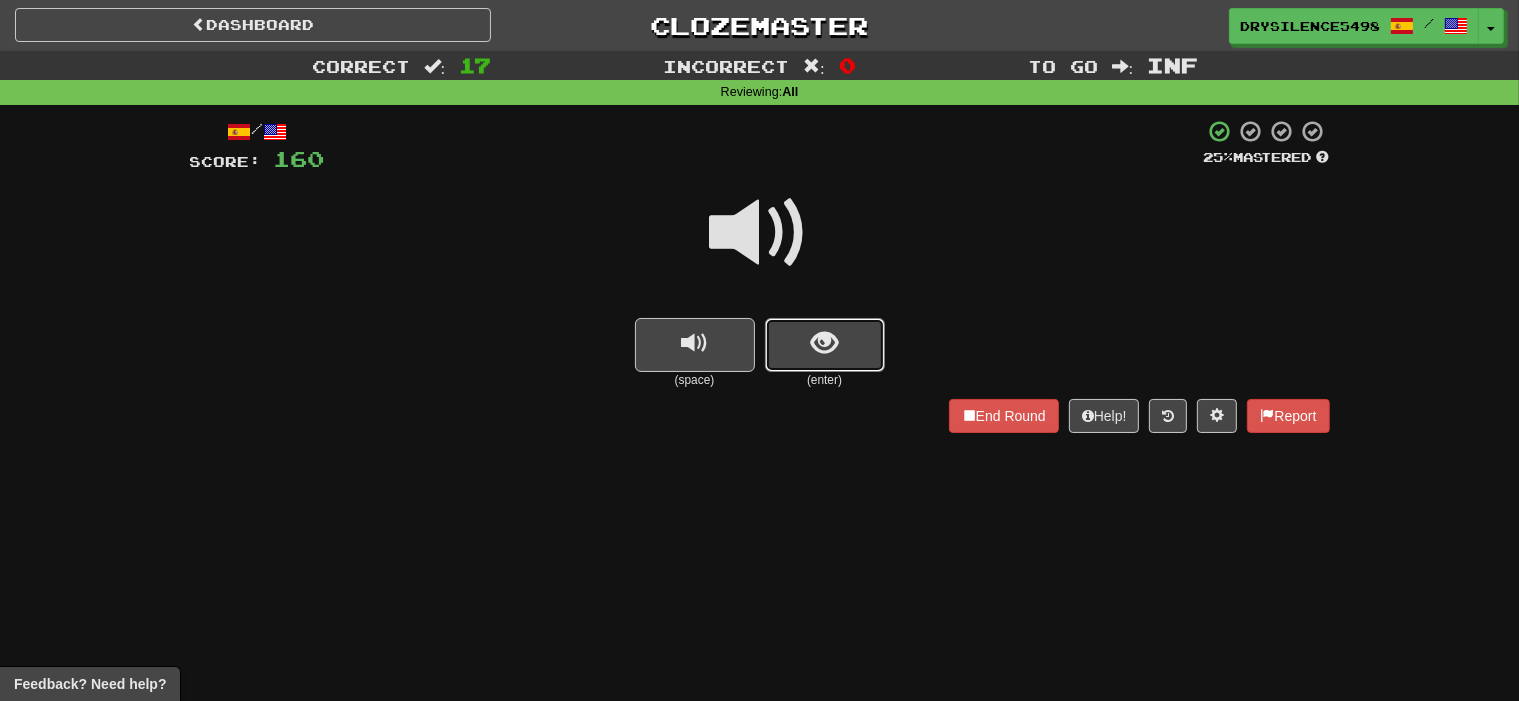 click at bounding box center (825, 345) 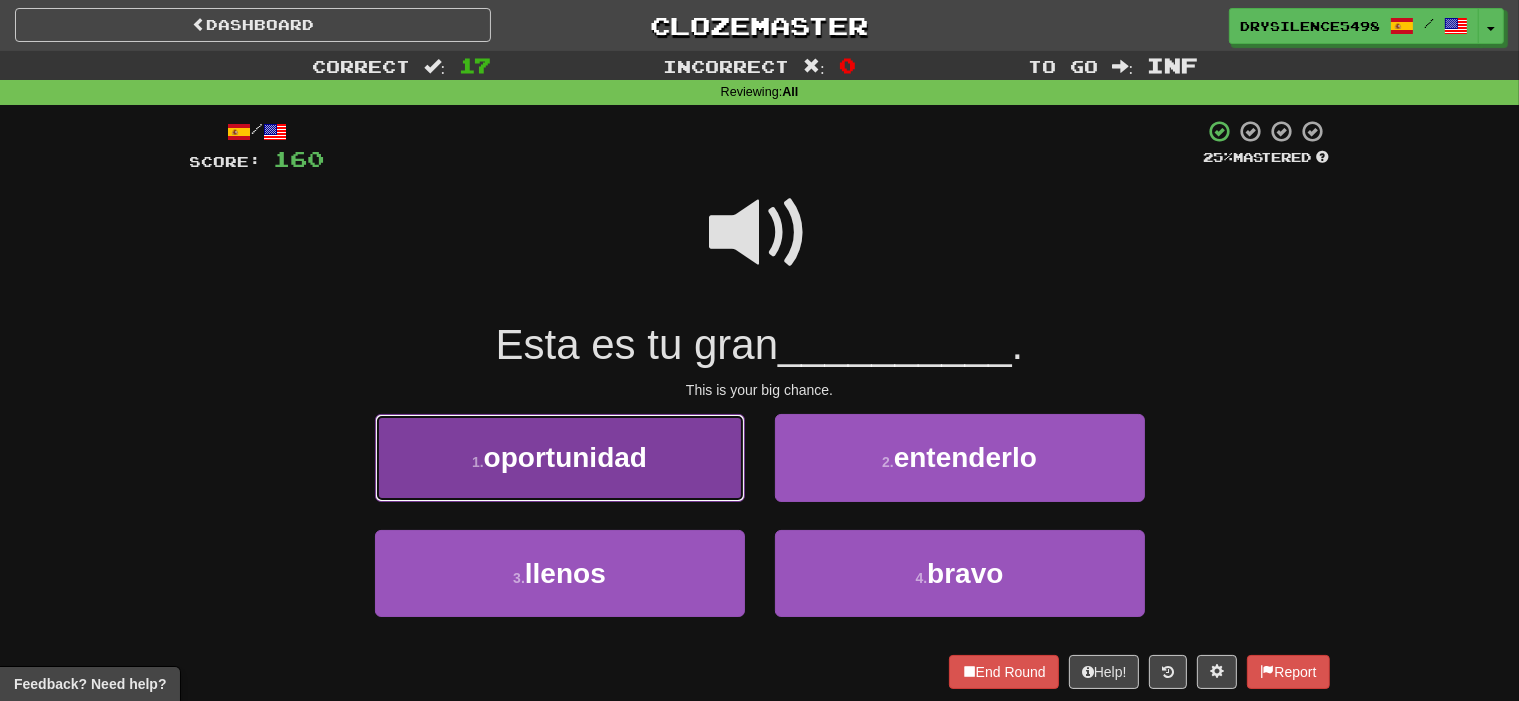 click on "1 .  oportunidad" at bounding box center (560, 457) 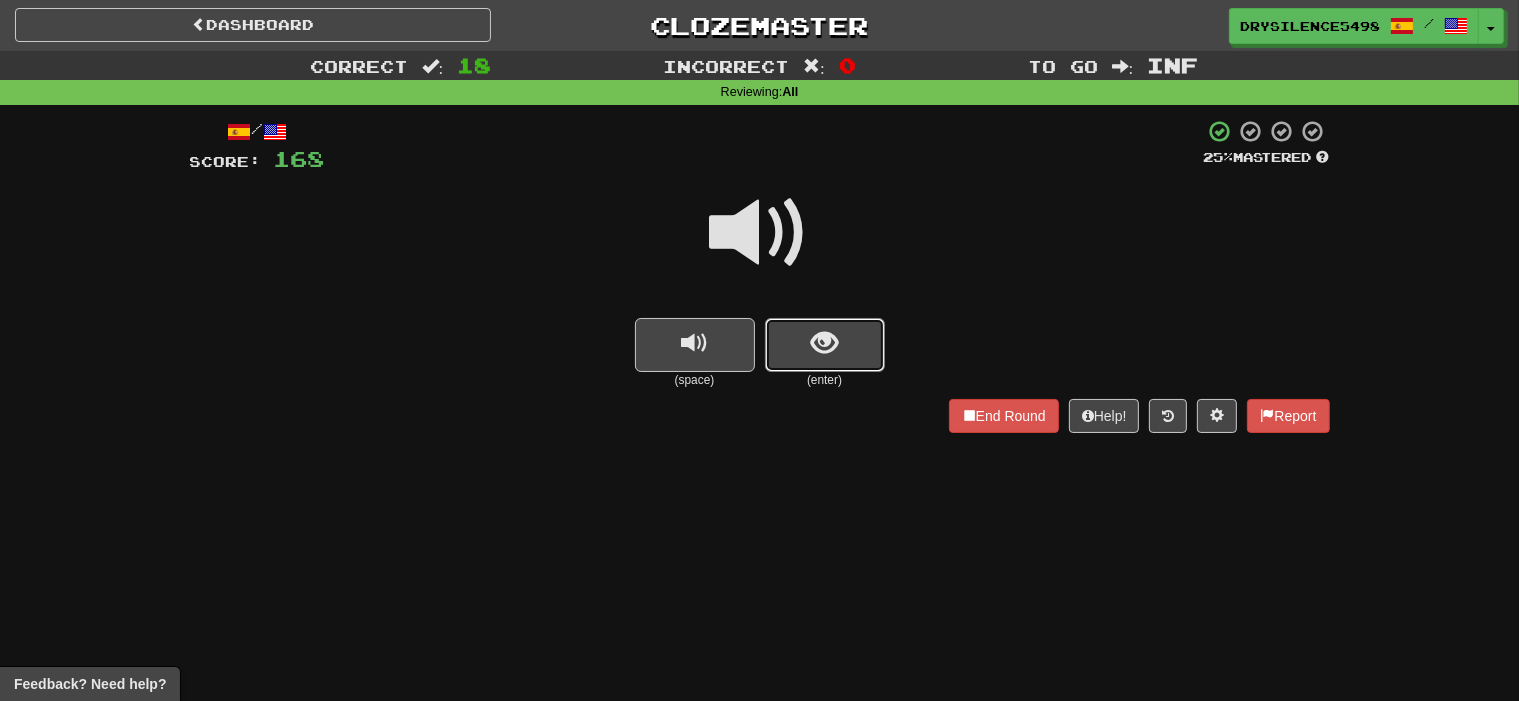 click at bounding box center [824, 343] 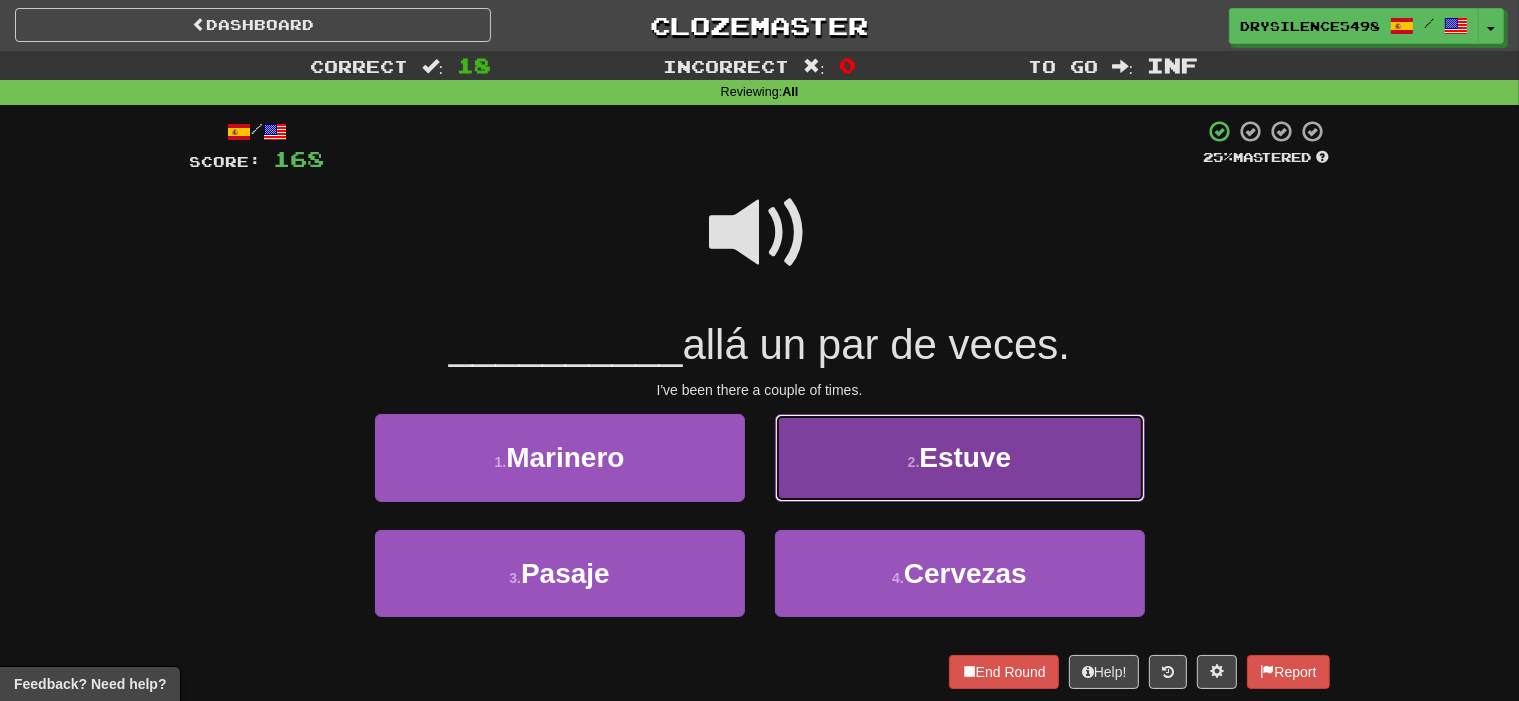 click on "2 .  Estuve" at bounding box center [960, 457] 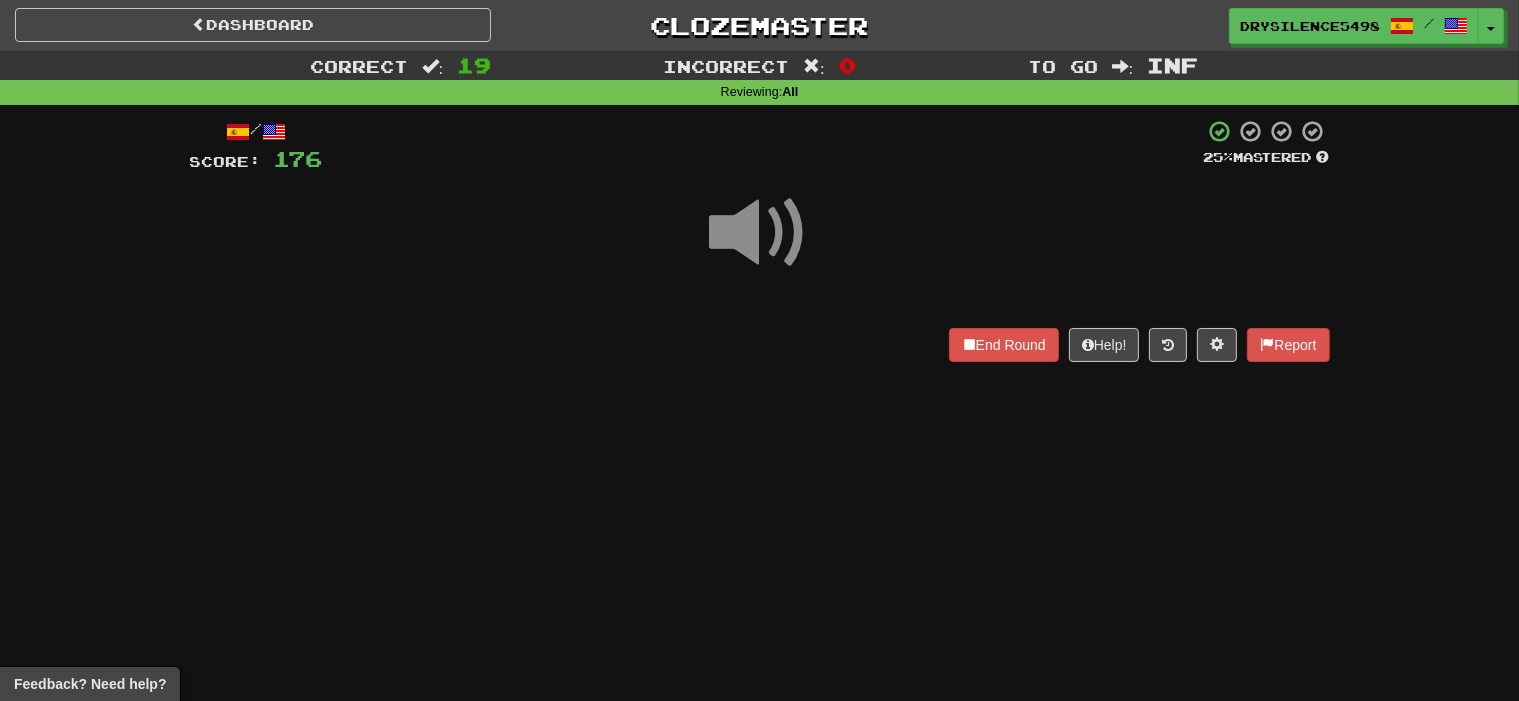 click on "End Round  Help!  Report" at bounding box center (760, 345) 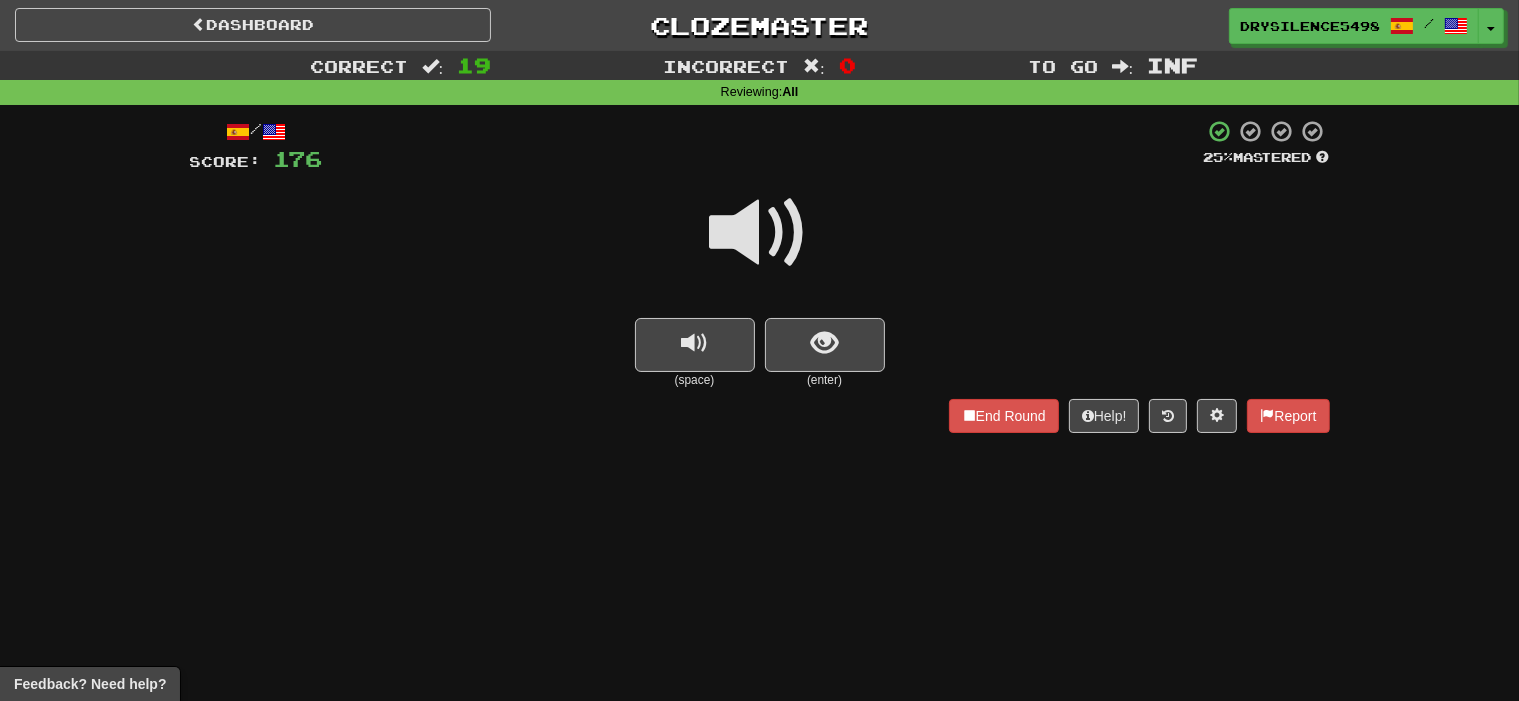 click at bounding box center (824, 343) 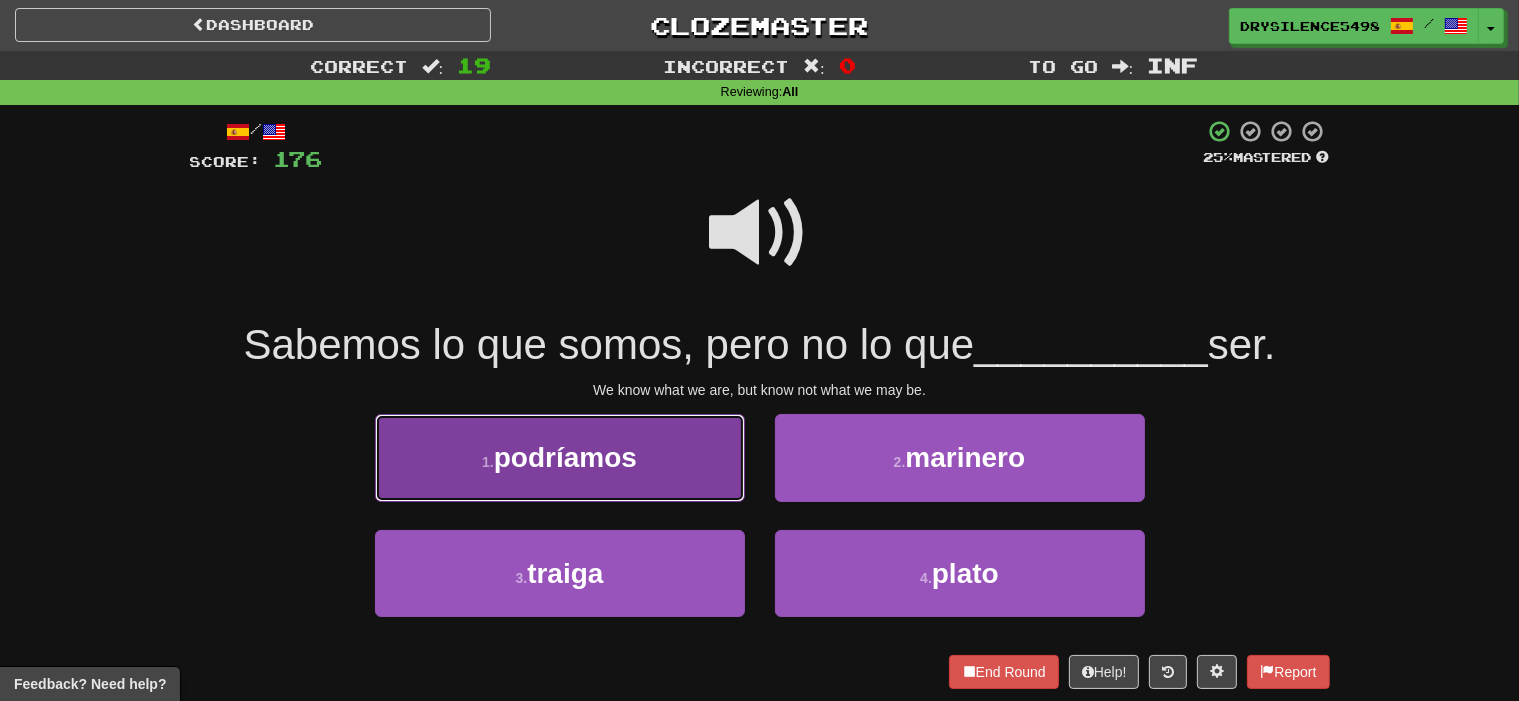 click on "1 .  podríamos" at bounding box center (560, 457) 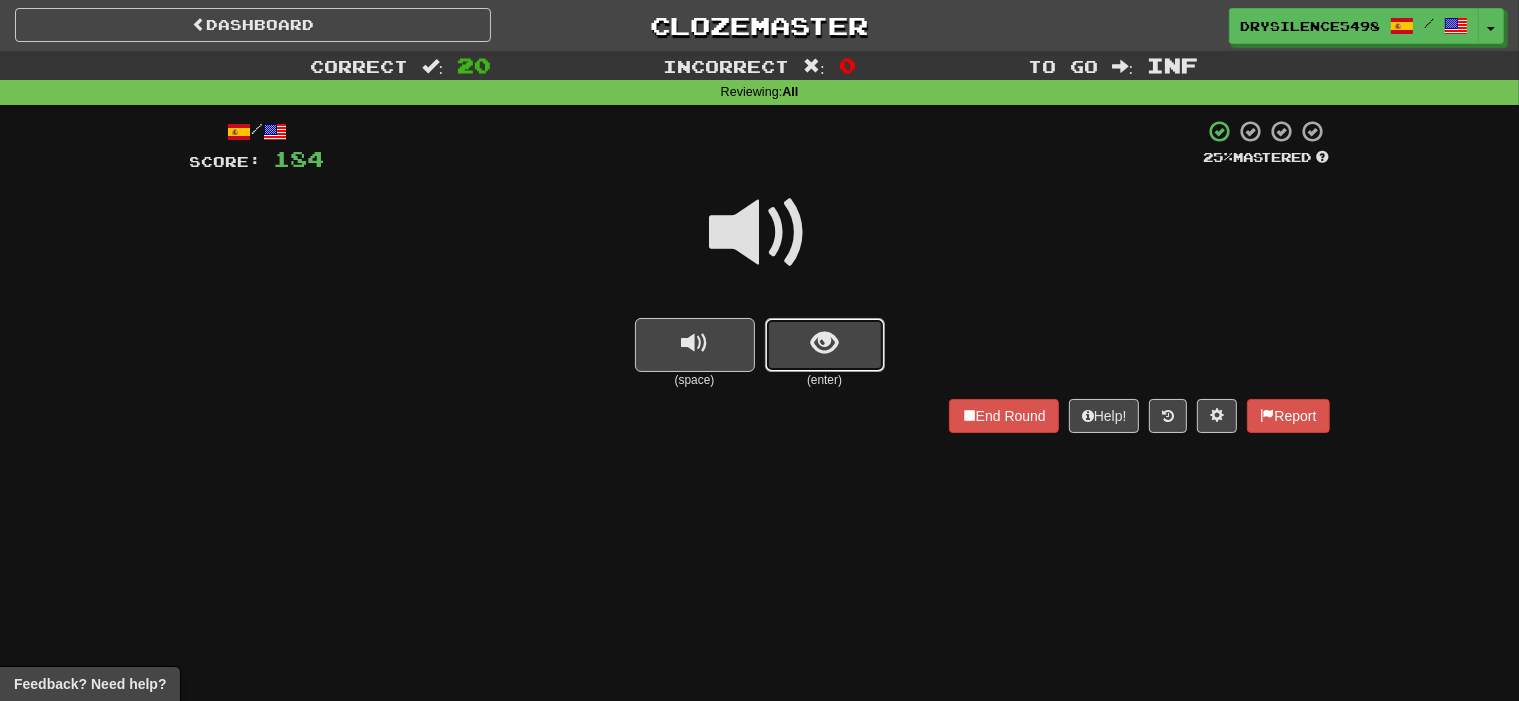 click at bounding box center (825, 345) 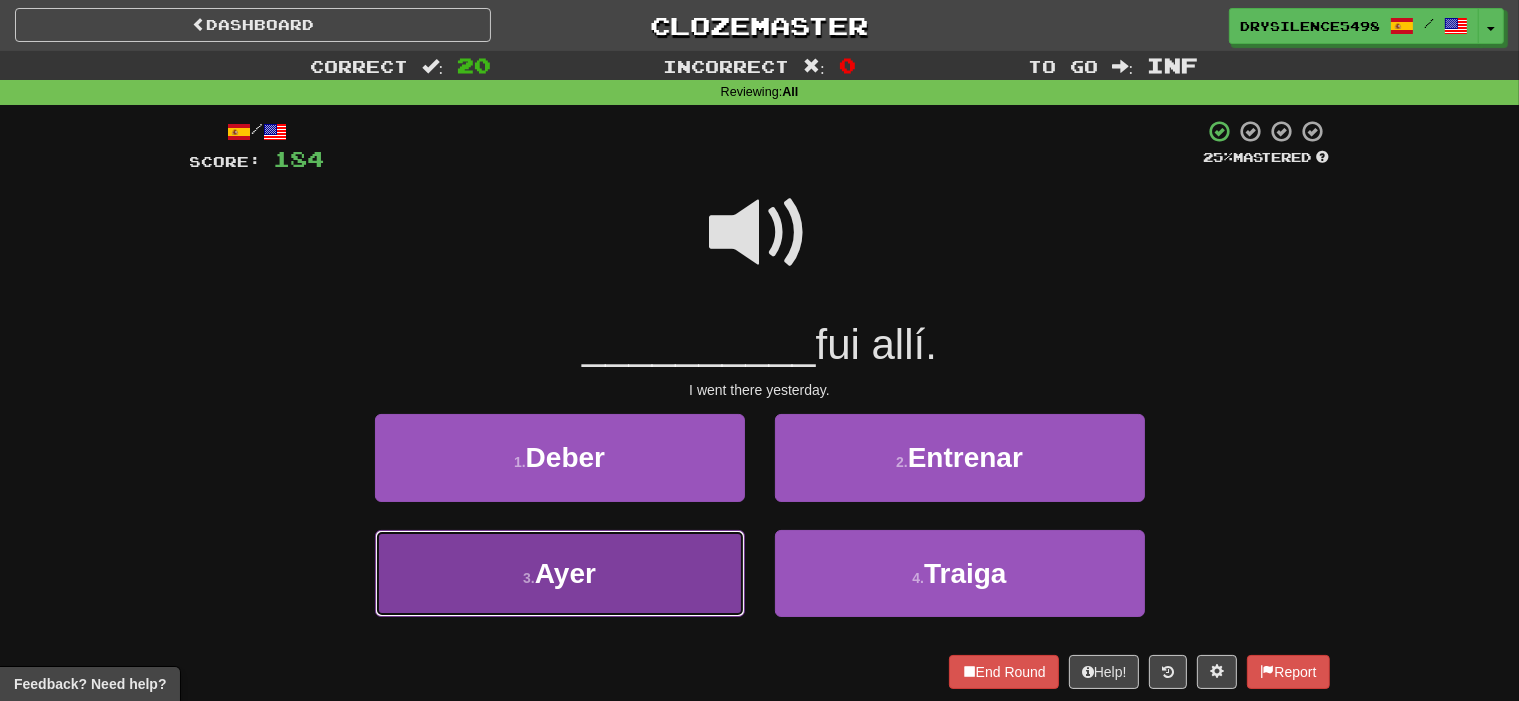 click on "3 .  Ayer" at bounding box center [560, 573] 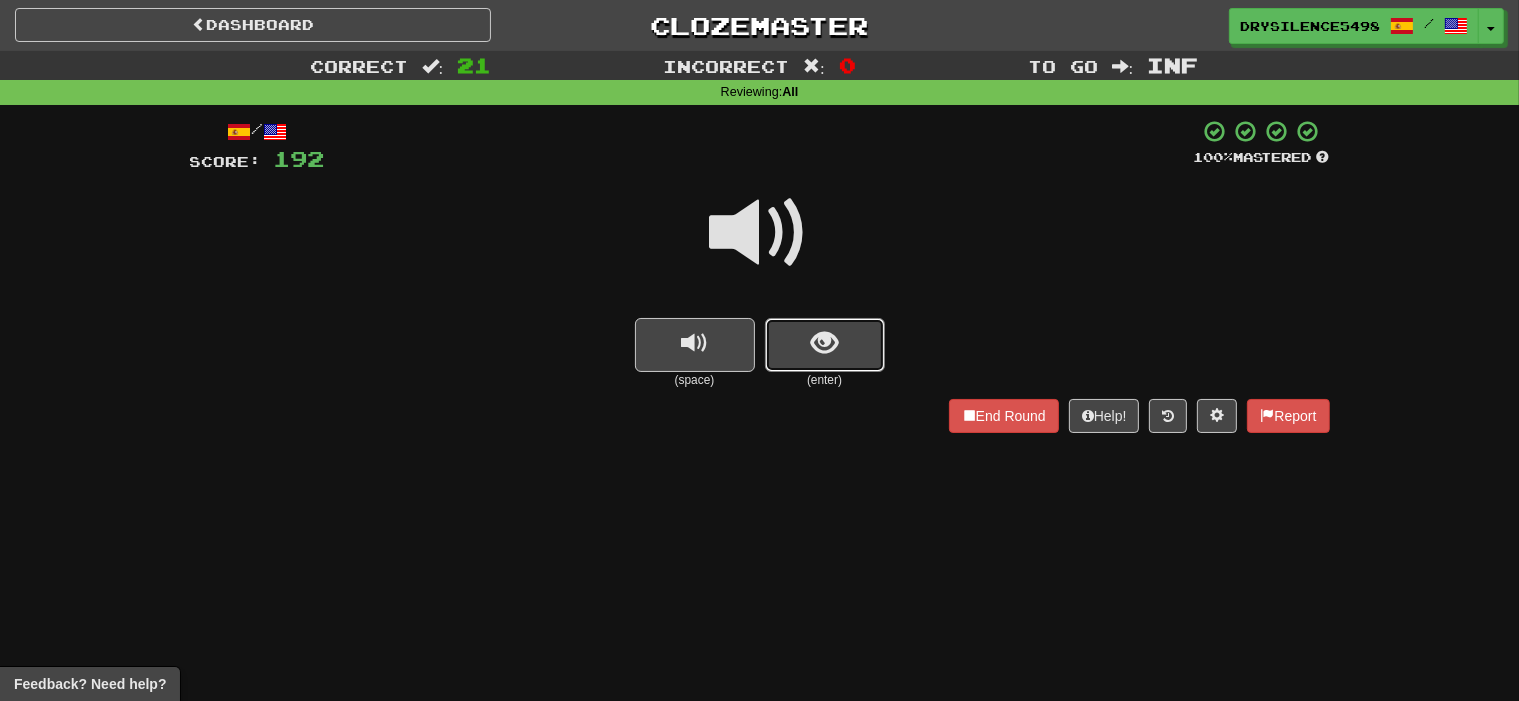 click at bounding box center (824, 343) 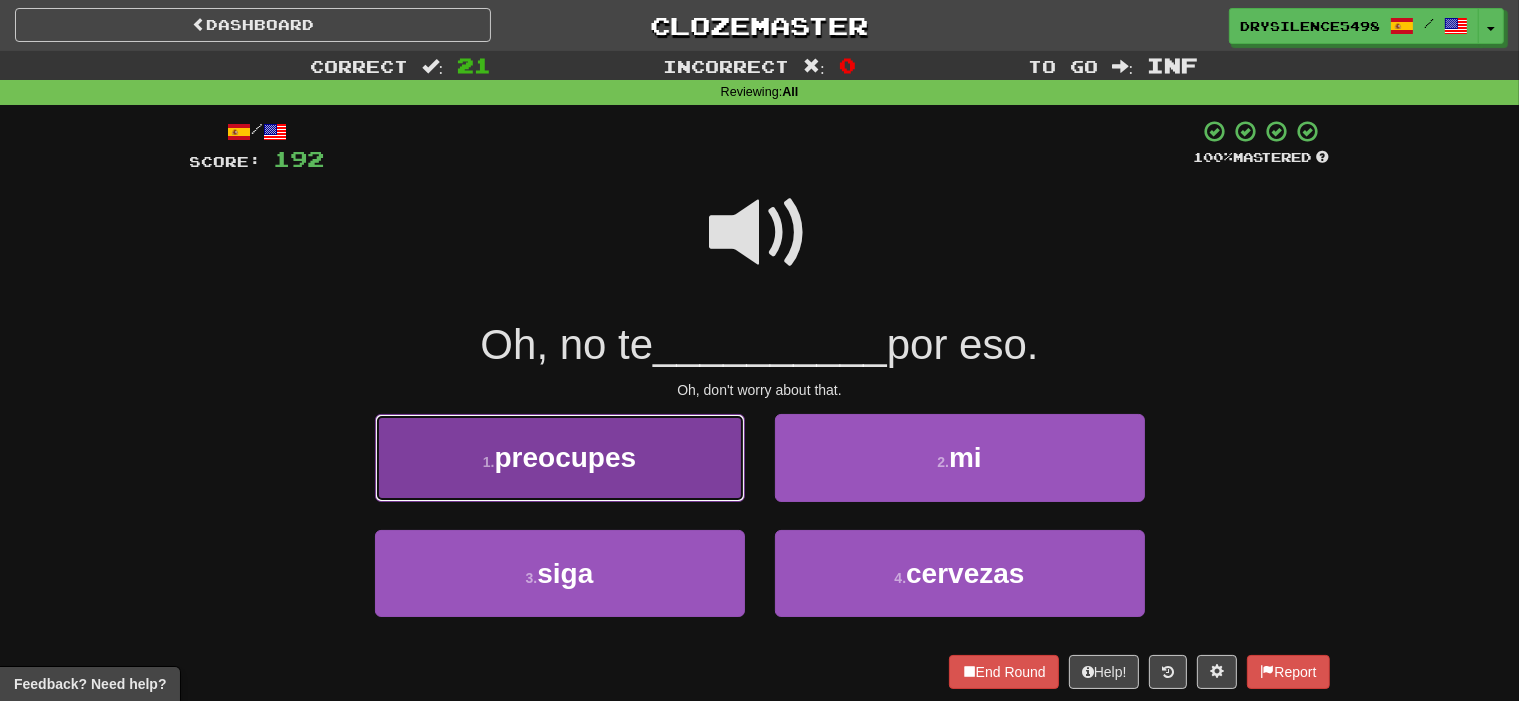 click on "1 .  preocupes" at bounding box center [560, 457] 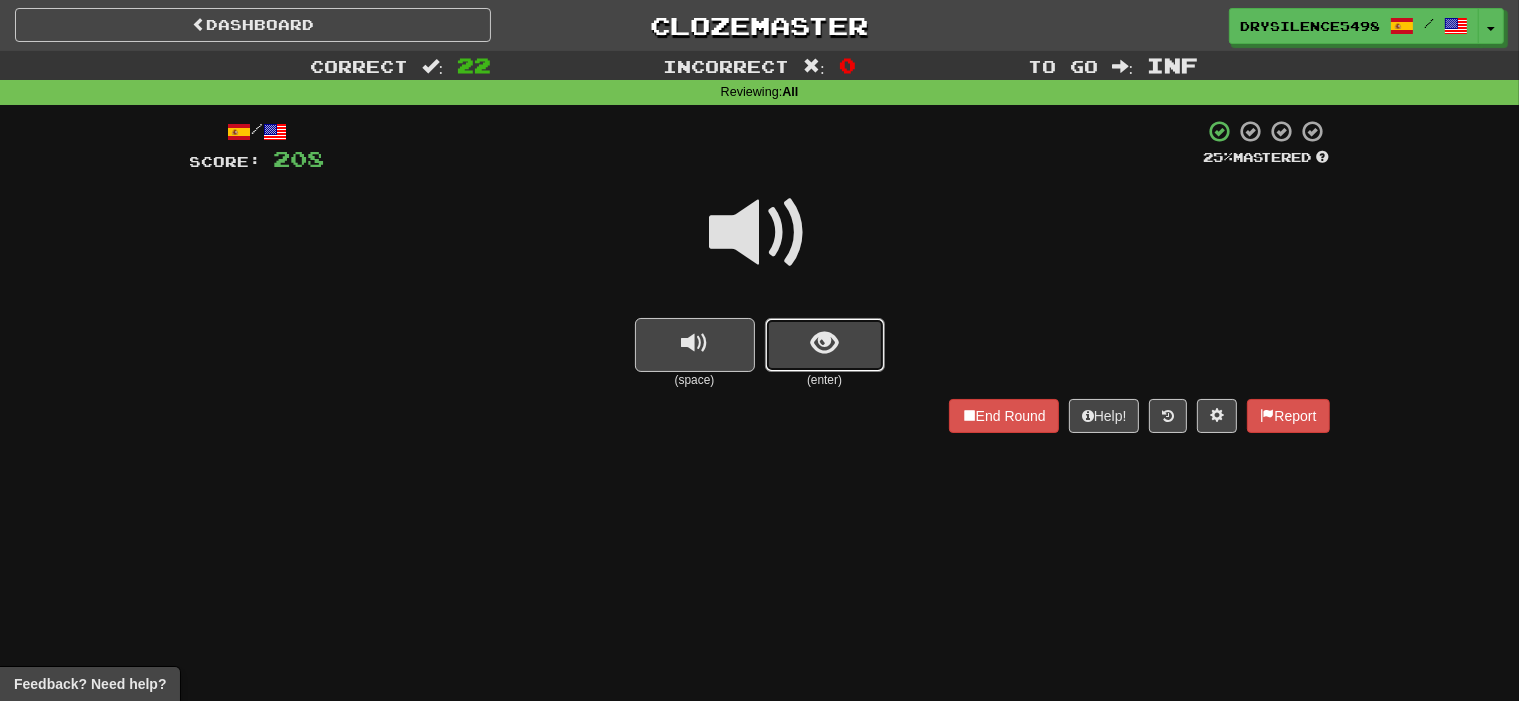 click at bounding box center (824, 343) 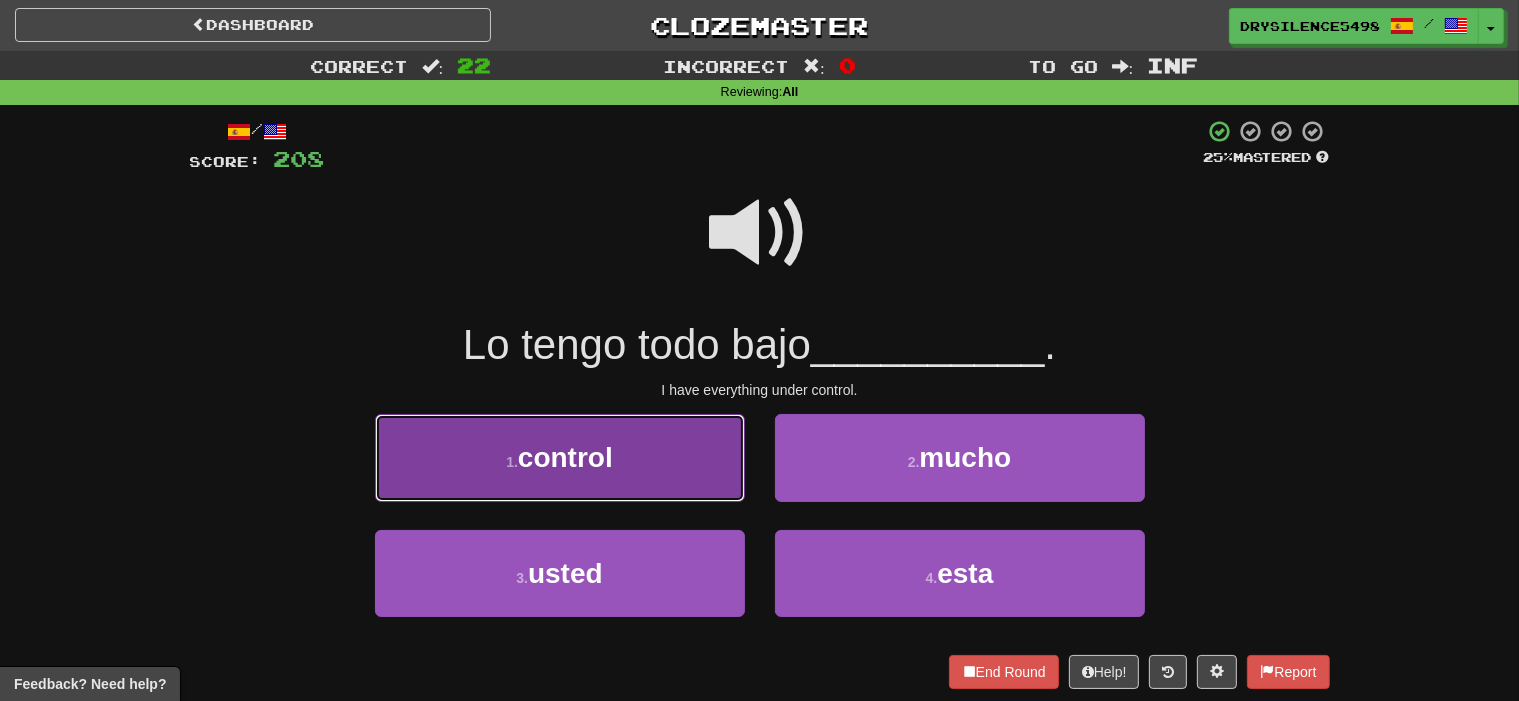 click on "1 .  control" at bounding box center [560, 457] 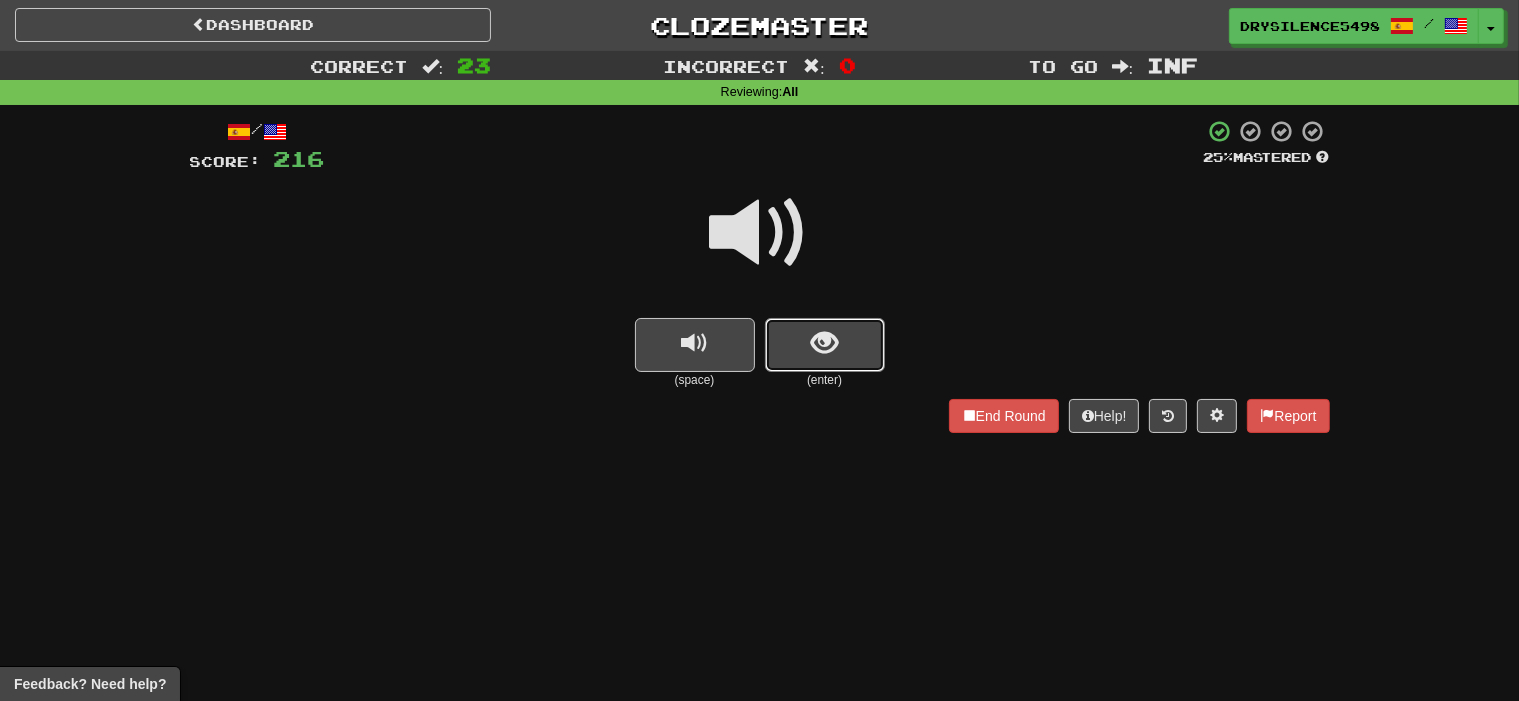 click at bounding box center (824, 343) 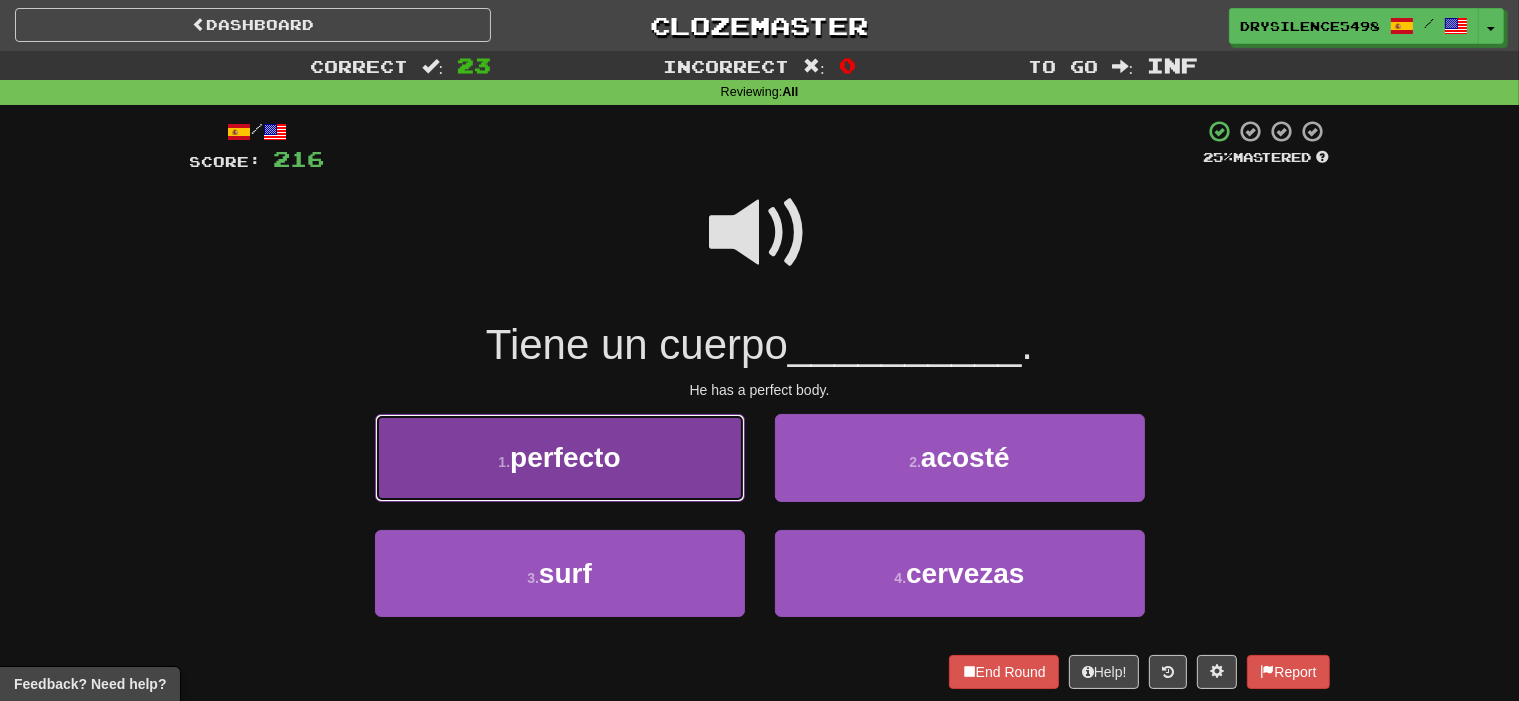 click on "1 .  perfecto" at bounding box center [560, 457] 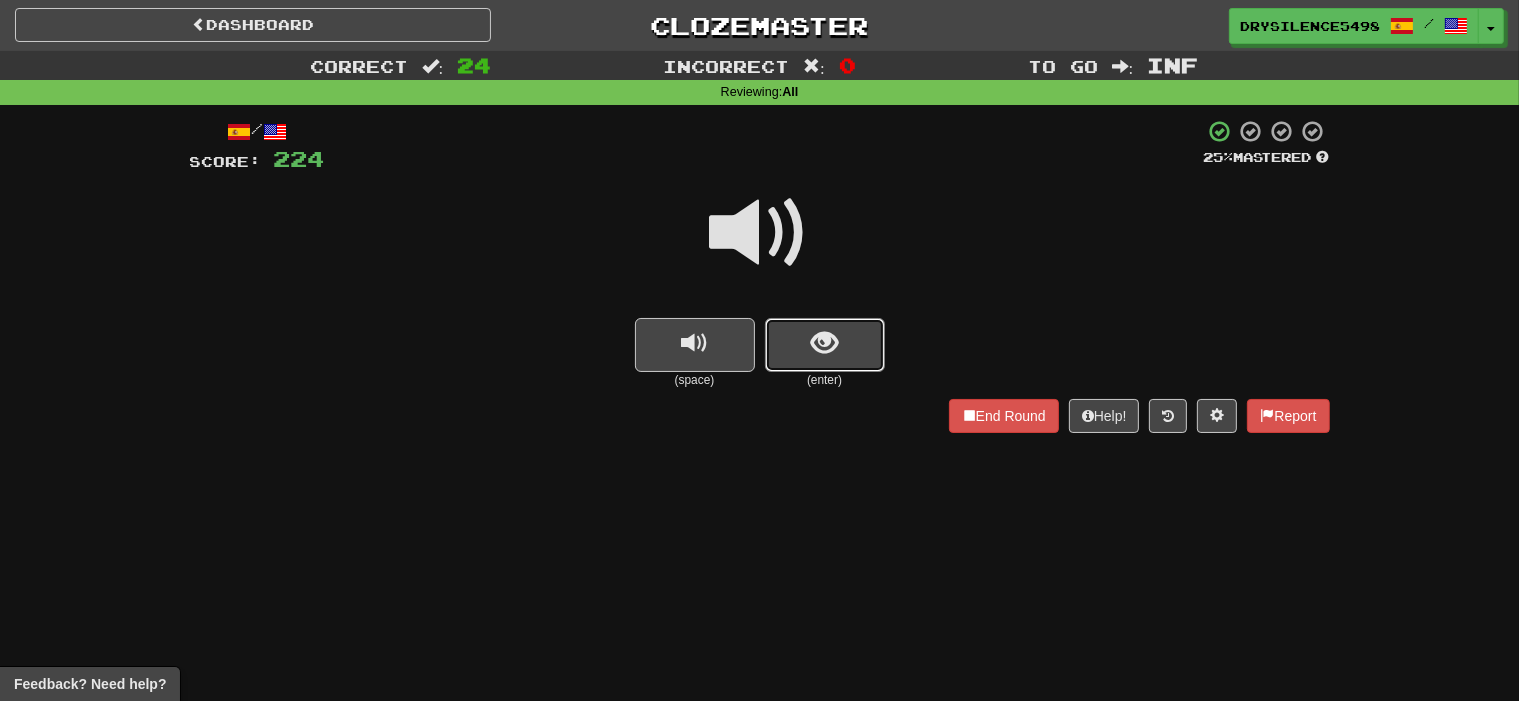 click at bounding box center [825, 345] 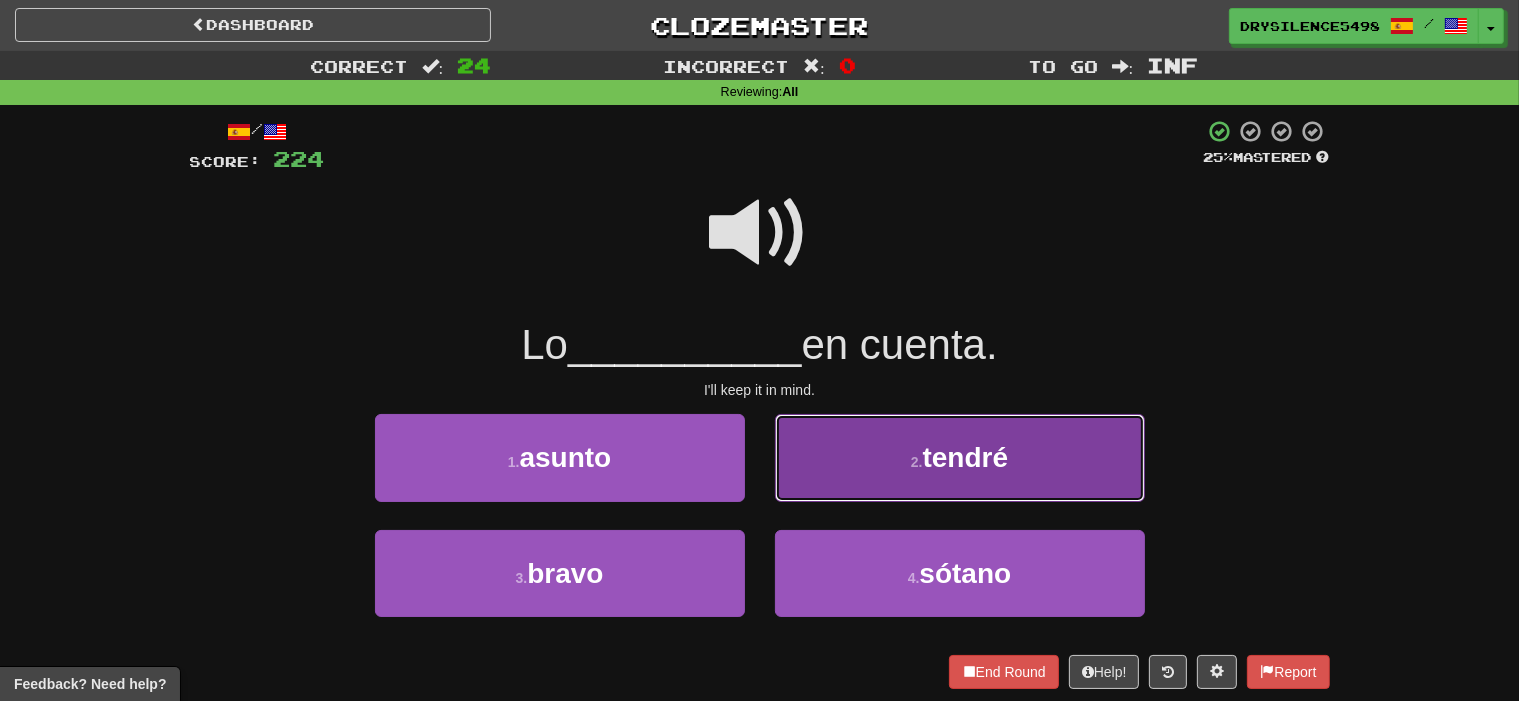 click on "2 .  tendré" at bounding box center [960, 457] 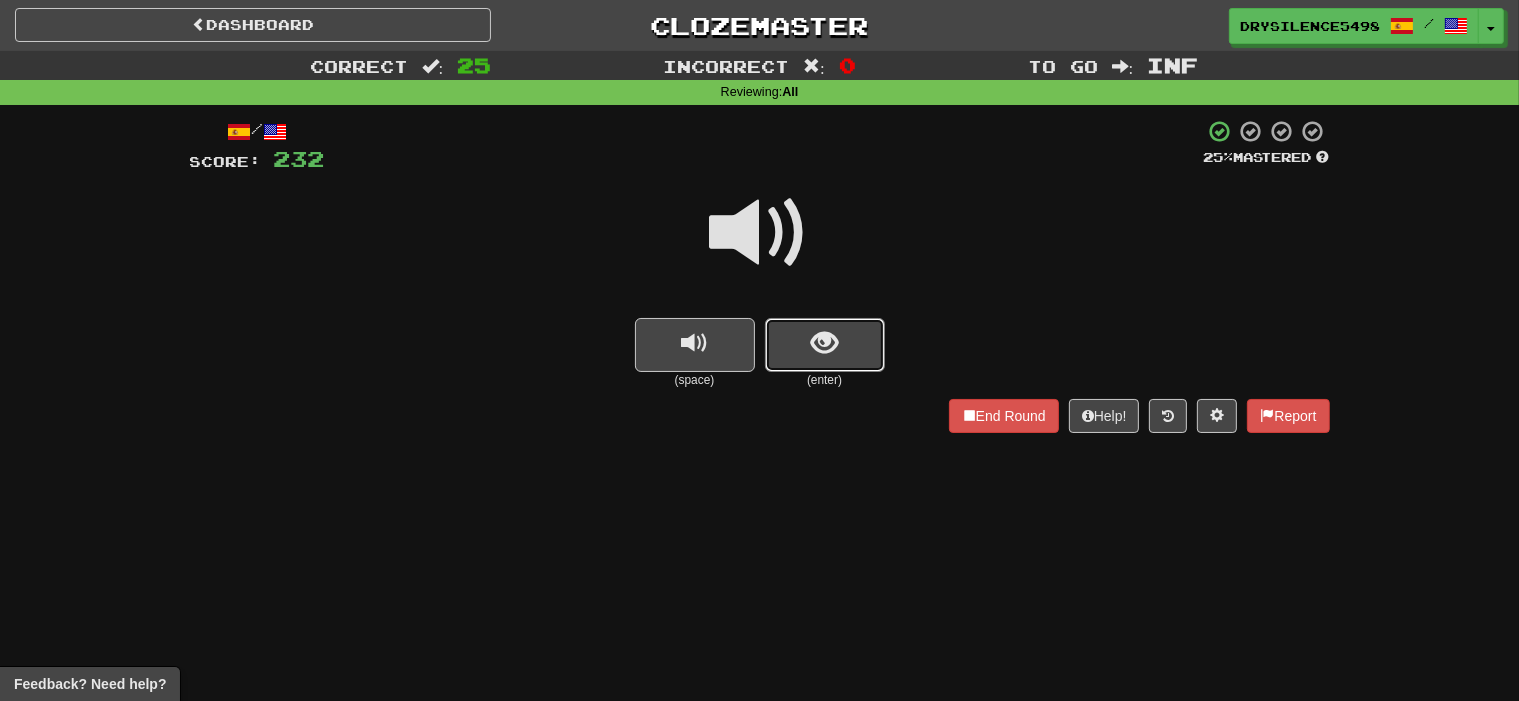 click at bounding box center [825, 345] 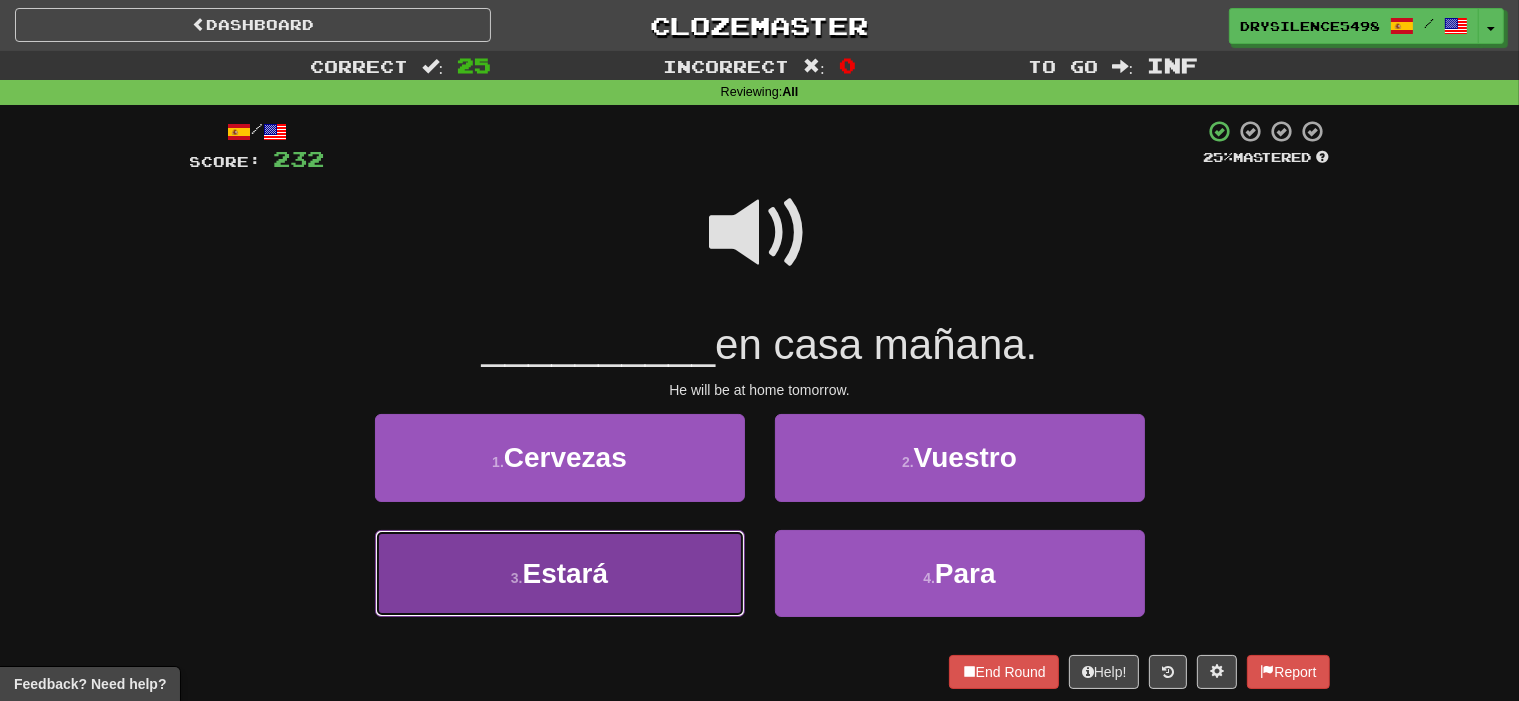 click on "3 .  Estará" at bounding box center [560, 573] 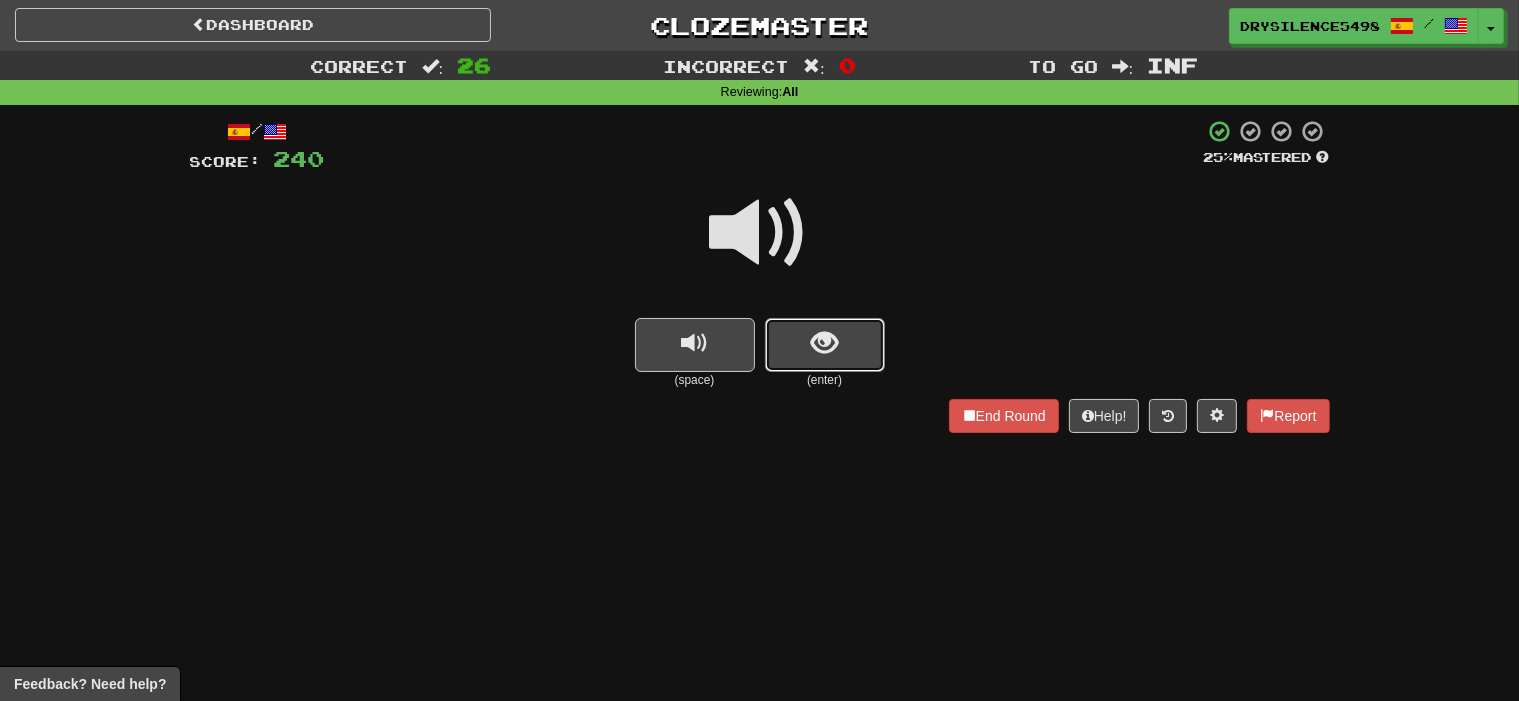 click at bounding box center [824, 343] 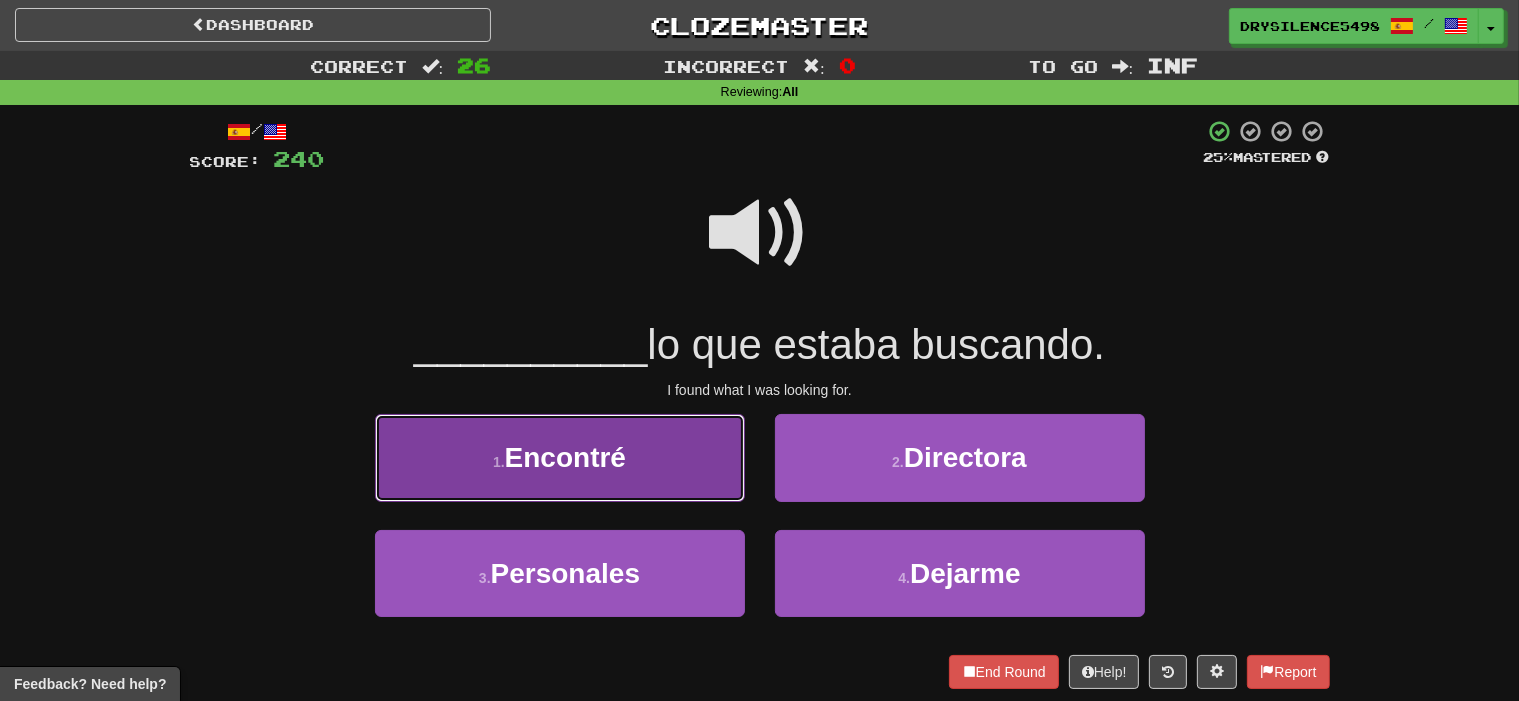 click on "1 .  Encontré" at bounding box center [560, 457] 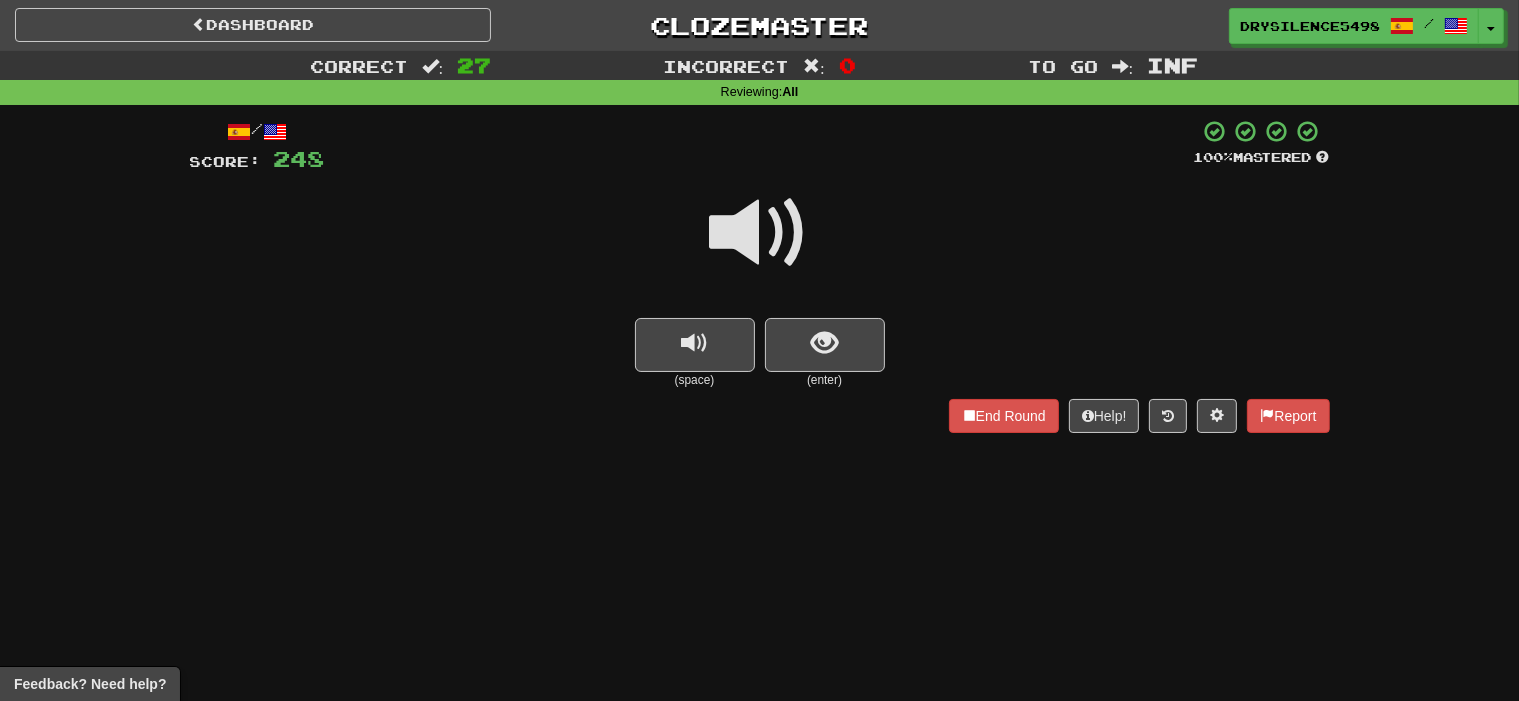 click at bounding box center [824, 343] 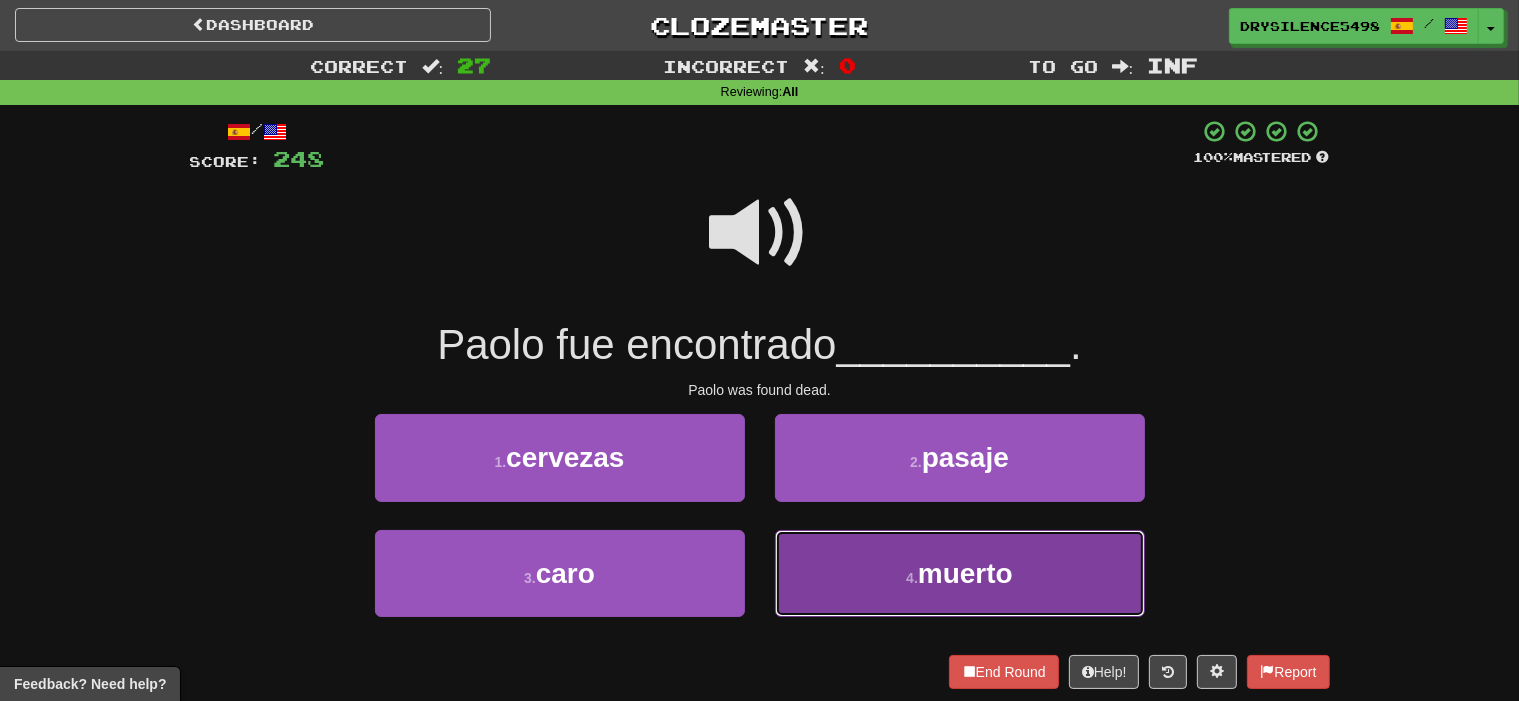 click on "4 .  muerto" at bounding box center [960, 573] 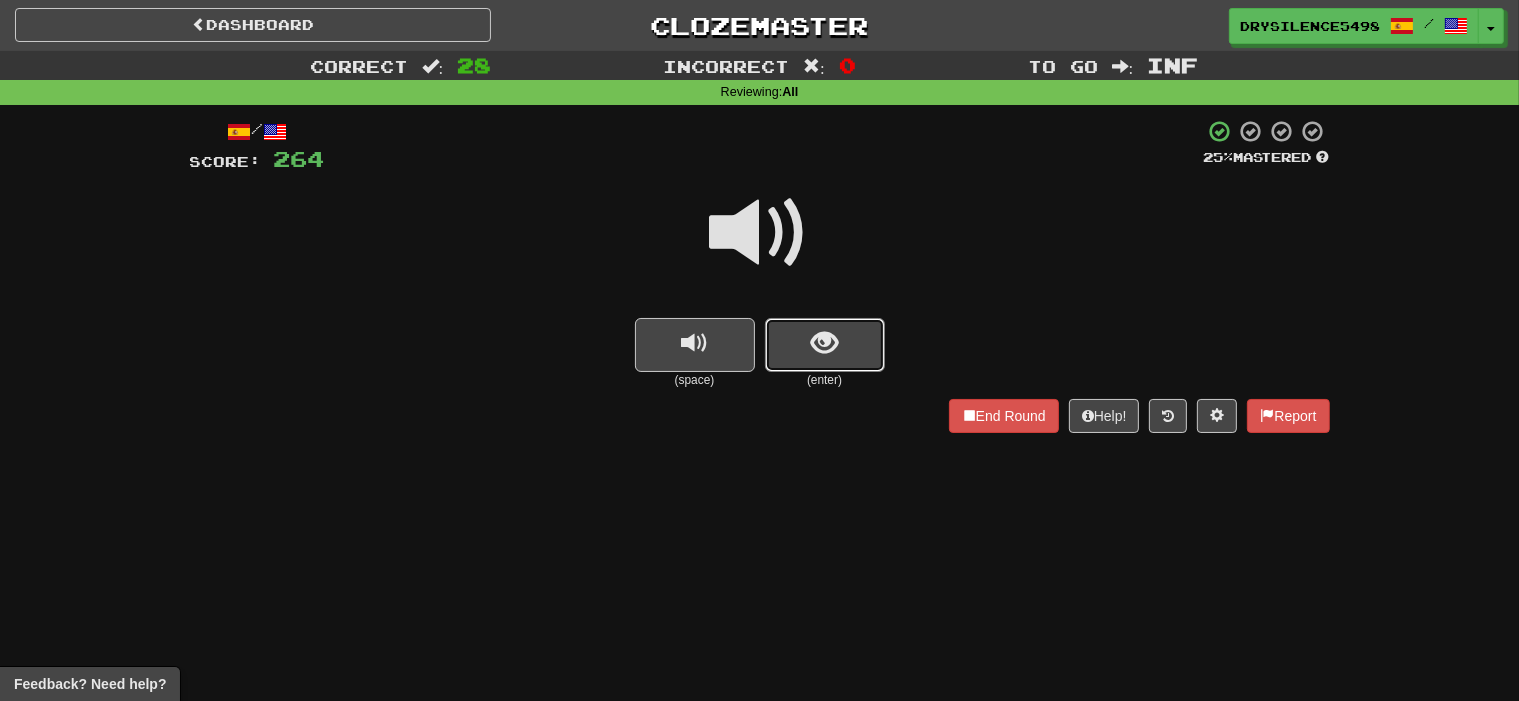 click at bounding box center [824, 343] 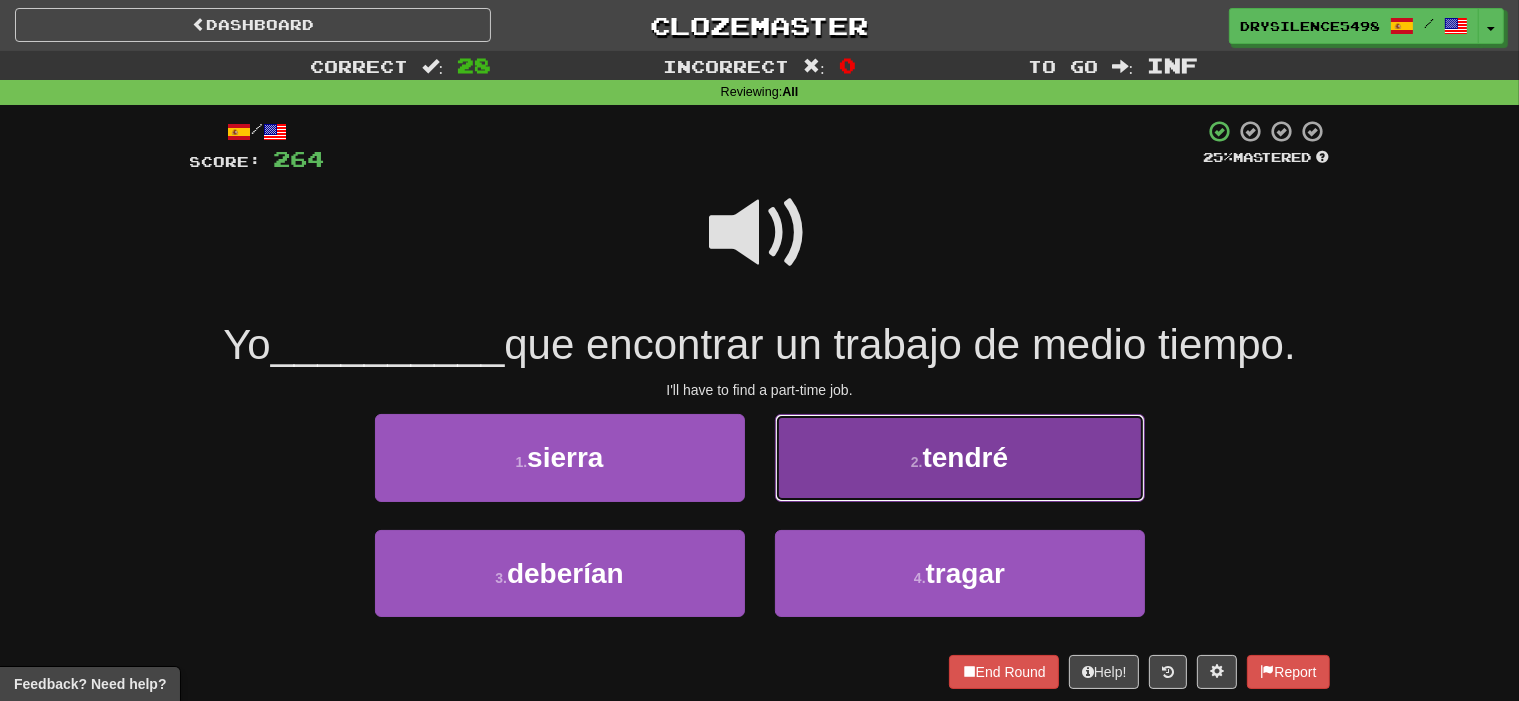 click on "2 .  tendré" at bounding box center [960, 457] 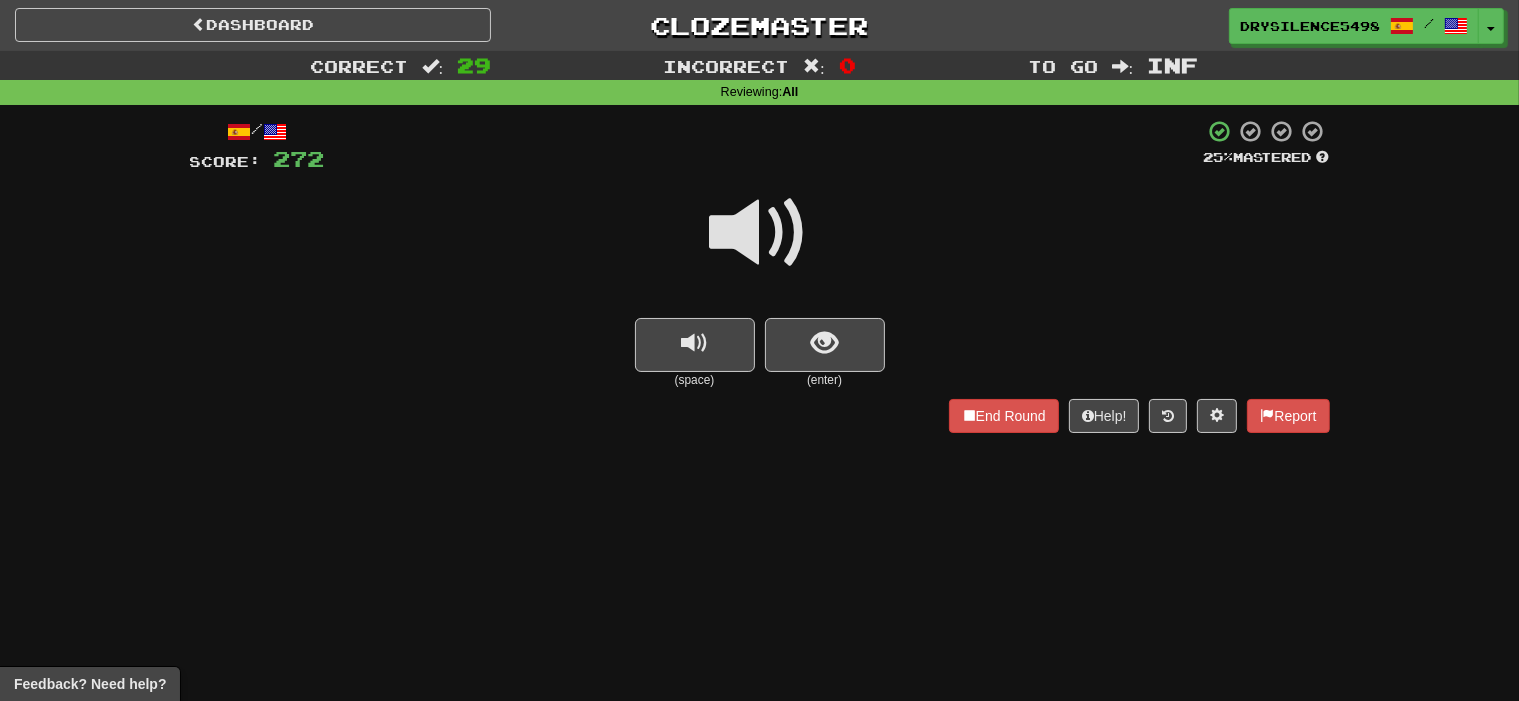 click at bounding box center (824, 343) 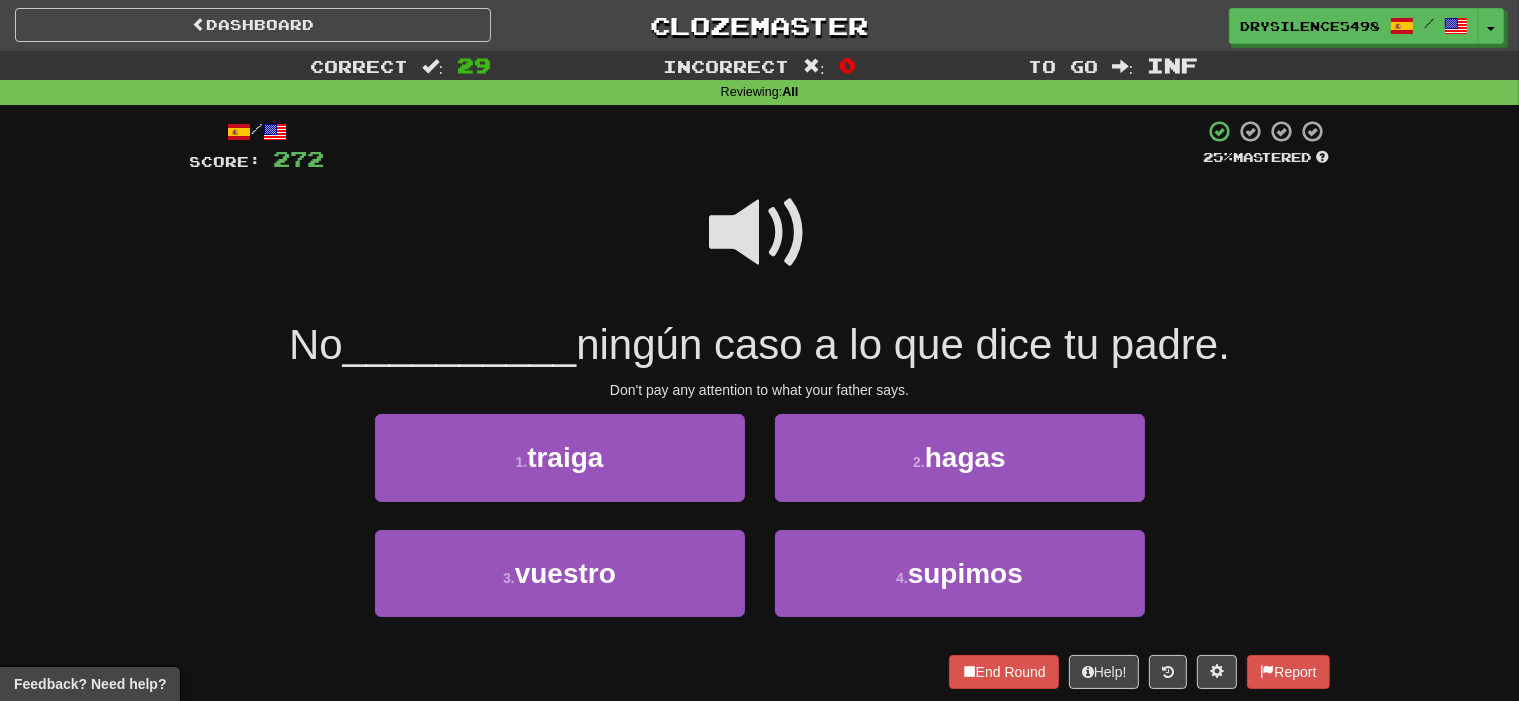 click at bounding box center [760, 233] 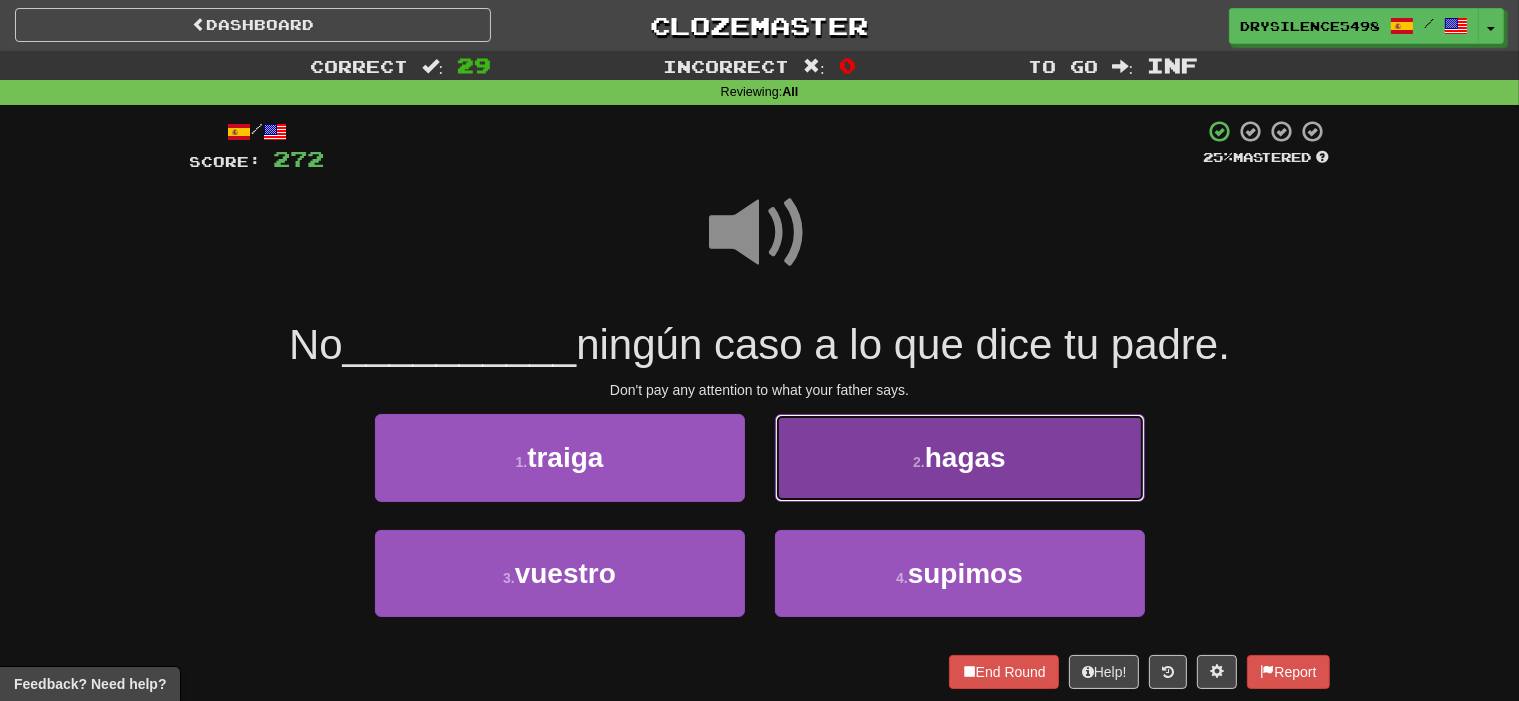 click on "2 .  hagas" at bounding box center [960, 457] 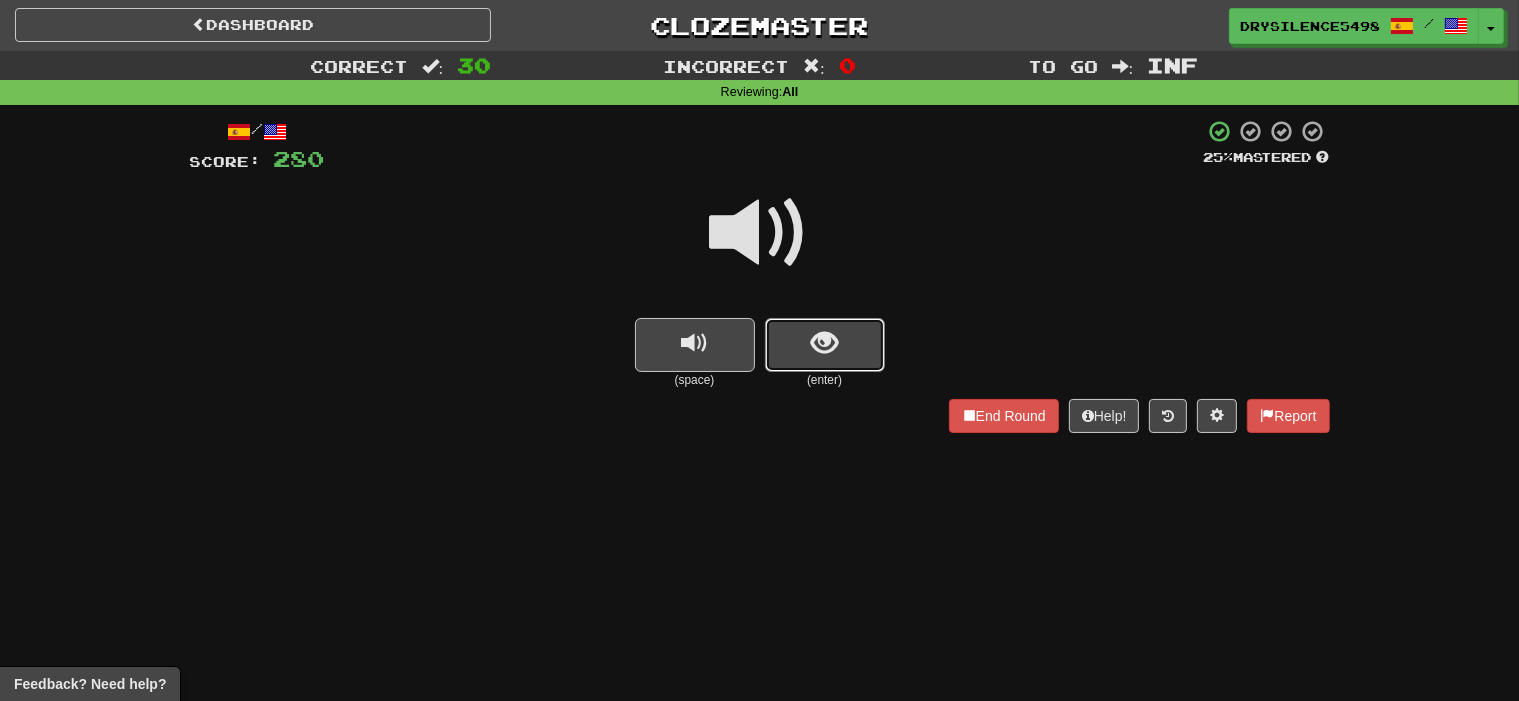 click at bounding box center [824, 343] 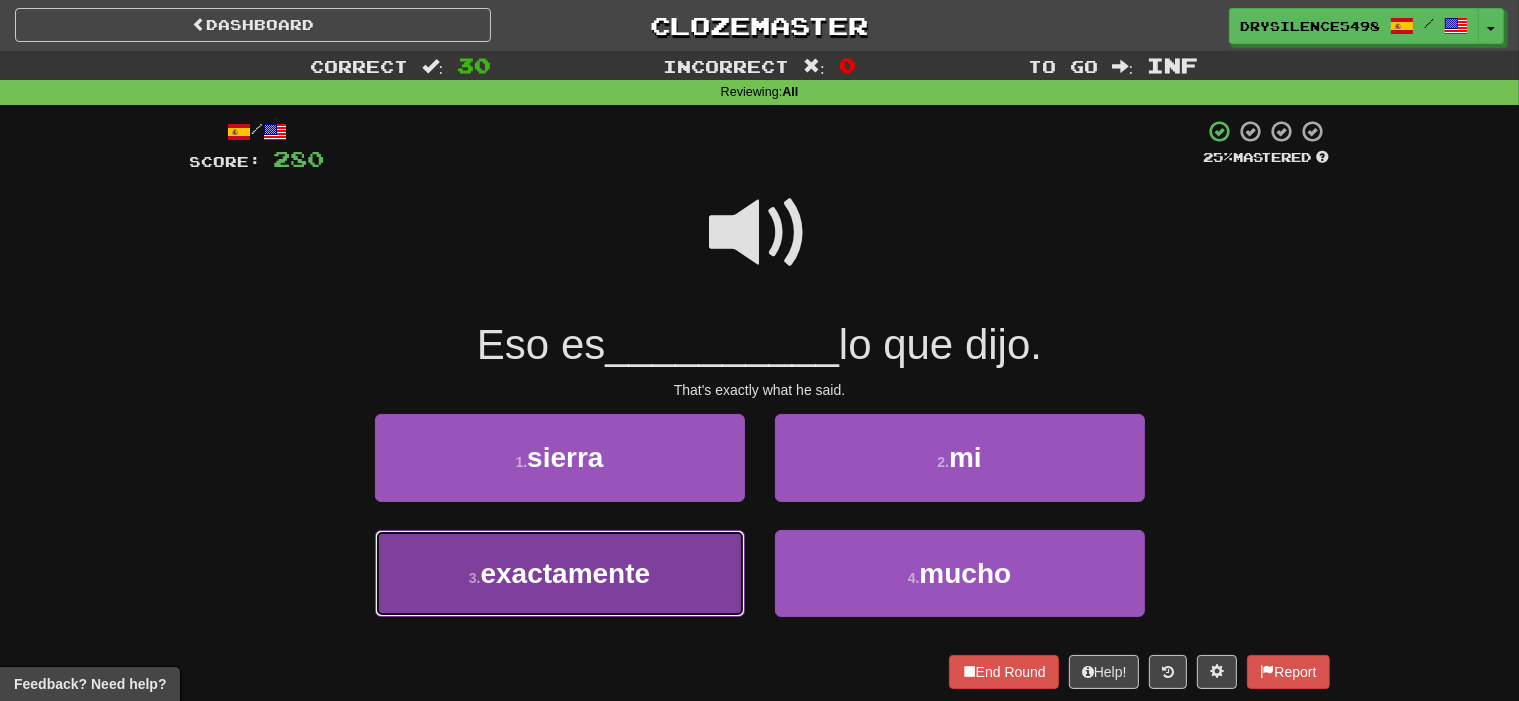 click on "3 .  exactamente" at bounding box center (560, 573) 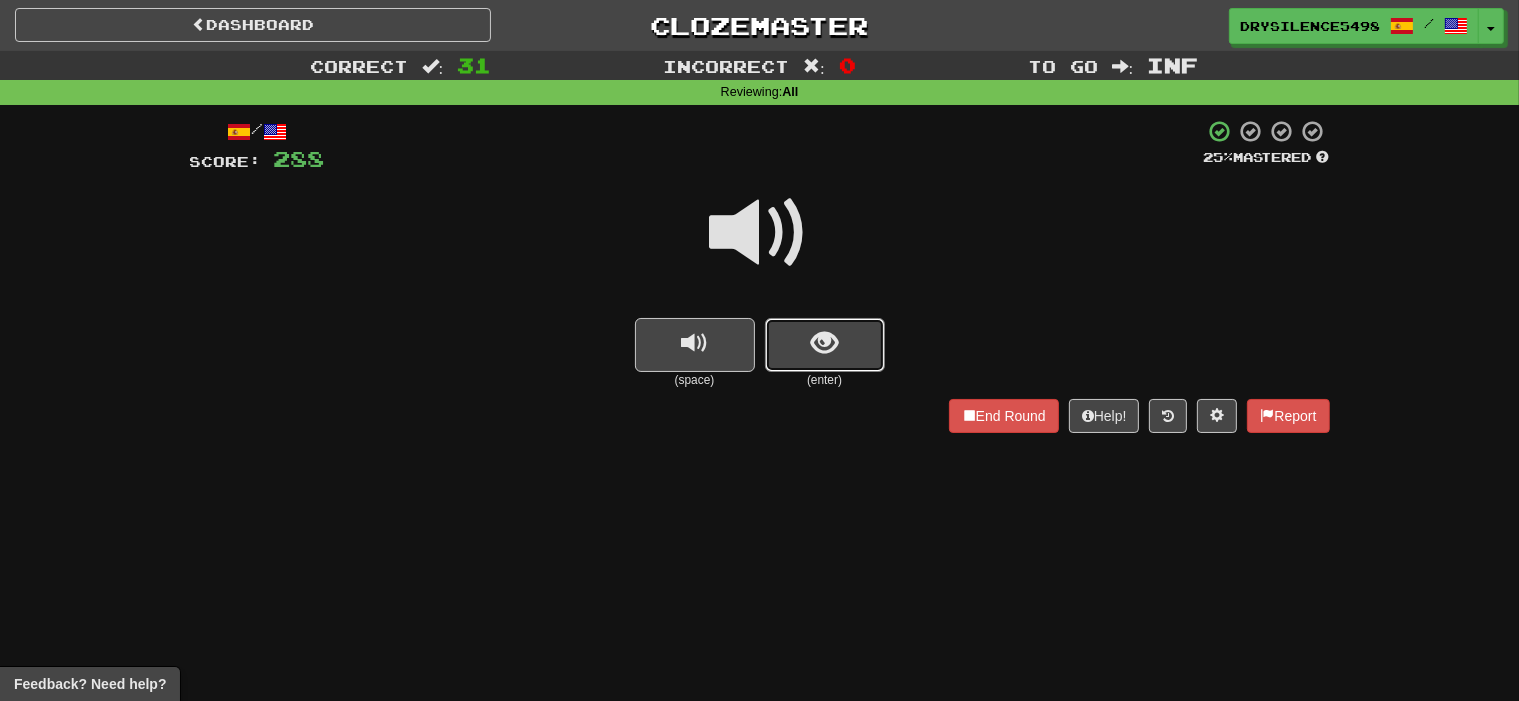 click at bounding box center [824, 343] 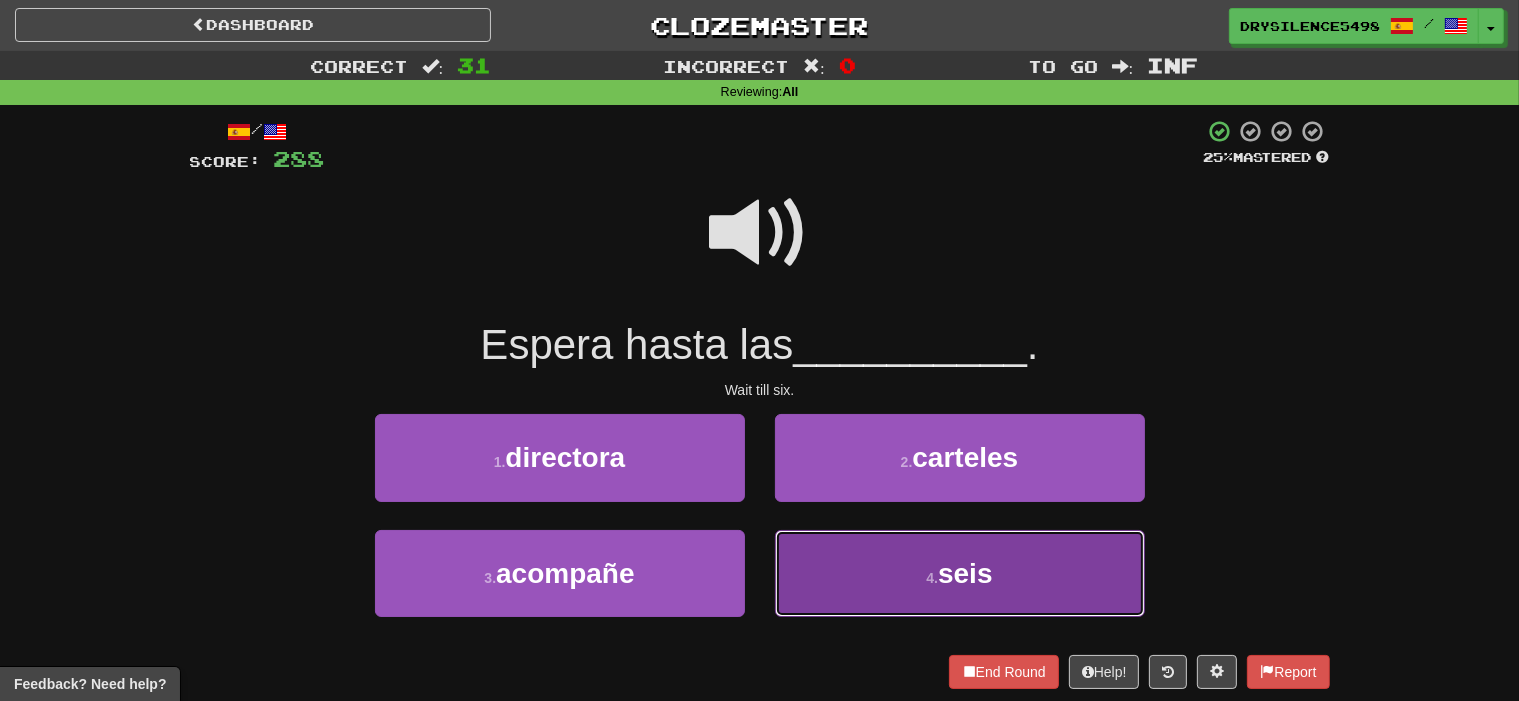 click on "4 .  seis" at bounding box center (960, 573) 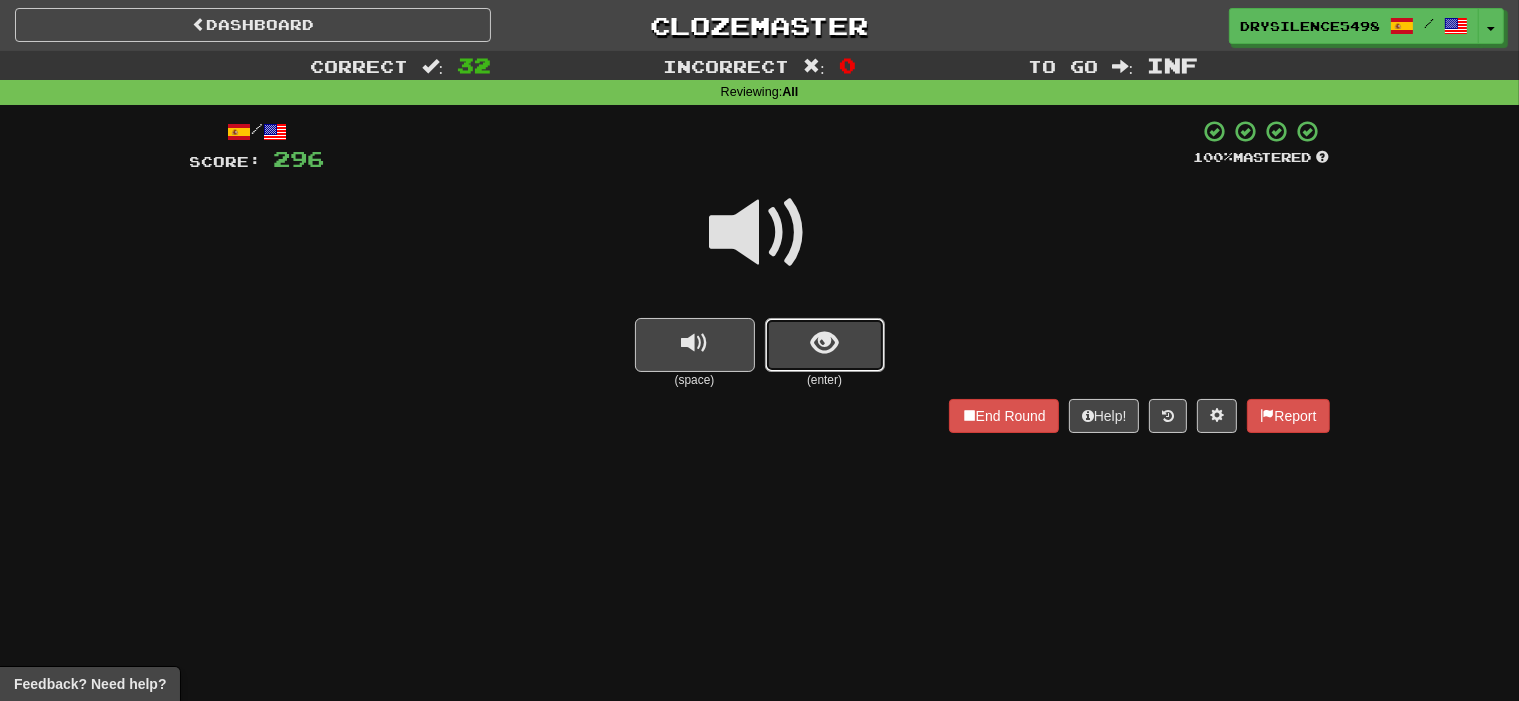 click at bounding box center [824, 343] 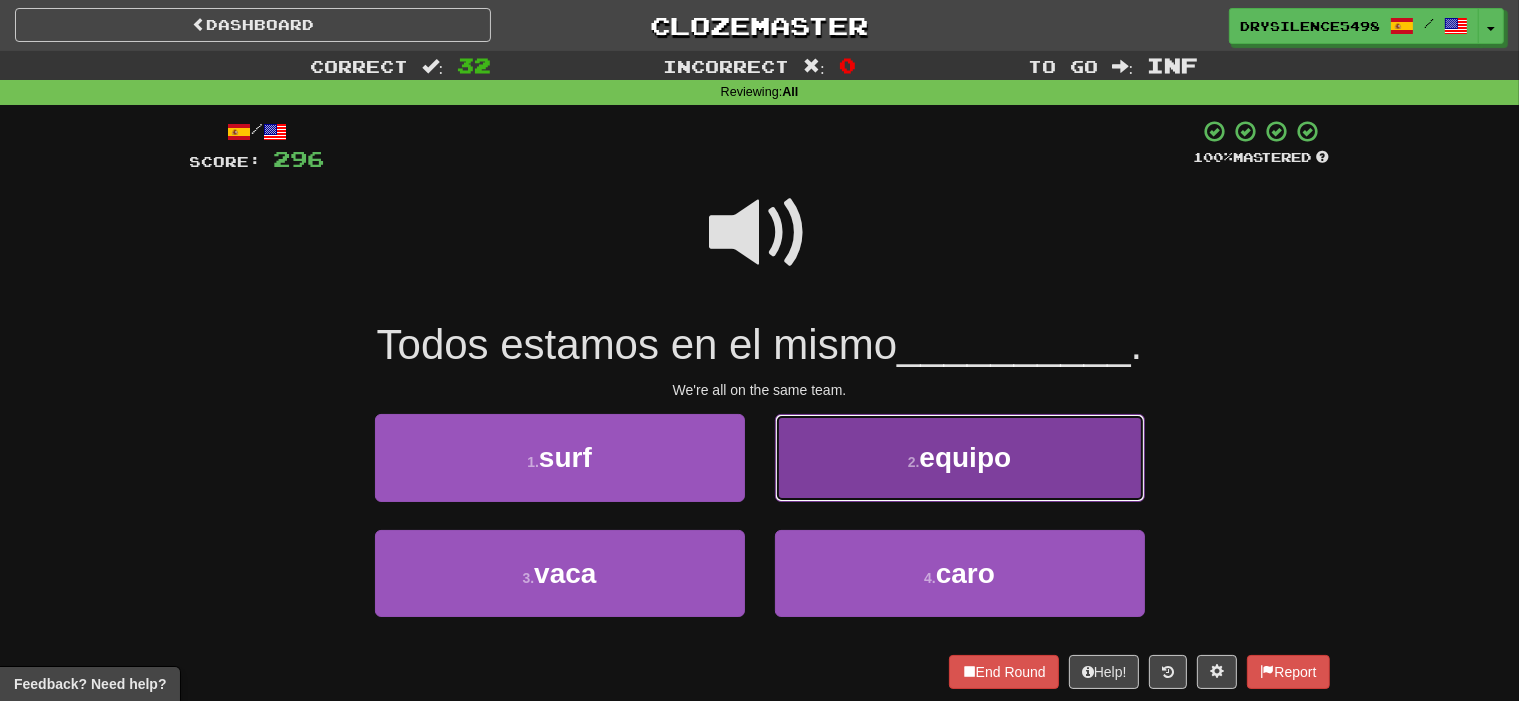 click on "2 .  equipo" at bounding box center [960, 457] 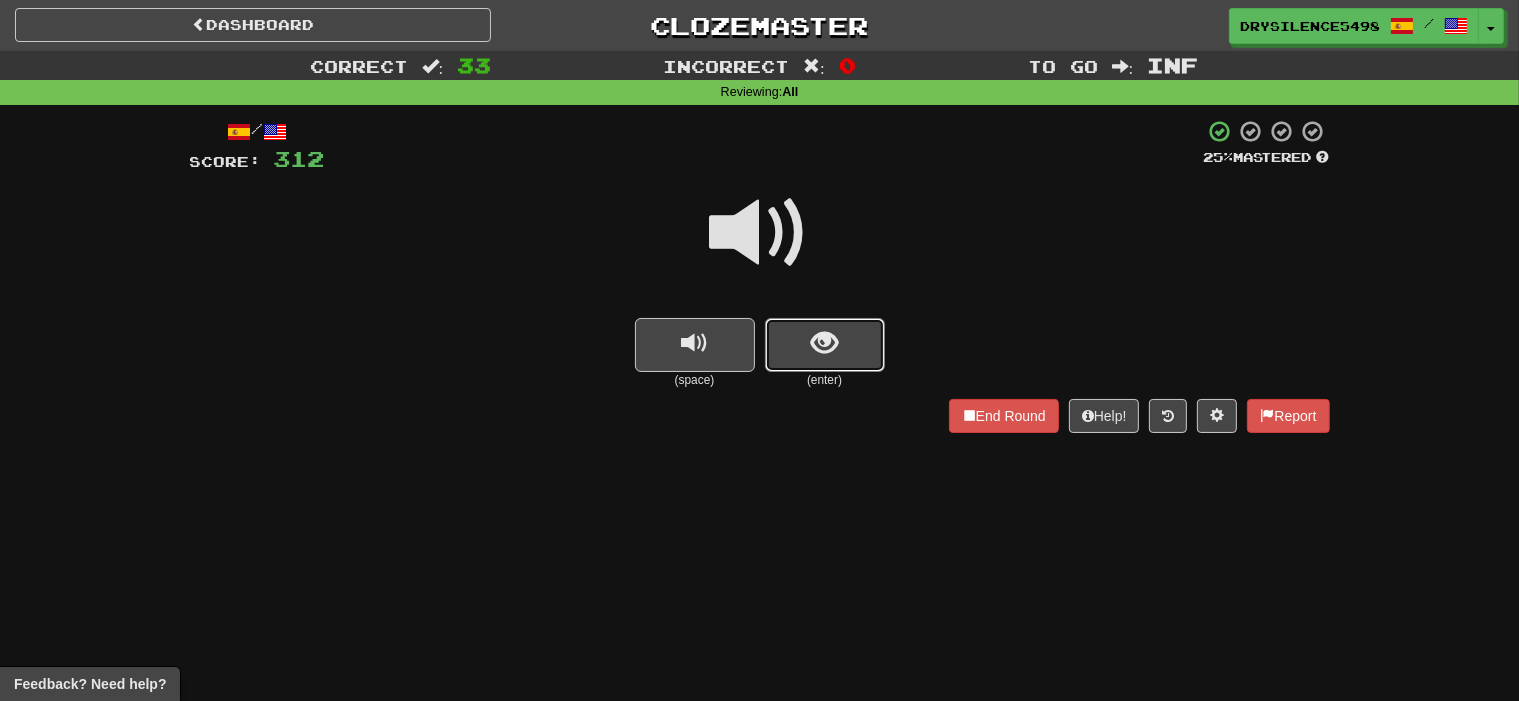 click at bounding box center (825, 345) 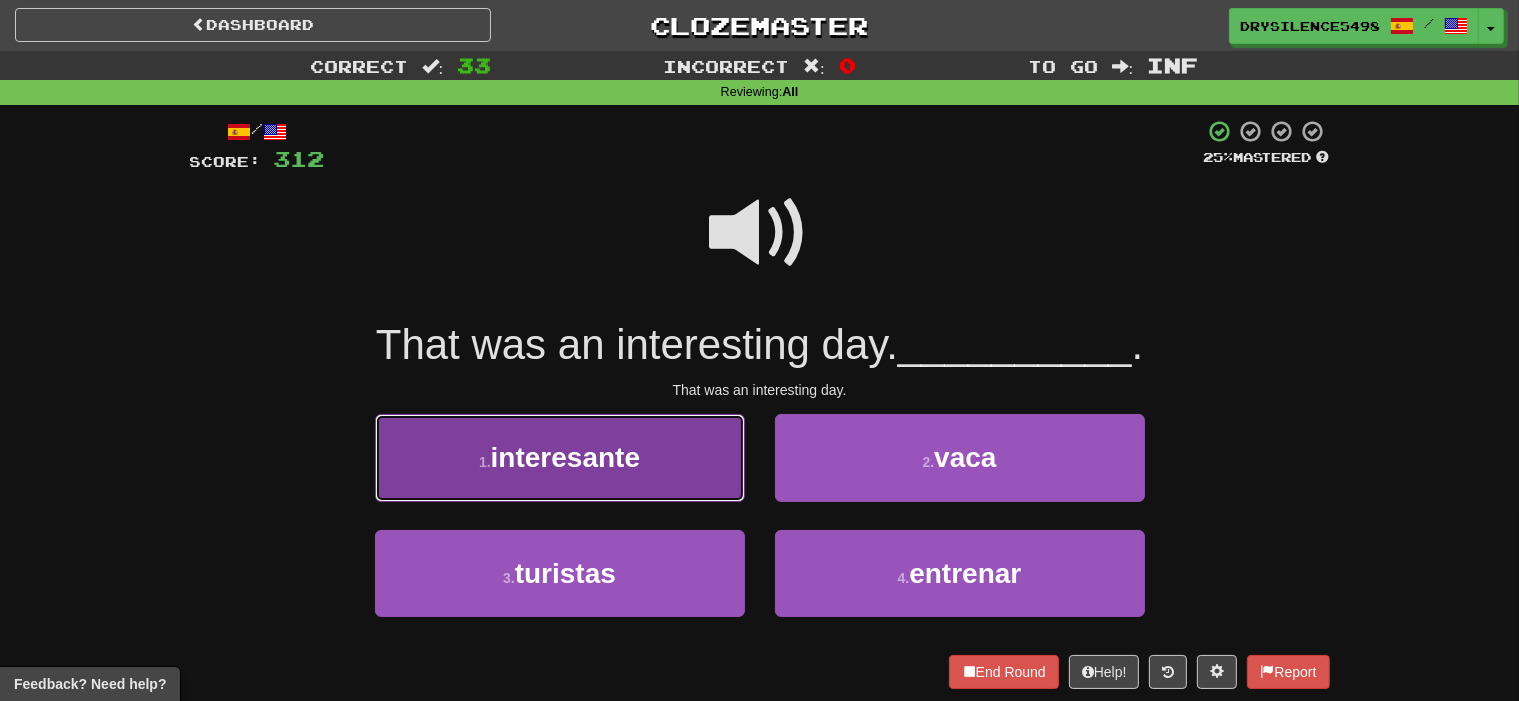 click on "1 .  interesante" at bounding box center [560, 457] 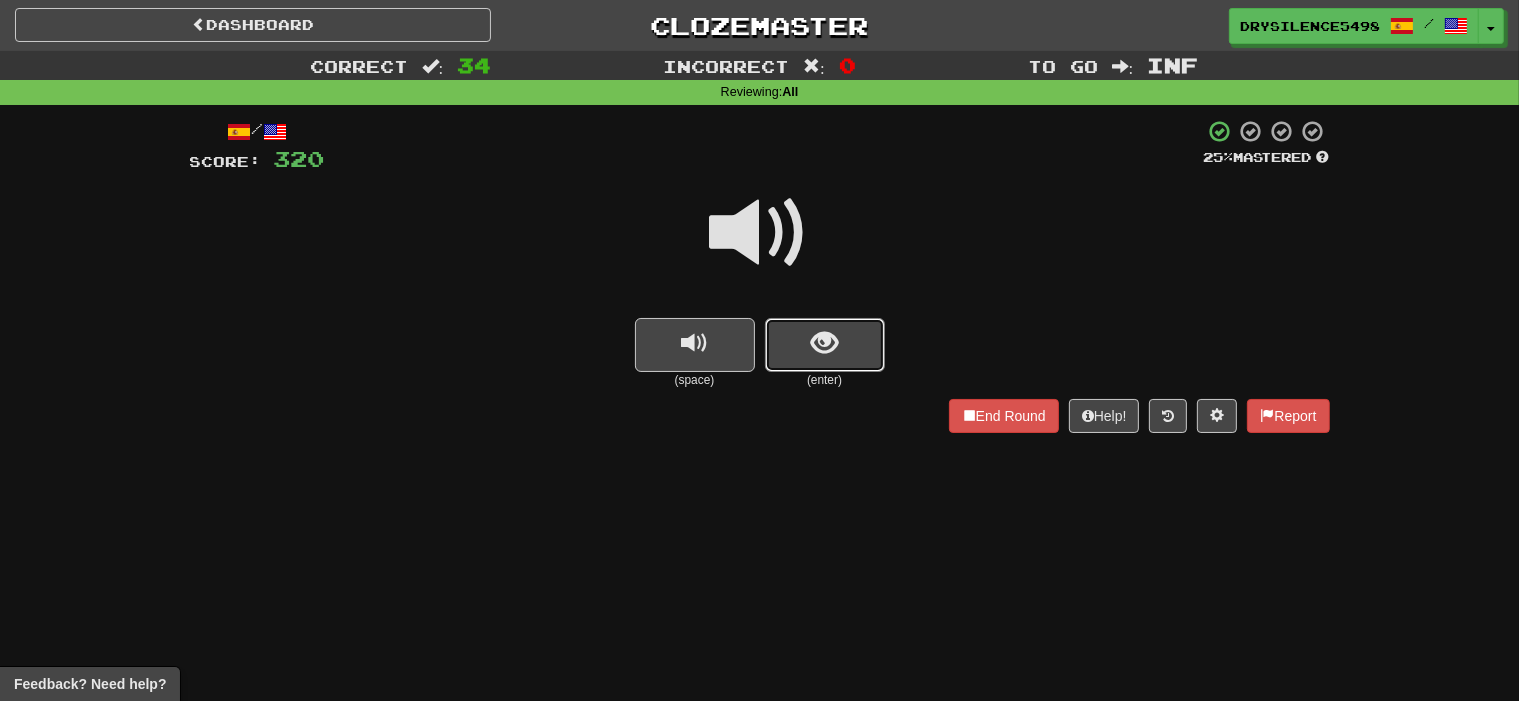 click at bounding box center (824, 343) 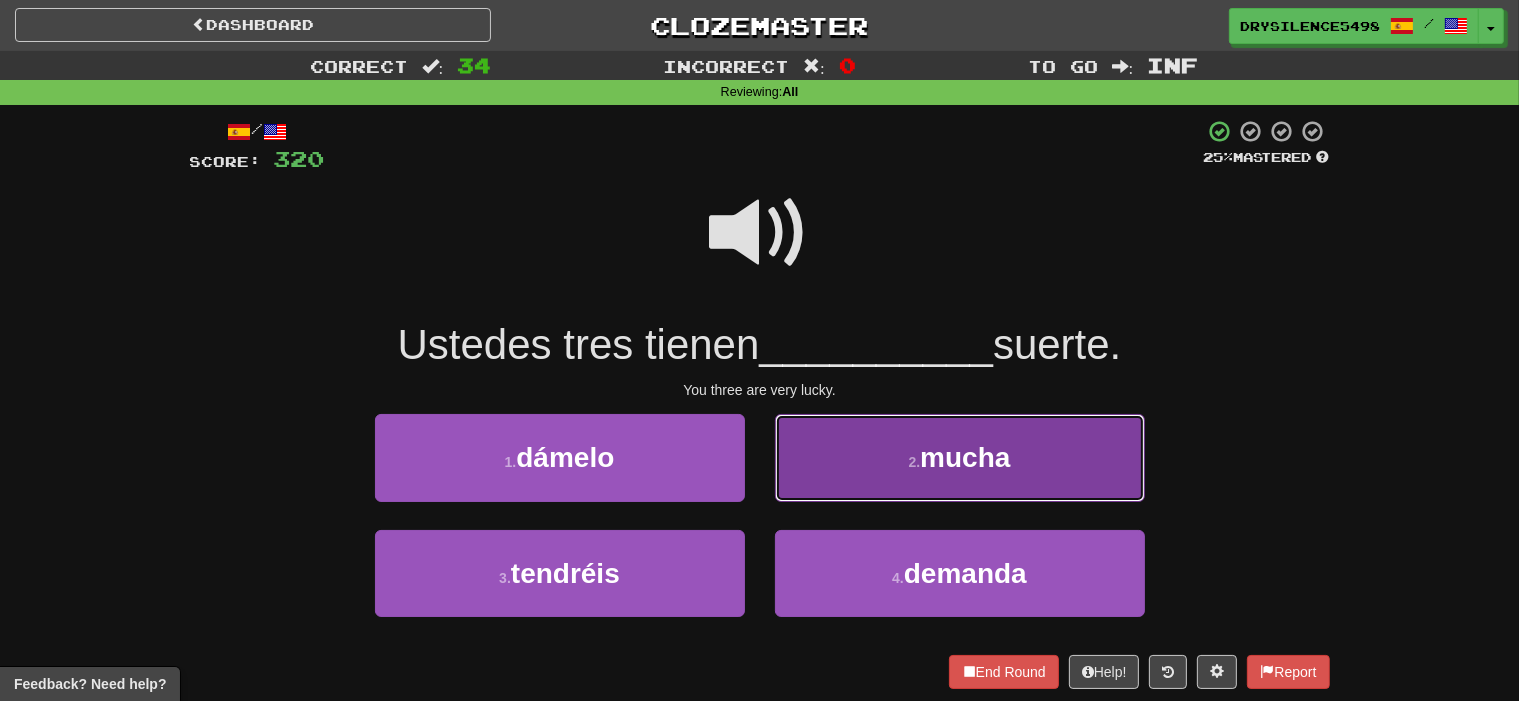 click on "2 .  mucha" at bounding box center [960, 457] 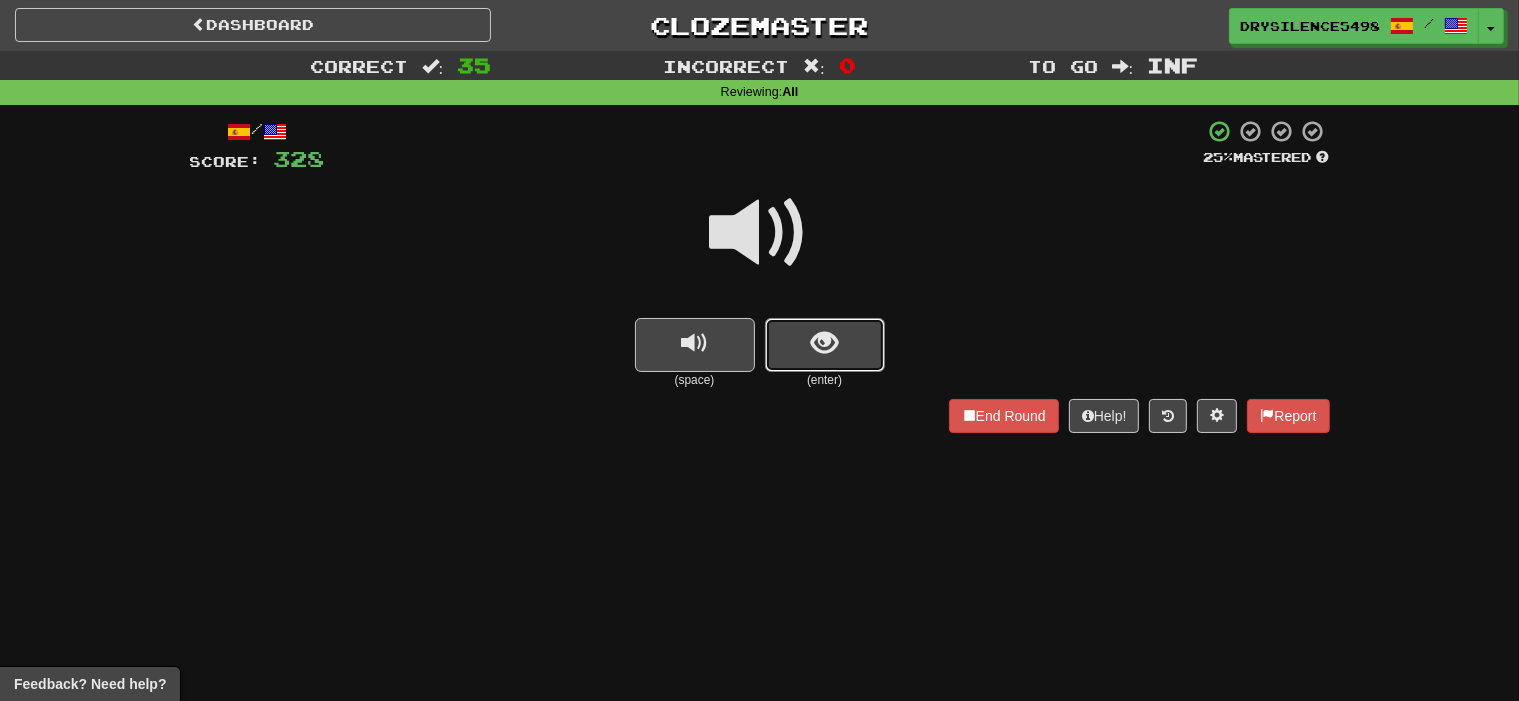 click at bounding box center (825, 345) 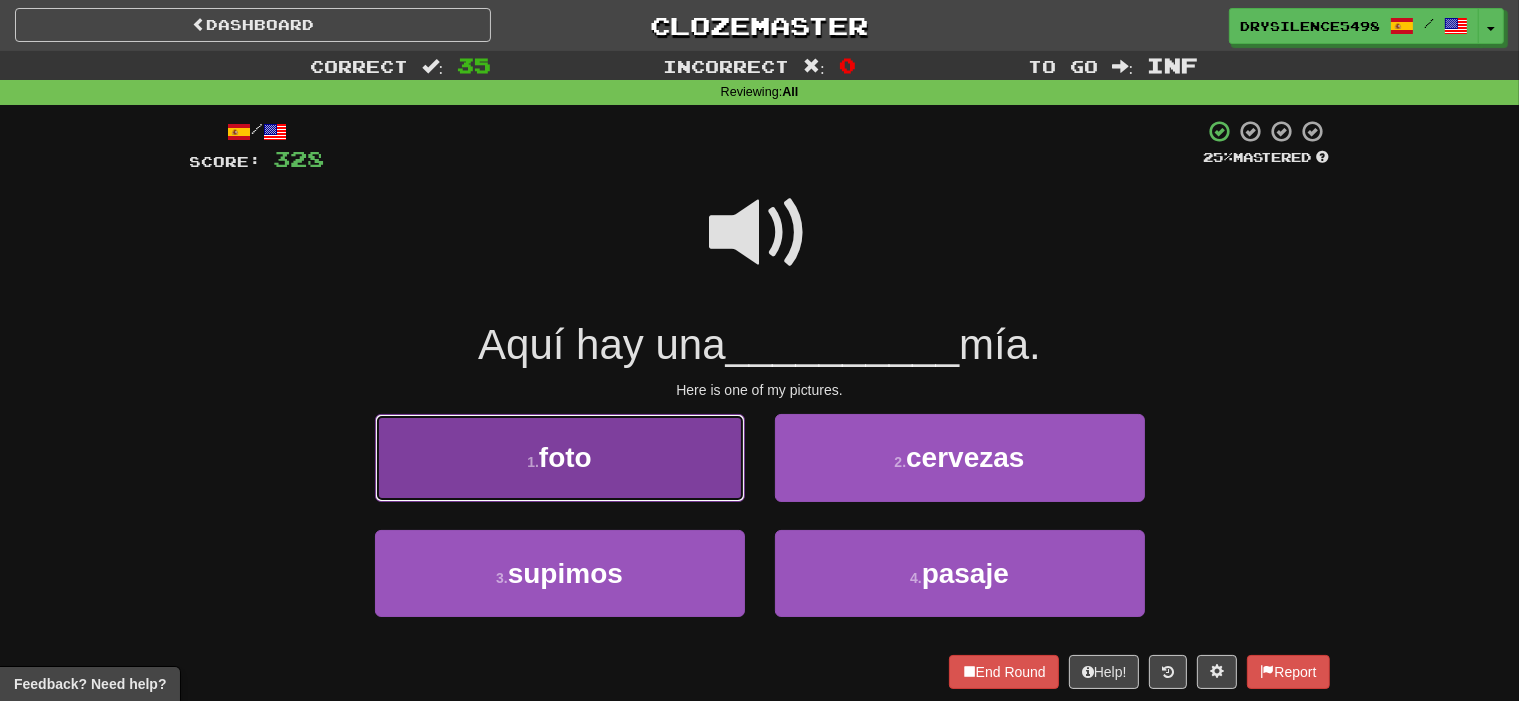 click on "1 .  foto" at bounding box center (560, 457) 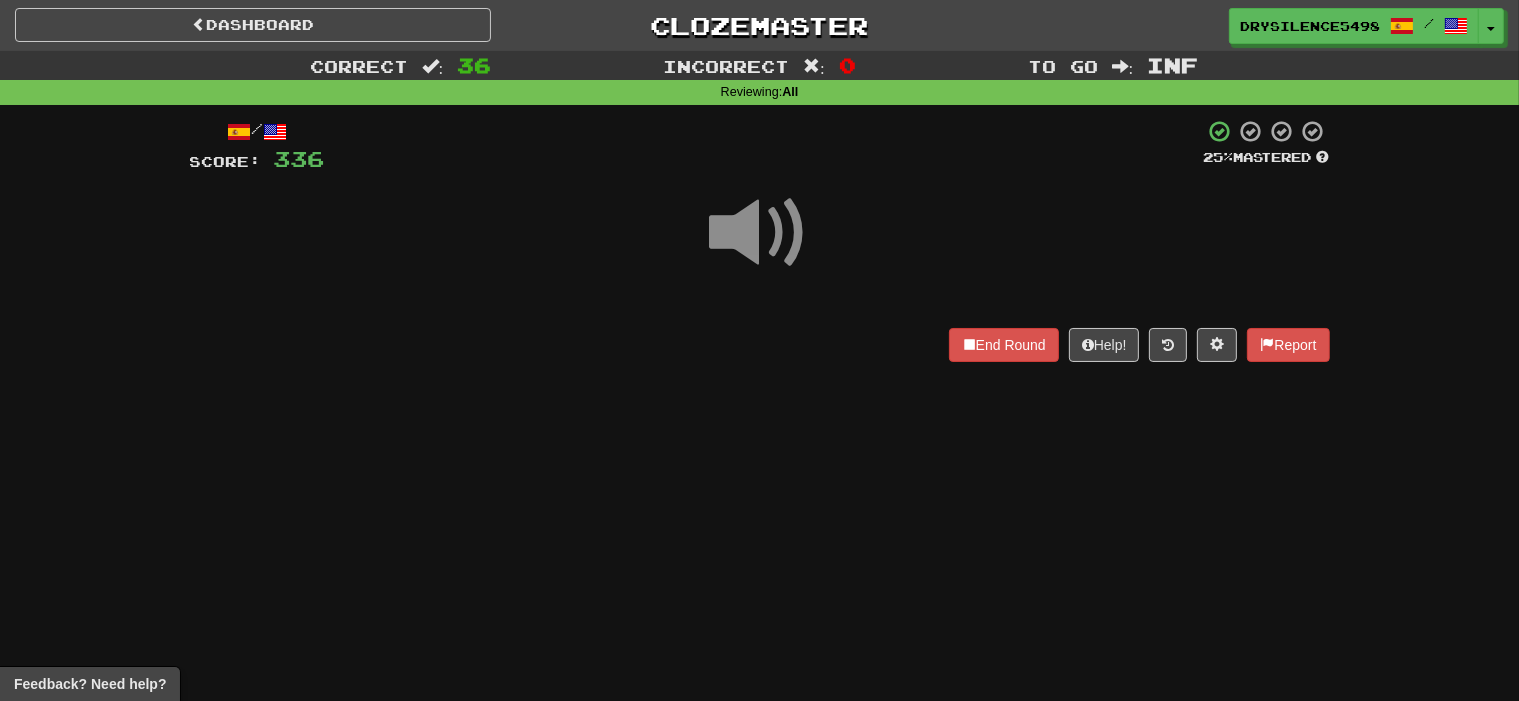 click on "End Round  Help!  Report" at bounding box center [760, 345] 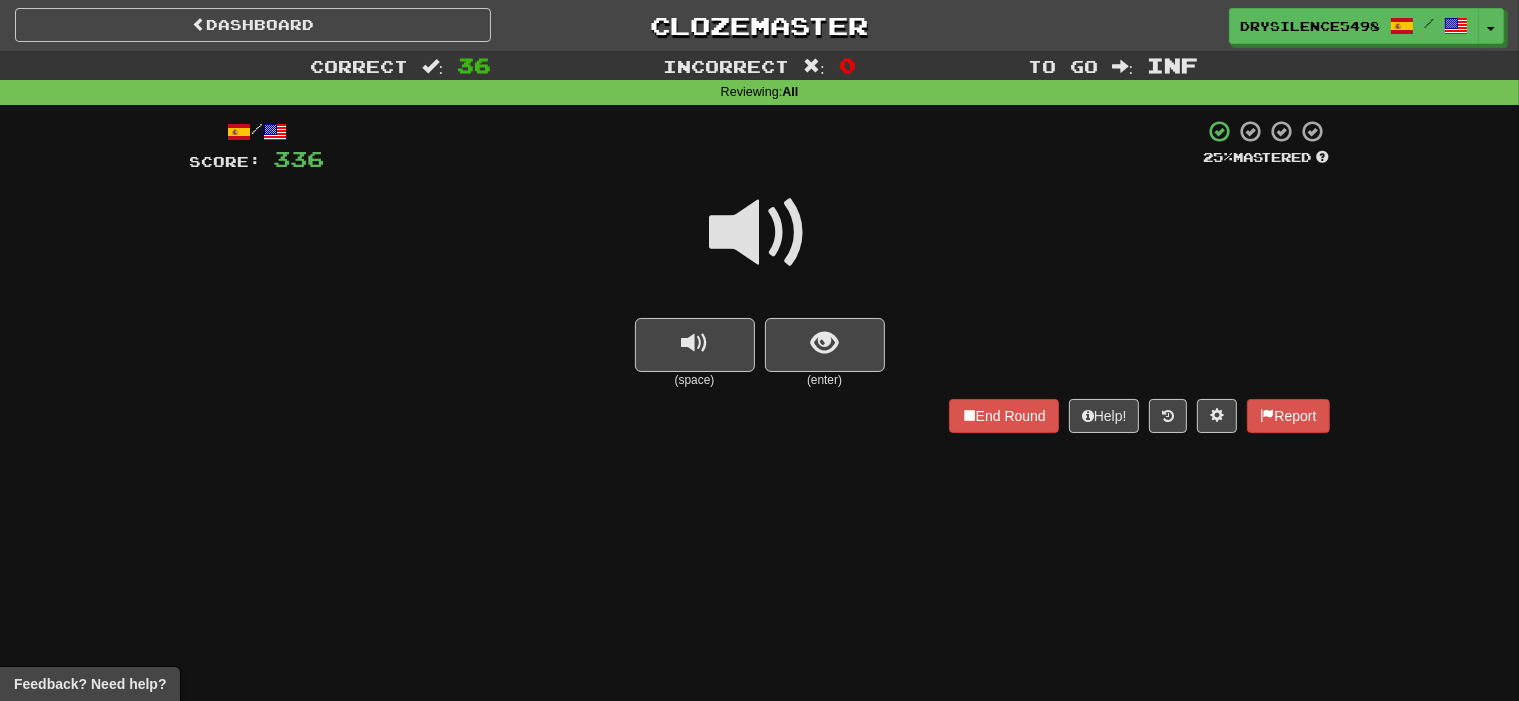 click at bounding box center (824, 343) 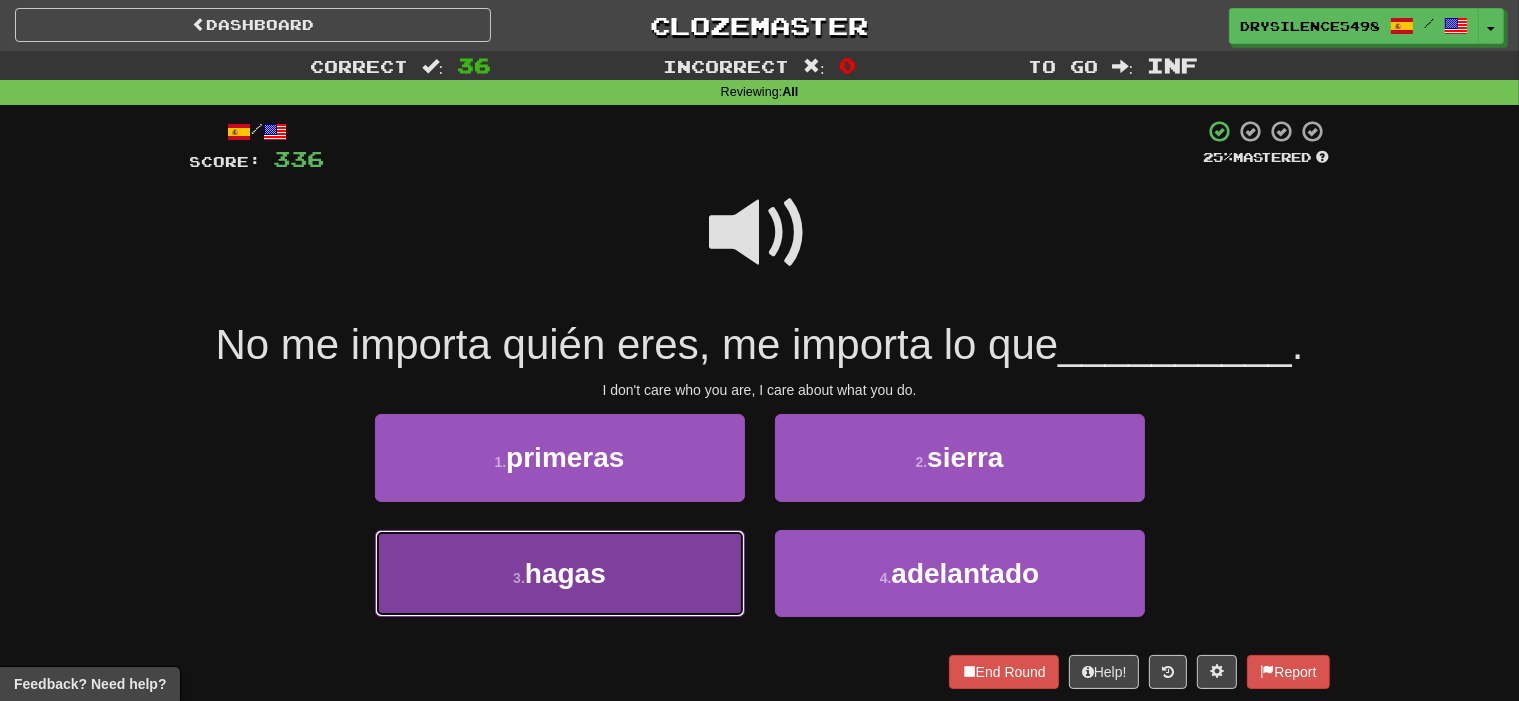 click on "3 .  hagas" at bounding box center [560, 573] 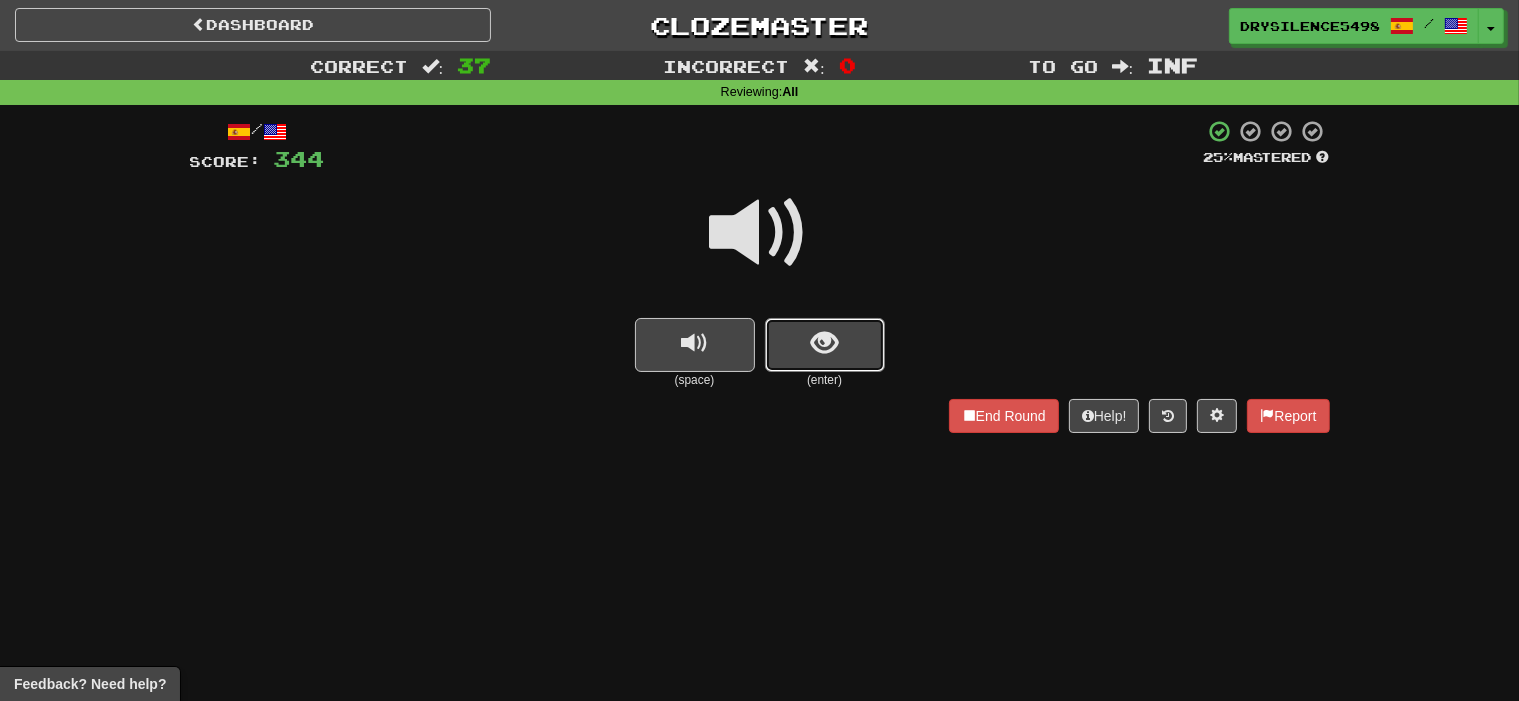 click at bounding box center (825, 345) 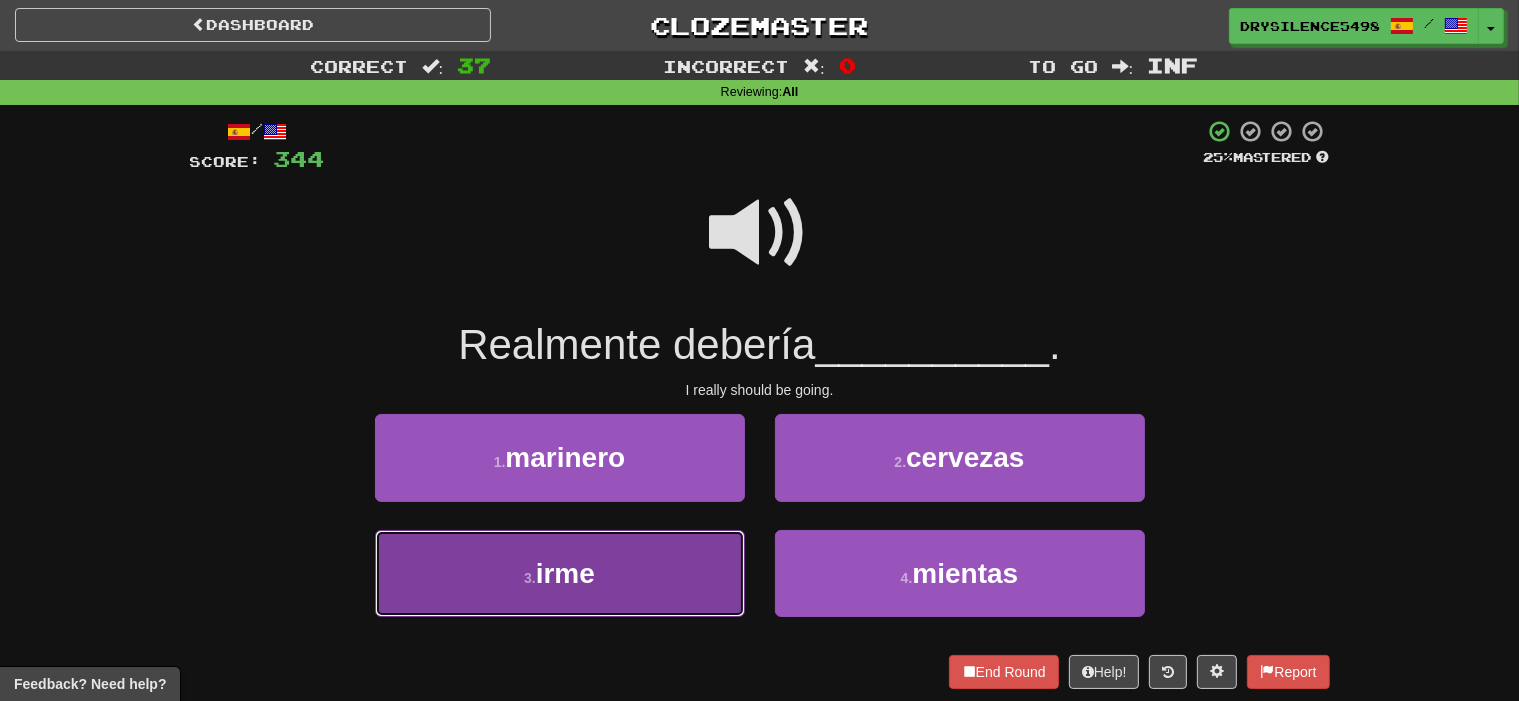 click on "3 .  irme" at bounding box center (560, 573) 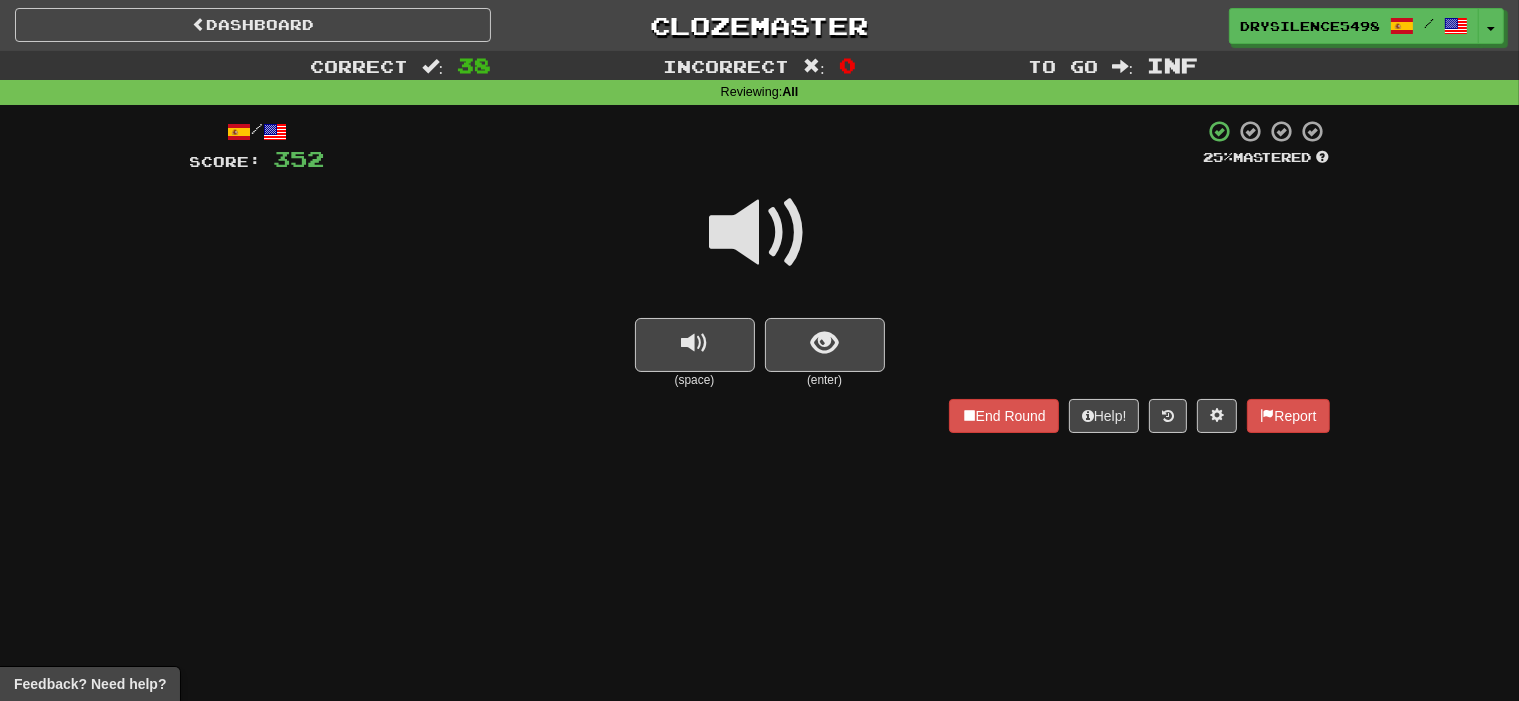 click on "(enter)" at bounding box center [825, 380] 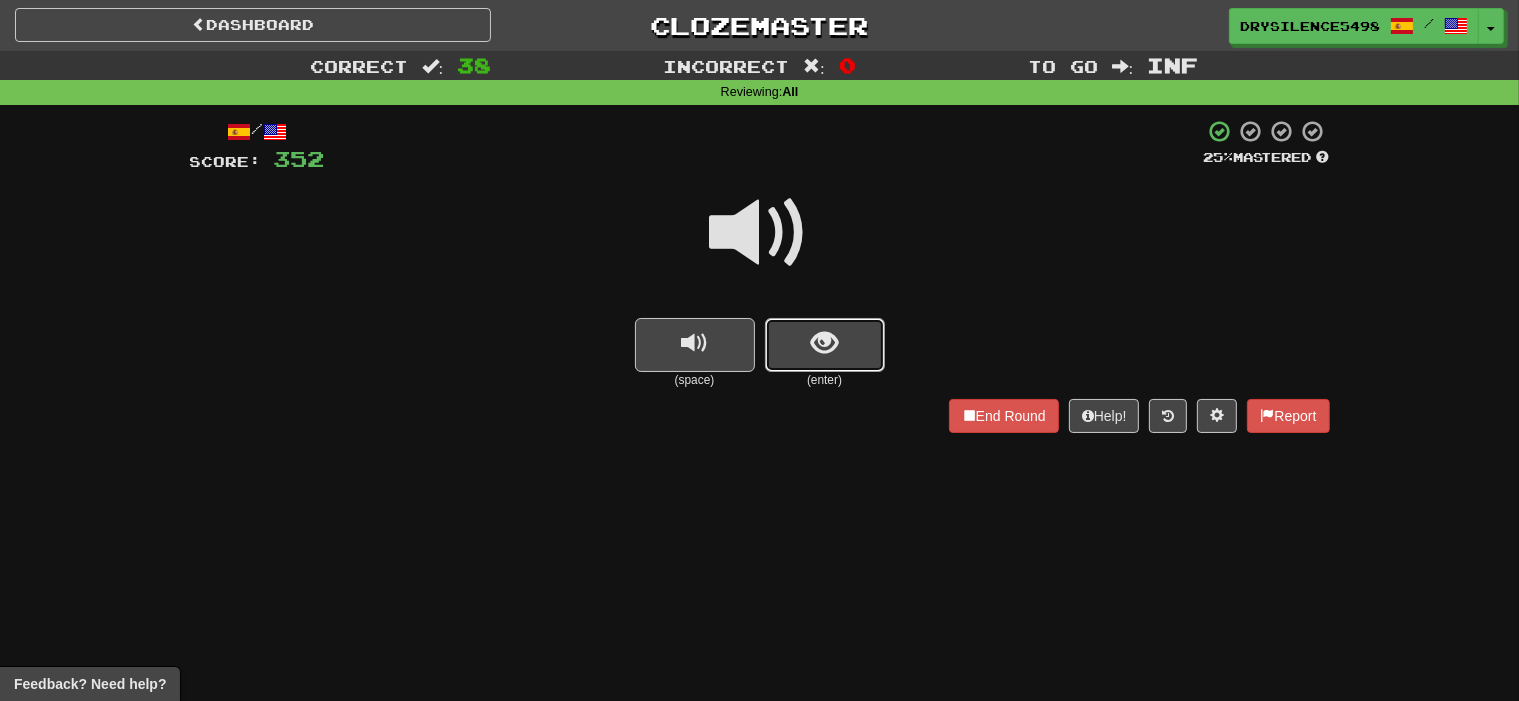 click at bounding box center [824, 343] 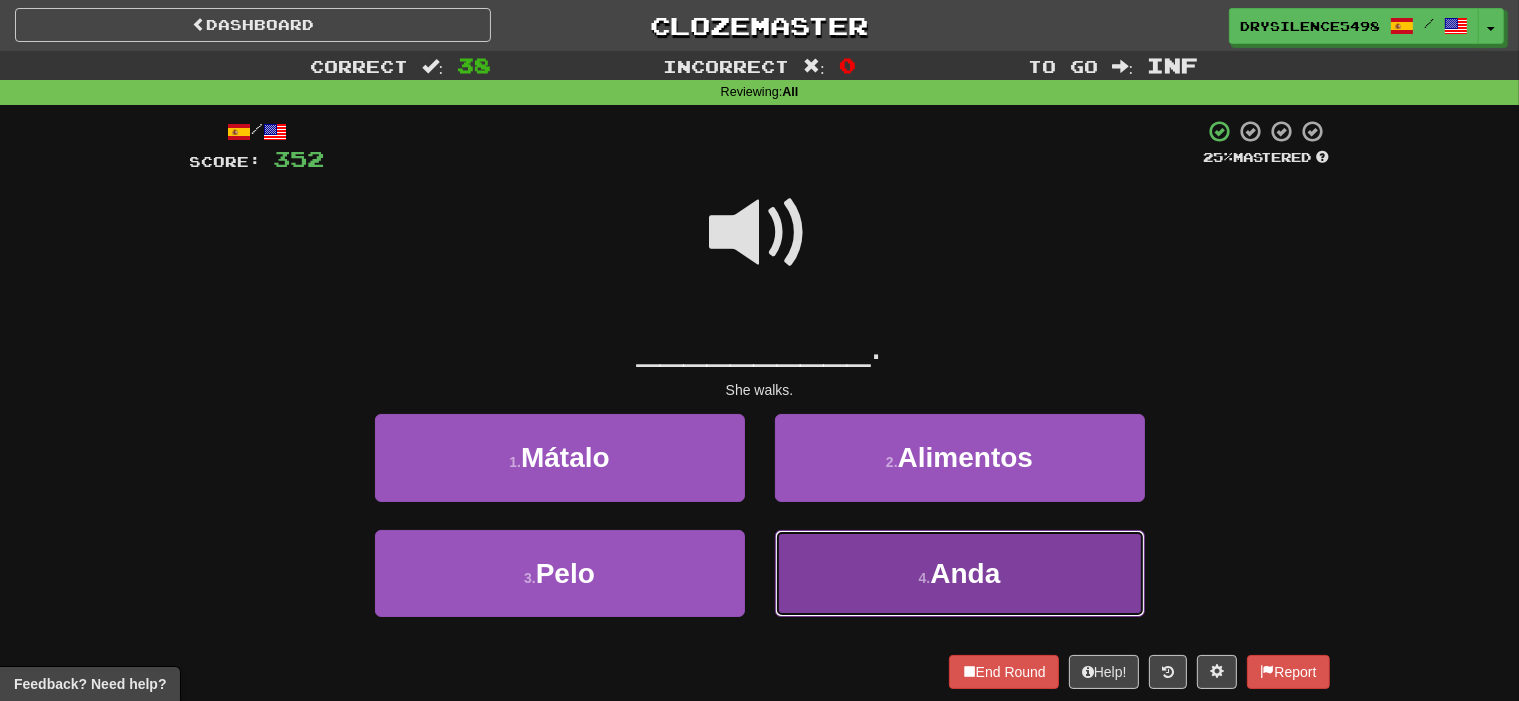 click on "4 .  Anda" at bounding box center [960, 573] 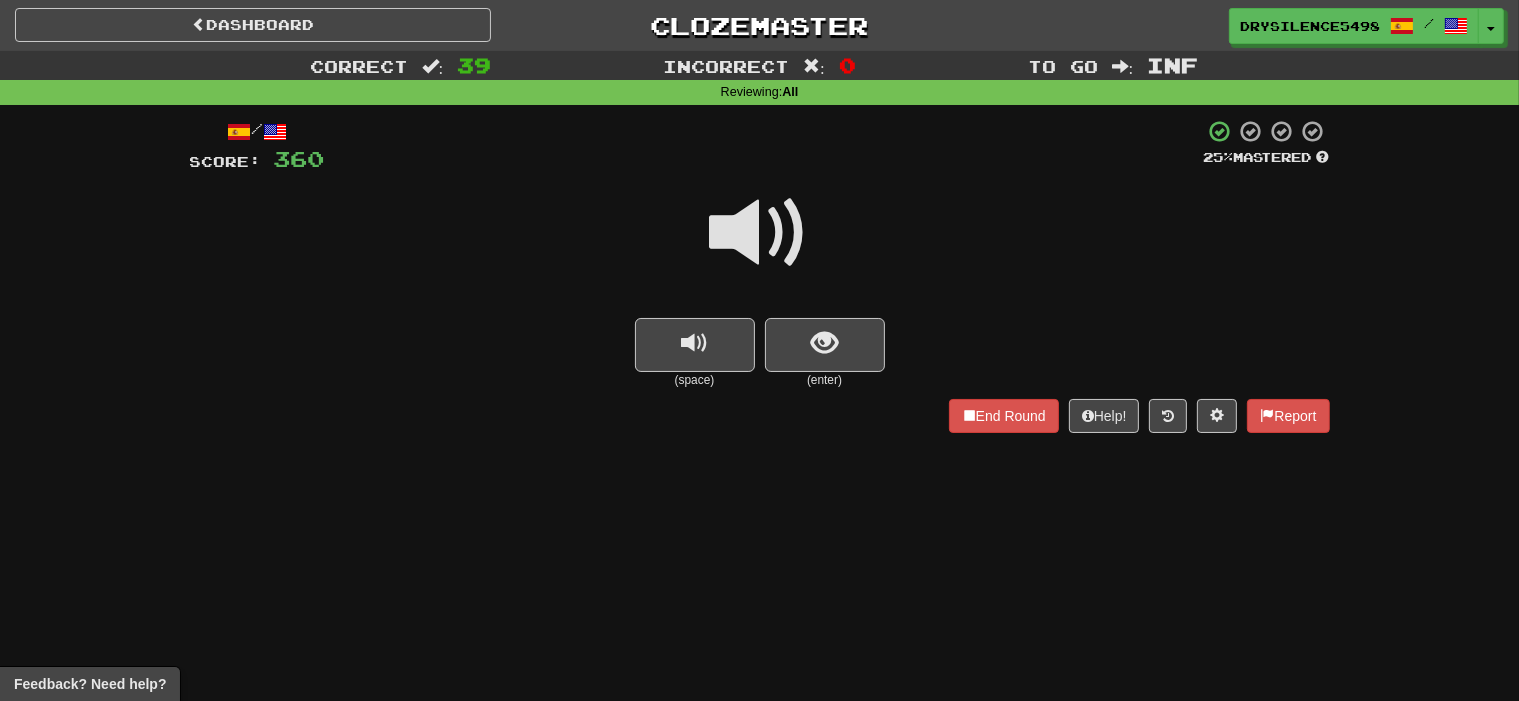 click at bounding box center (825, 345) 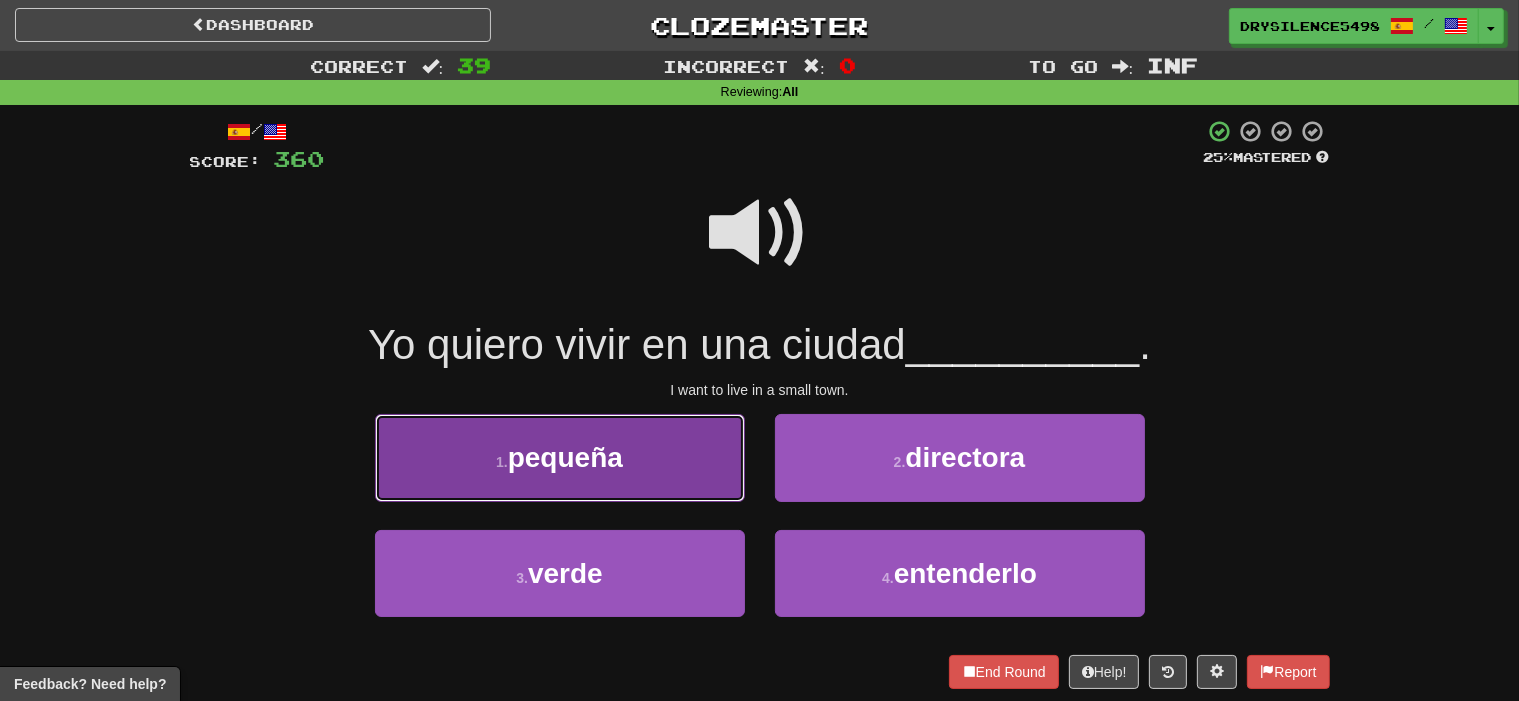 click on "1 .  pequeña" at bounding box center (560, 457) 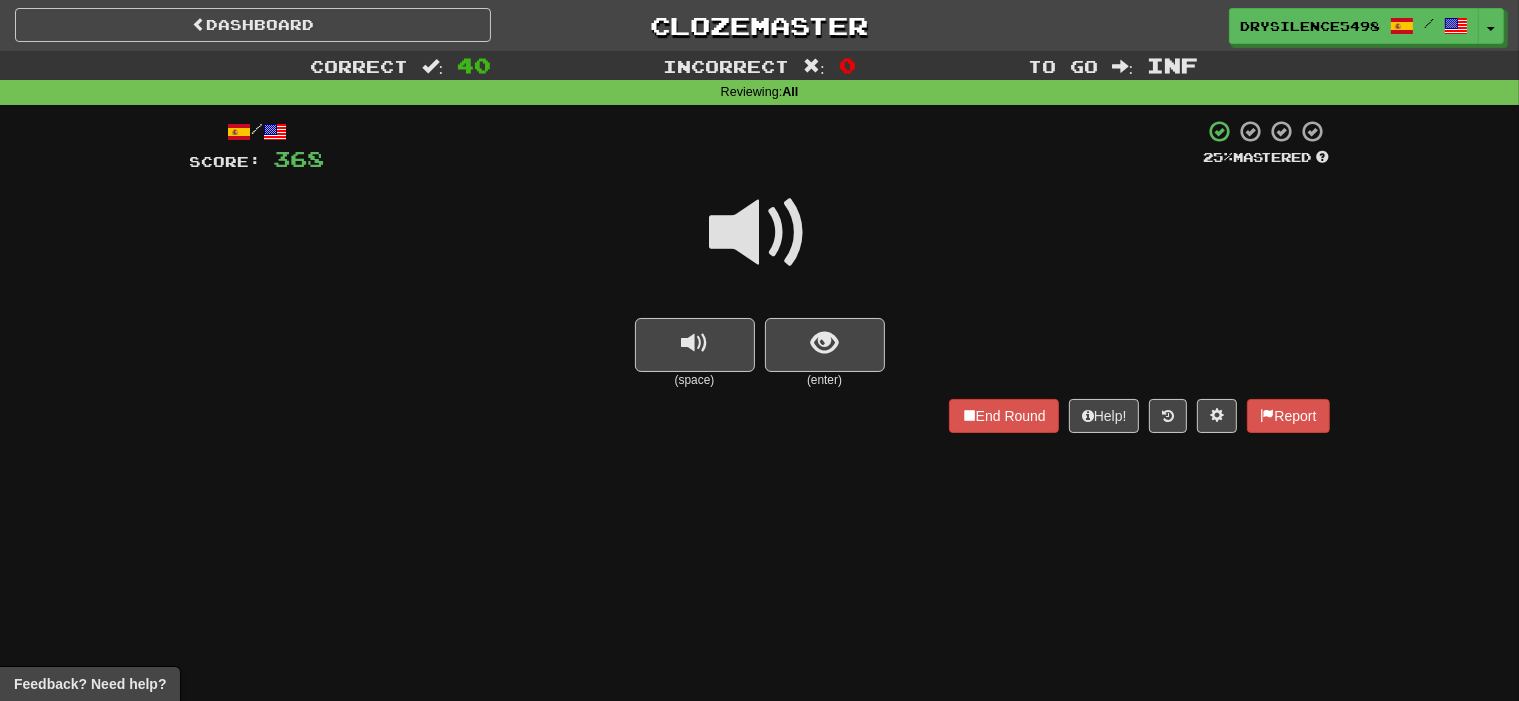 click at bounding box center [824, 343] 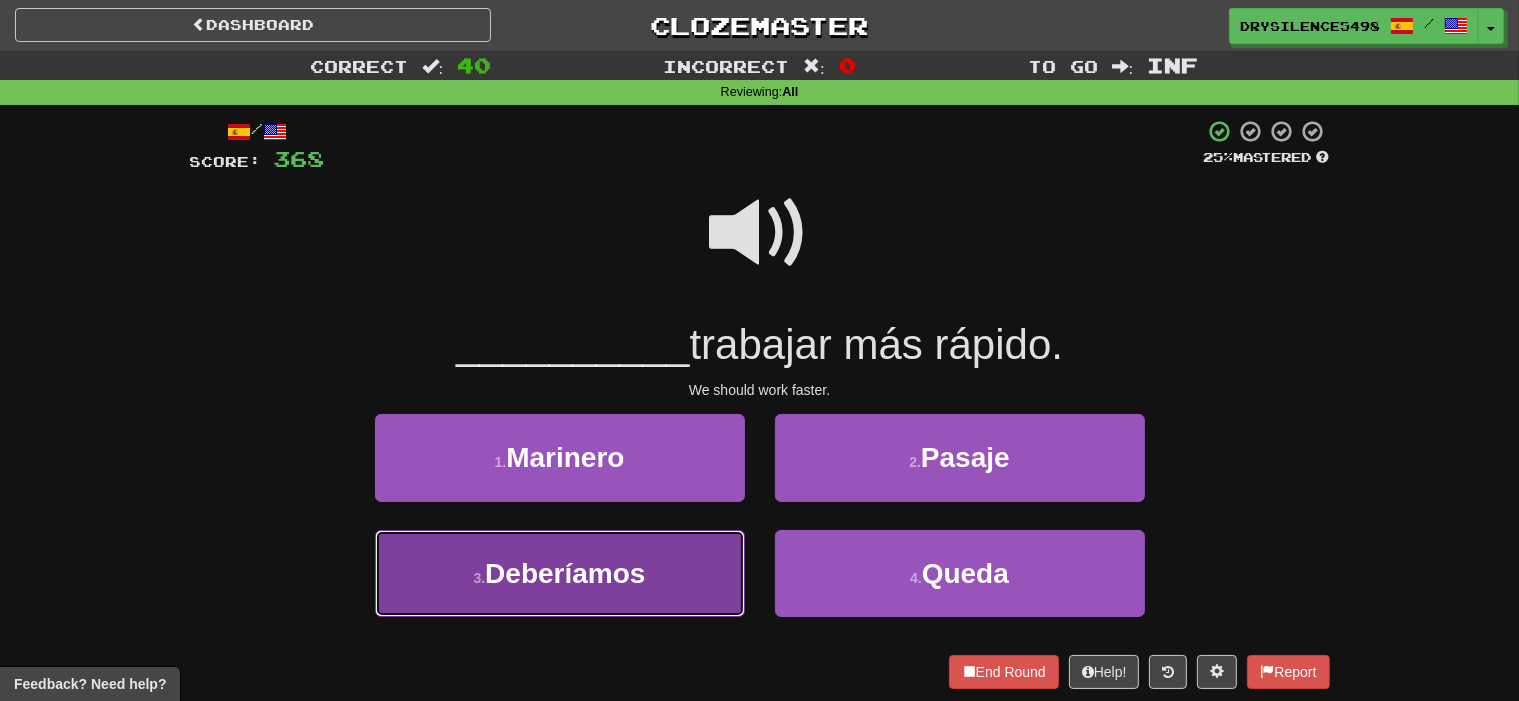 click on "3 .  Deberíamos" at bounding box center (560, 573) 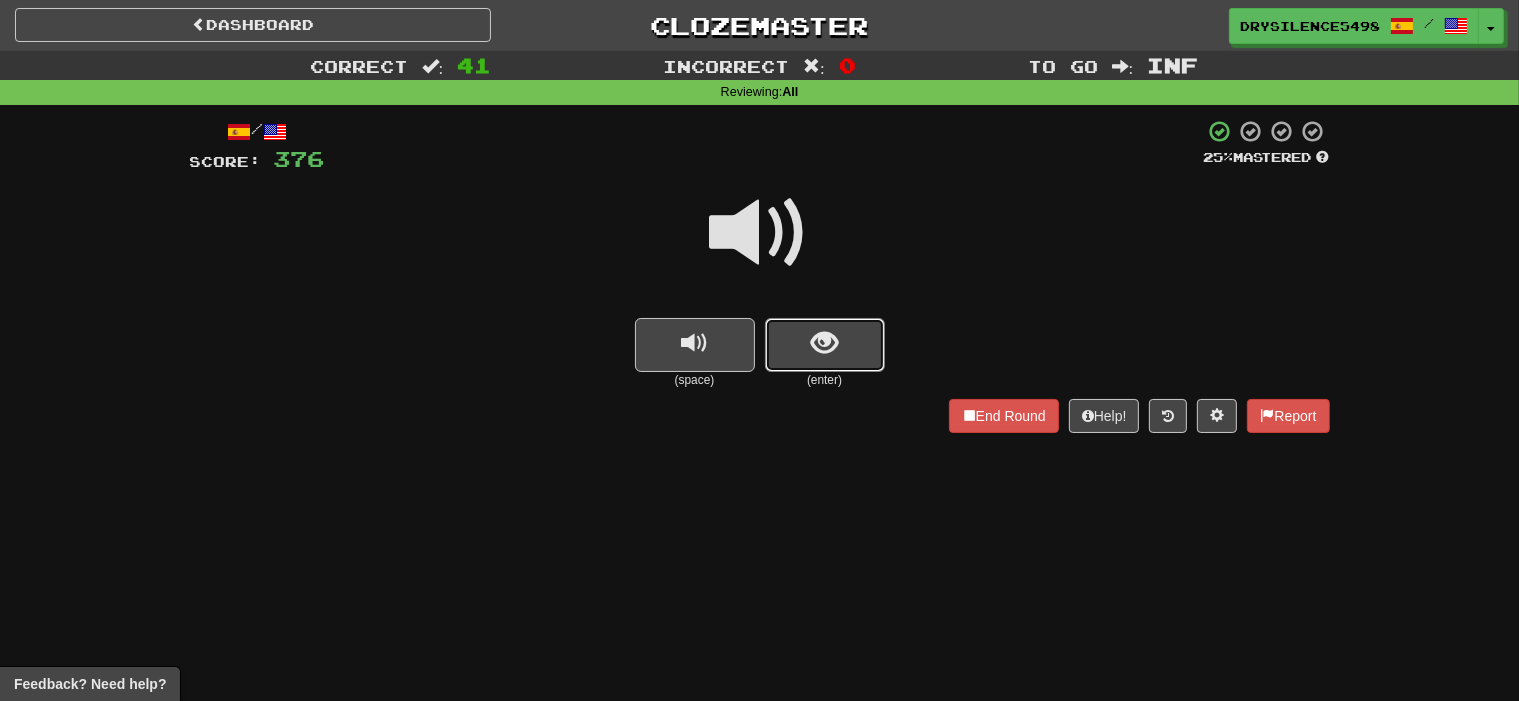 click at bounding box center (824, 343) 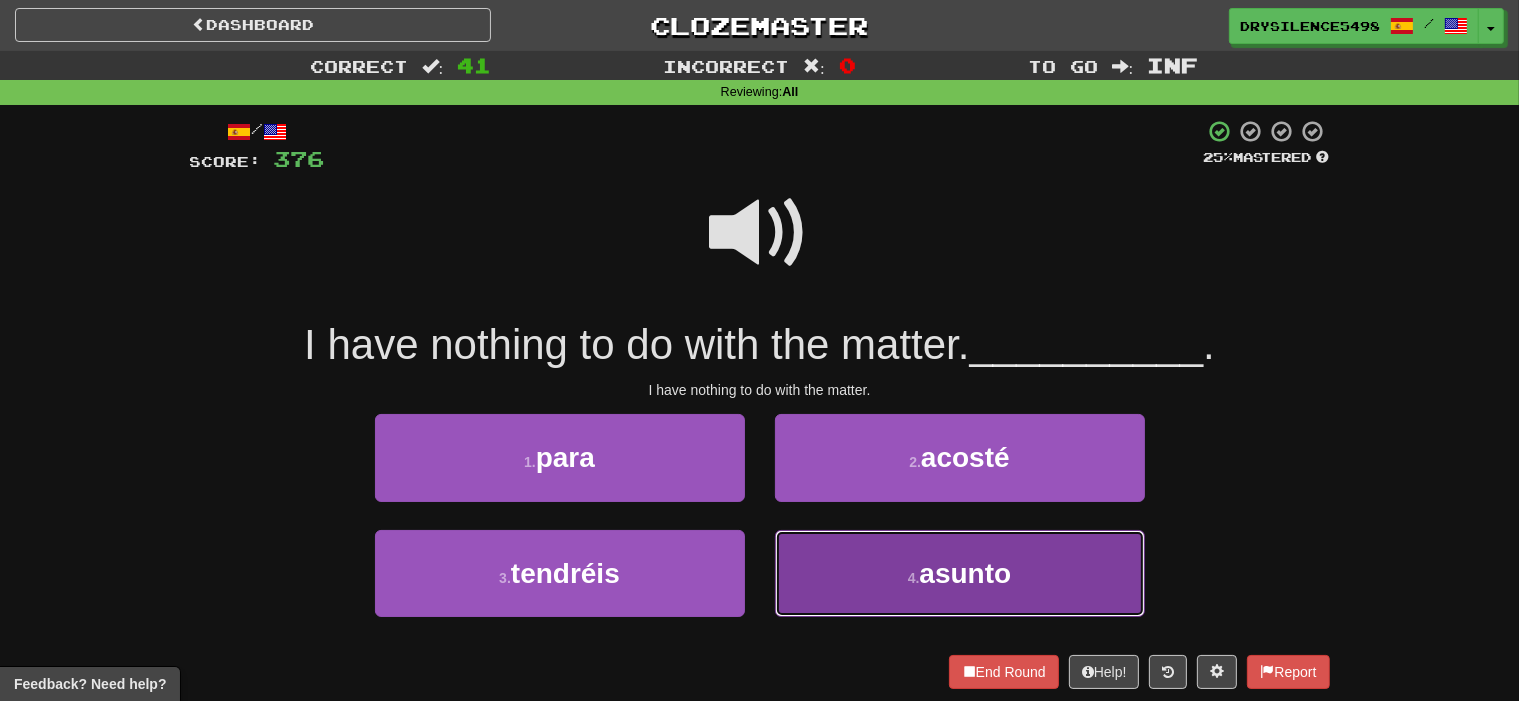 click on "4 .  asunto" at bounding box center (960, 573) 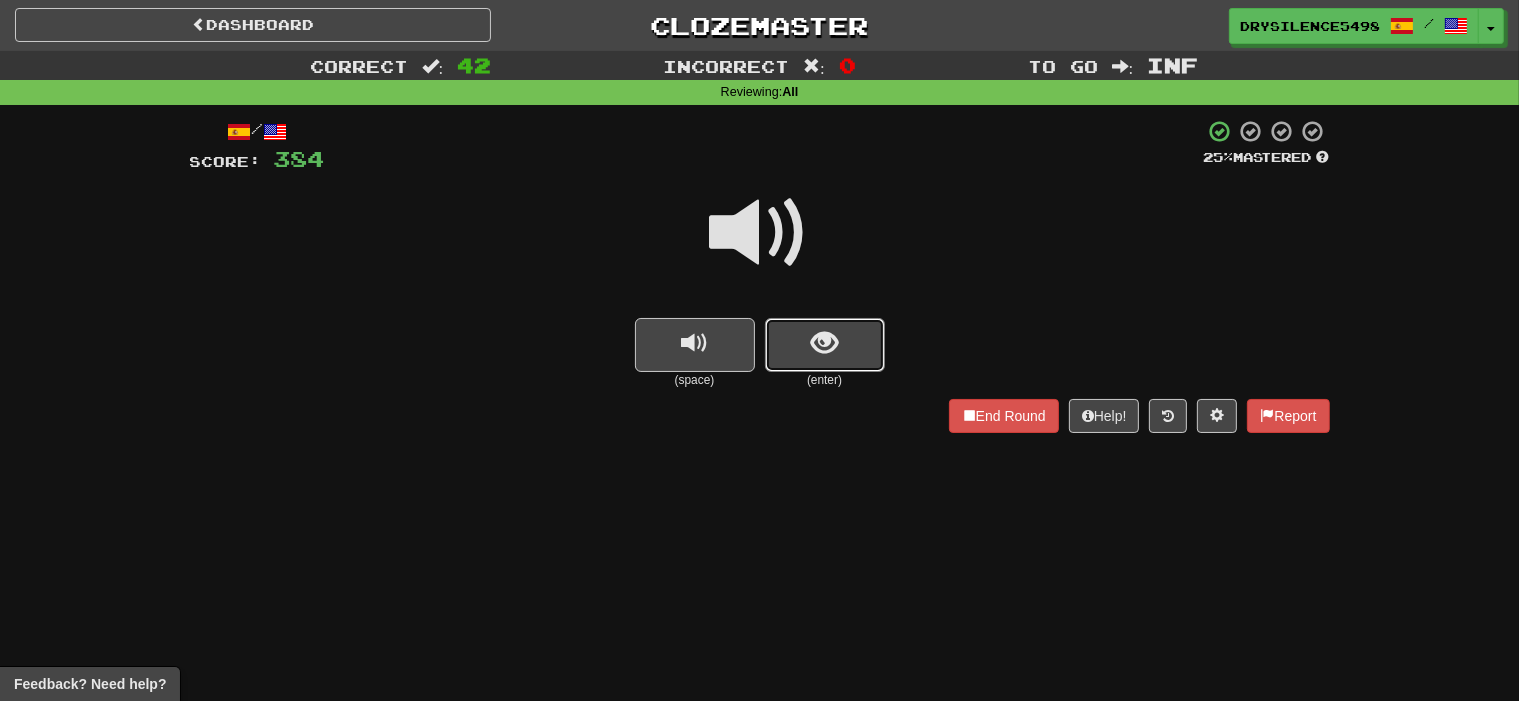 click at bounding box center (824, 343) 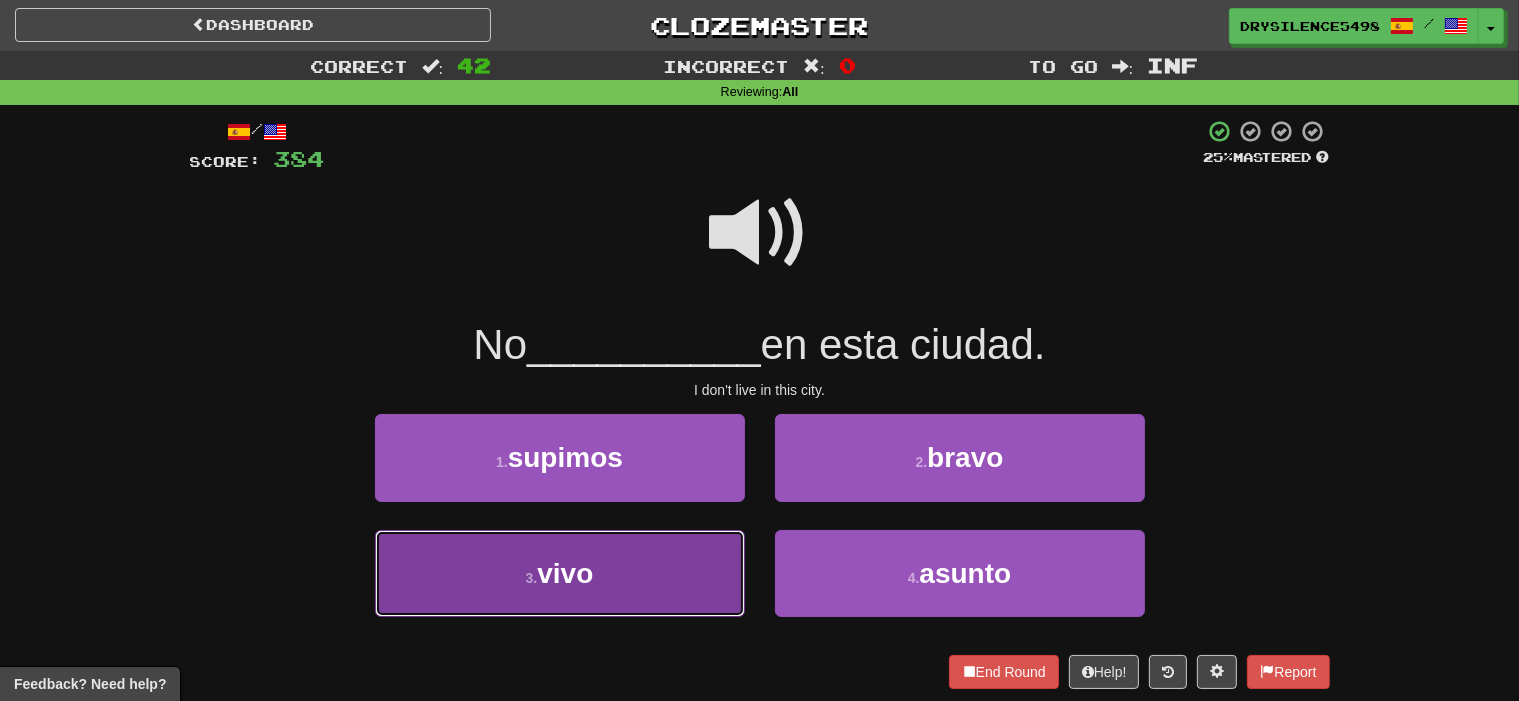 click on "3 .  vivo" at bounding box center (560, 573) 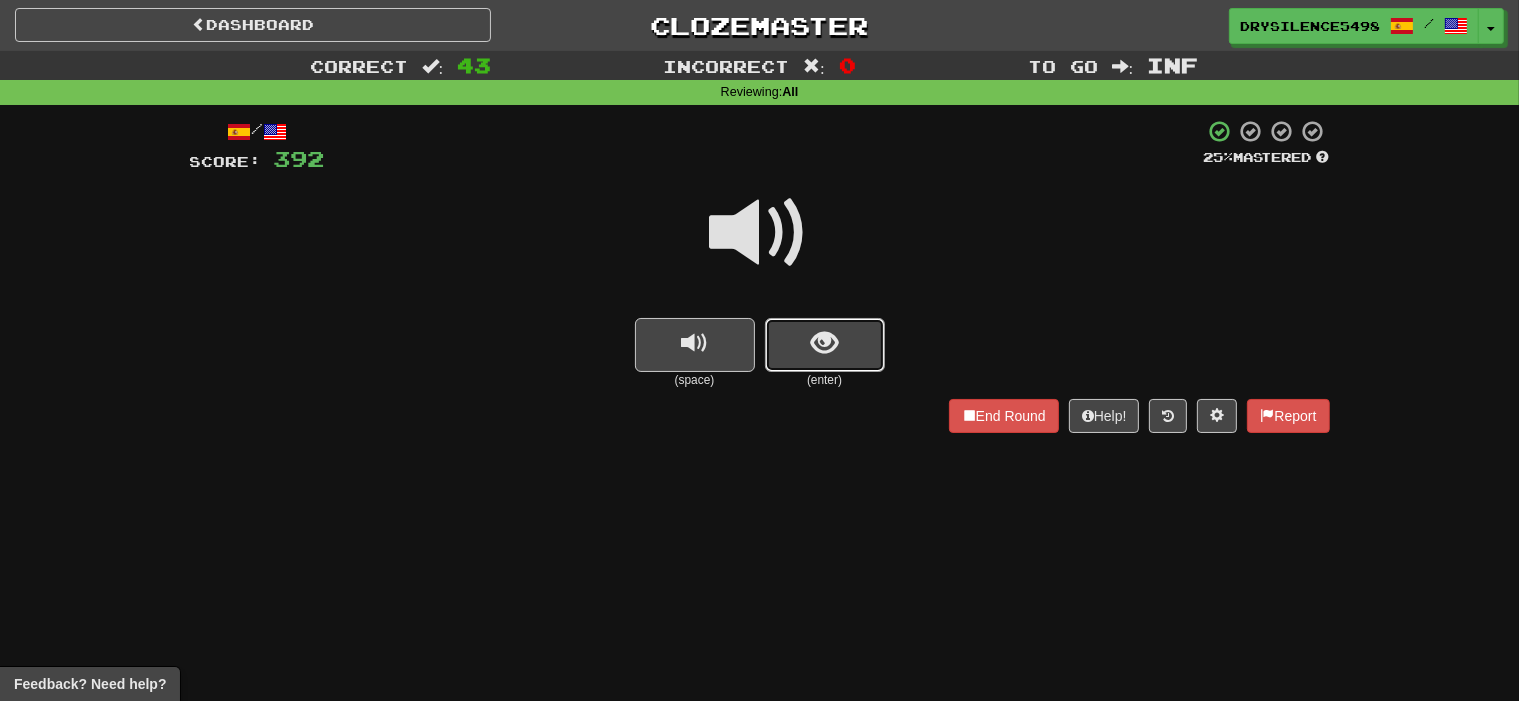 click at bounding box center (825, 345) 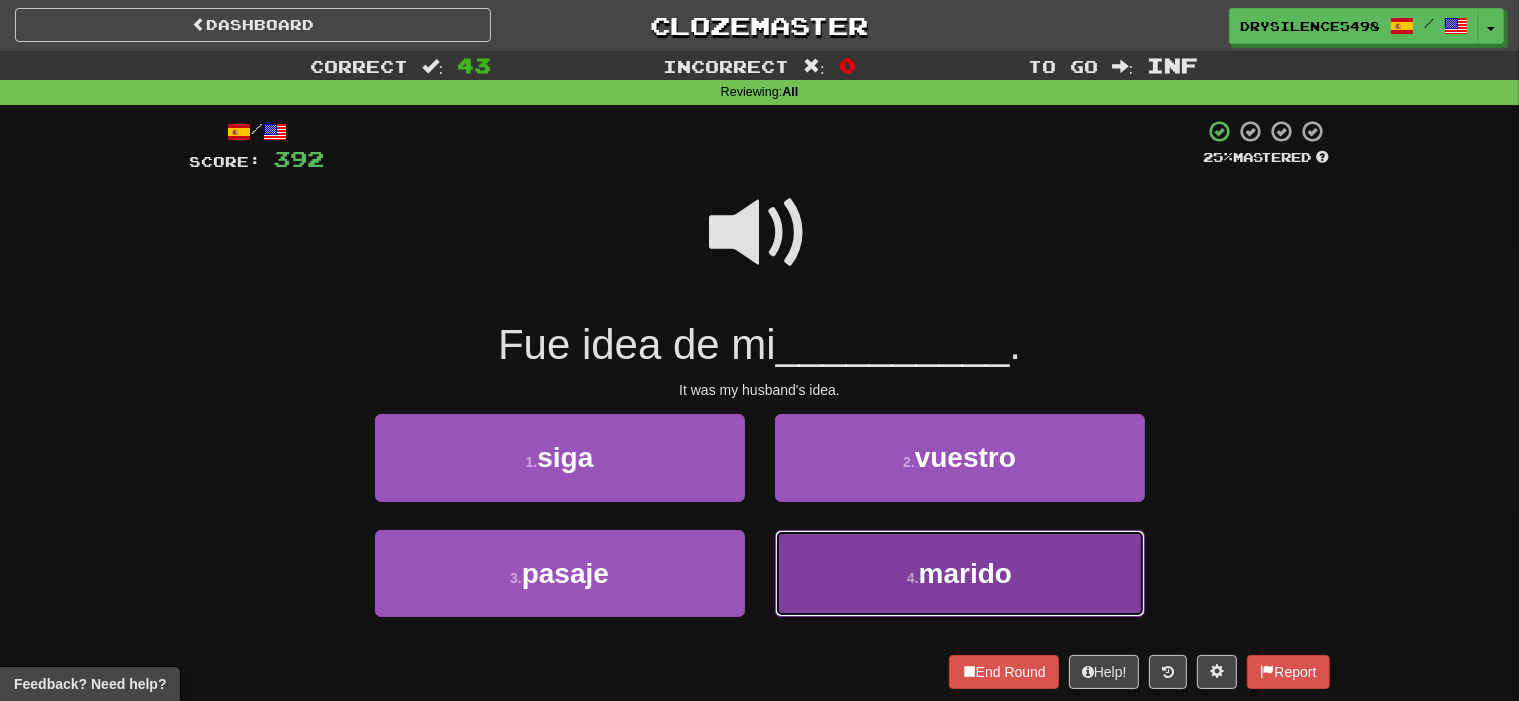 click on "4 .  marido" at bounding box center (960, 573) 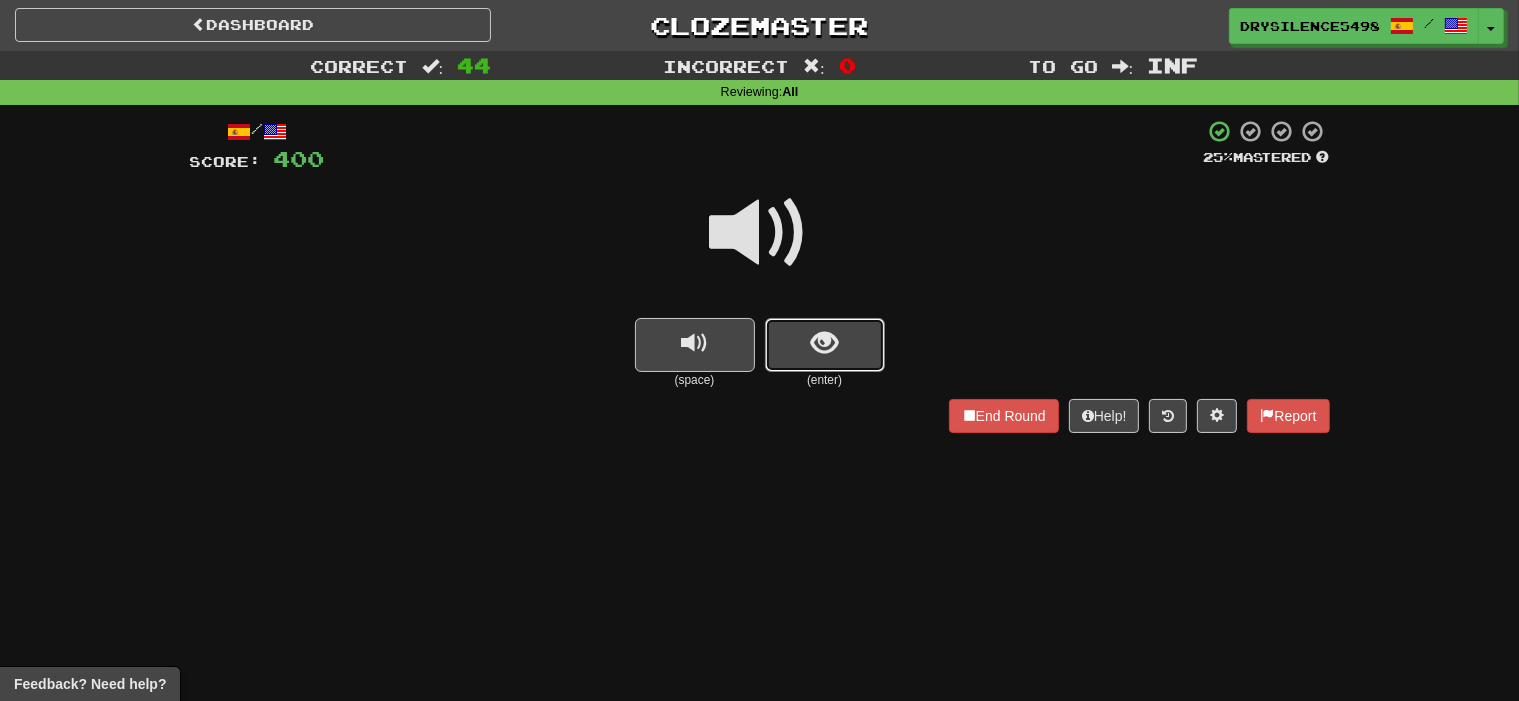 click at bounding box center (825, 345) 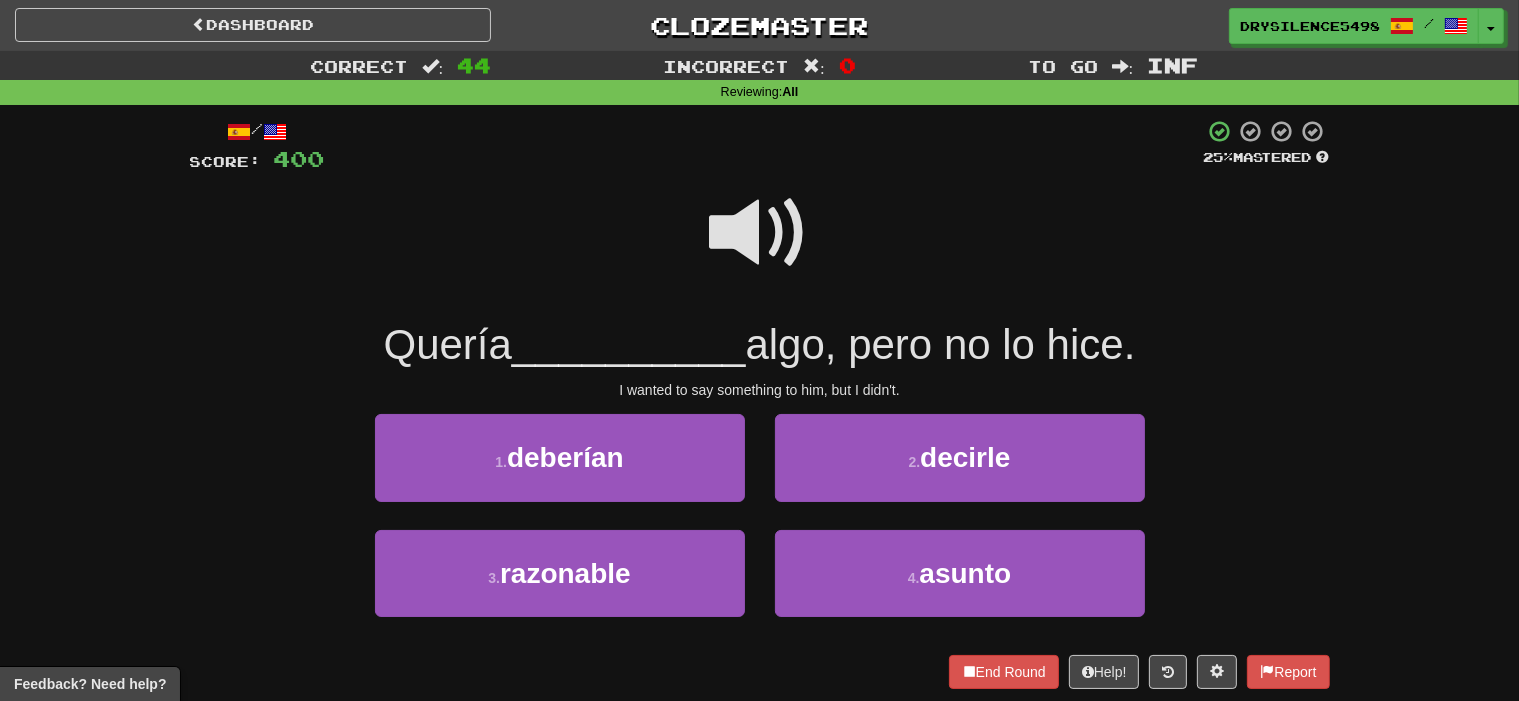 click at bounding box center (760, 233) 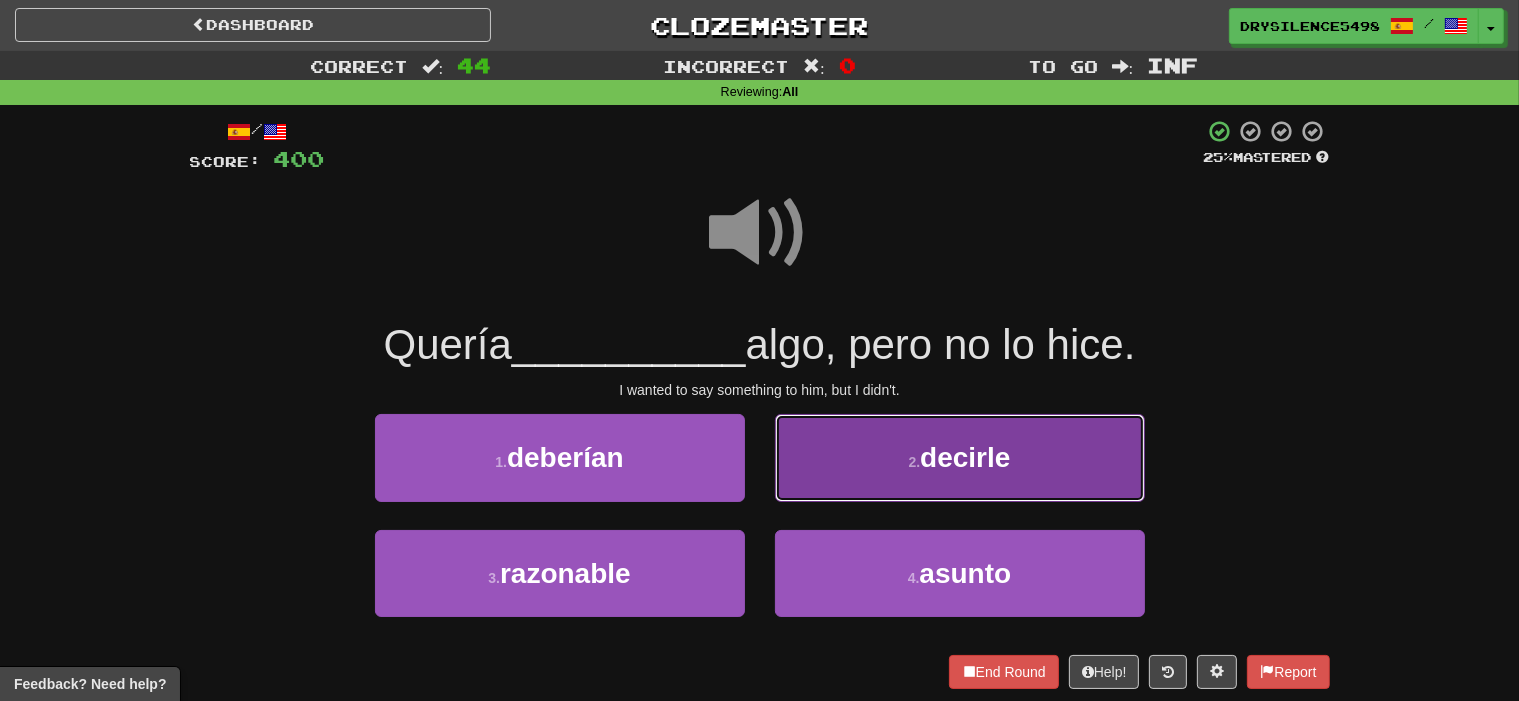 click on "2 .  decirle" at bounding box center [960, 457] 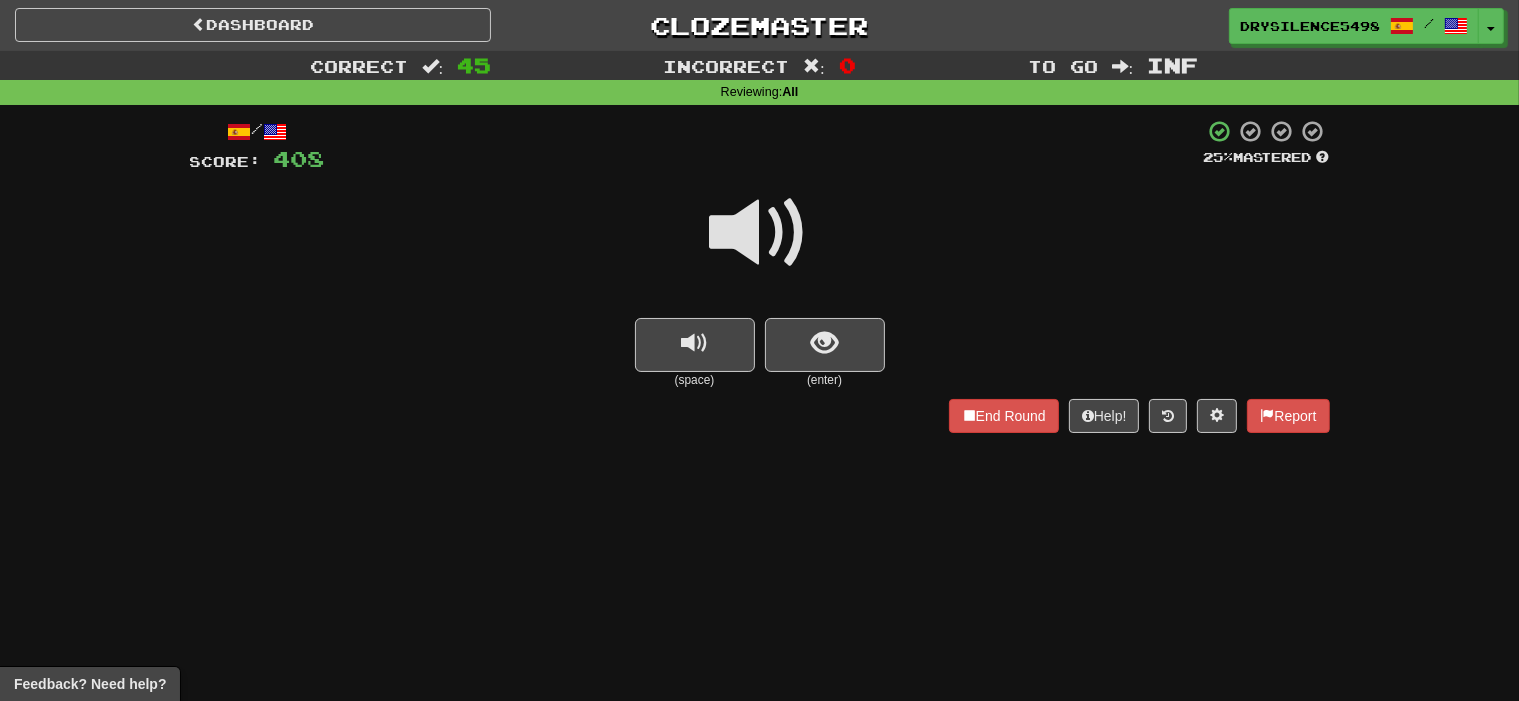 click at bounding box center (825, 345) 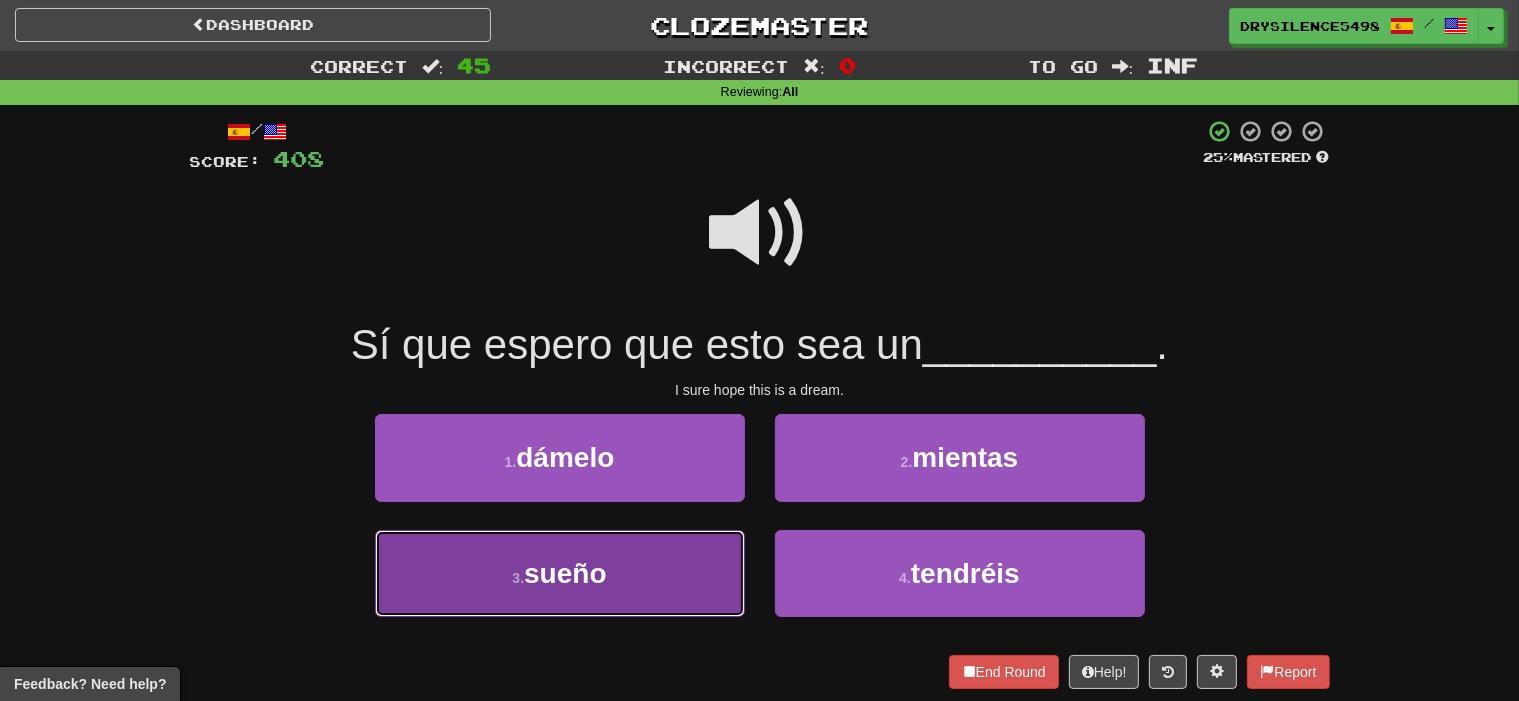 click on "3 .  sueño" at bounding box center [560, 573] 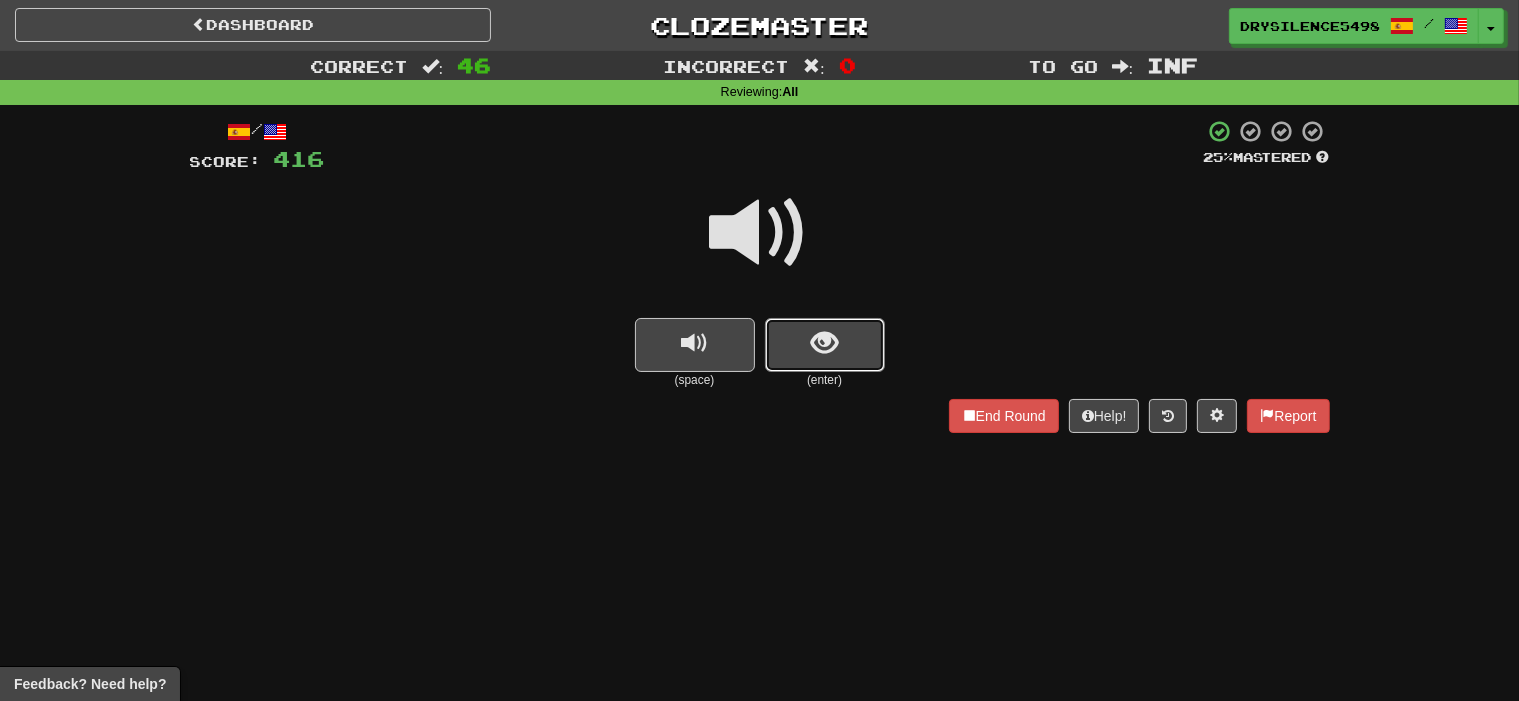 click at bounding box center (825, 345) 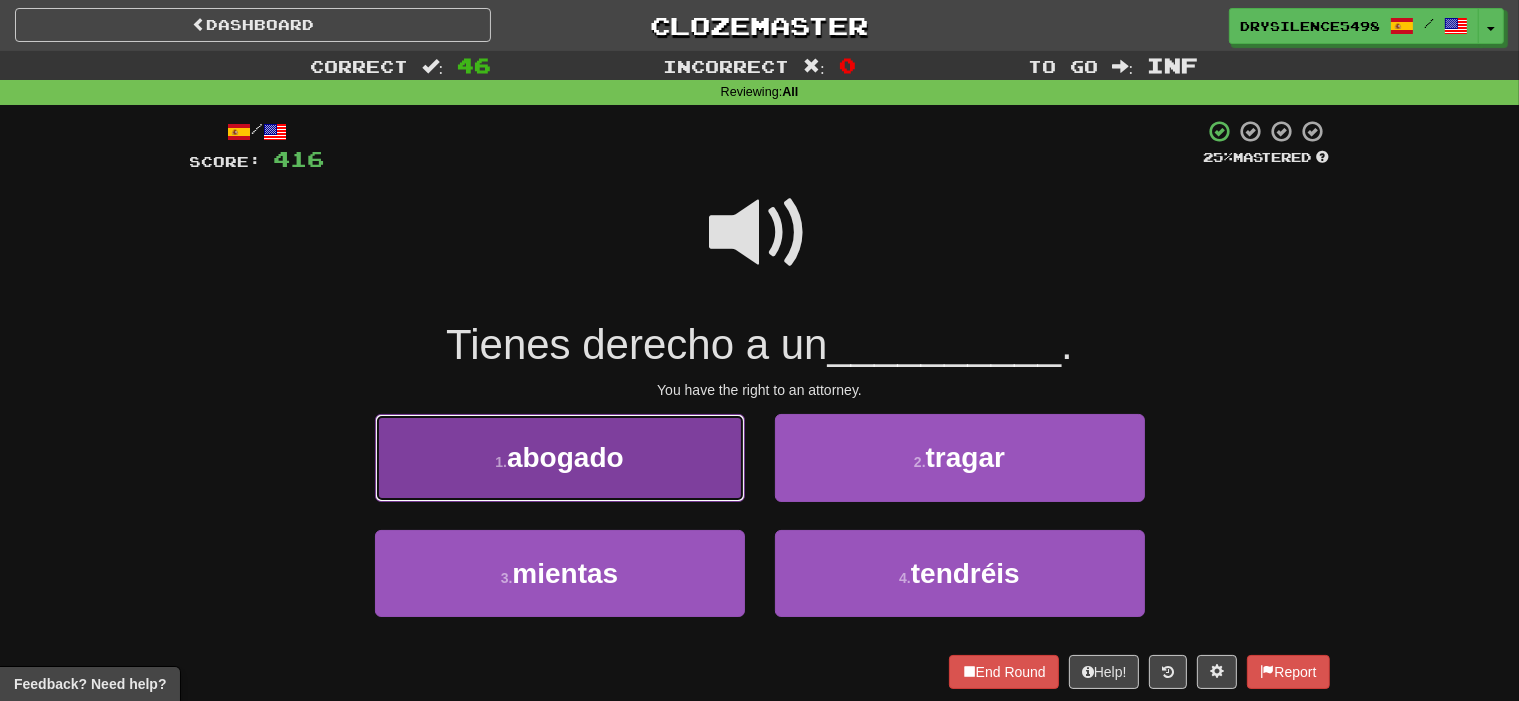 click on "1 .  abogado" at bounding box center (560, 457) 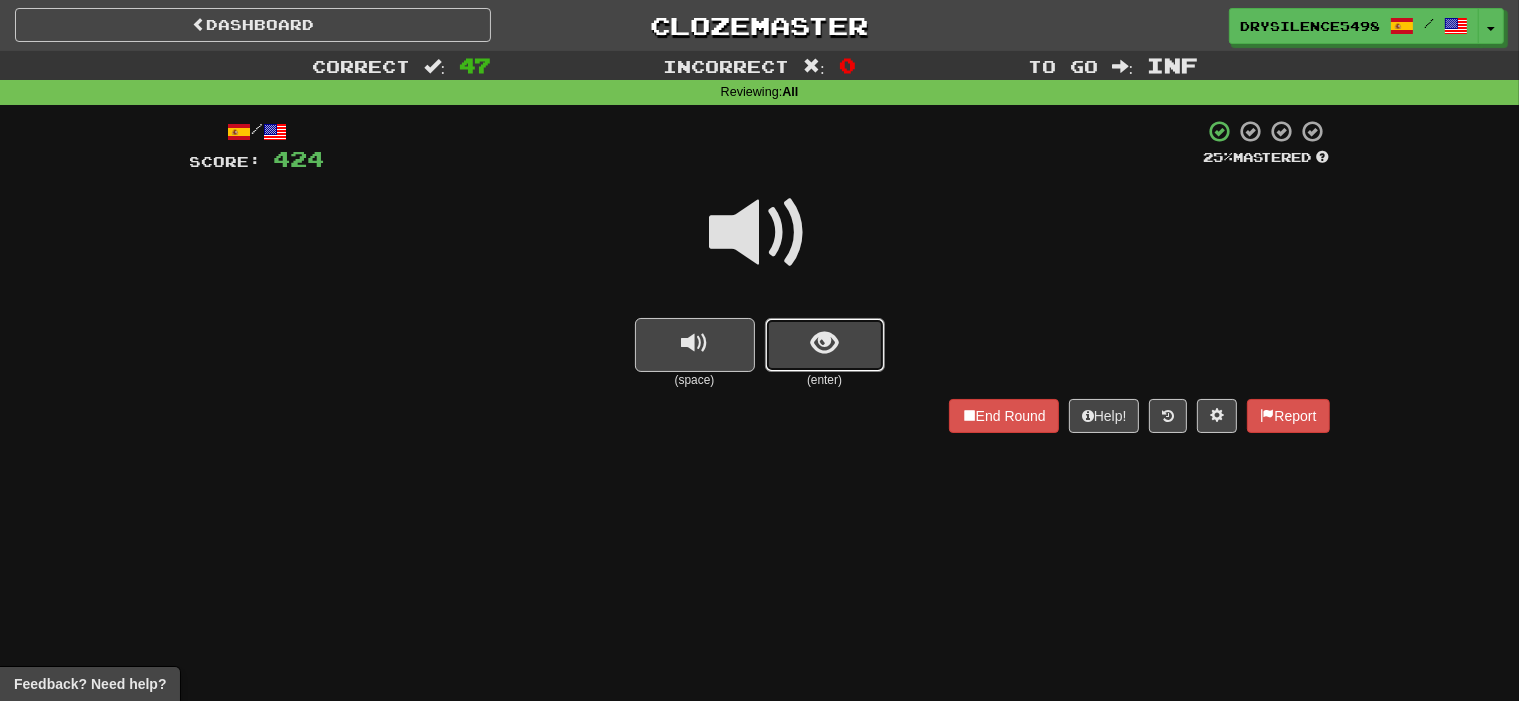 click at bounding box center [825, 345] 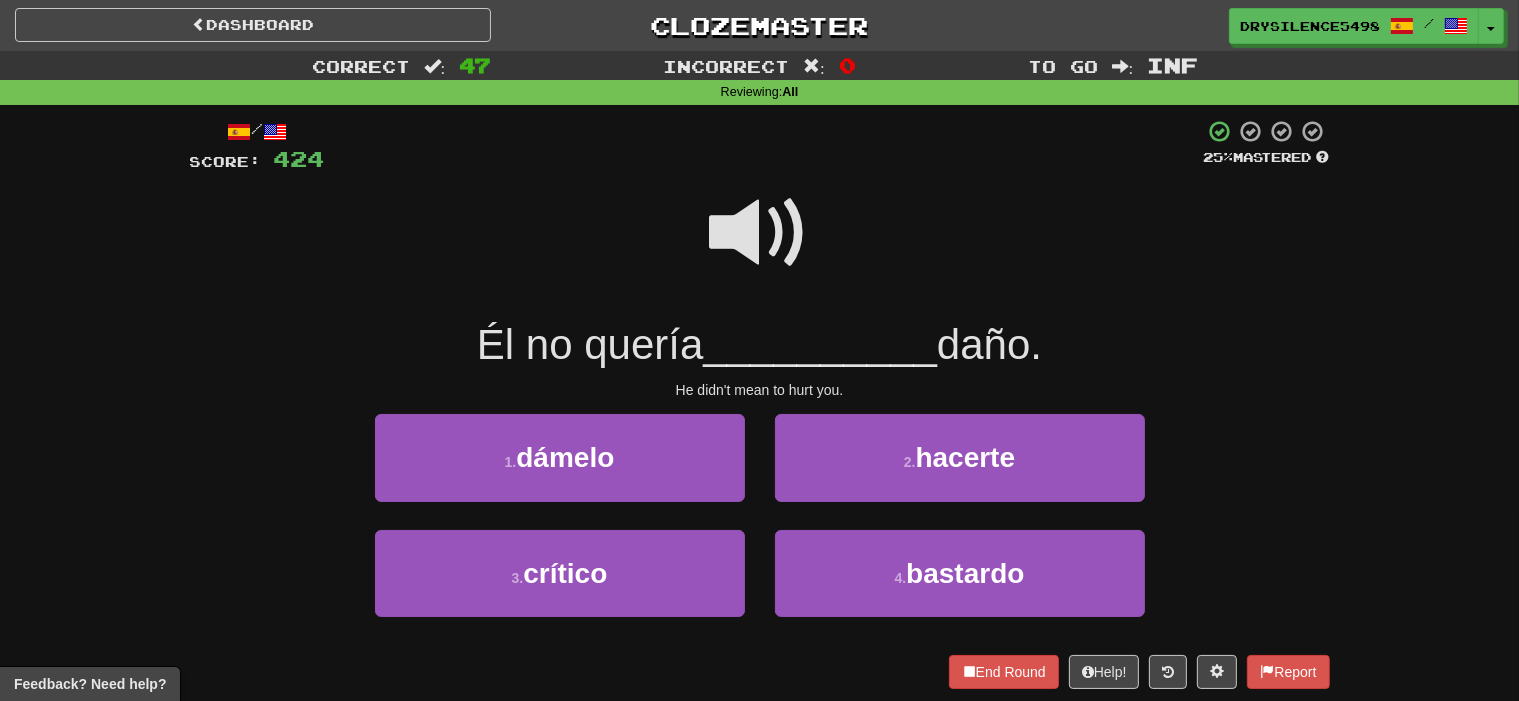 click at bounding box center (760, 233) 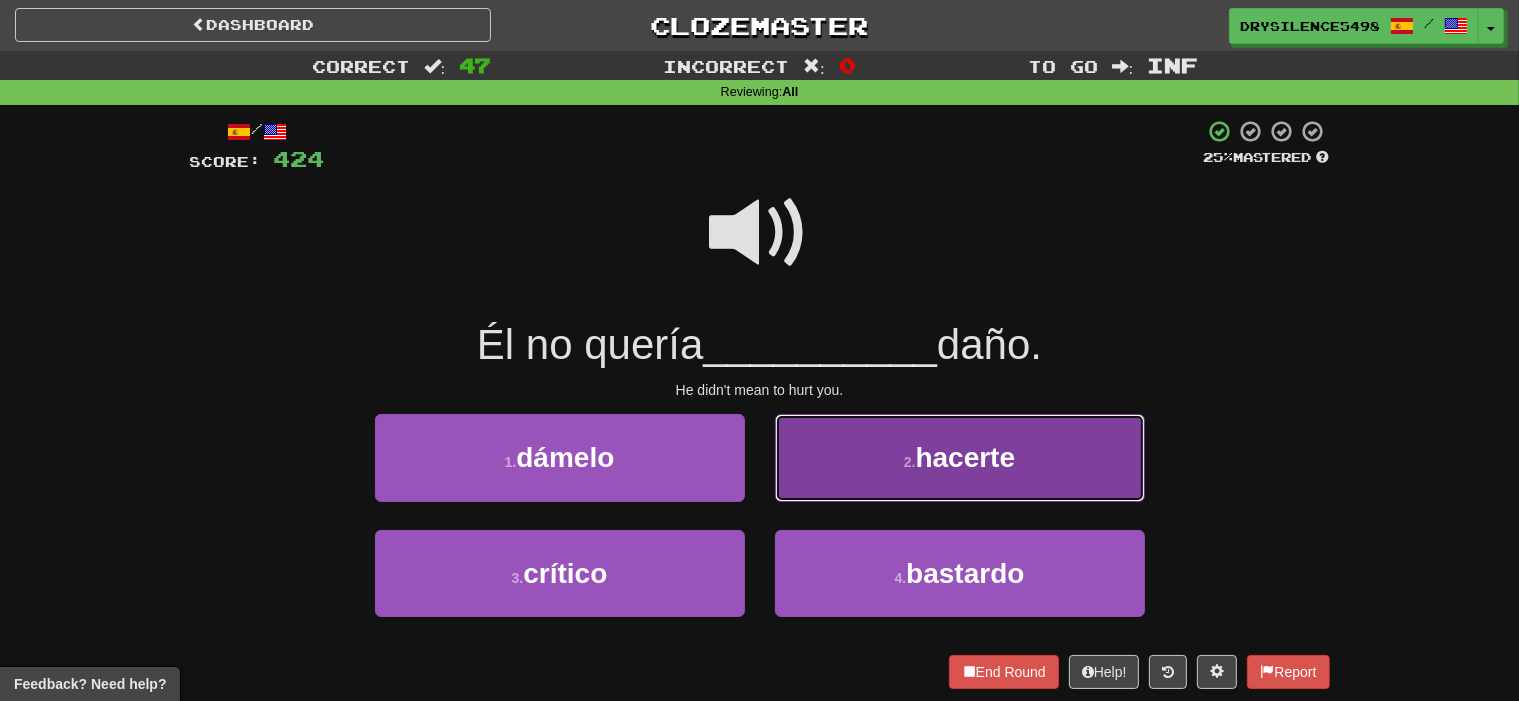 click on "2 .  hacerte" at bounding box center (960, 457) 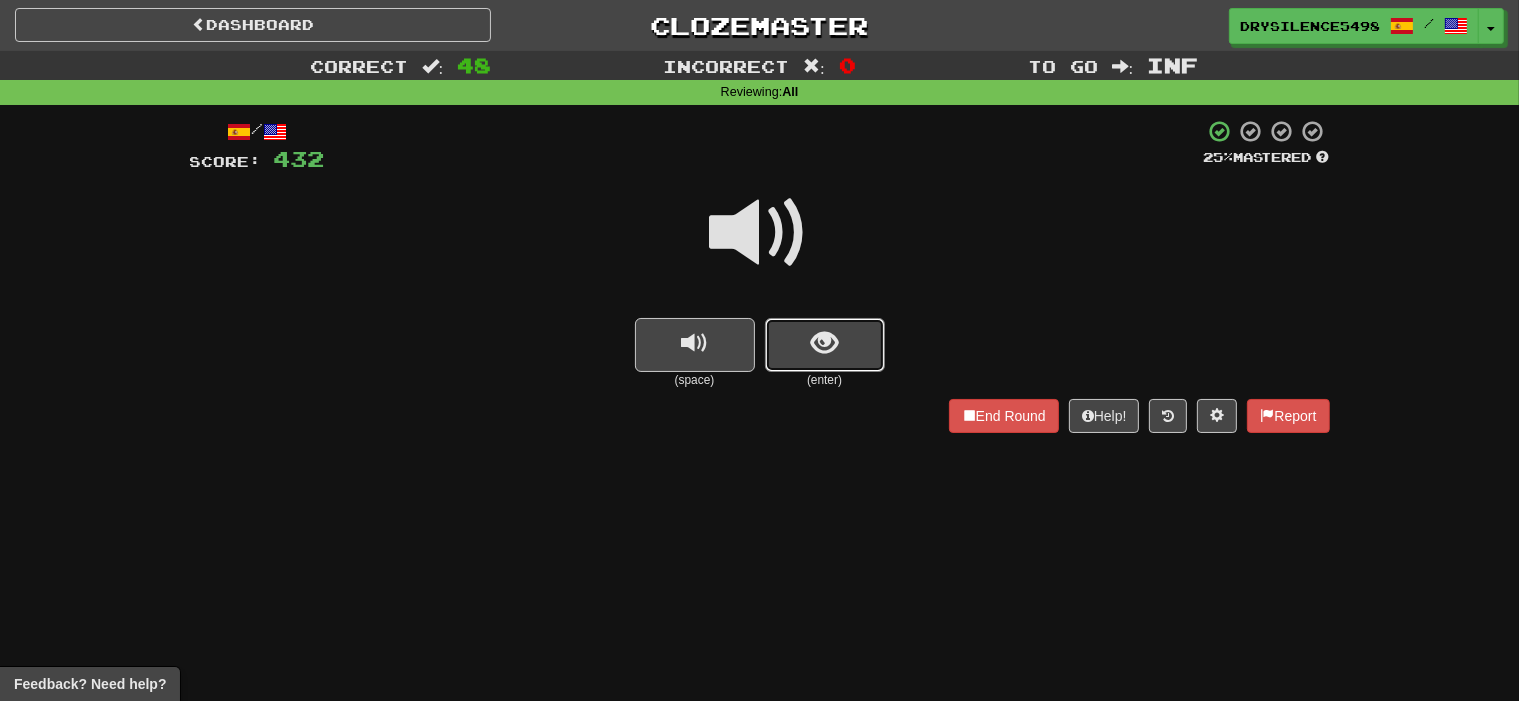 click at bounding box center [824, 343] 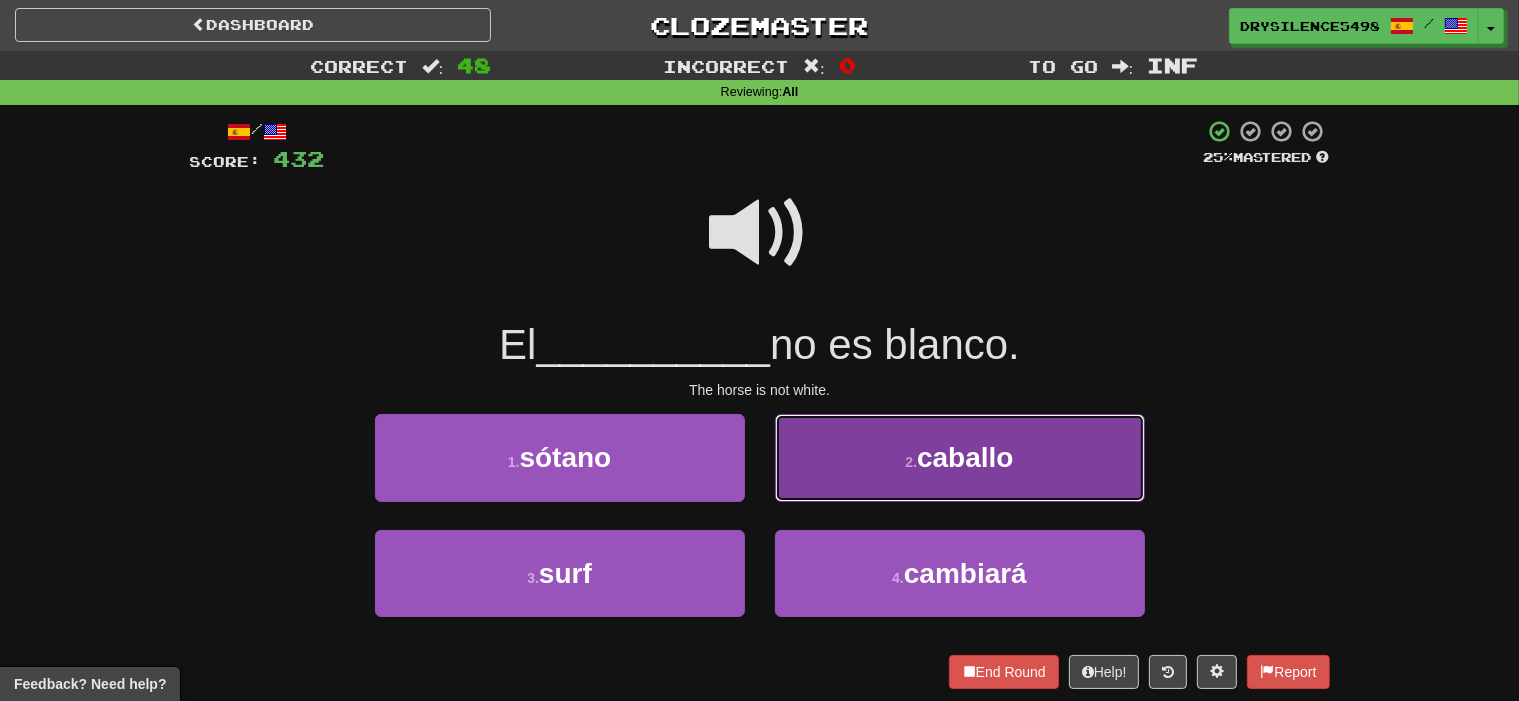 click on "2 .  caballo" at bounding box center (960, 457) 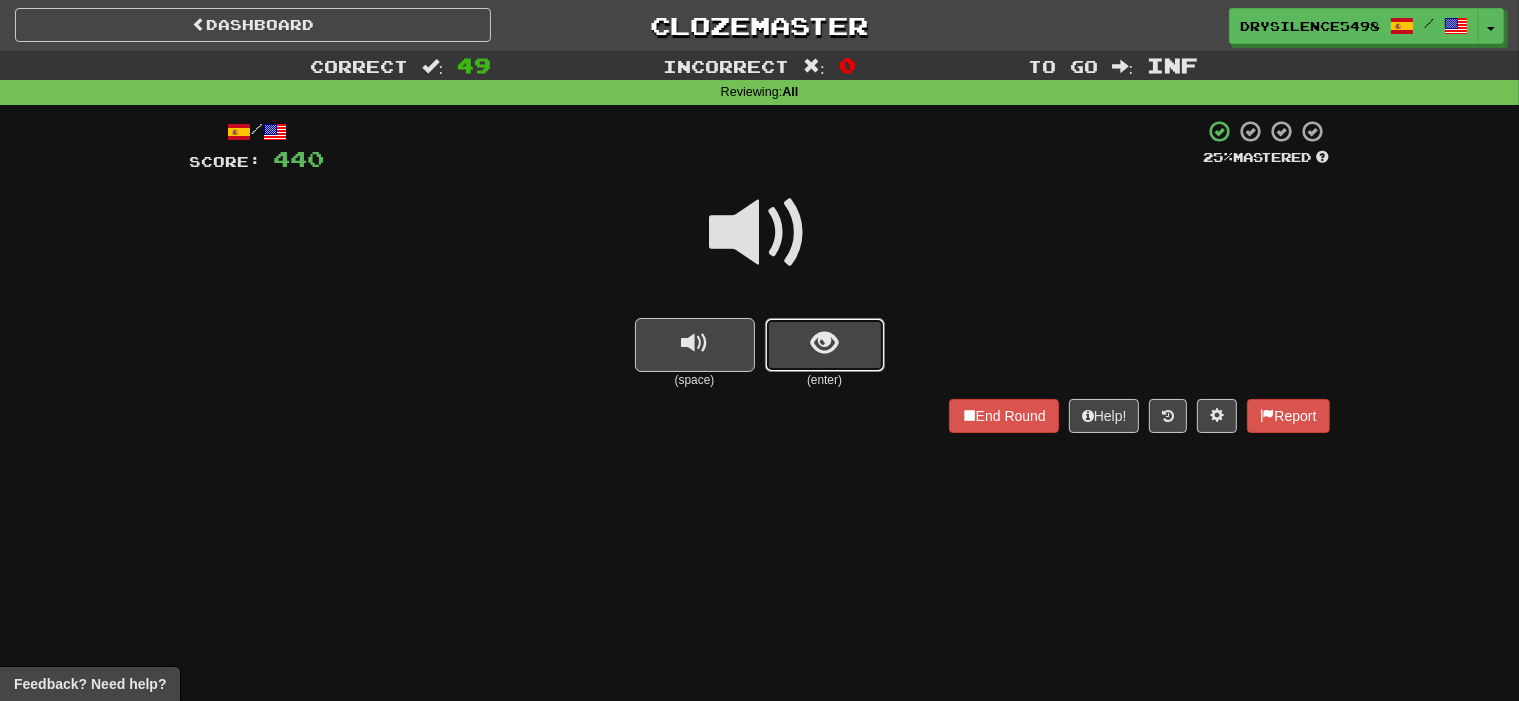 click at bounding box center [825, 345] 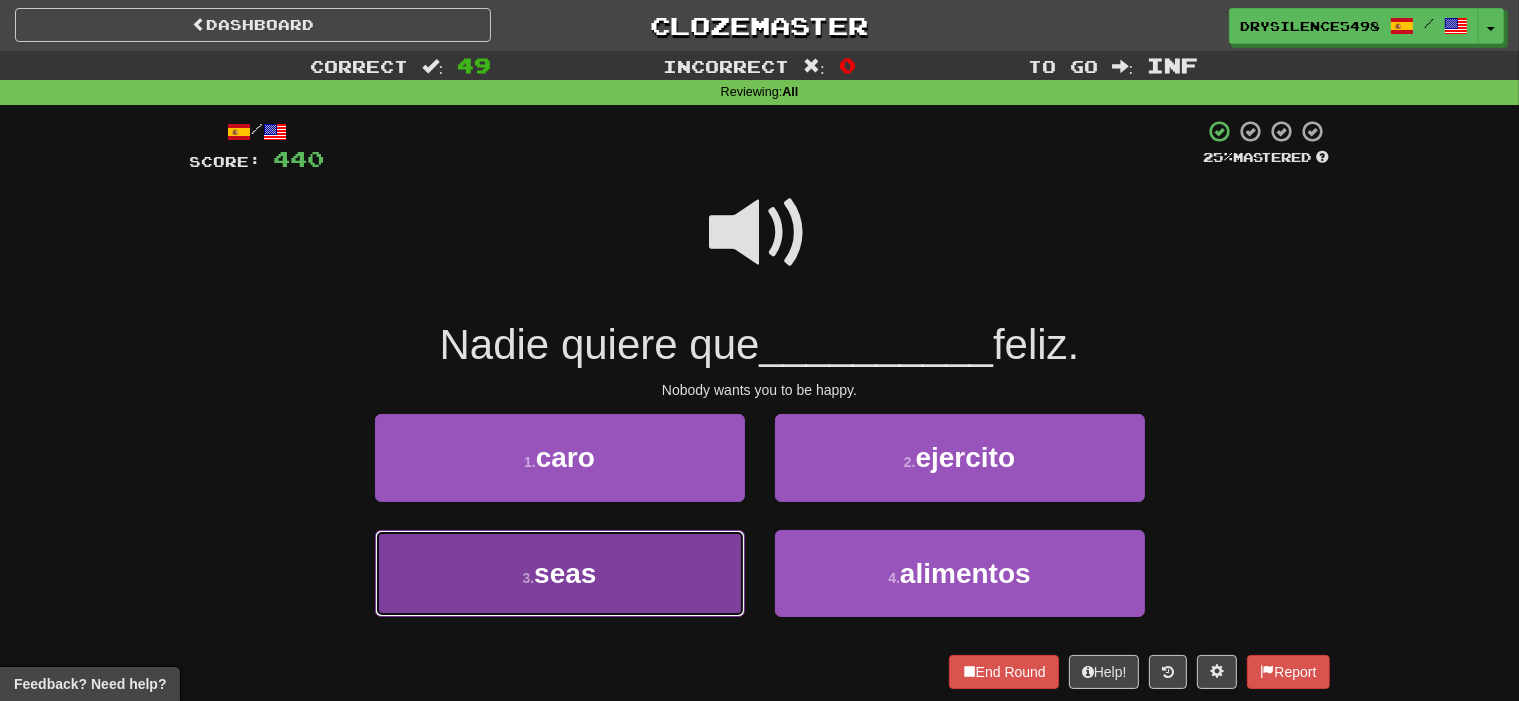 click on "3 .  seas" at bounding box center [560, 573] 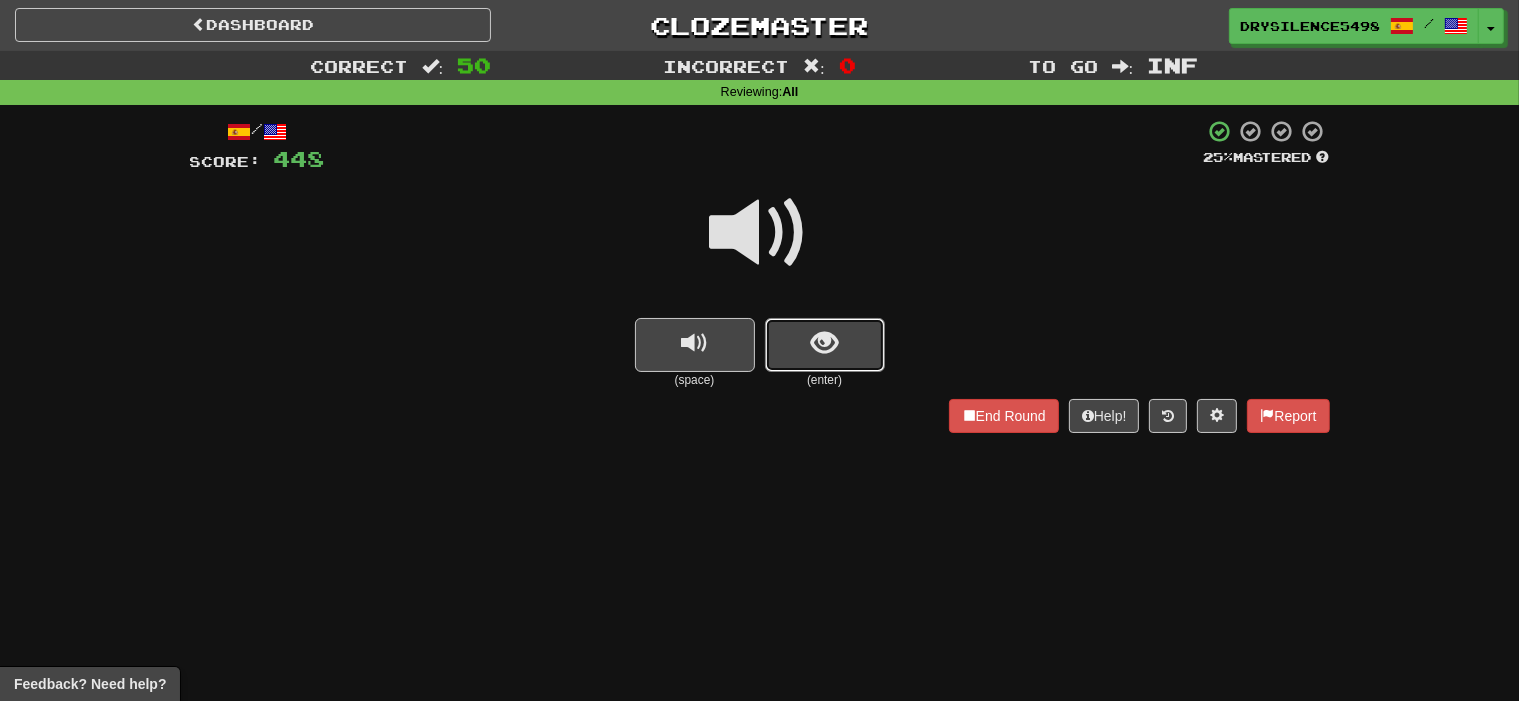 click at bounding box center [825, 345] 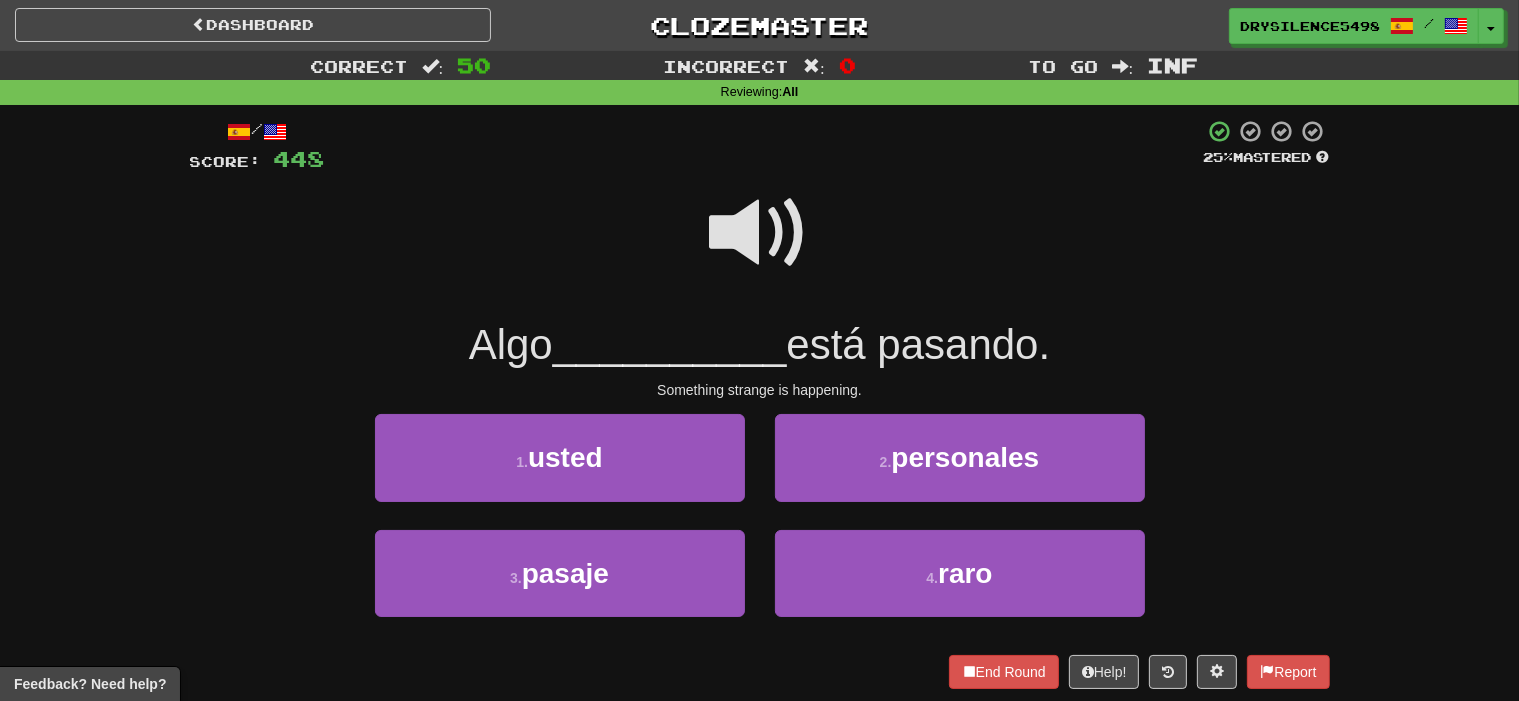 click at bounding box center [760, 233] 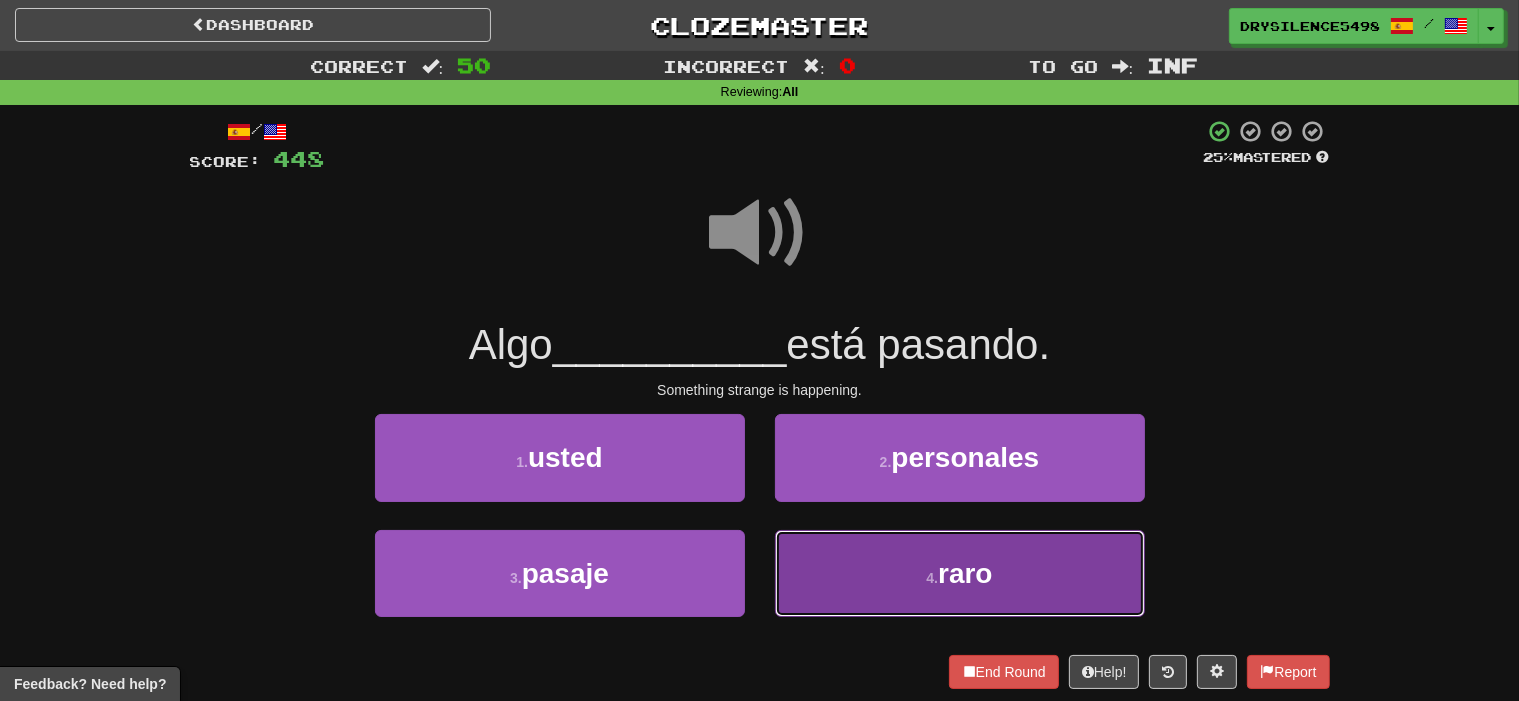 click on "4 .  raro" at bounding box center [960, 573] 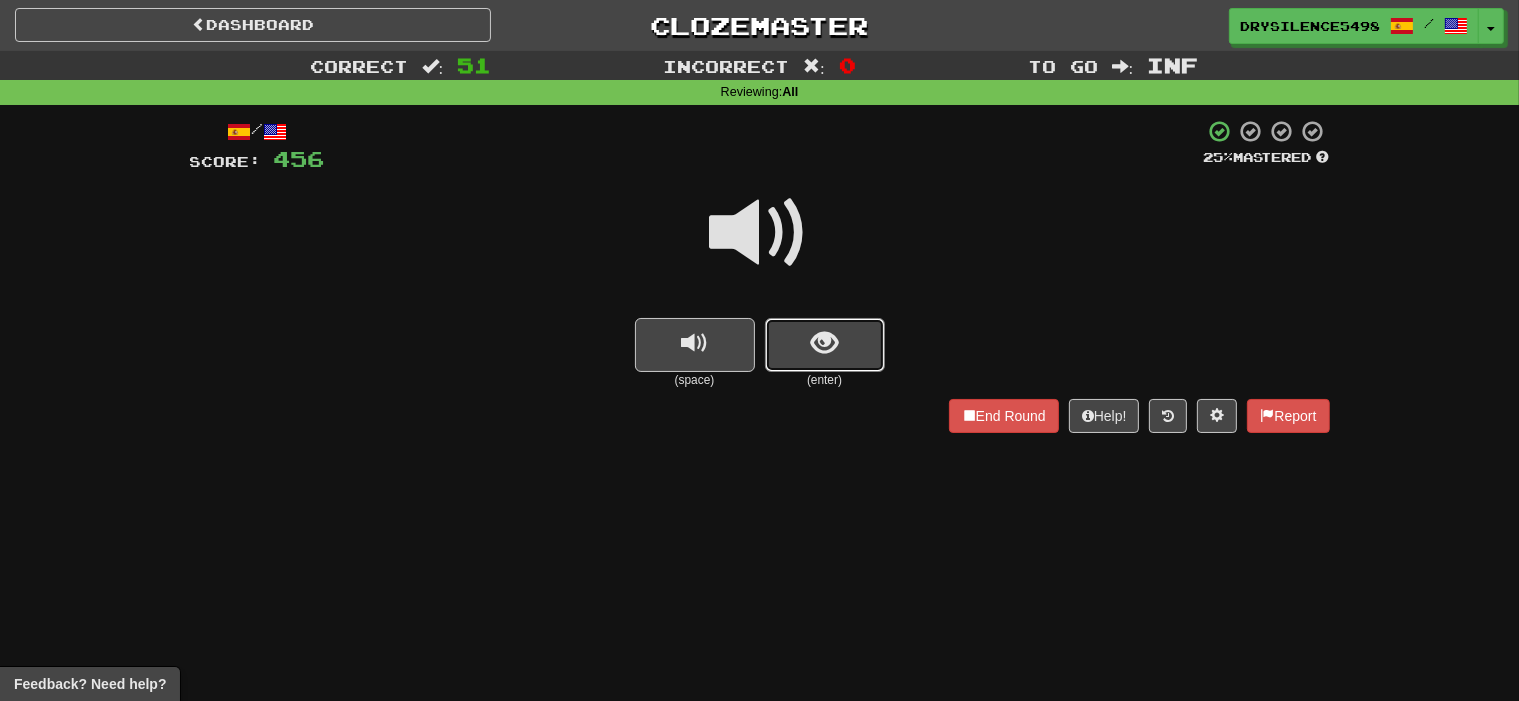 click at bounding box center (824, 343) 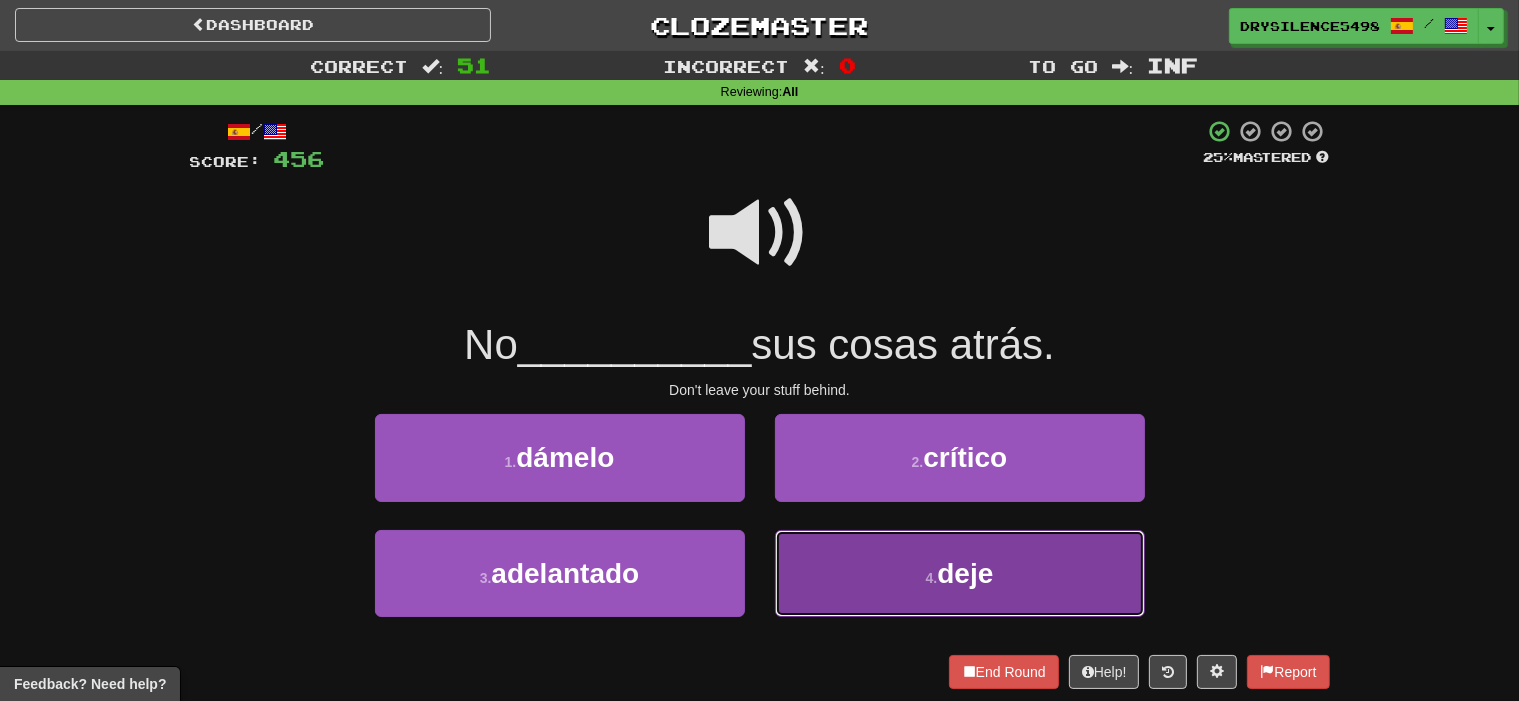 click on "4 .  deje" at bounding box center (960, 573) 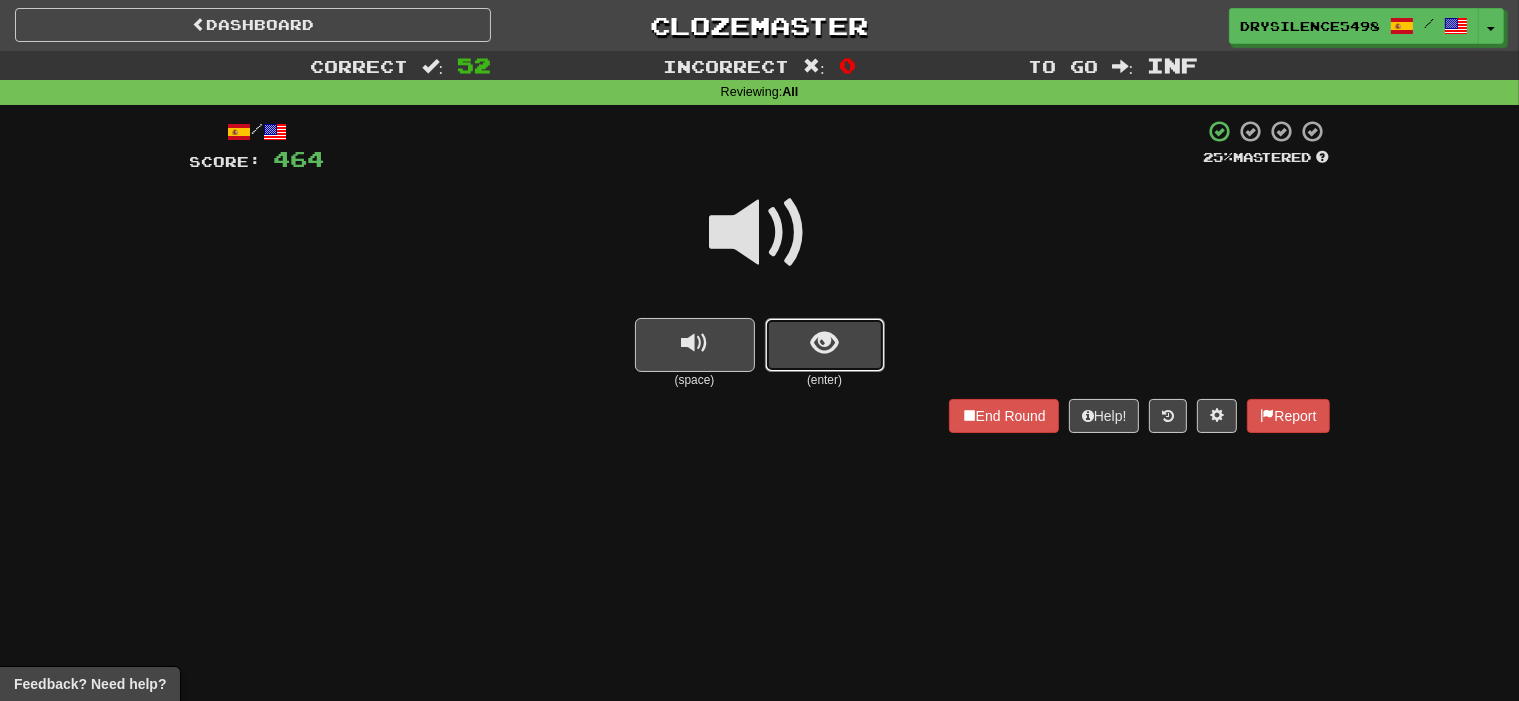 click at bounding box center [824, 343] 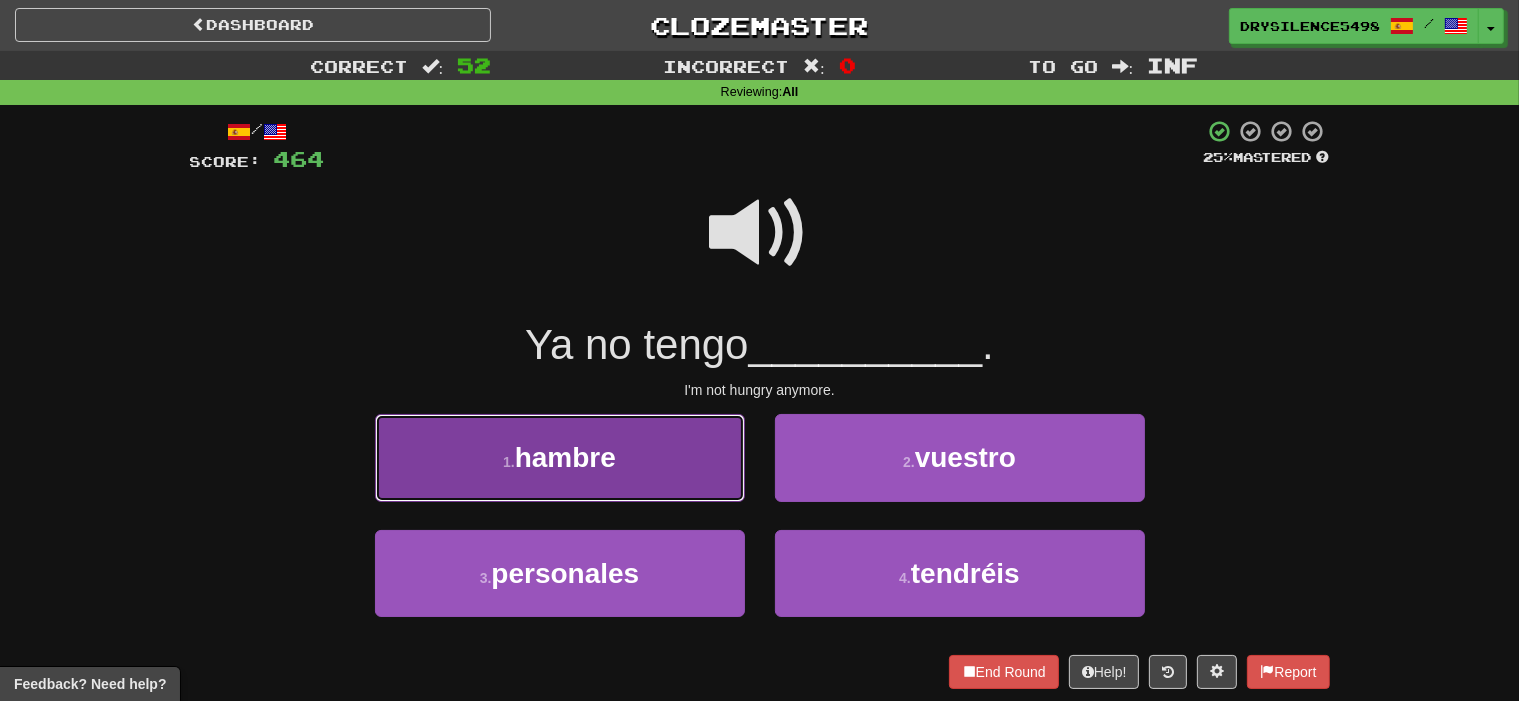 click on "1 .  hambre" at bounding box center (560, 457) 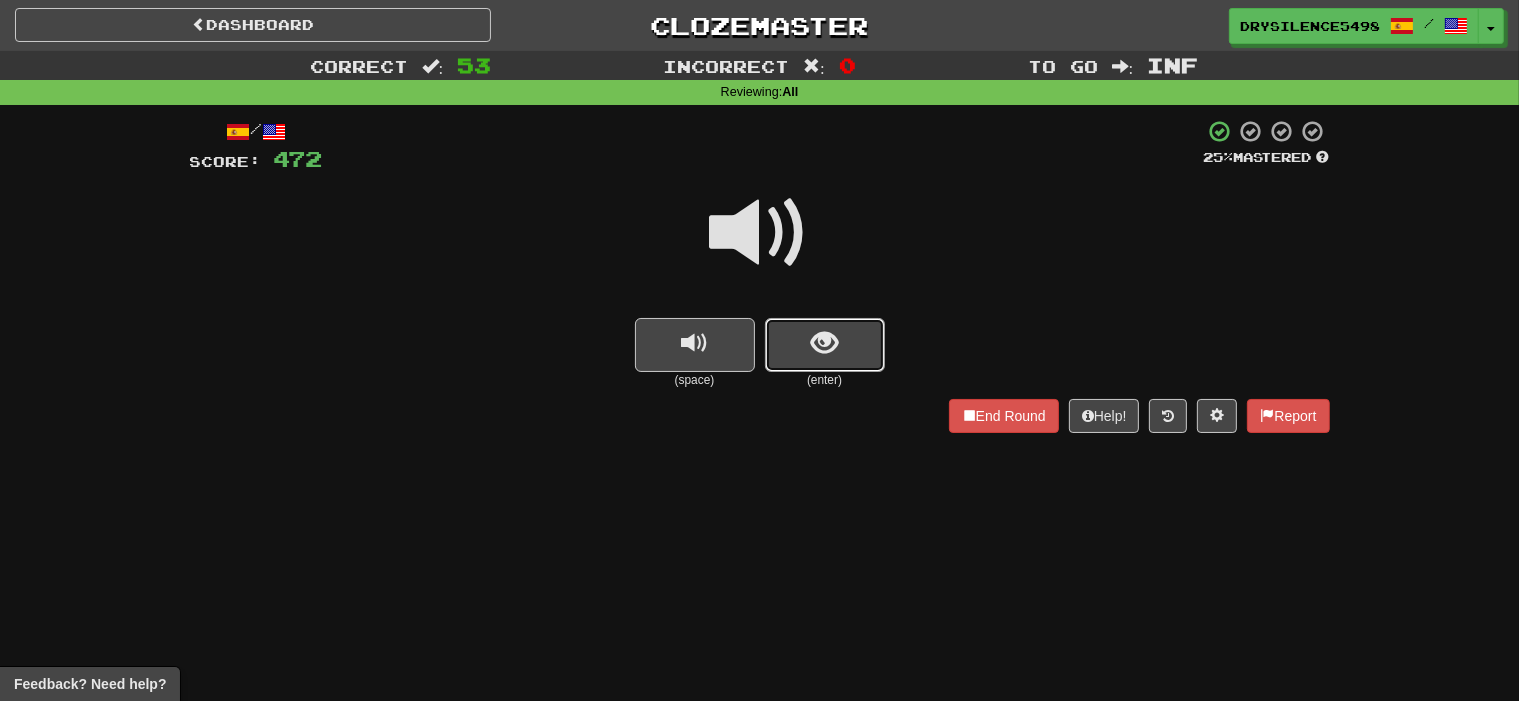 click at bounding box center (824, 343) 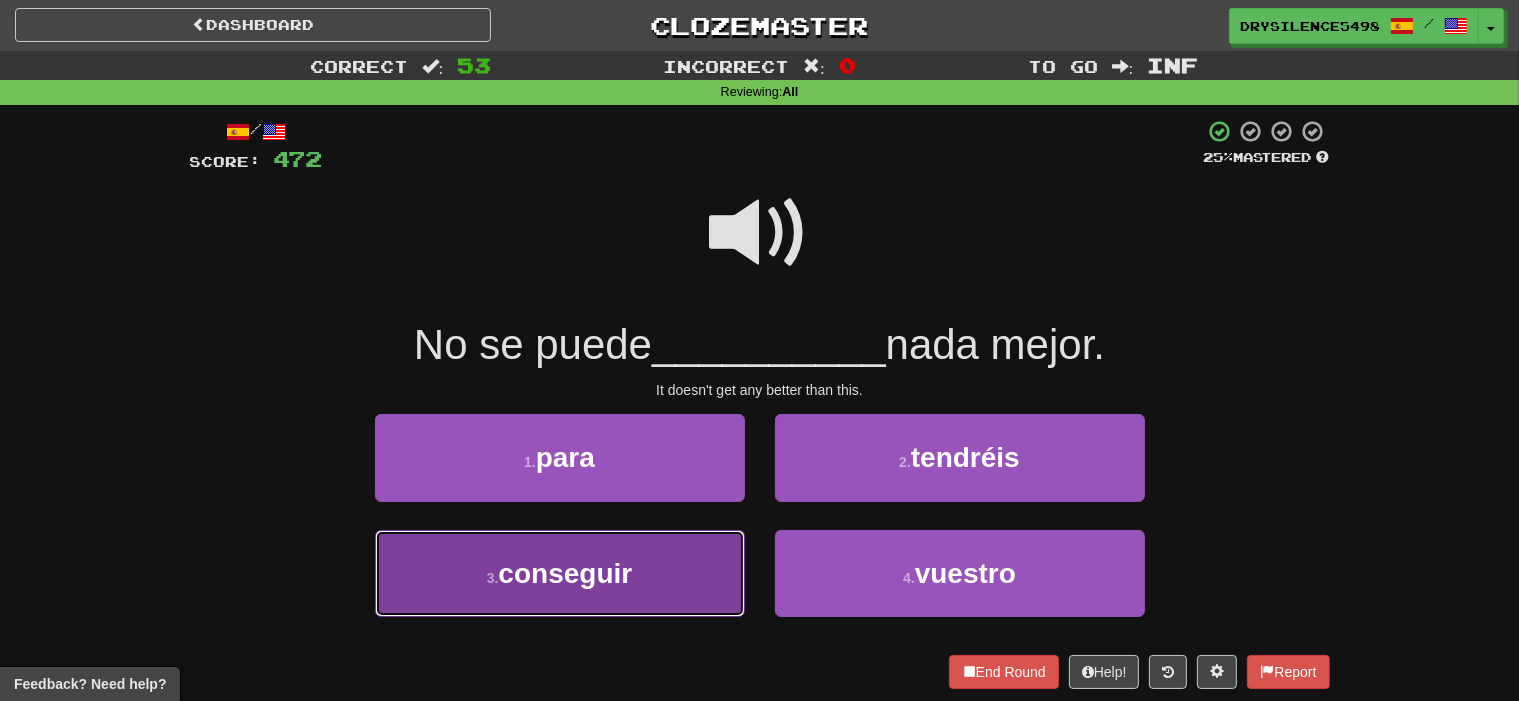 click on "conseguir" at bounding box center (565, 573) 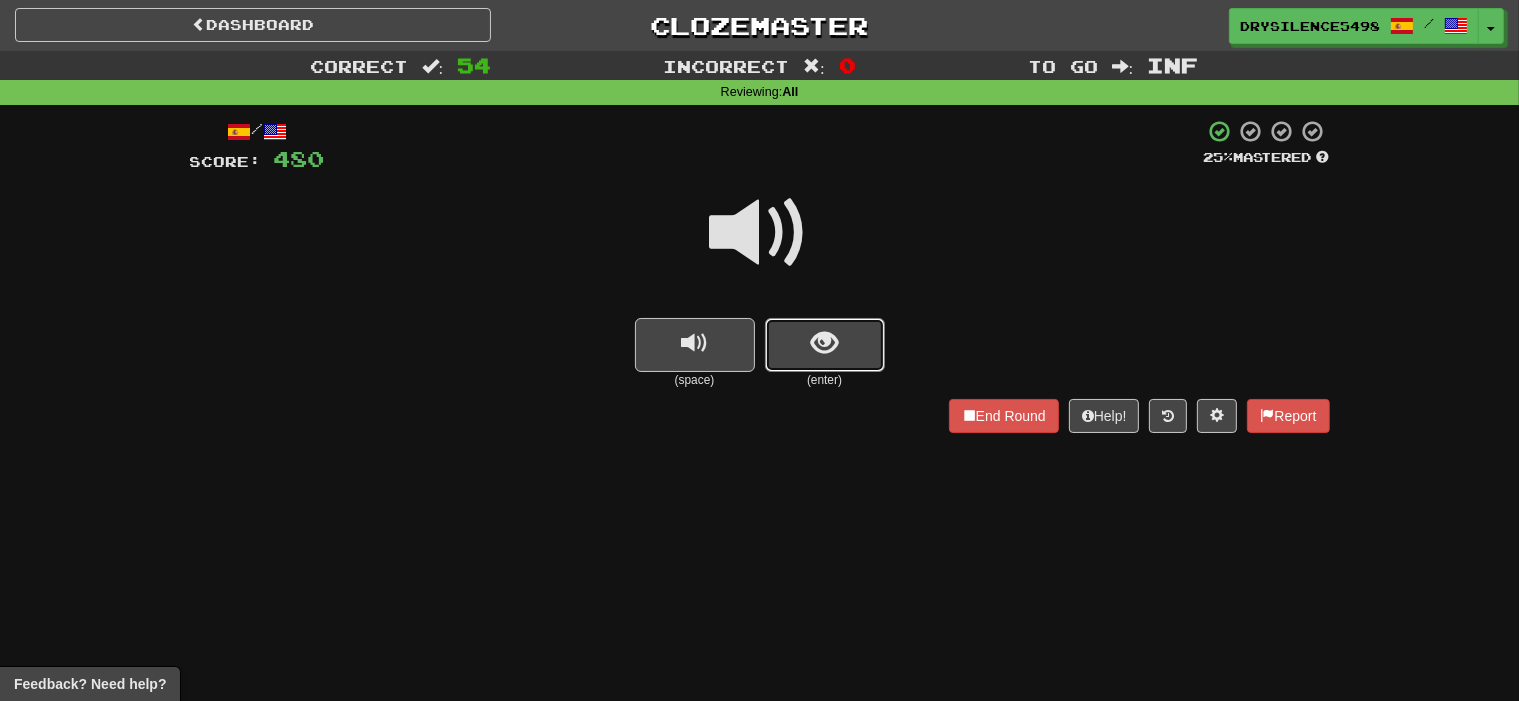 click at bounding box center (824, 343) 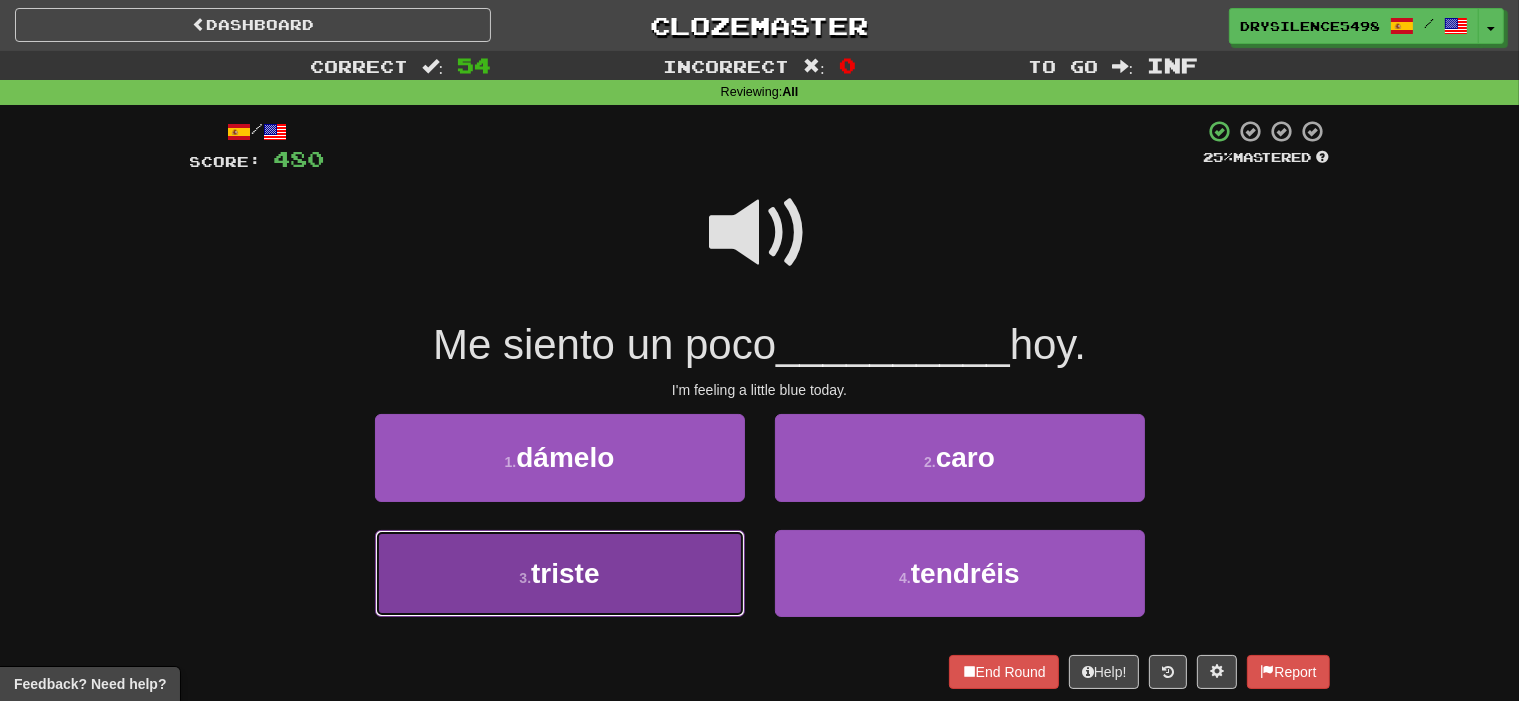 click on "3 .  triste" at bounding box center (560, 573) 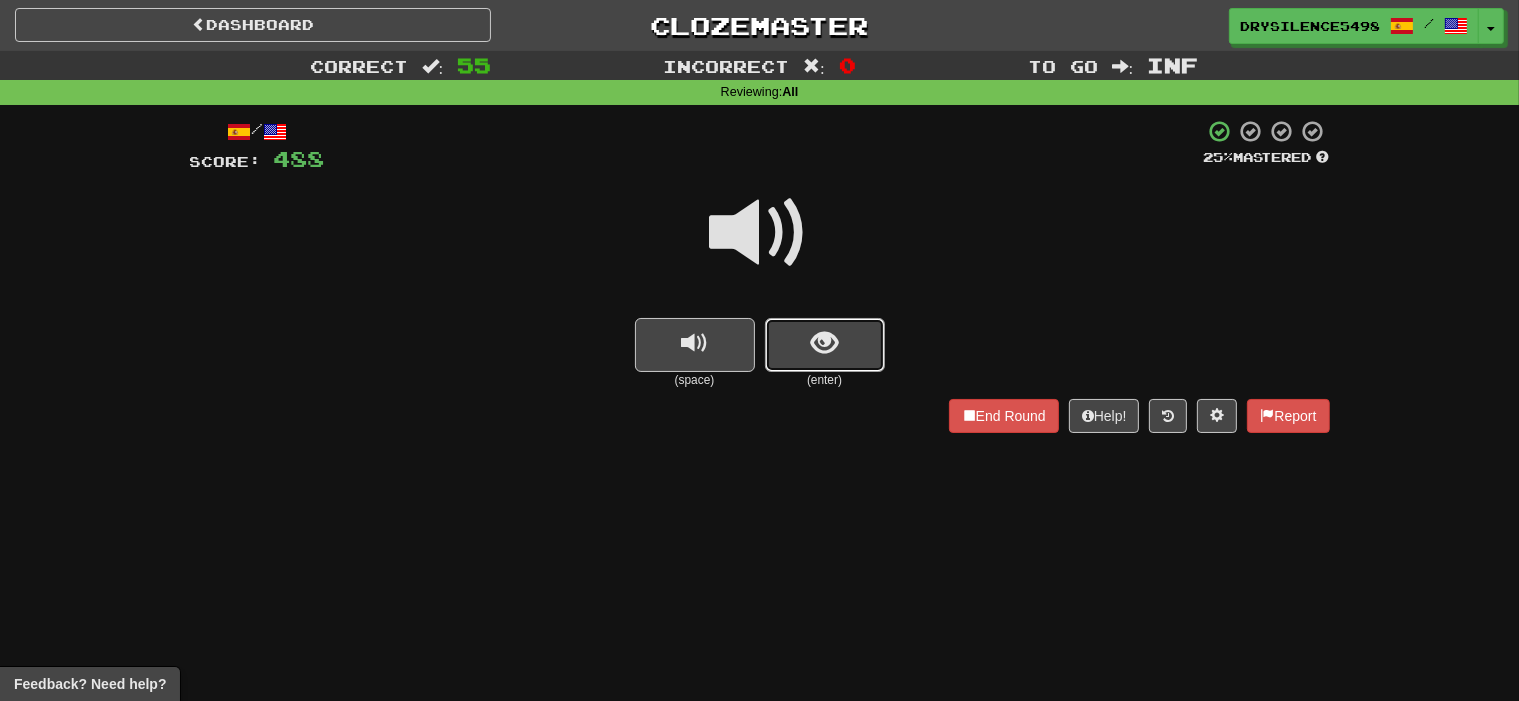 click at bounding box center [824, 343] 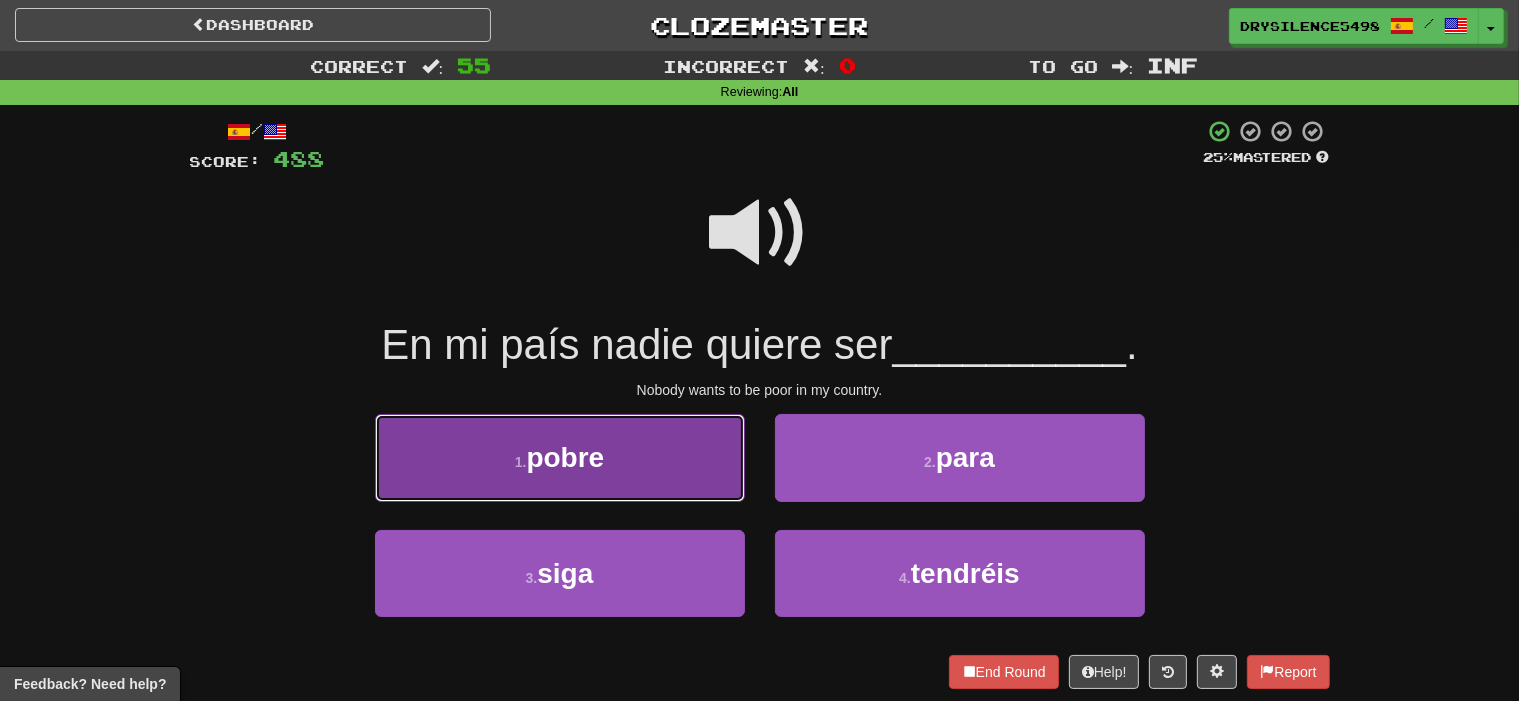click on "1 .  pobre" at bounding box center [560, 457] 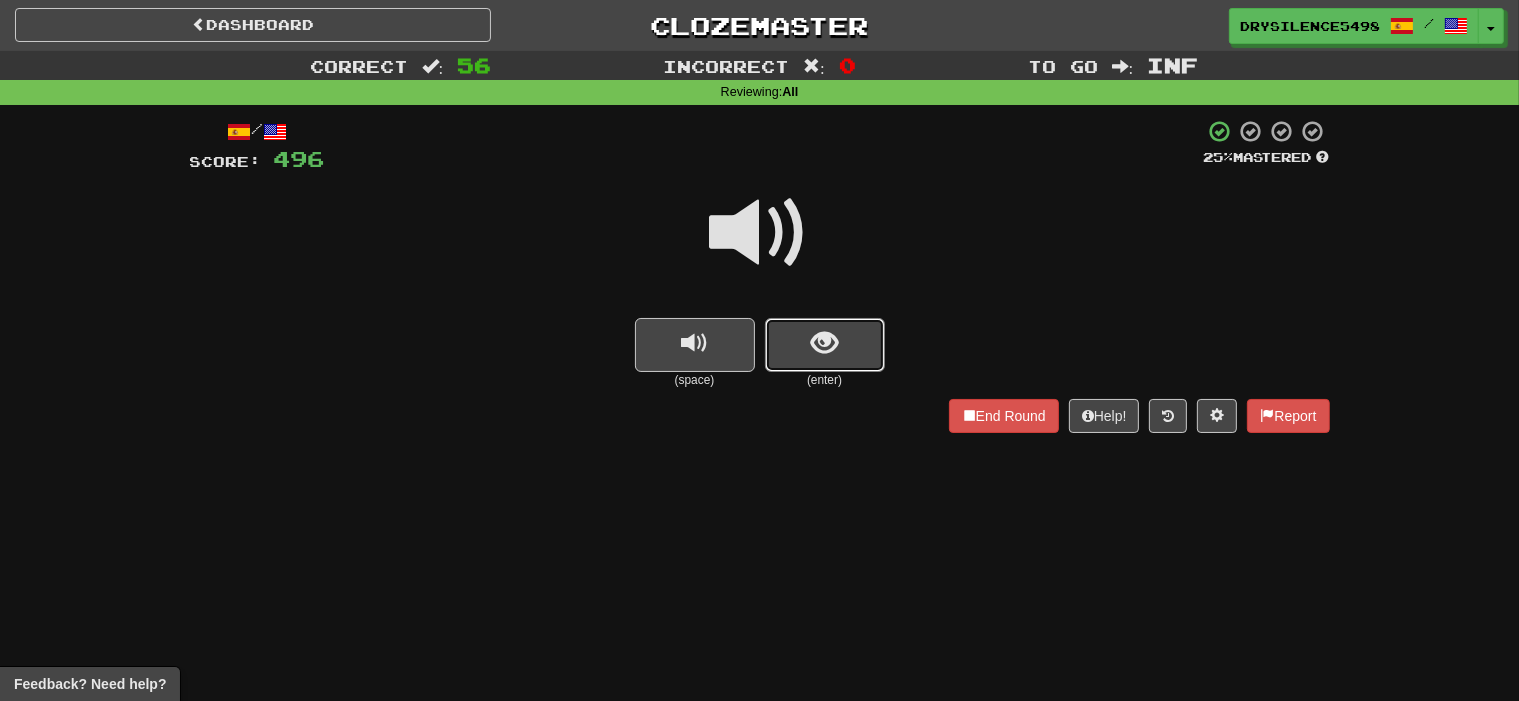 click at bounding box center (825, 345) 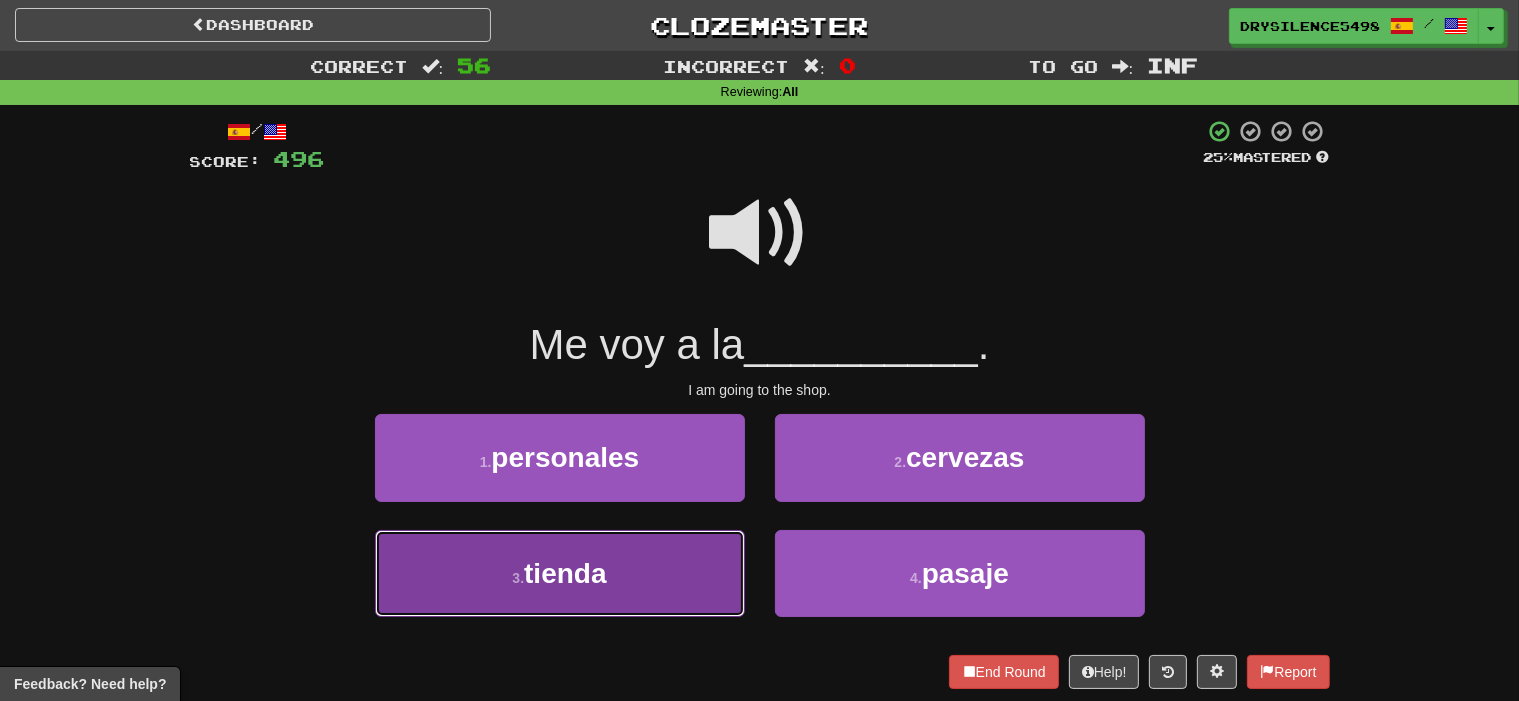 click on "3 .  tienda" at bounding box center (560, 573) 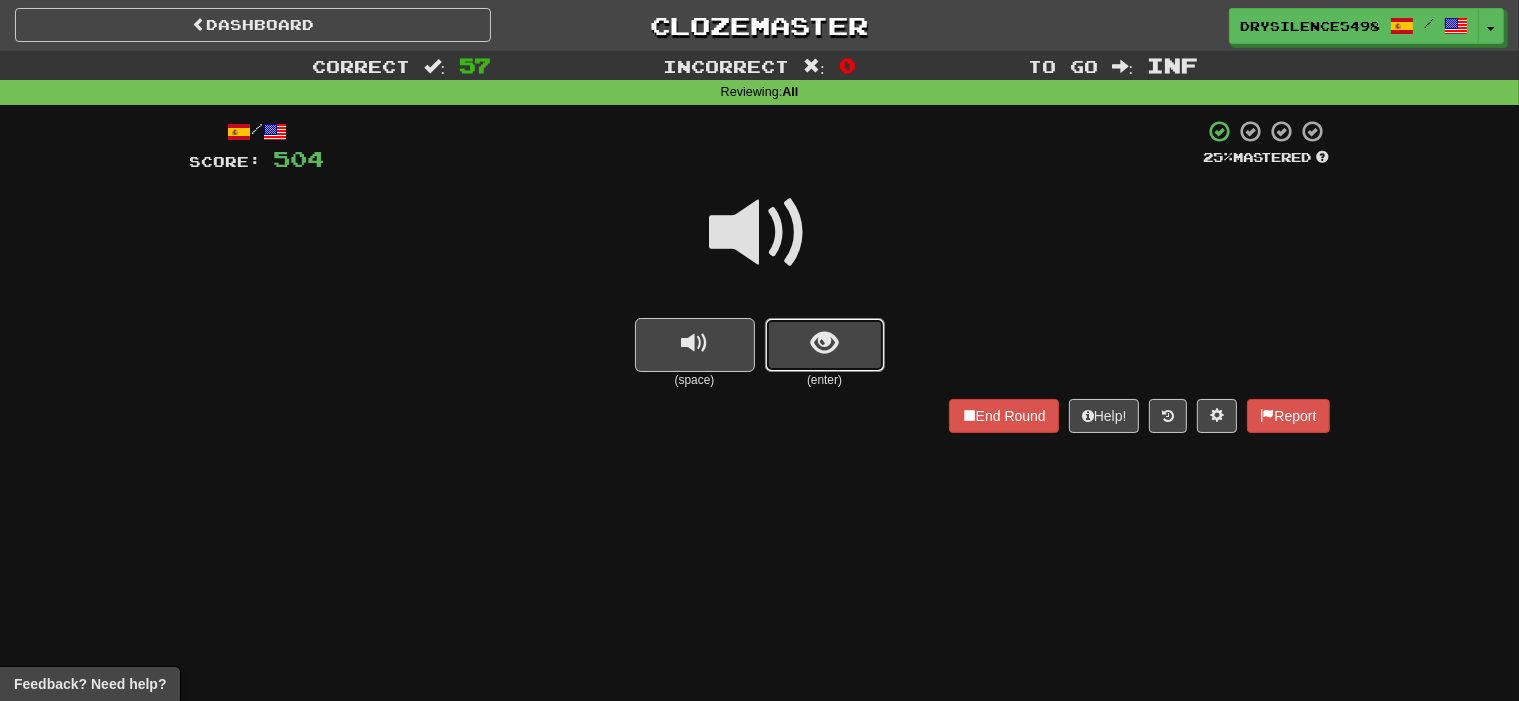 click at bounding box center [824, 343] 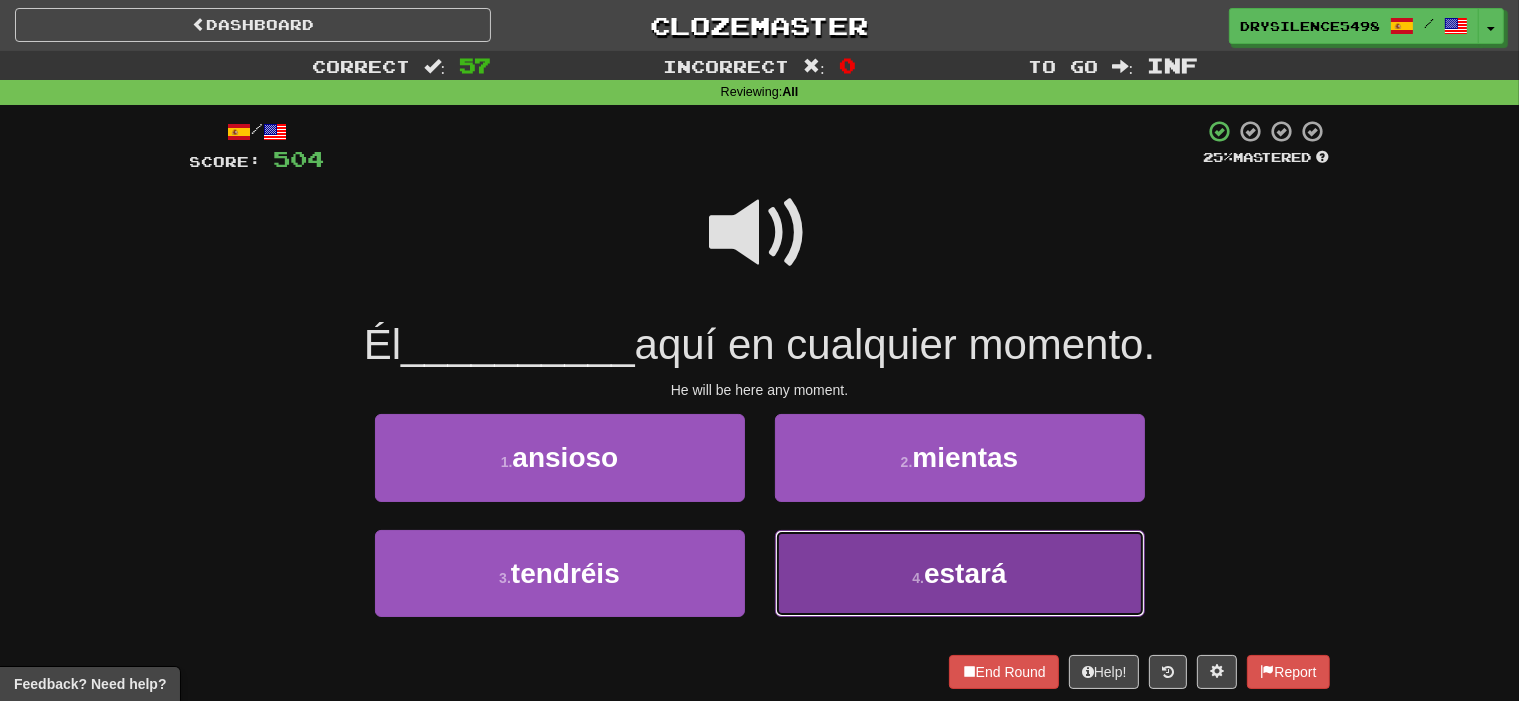 click on "4 .  estará" at bounding box center (960, 573) 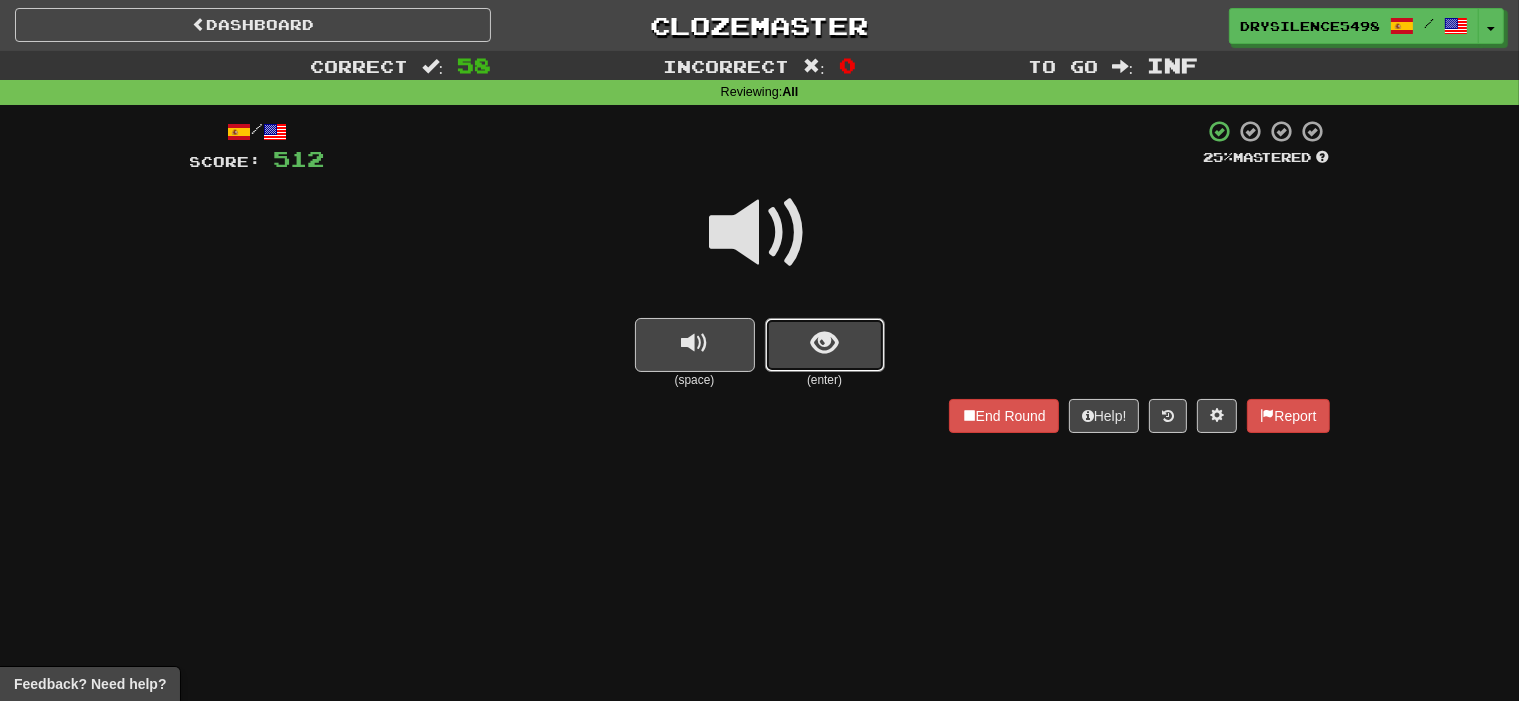 click at bounding box center (824, 343) 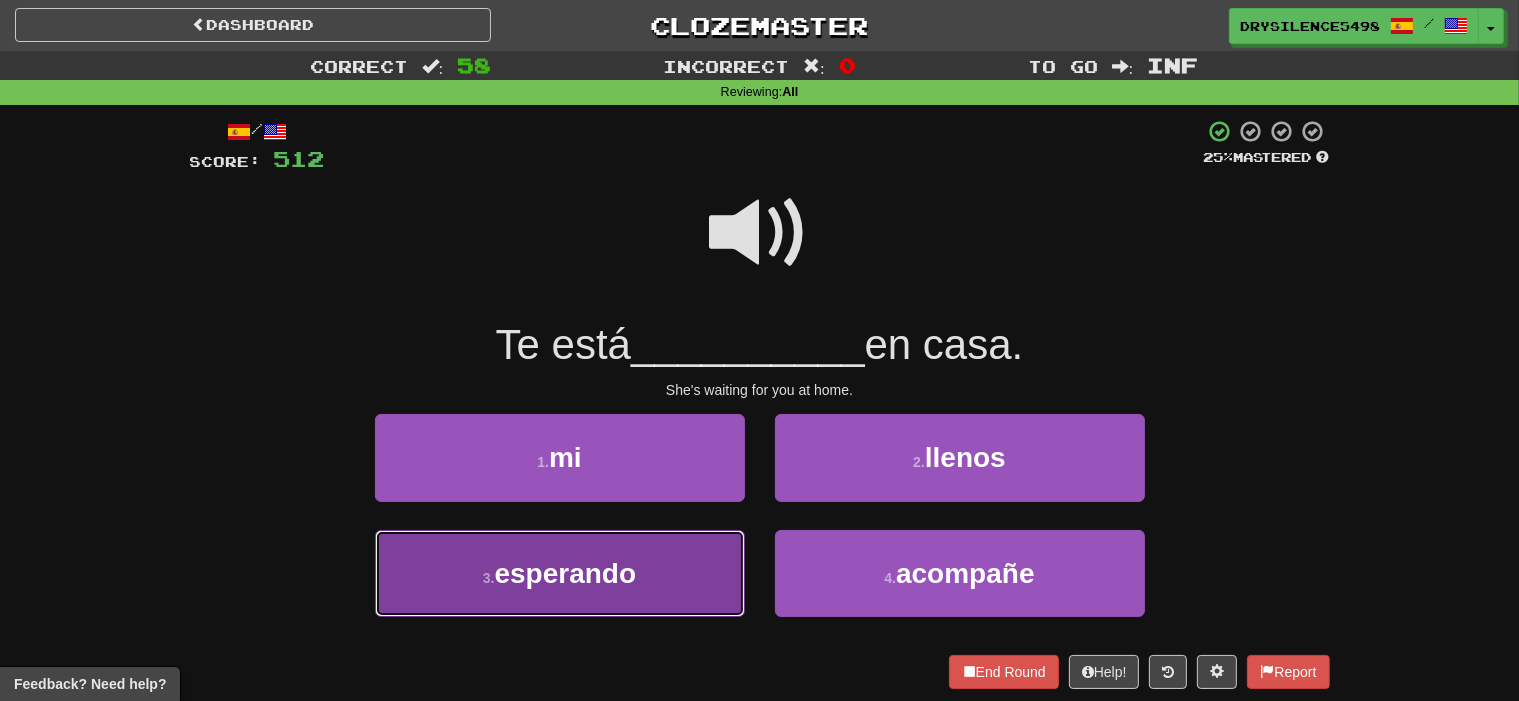 click on "3 .  esperando" at bounding box center (560, 573) 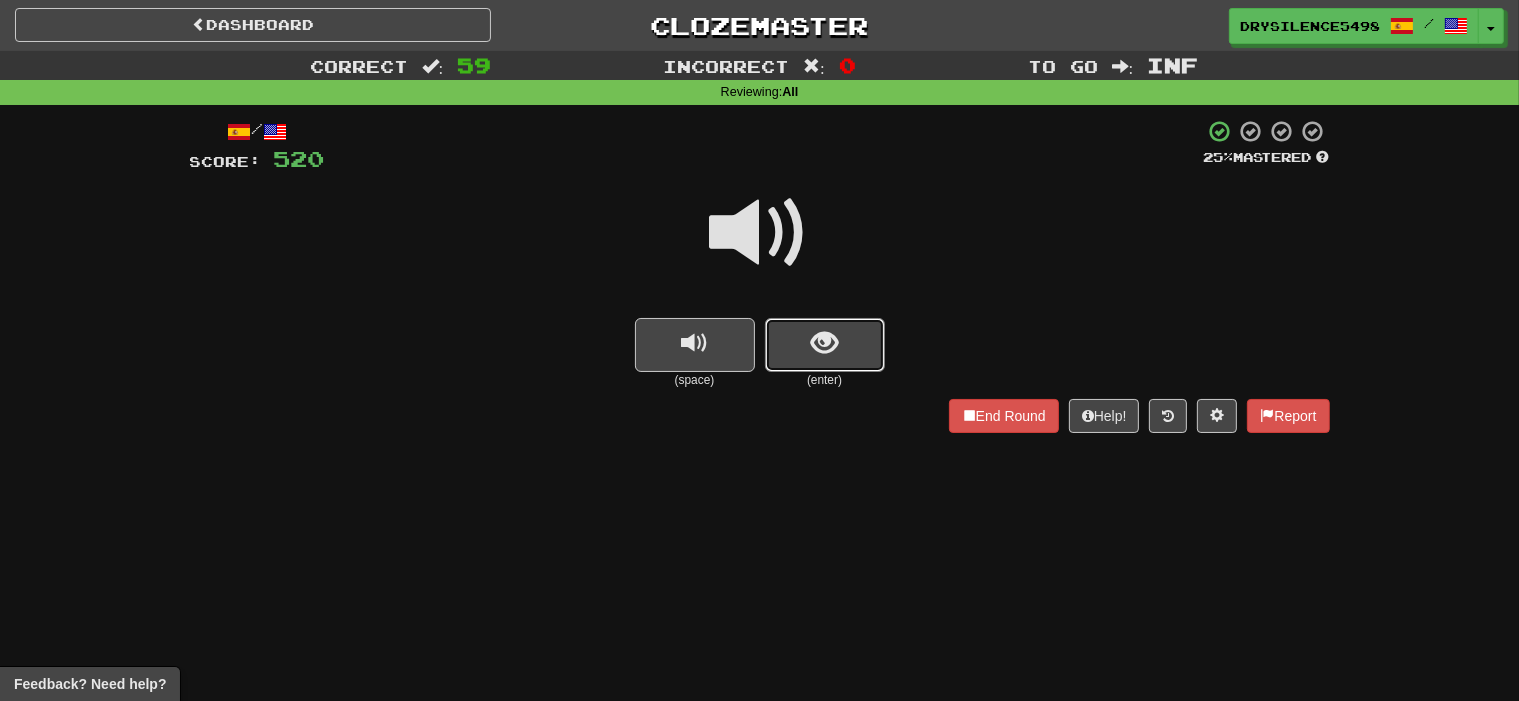 click at bounding box center [824, 343] 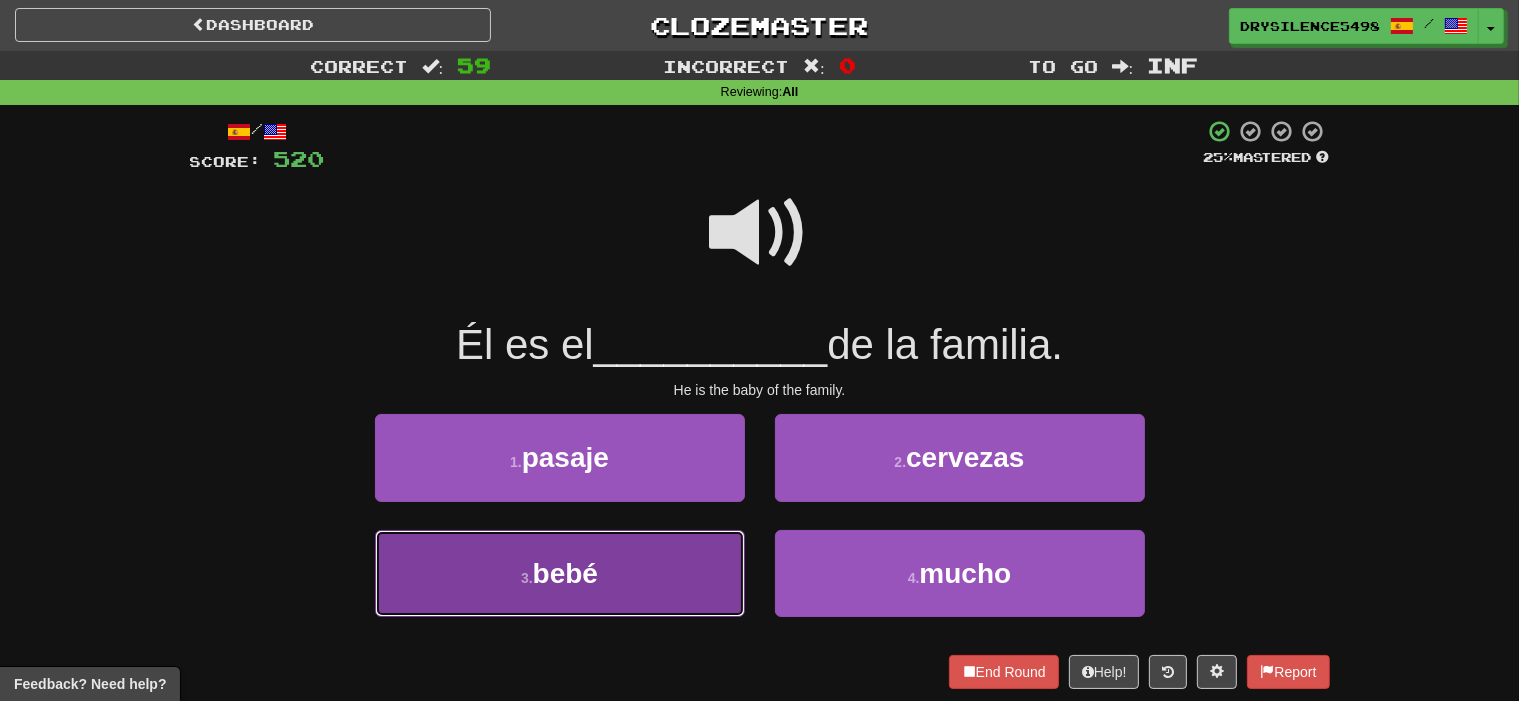 click on "3 .  bebé" at bounding box center (560, 573) 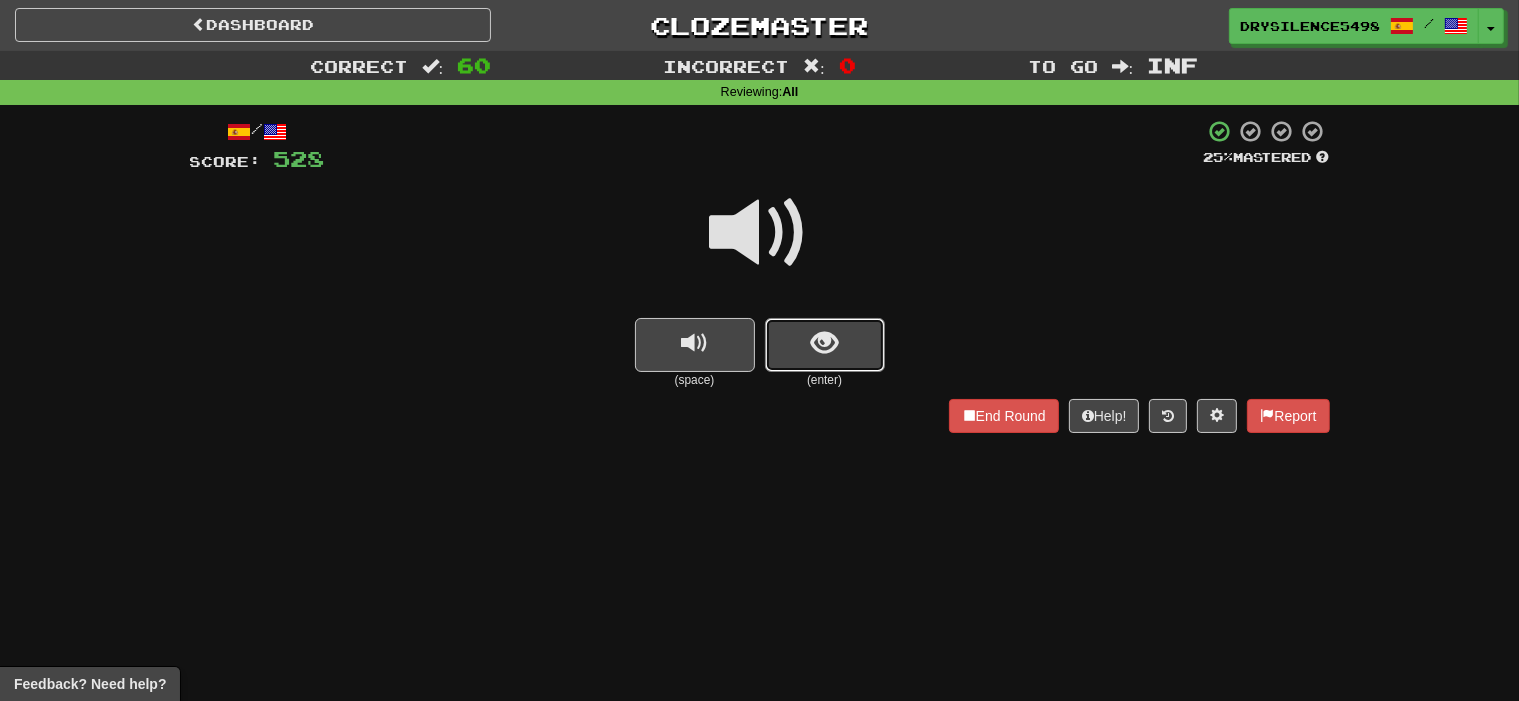 click at bounding box center (825, 345) 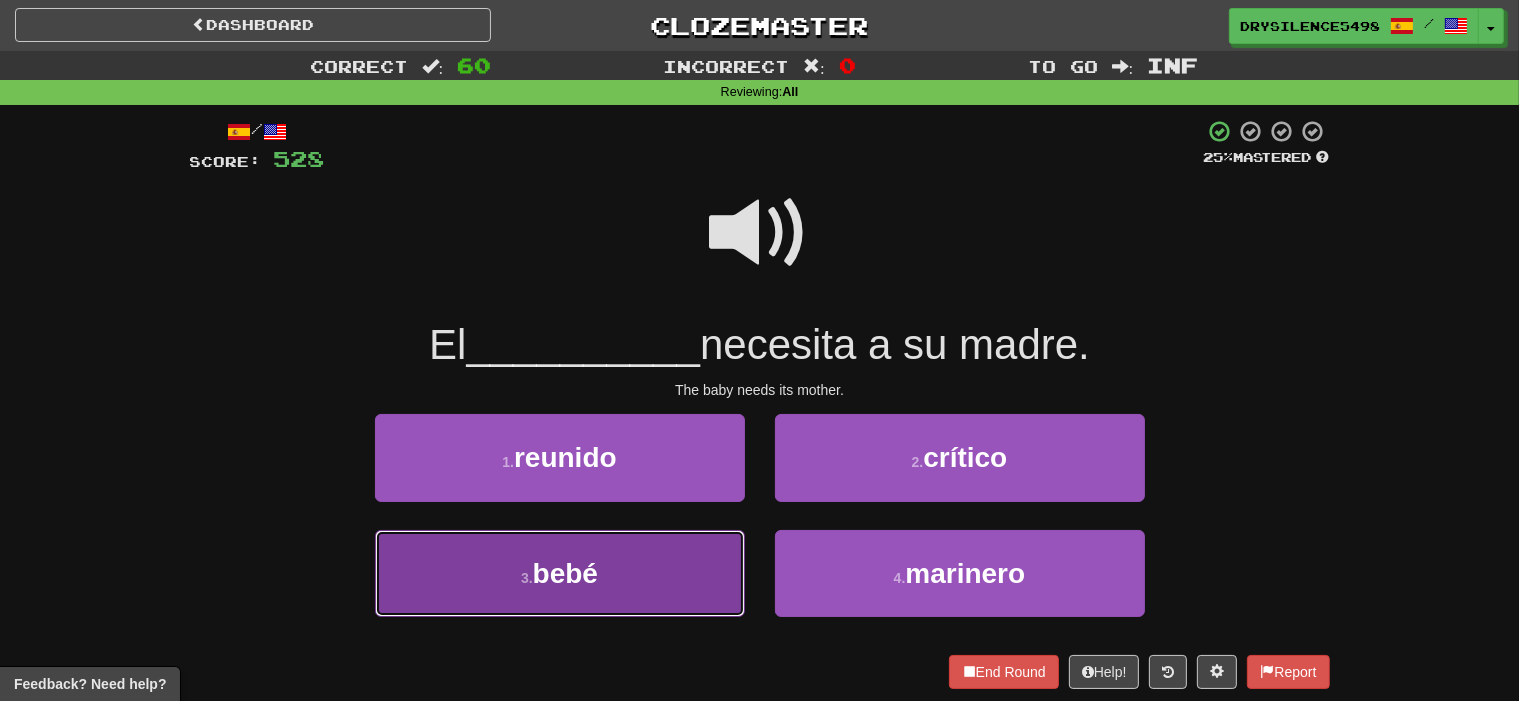 click on "3 .  bebé" at bounding box center (560, 573) 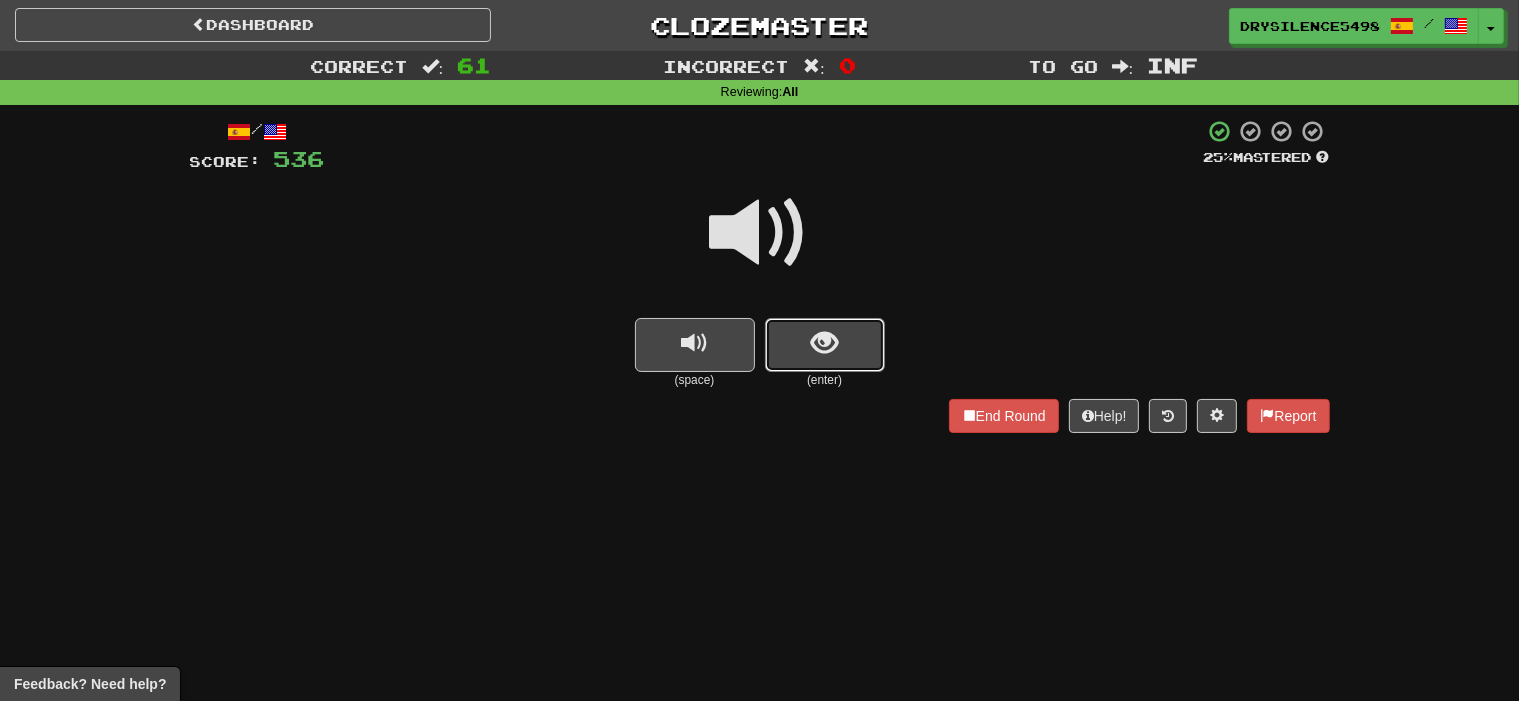click at bounding box center [824, 343] 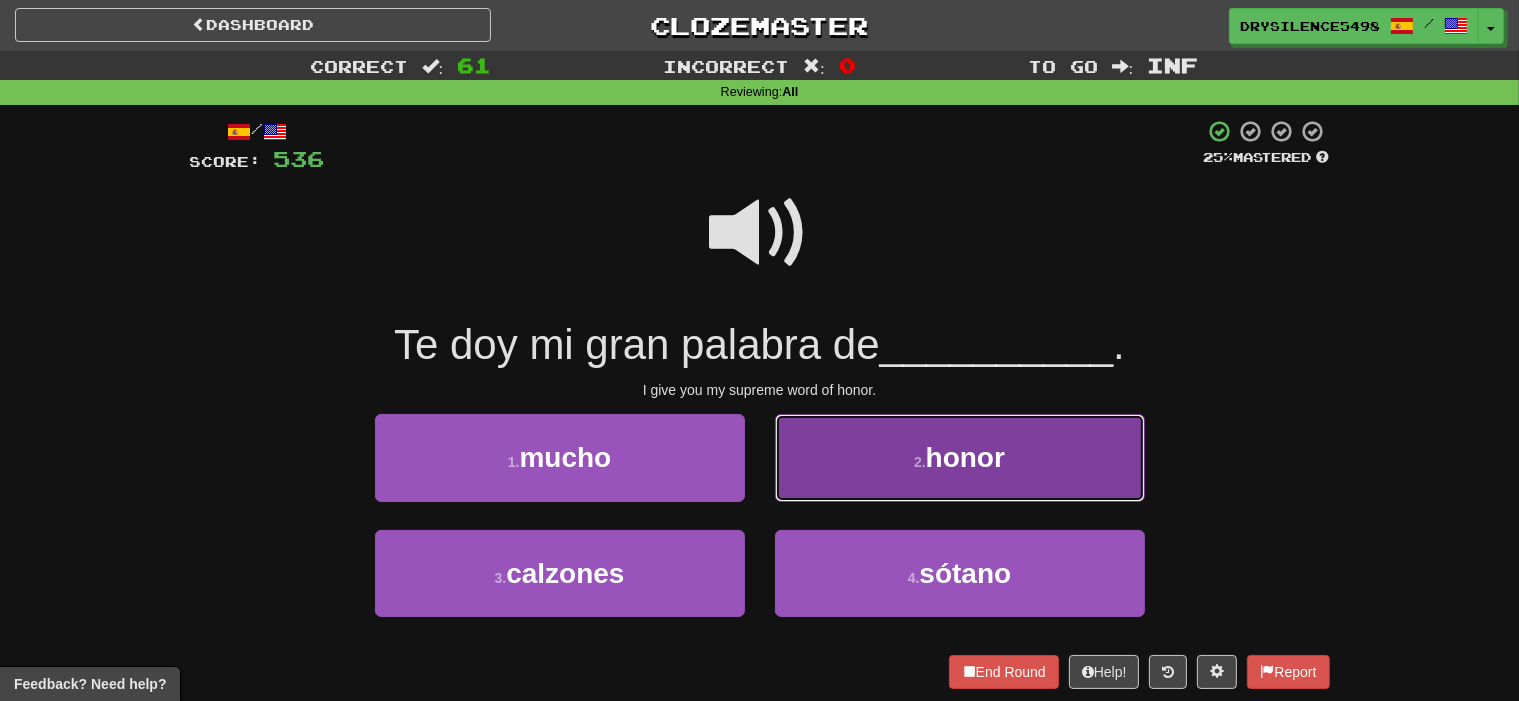 click on "2 .  honor" at bounding box center (960, 457) 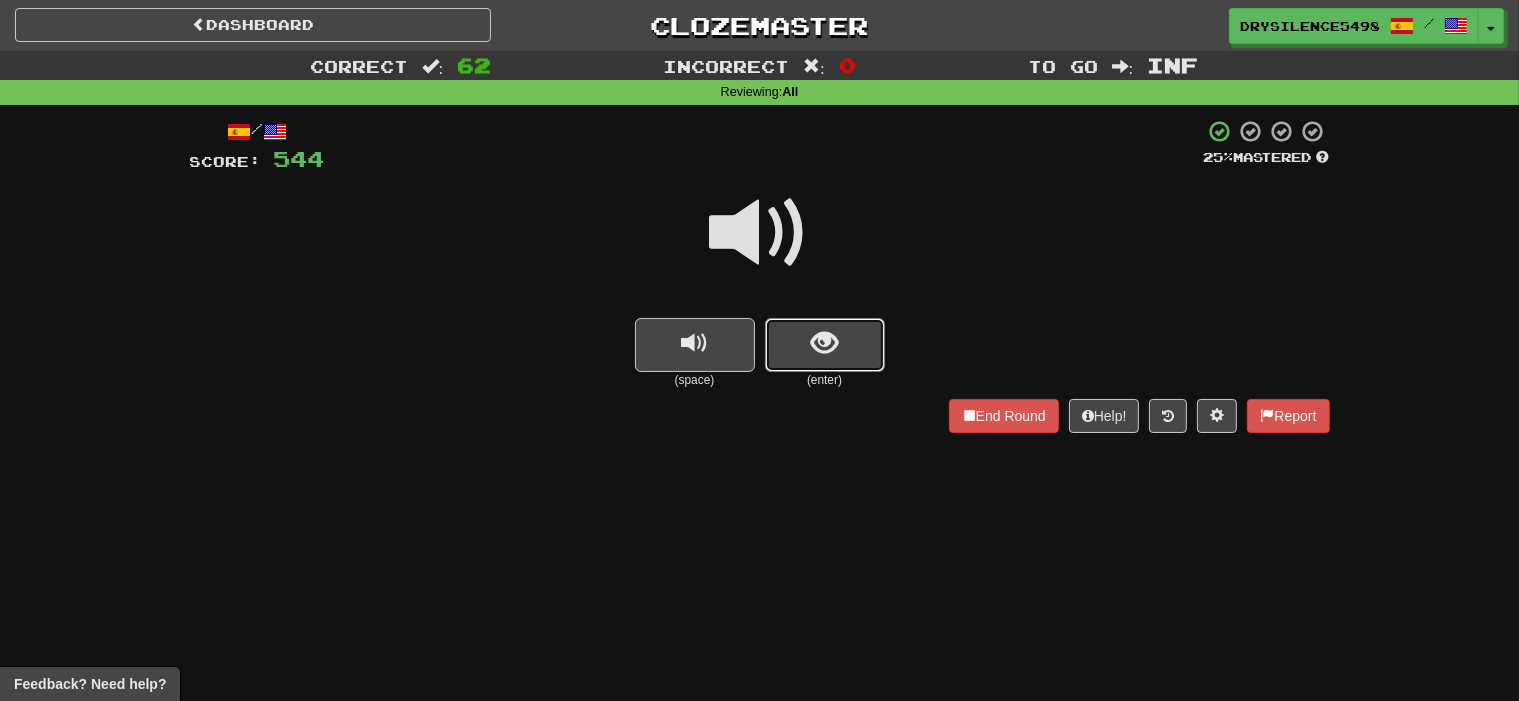 click at bounding box center [825, 345] 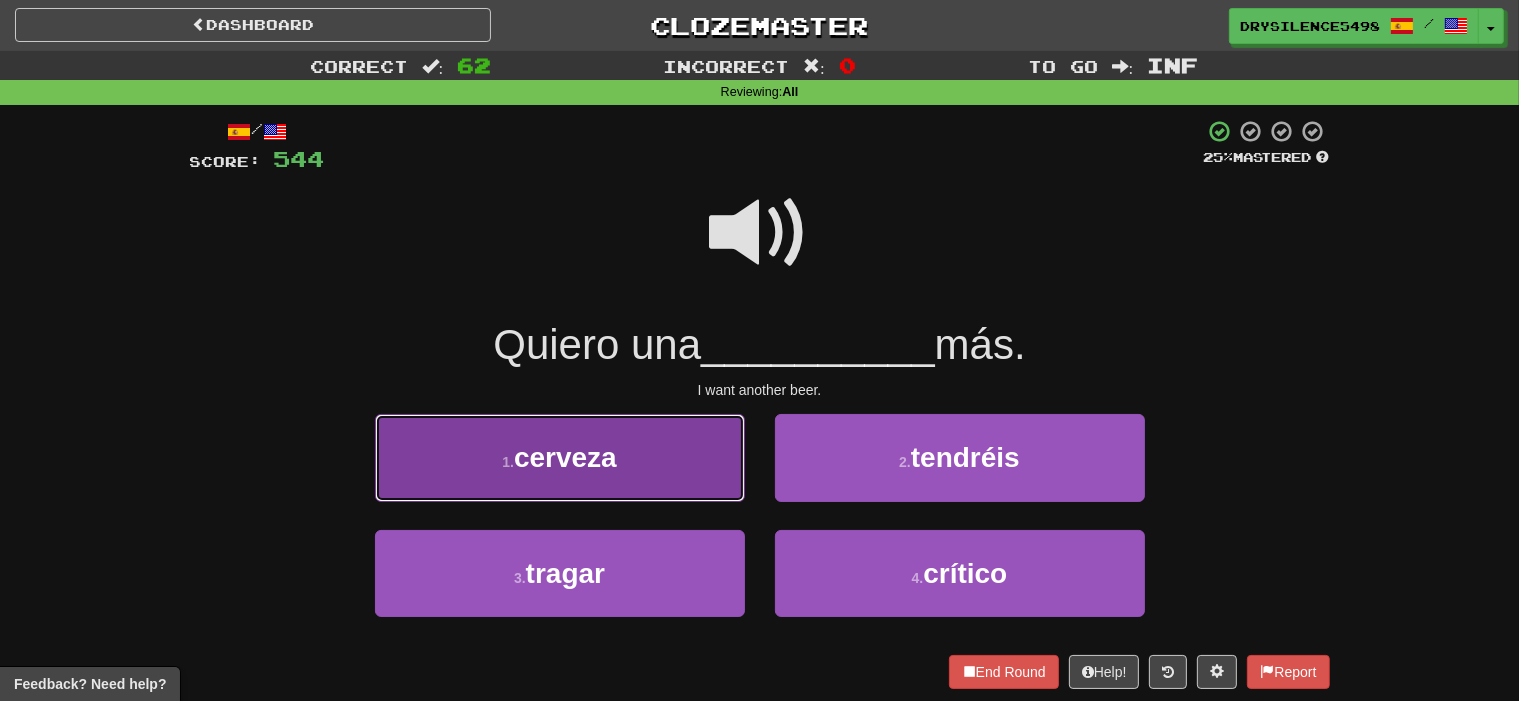 click on "1 .  cerveza" at bounding box center (560, 457) 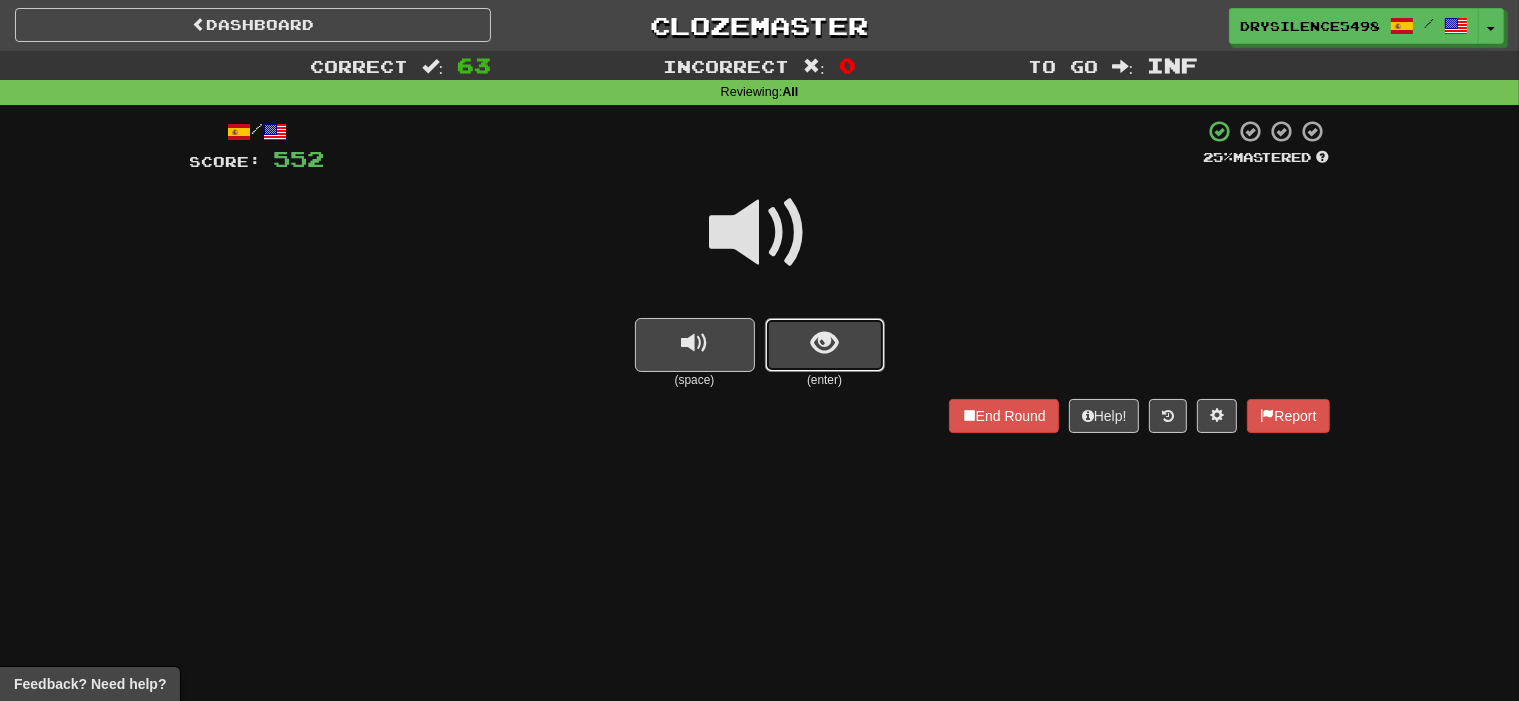 click at bounding box center [824, 343] 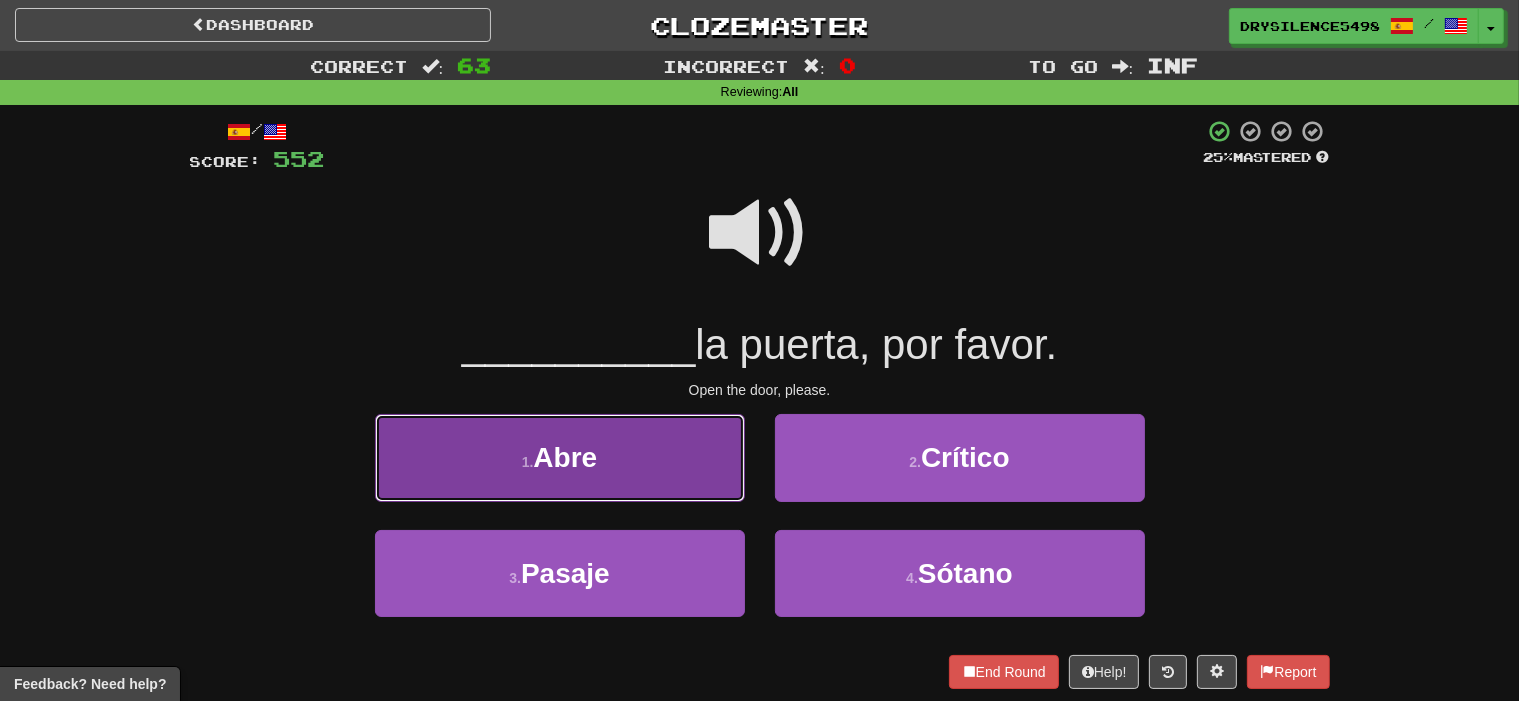 click on "1 .  Abre" at bounding box center [560, 457] 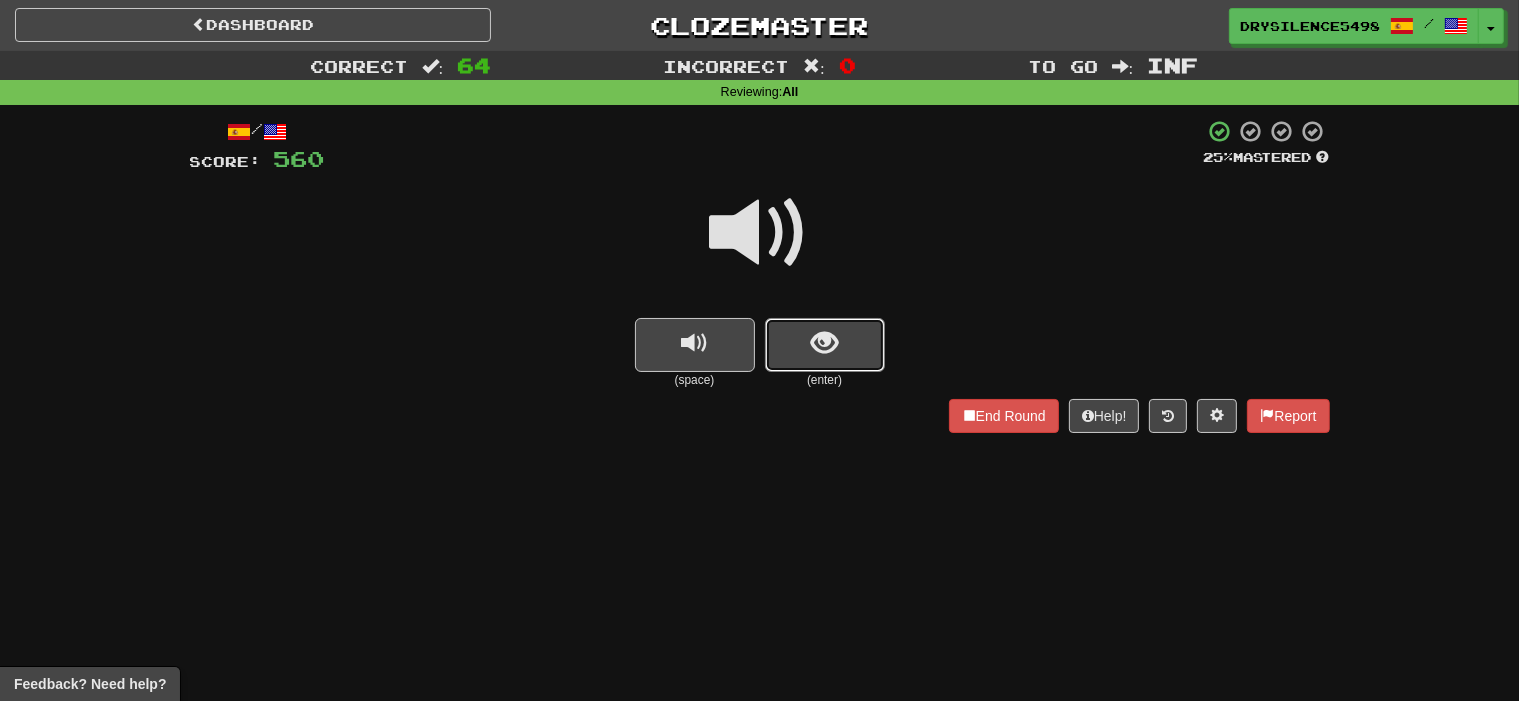 click at bounding box center [825, 345] 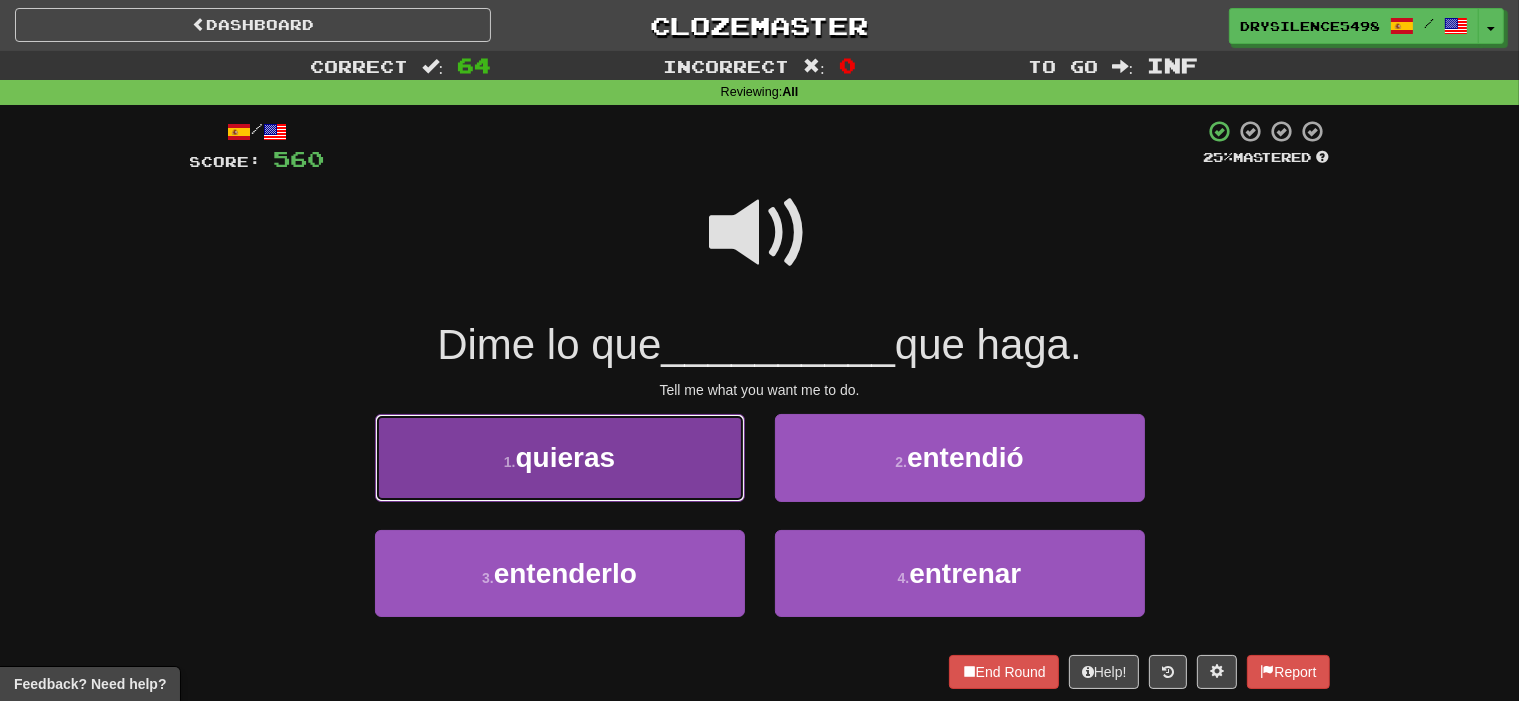 click on "1 .  quieras" at bounding box center (560, 457) 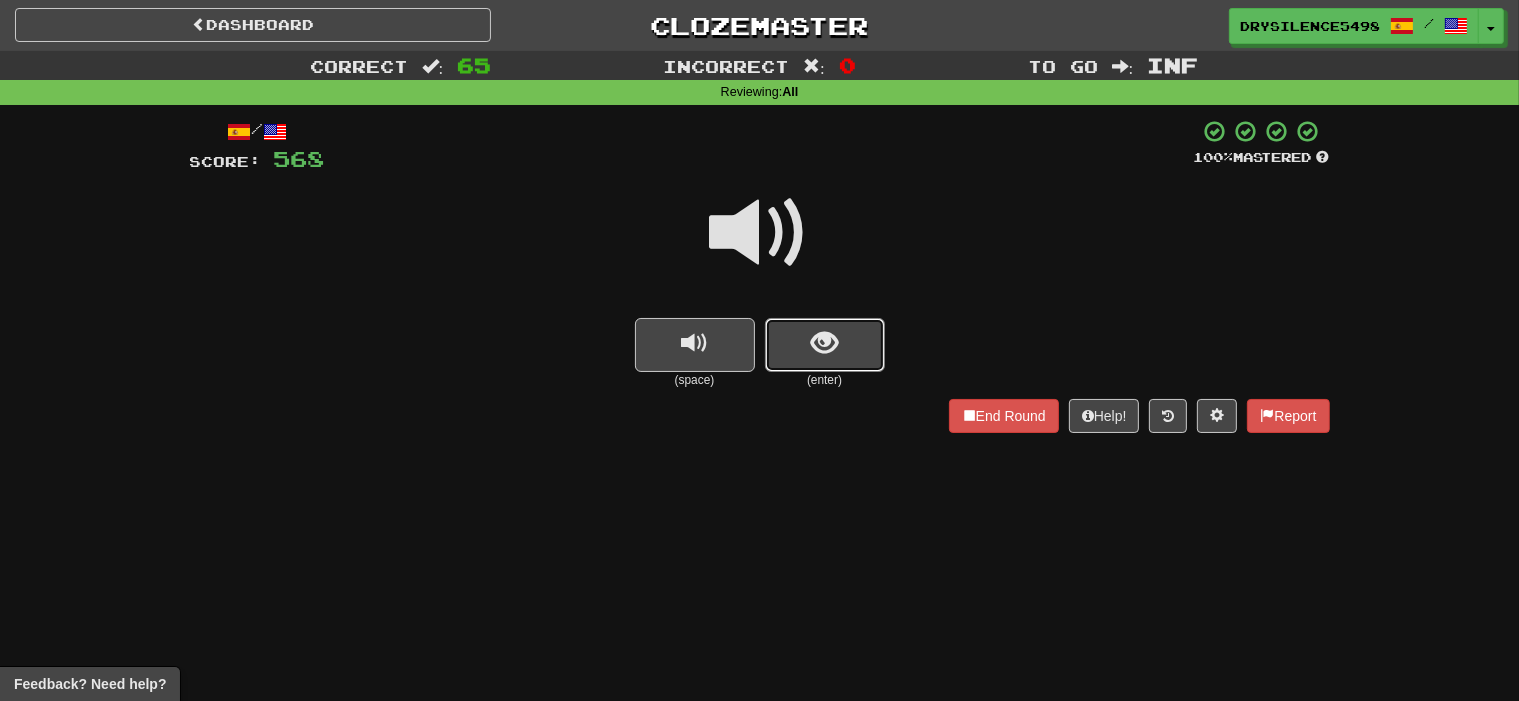 click at bounding box center (824, 343) 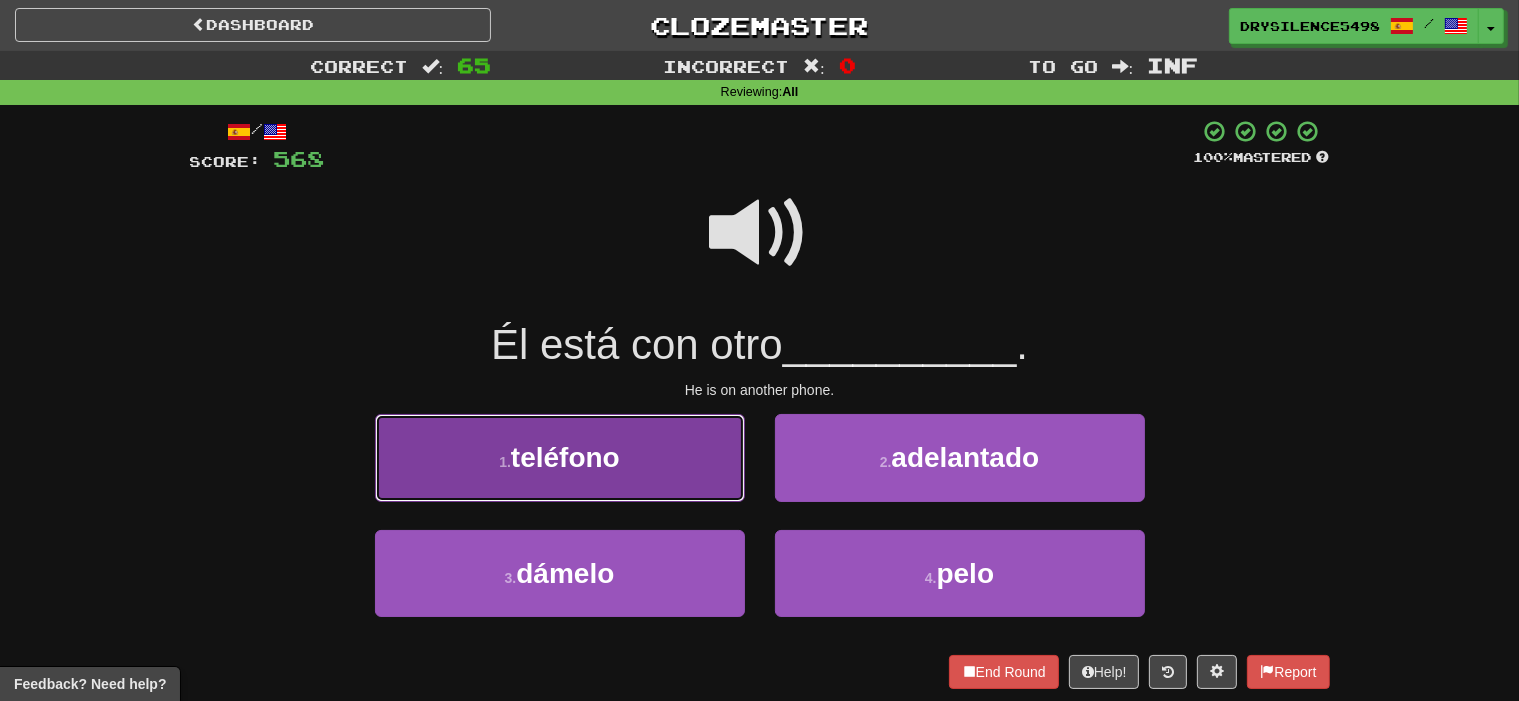 click on "1 .  teléfono" at bounding box center (560, 457) 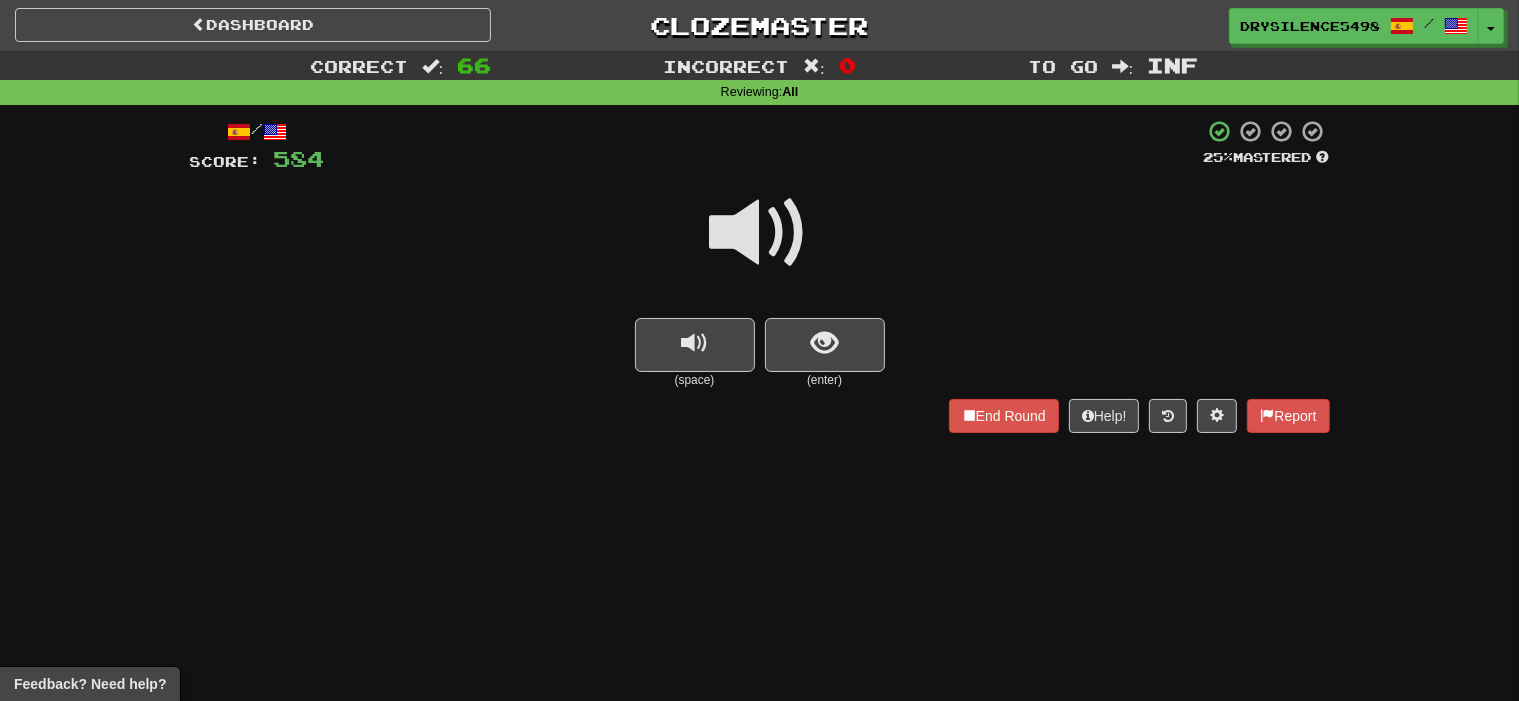 click at bounding box center [824, 343] 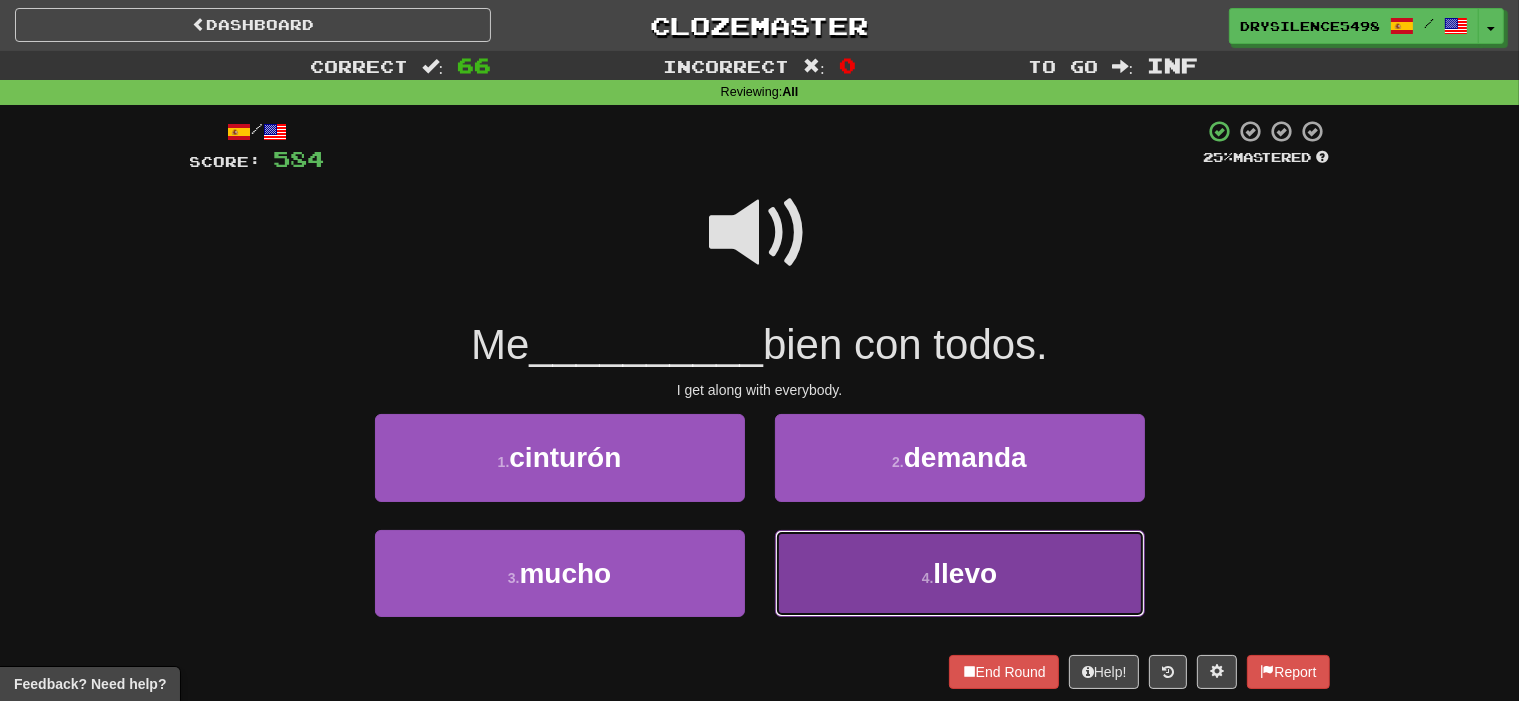 click on "4 .  llevo" at bounding box center (960, 573) 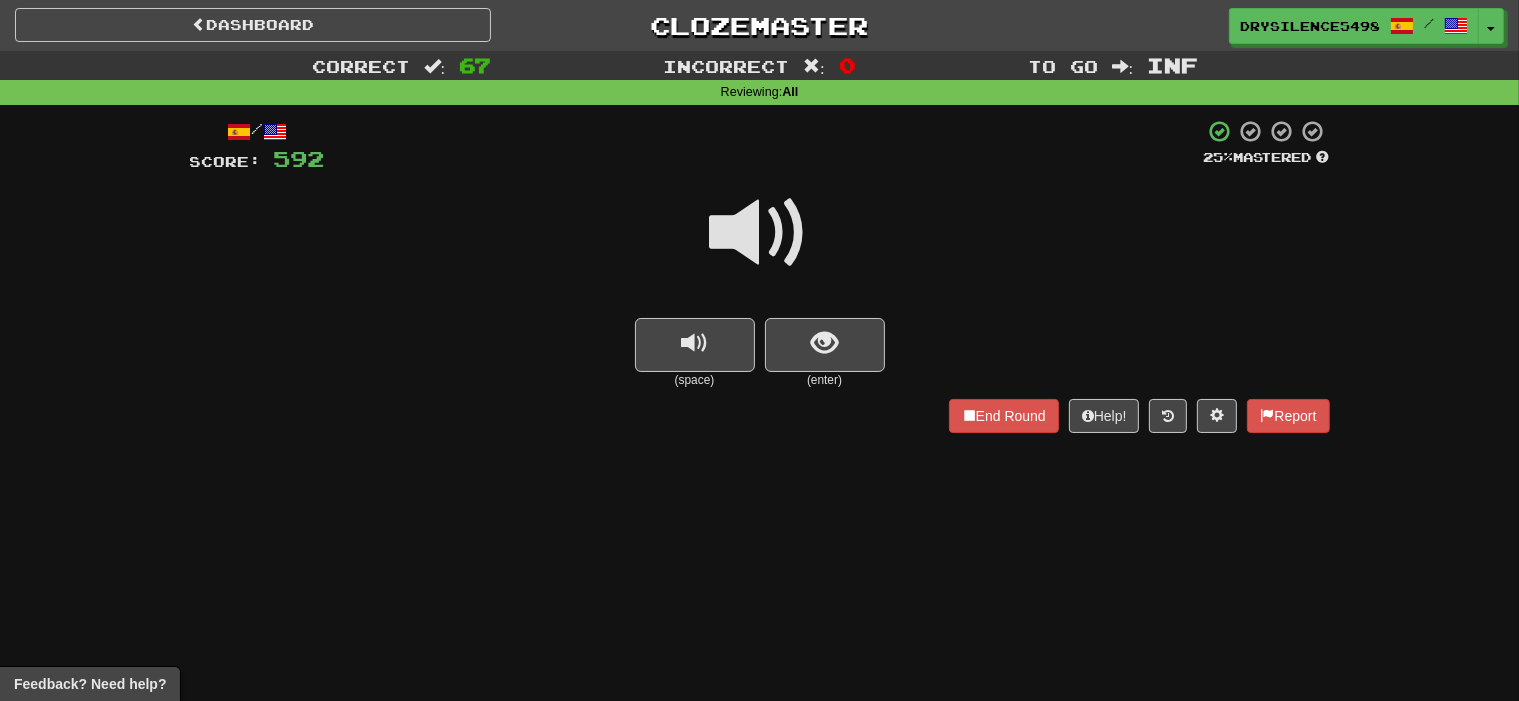 click on "/  Score:   592 25 %  Mastered (space) (enter)  End Round  Help!  Report" at bounding box center (760, 275) 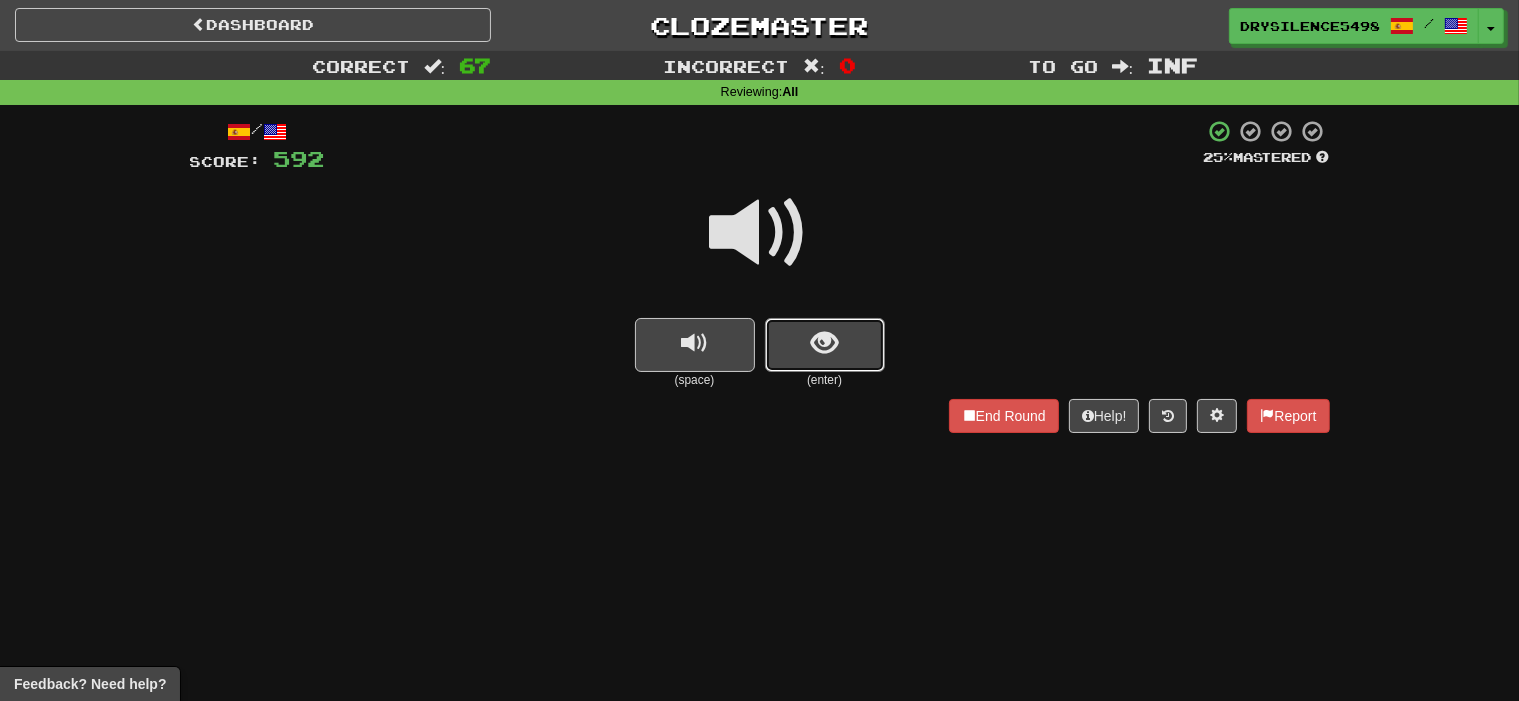 click at bounding box center [824, 343] 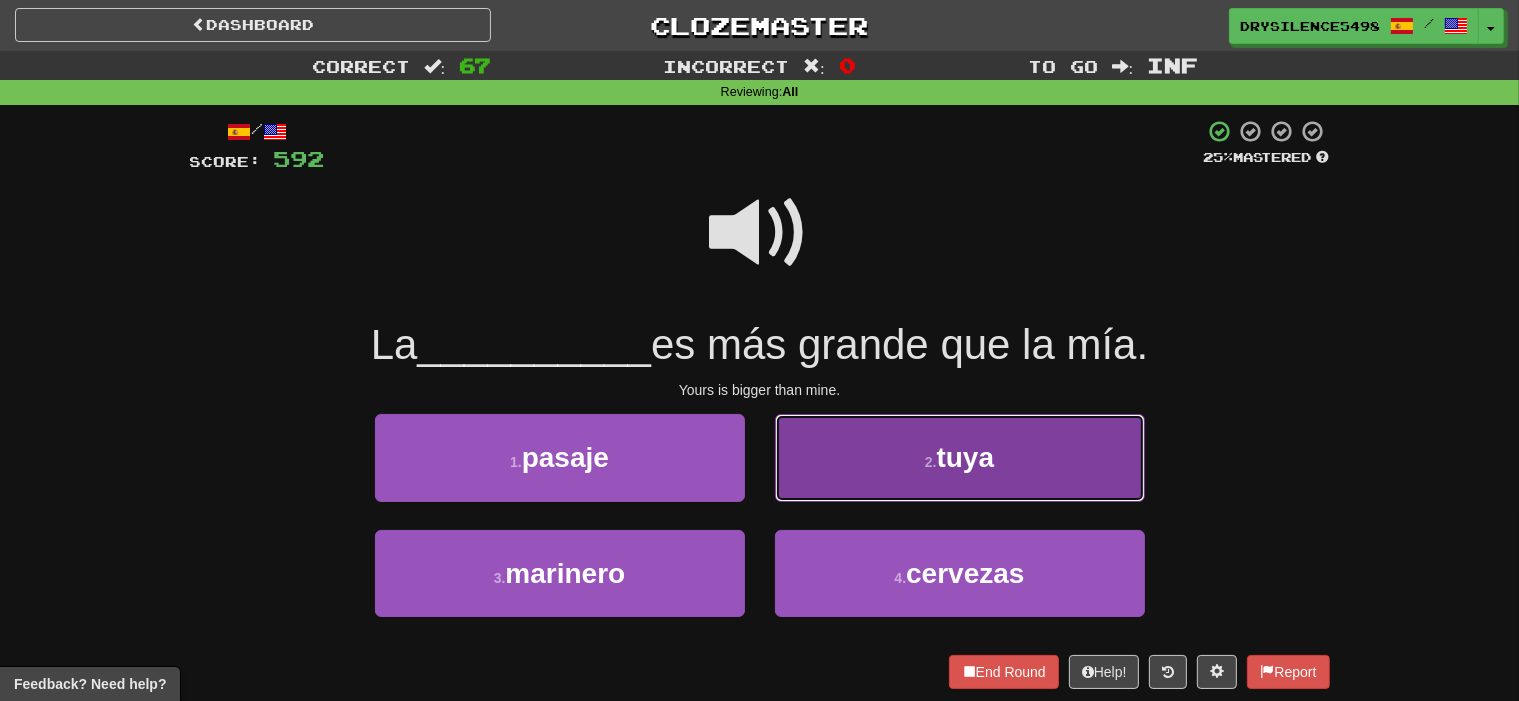 click on "2 .  tuya" at bounding box center [960, 457] 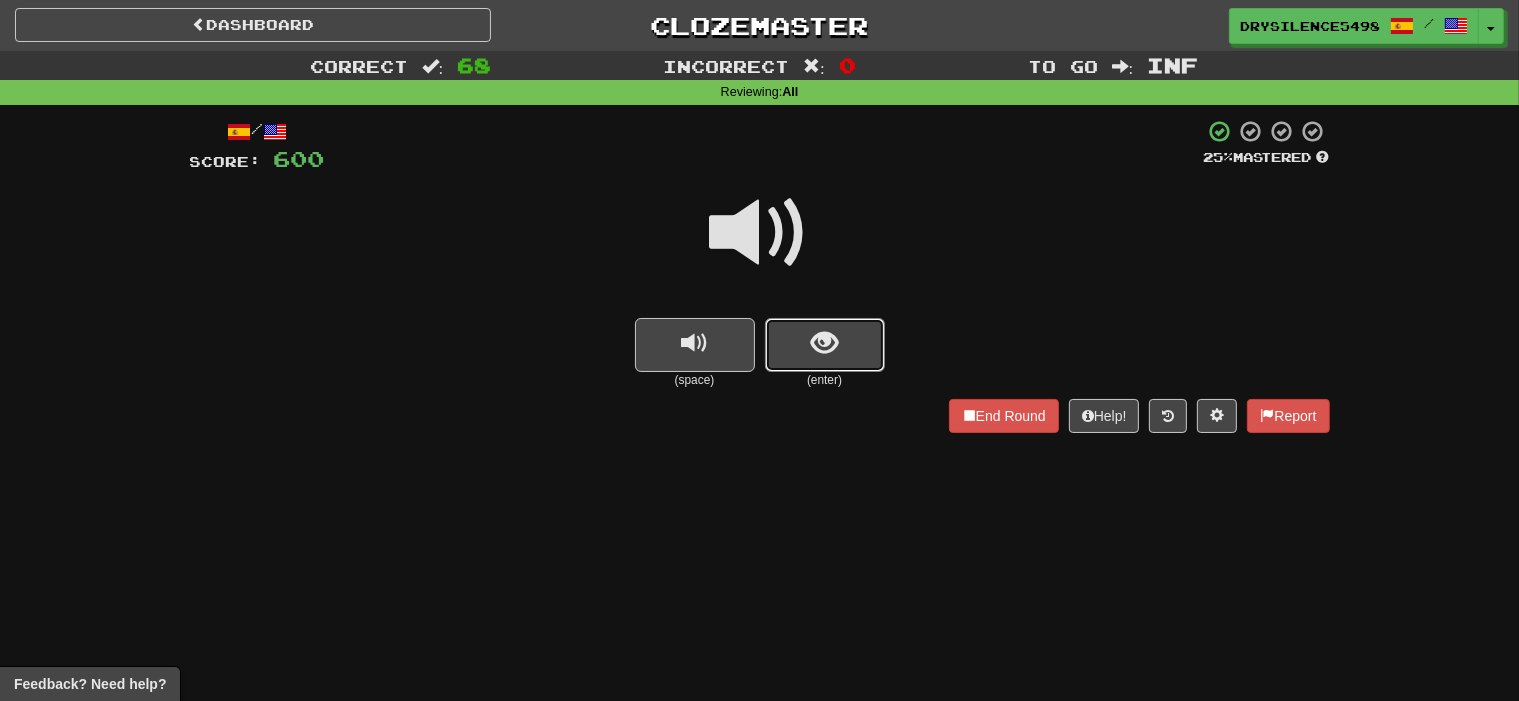 click at bounding box center [825, 345] 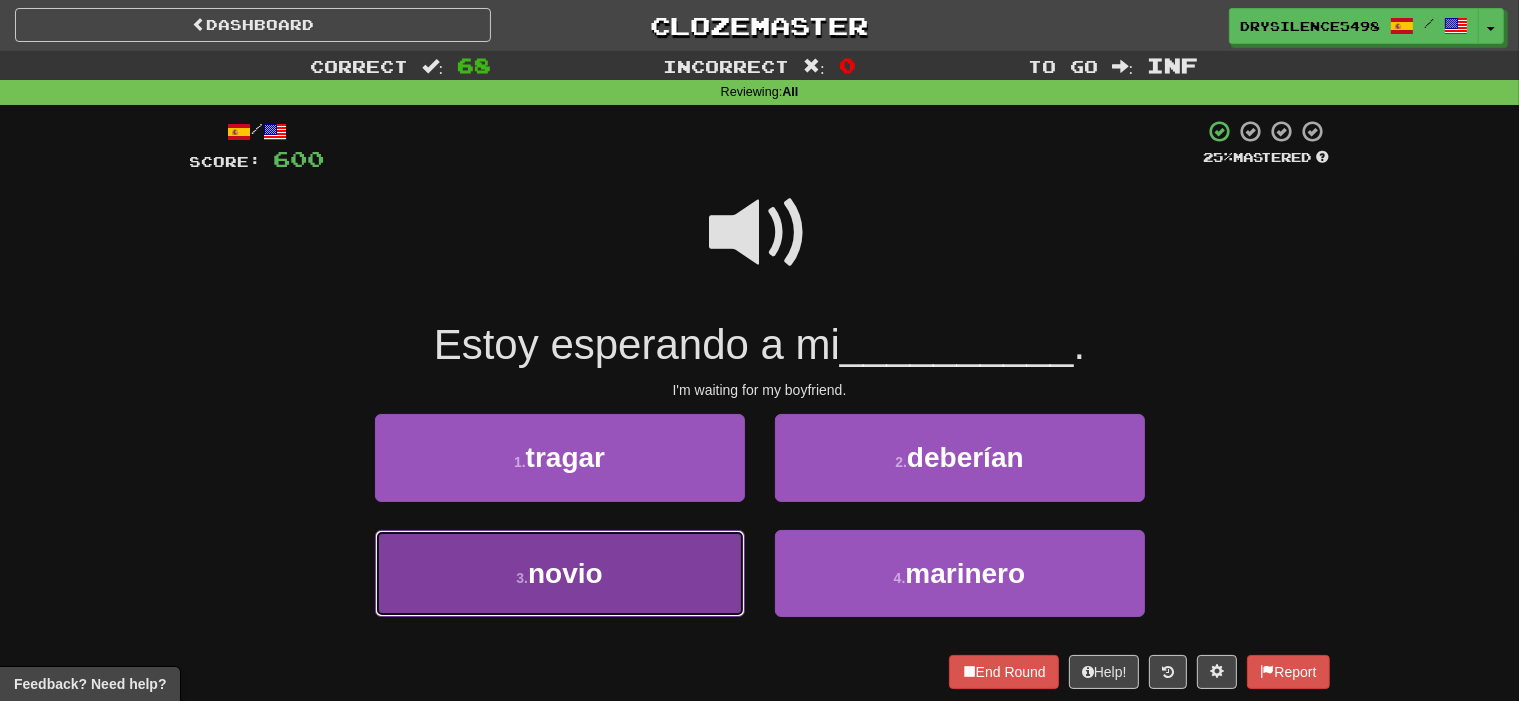 click on "3 .  novio" at bounding box center [560, 573] 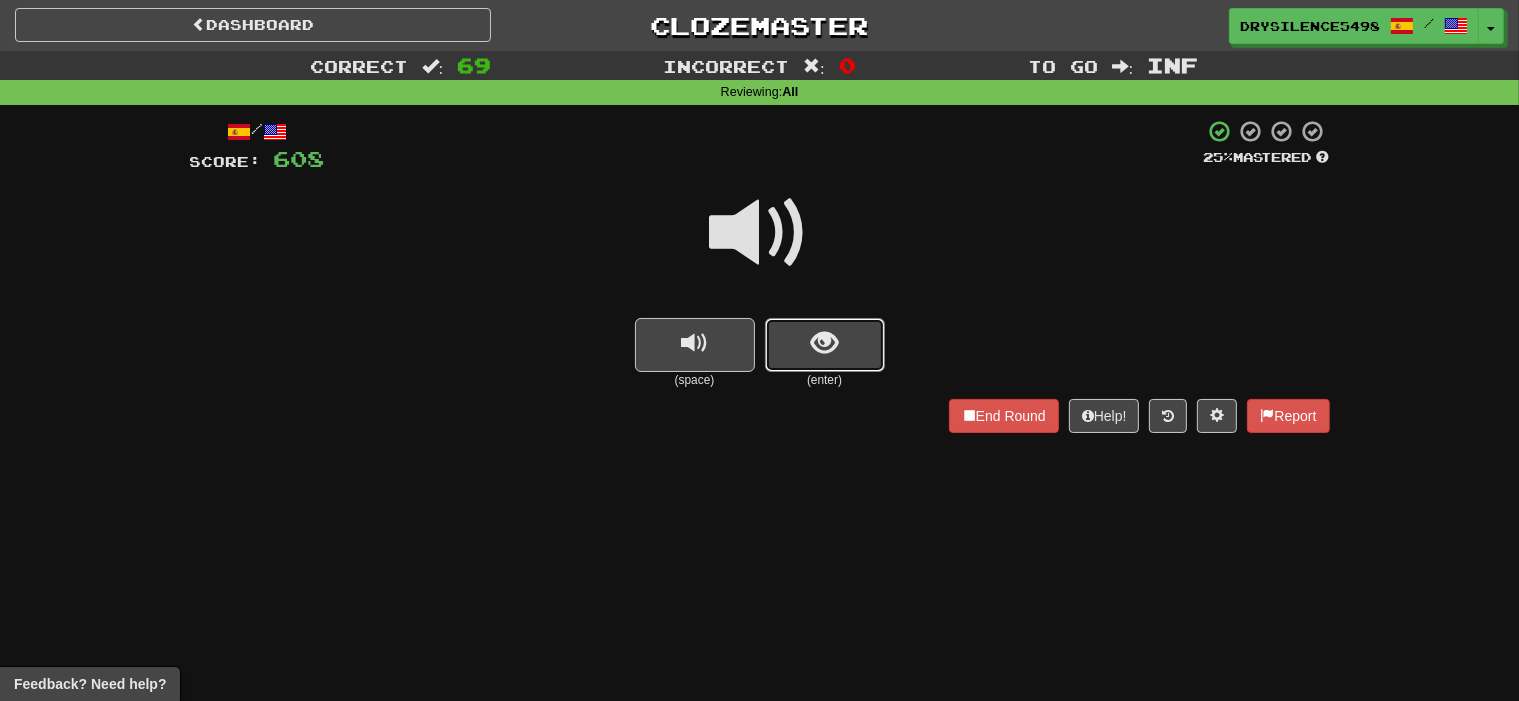 click at bounding box center (824, 343) 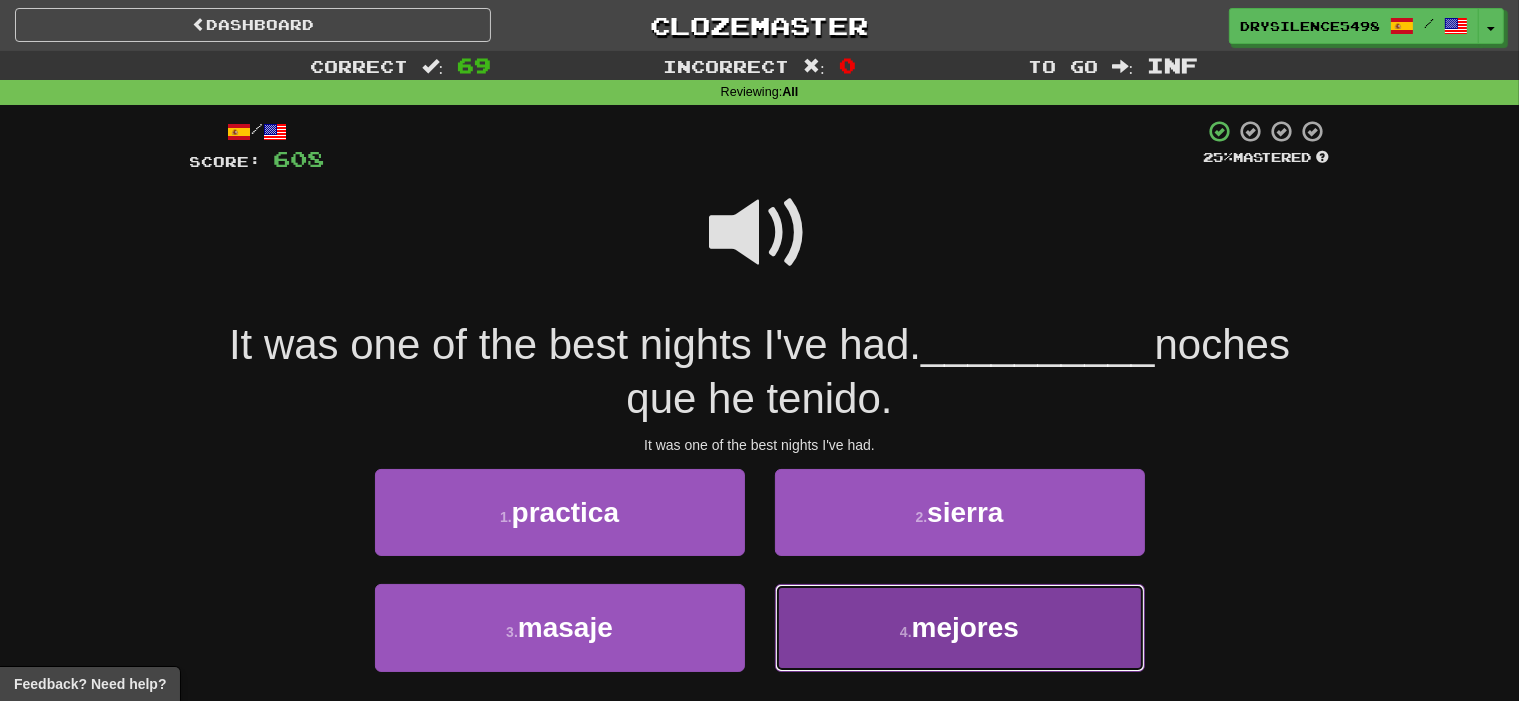 click on "4 .  mejores" at bounding box center (960, 627) 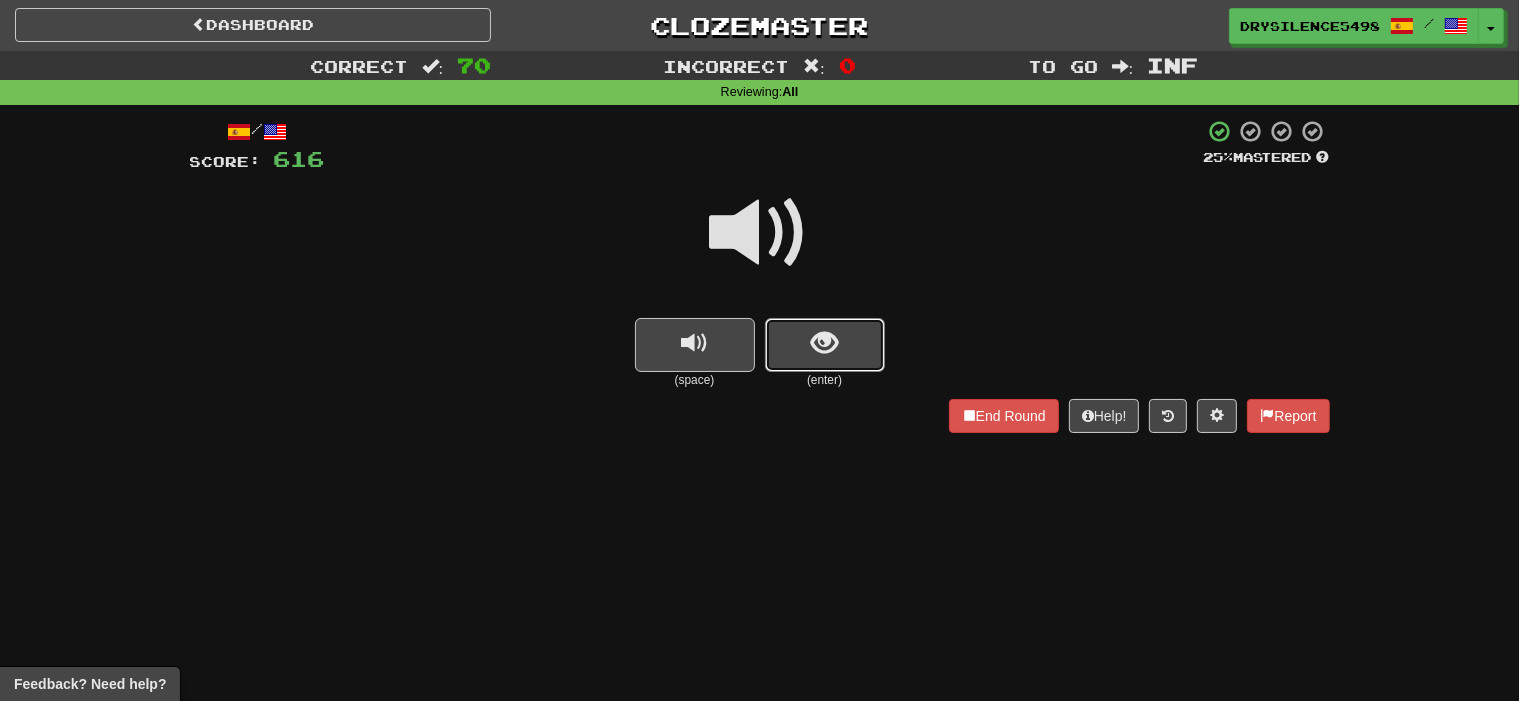 click at bounding box center [824, 343] 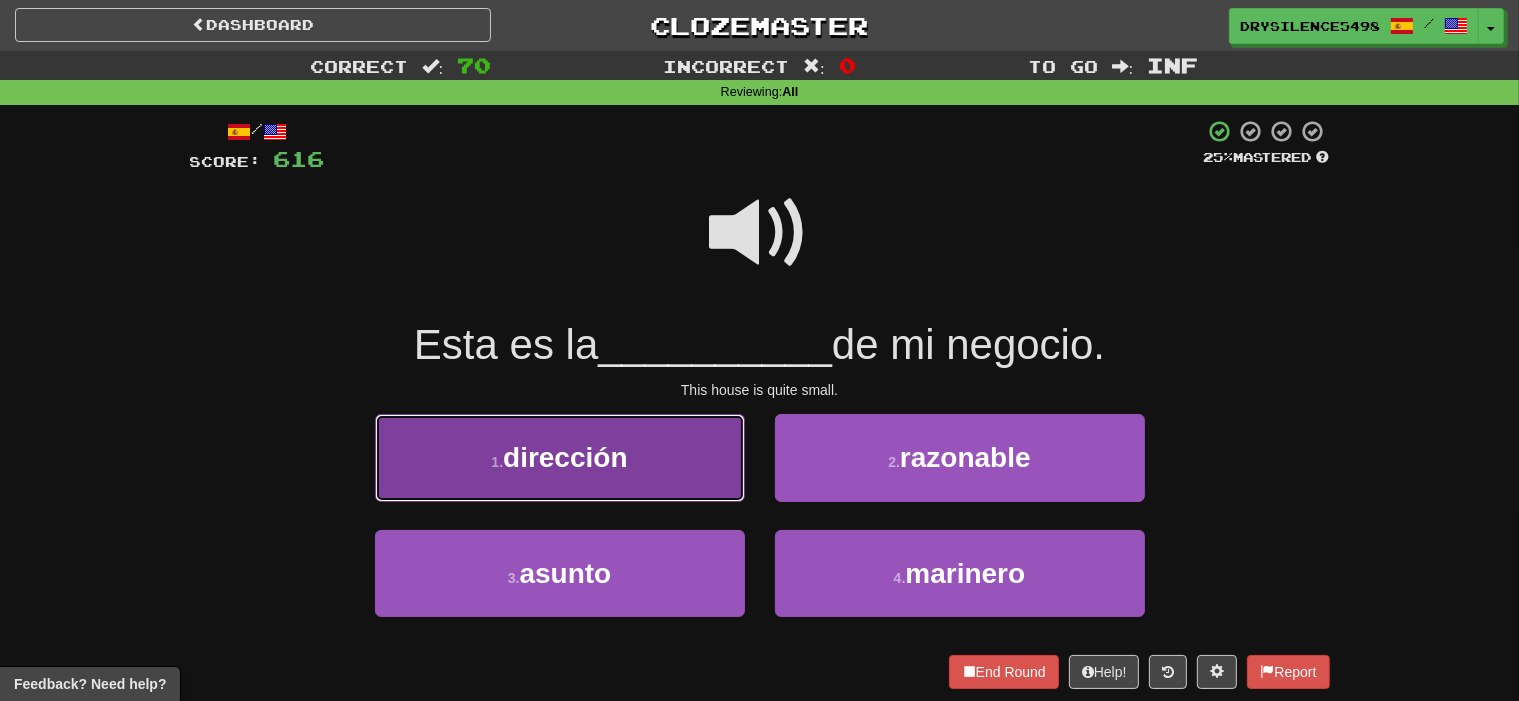 click on "1 .  dirección" at bounding box center (560, 457) 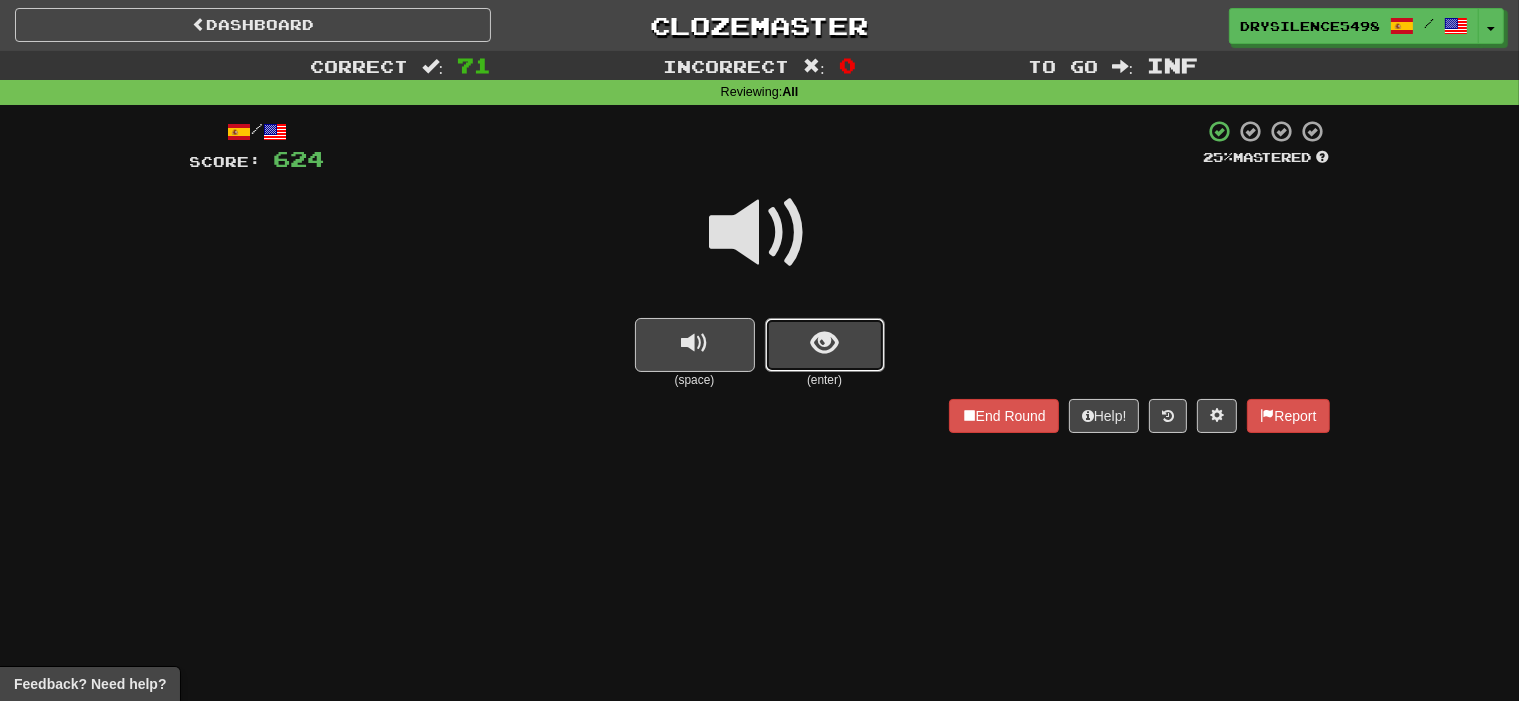 click at bounding box center (824, 343) 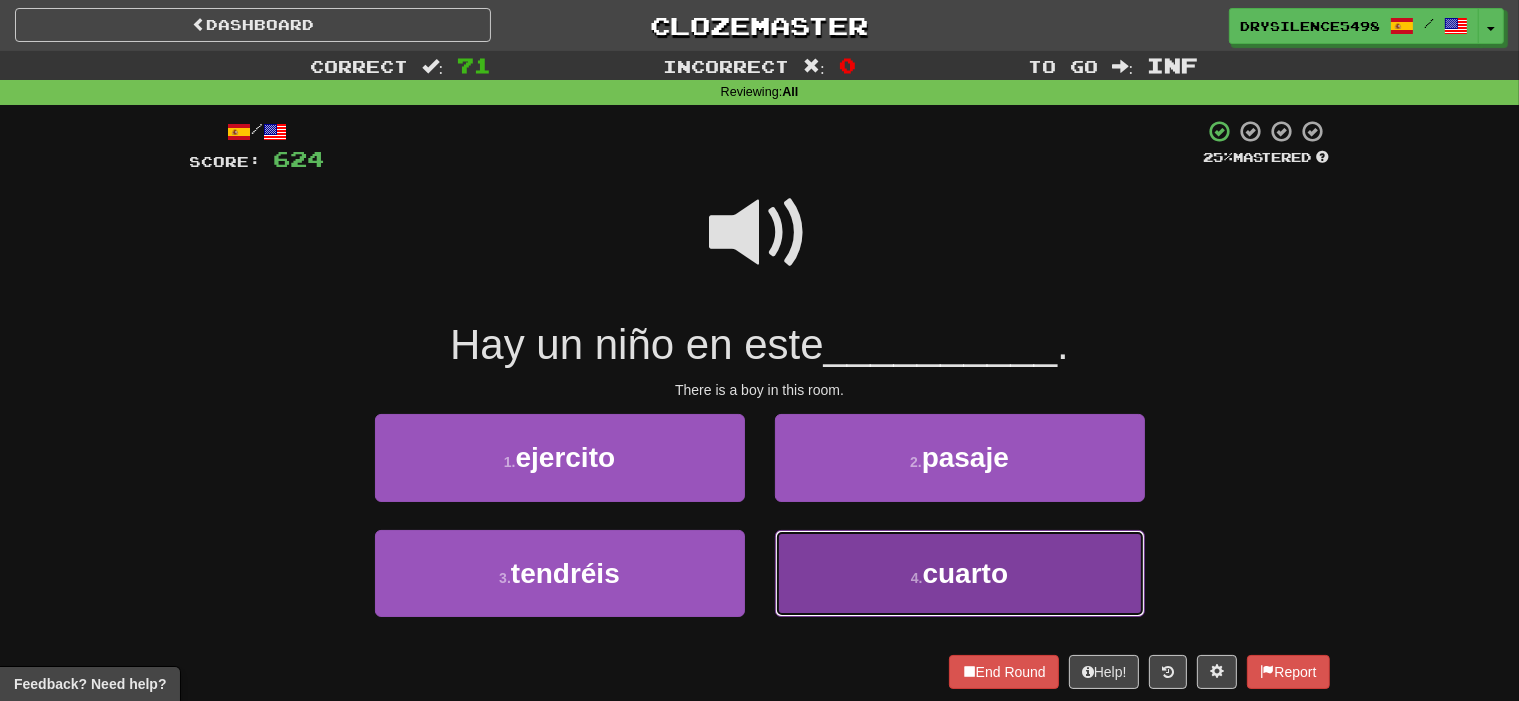 click on "4 .  cuarto" at bounding box center (960, 573) 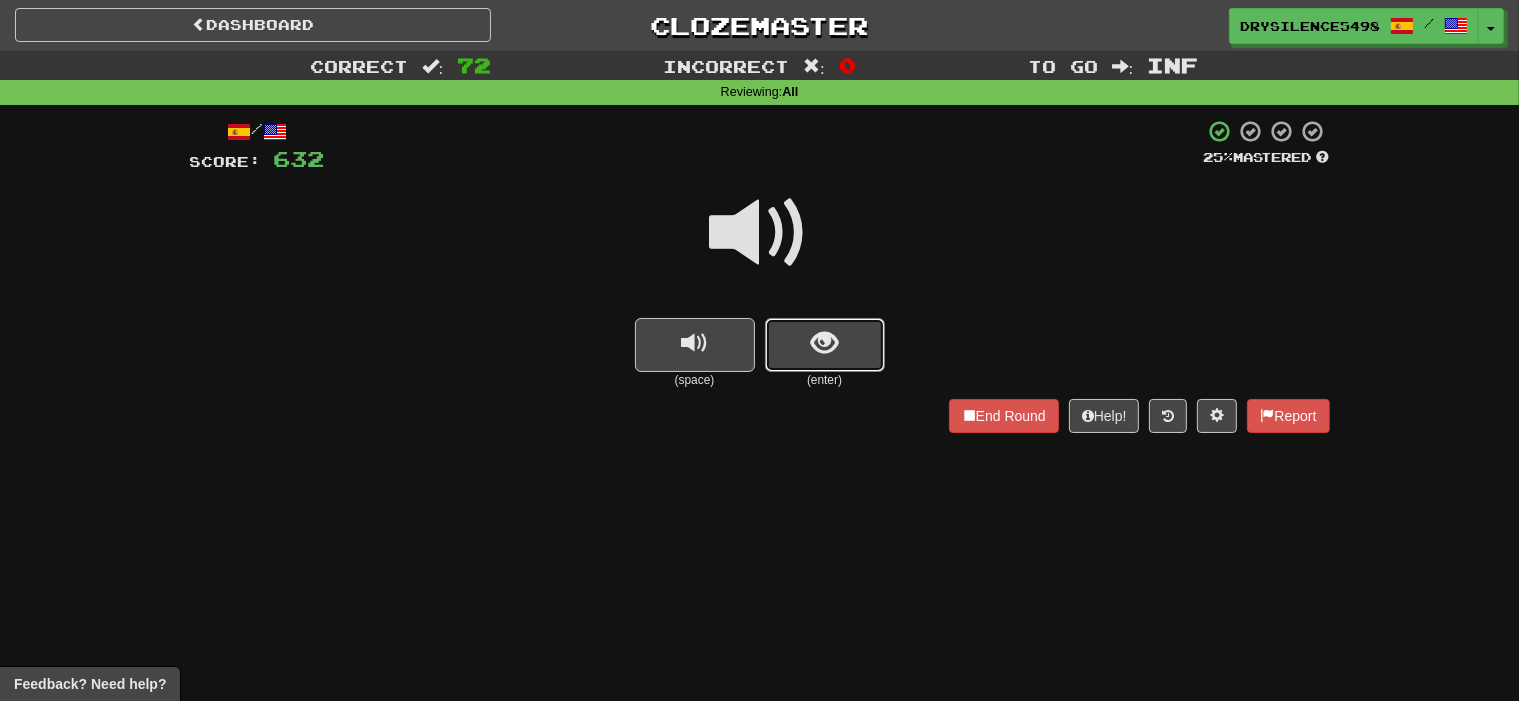 click at bounding box center [824, 343] 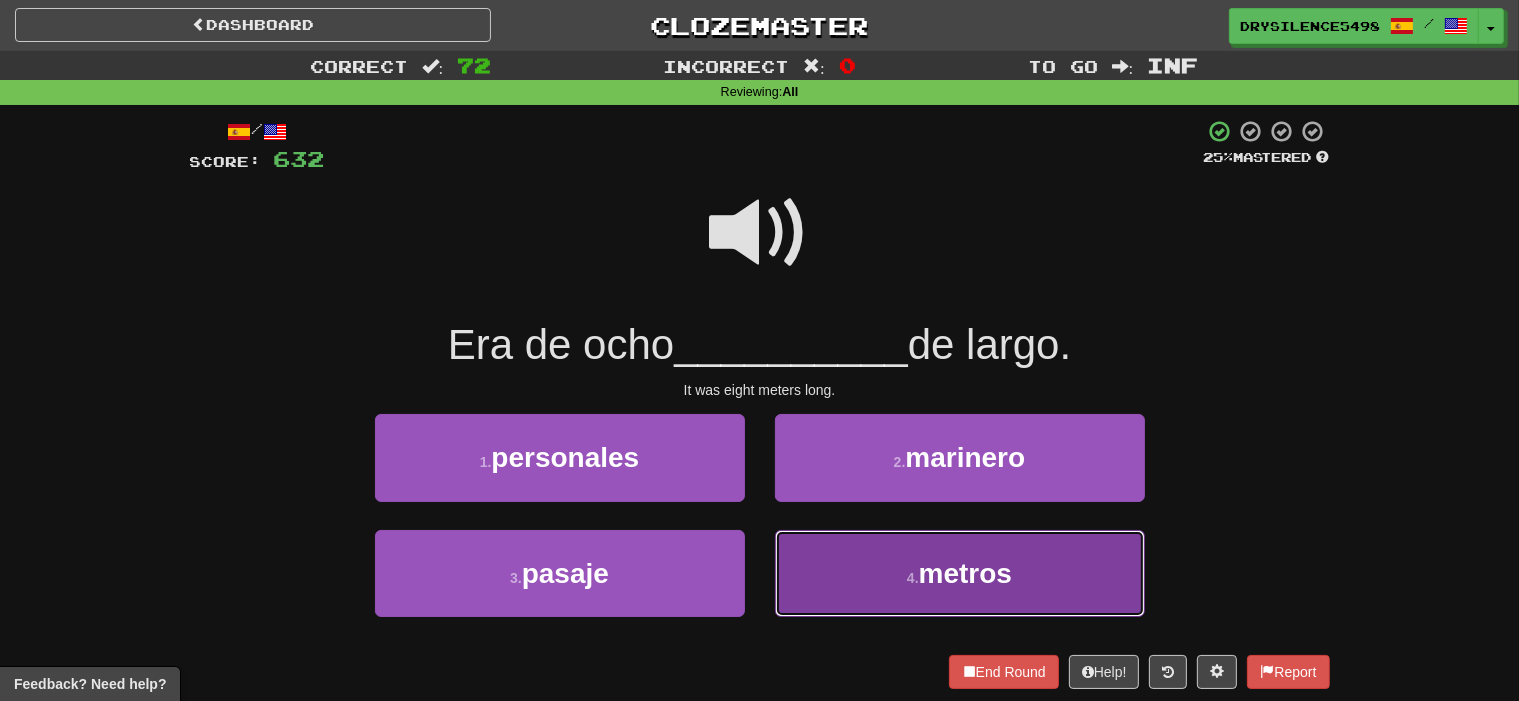 click on "4 .  metros" at bounding box center [960, 573] 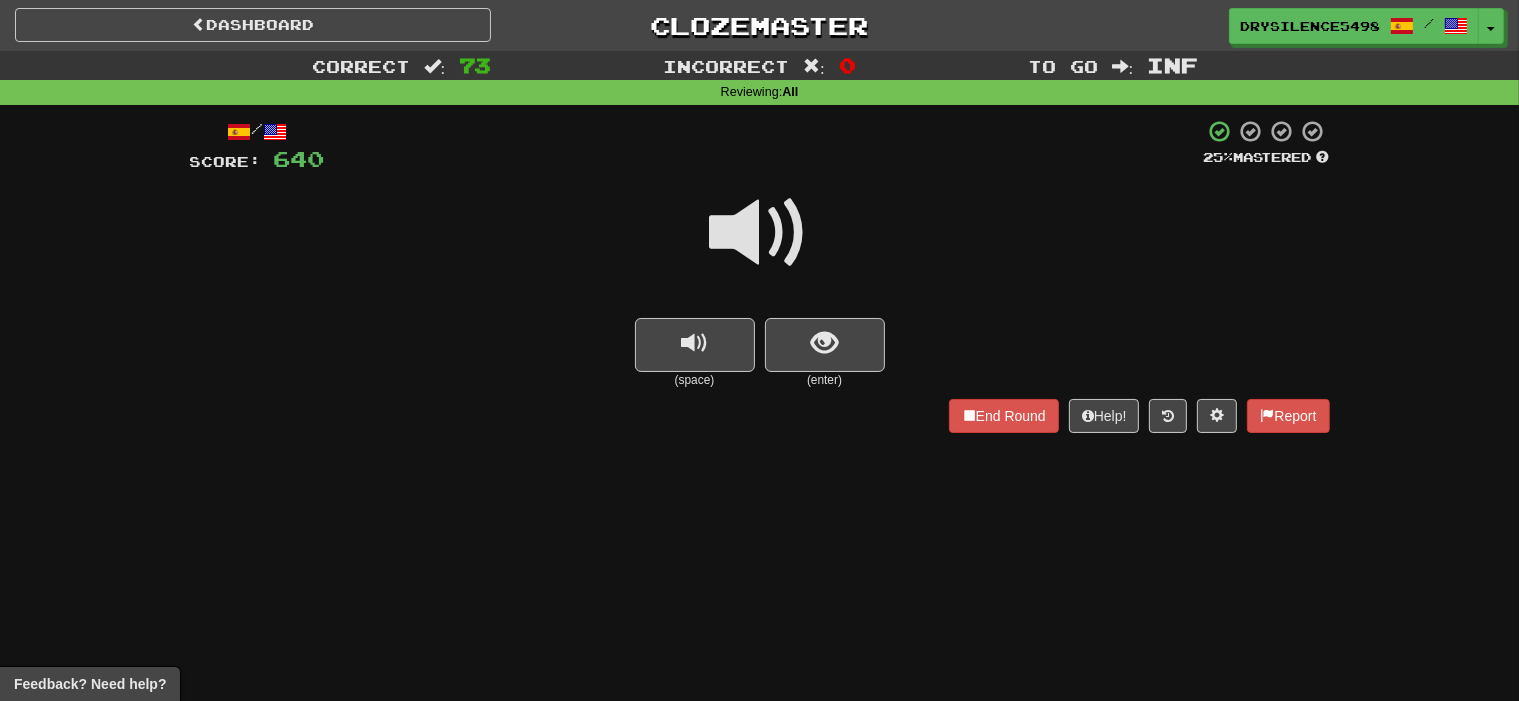 click at bounding box center (824, 343) 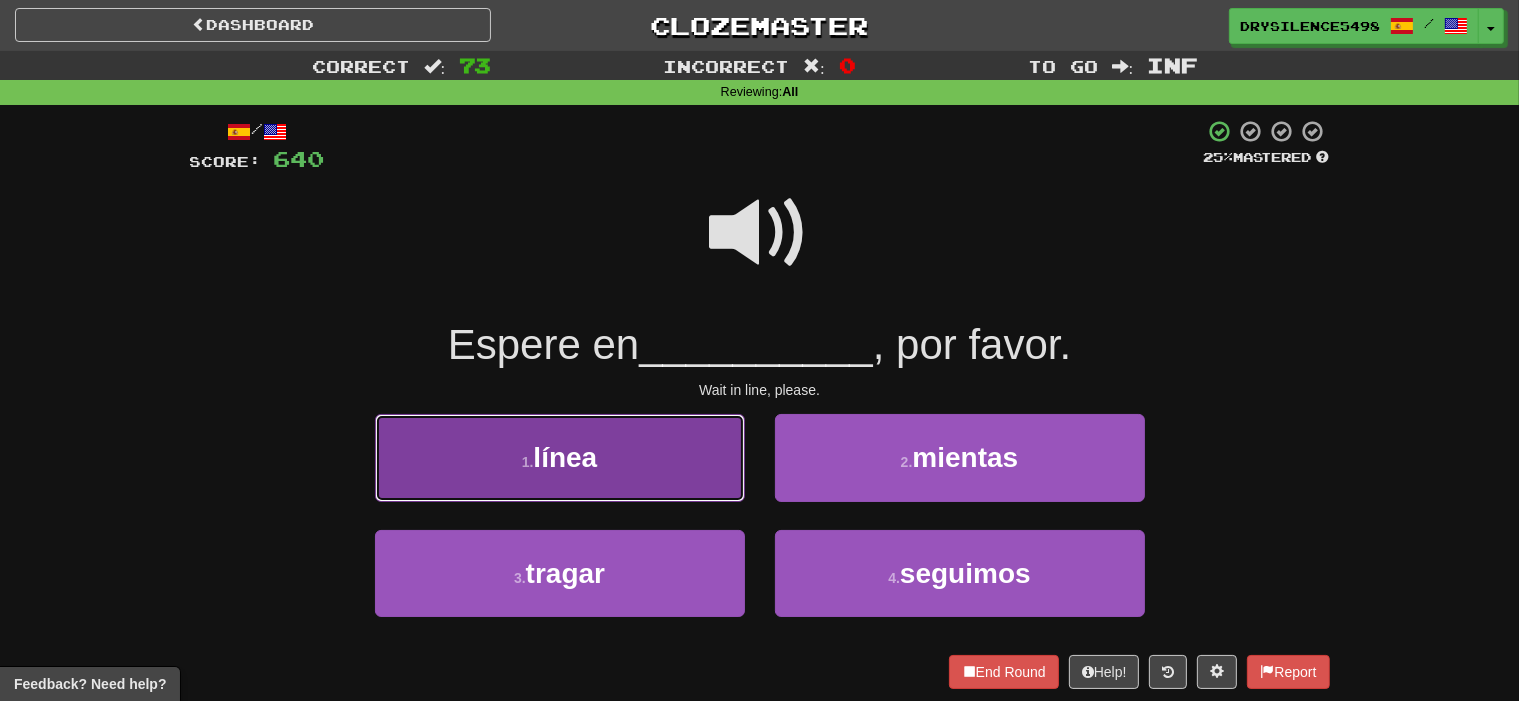 click on "1 .  línea" at bounding box center (560, 457) 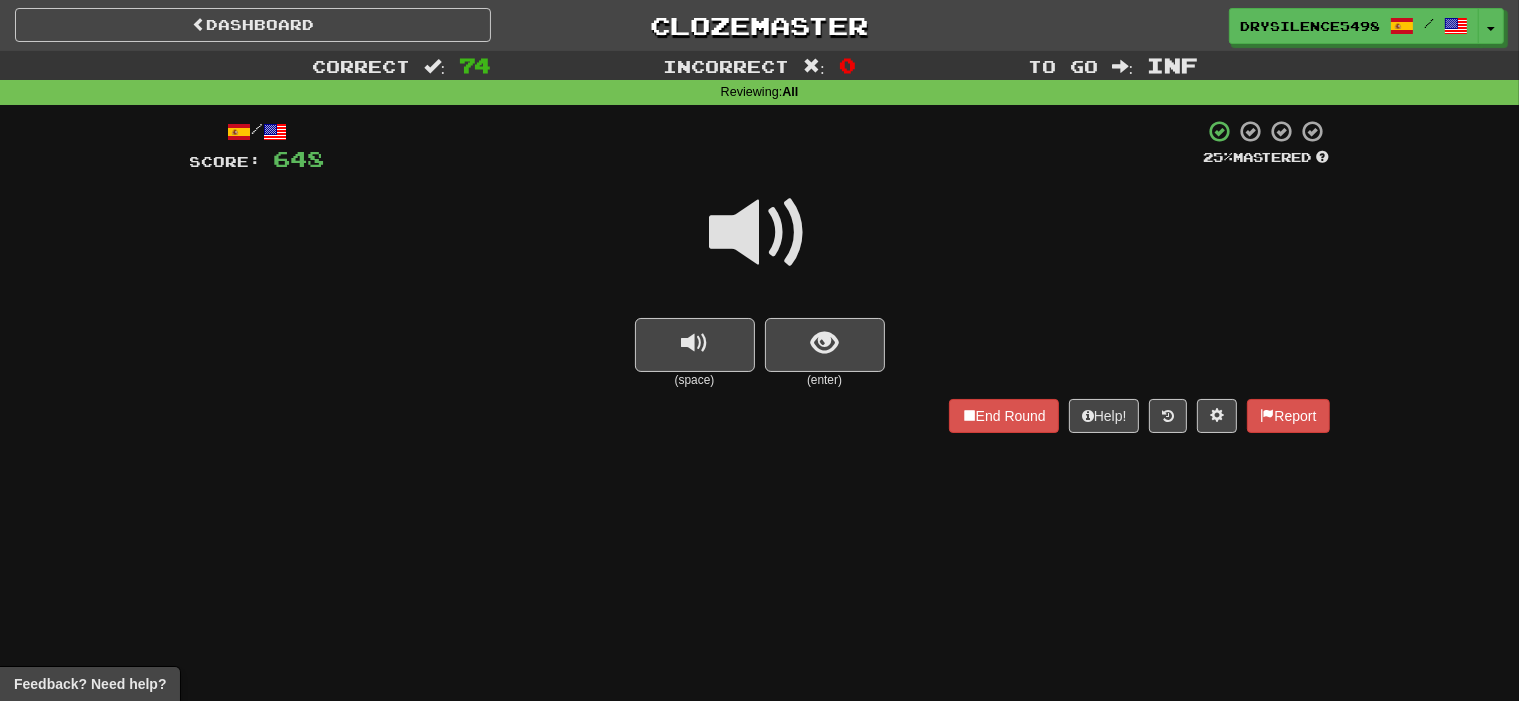 click at bounding box center [825, 345] 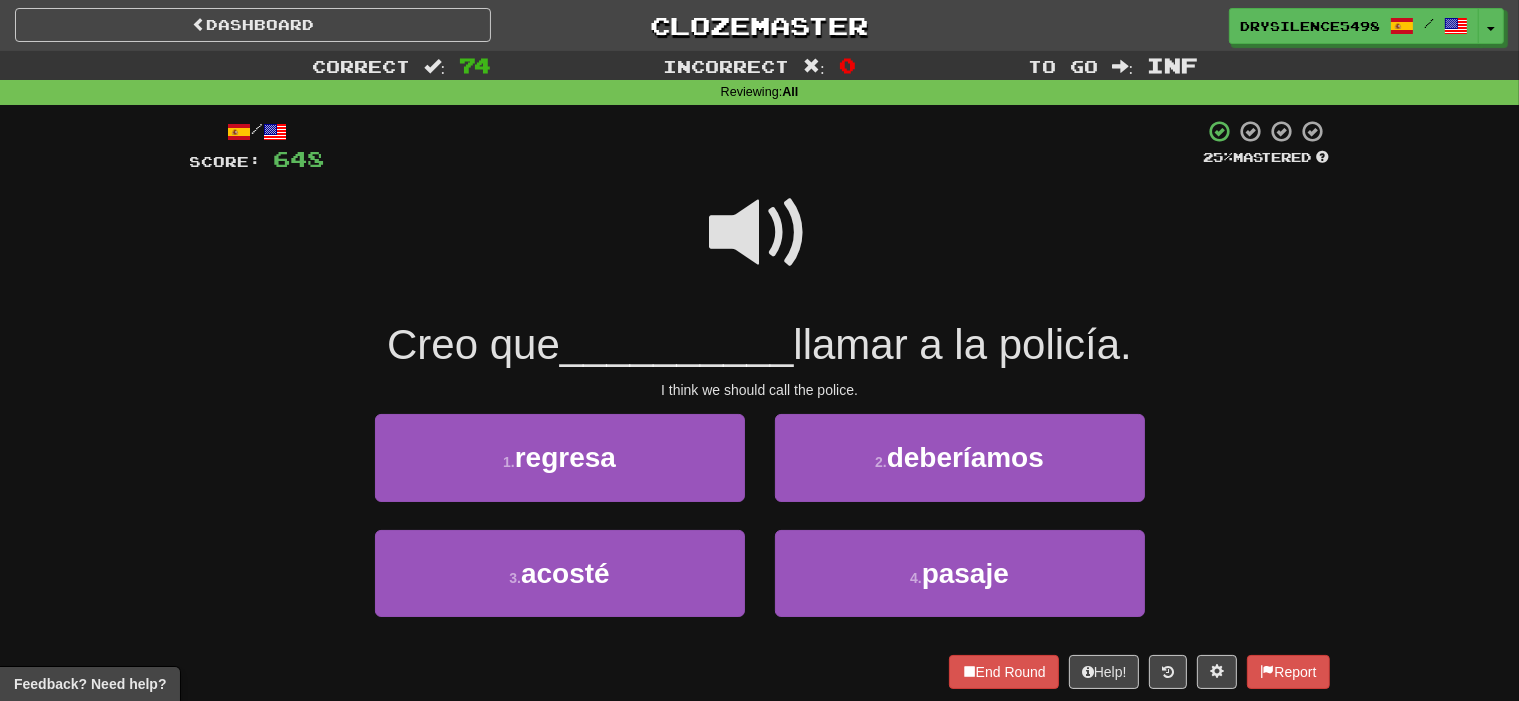 click at bounding box center [760, 233] 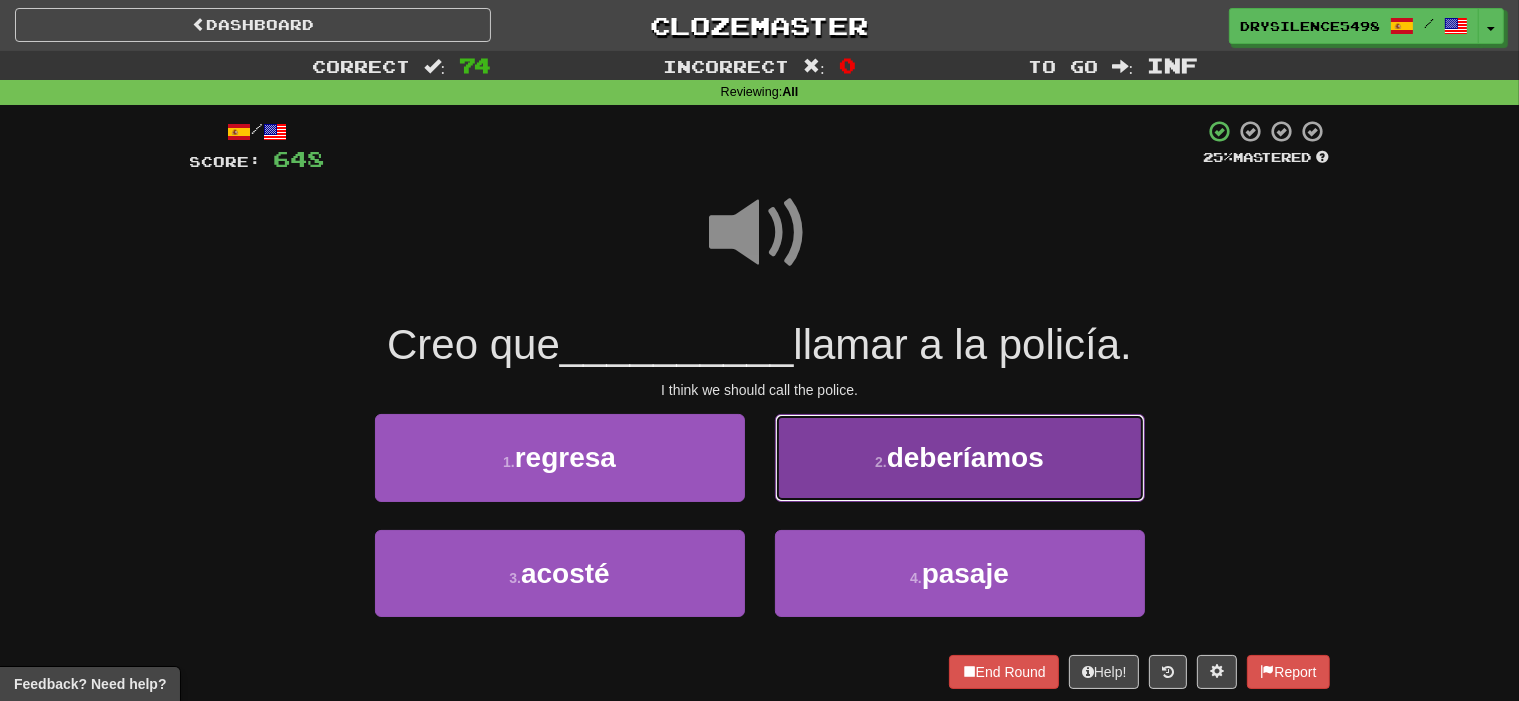 click on "2 .  deberíamos" at bounding box center (960, 457) 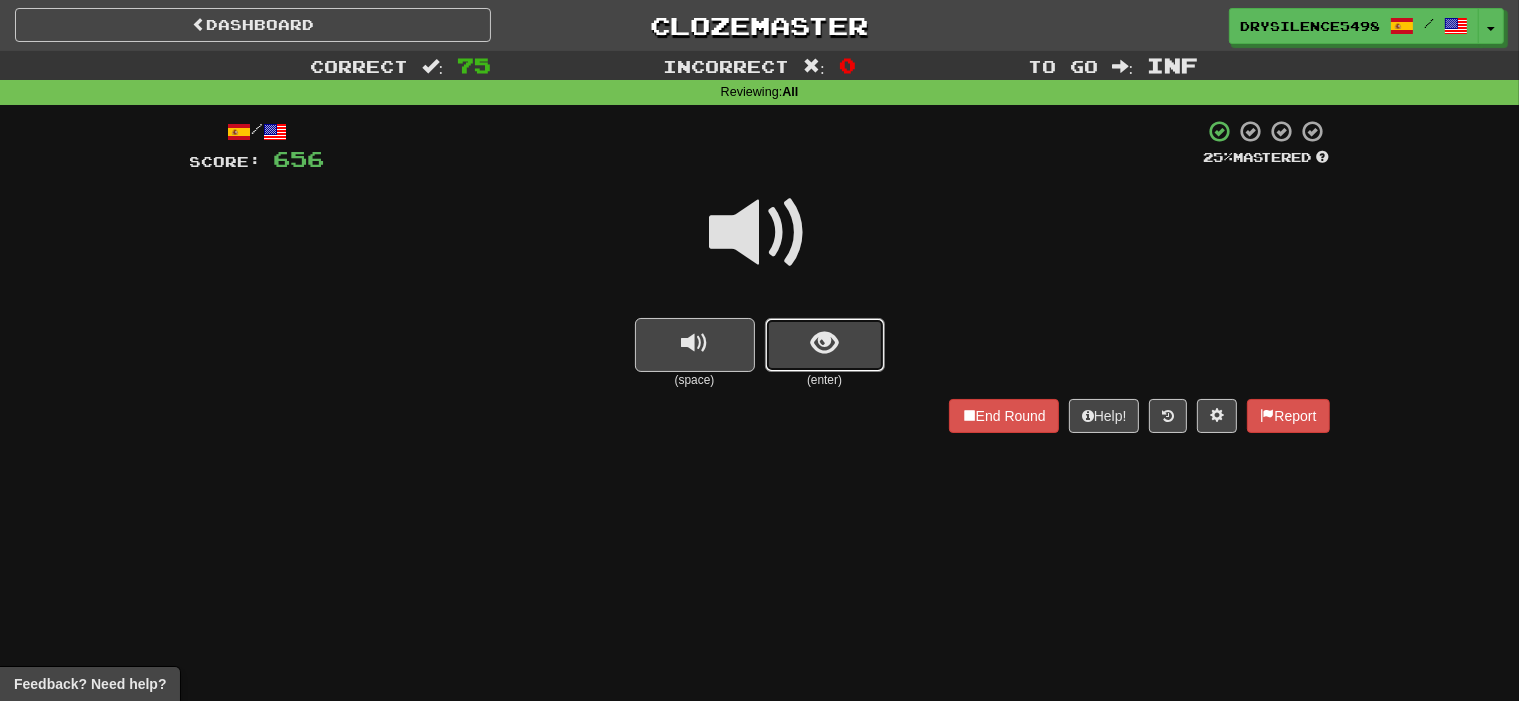 click at bounding box center [825, 345] 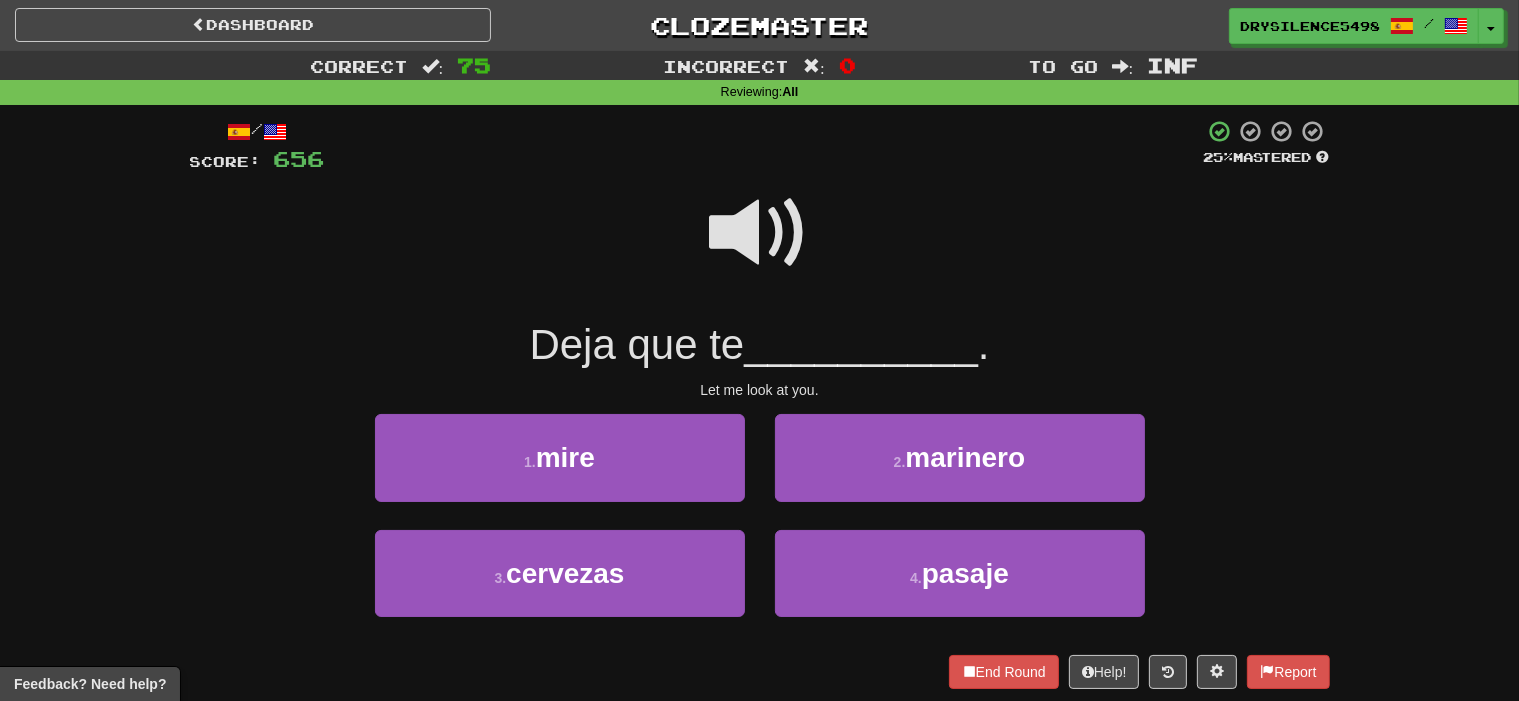 click at bounding box center (760, 233) 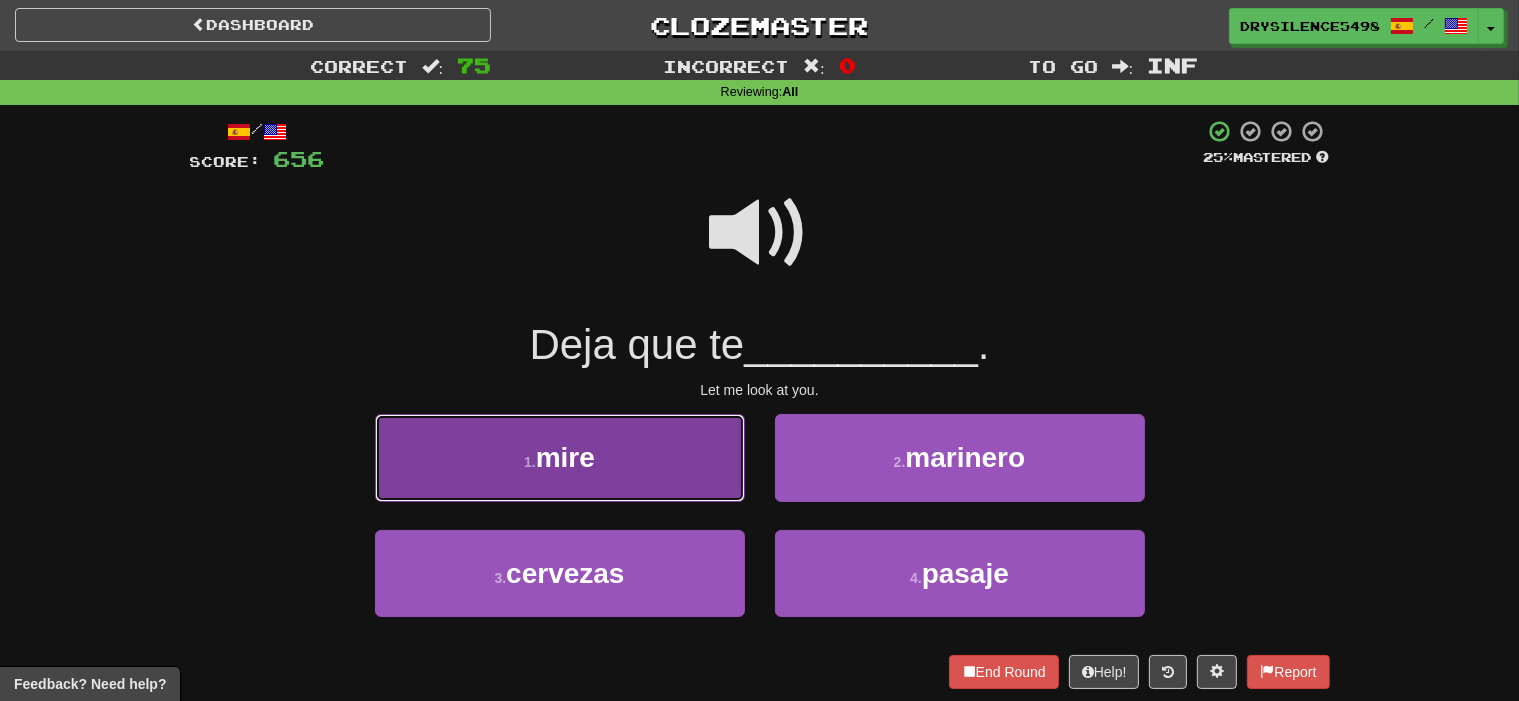 click on "1 .  mire" at bounding box center [560, 457] 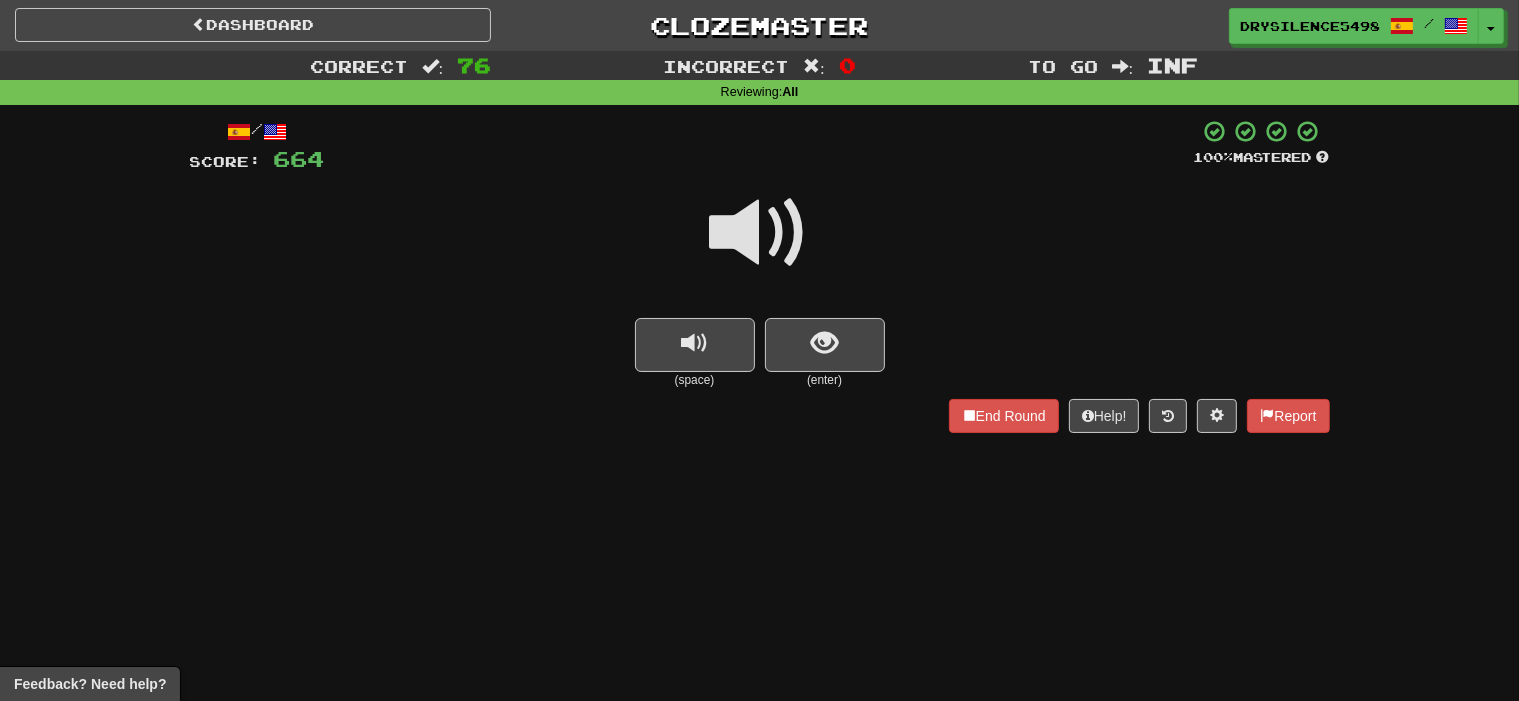 click at bounding box center (824, 343) 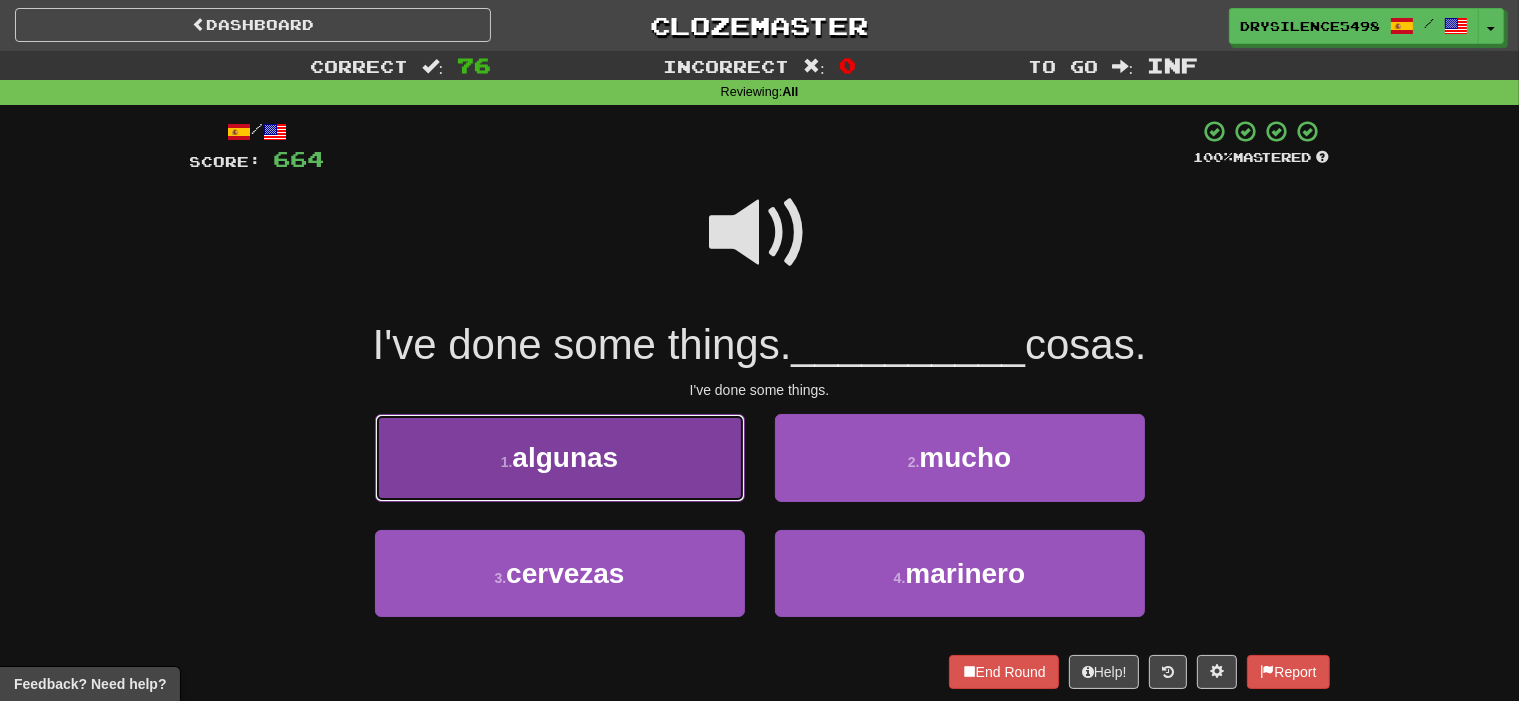 click on "1 .  algunas" at bounding box center (560, 457) 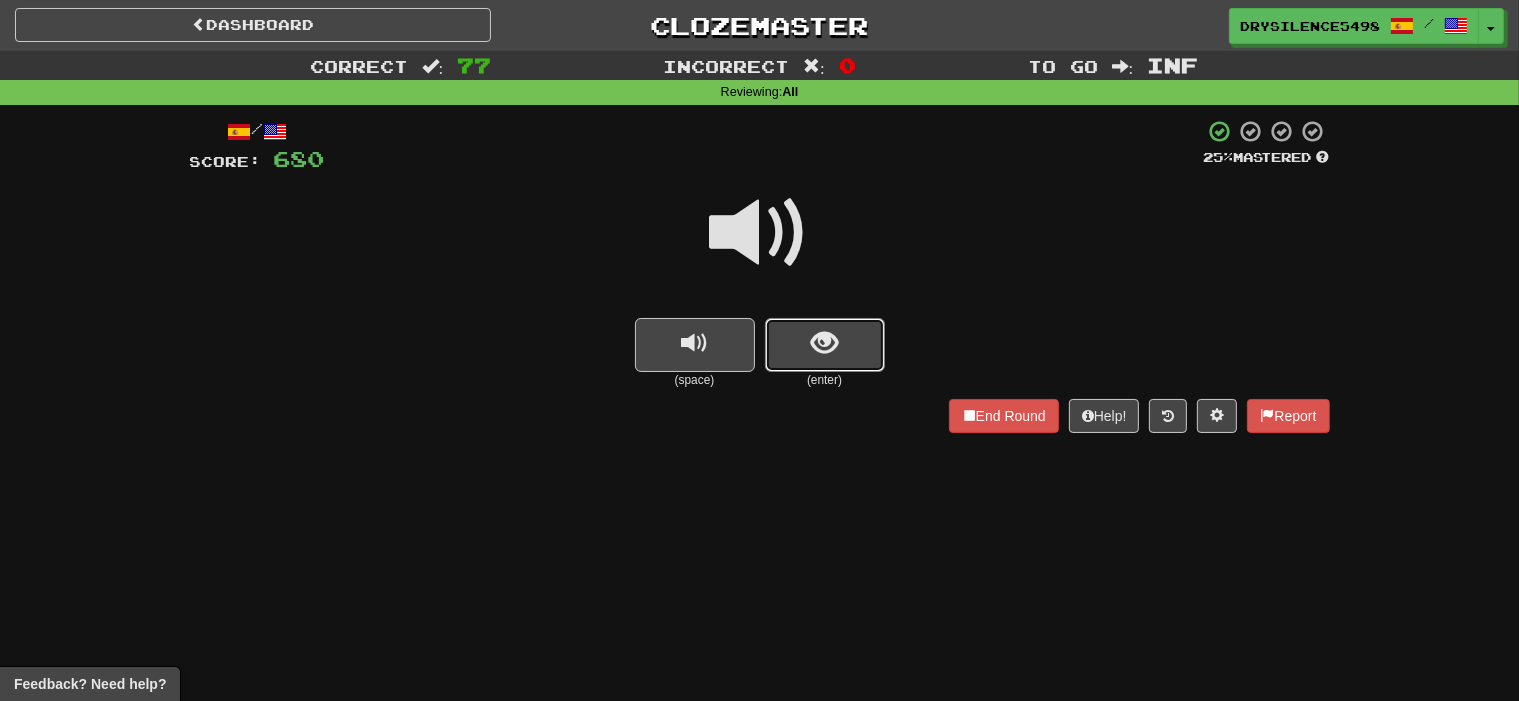 click at bounding box center (824, 343) 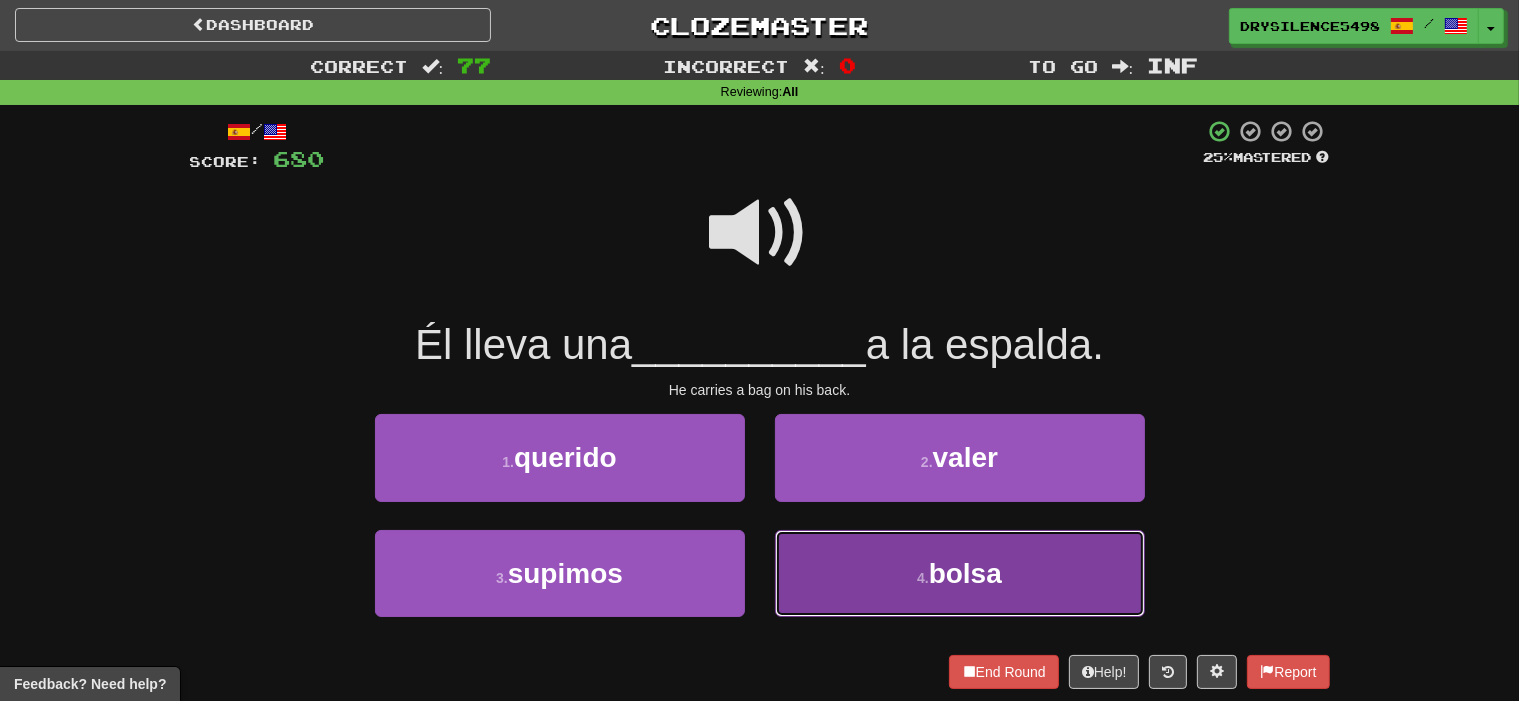 click on "4 .  bolsa" at bounding box center [960, 573] 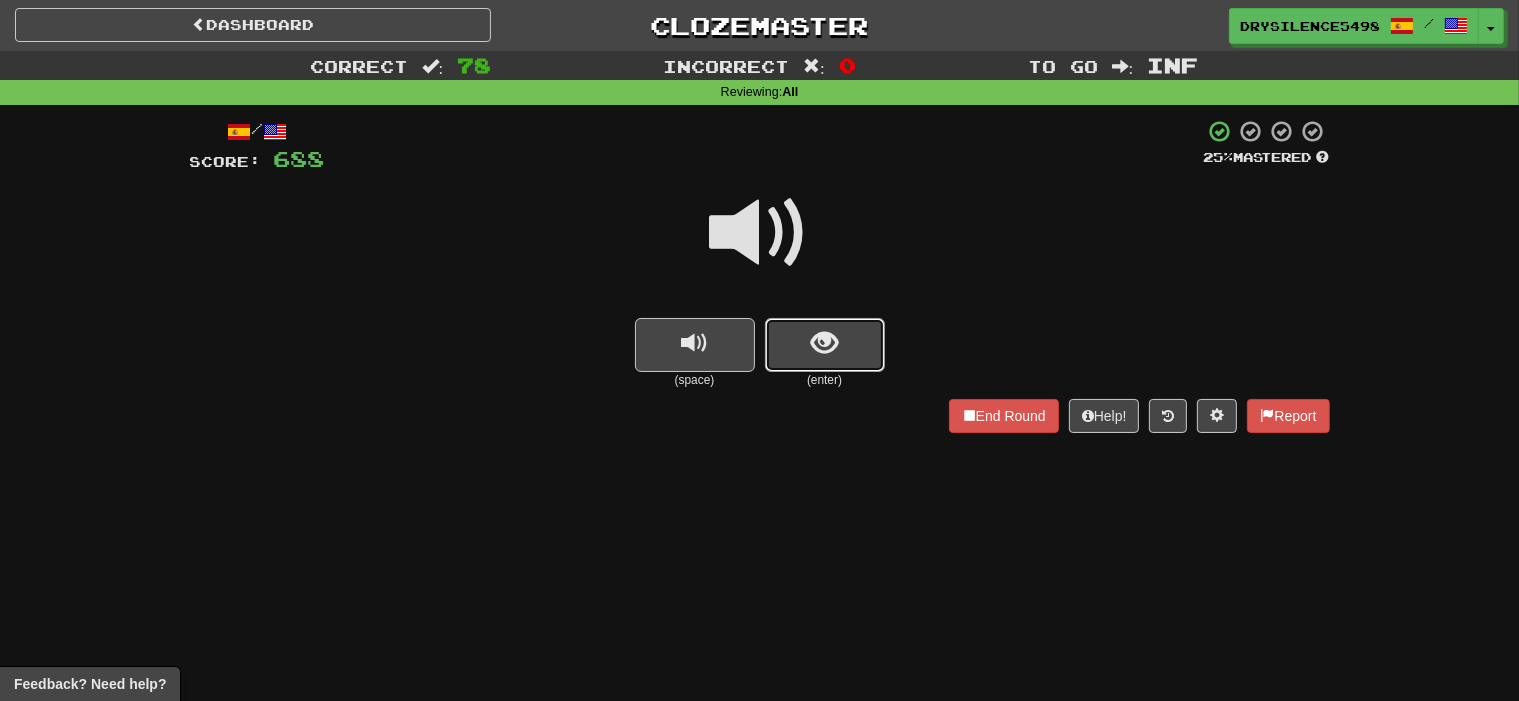 click at bounding box center [824, 343] 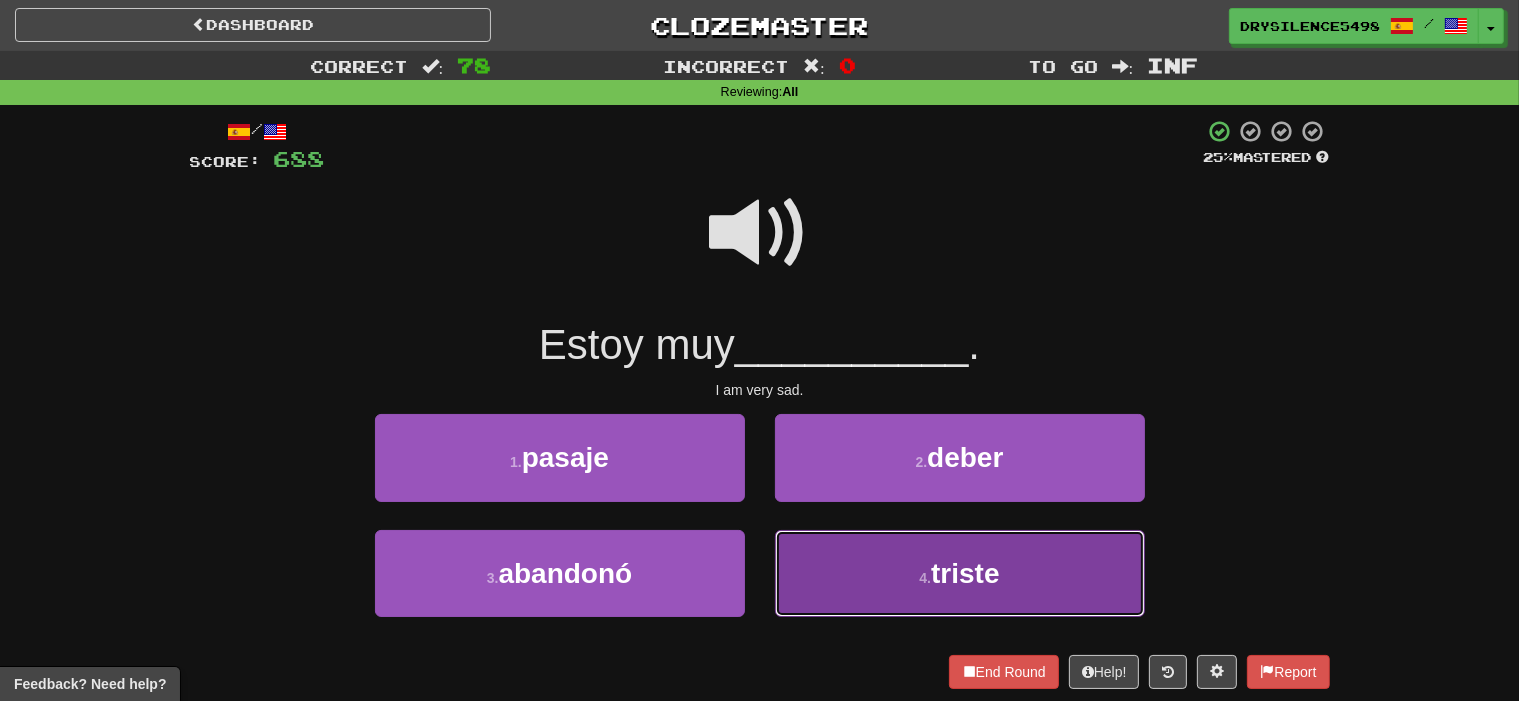 click on "4 .  triste" at bounding box center (960, 573) 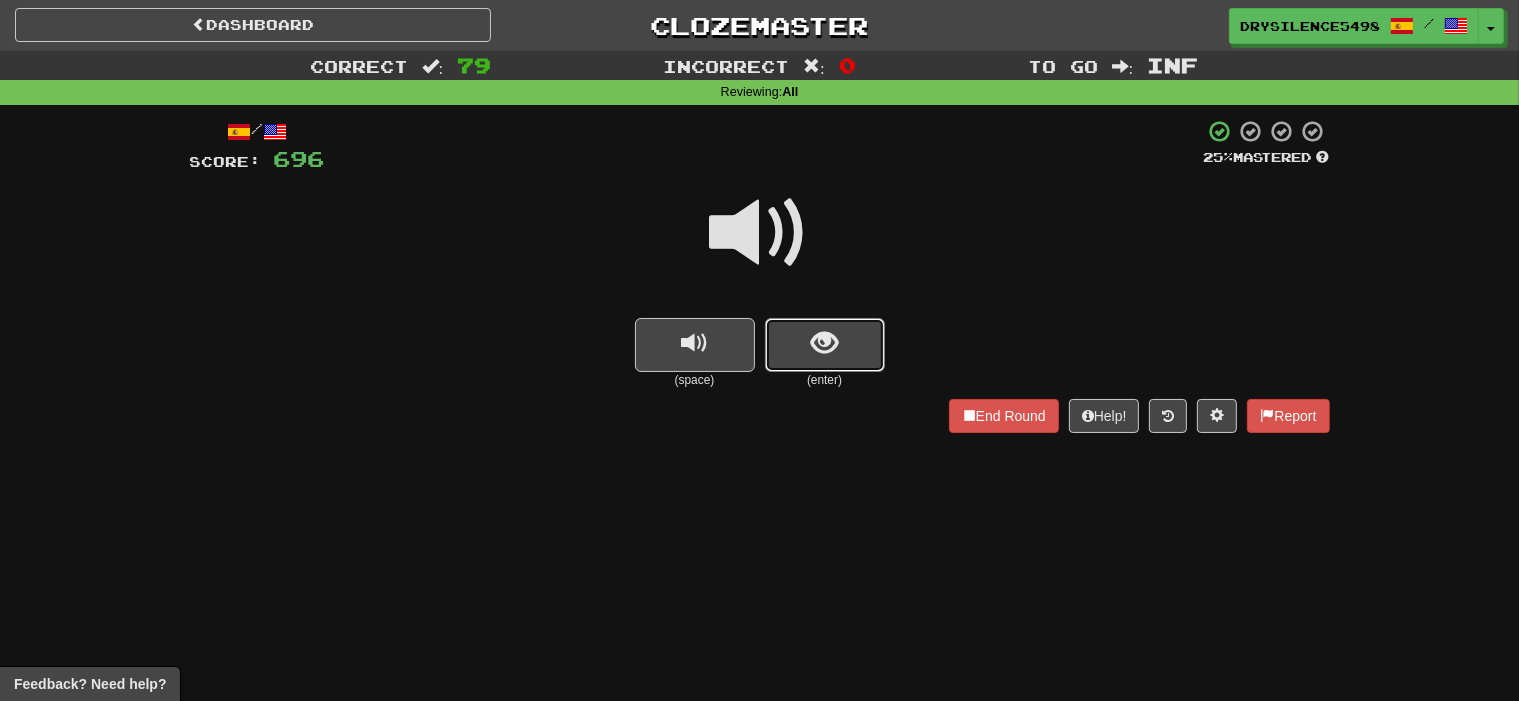 click at bounding box center (825, 345) 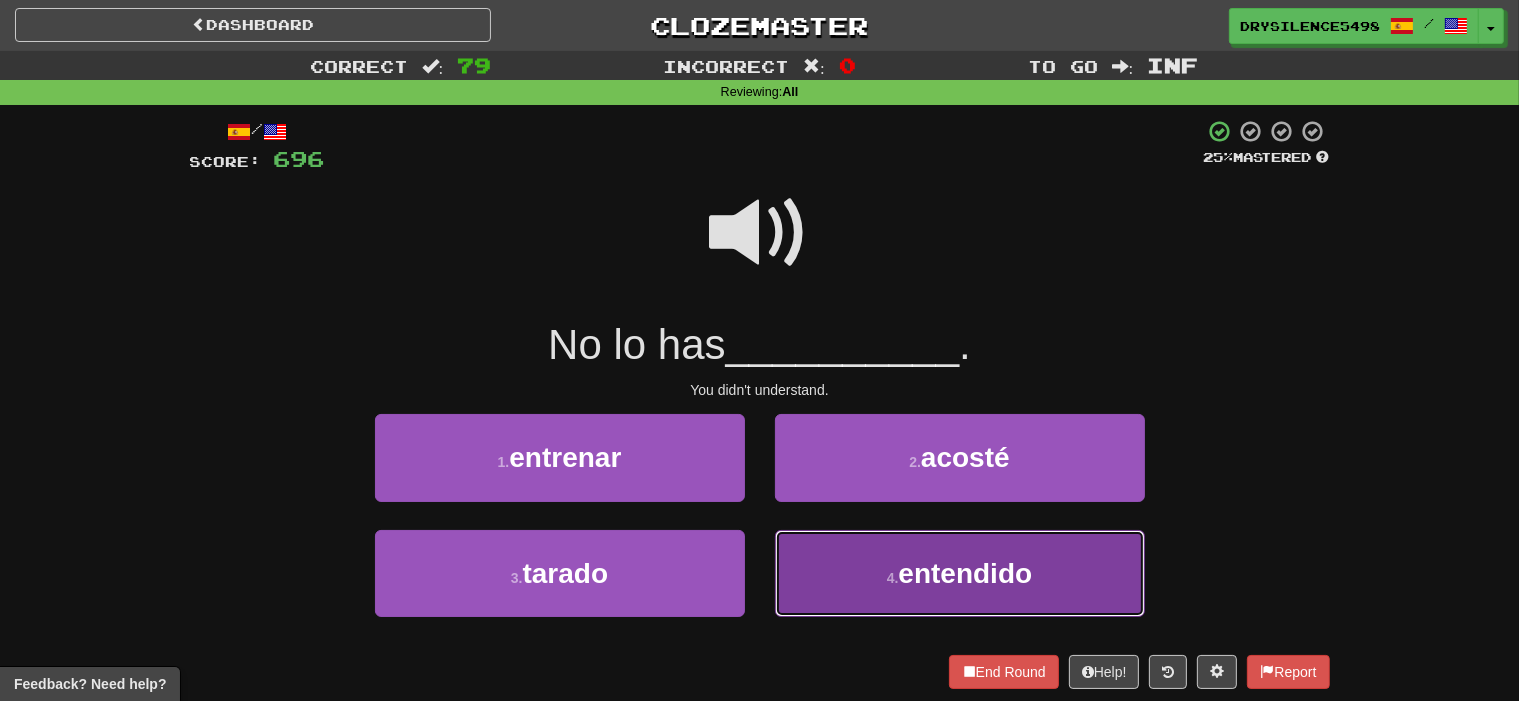 click on "4 .  entendido" at bounding box center (960, 573) 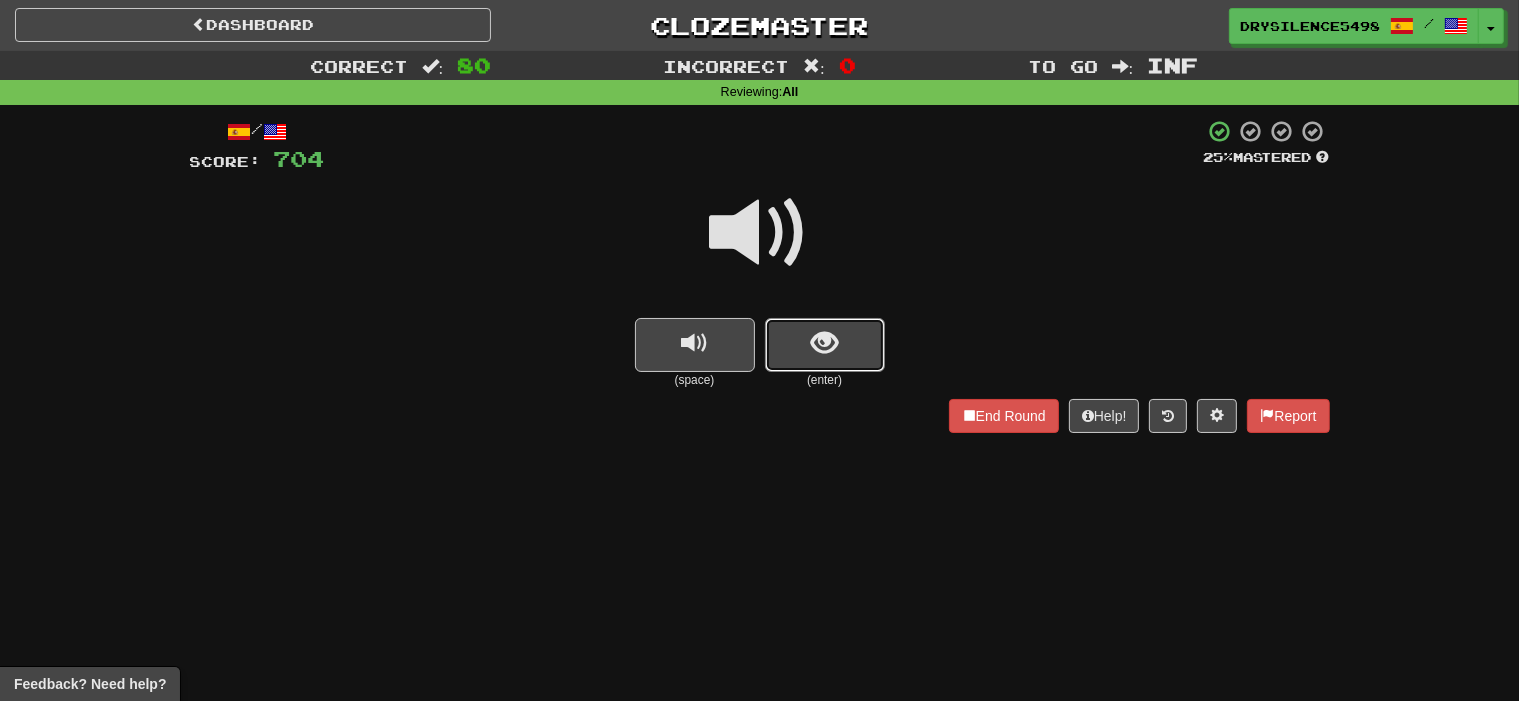 click at bounding box center (824, 343) 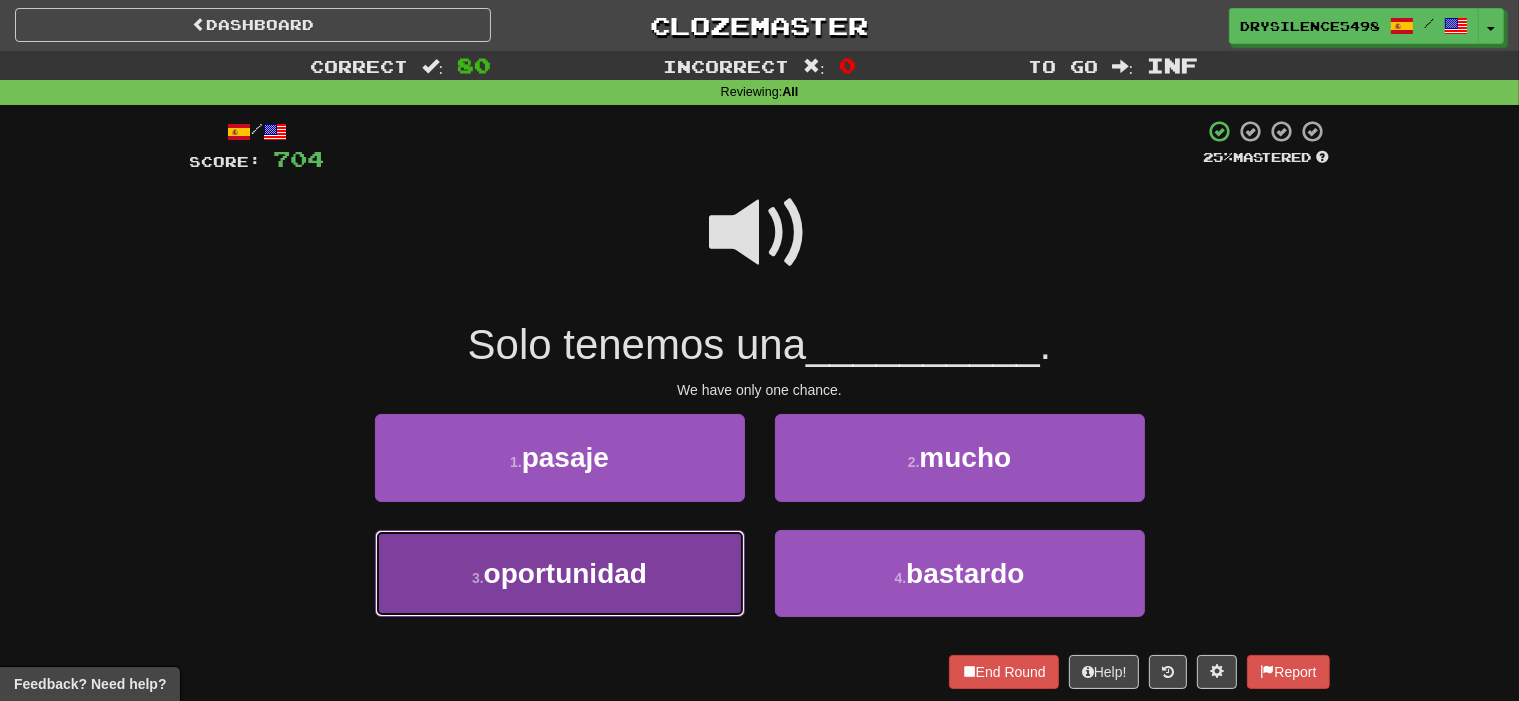 click on "3 .  oportunidad" at bounding box center [560, 573] 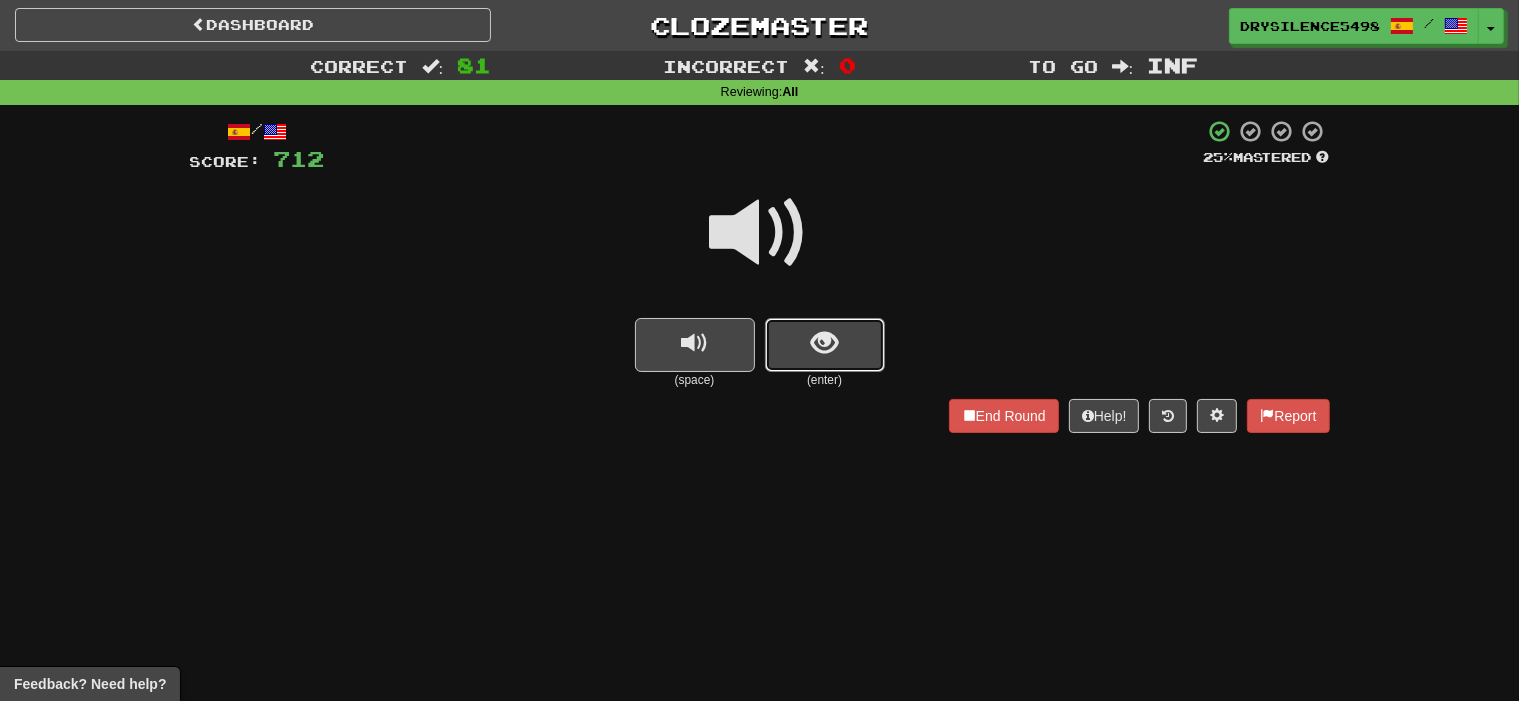 click at bounding box center [825, 345] 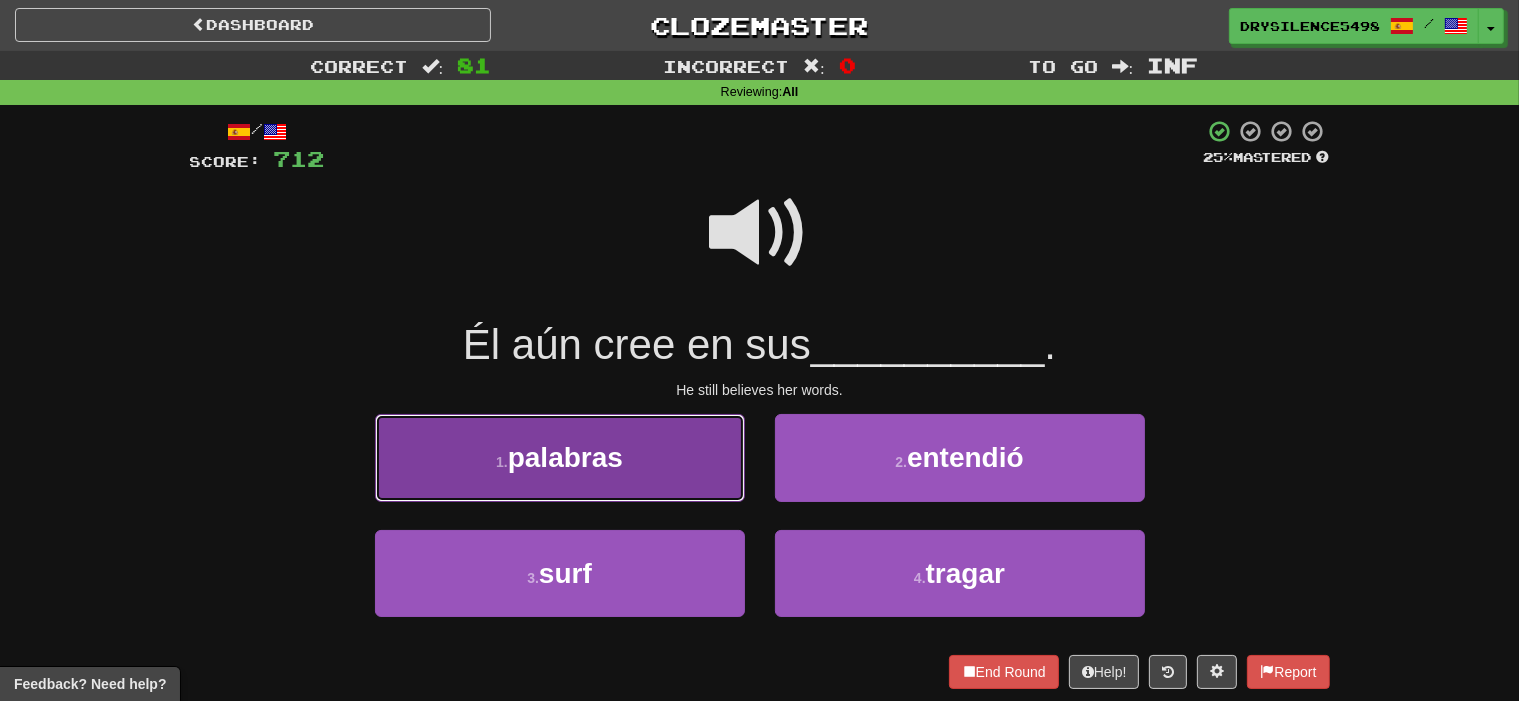 click on "1 .  palabras" at bounding box center (560, 457) 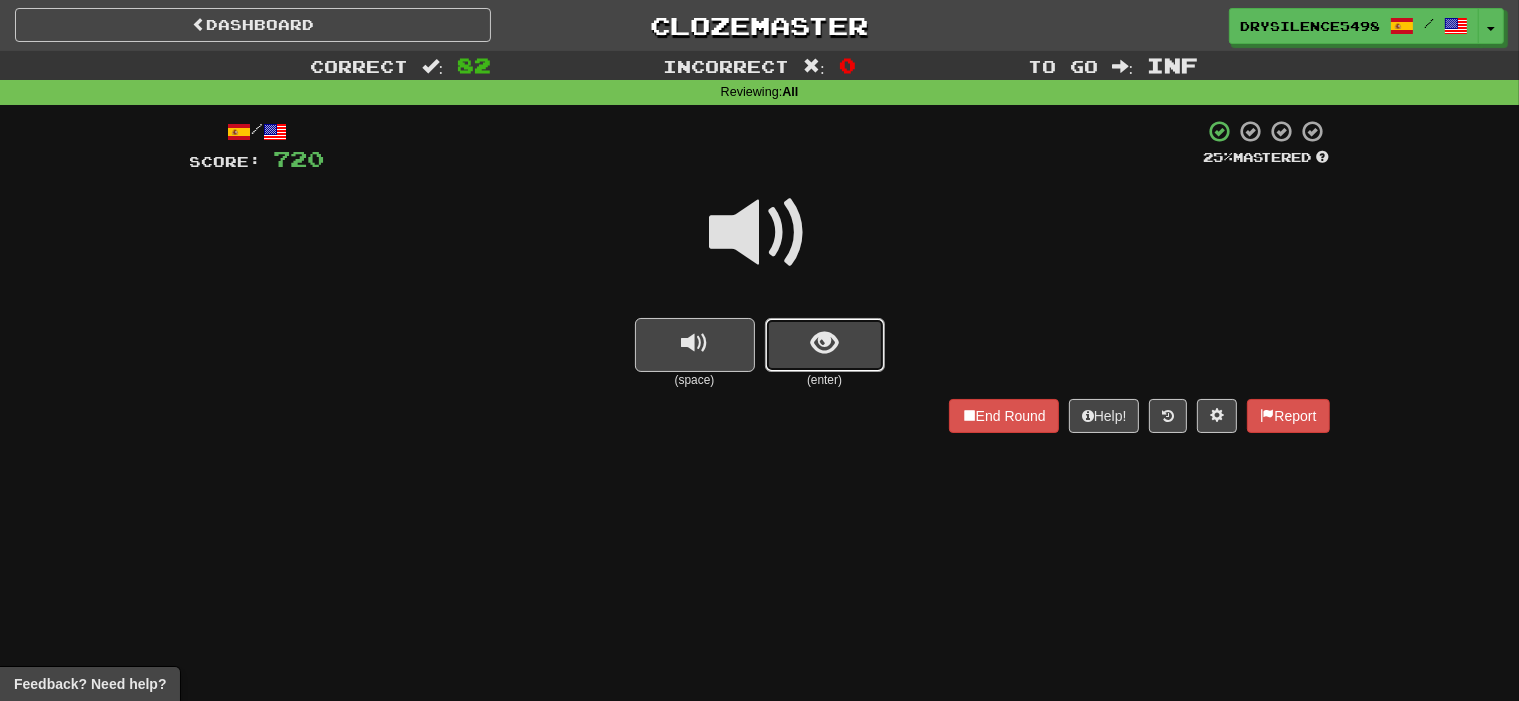 click at bounding box center [825, 345] 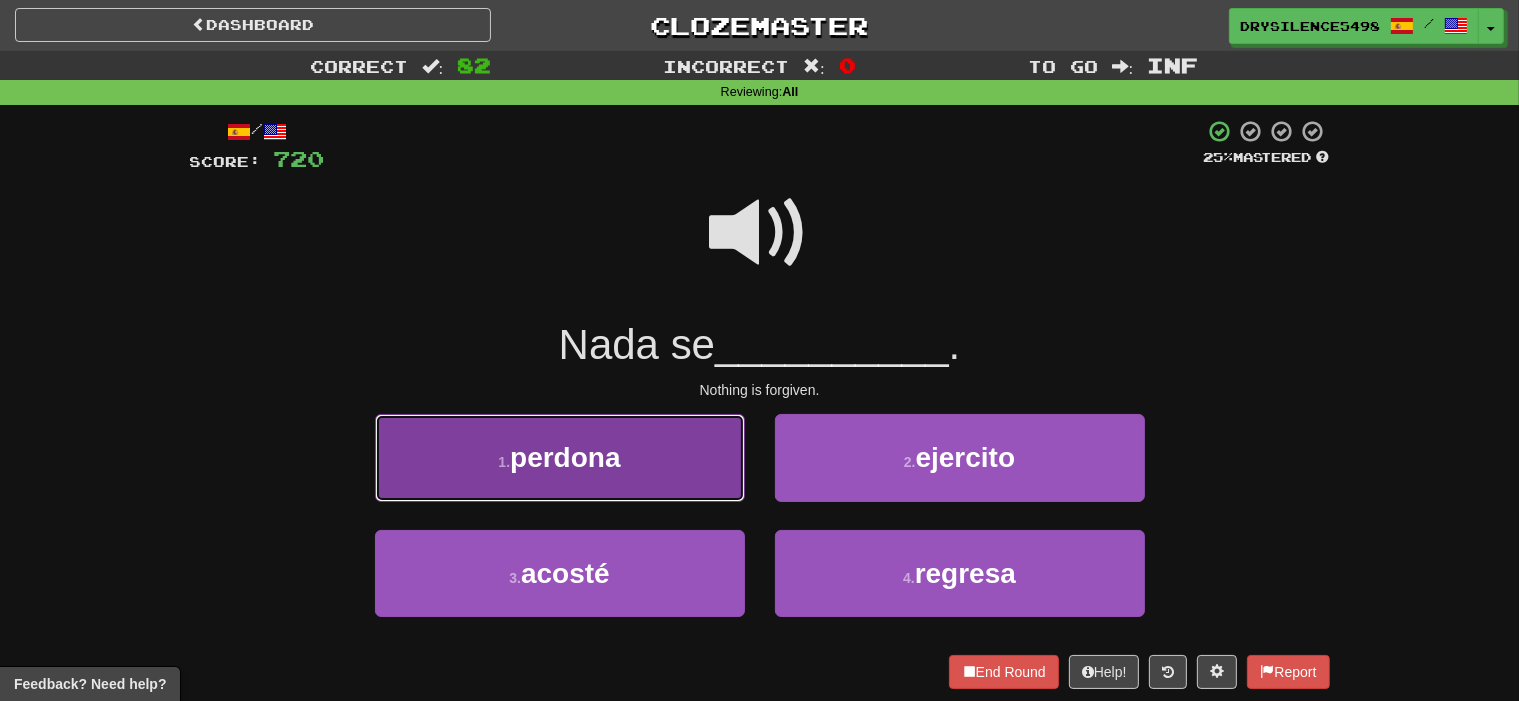 click on "1 .  perdona" at bounding box center (560, 457) 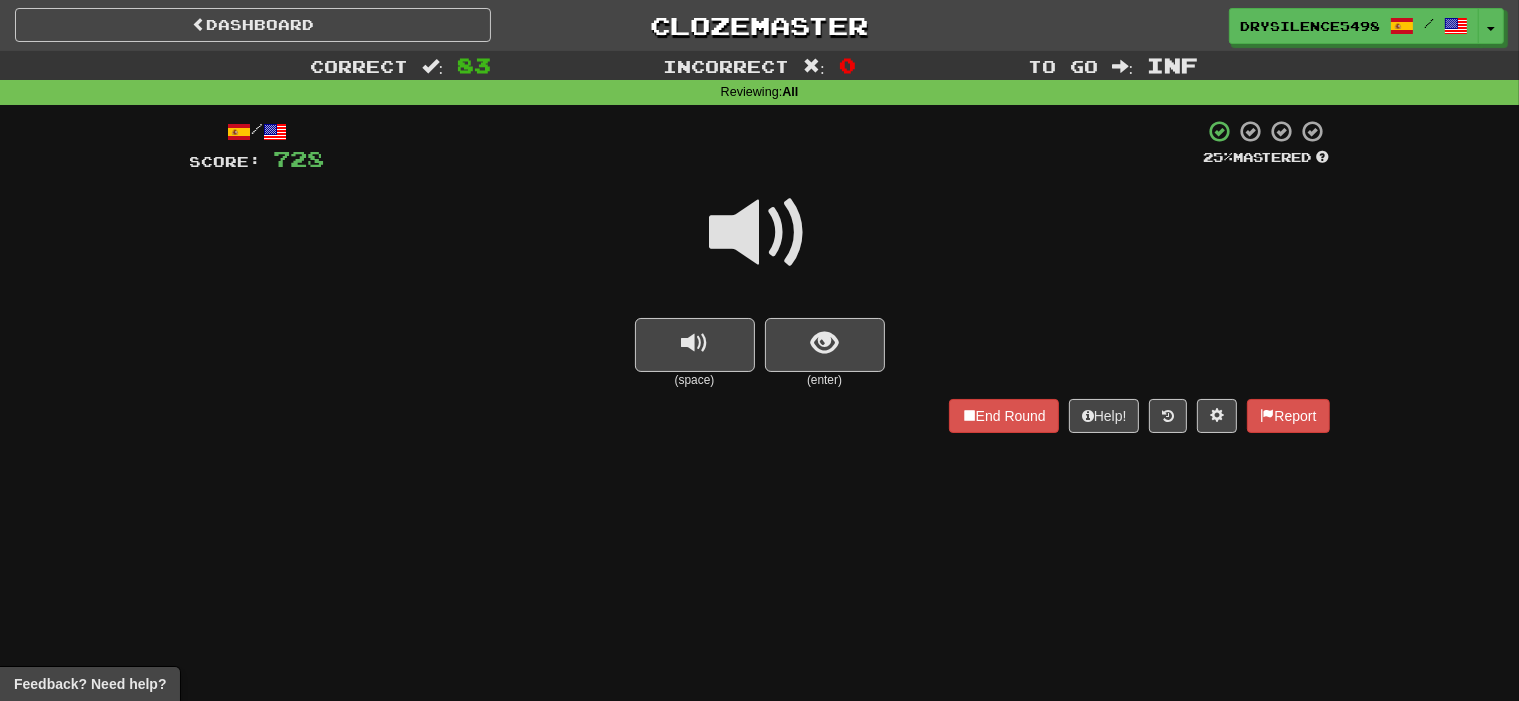 click at bounding box center [824, 343] 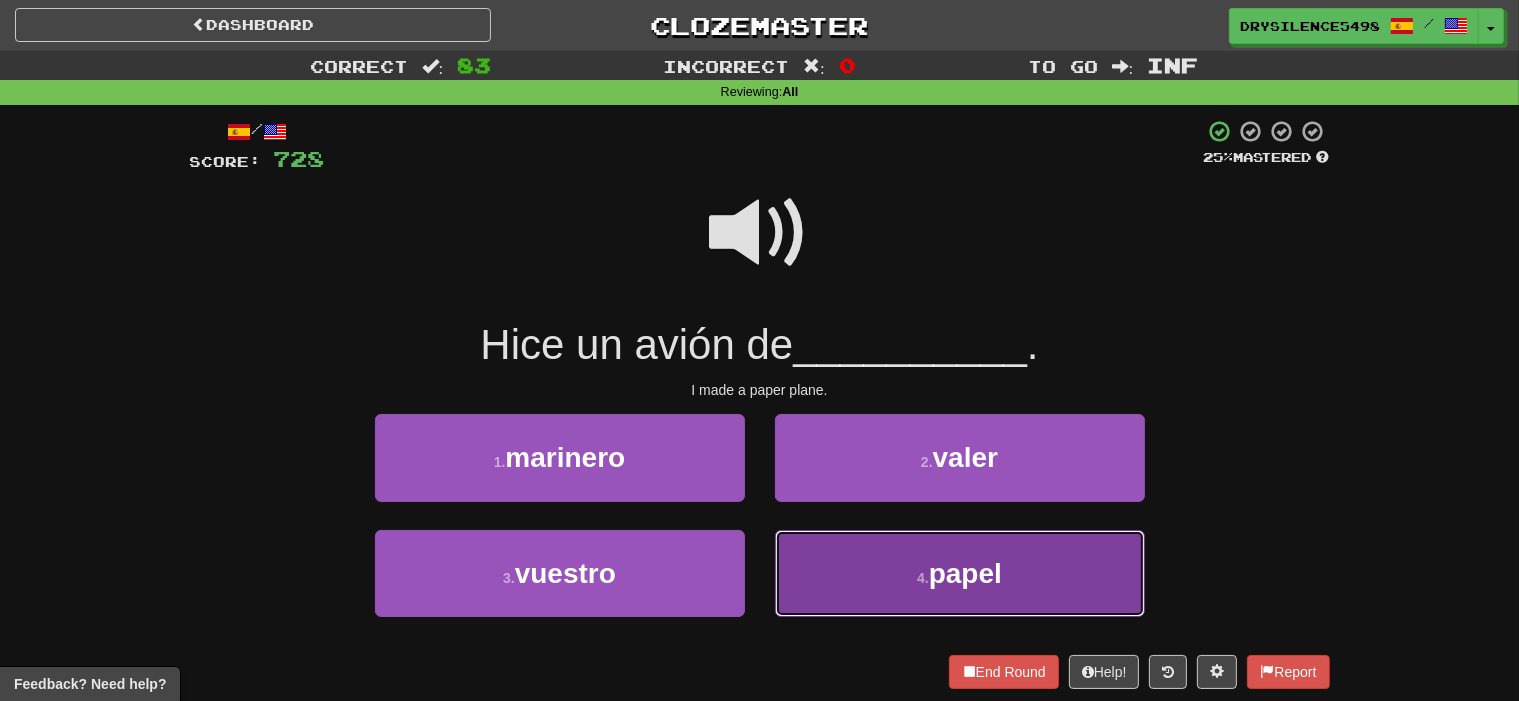 click on "4 .  papel" at bounding box center (960, 573) 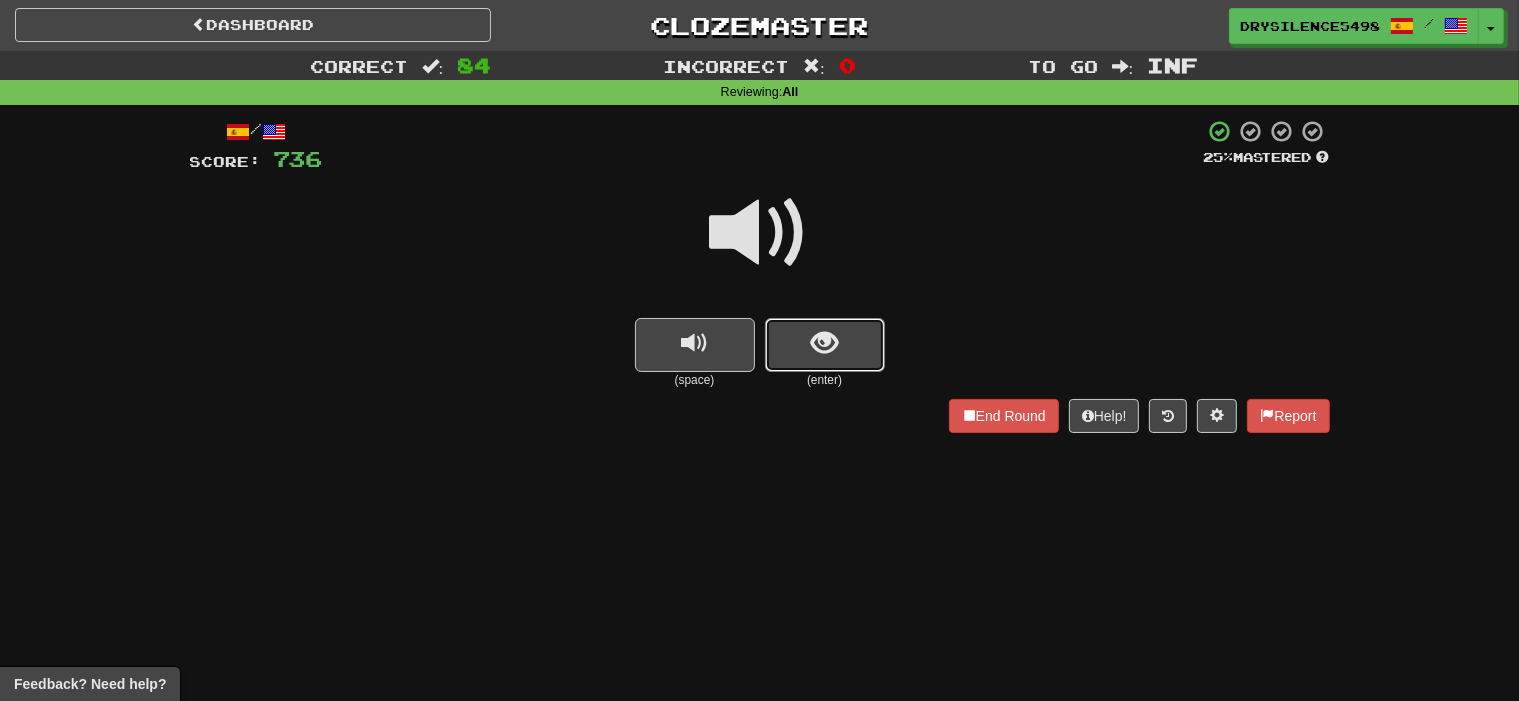 click at bounding box center (824, 343) 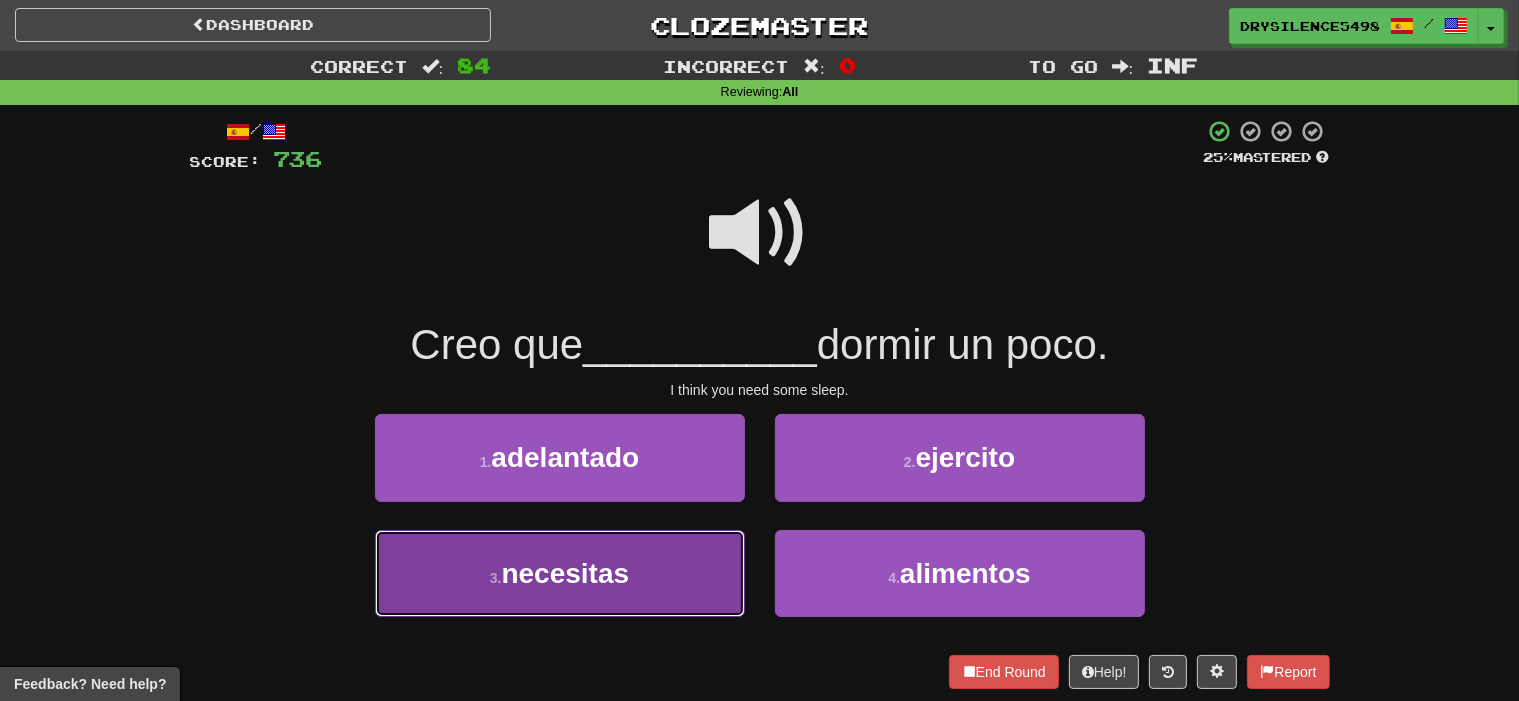 click on "3 .  necesitas" at bounding box center (560, 573) 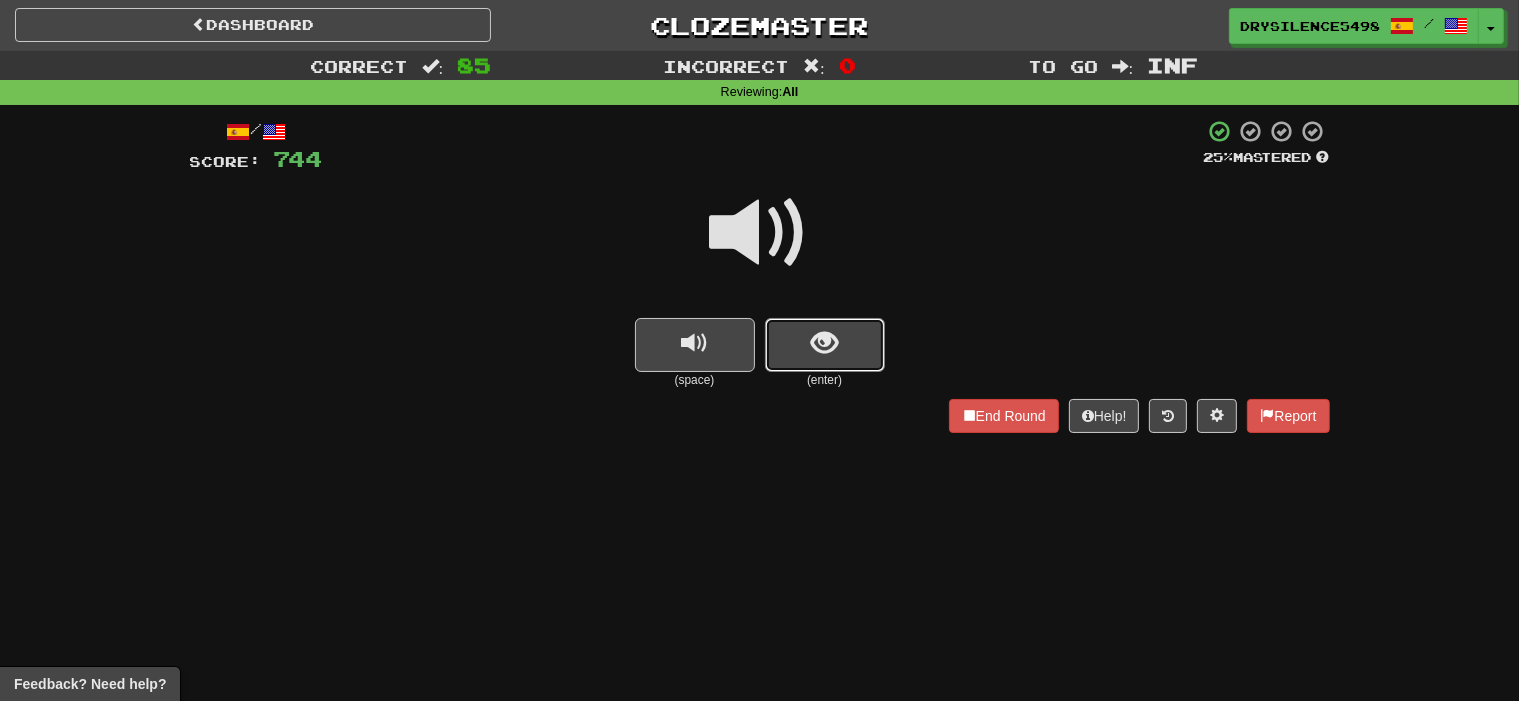 click at bounding box center [824, 343] 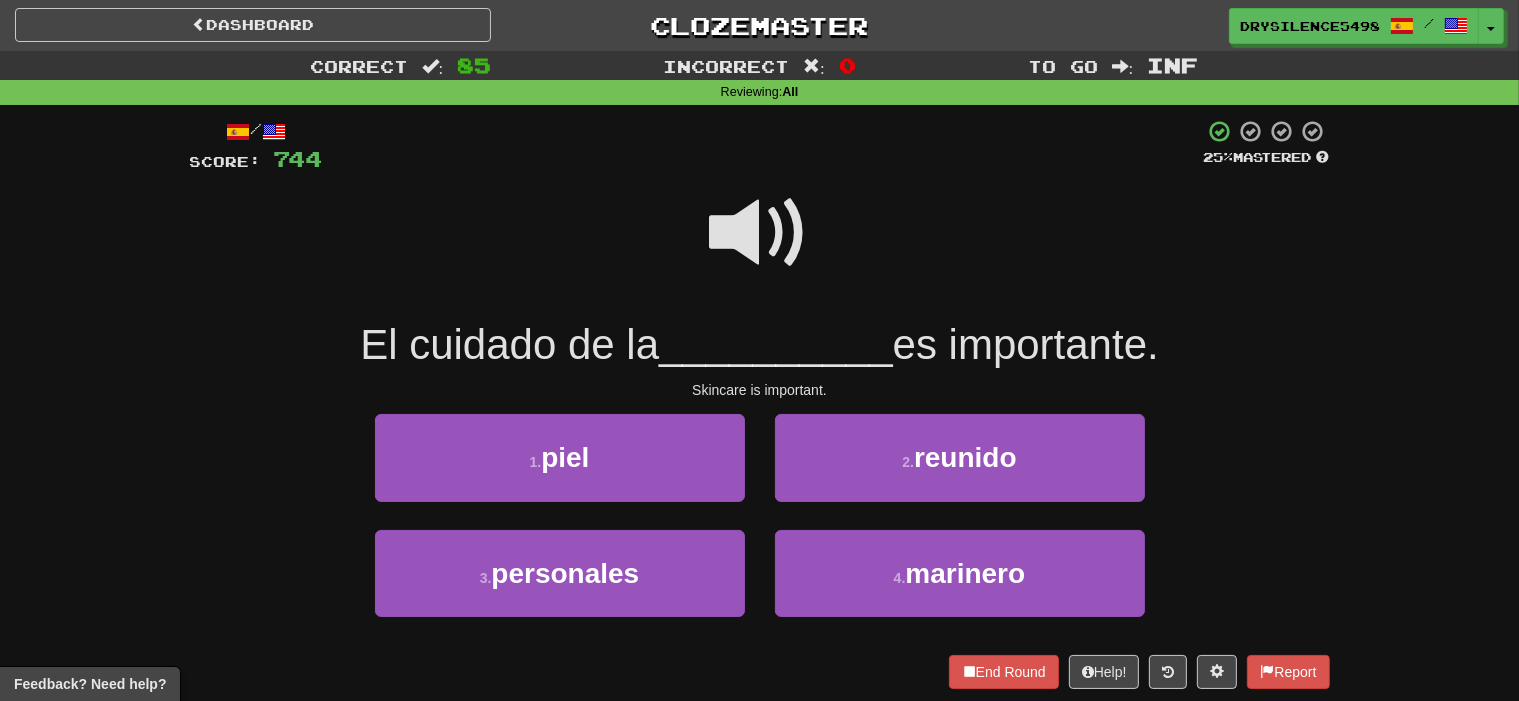 click at bounding box center (760, 233) 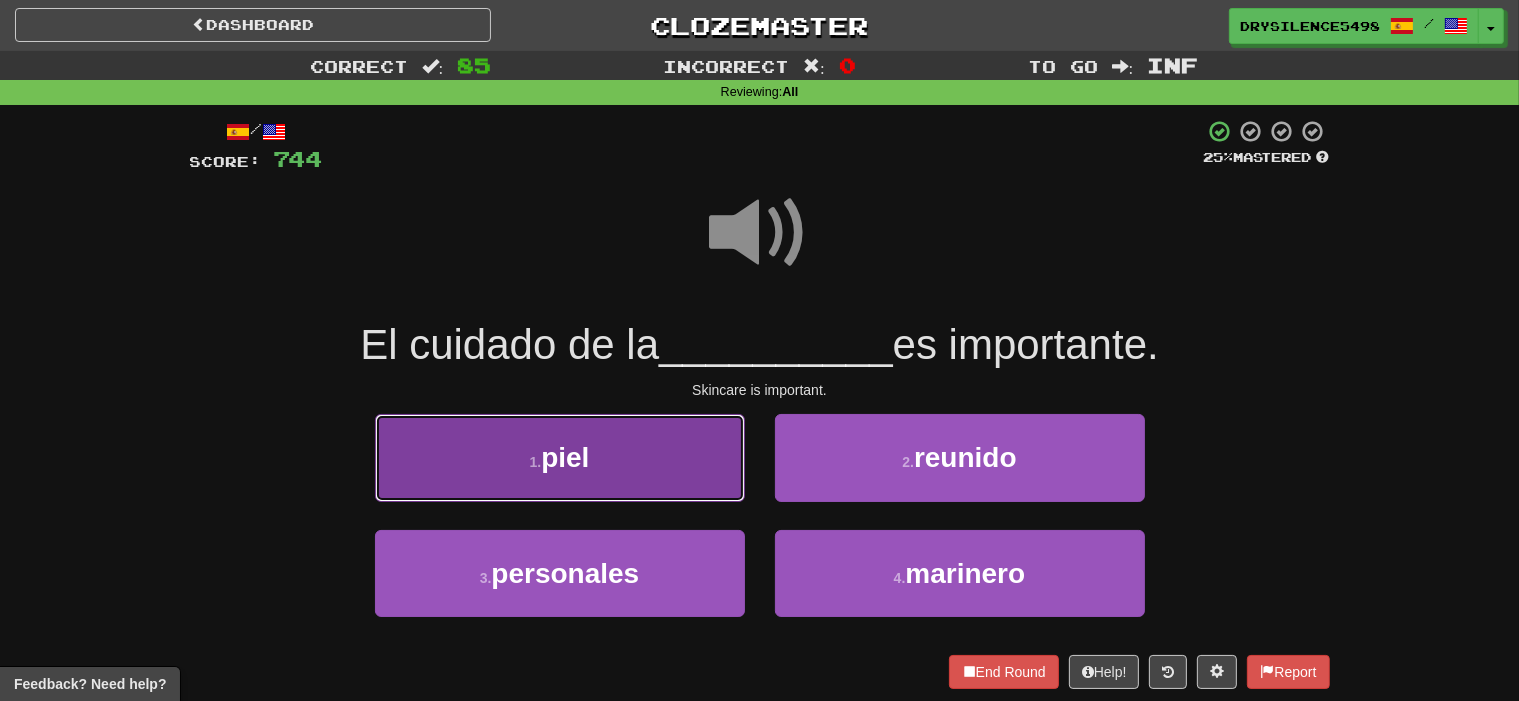 click on "1 .  piel" at bounding box center [560, 457] 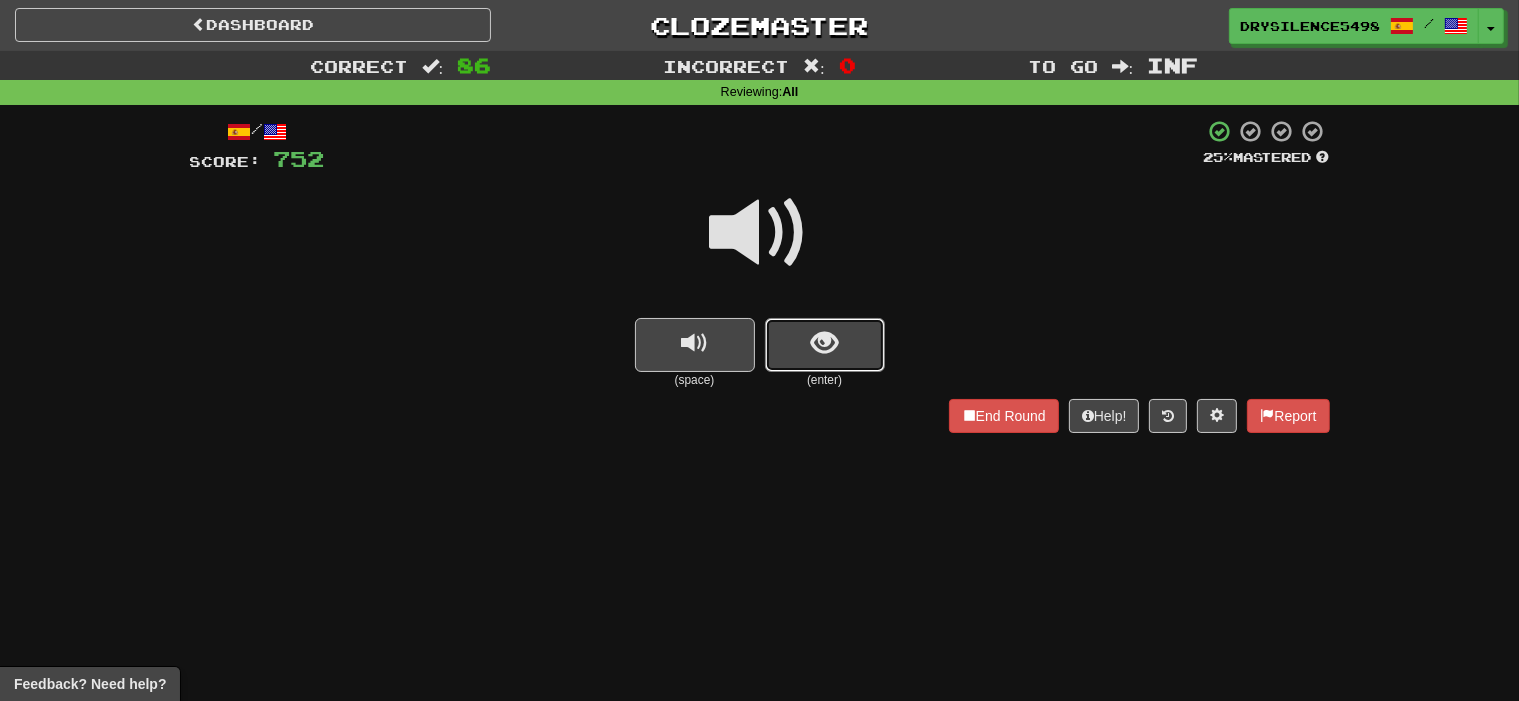 click at bounding box center [825, 345] 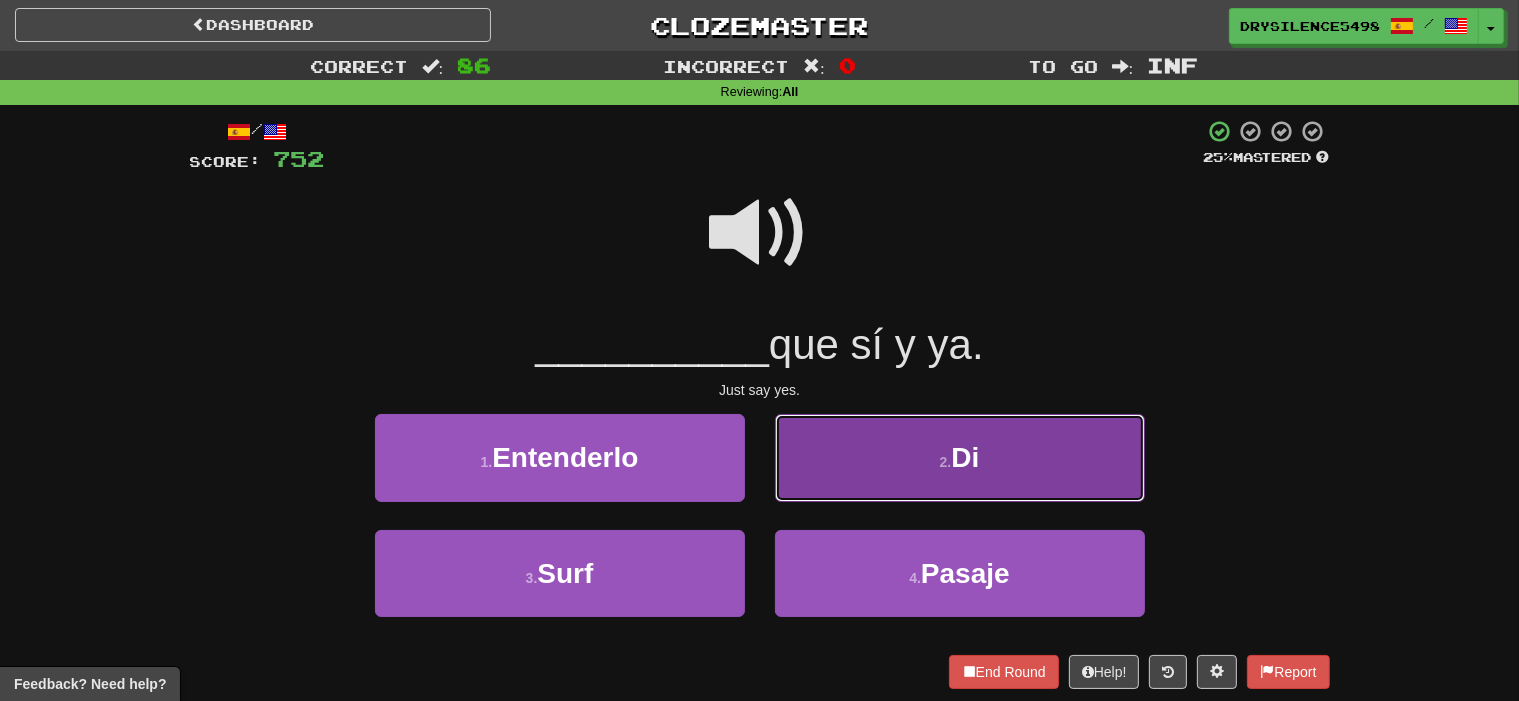 click on "2 .  Di" at bounding box center [960, 457] 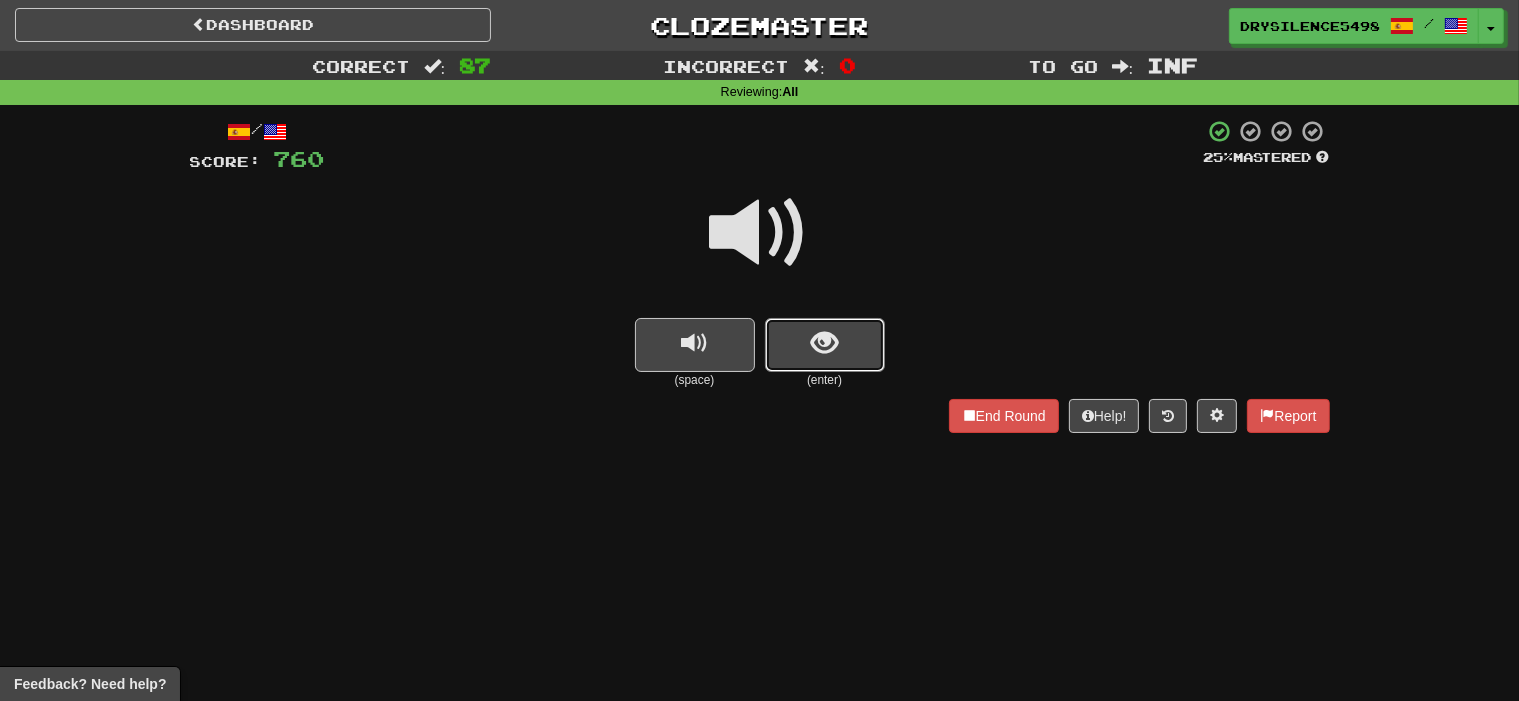 click at bounding box center (824, 343) 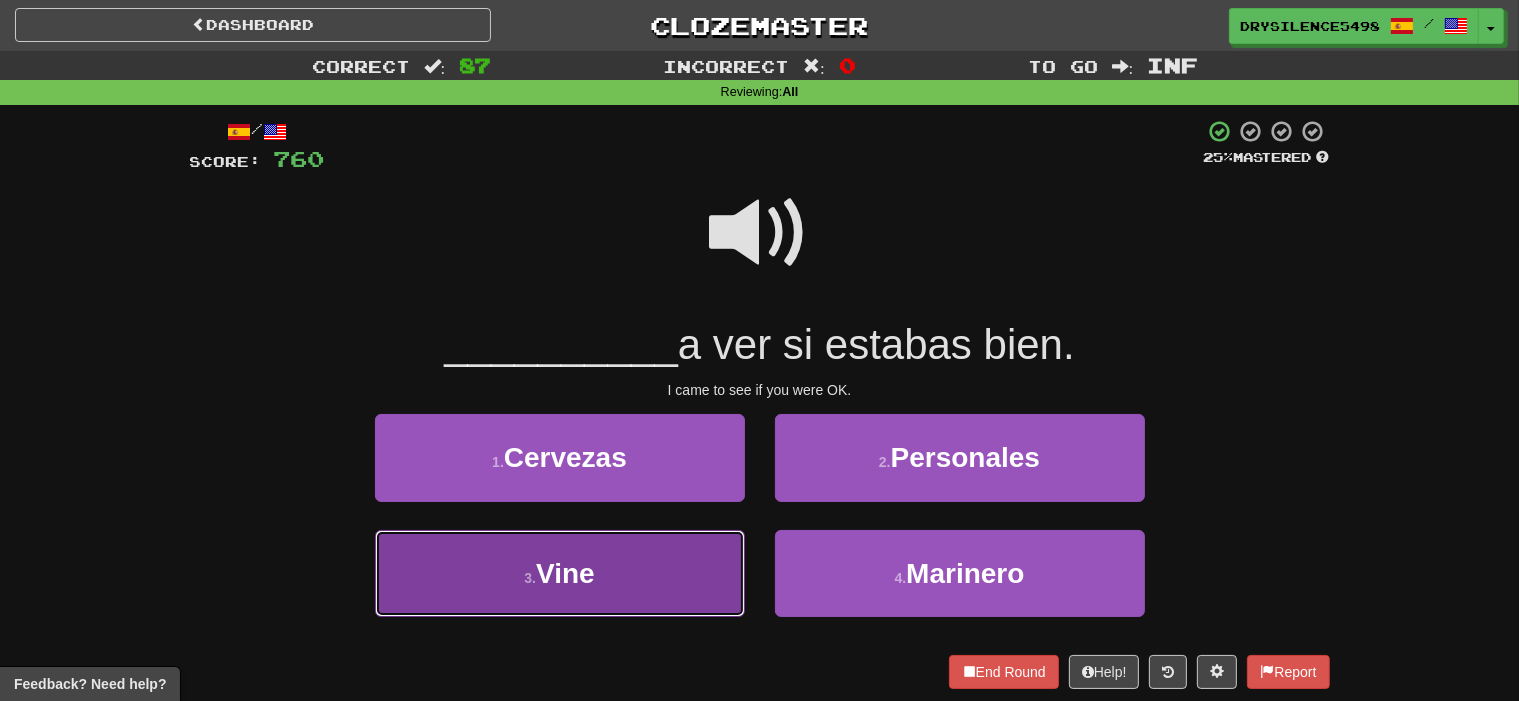 click on "3 .  Vine" at bounding box center (560, 573) 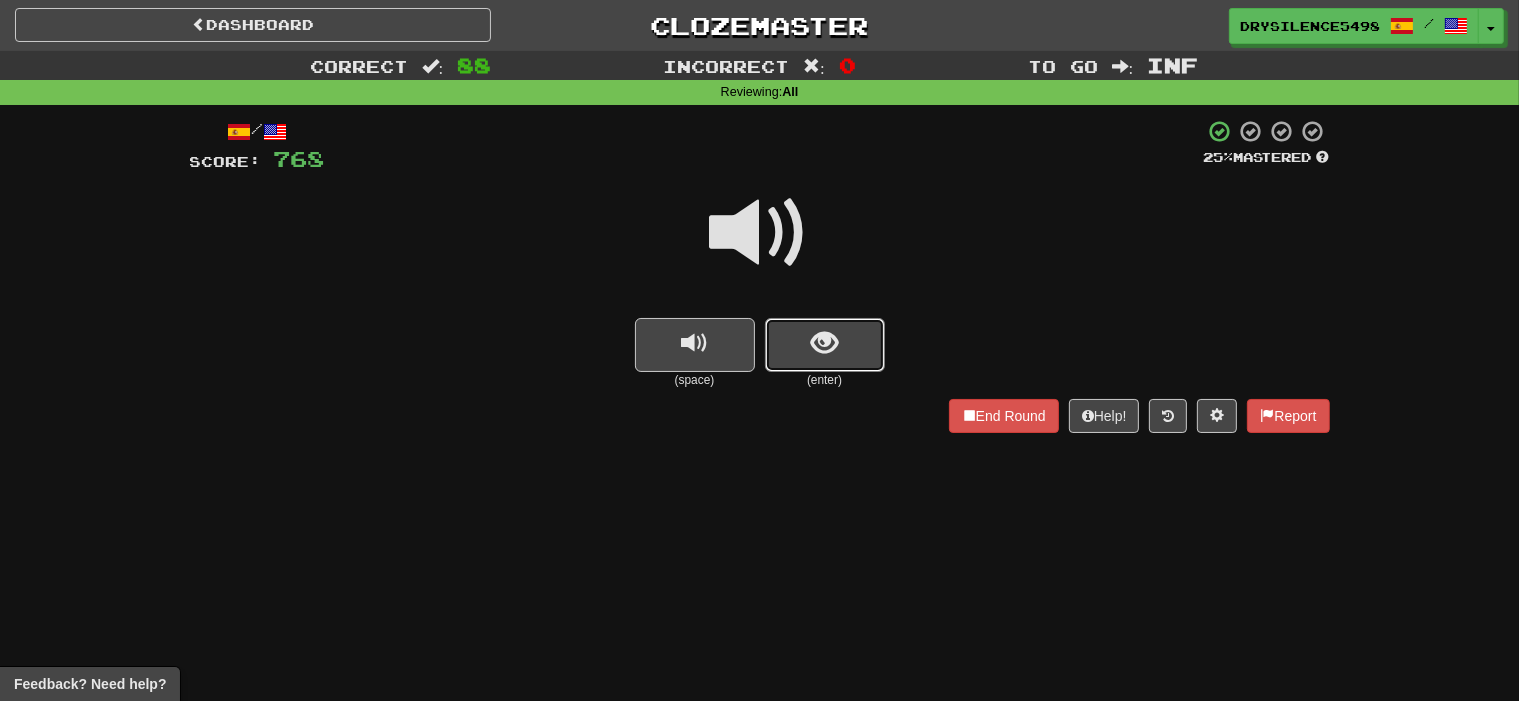 click at bounding box center (824, 343) 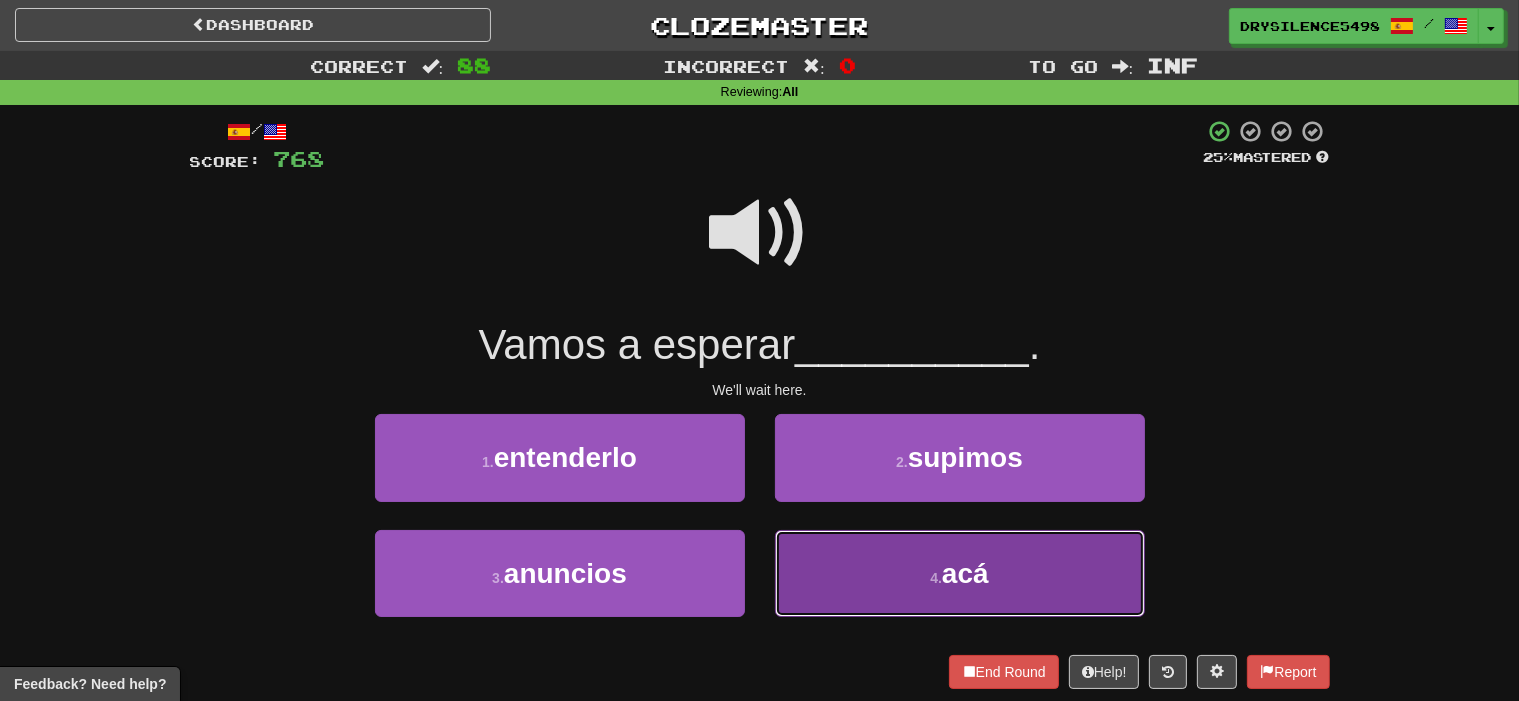 click on "4 .  acá" at bounding box center (960, 573) 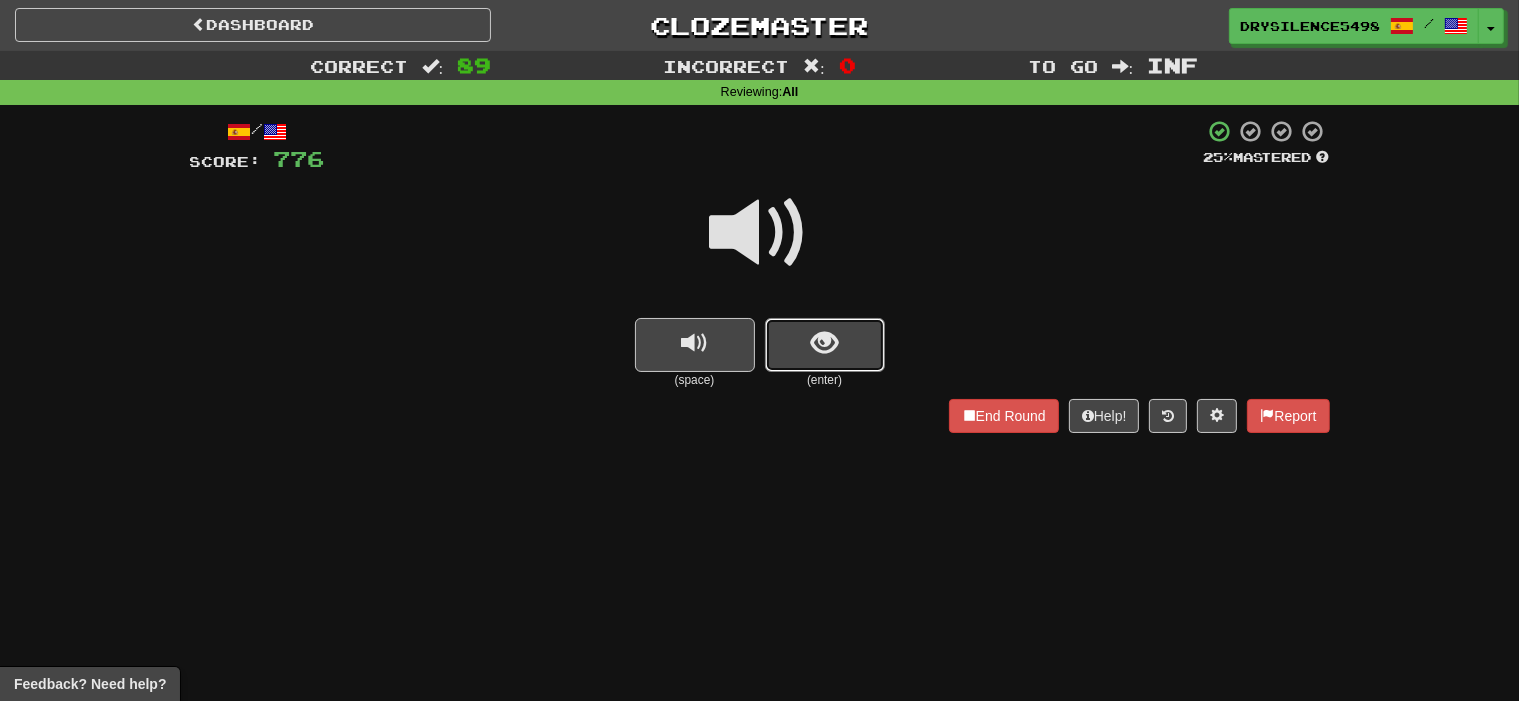 click at bounding box center [824, 343] 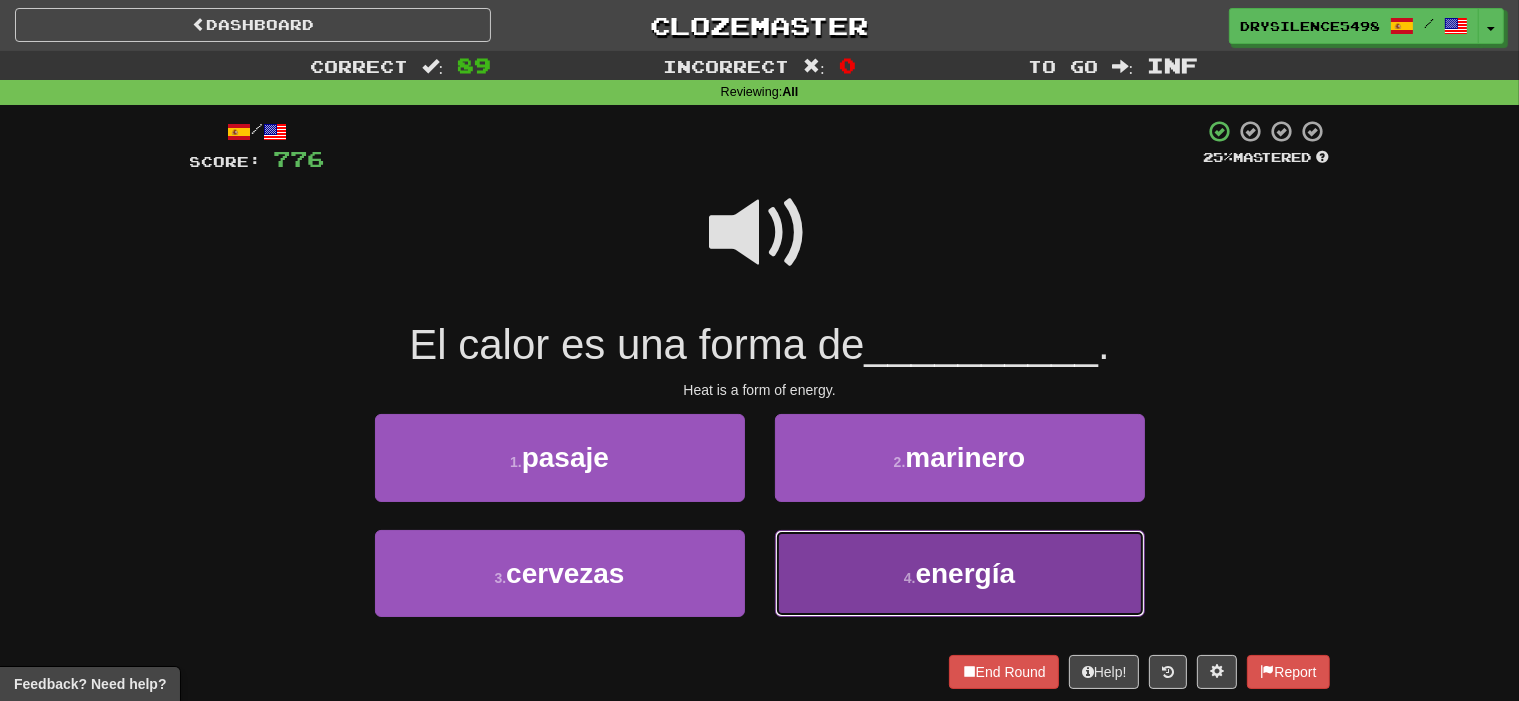 click on "4 .  energía" at bounding box center [960, 573] 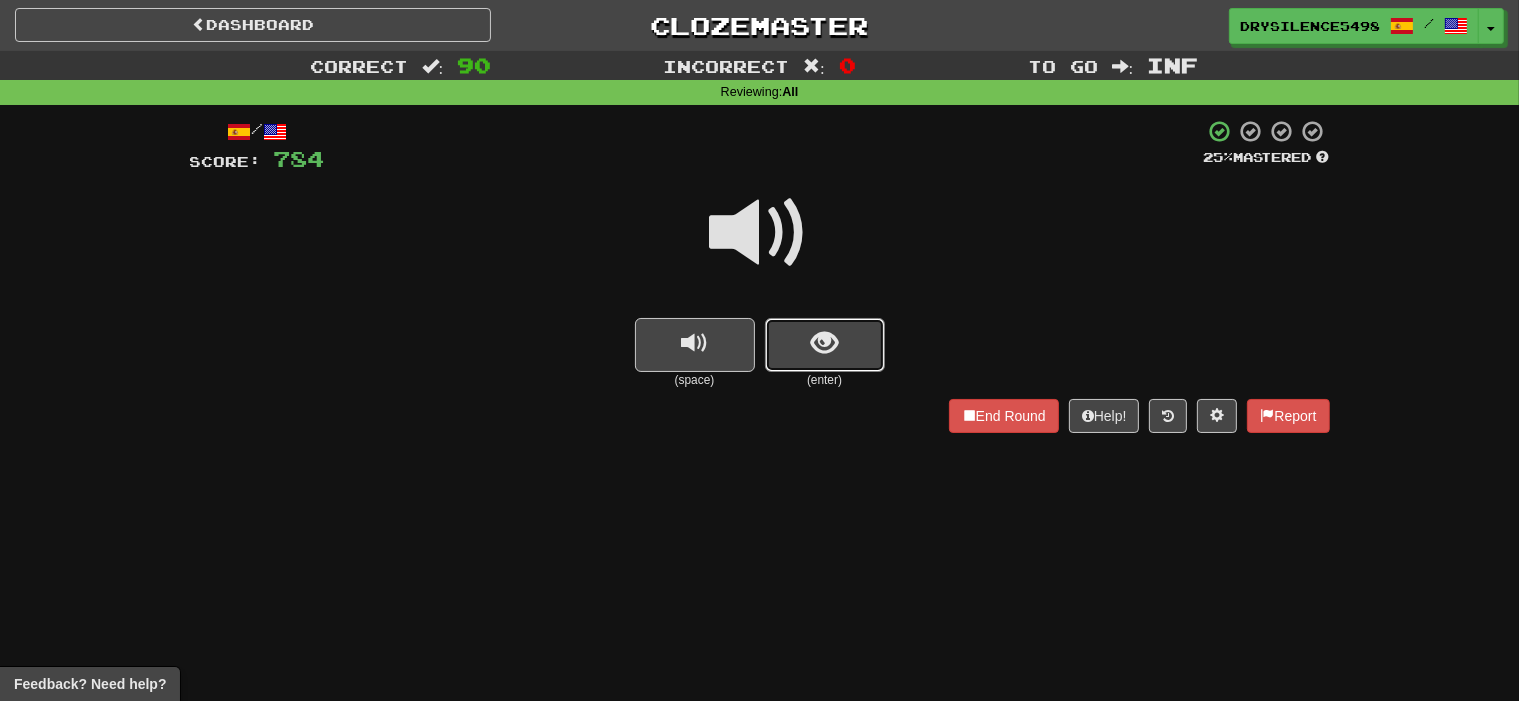 click at bounding box center (825, 345) 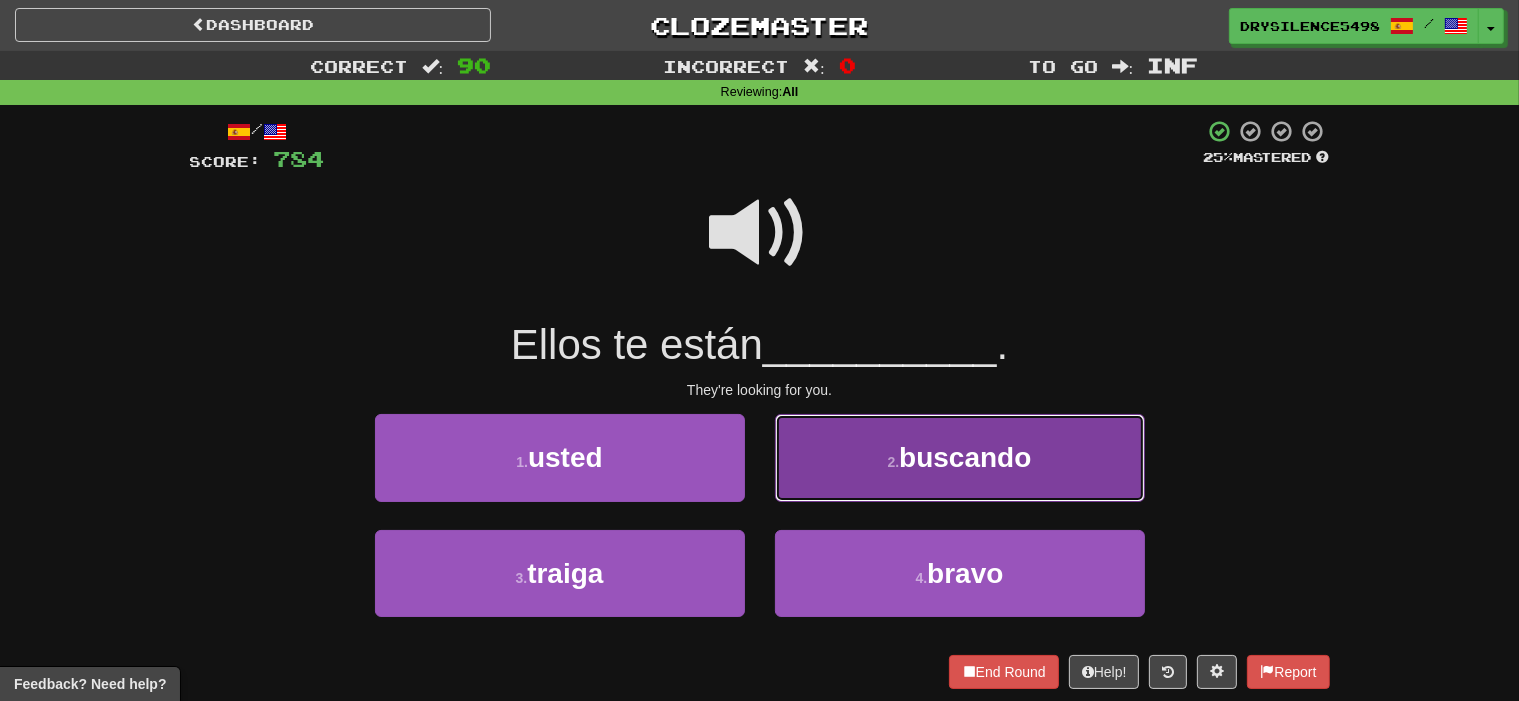 click on "2 .  buscando" at bounding box center [960, 457] 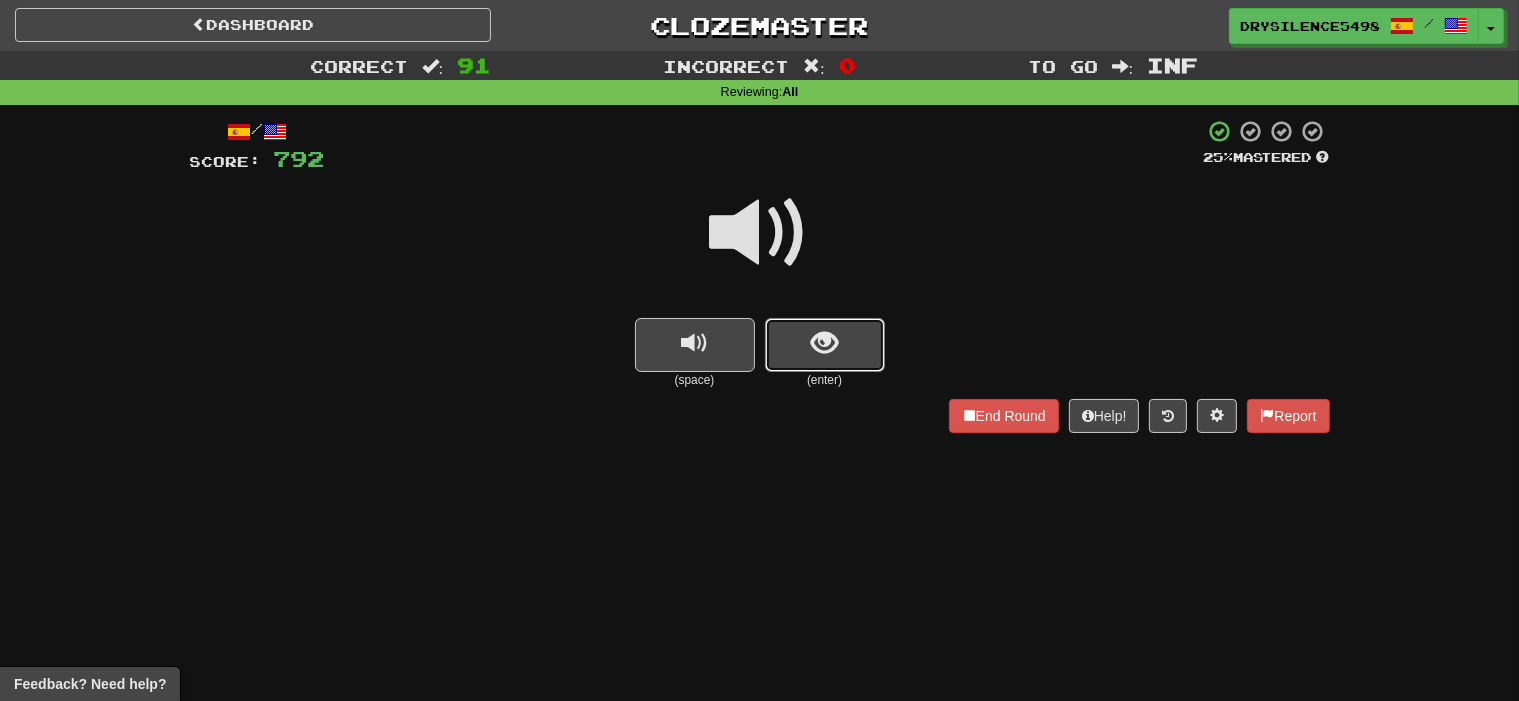 click at bounding box center (824, 343) 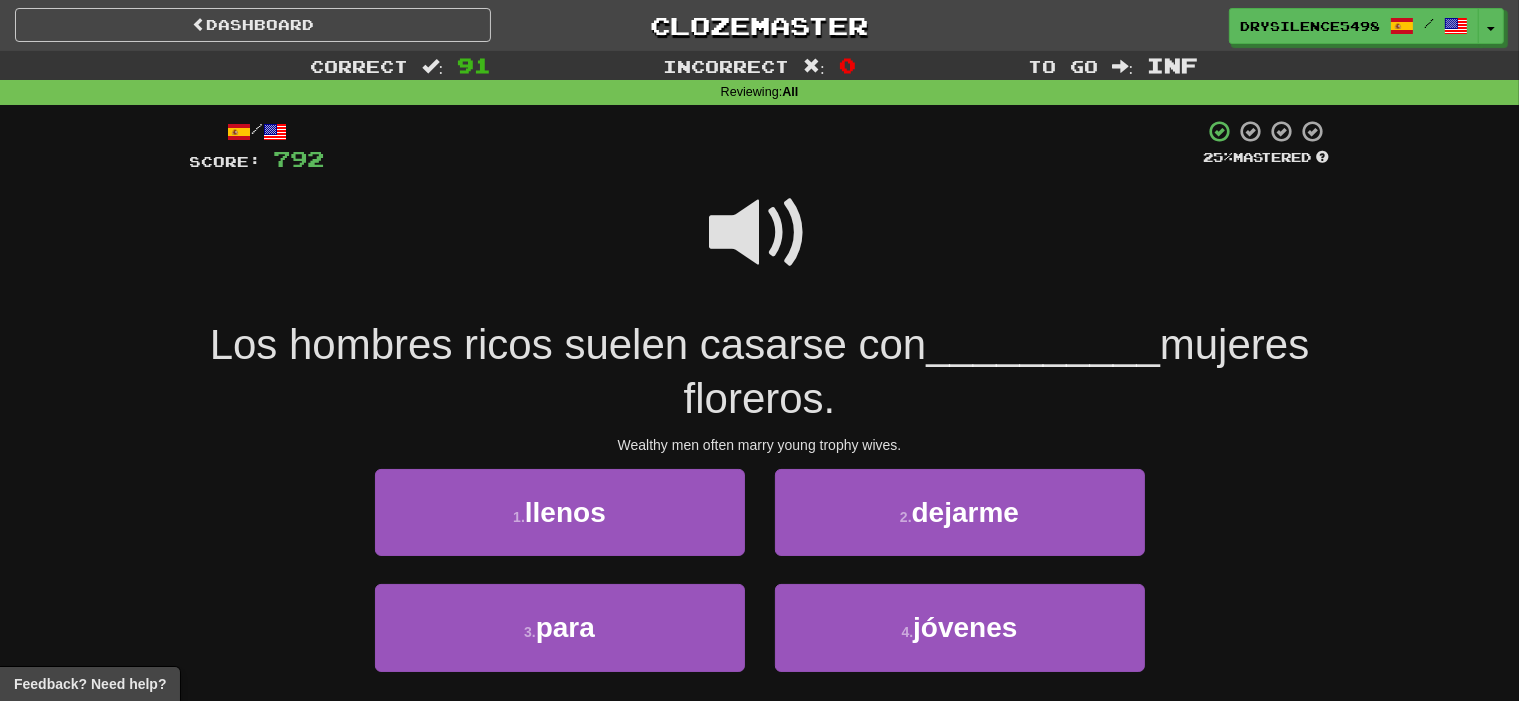 click at bounding box center (760, 233) 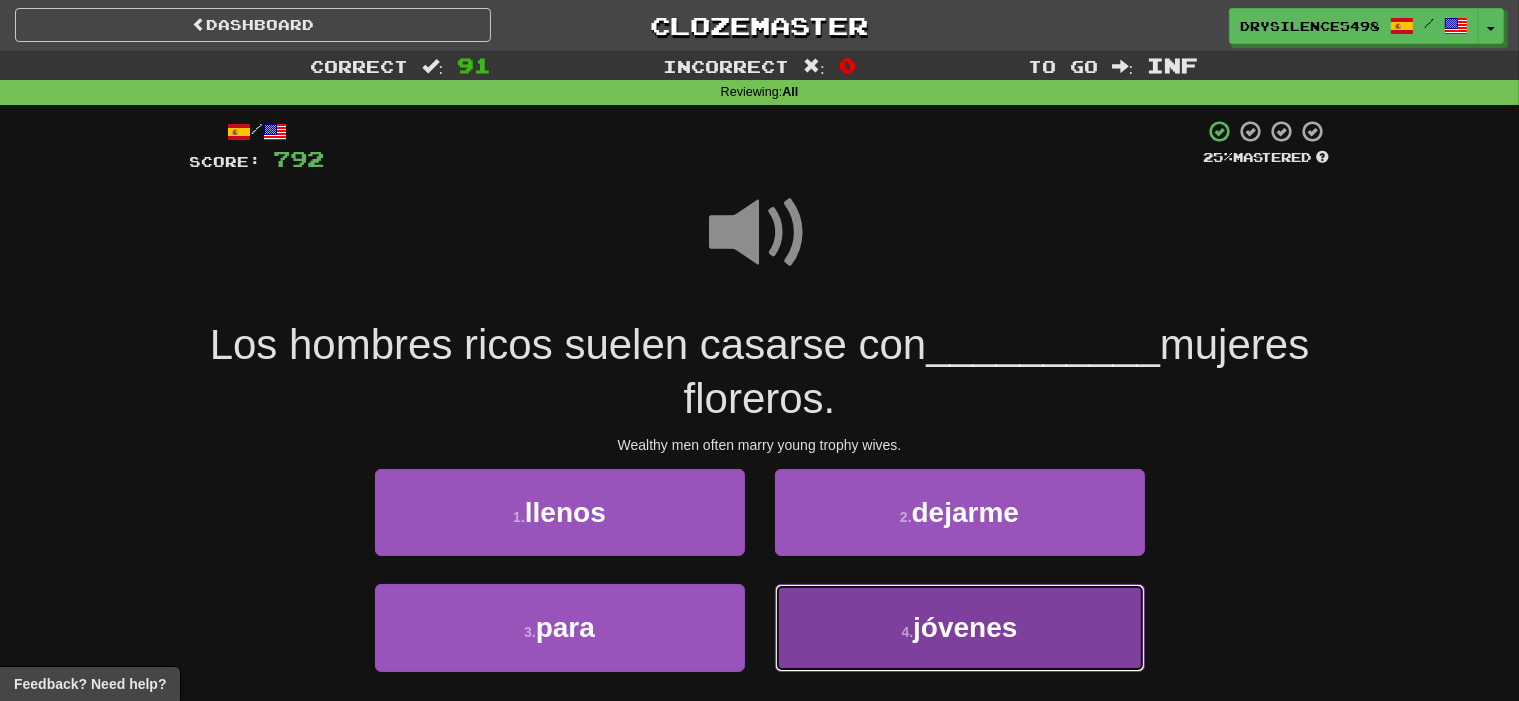 click on "jóvenes" at bounding box center (965, 627) 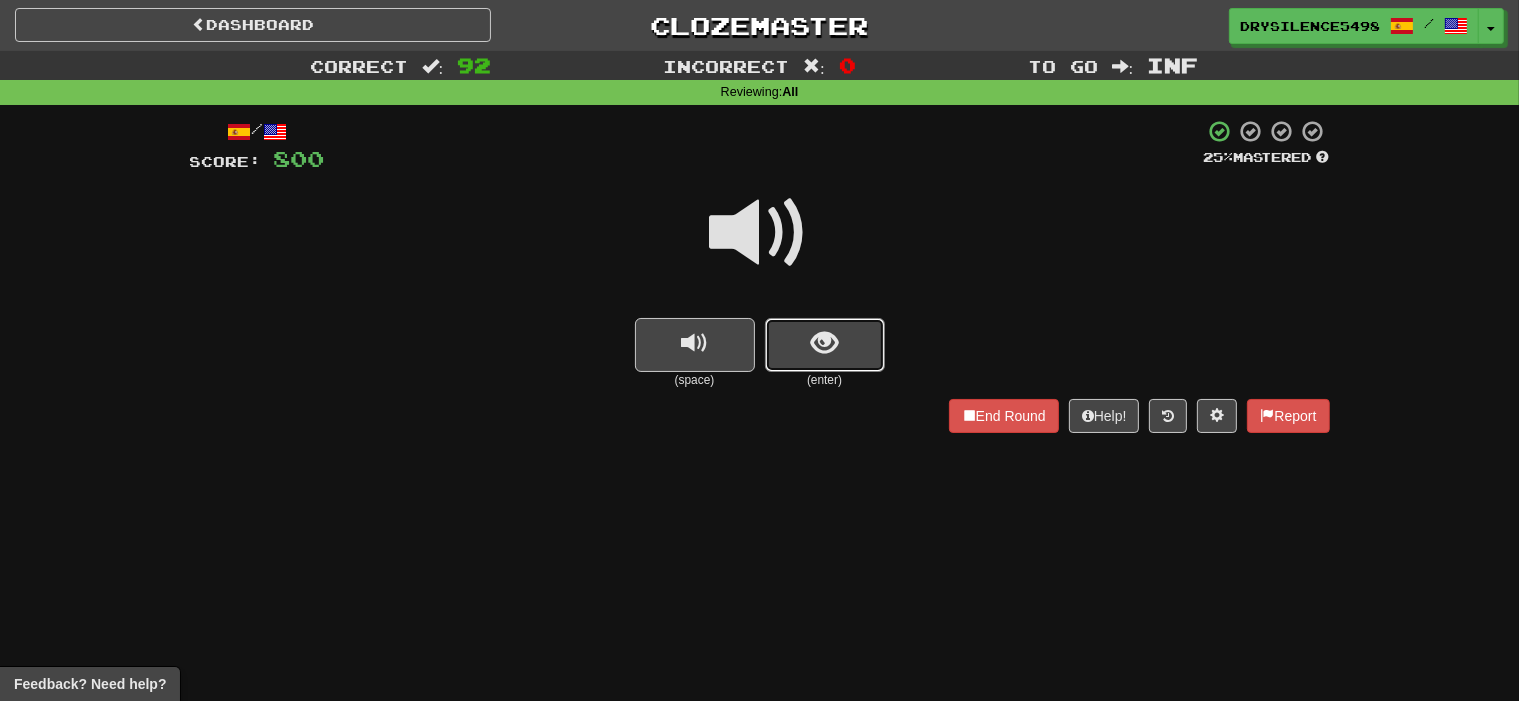 click at bounding box center (825, 345) 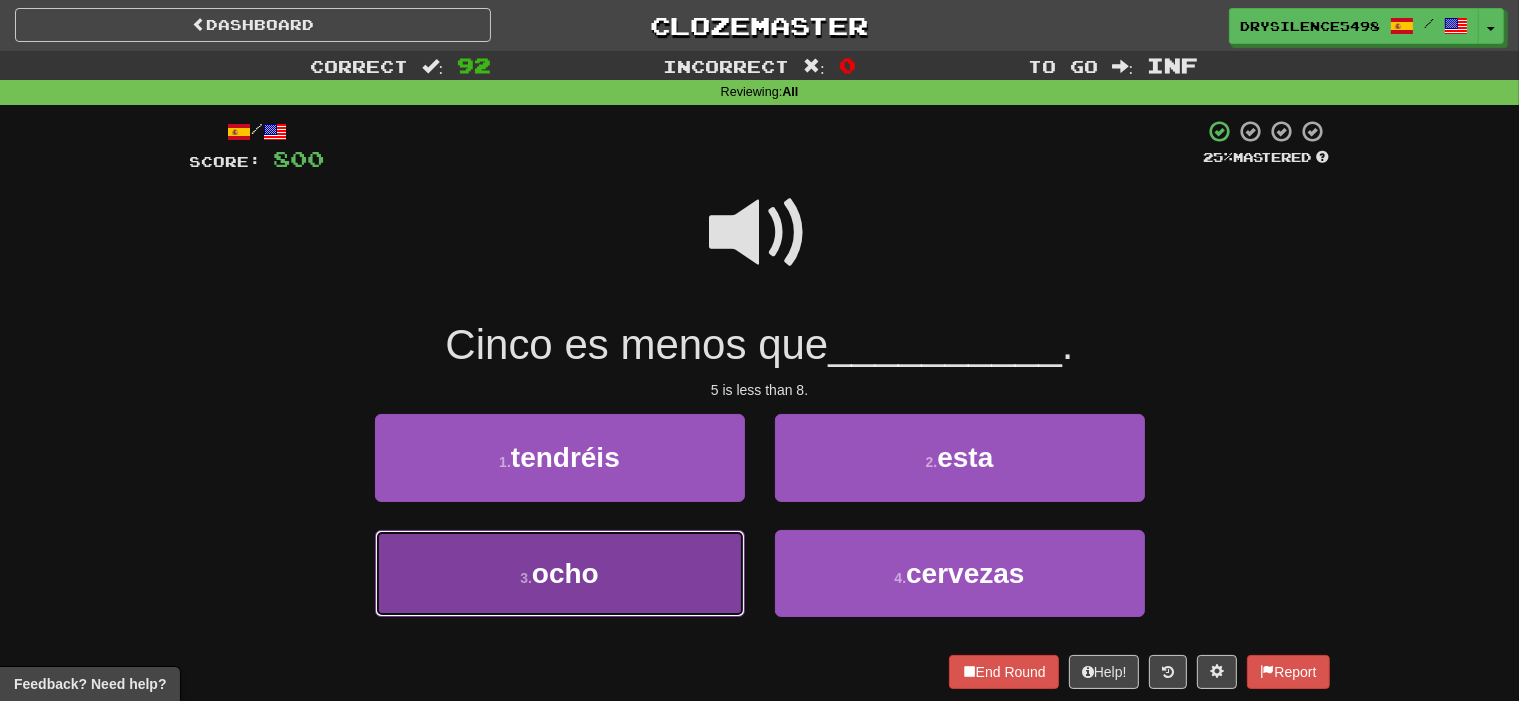 click on "3 .  ocho" at bounding box center (560, 573) 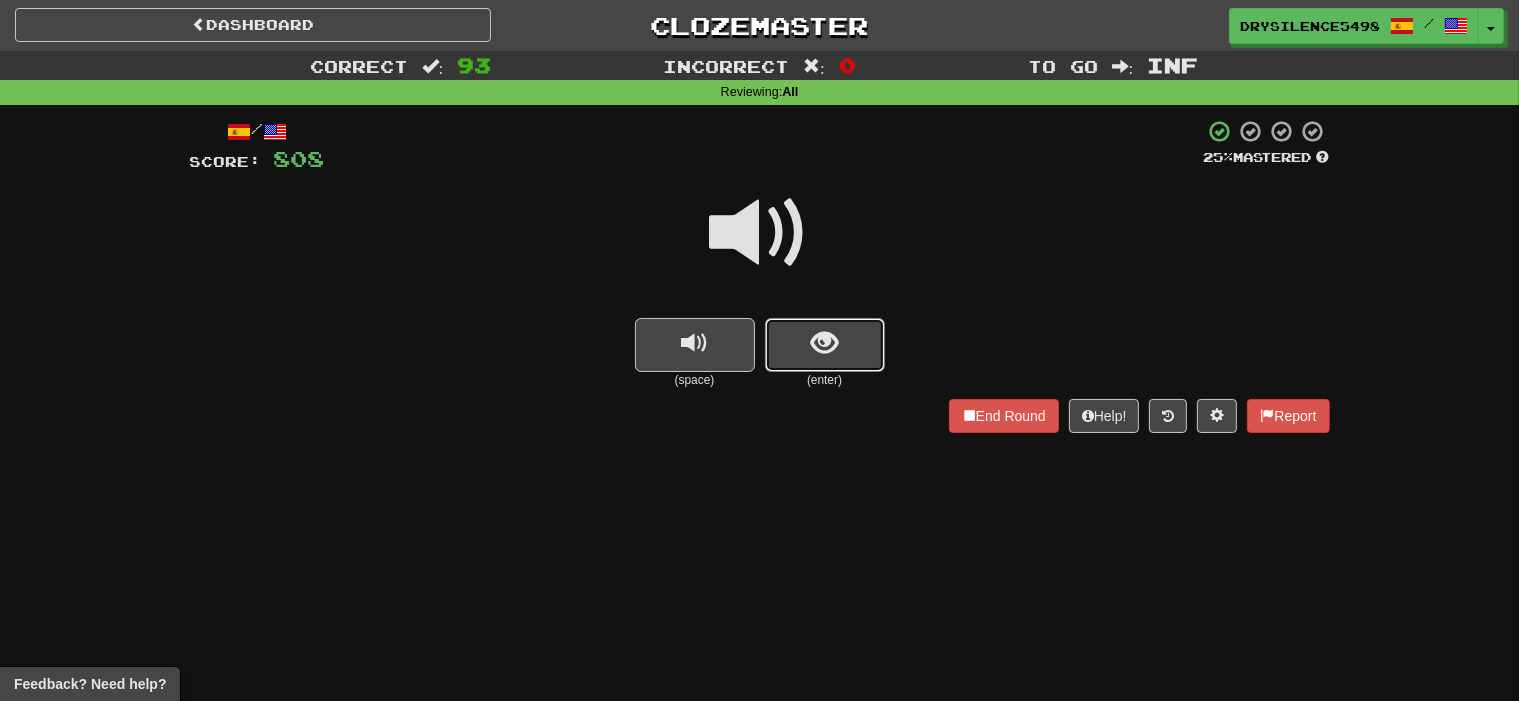 click at bounding box center [824, 343] 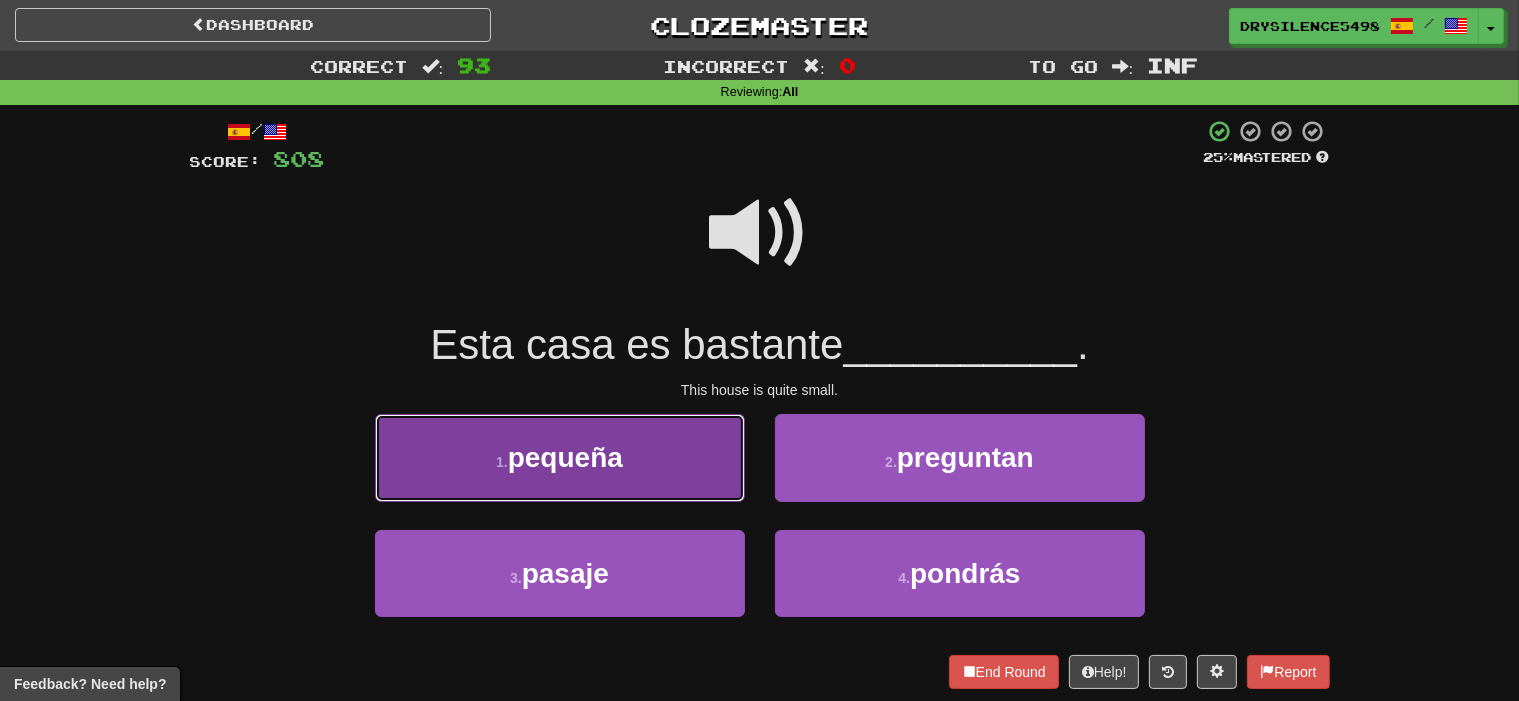 click on "1 .  pequeña" at bounding box center (560, 457) 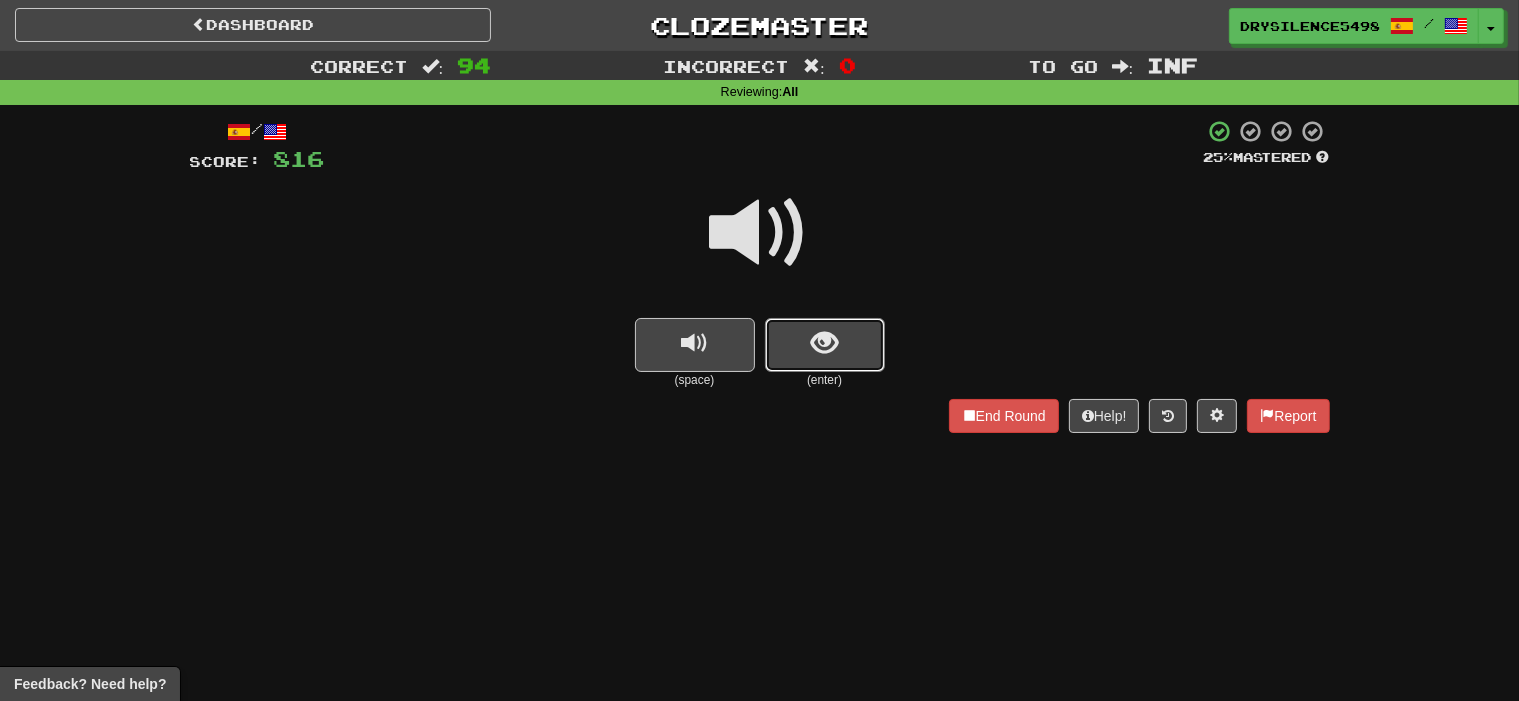 click at bounding box center (824, 343) 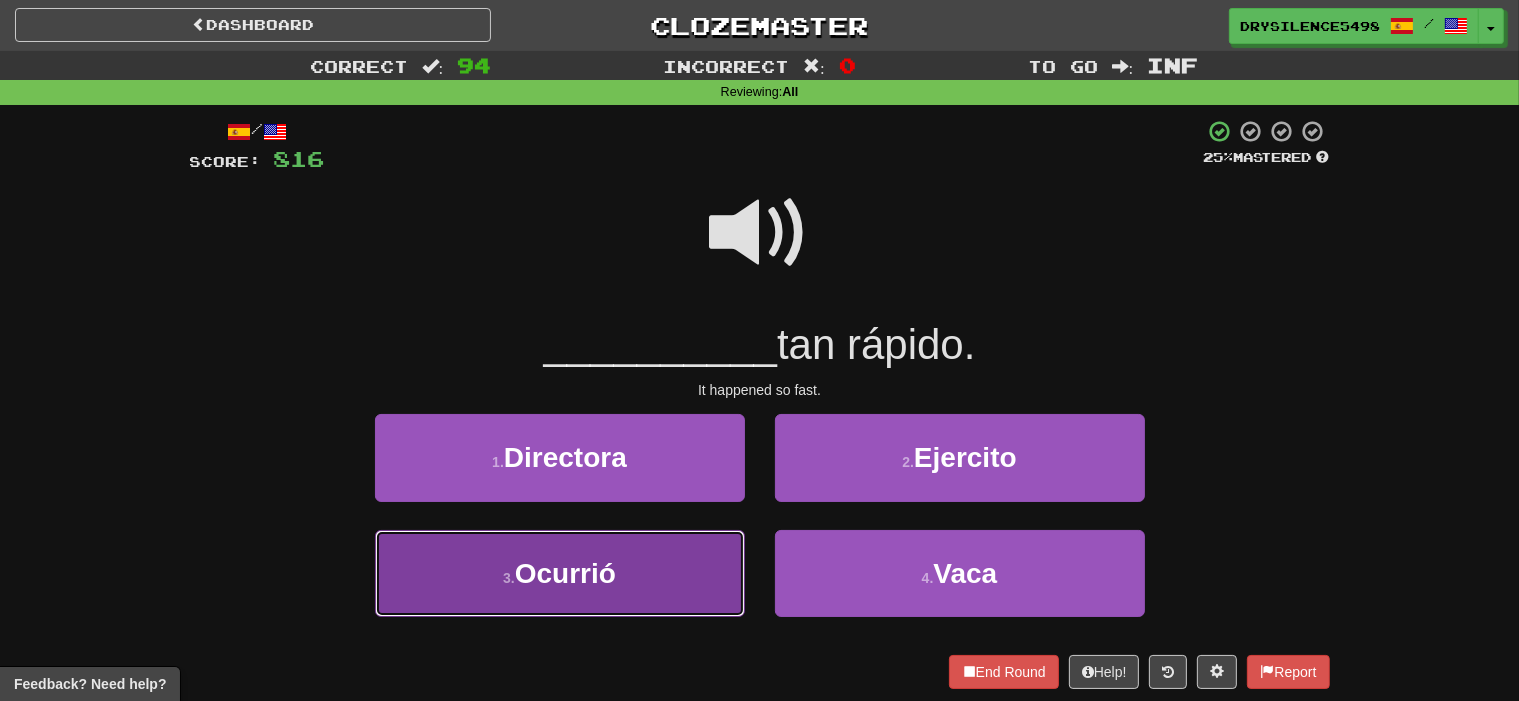 click on "3 .  Ocurrió" at bounding box center (560, 573) 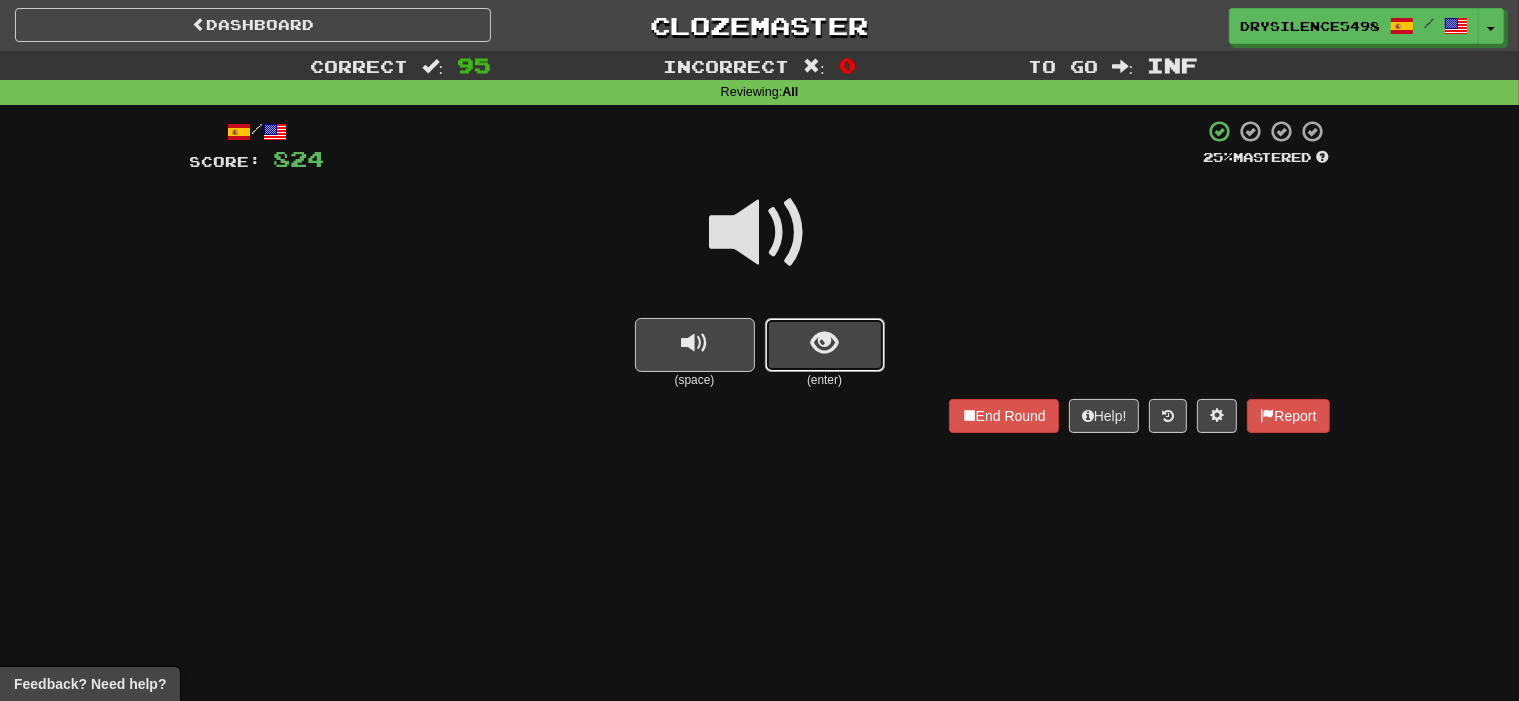 click at bounding box center [825, 345] 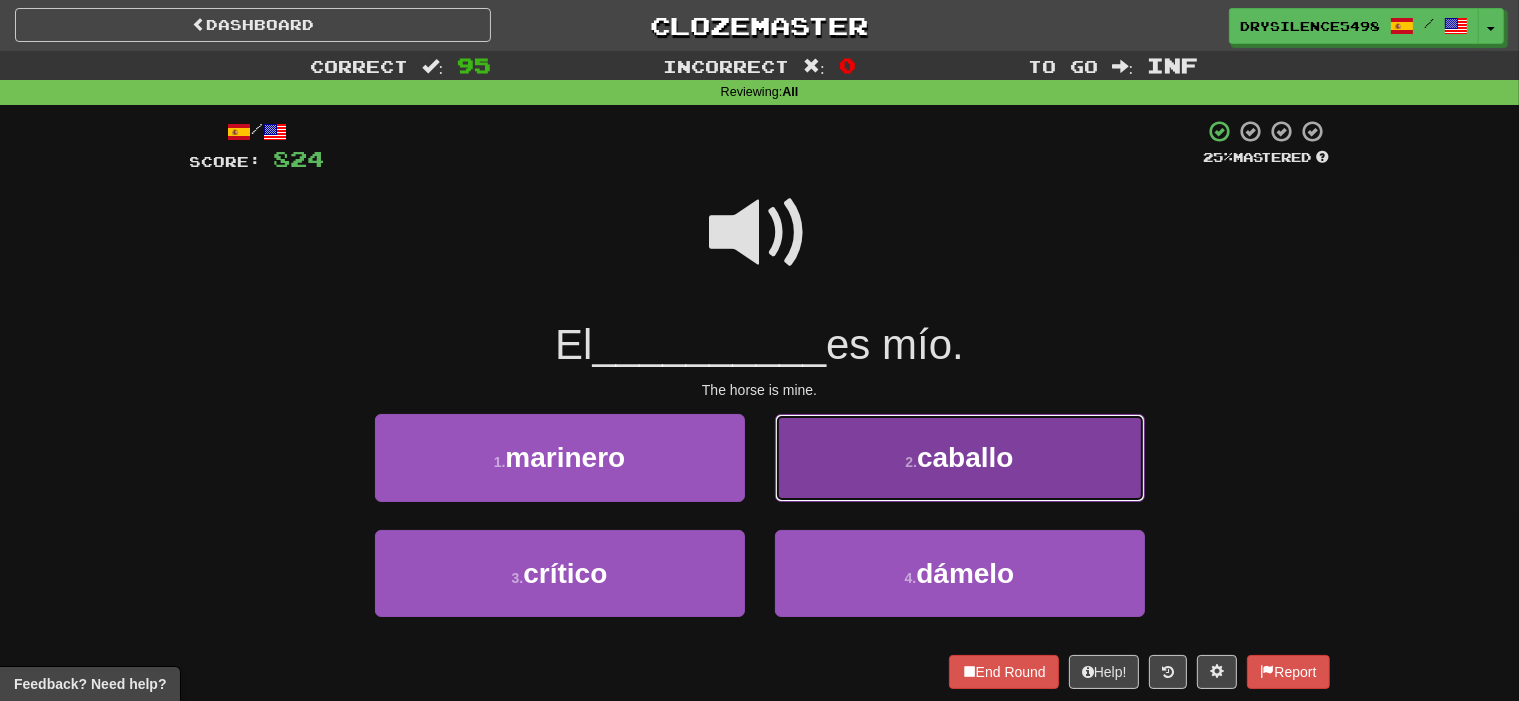 click on "2 .  caballo" at bounding box center (960, 457) 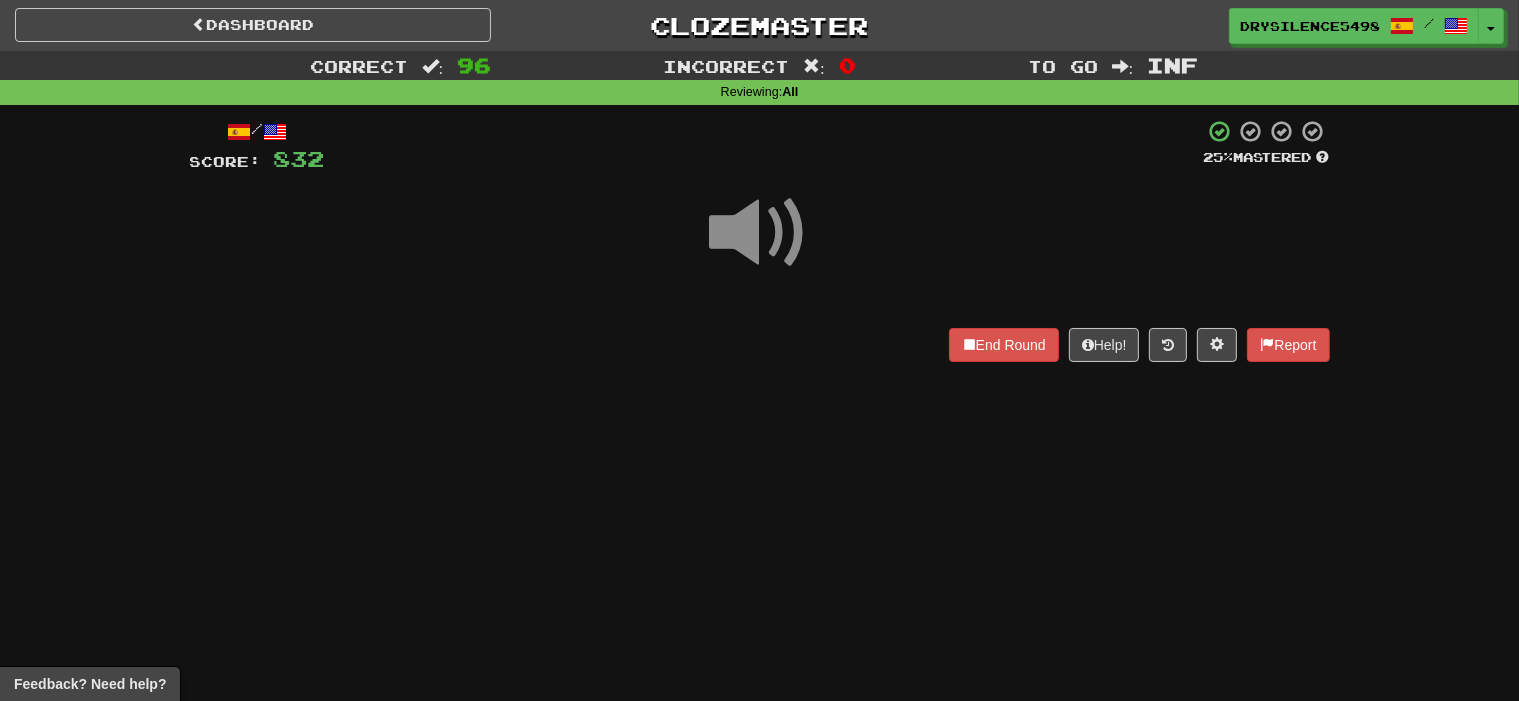 click on "/  Score:   832 25 %  Mastered  End Round  Help!  Report" at bounding box center [760, 240] 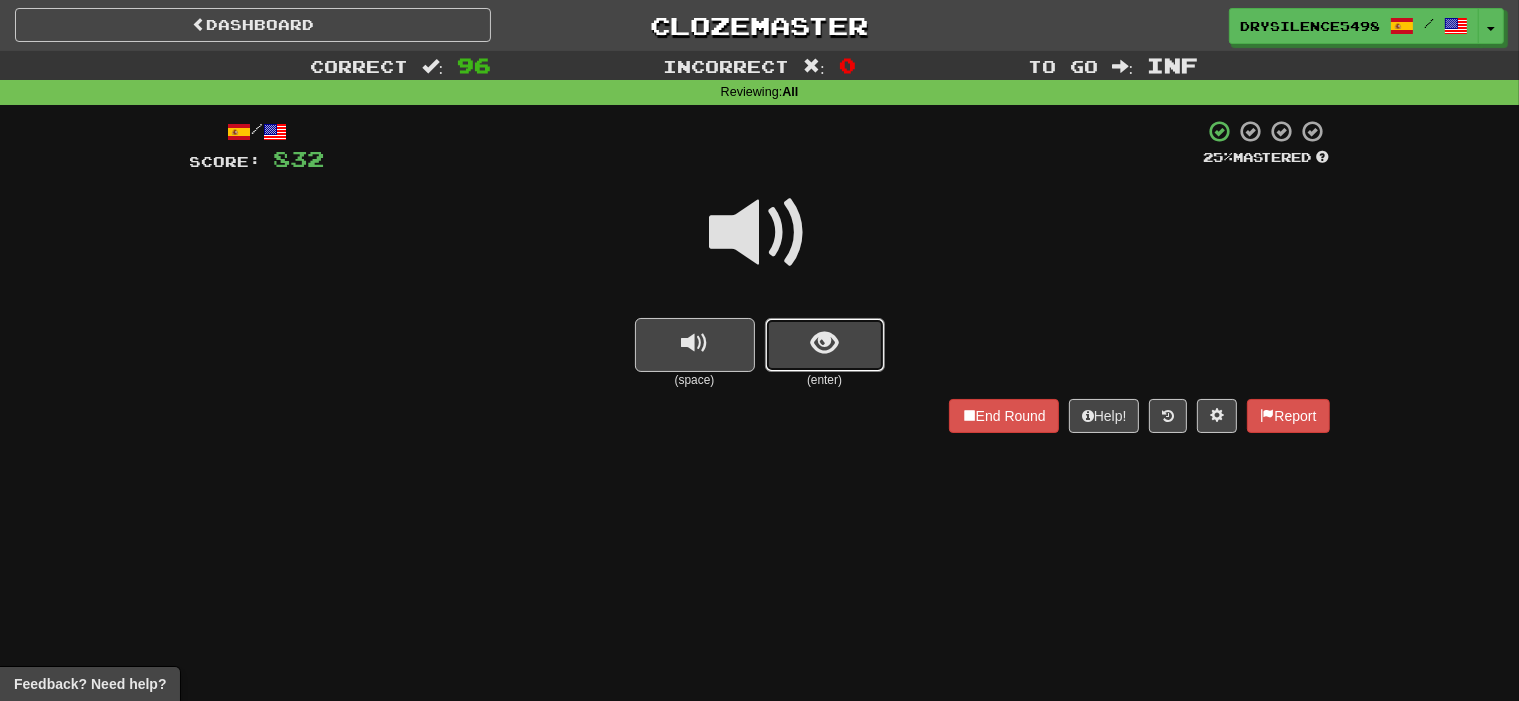 click at bounding box center (824, 343) 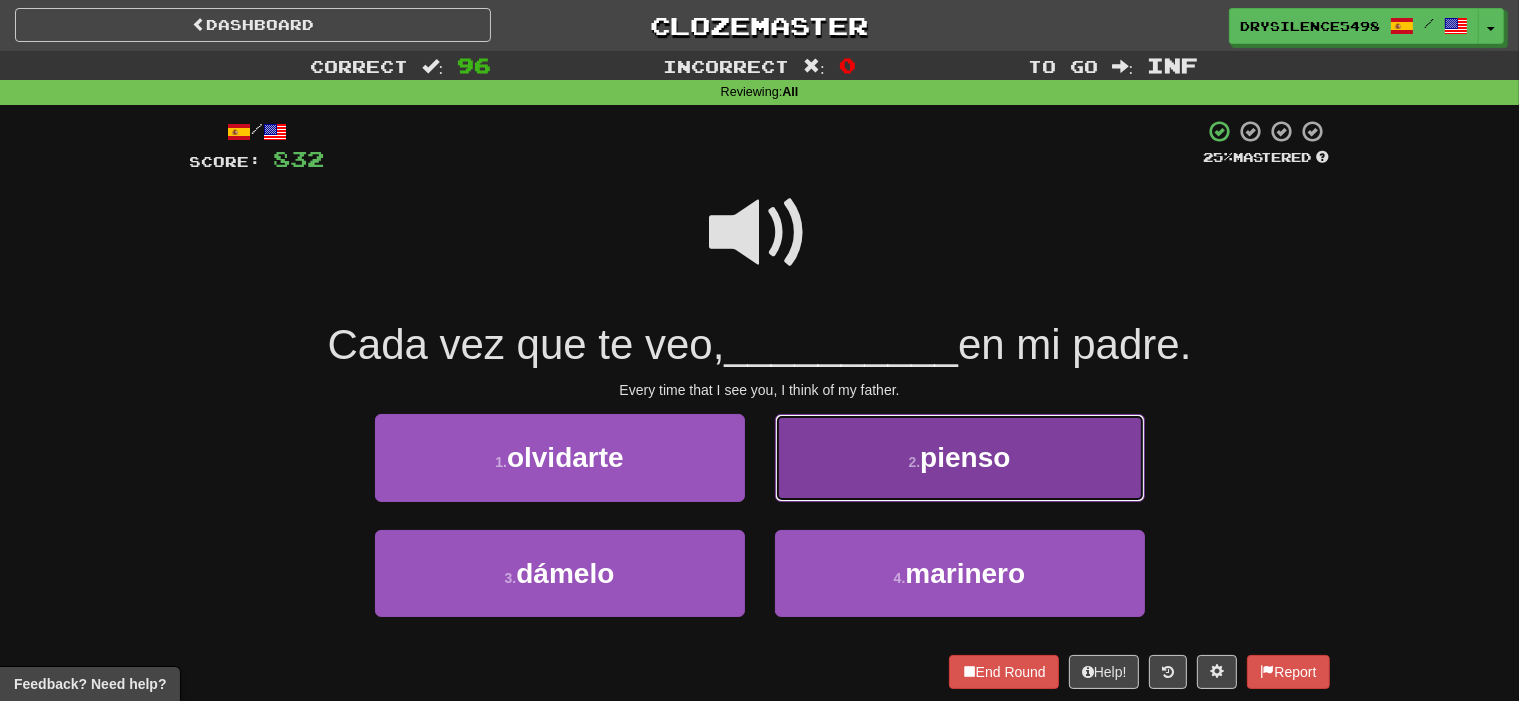 click on "2 .  pienso" at bounding box center (960, 457) 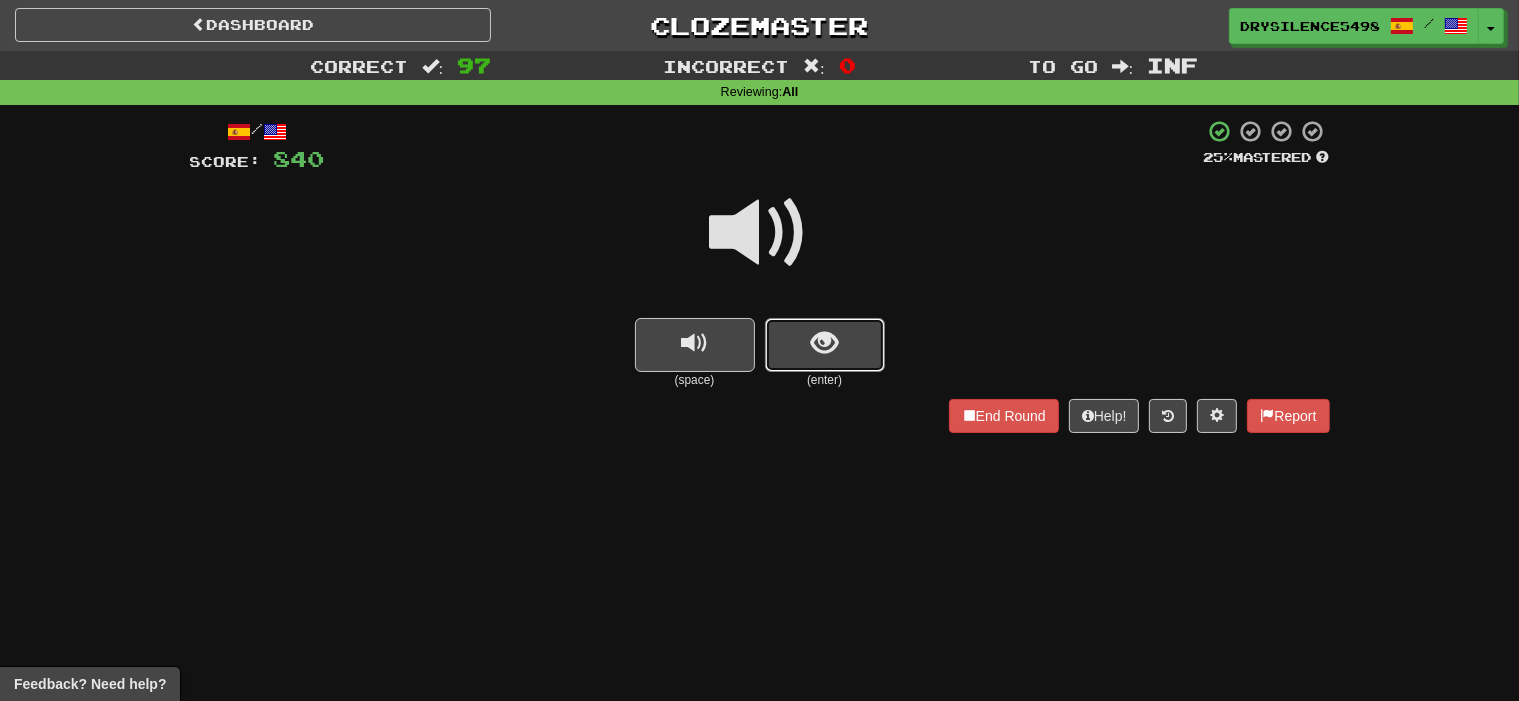 click at bounding box center (824, 343) 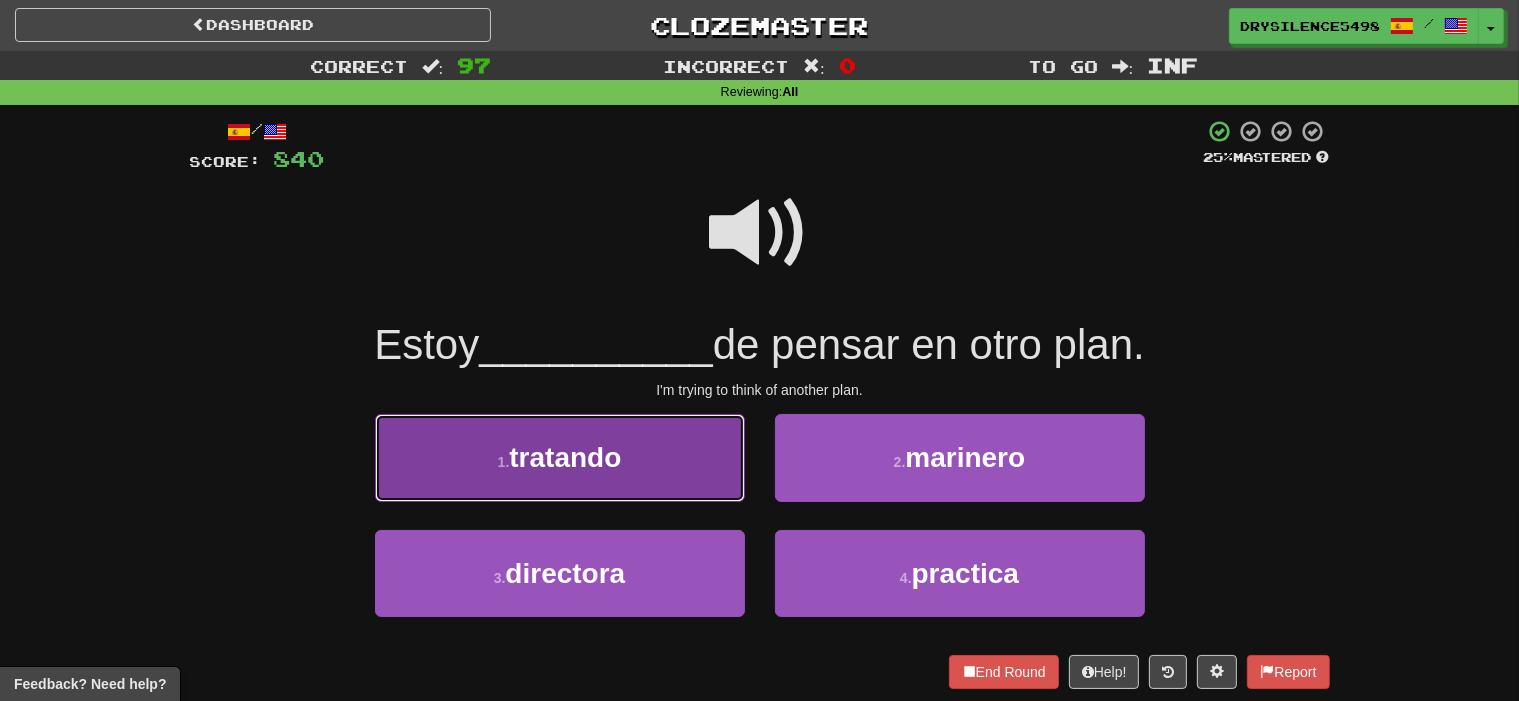 click on "1 .  tratando" at bounding box center [560, 457] 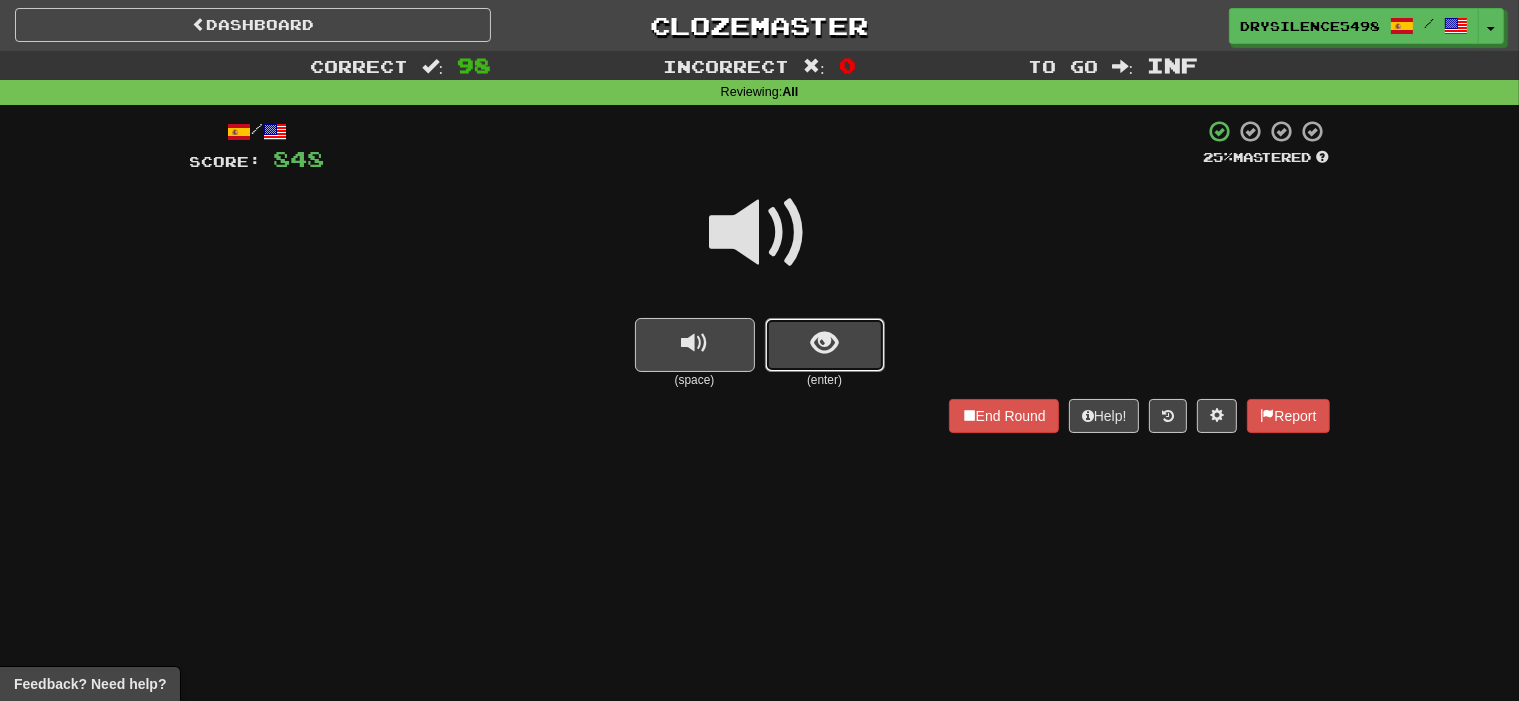 click at bounding box center (824, 343) 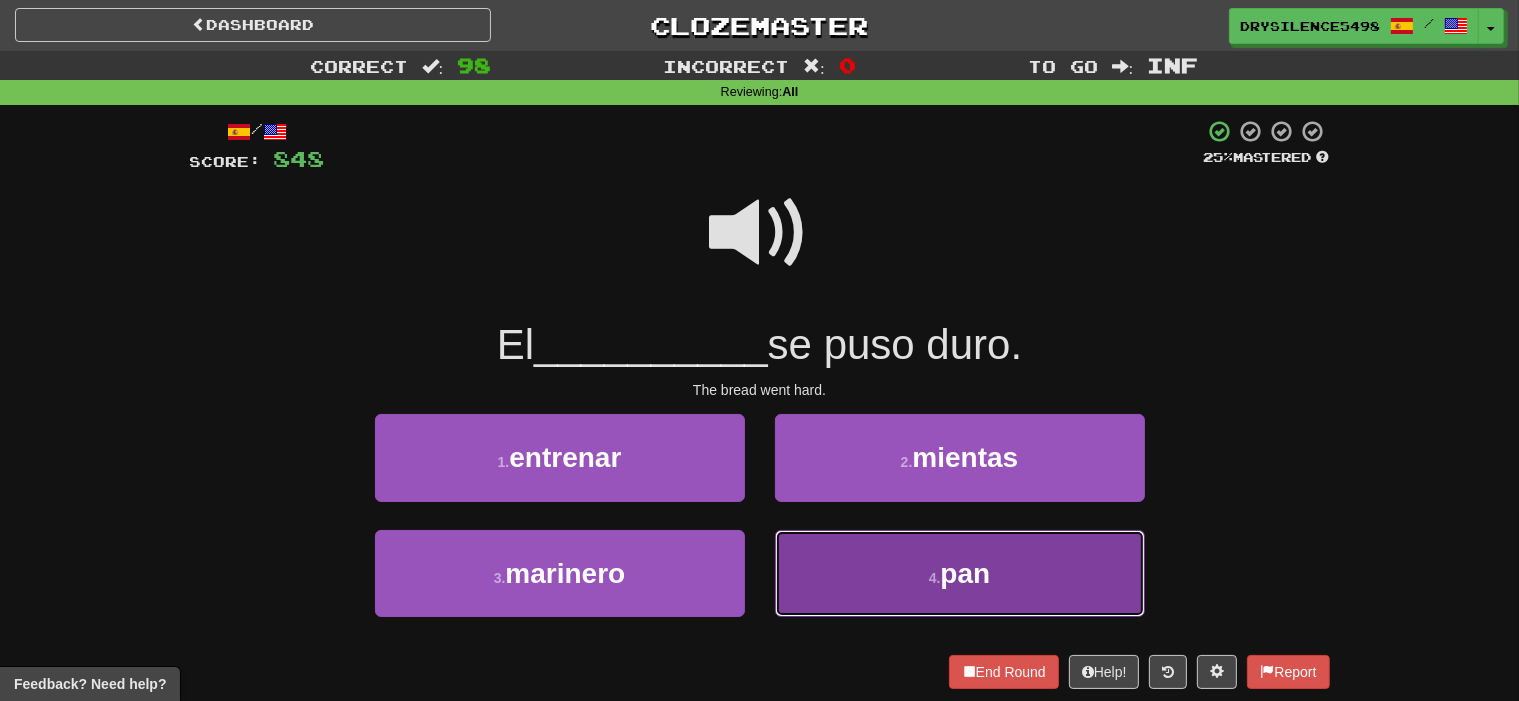 click on "4 .  pan" at bounding box center [960, 573] 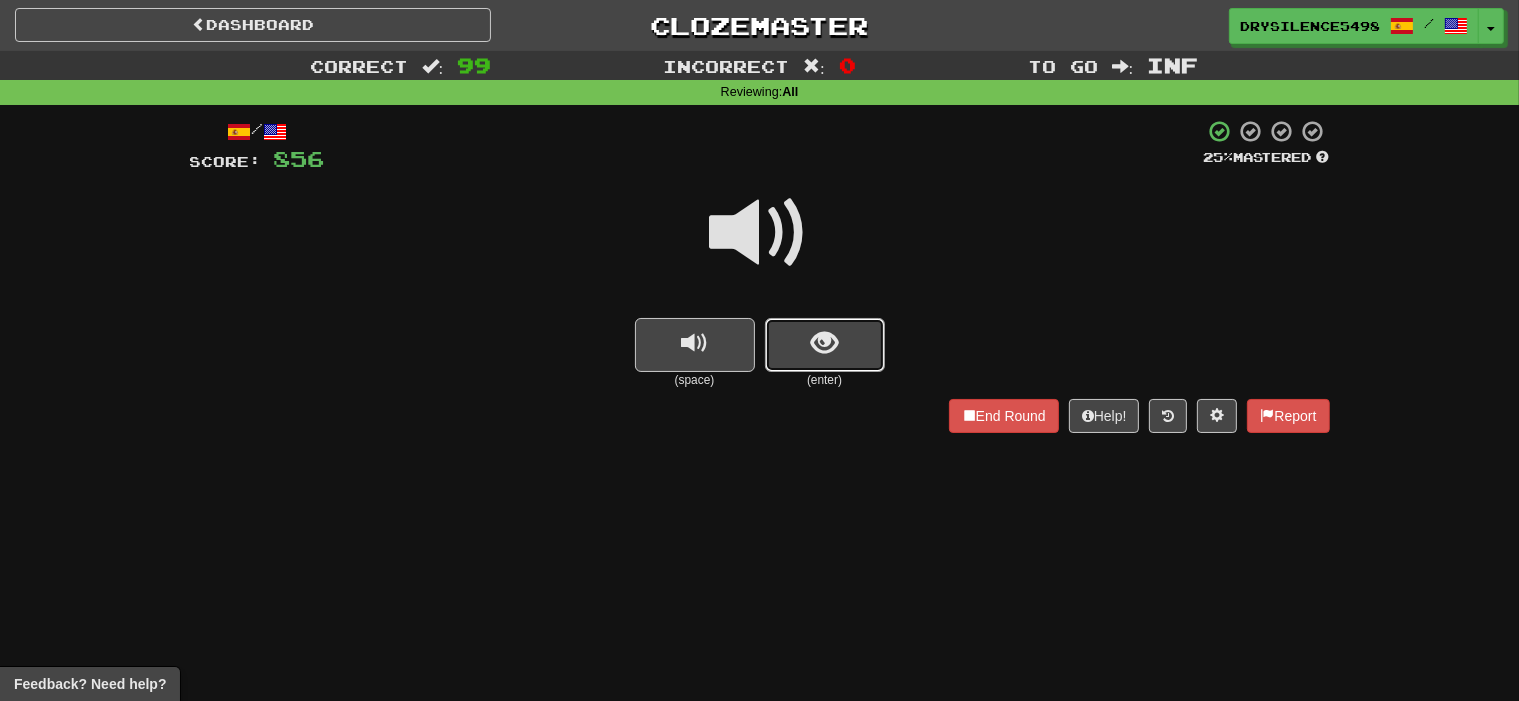 click at bounding box center (825, 345) 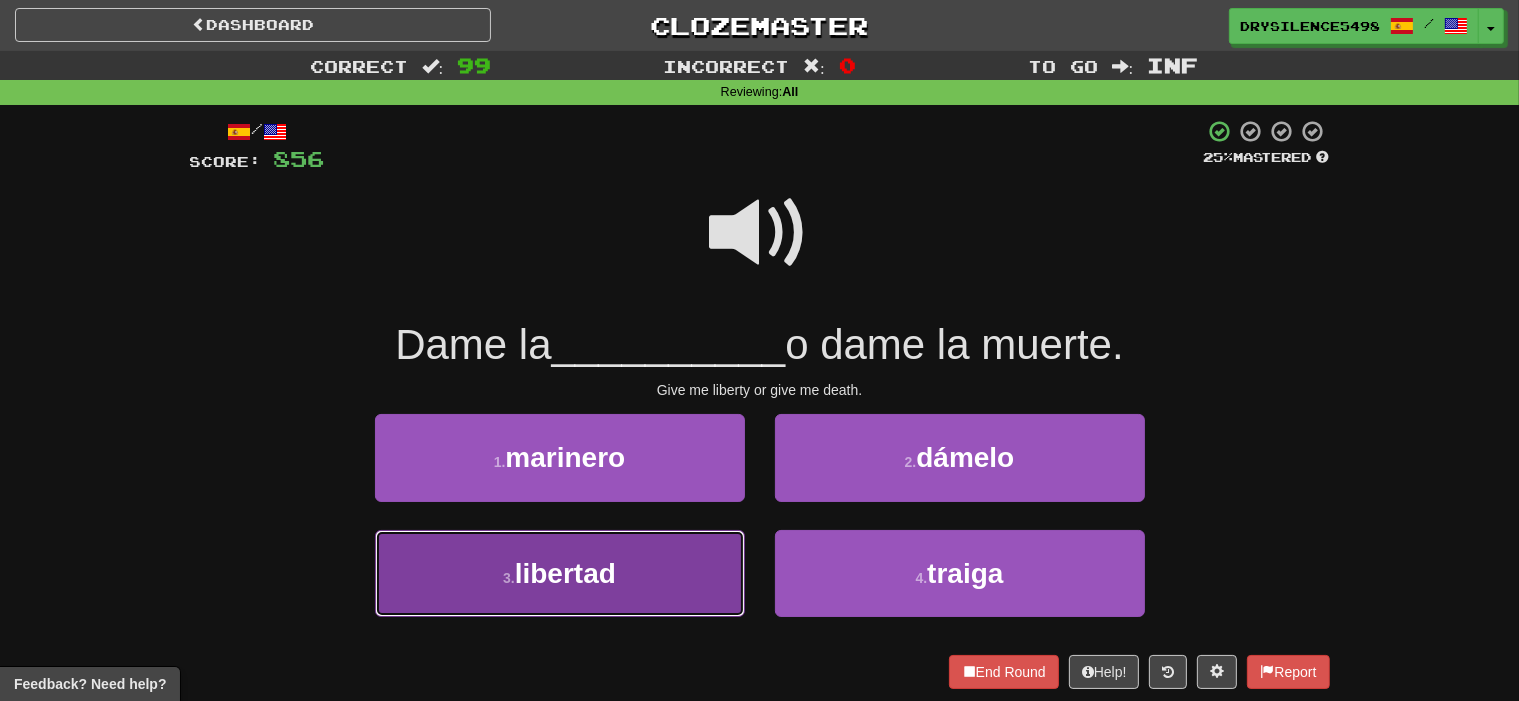 click on "3 .  libertad" at bounding box center [560, 573] 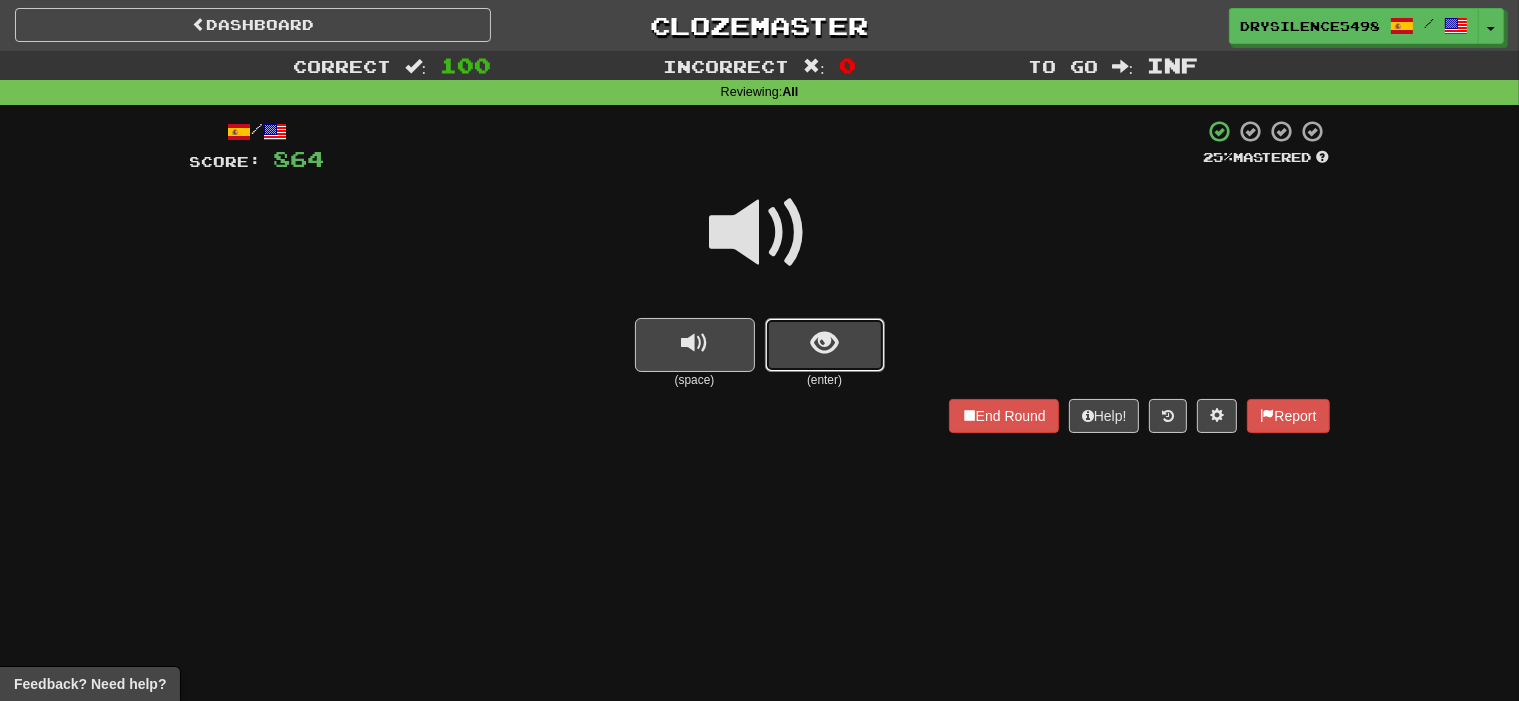 click at bounding box center [825, 345] 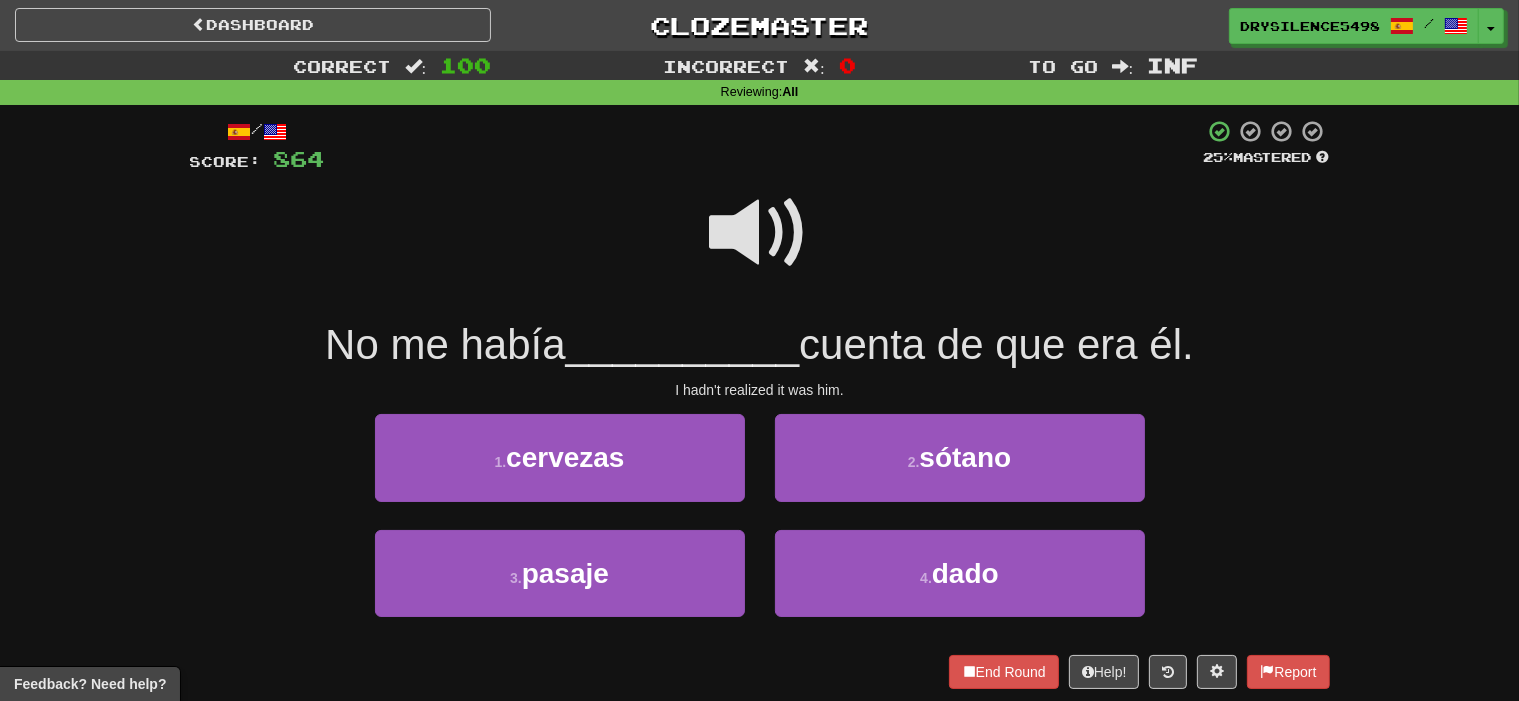 click at bounding box center [760, 233] 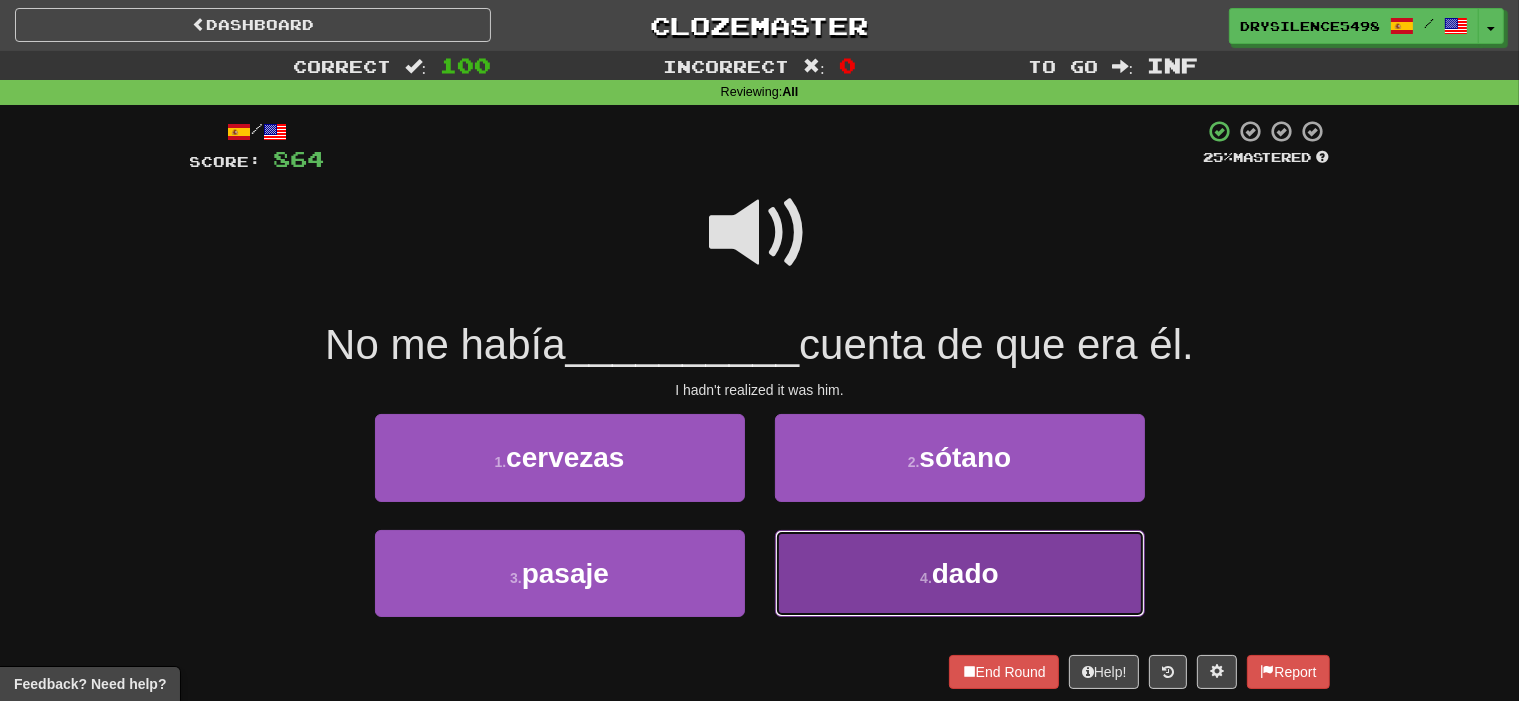click on "4 .  dado" at bounding box center (960, 573) 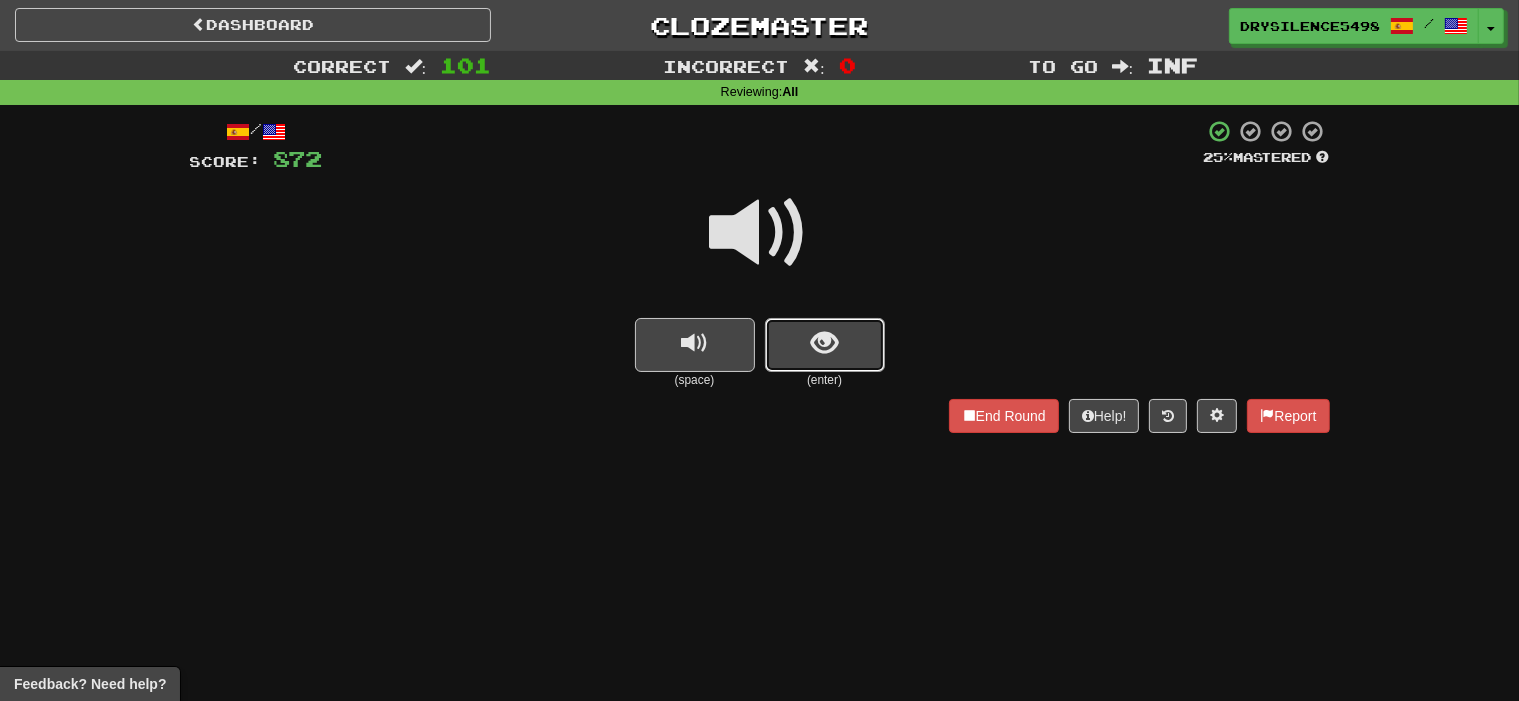 click at bounding box center (824, 343) 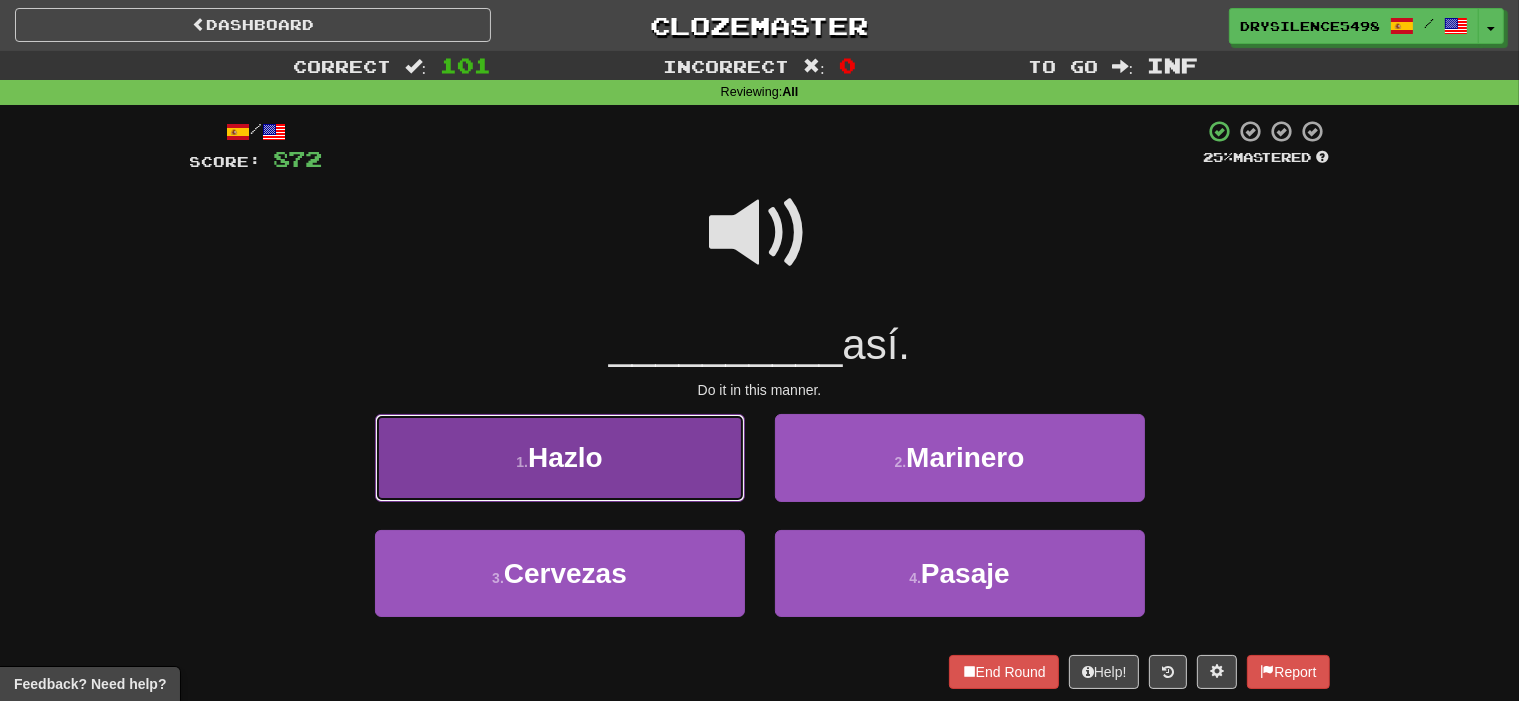 click on "1 .  Hazlo" at bounding box center (560, 457) 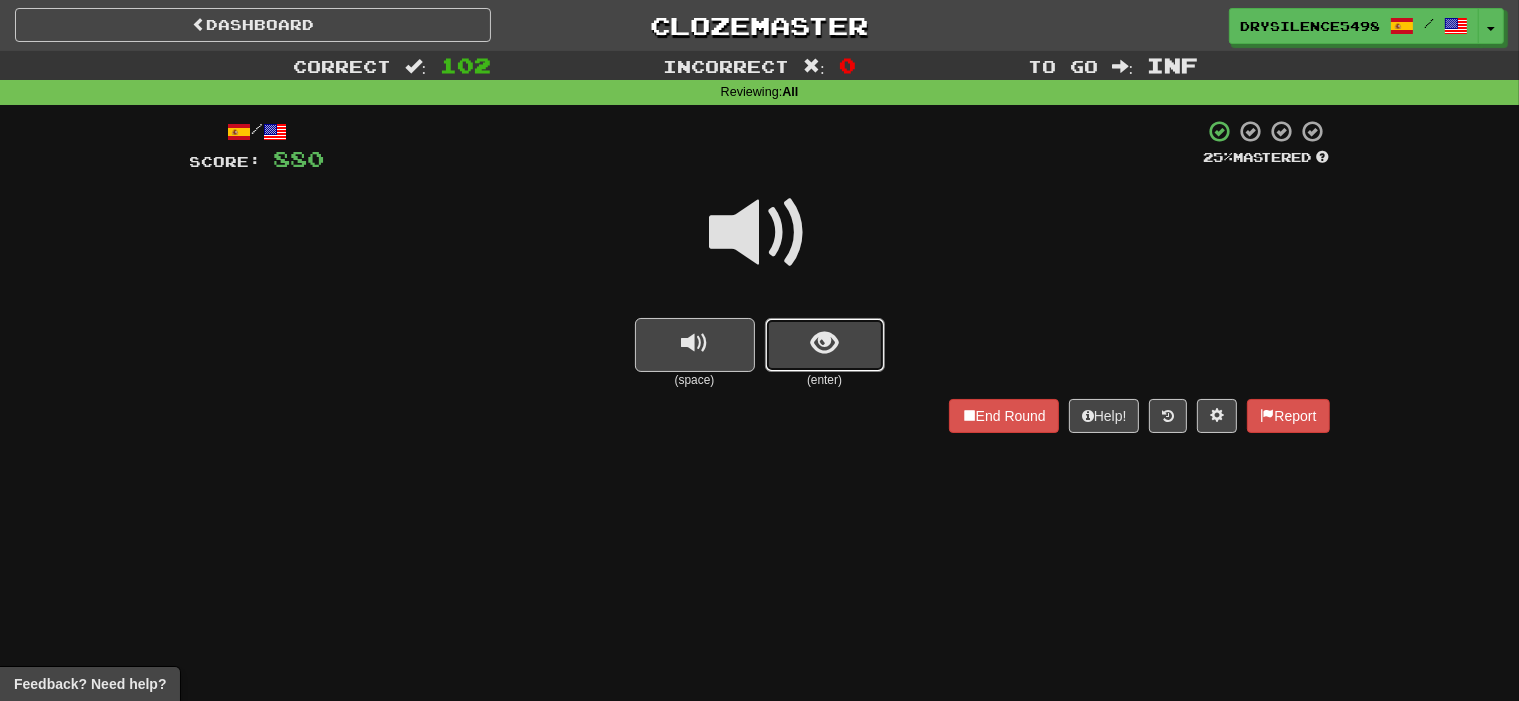 click at bounding box center (824, 343) 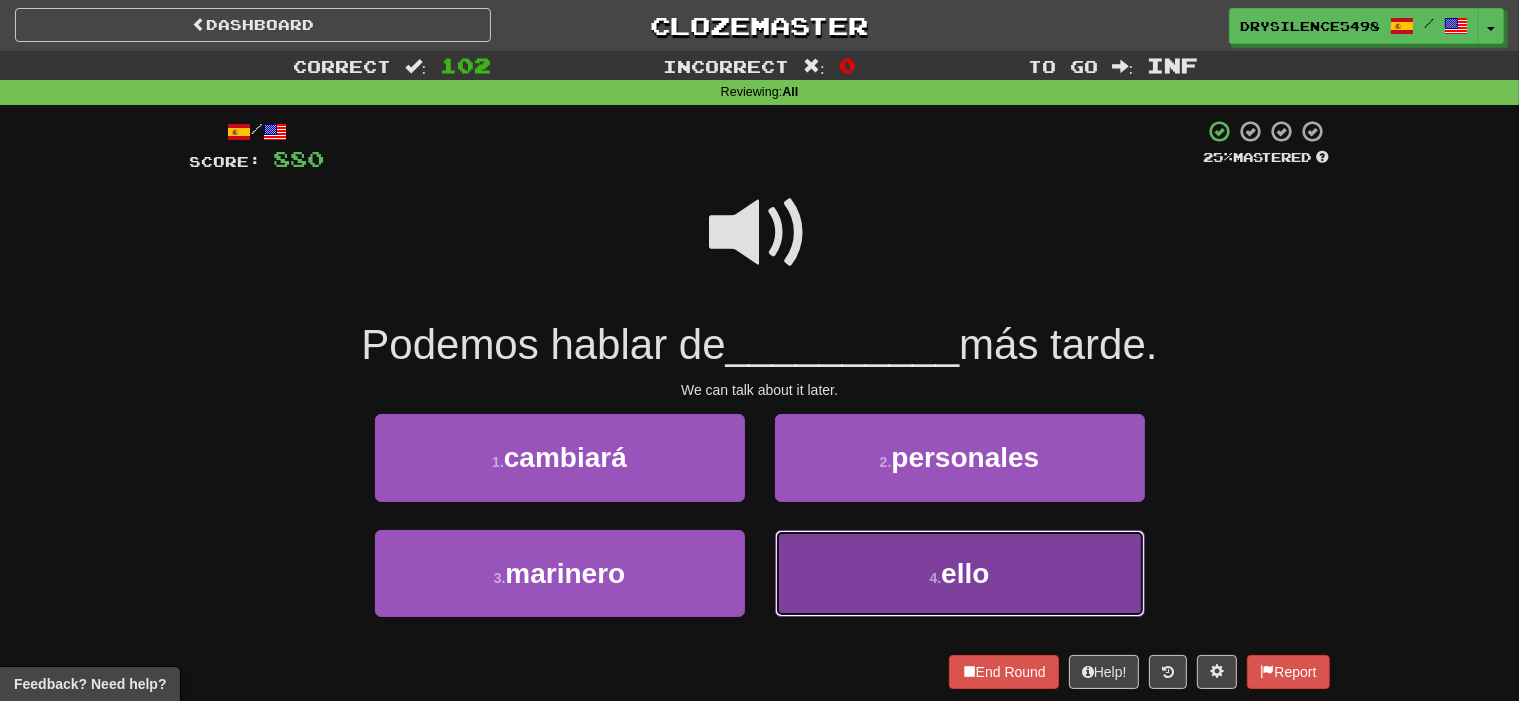 click on "4 .  ello" at bounding box center [960, 573] 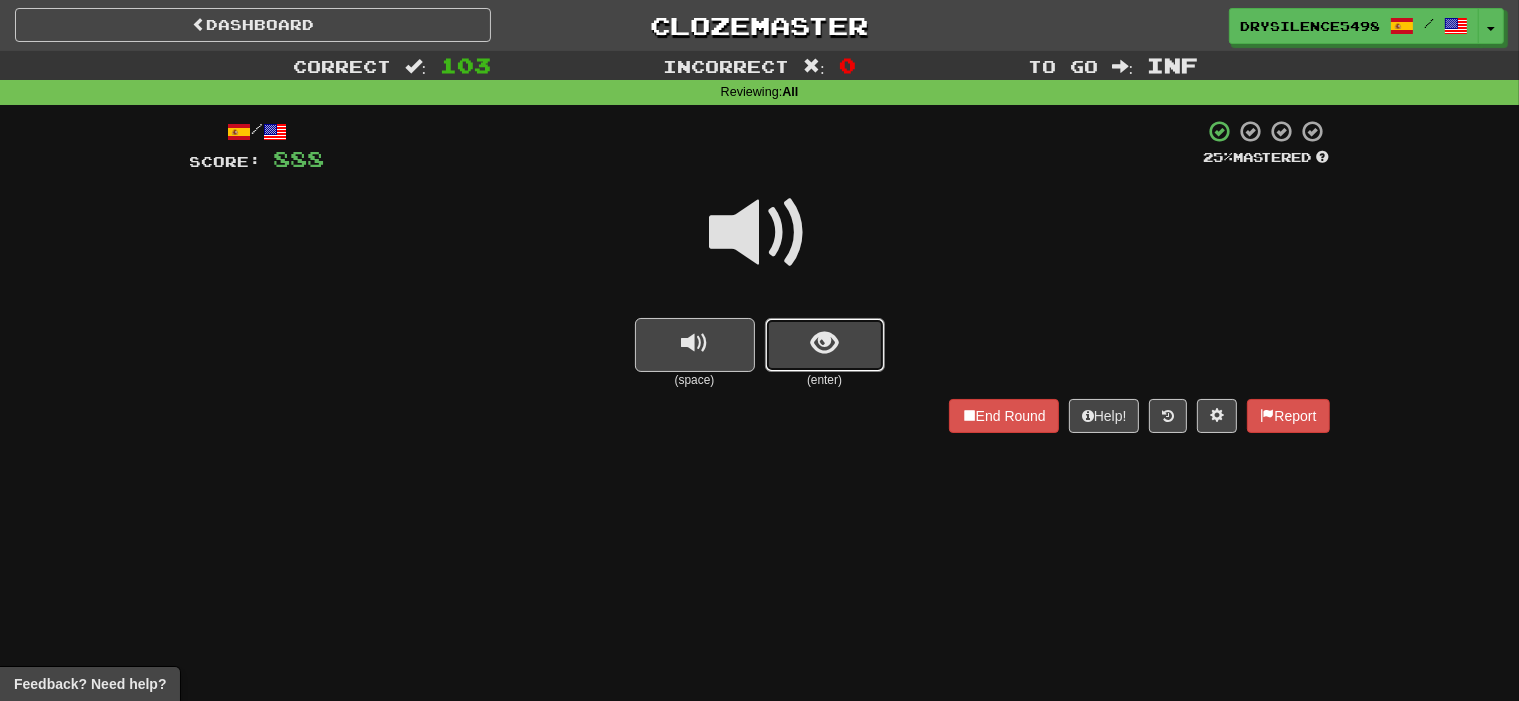 click at bounding box center (825, 345) 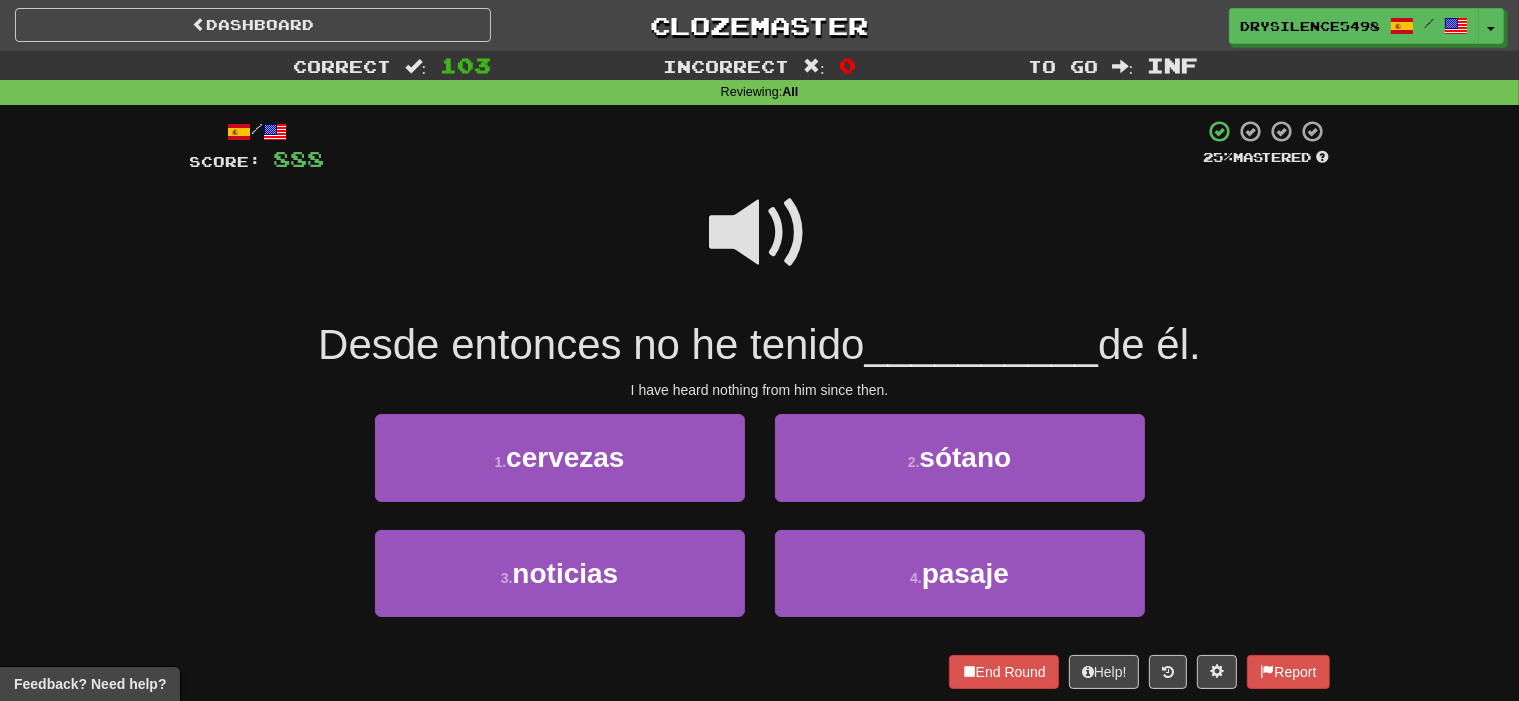 click at bounding box center (760, 233) 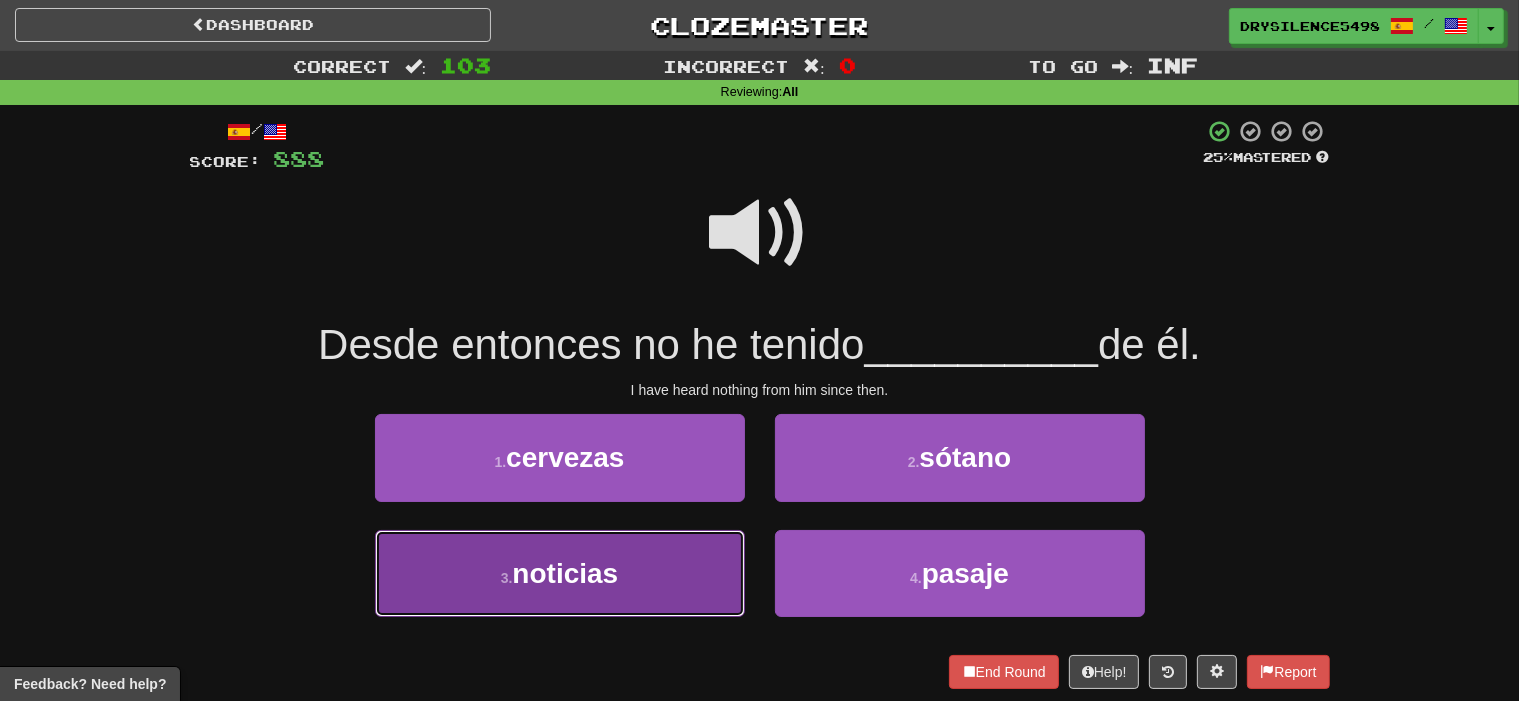 click on "3 .  noticias" at bounding box center [560, 573] 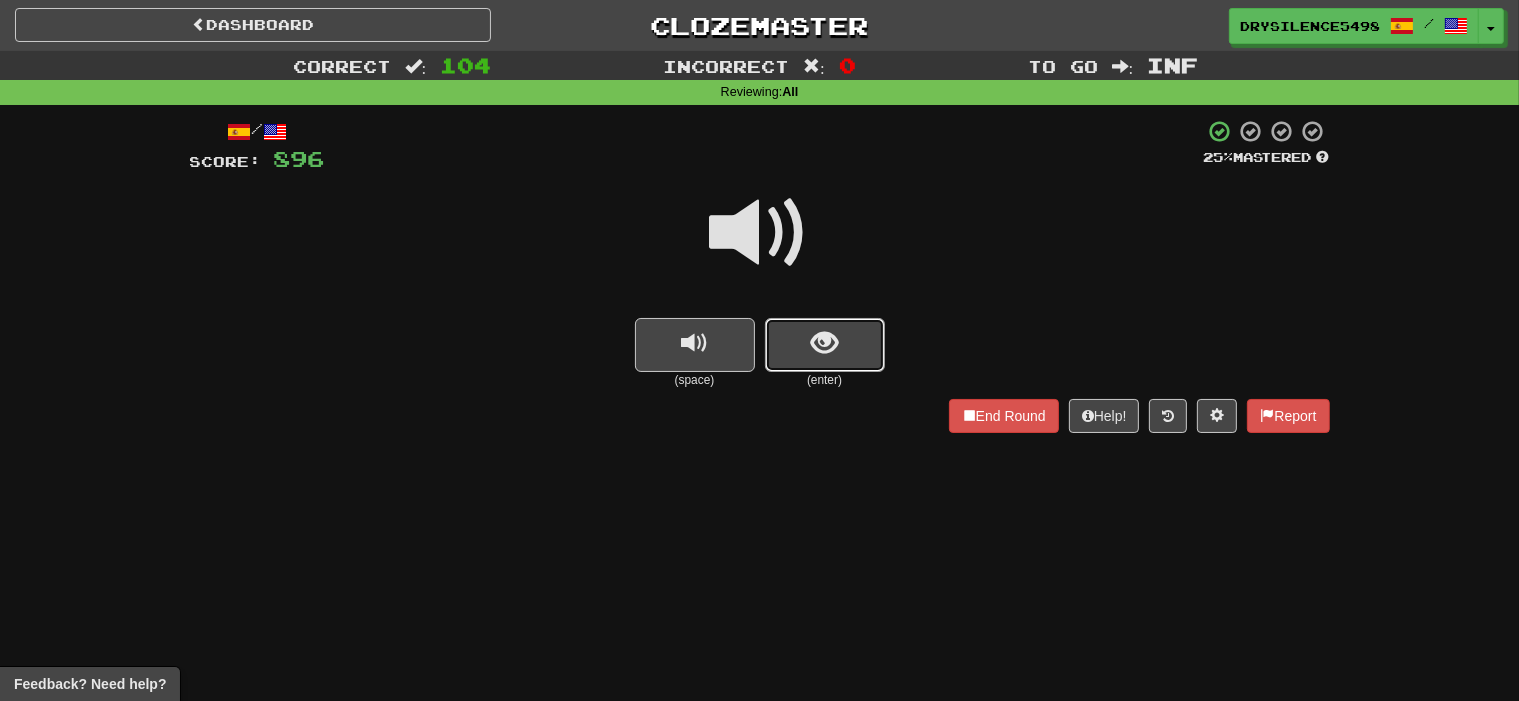 click at bounding box center (825, 345) 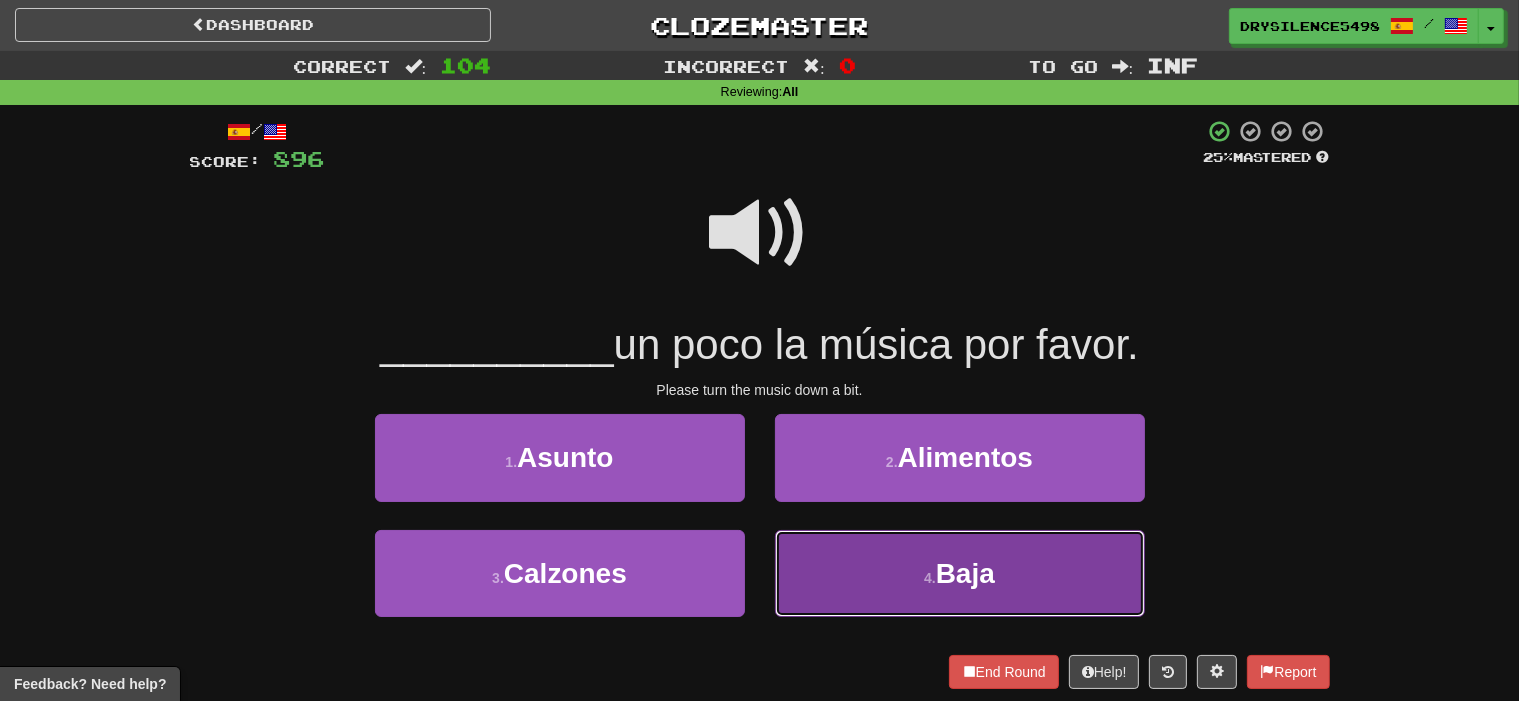 click on "4 .  Baja" at bounding box center (960, 573) 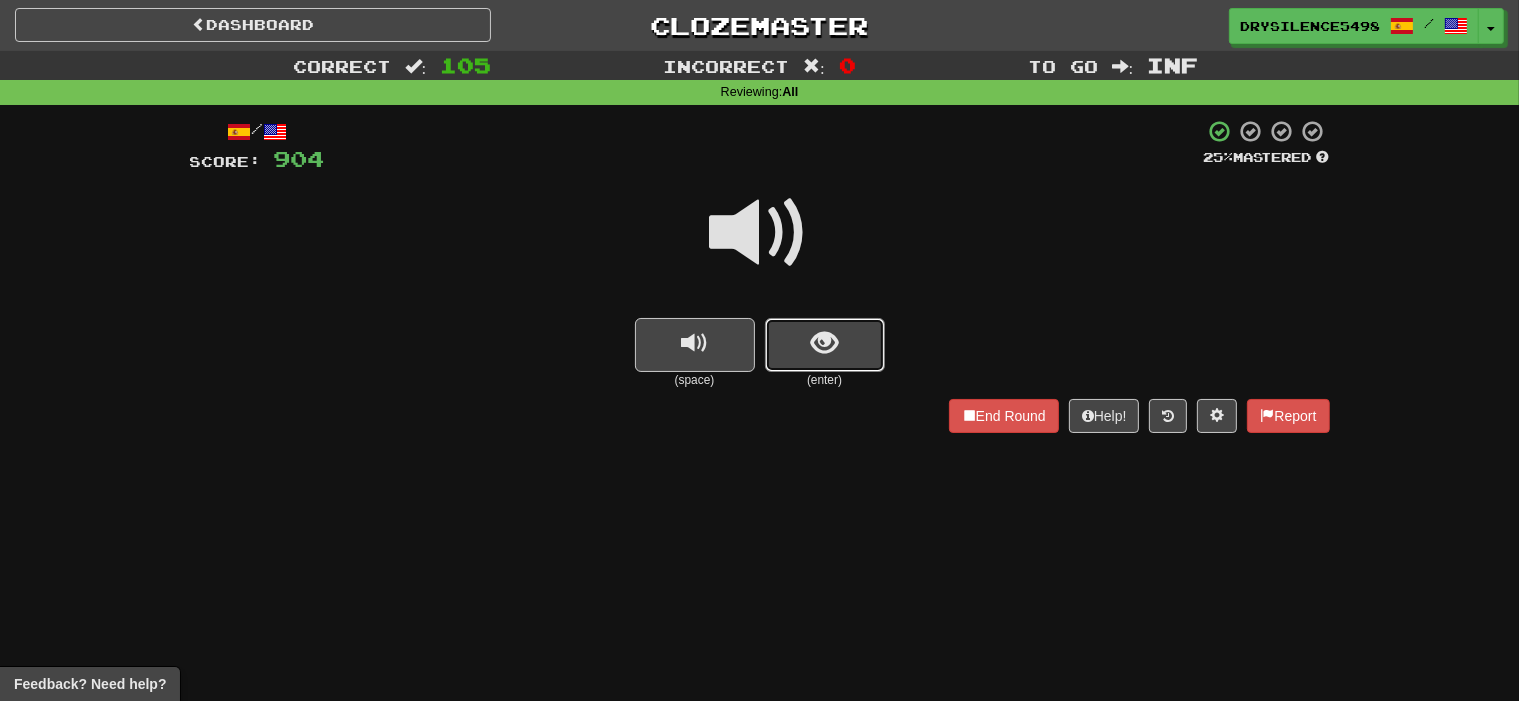click at bounding box center (825, 345) 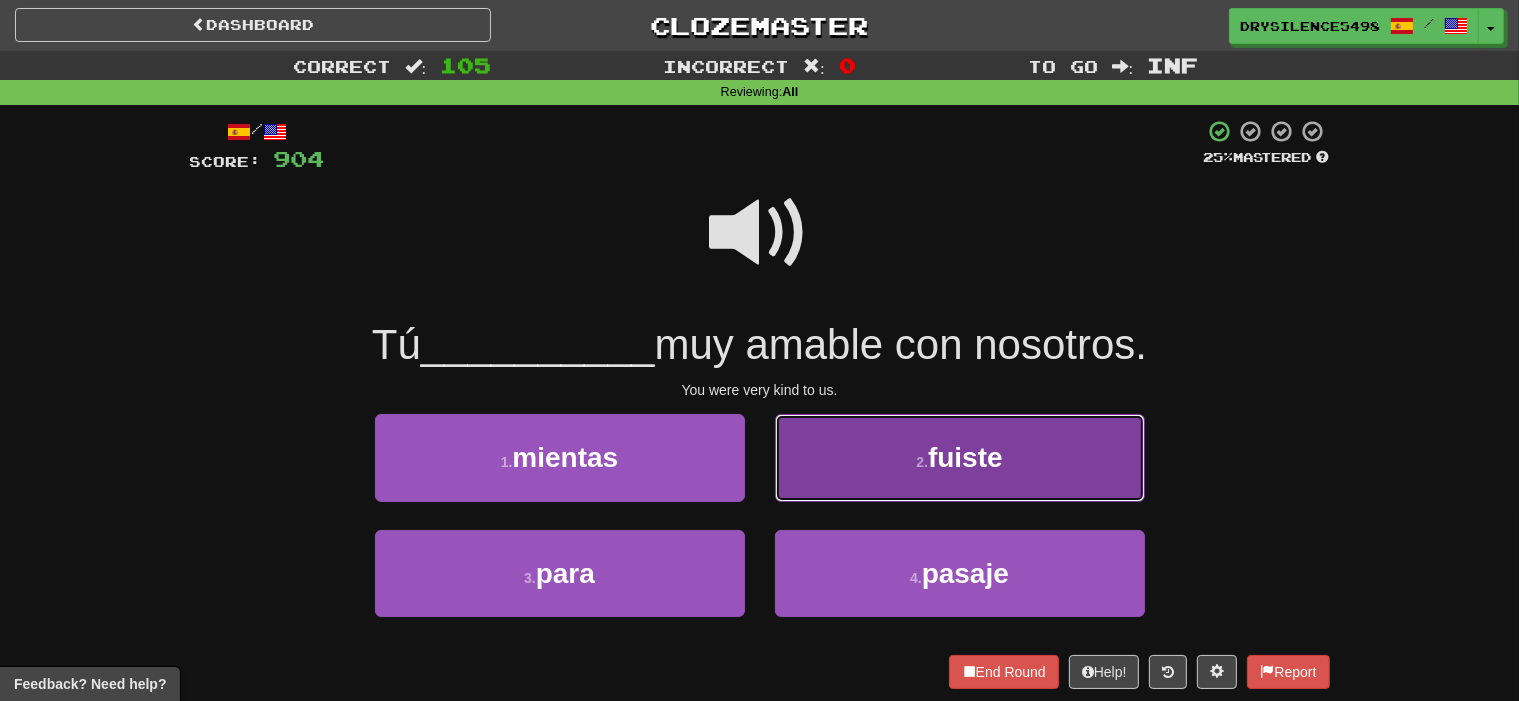 click on "2 .  fuiste" at bounding box center [960, 457] 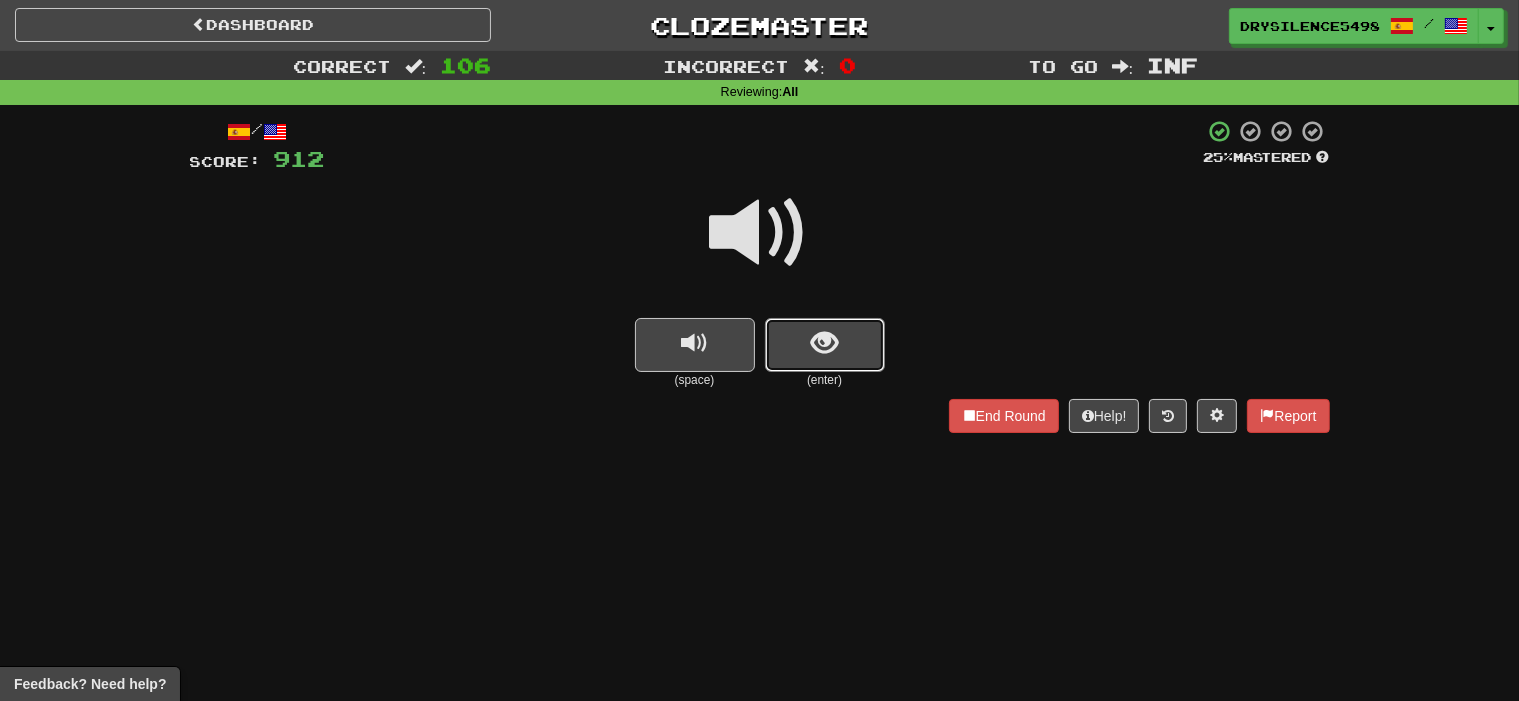 click at bounding box center [825, 345] 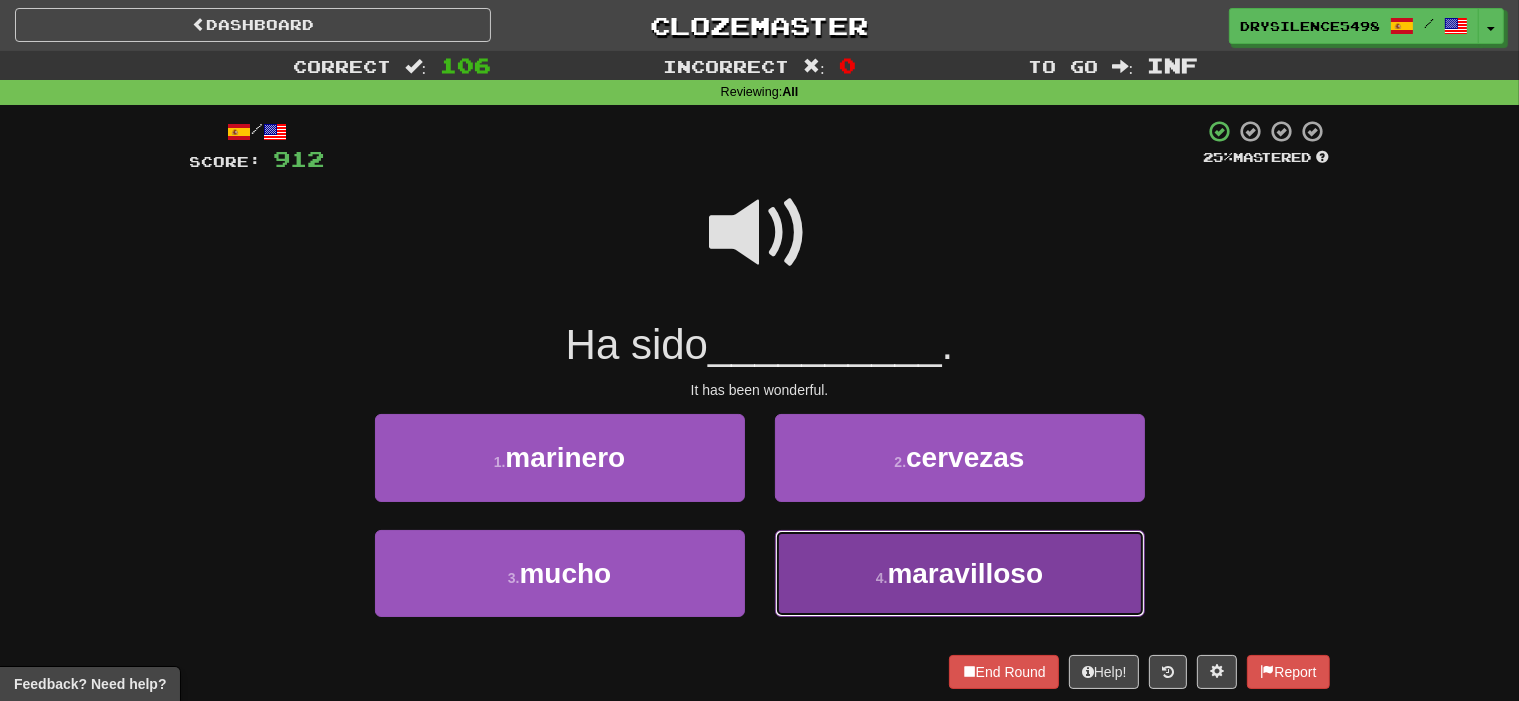 click on "4 .  maravilloso" at bounding box center (960, 573) 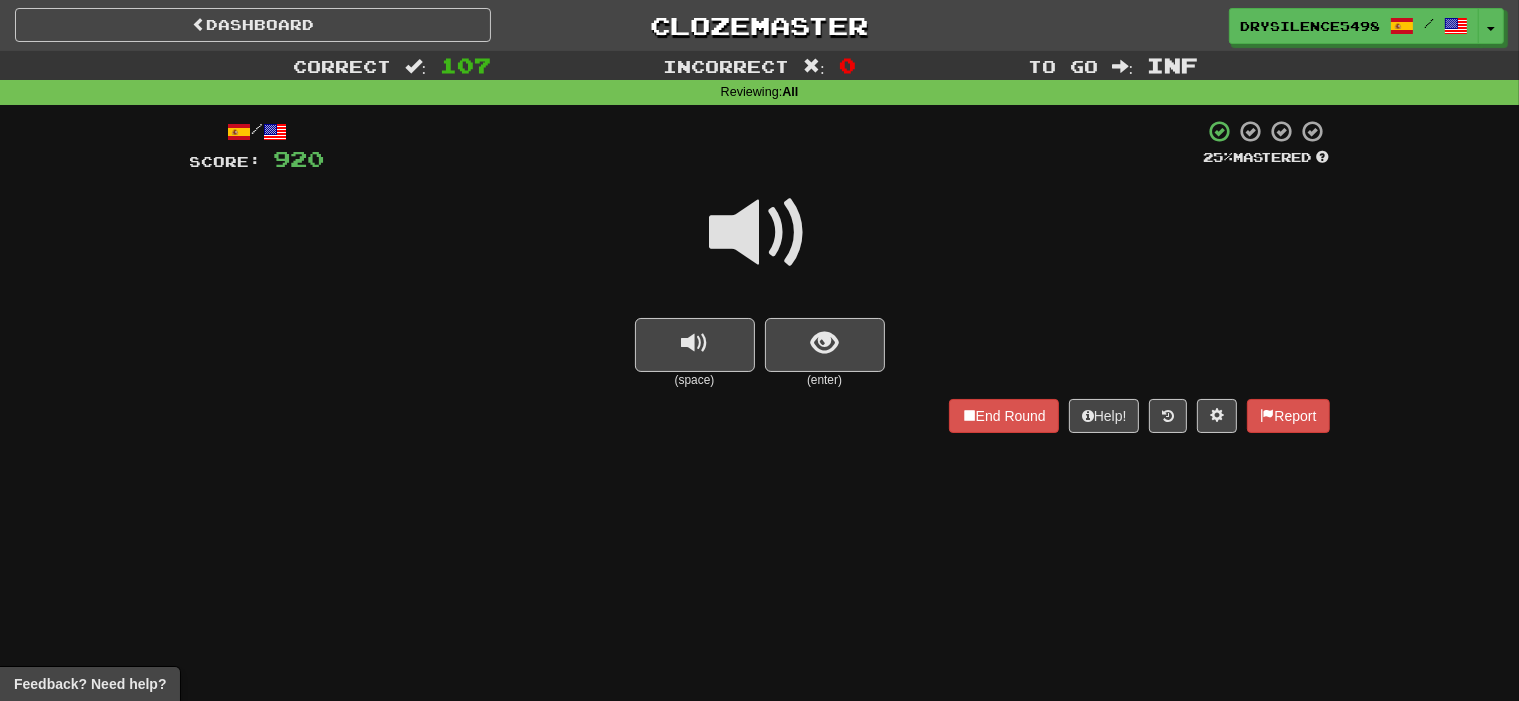 click at bounding box center (825, 345) 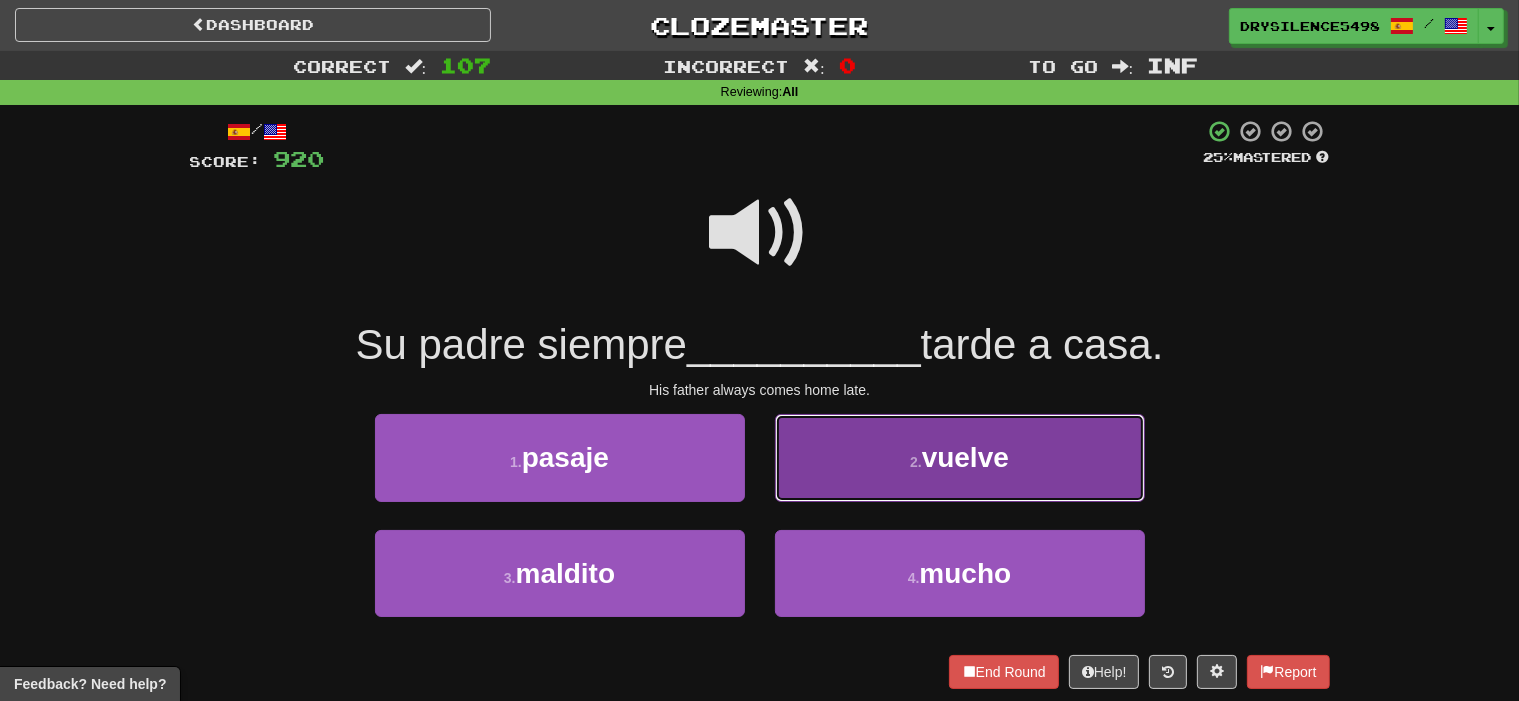 click on "2 .  vuelve" at bounding box center (960, 457) 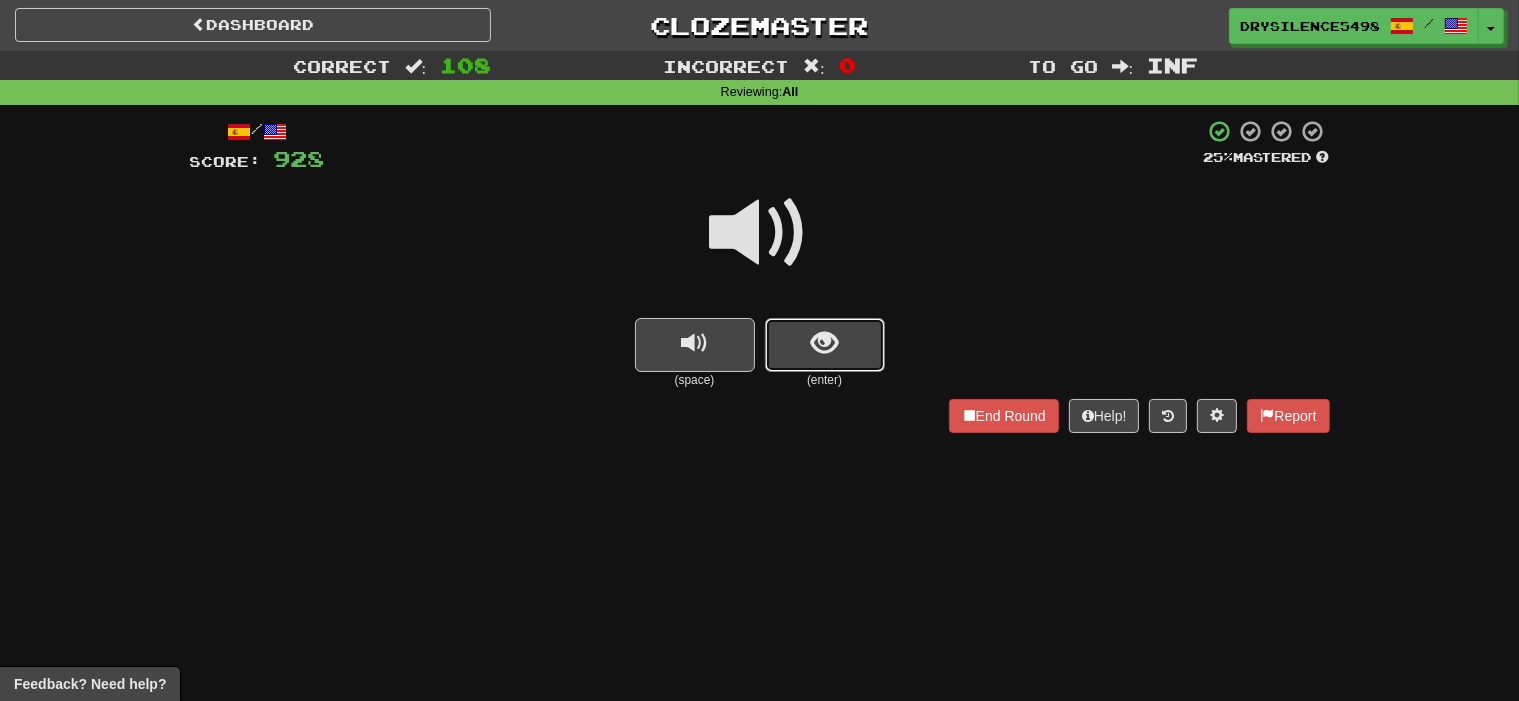 click at bounding box center [824, 343] 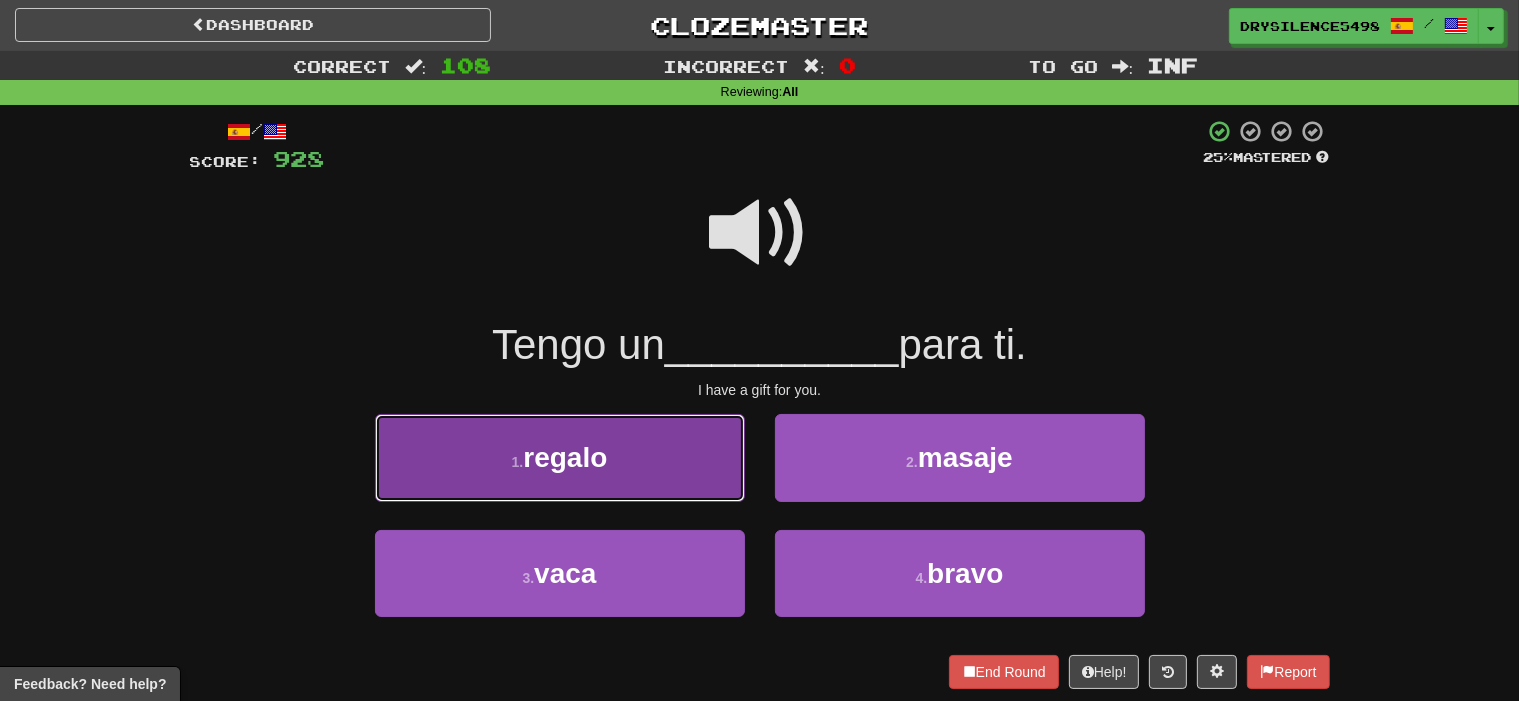 click on "1 .  regalo" at bounding box center (560, 457) 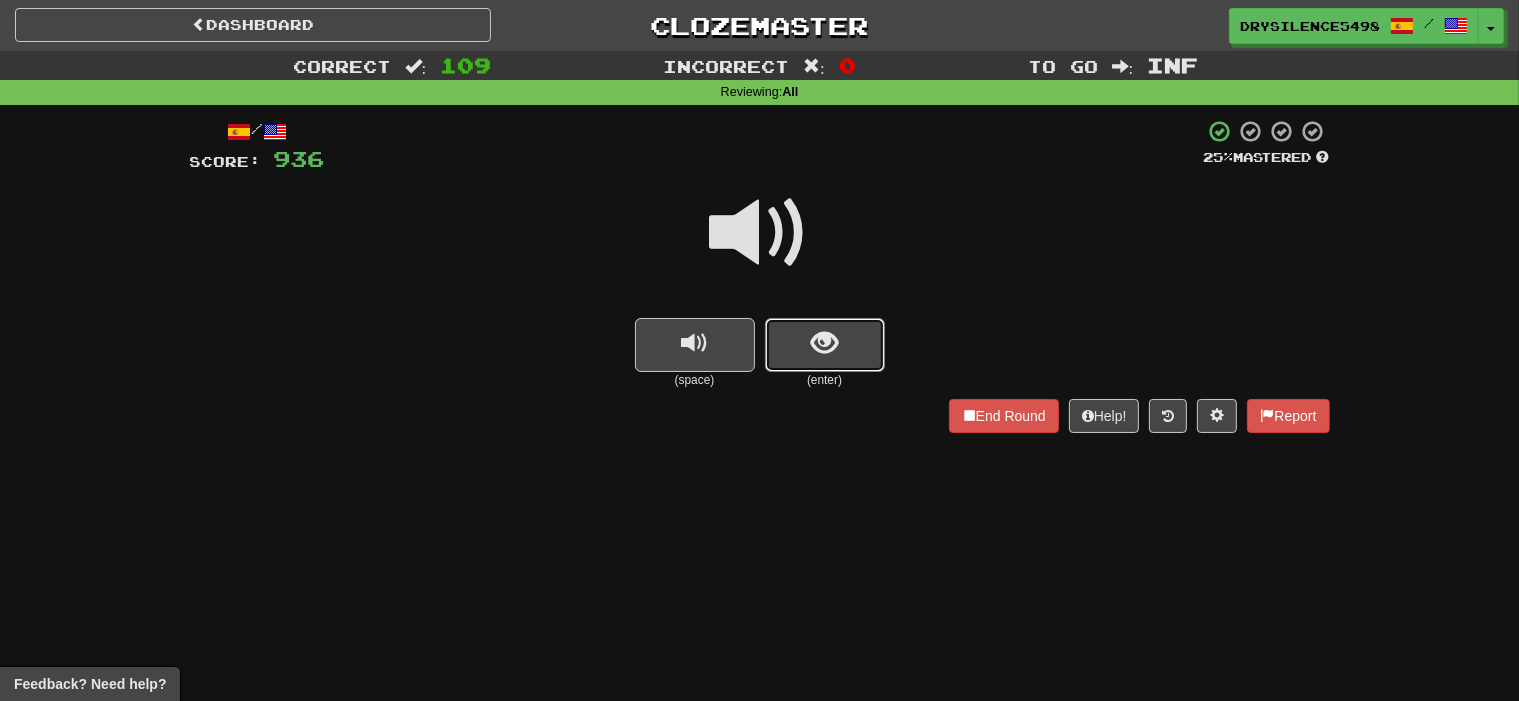 click at bounding box center (824, 343) 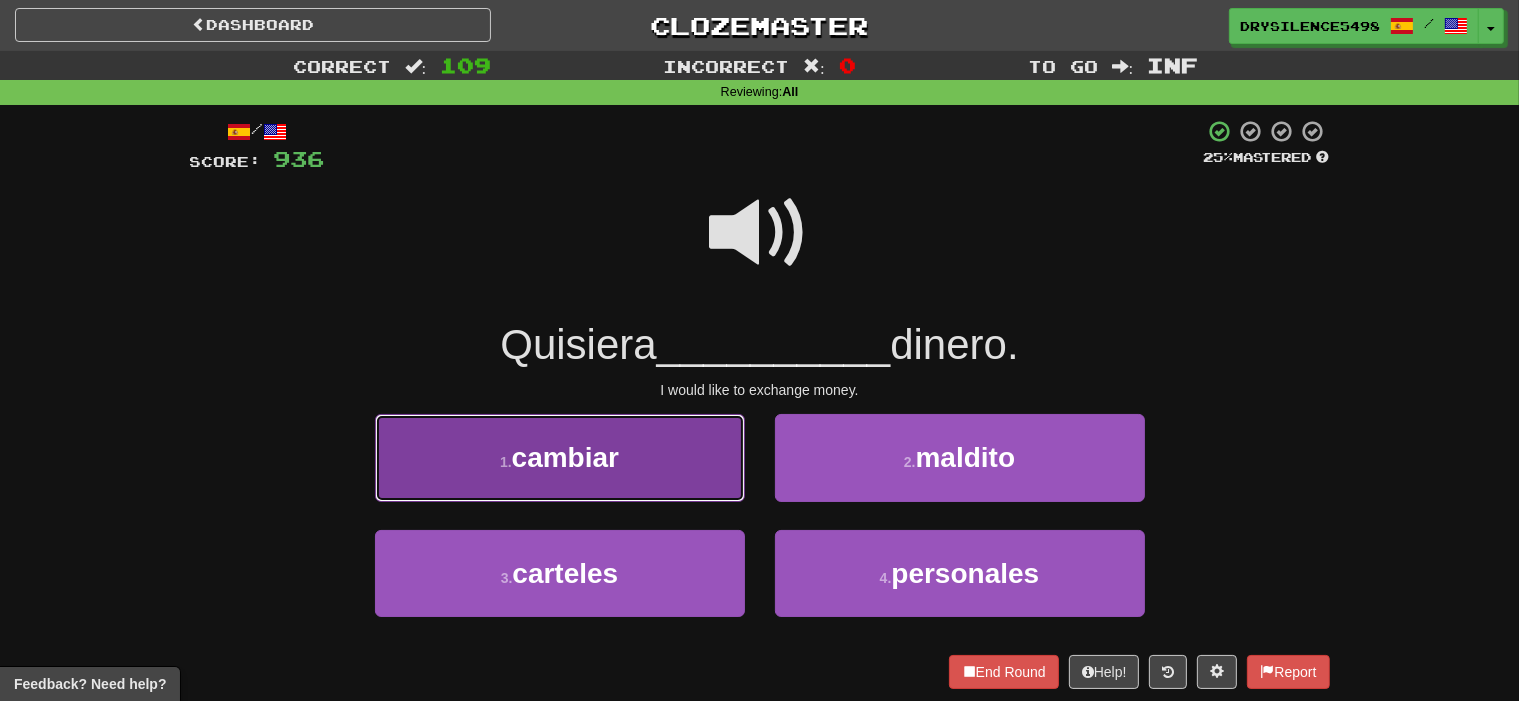 click on "1 .  cambiar" at bounding box center [560, 457] 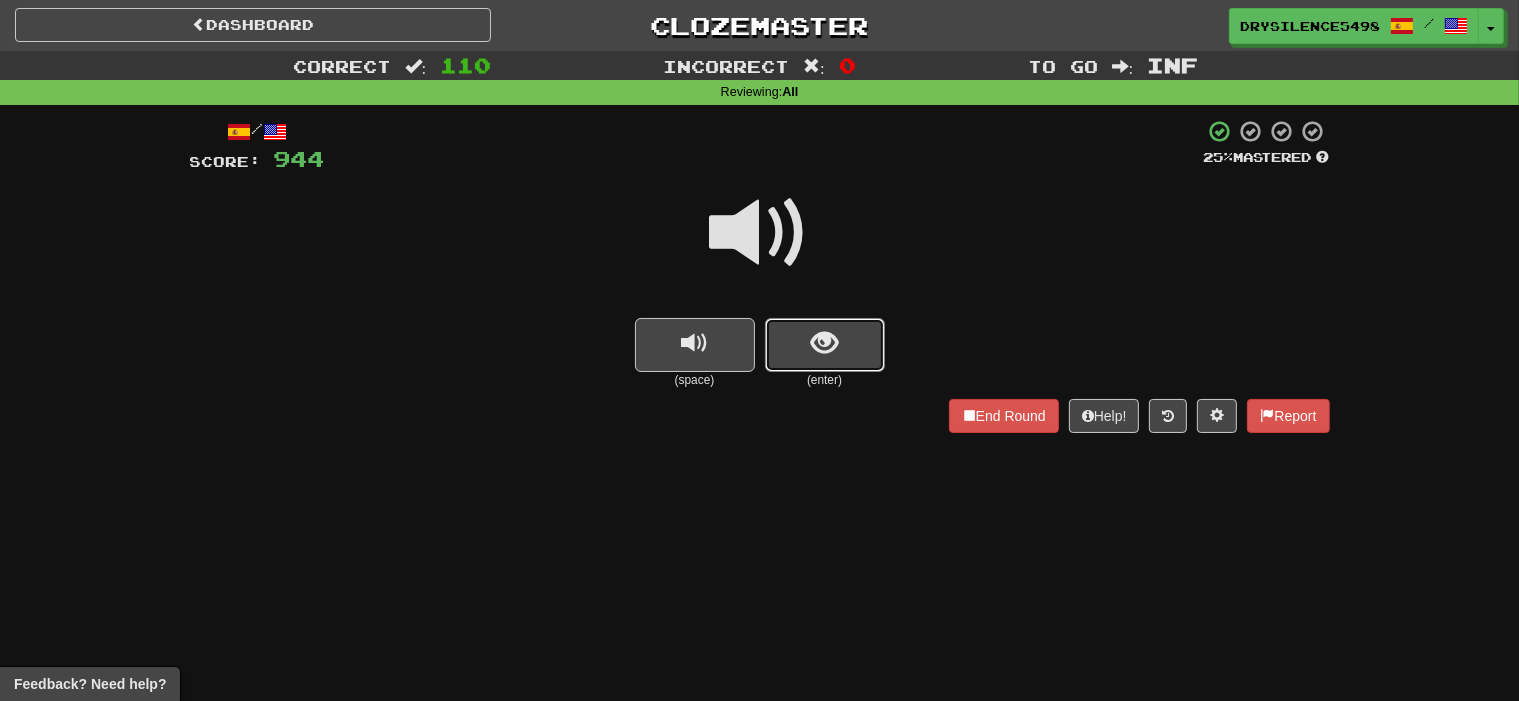 click at bounding box center [824, 343] 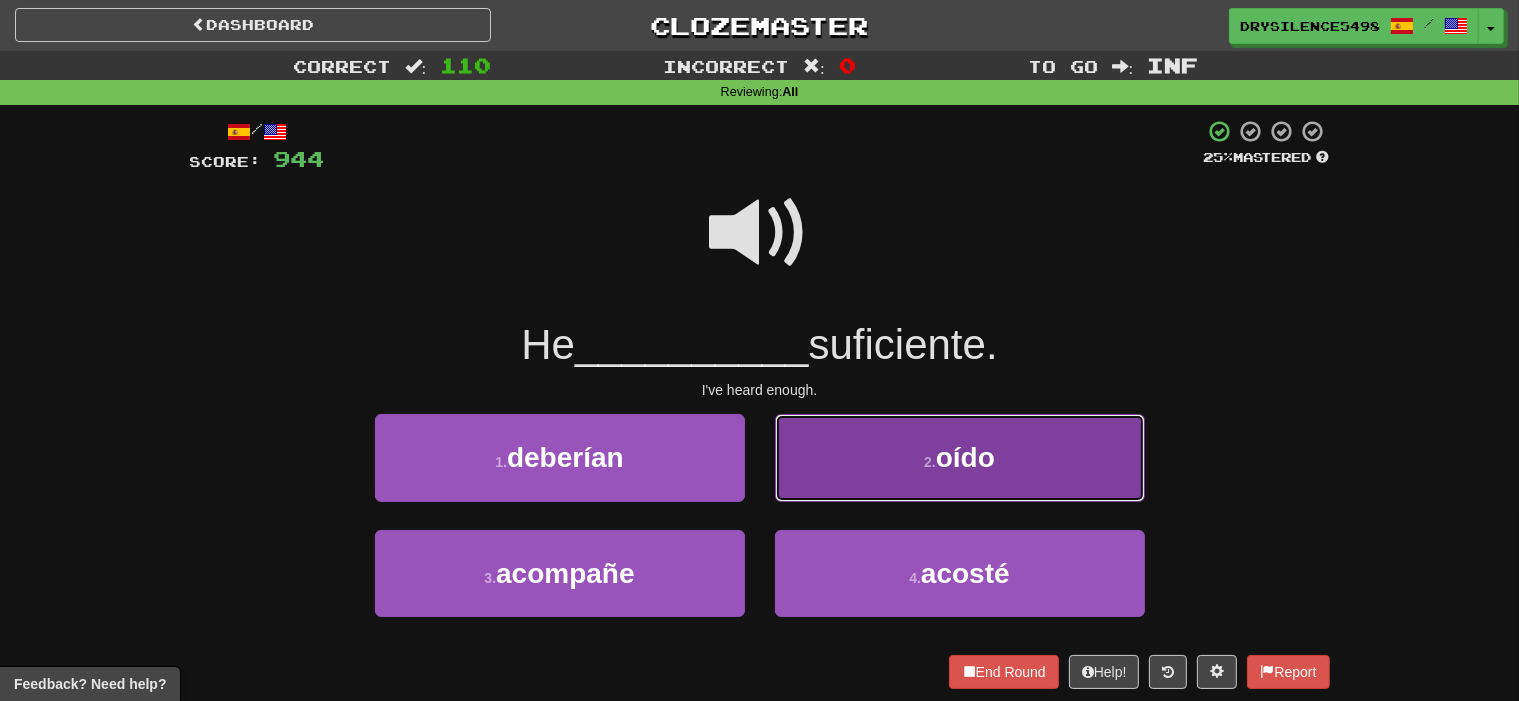 click on "2 .  oído" at bounding box center [960, 457] 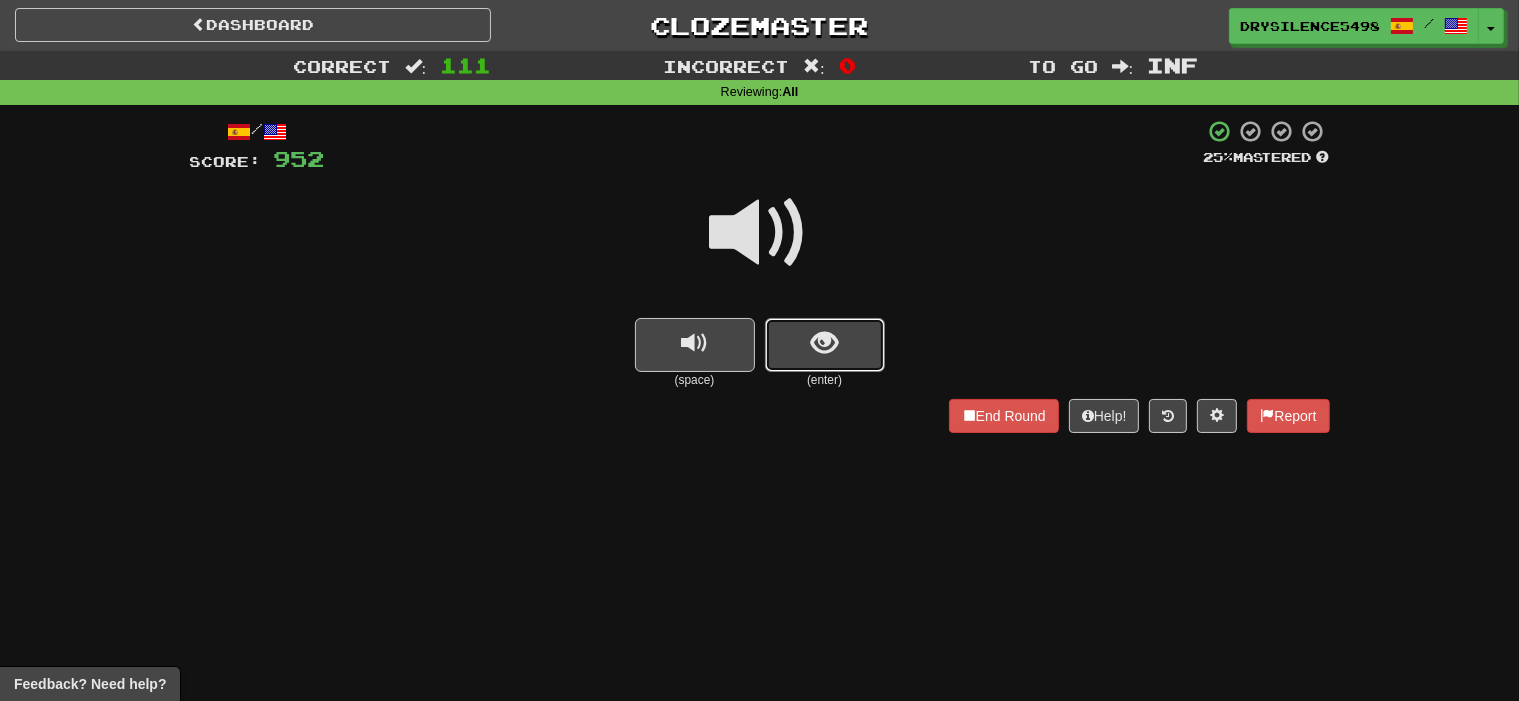 click at bounding box center (824, 343) 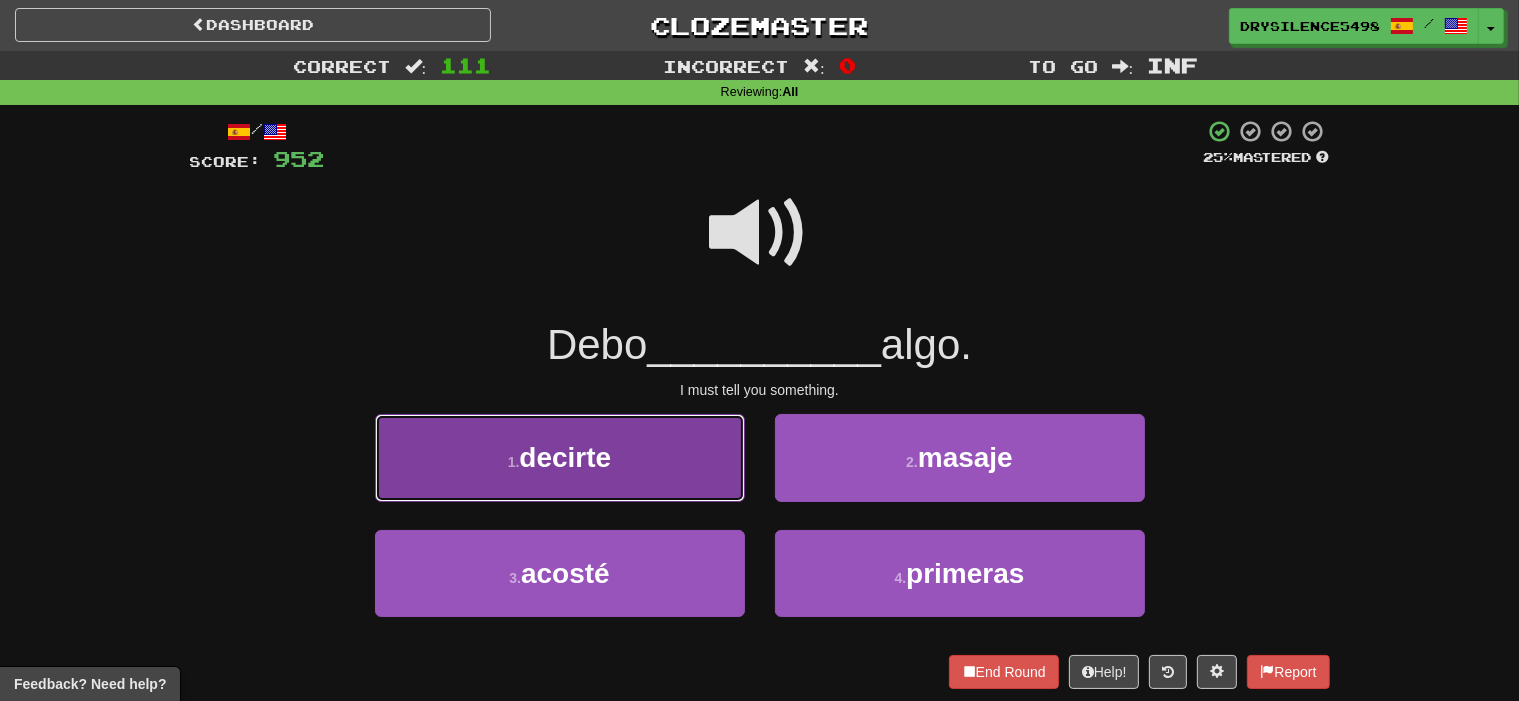 click on "1 .  decirte" at bounding box center (560, 457) 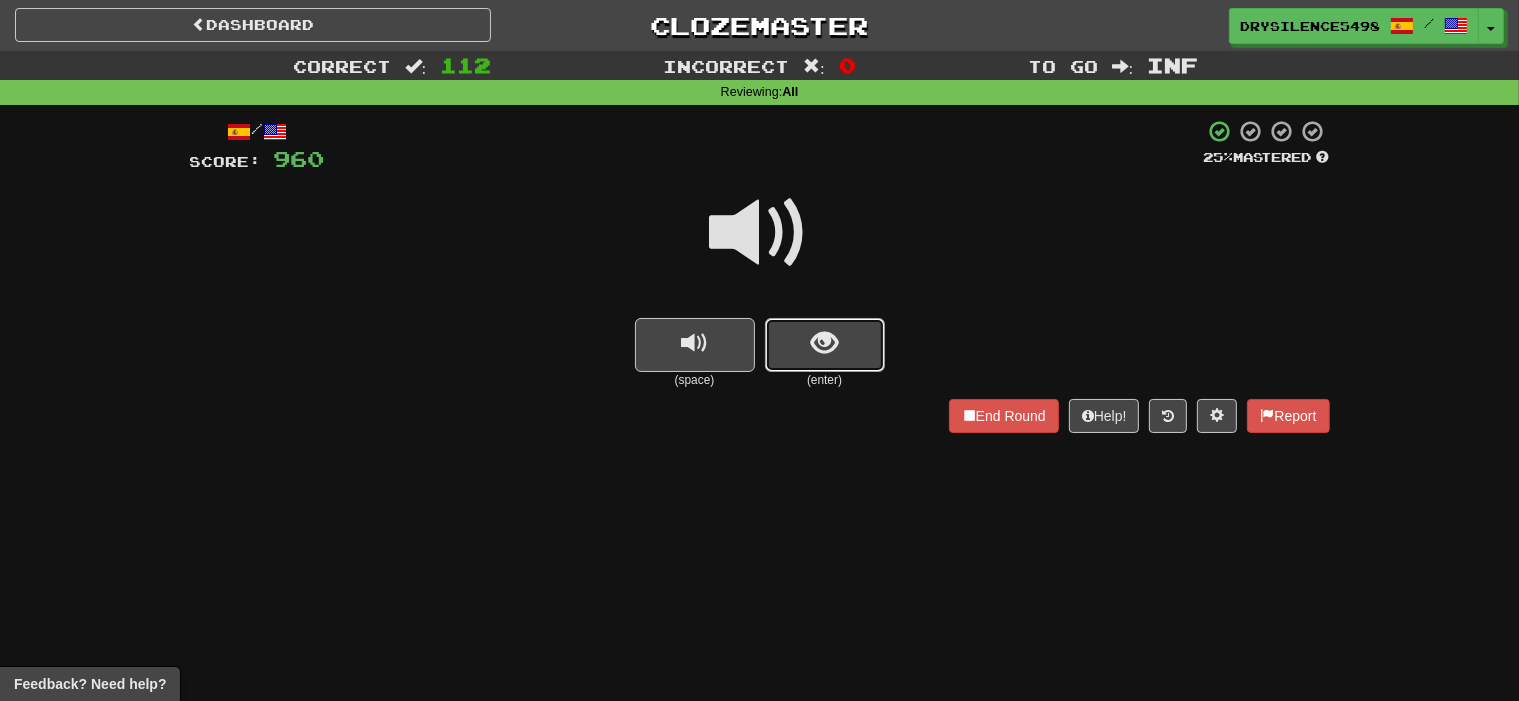 click at bounding box center [824, 343] 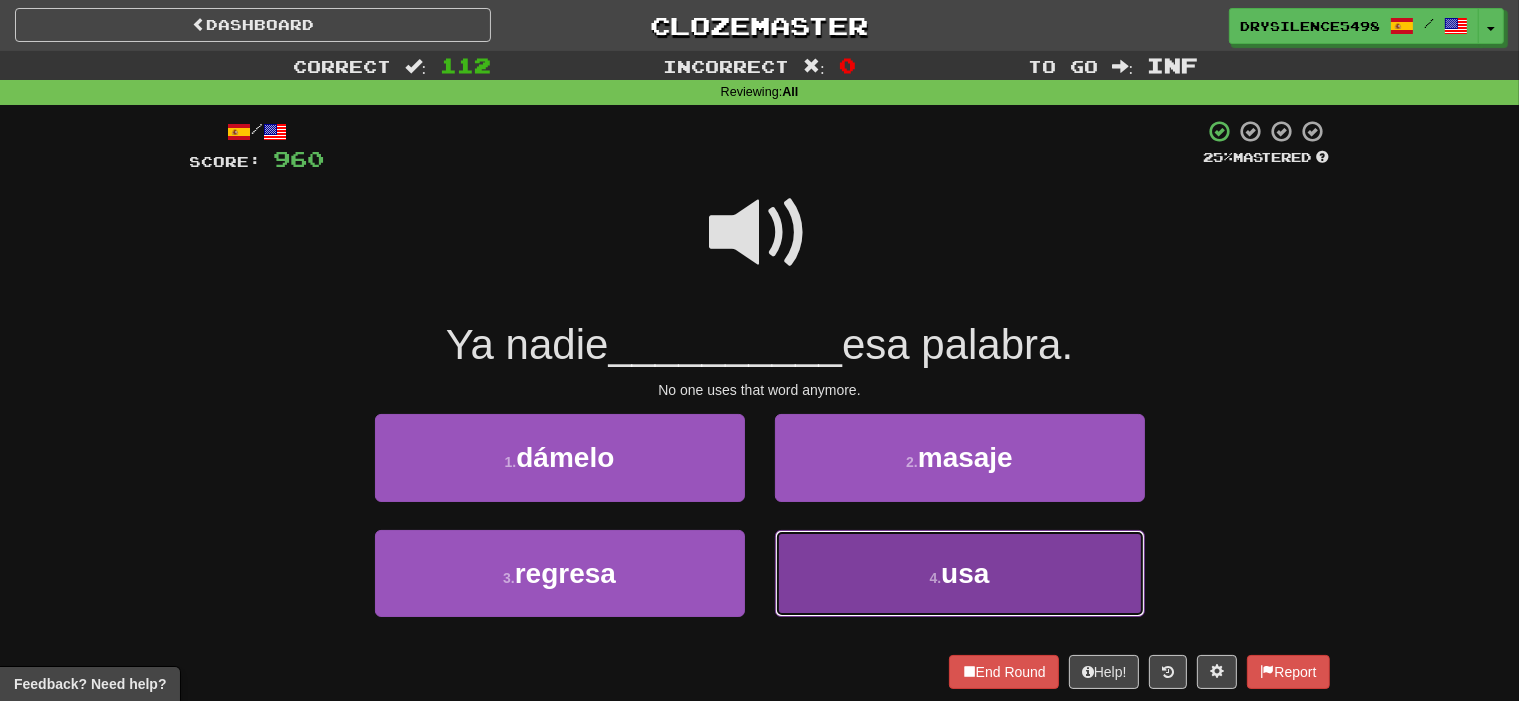 click on "4 .  usa" at bounding box center (960, 573) 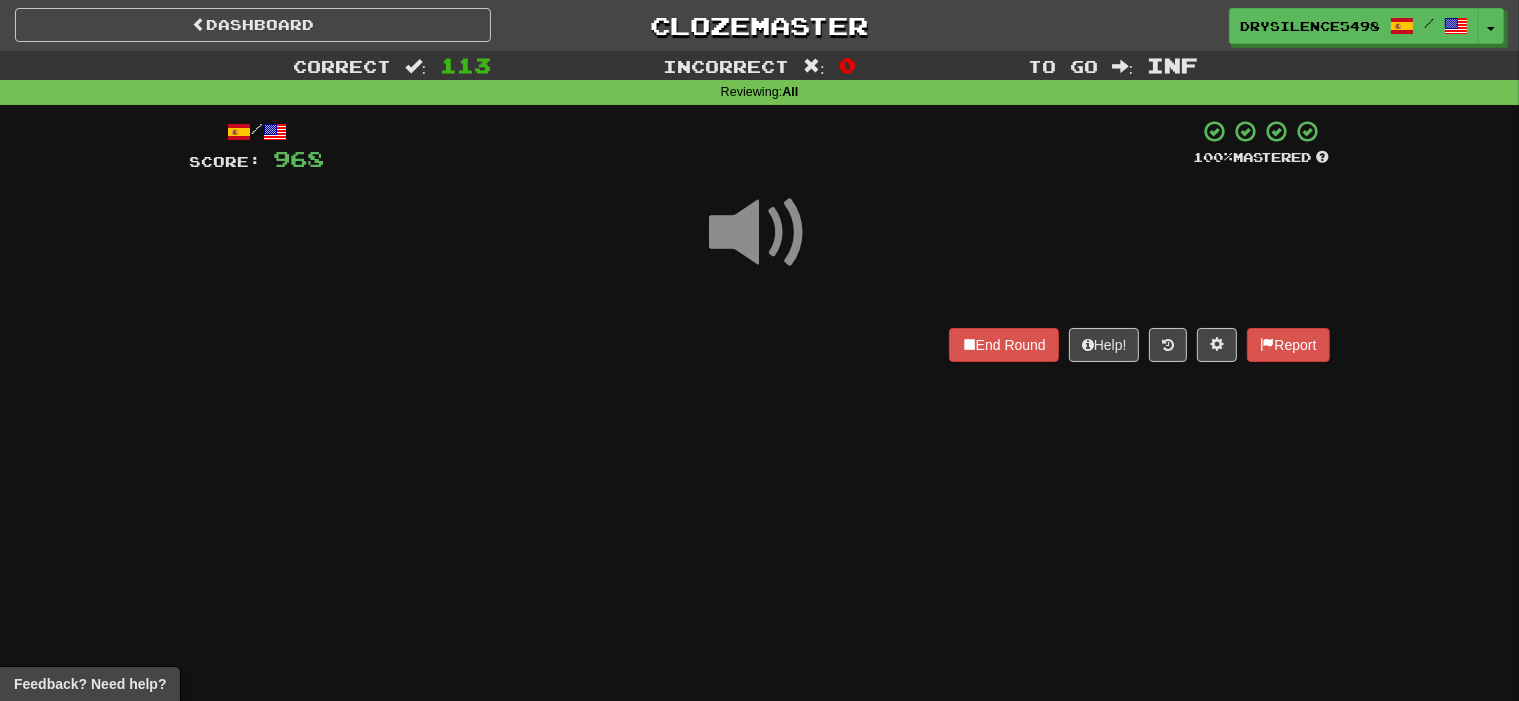 click on "End Round  Help!  Report" at bounding box center [760, 345] 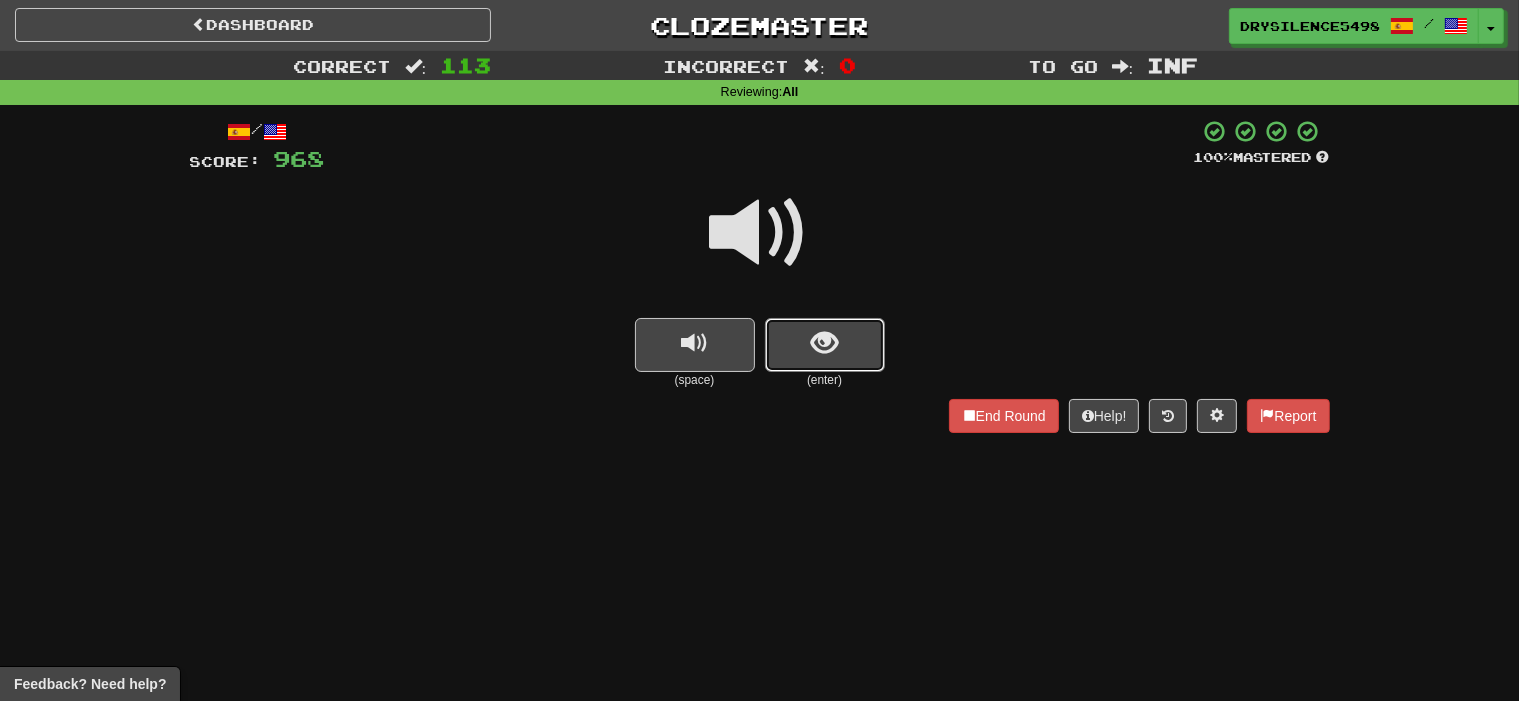 click at bounding box center (825, 345) 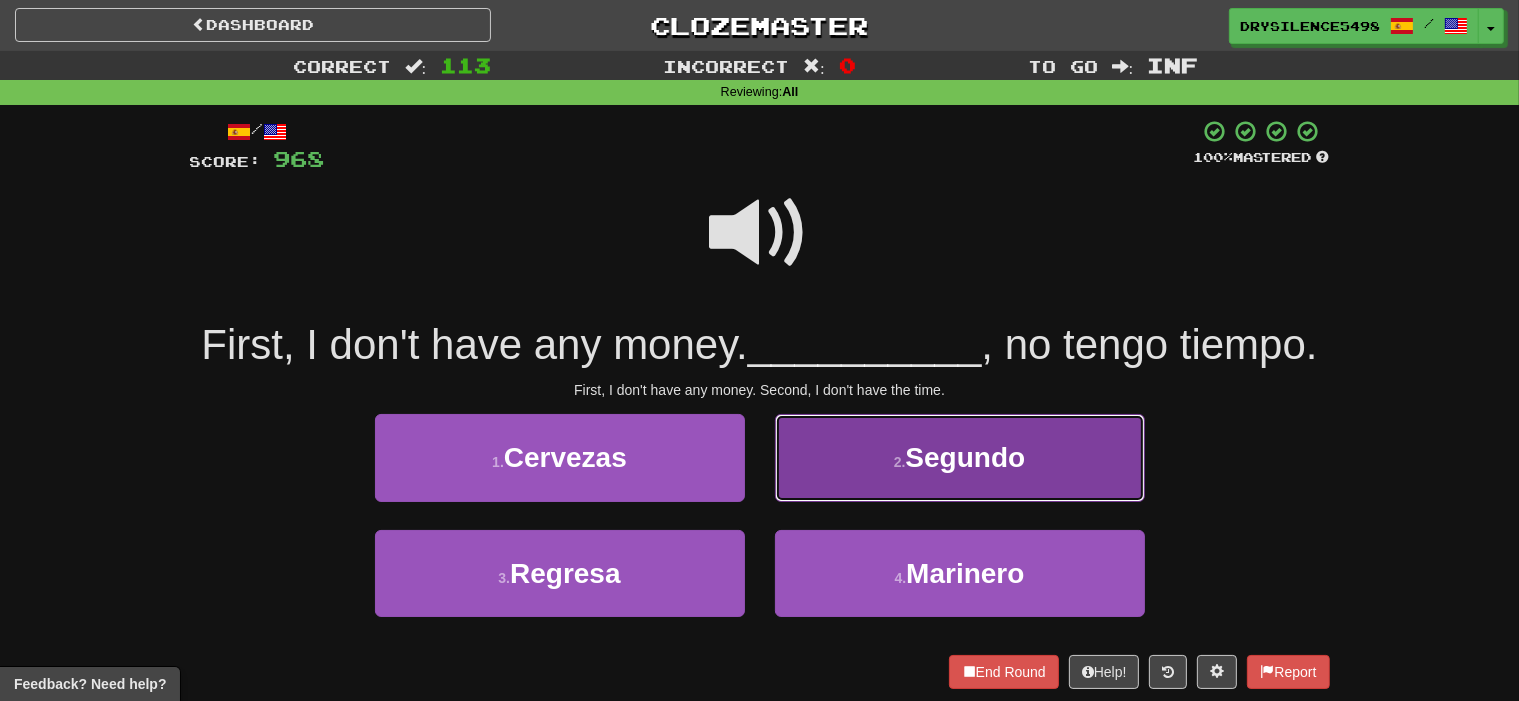 click on "2 .  Segundo" at bounding box center [960, 457] 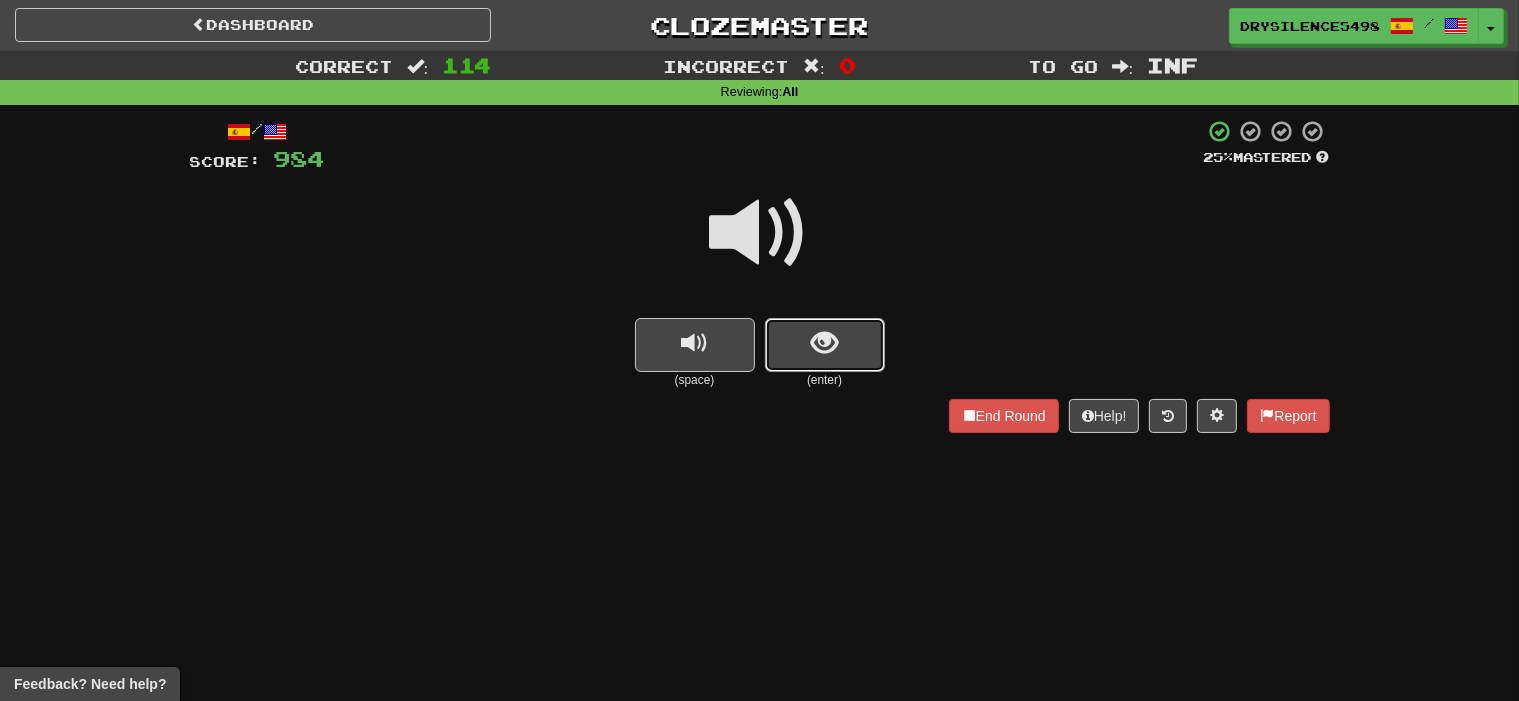 click at bounding box center [824, 343] 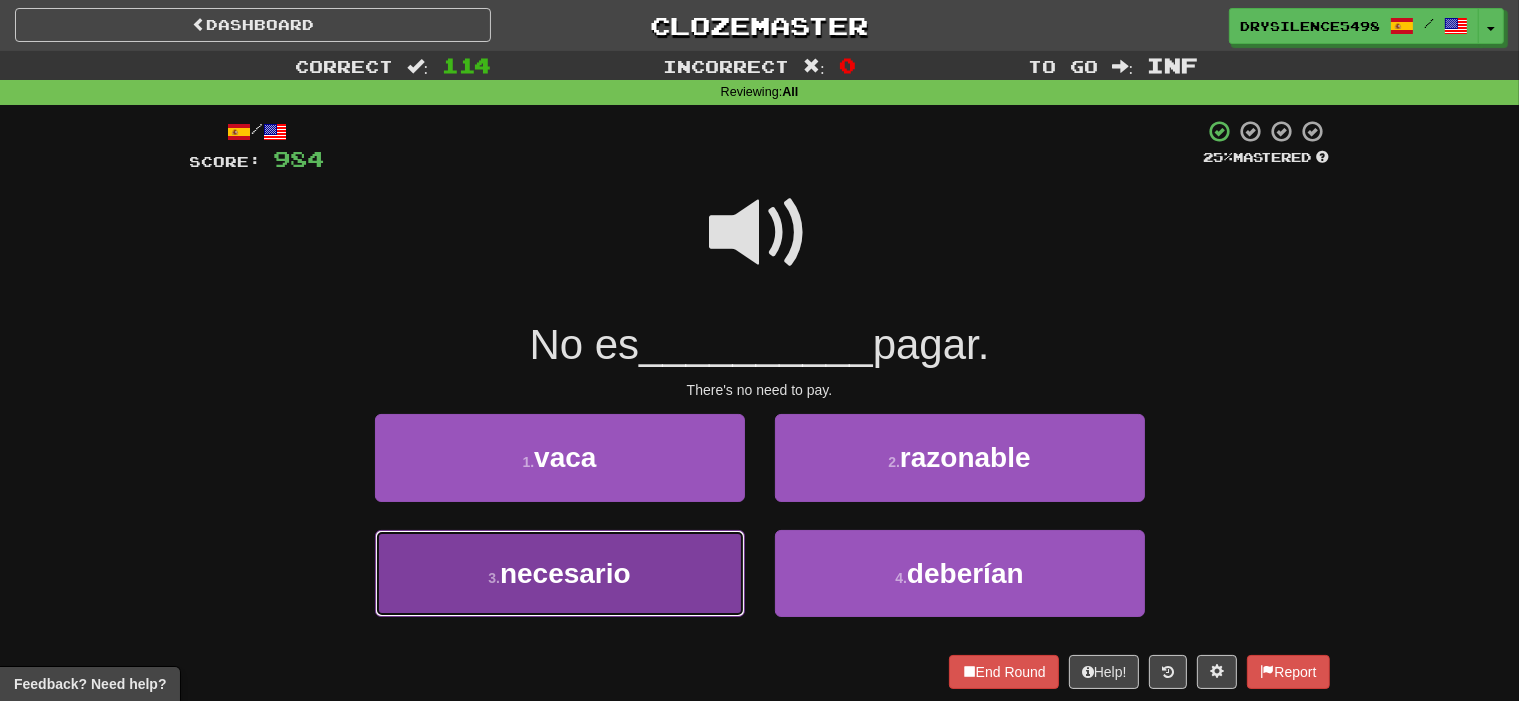 click on "3 .  necesario" at bounding box center [560, 573] 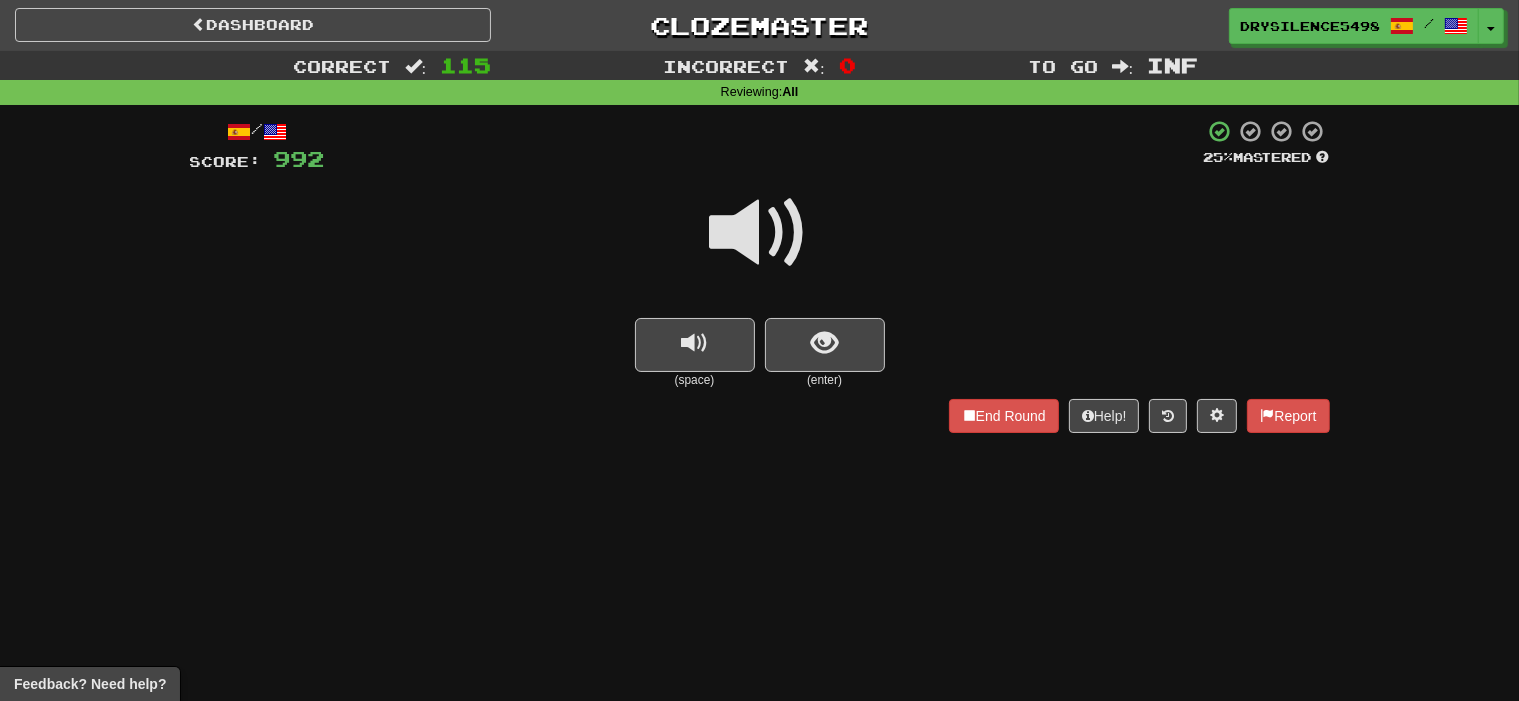 click at bounding box center [824, 343] 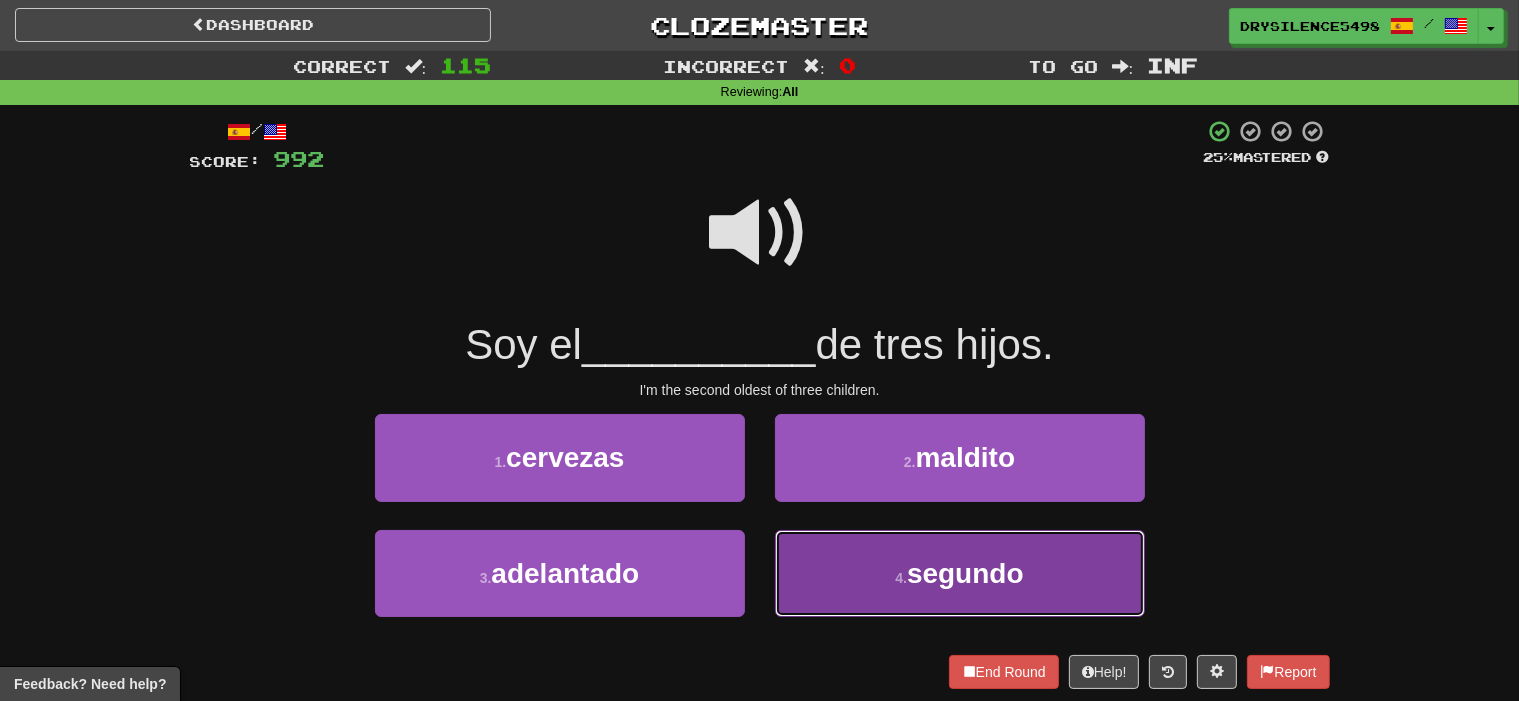 click on "4 .  segundo" at bounding box center [960, 573] 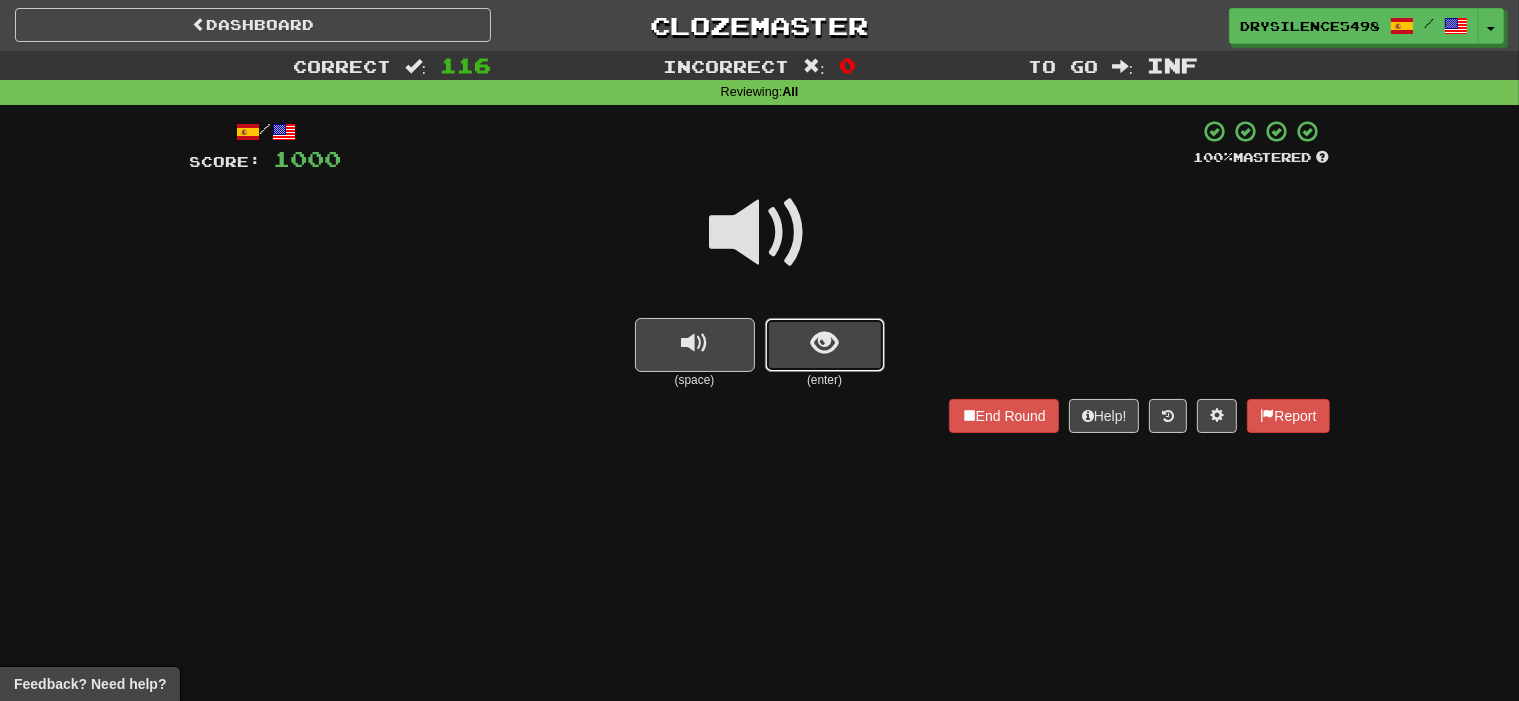 click at bounding box center [825, 345] 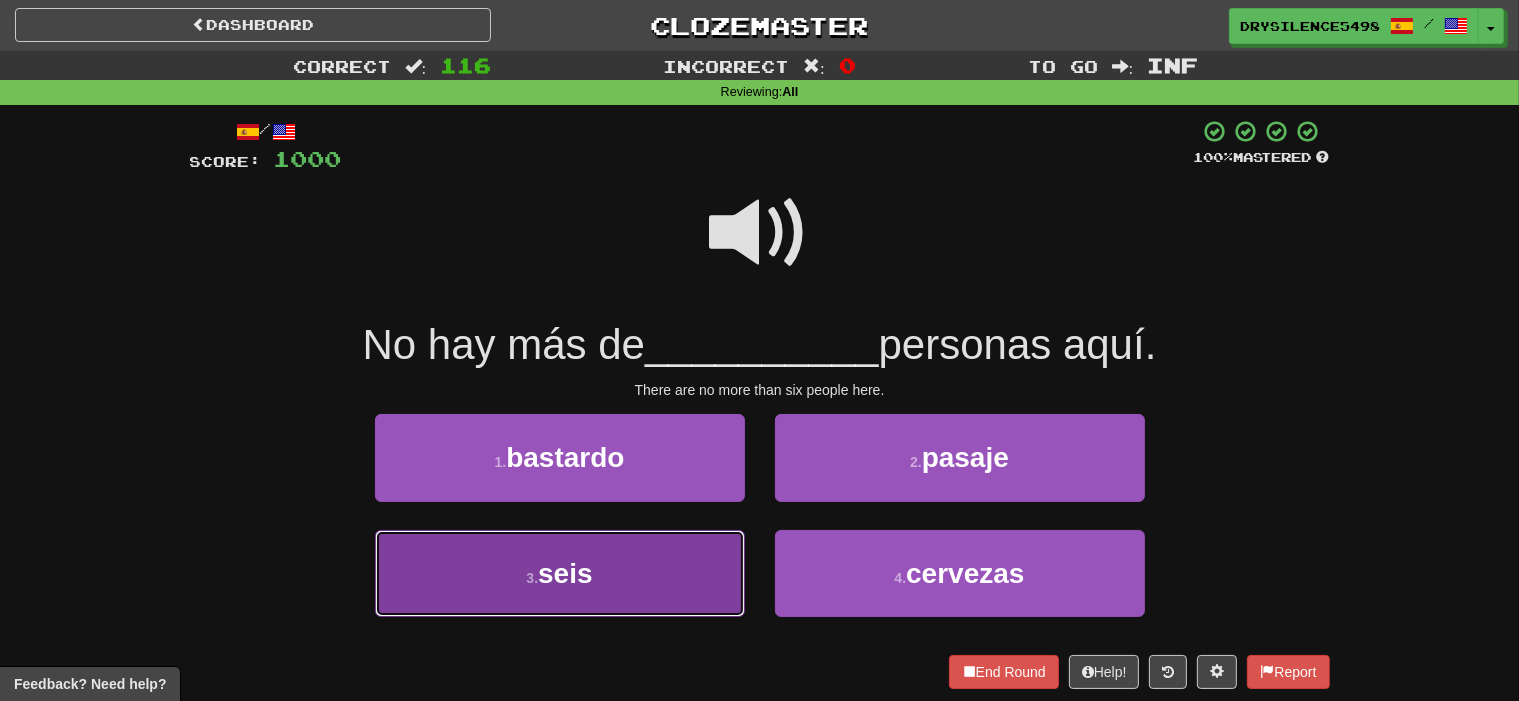 click on "3 .  seis" at bounding box center (560, 573) 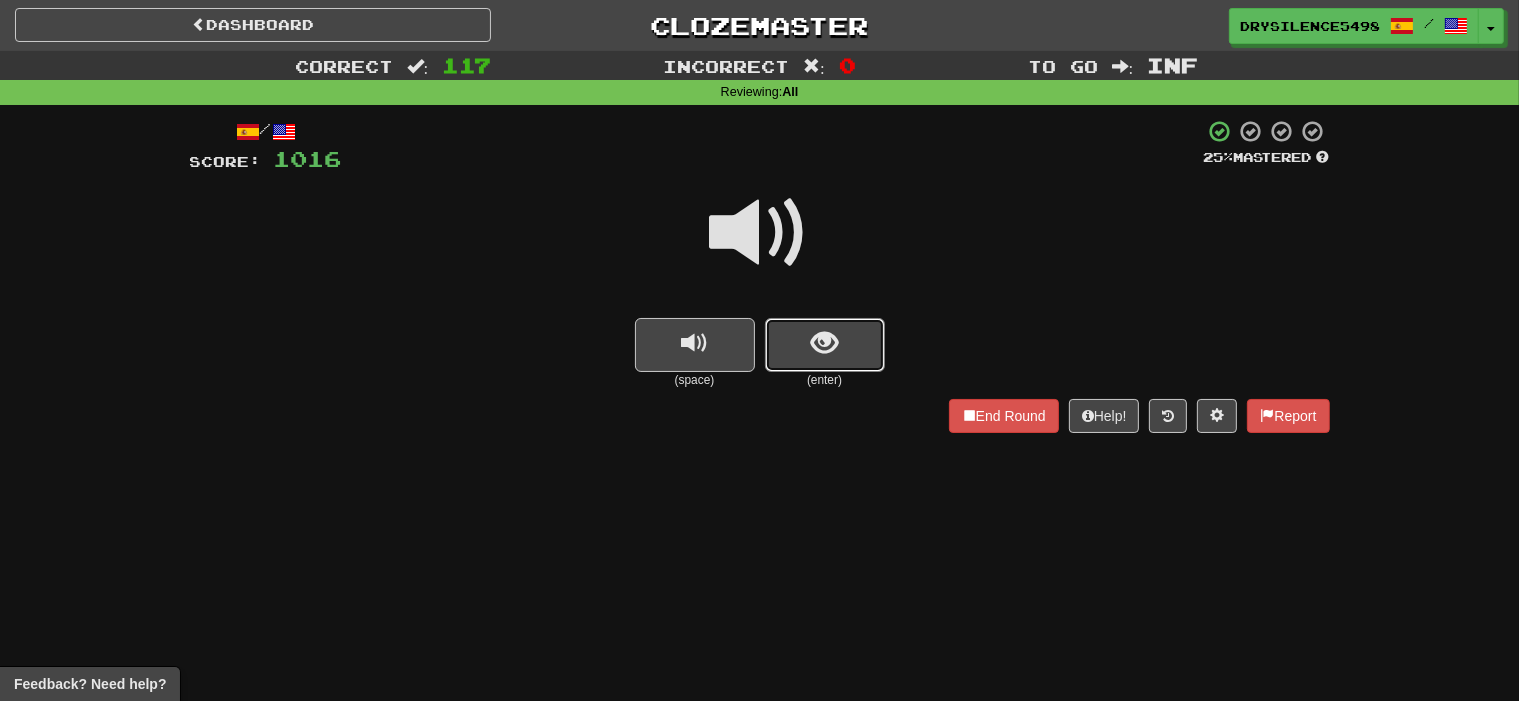 click at bounding box center (825, 345) 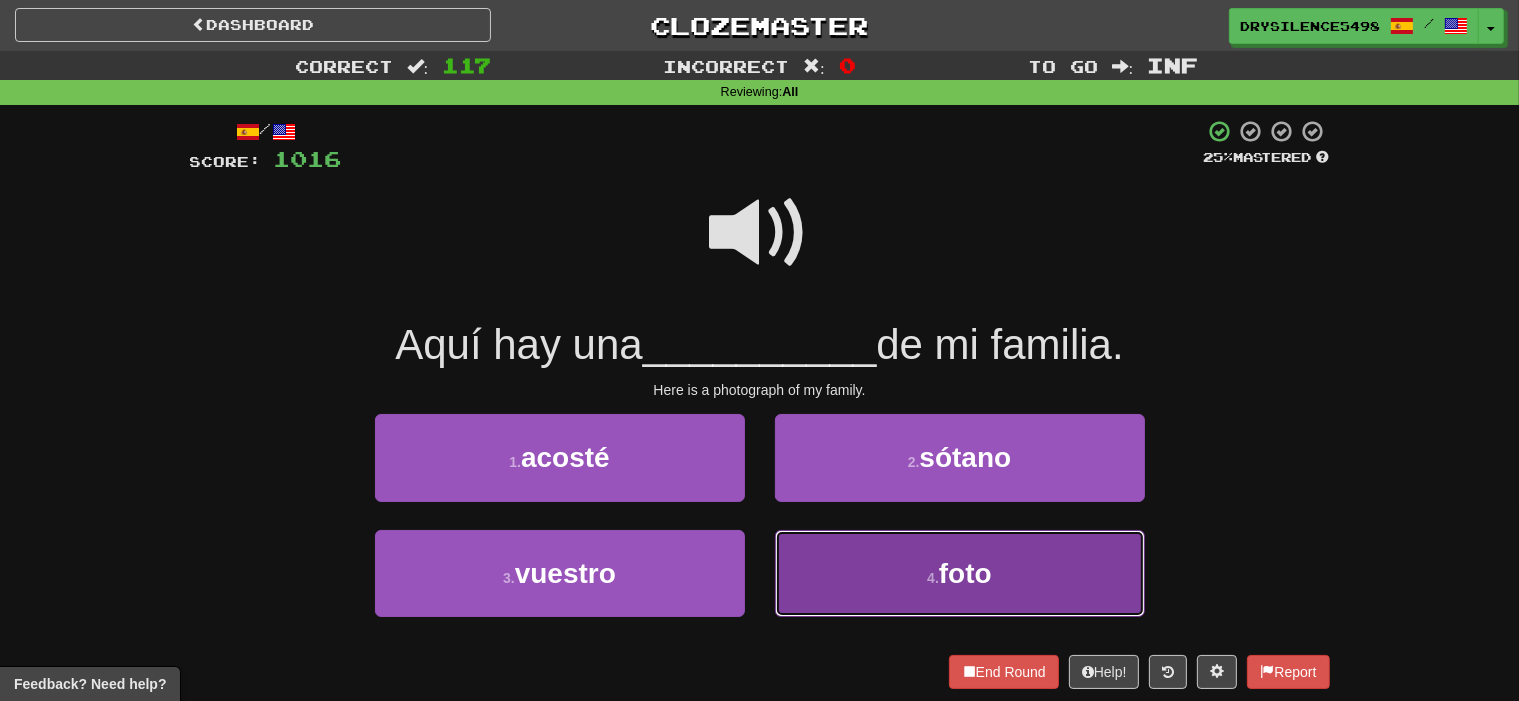 click on "4 .  foto" at bounding box center (960, 573) 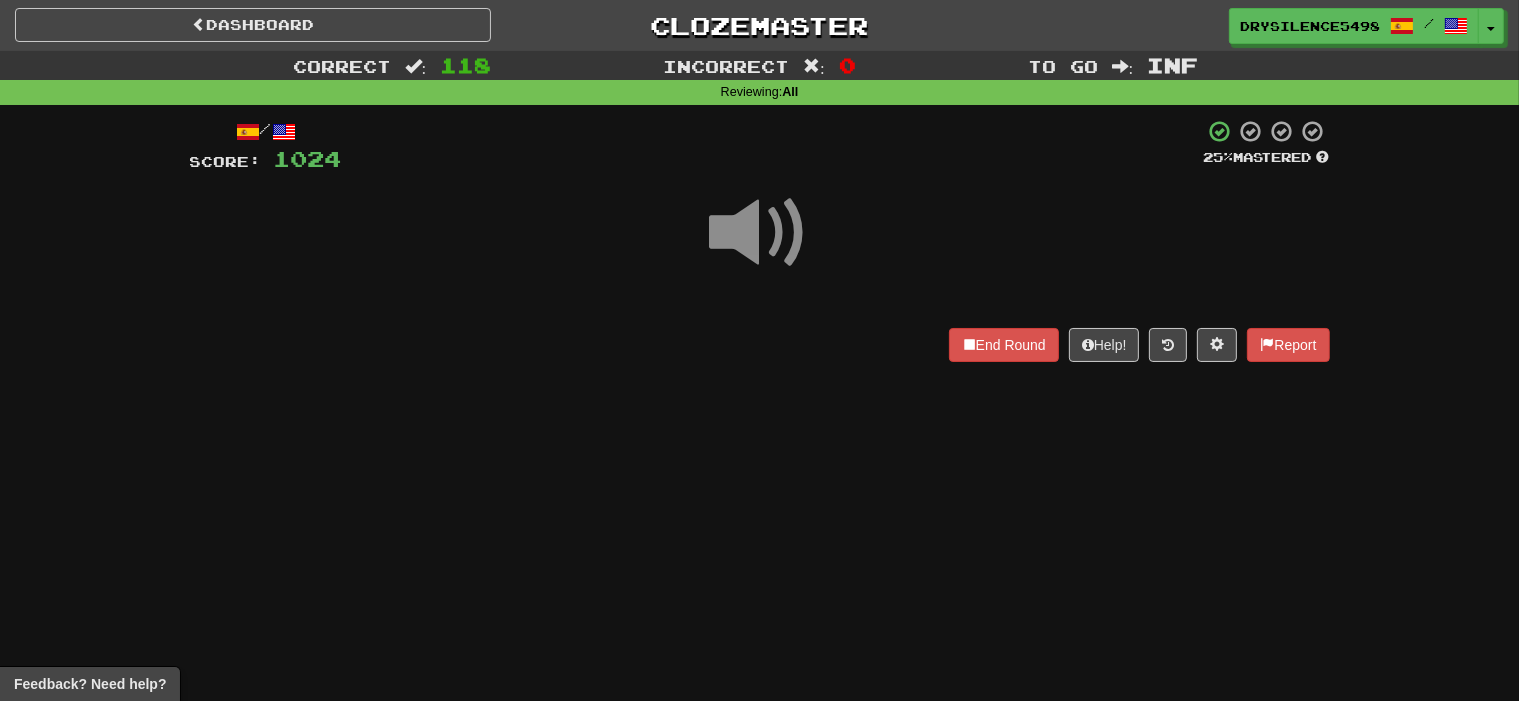 click on "End Round  Help!  Report" at bounding box center (760, 345) 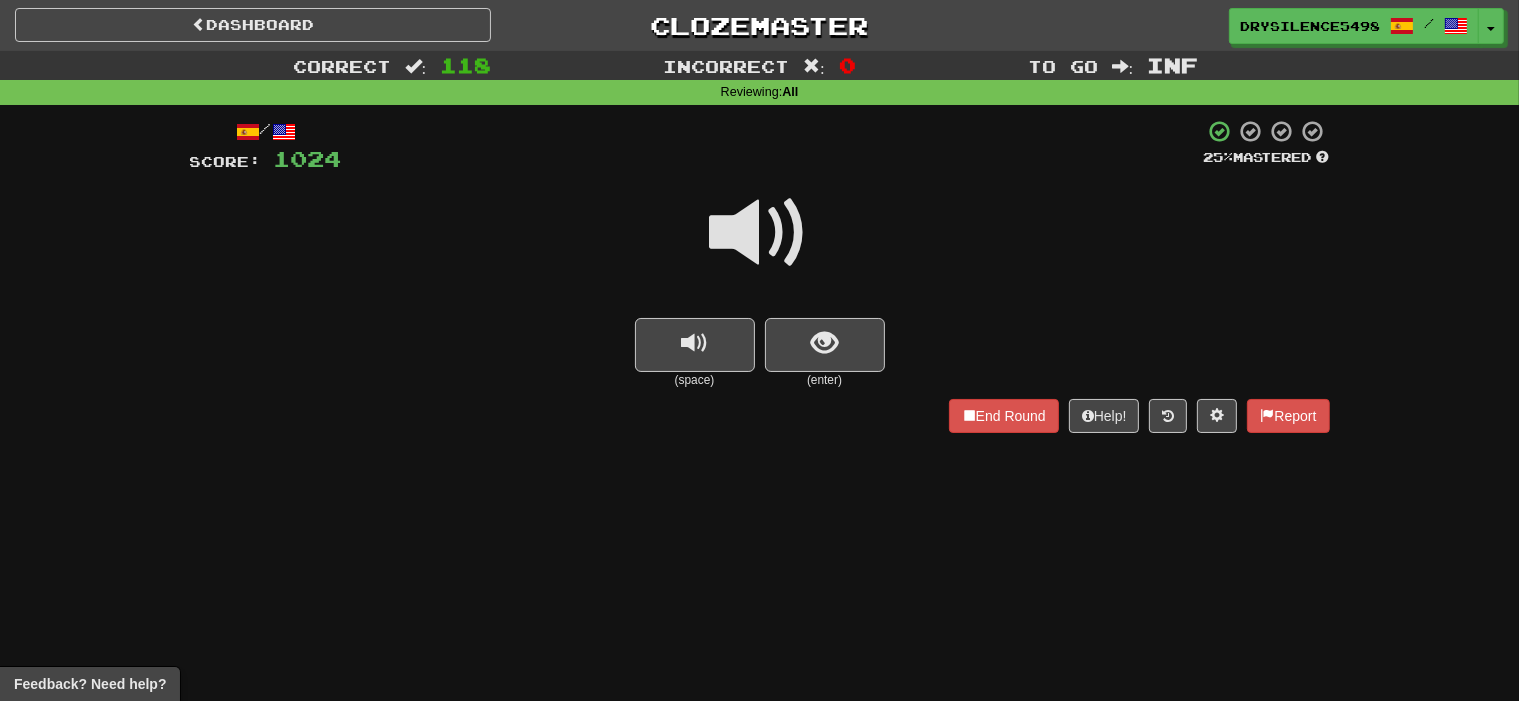 click at bounding box center [824, 343] 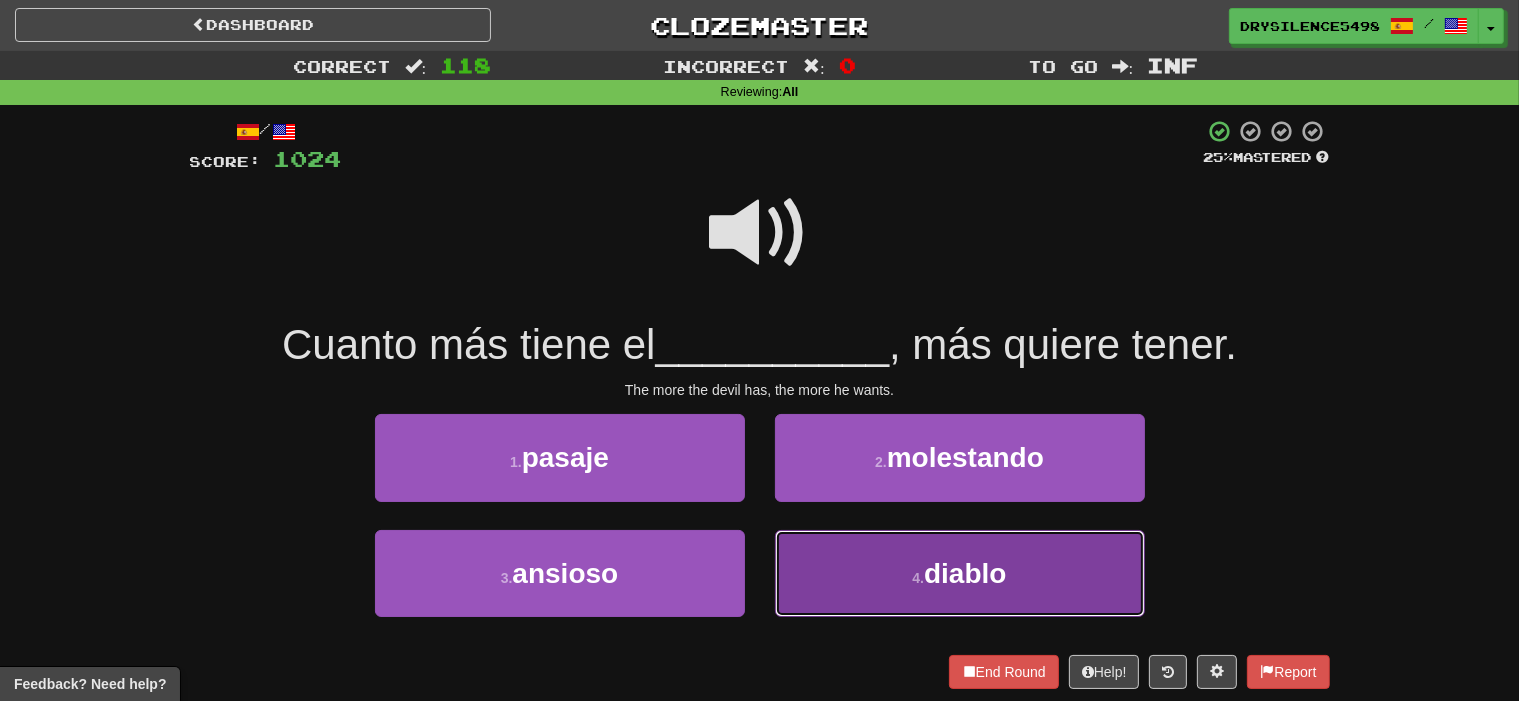 click on "4 .  diablo" at bounding box center (960, 573) 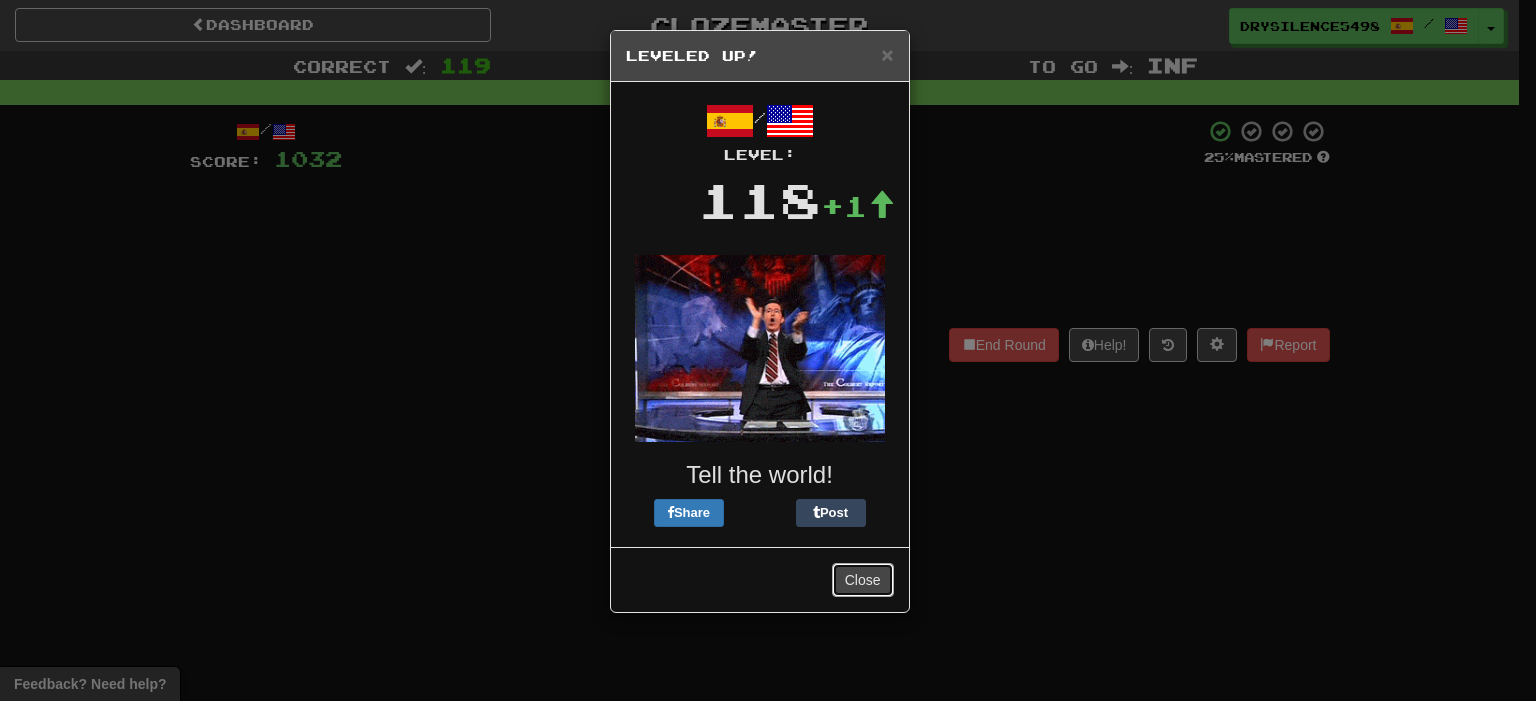 click on "Close" at bounding box center [863, 580] 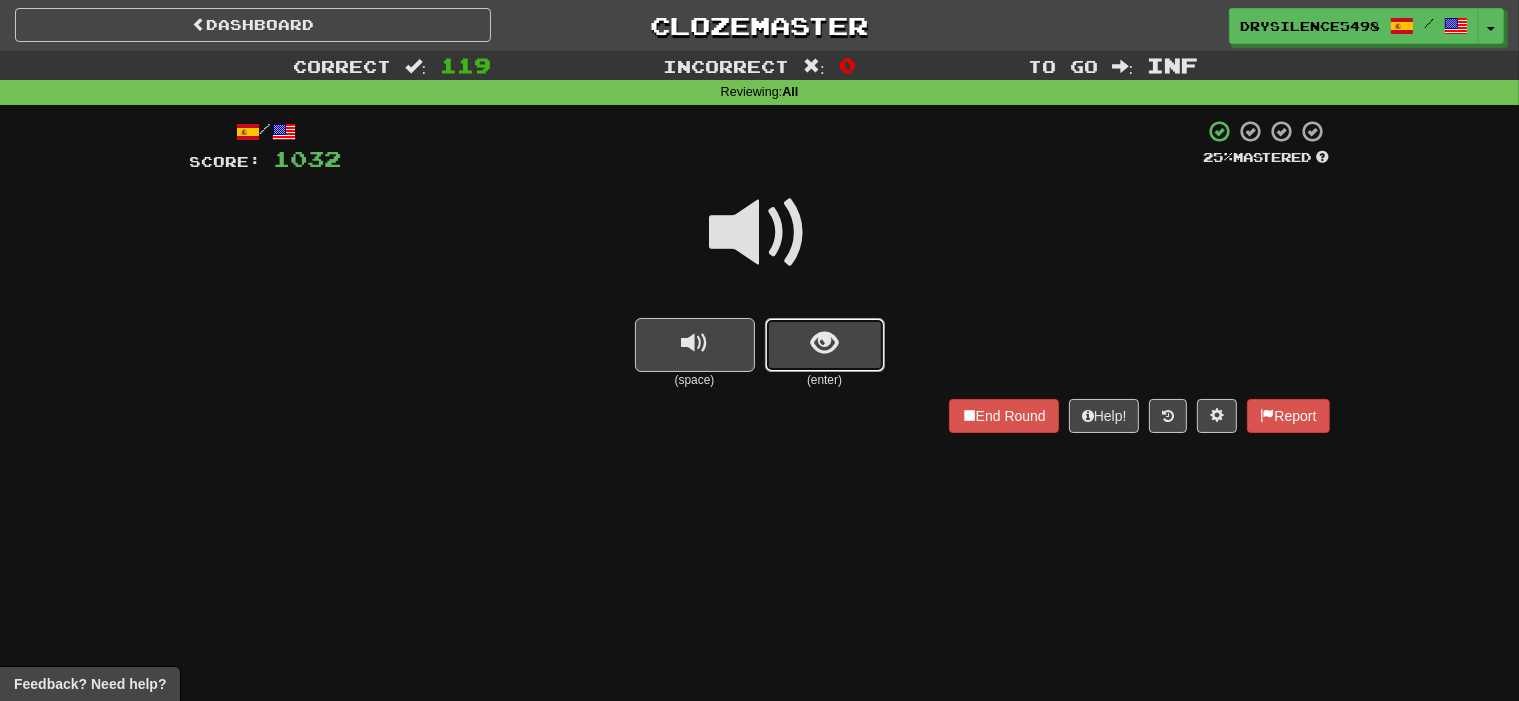 click at bounding box center [824, 343] 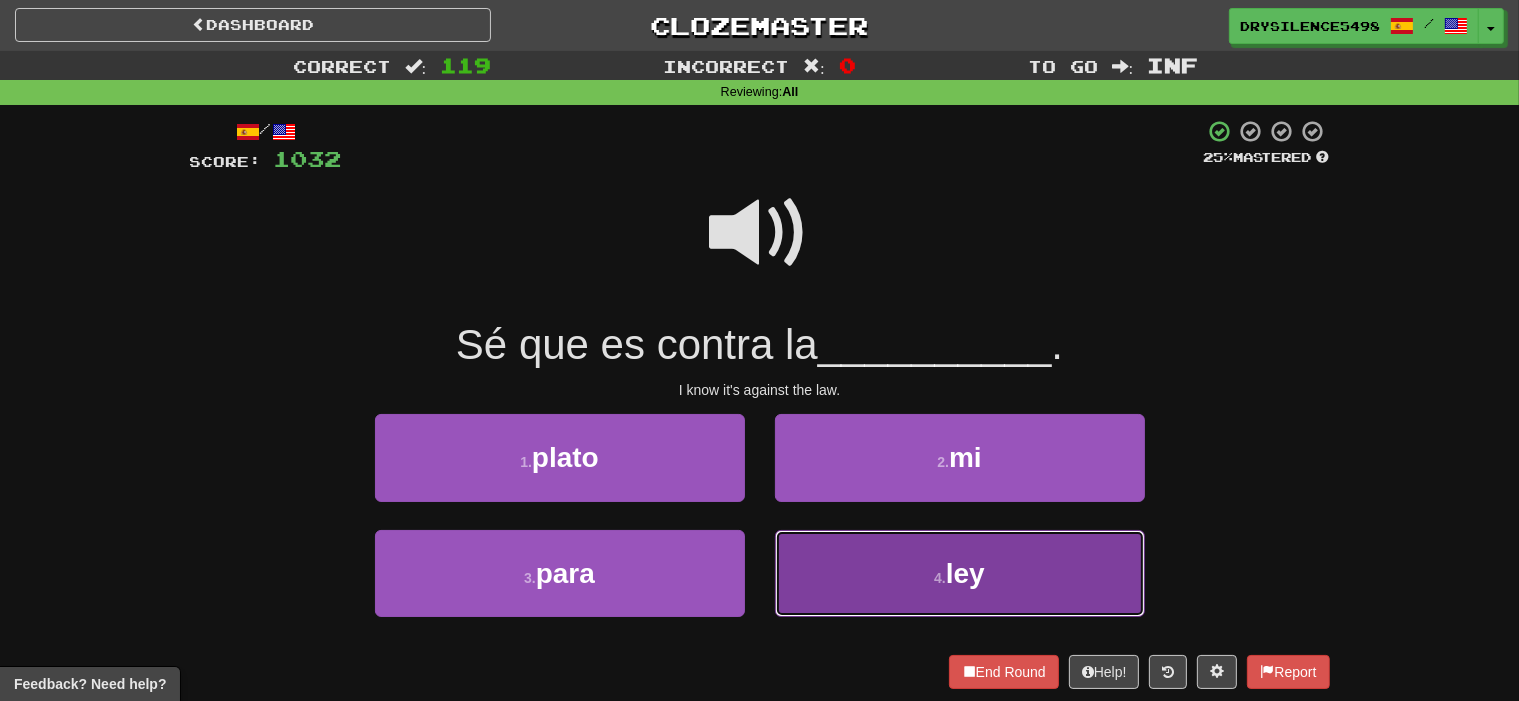 click on "4 .  ley" at bounding box center [960, 573] 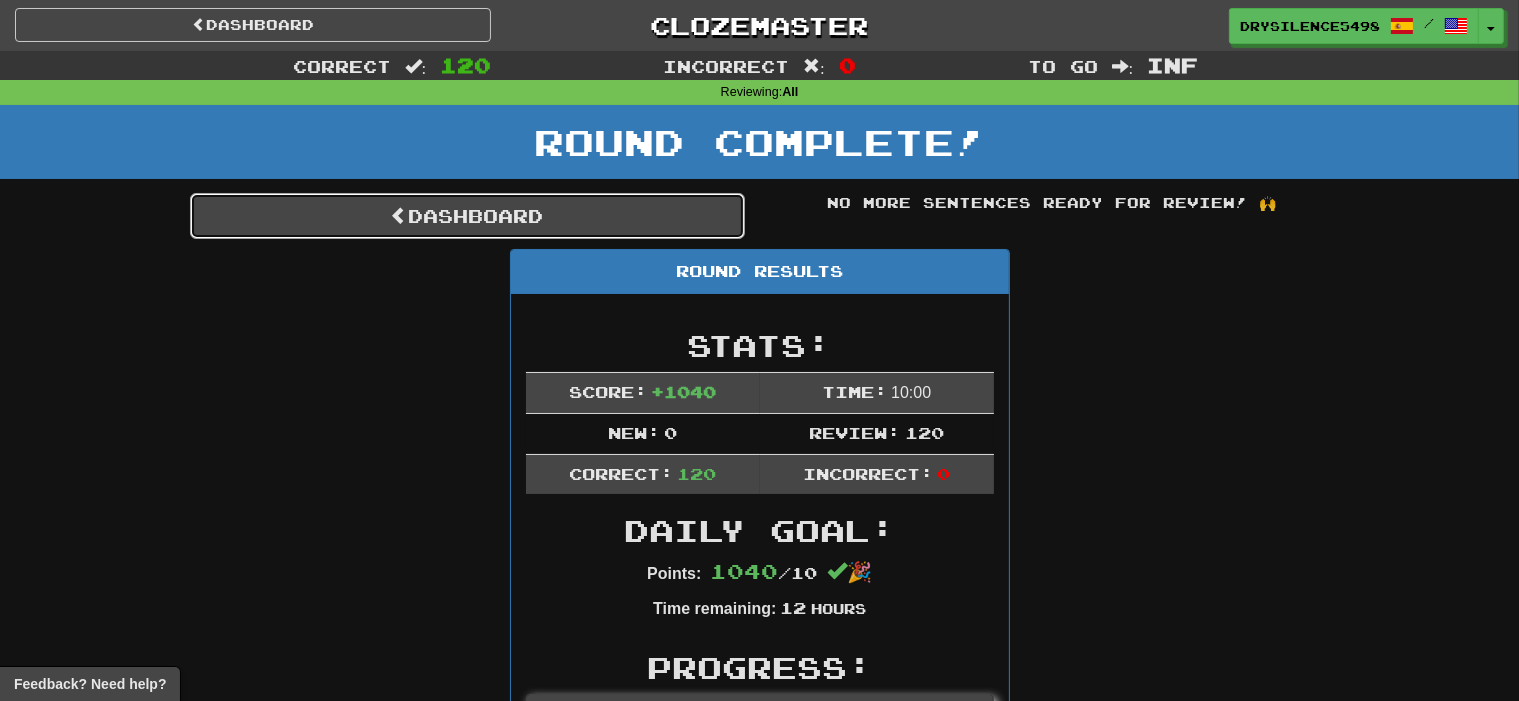 click on "Dashboard" at bounding box center [467, 216] 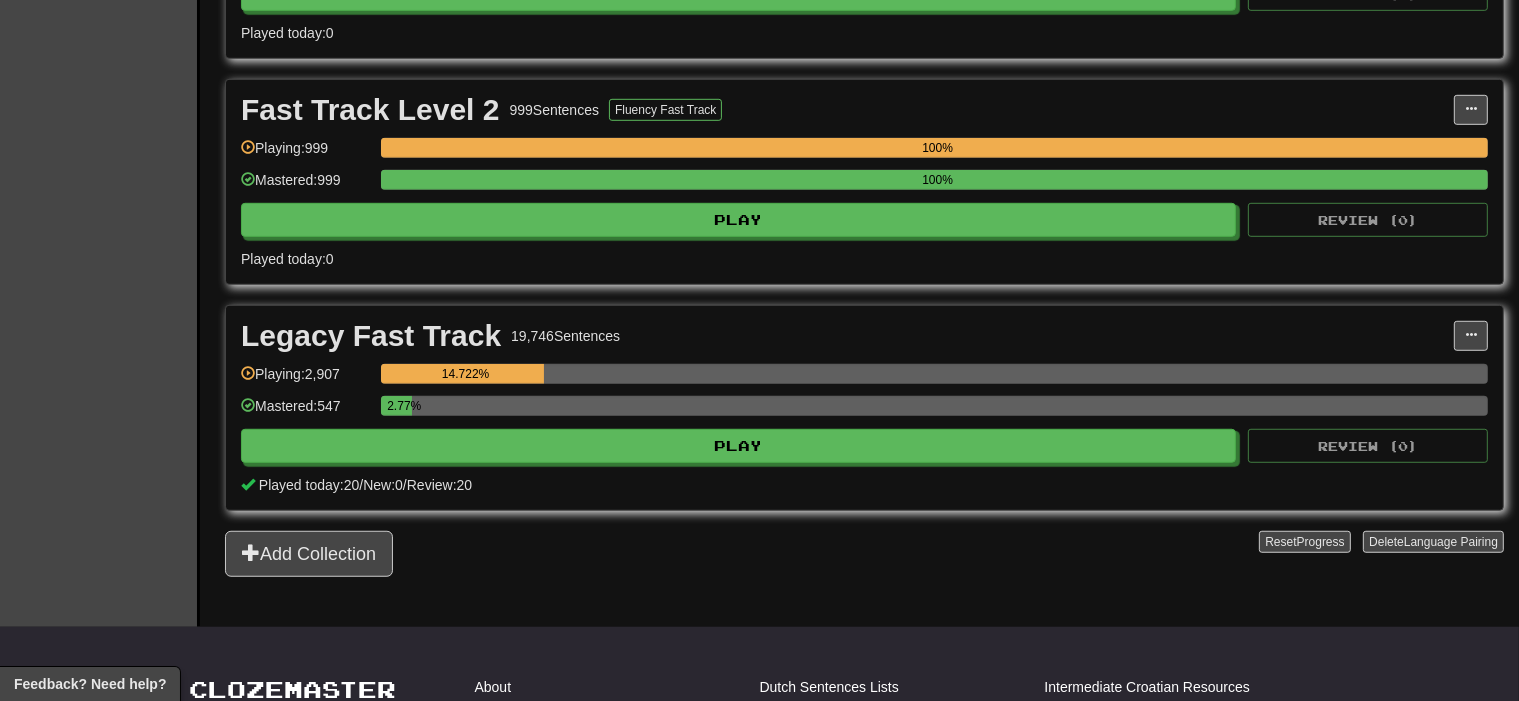 scroll, scrollTop: 1289, scrollLeft: 0, axis: vertical 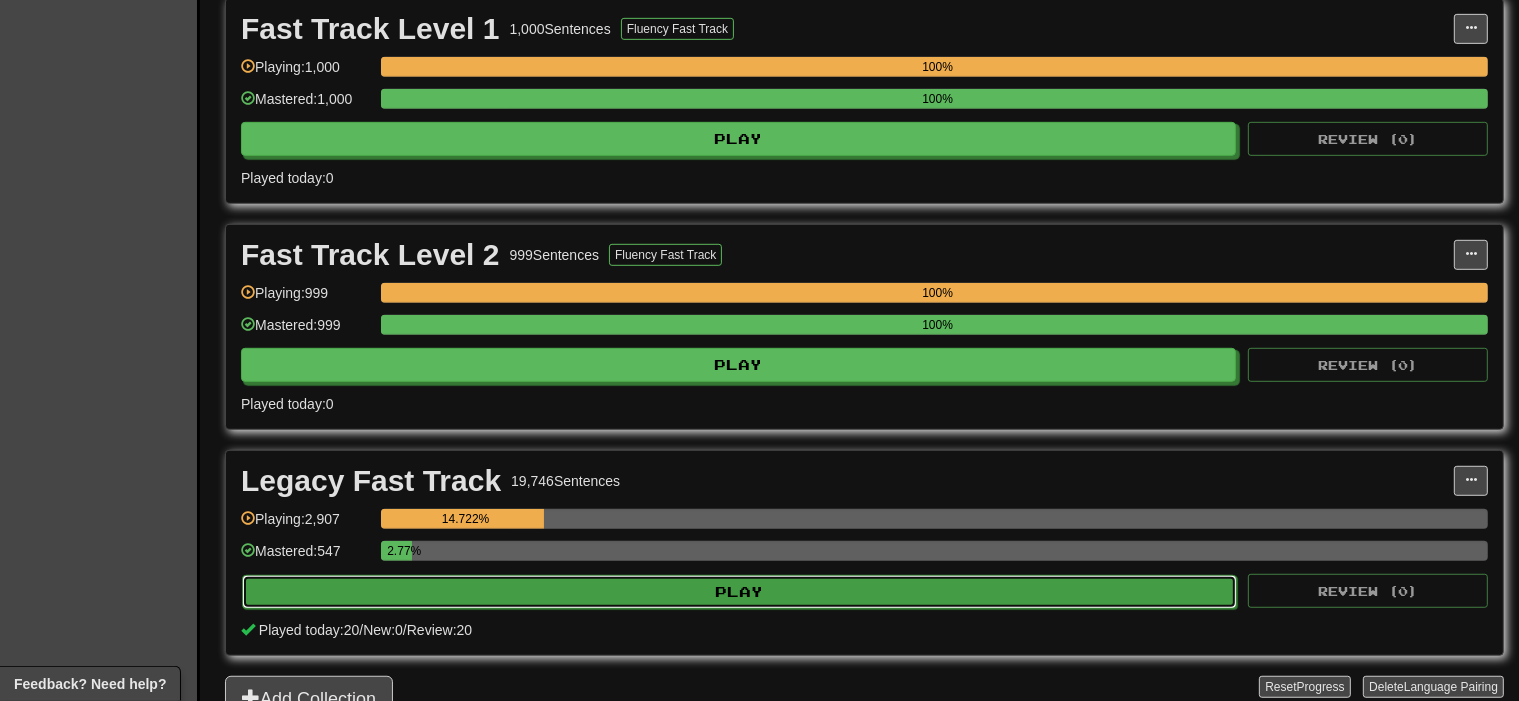 click on "Play" at bounding box center (739, 592) 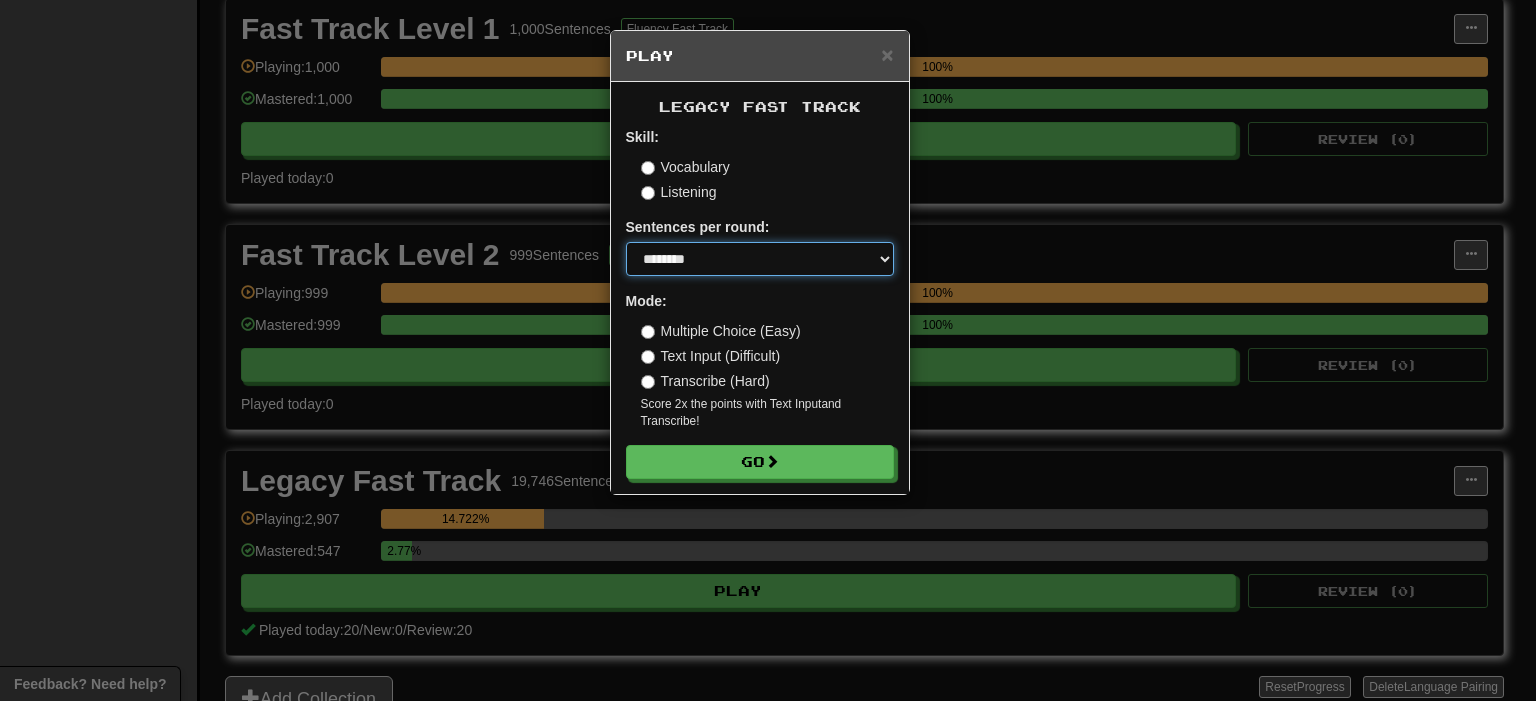 click on "* ** ** ** ** ** *** ********" at bounding box center (760, 259) 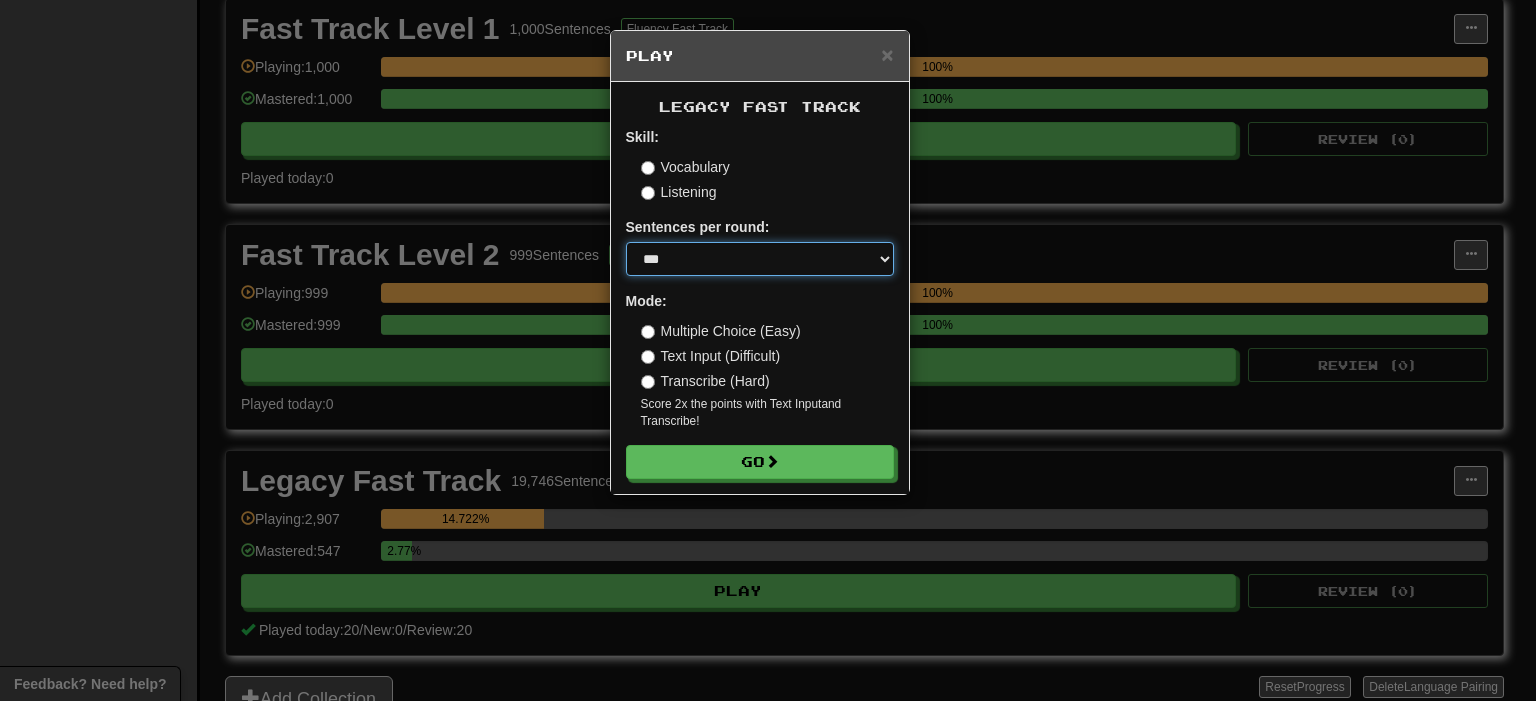 click on "***" at bounding box center [0, 0] 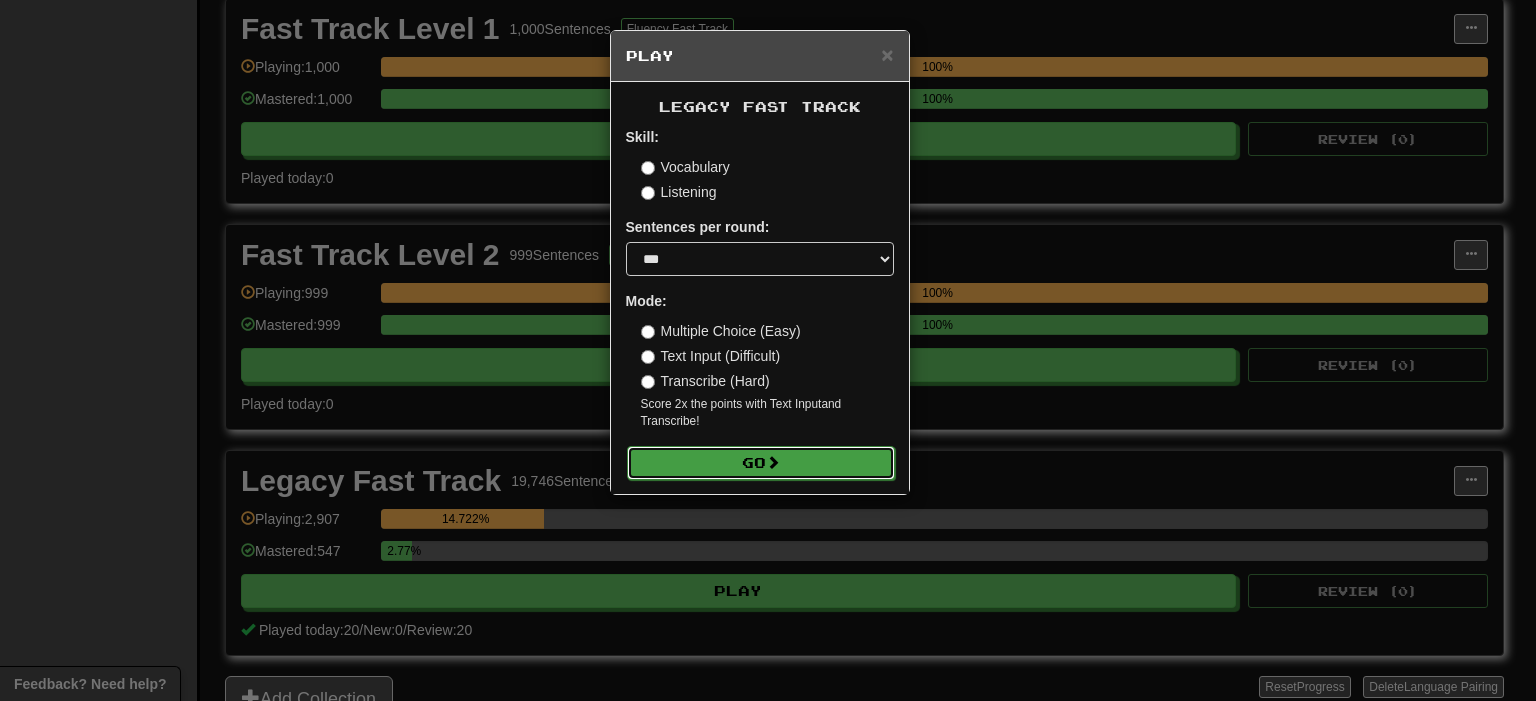 click on "Go" at bounding box center [761, 463] 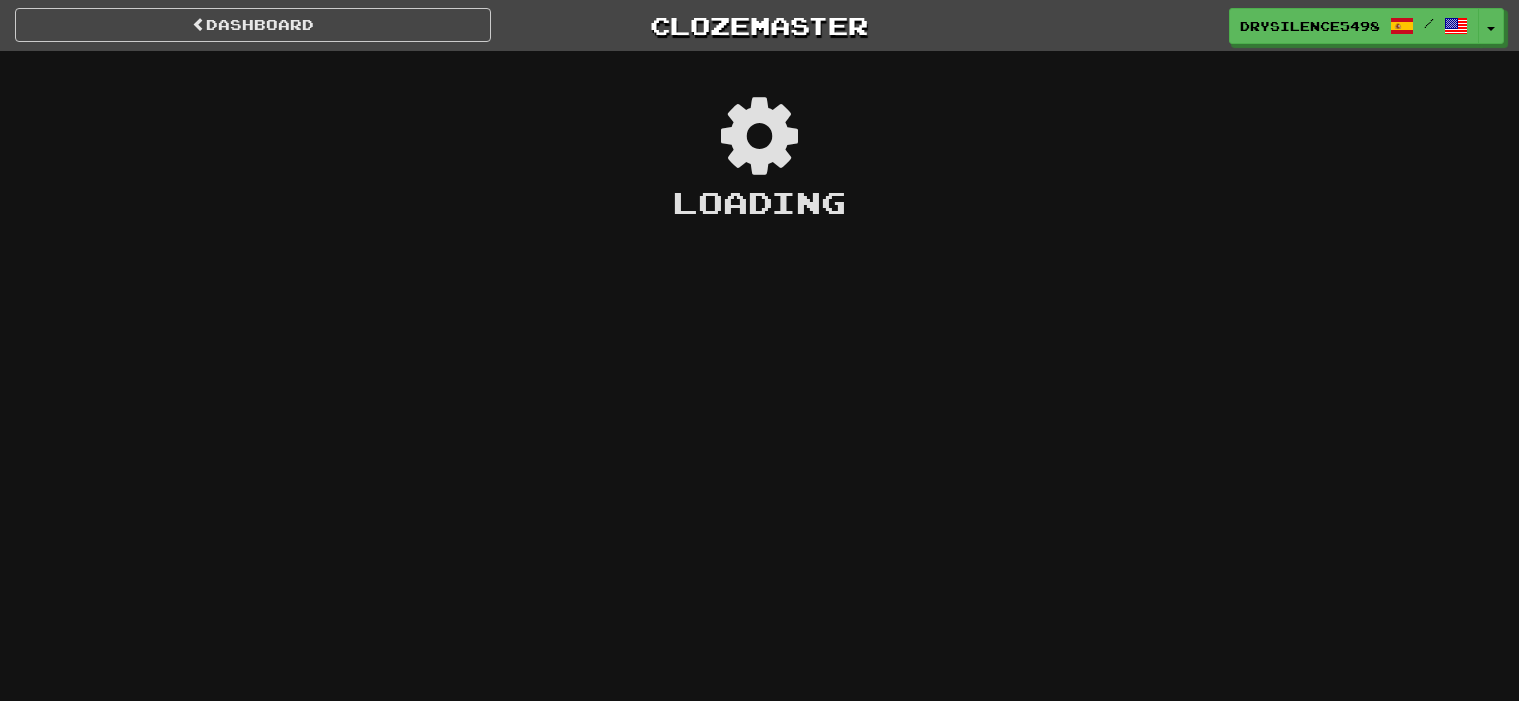 scroll, scrollTop: 0, scrollLeft: 0, axis: both 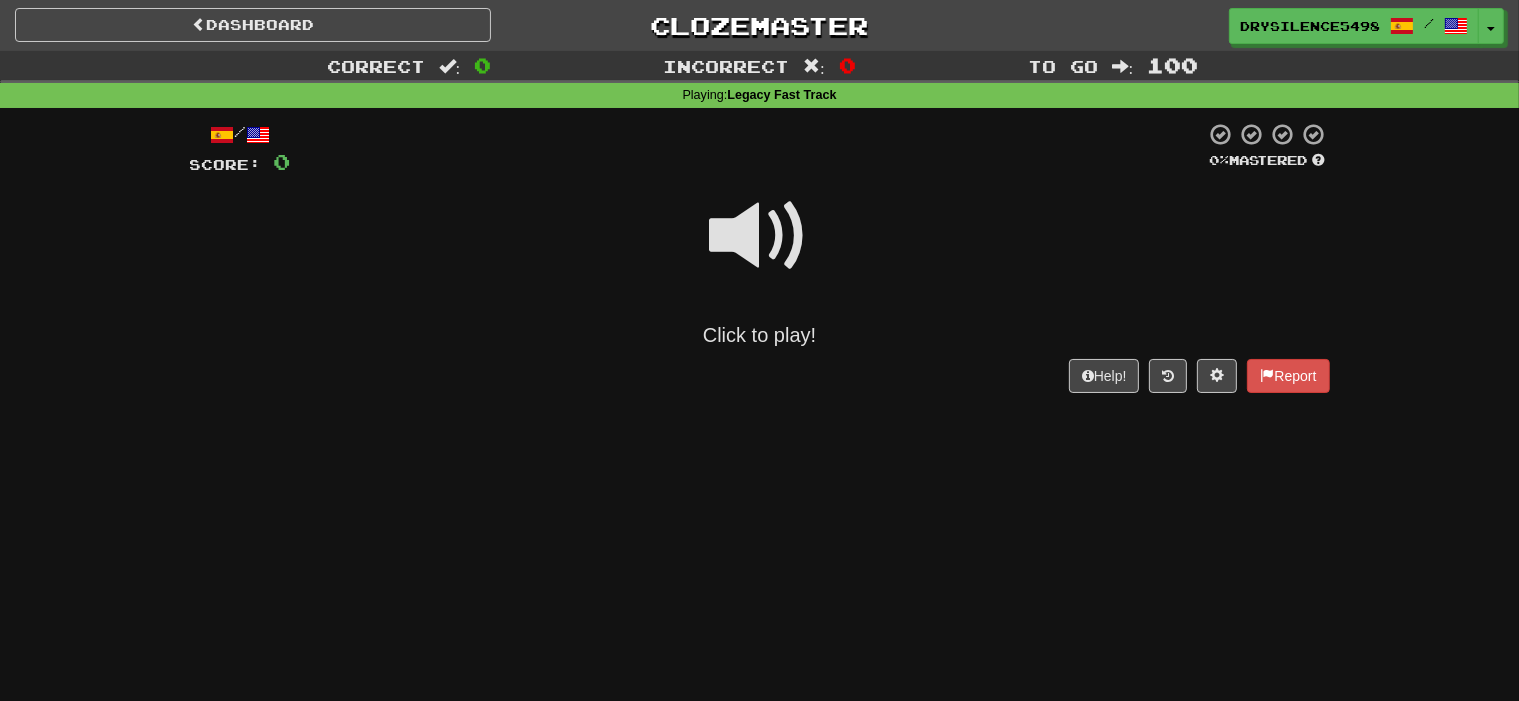 click at bounding box center [760, 236] 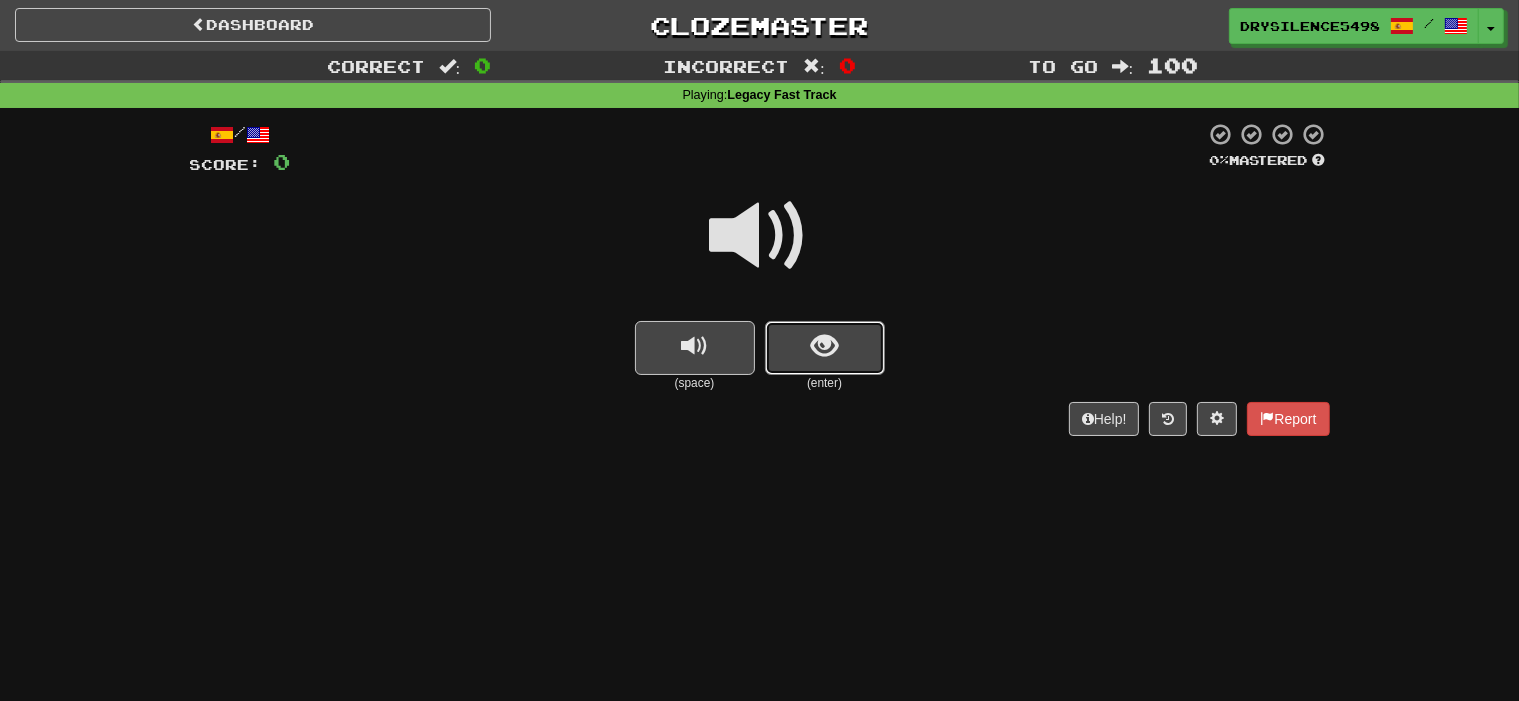 click at bounding box center (825, 348) 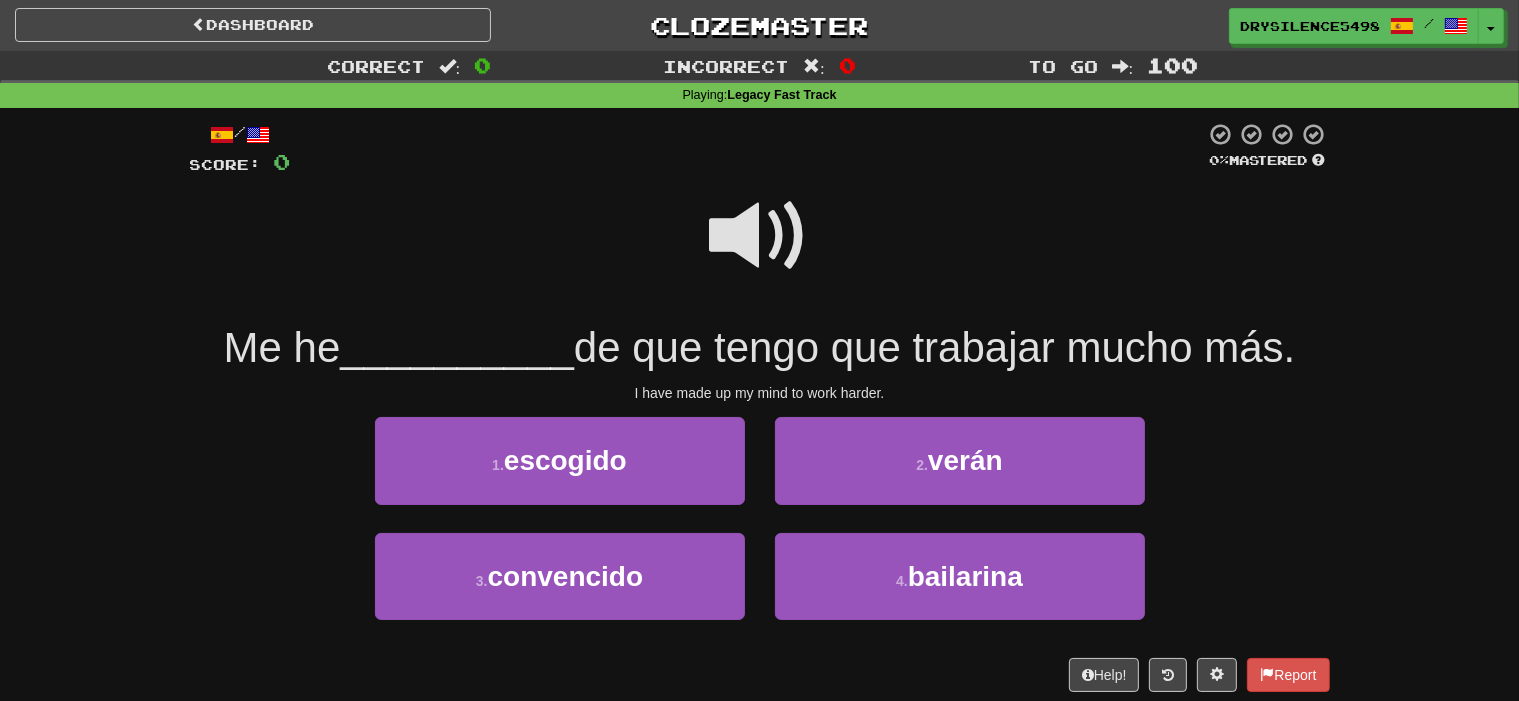 click at bounding box center [760, 249] 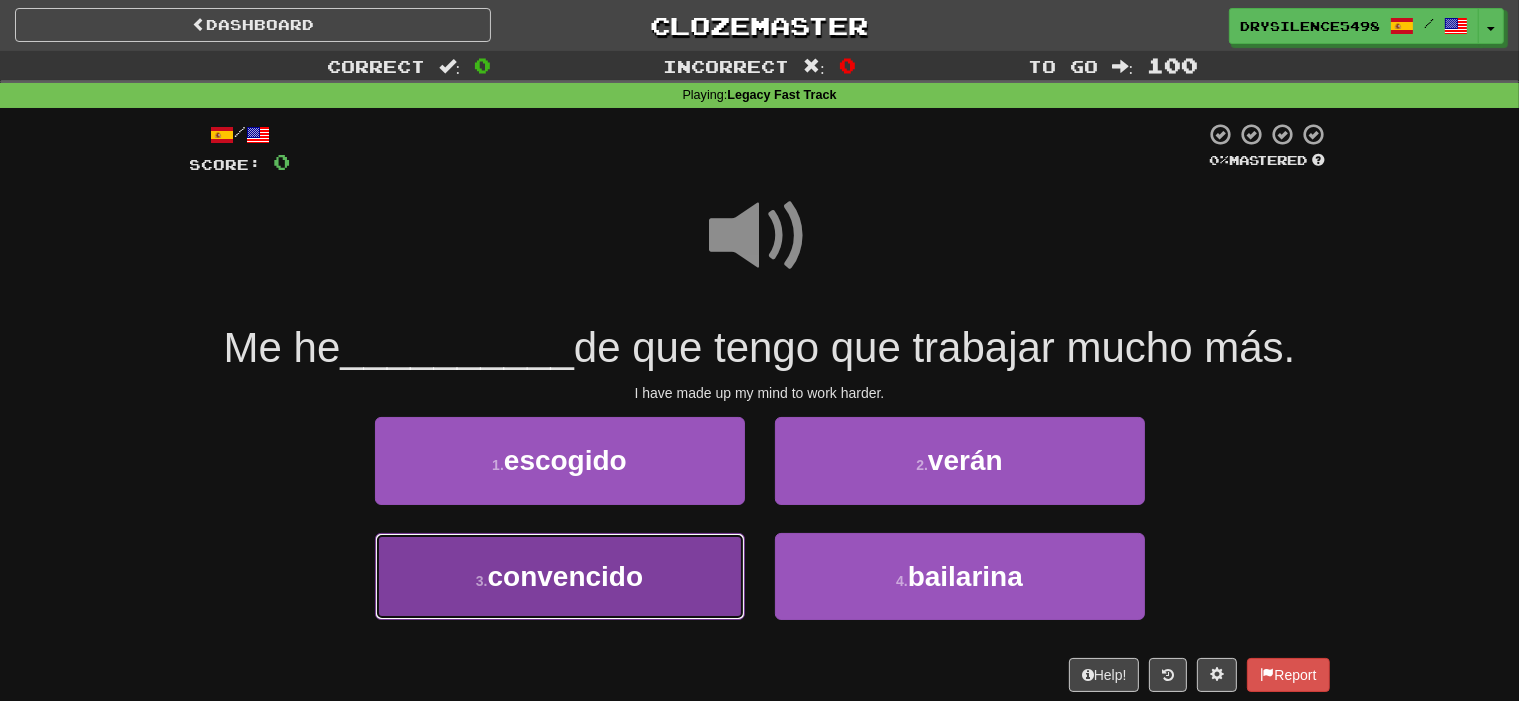 click on "convencido" at bounding box center [566, 576] 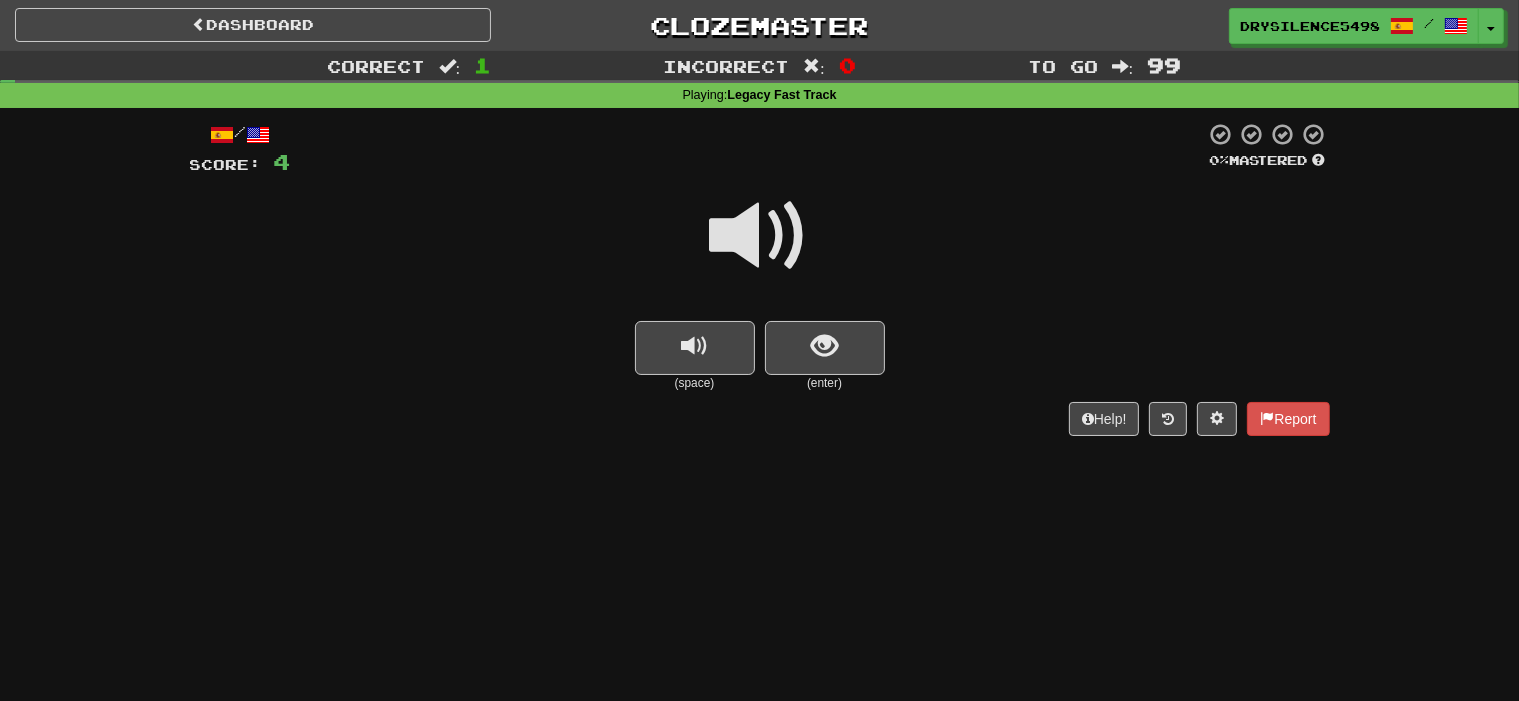 click on "(enter)" at bounding box center [825, 383] 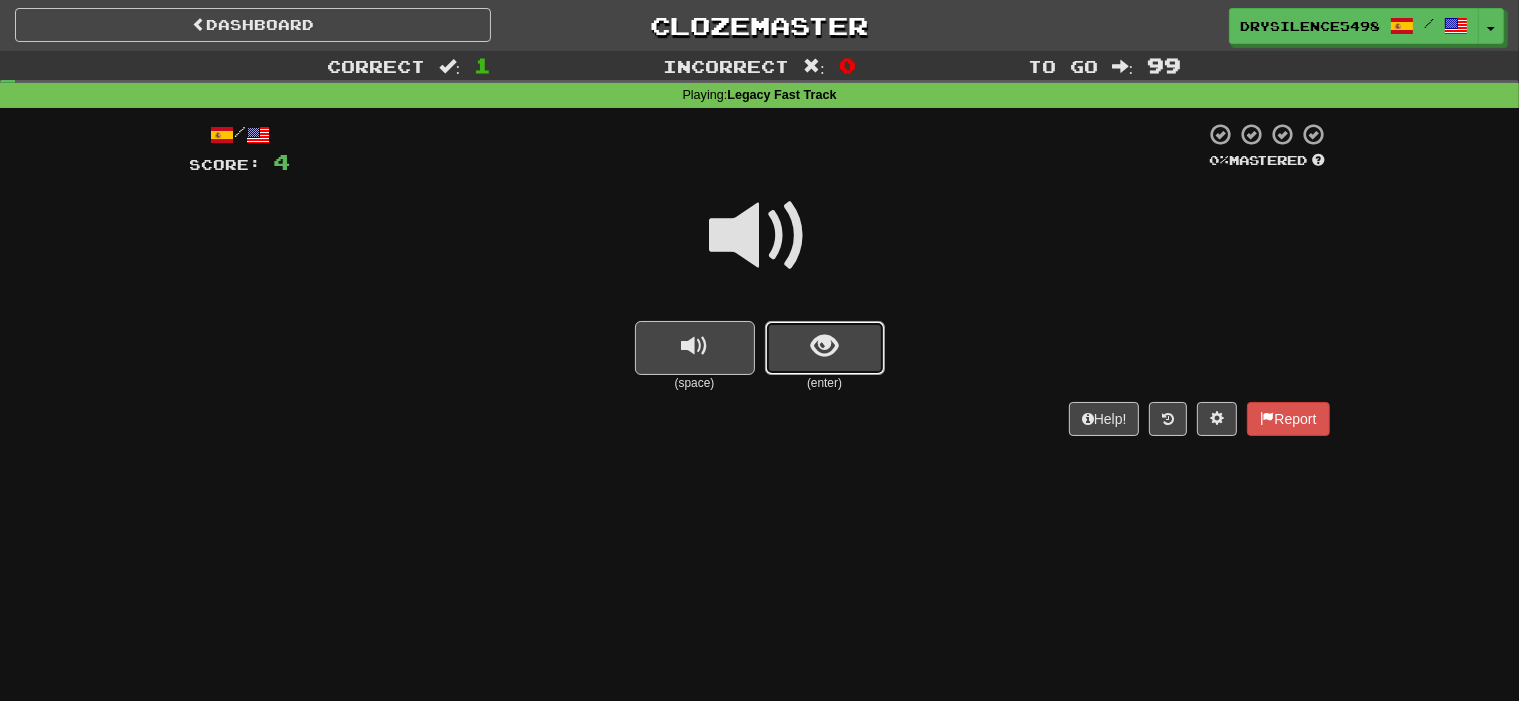 click at bounding box center (825, 348) 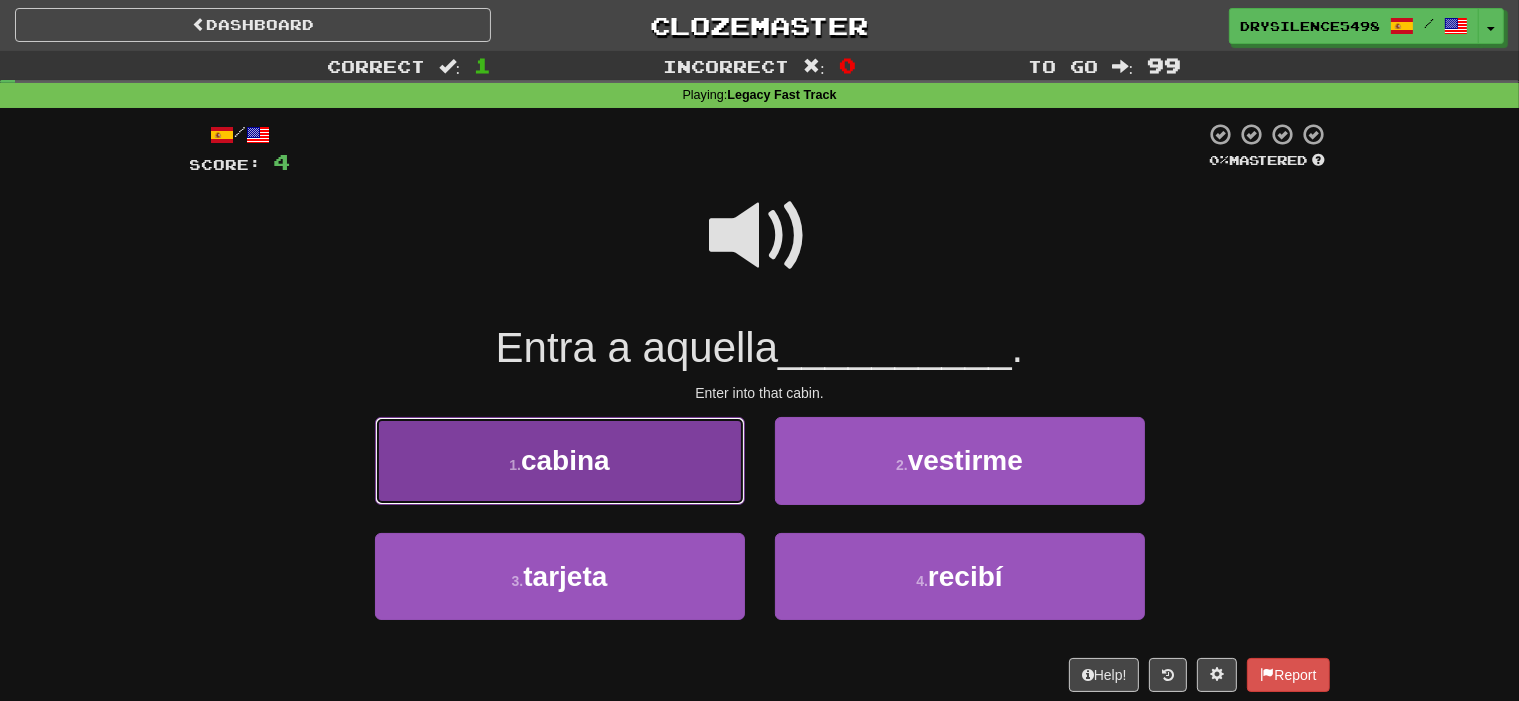 click on "1 .  cabina" at bounding box center [560, 460] 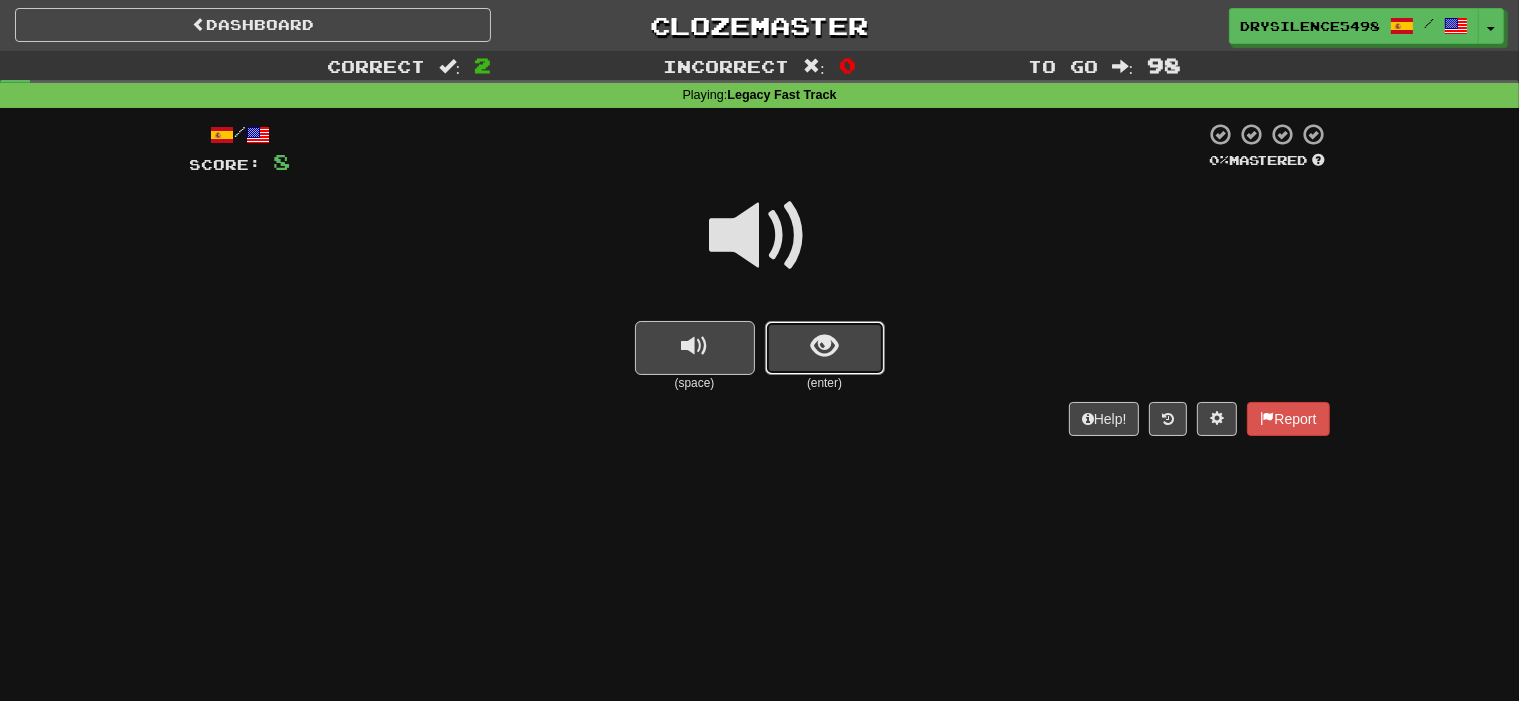 click at bounding box center (824, 346) 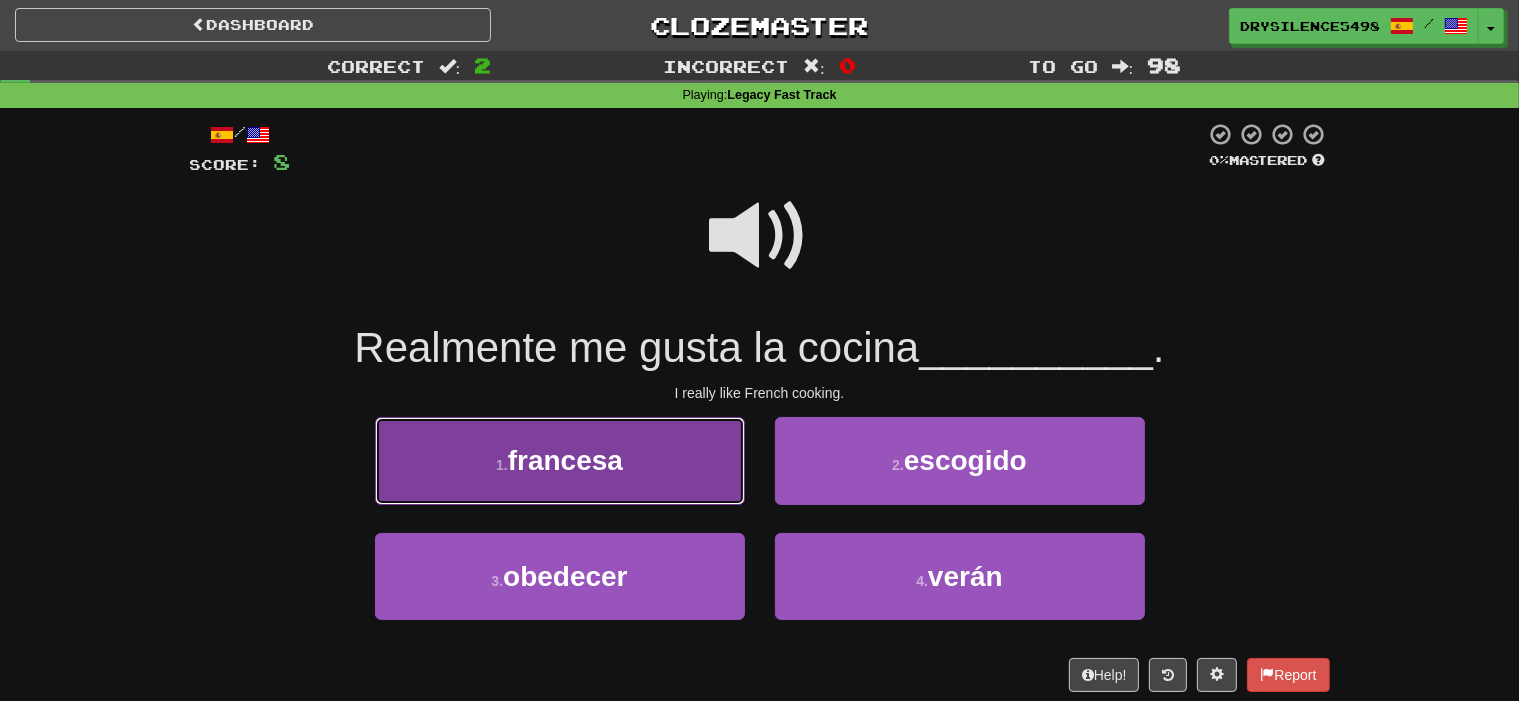 click on "1 .  francesa" at bounding box center (560, 460) 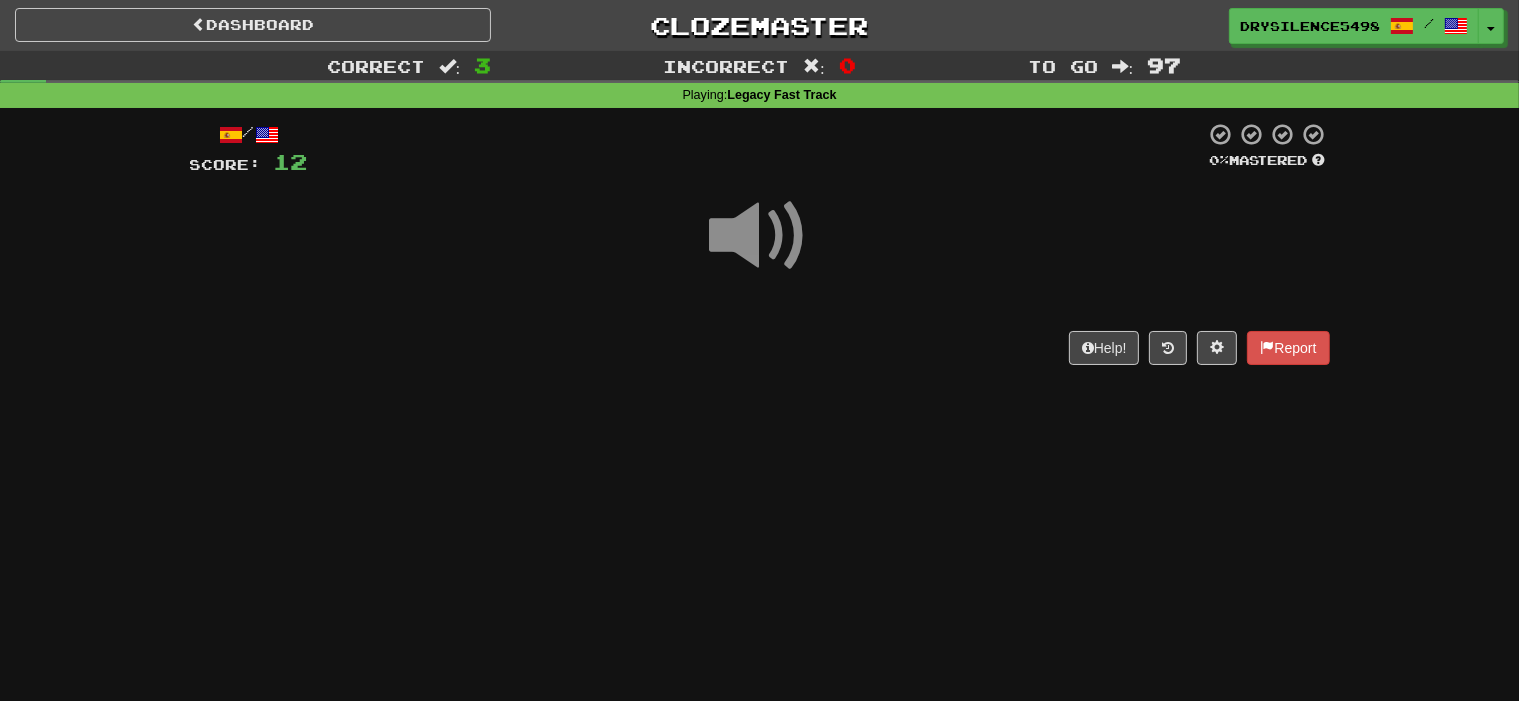 click on "/  Score:   12 0 %  Mastered  Help!  Report" at bounding box center (760, 243) 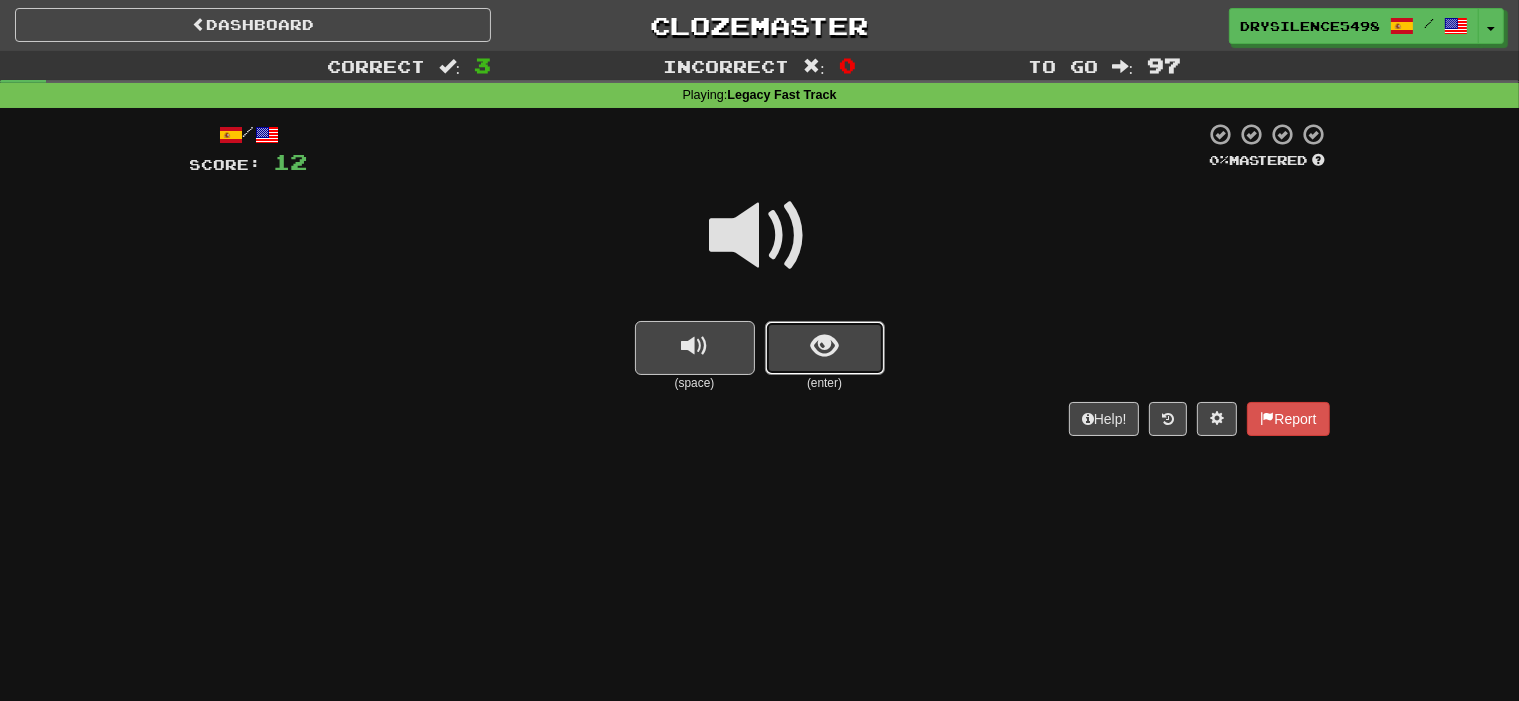 click at bounding box center [824, 346] 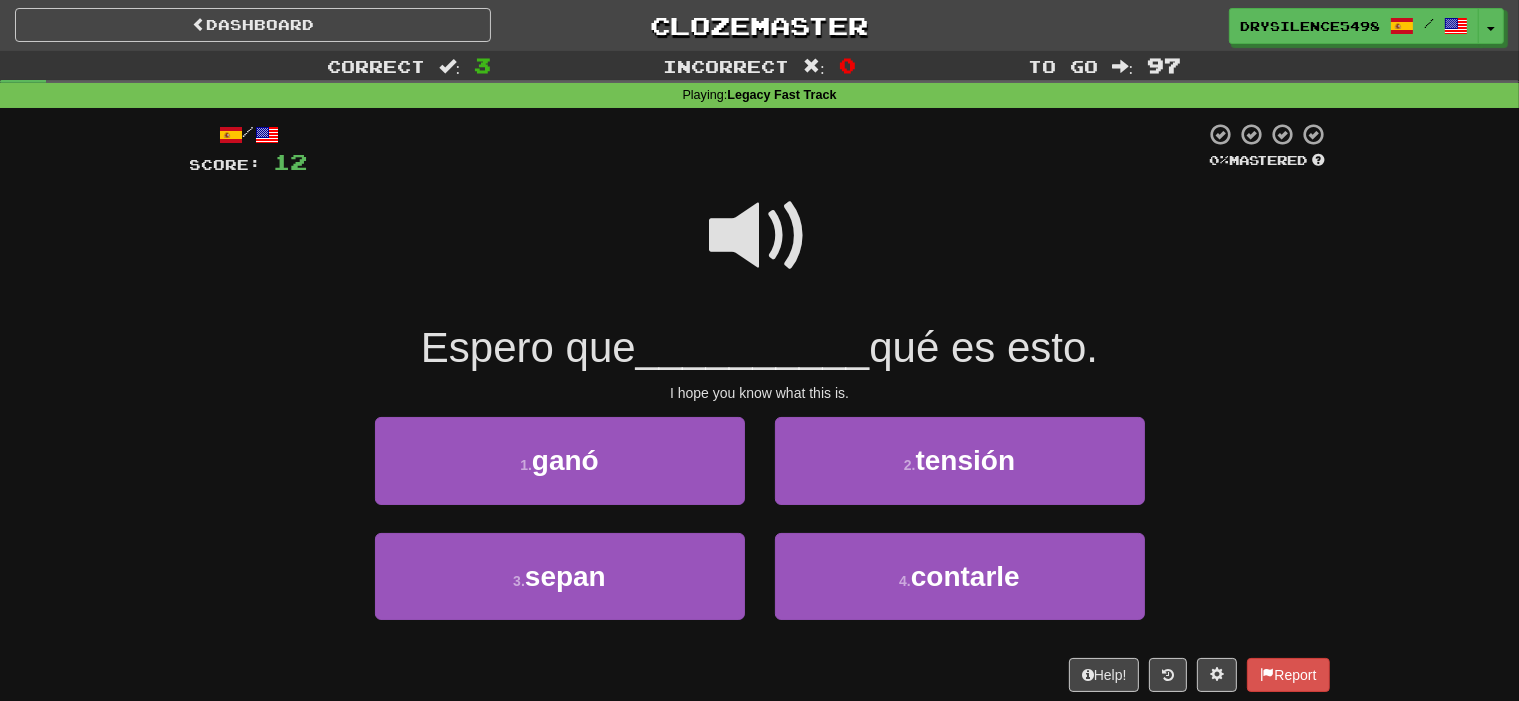 click at bounding box center (760, 236) 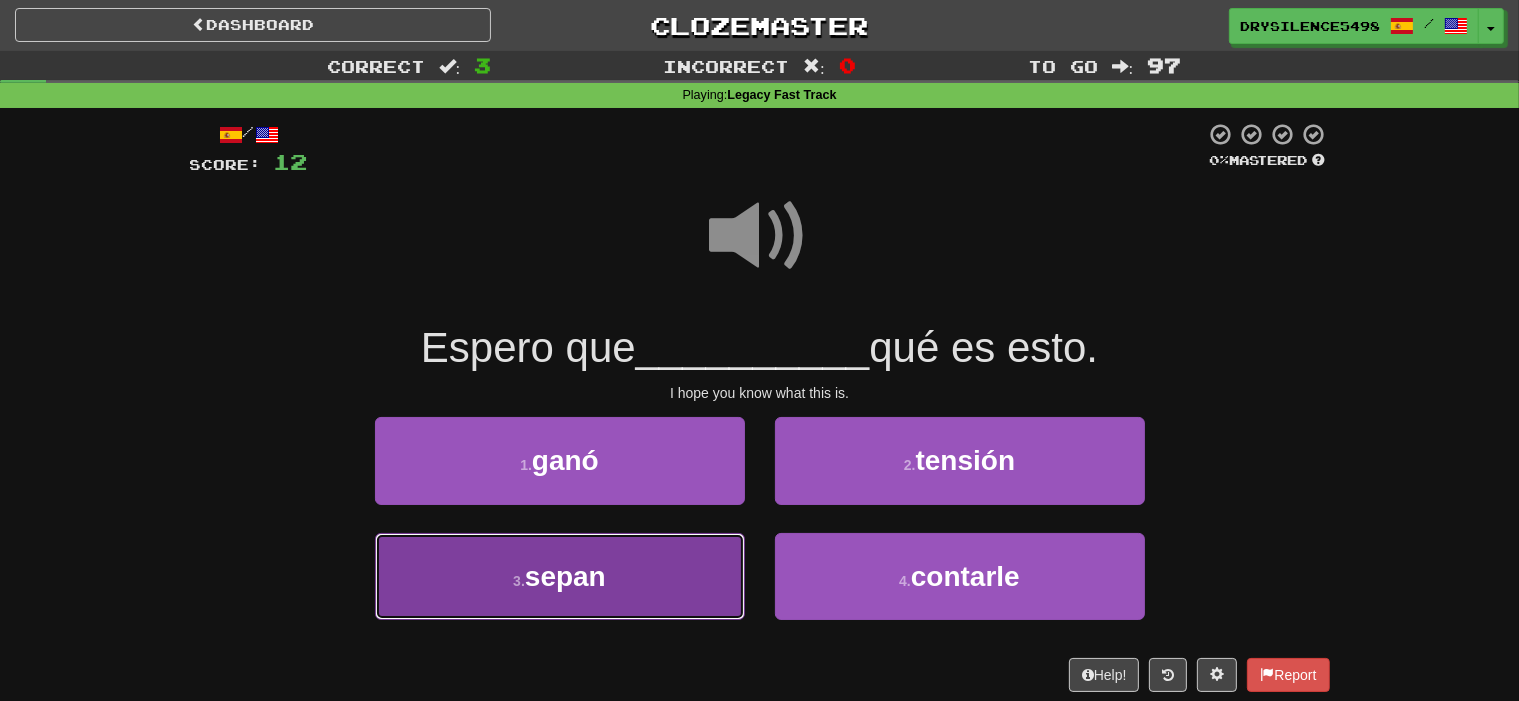 click on "3 .  sepan" at bounding box center (560, 576) 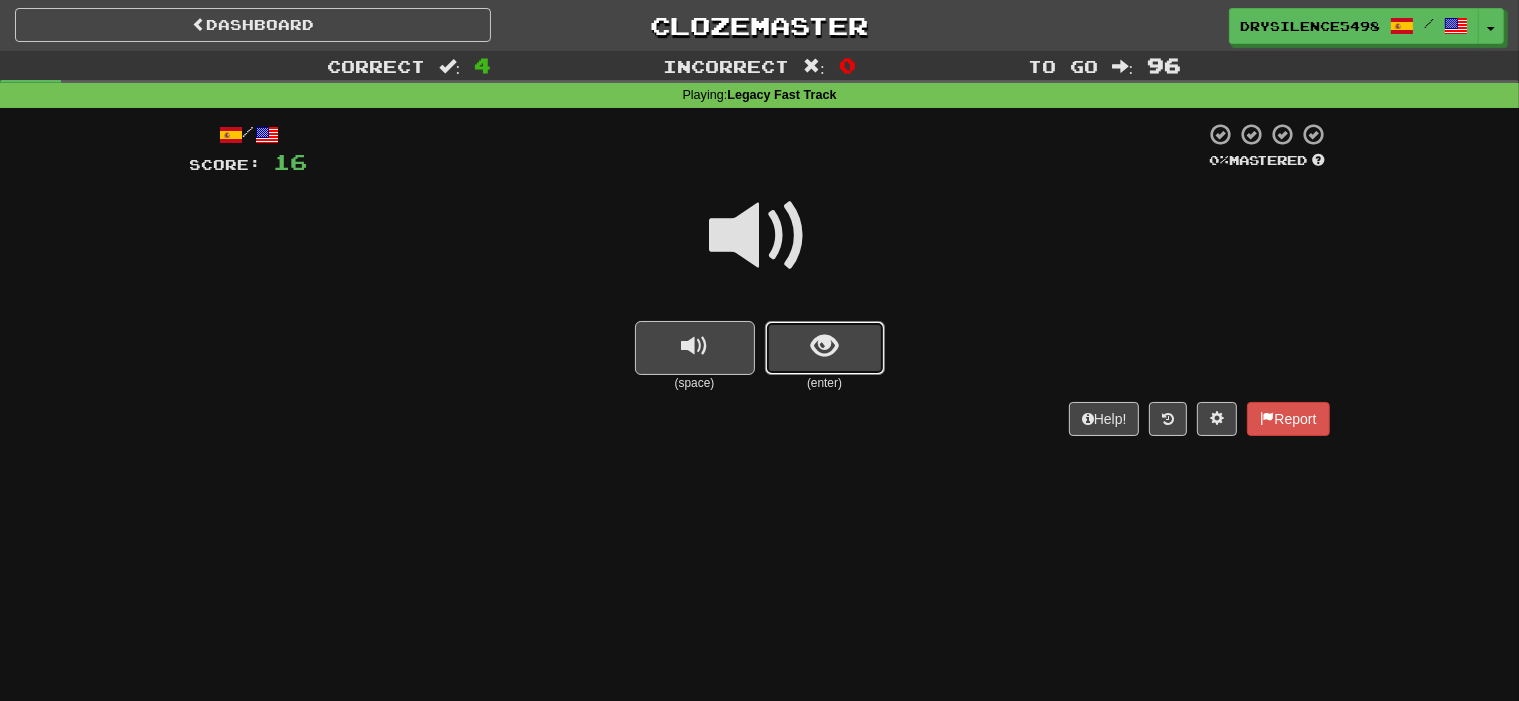click at bounding box center [825, 348] 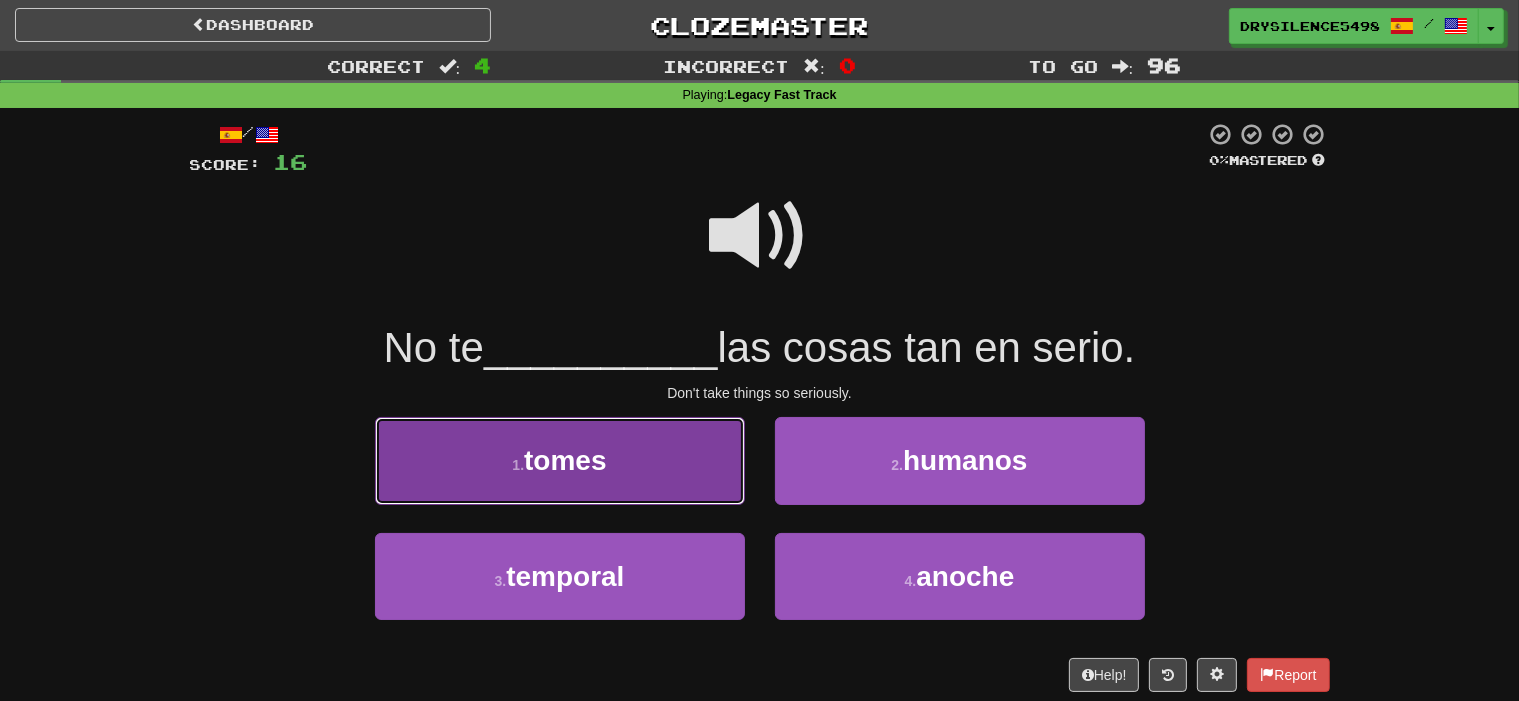 click on "1 .  tomes" at bounding box center (560, 460) 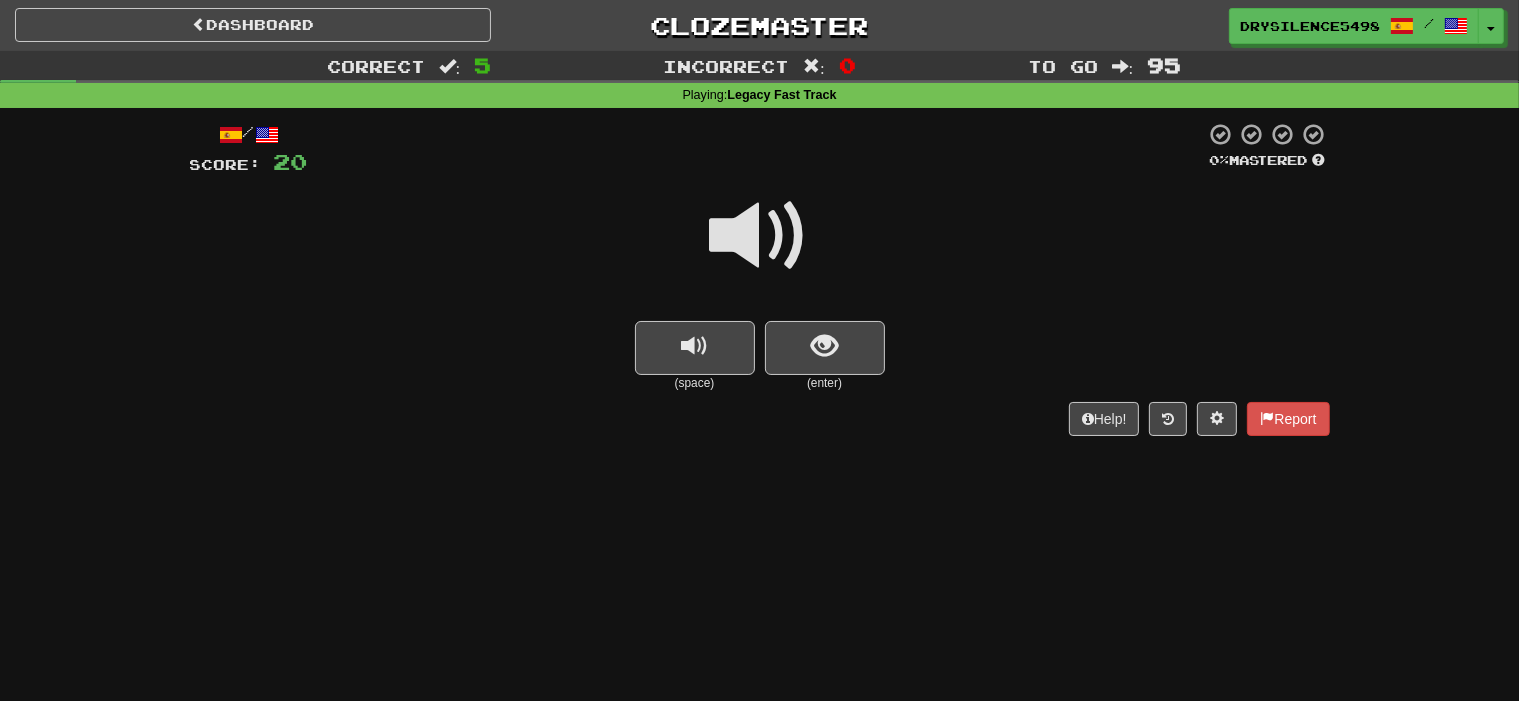 click at bounding box center [824, 346] 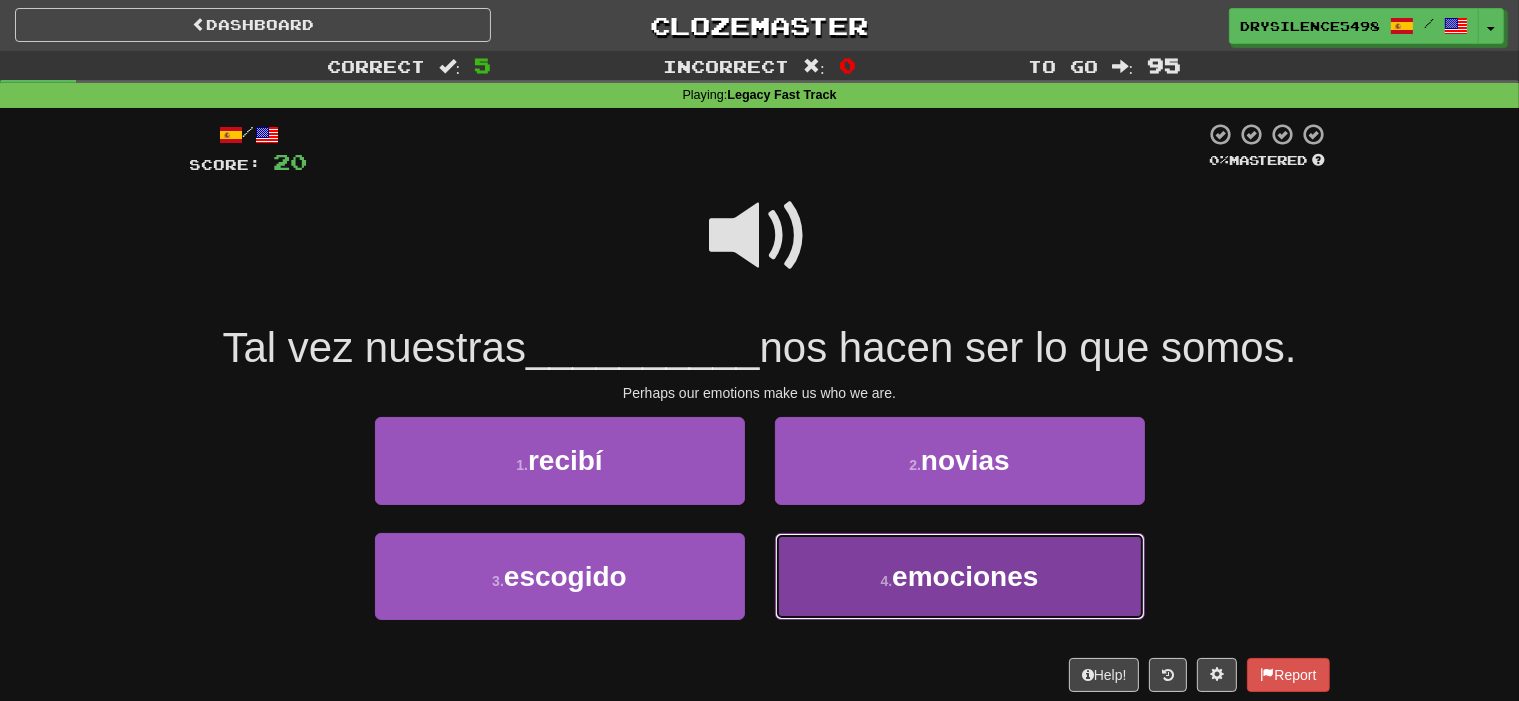 click on "4 .  emociones" at bounding box center [960, 576] 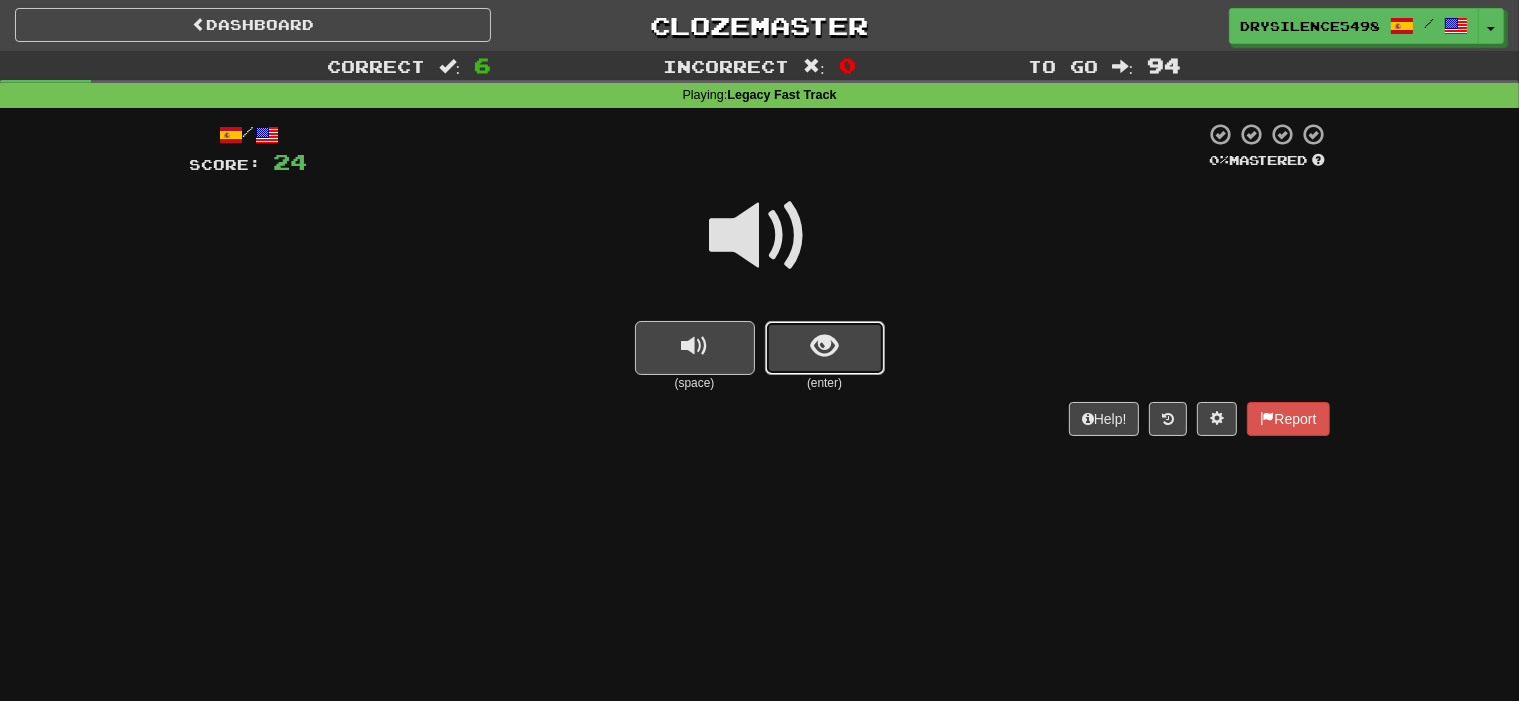 click at bounding box center (825, 348) 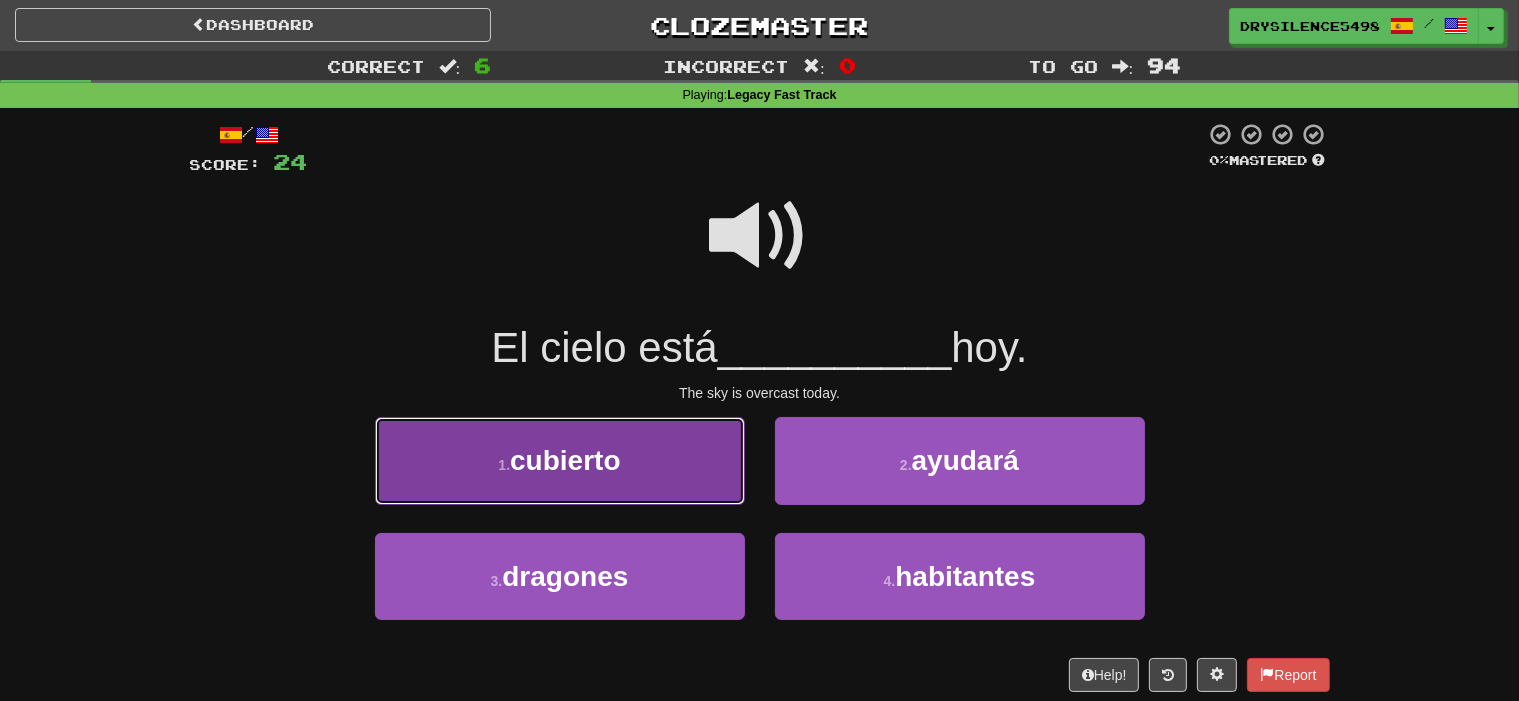 click on "1 .  cubierto" at bounding box center [560, 460] 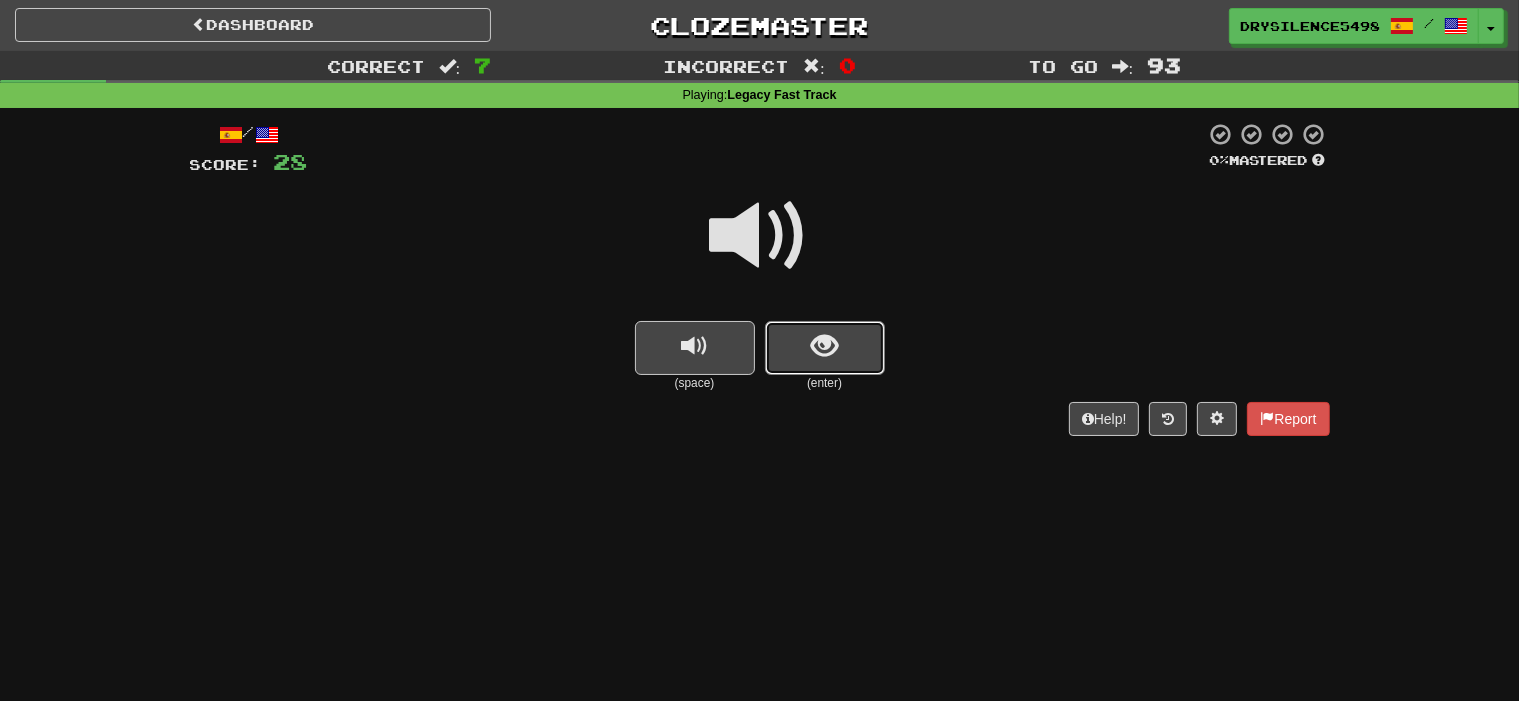 click at bounding box center (825, 348) 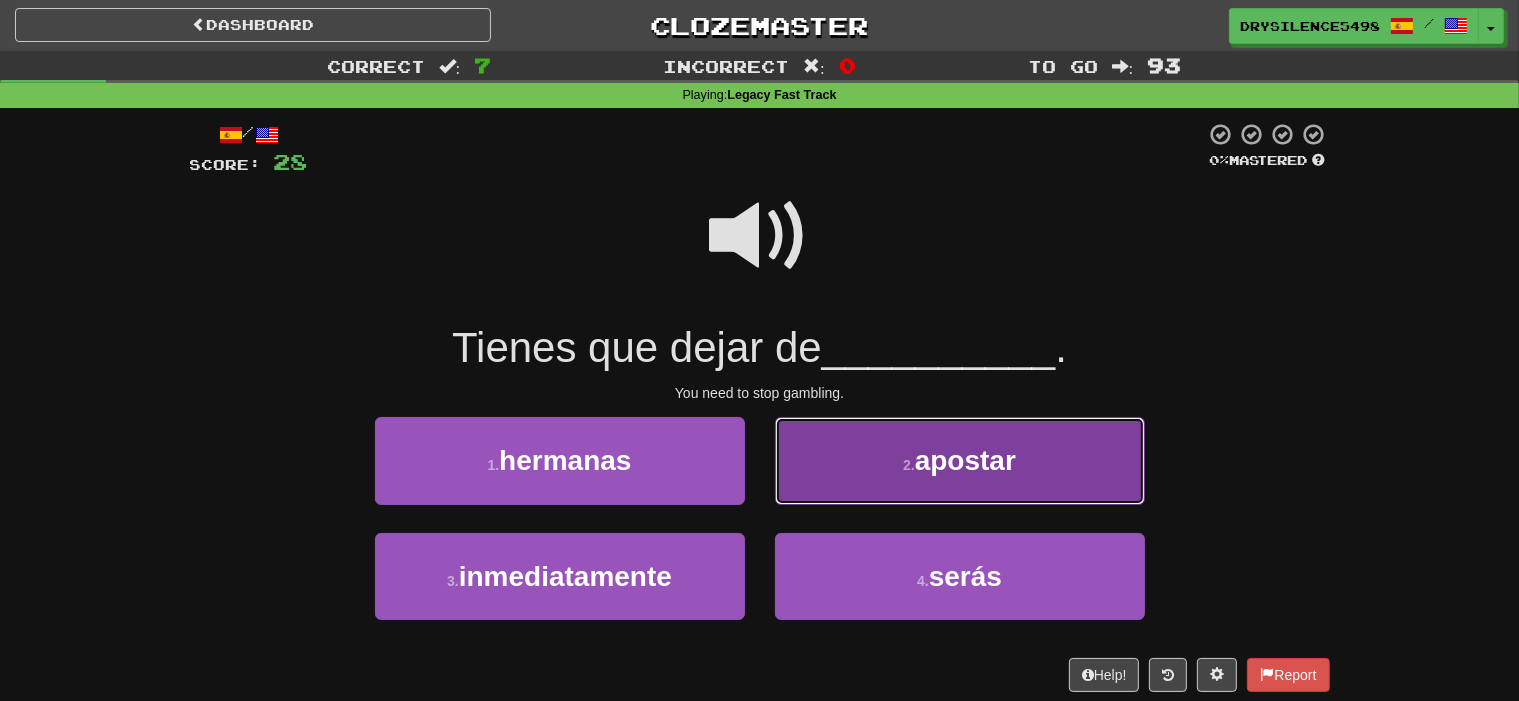 click on "2 .  apostar" at bounding box center (960, 460) 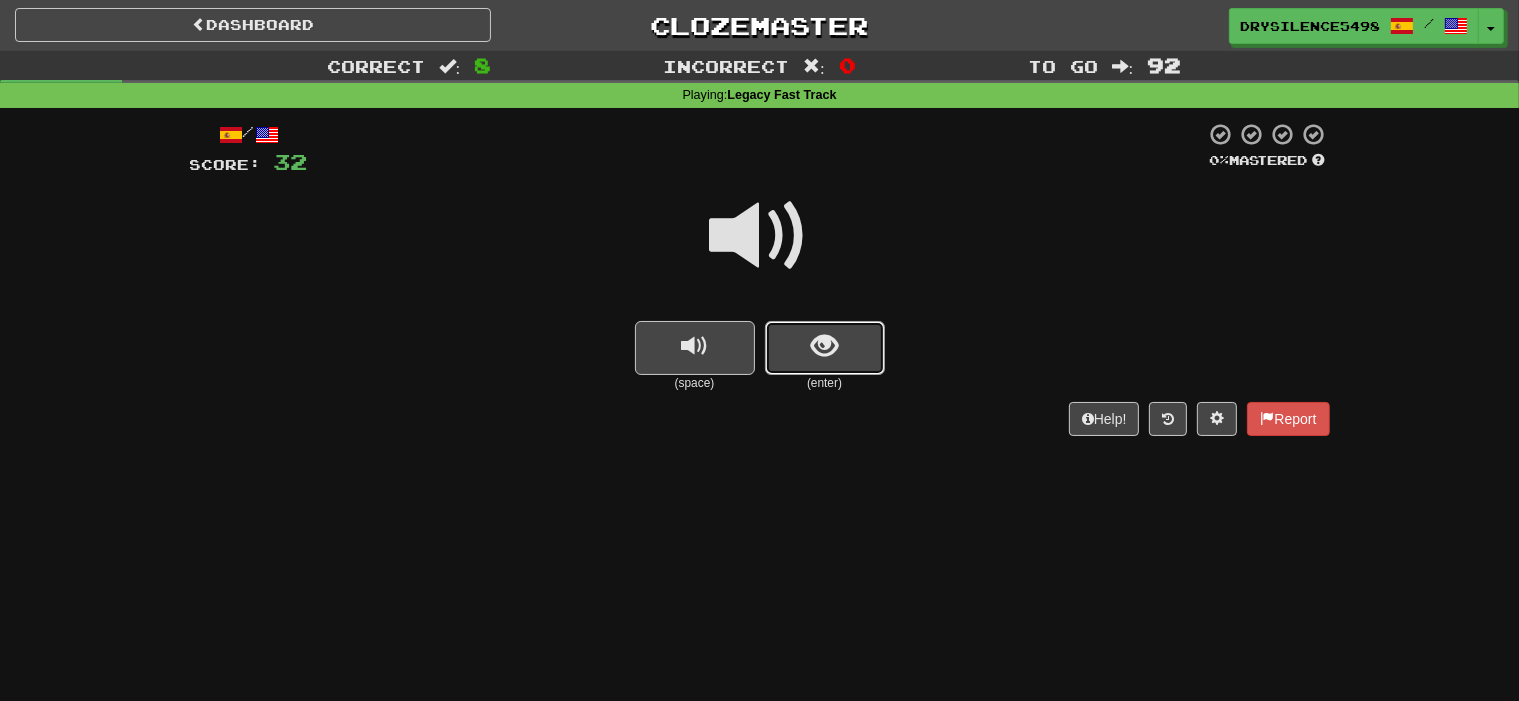click at bounding box center (825, 348) 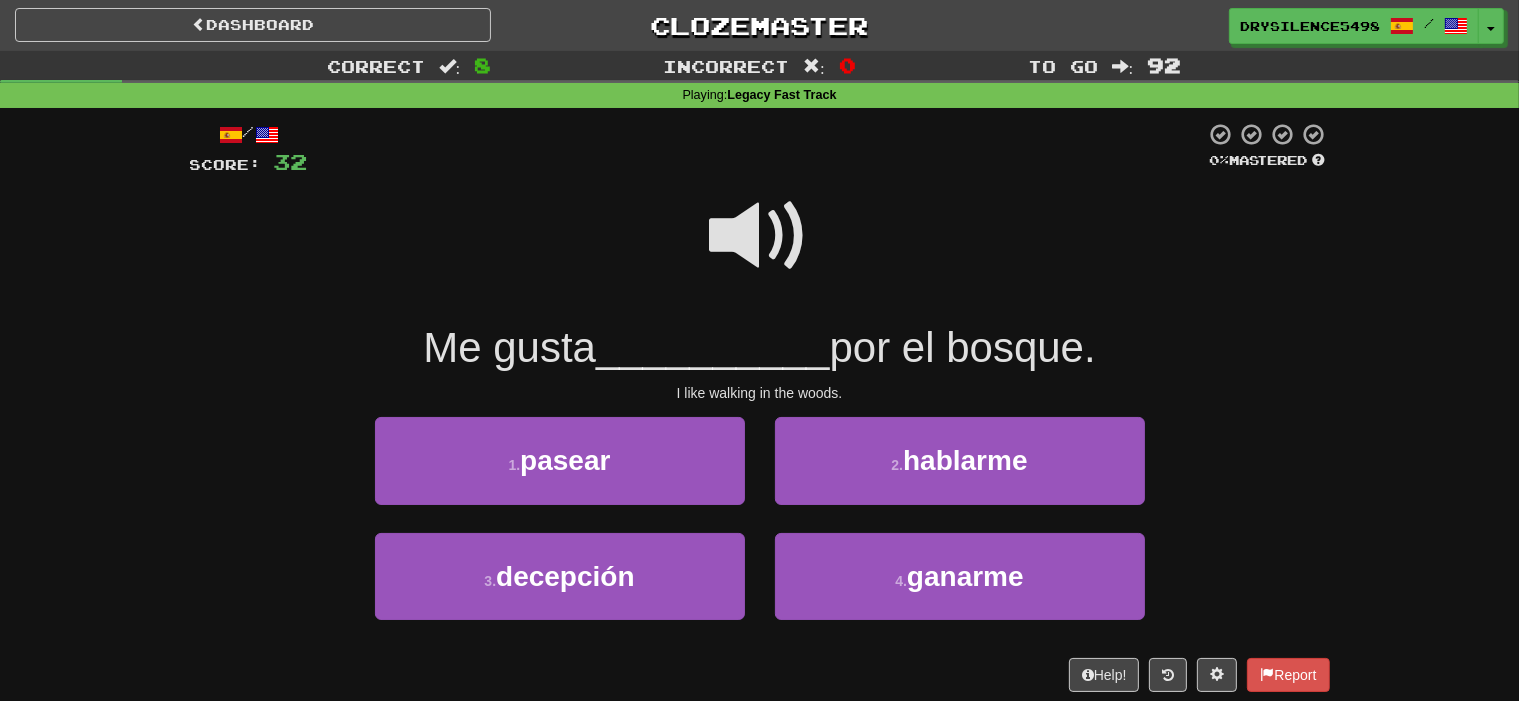 click at bounding box center (760, 236) 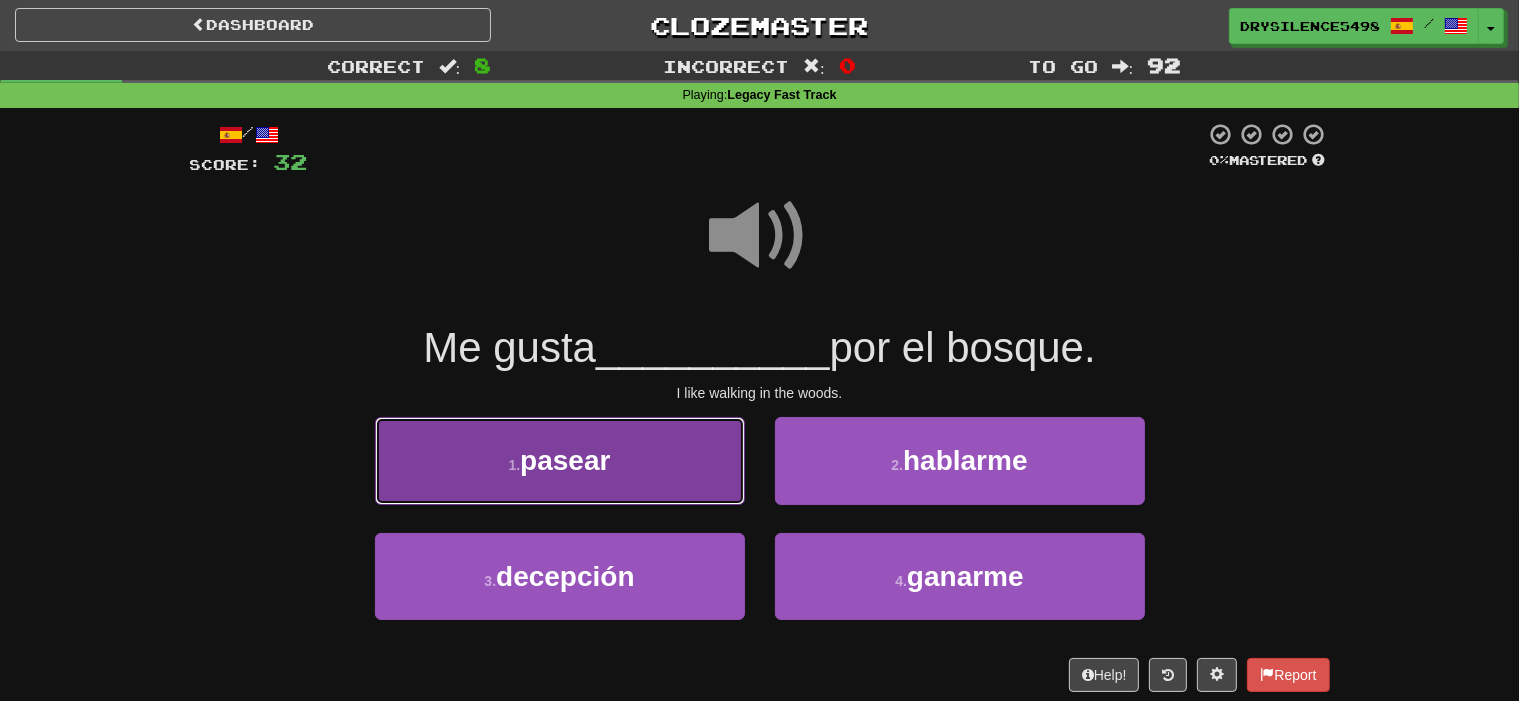 click on "1 .  pasear" at bounding box center (560, 460) 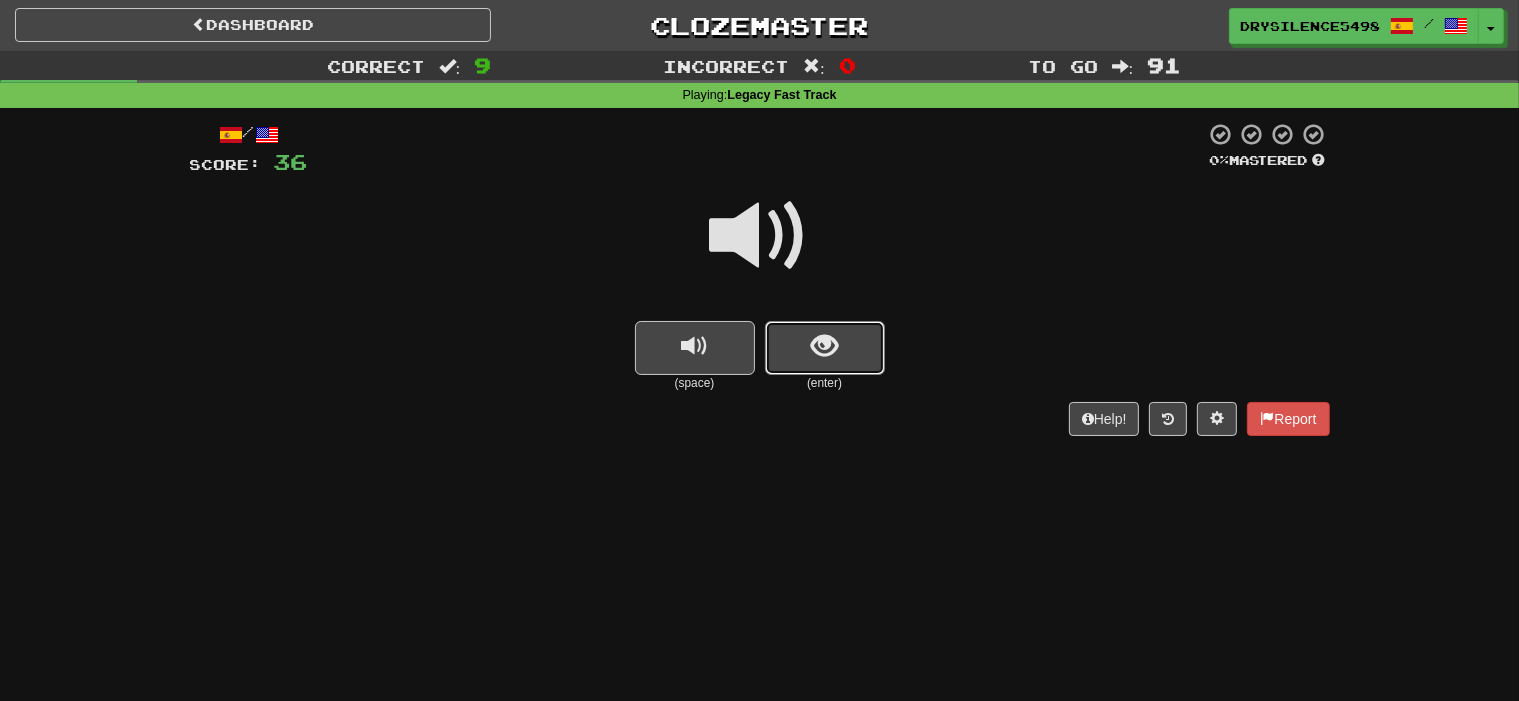 click at bounding box center [825, 348] 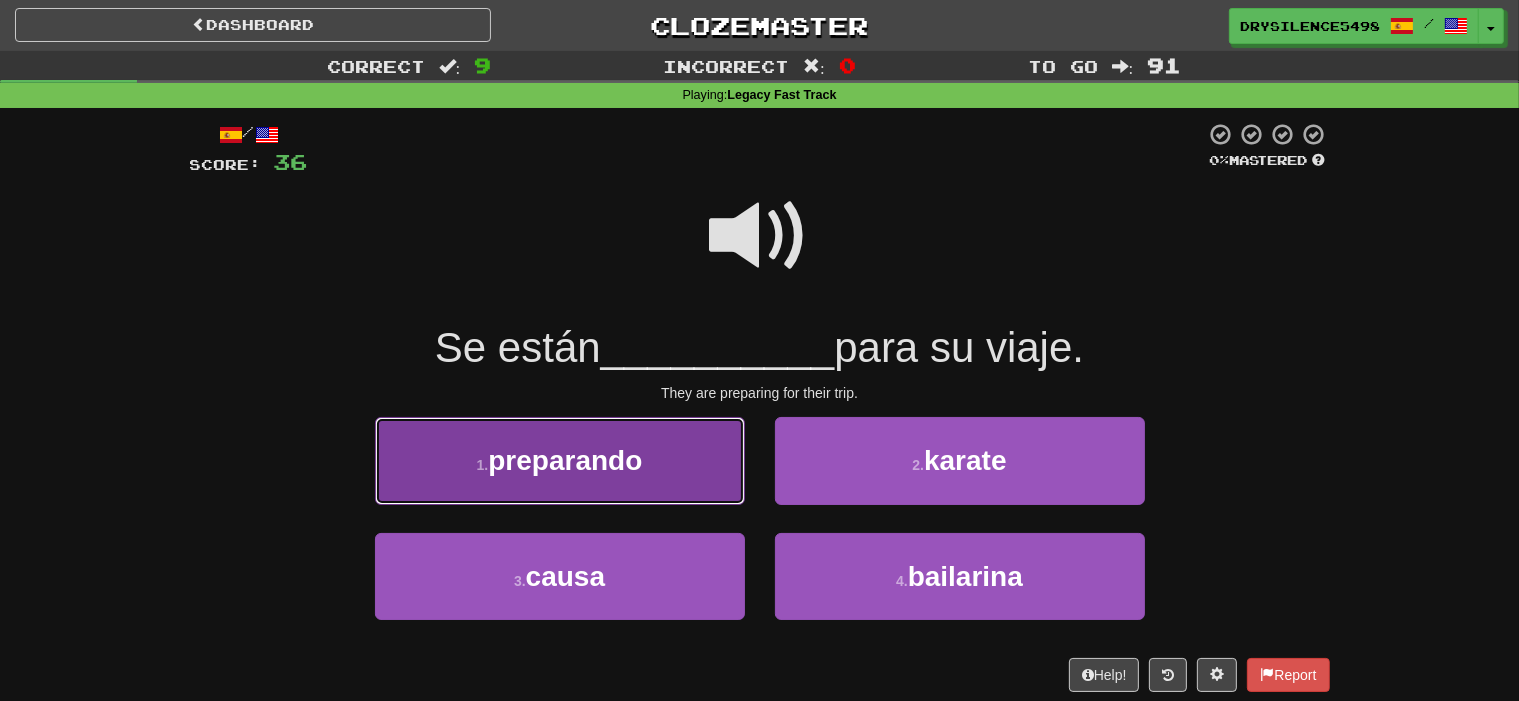 click on "1 .  preparando" at bounding box center [560, 460] 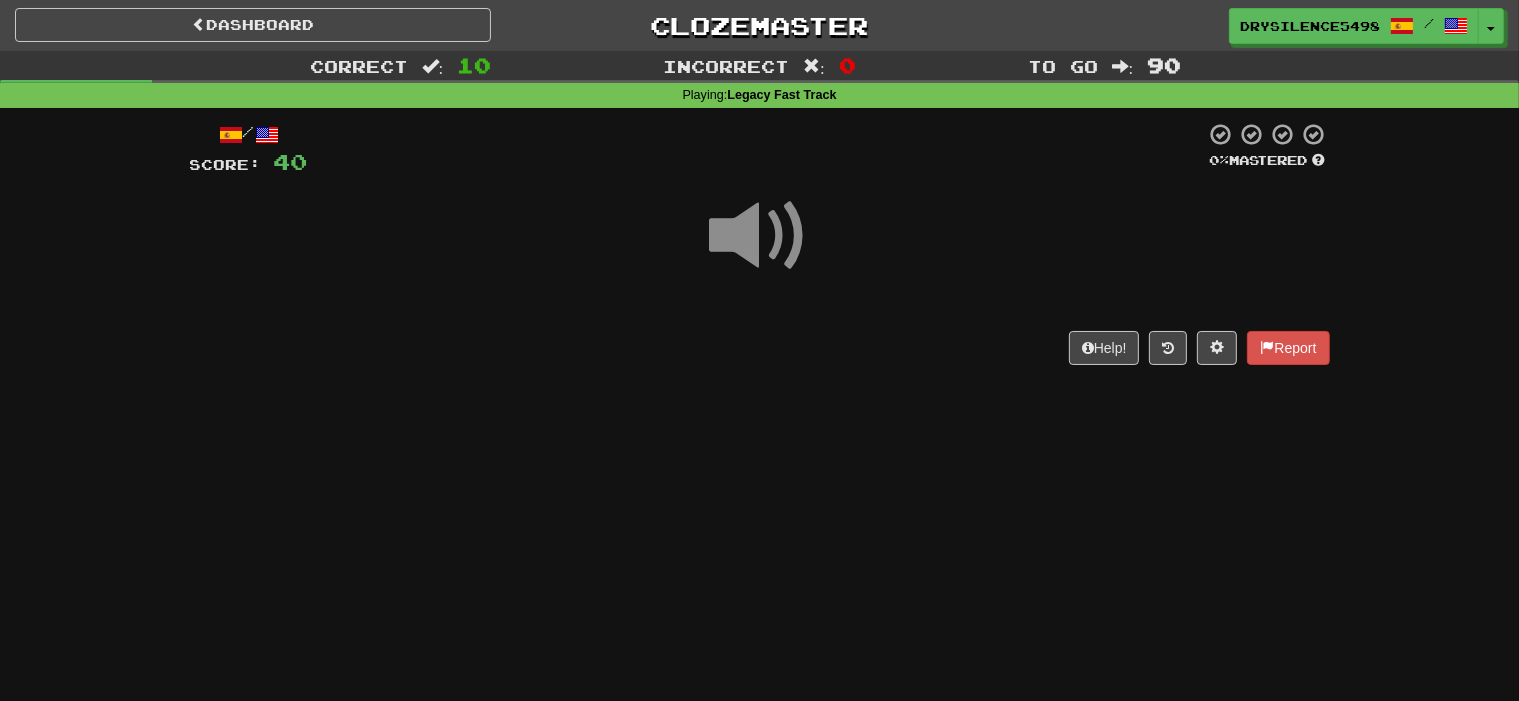 click on "Help!  Report" at bounding box center [760, 348] 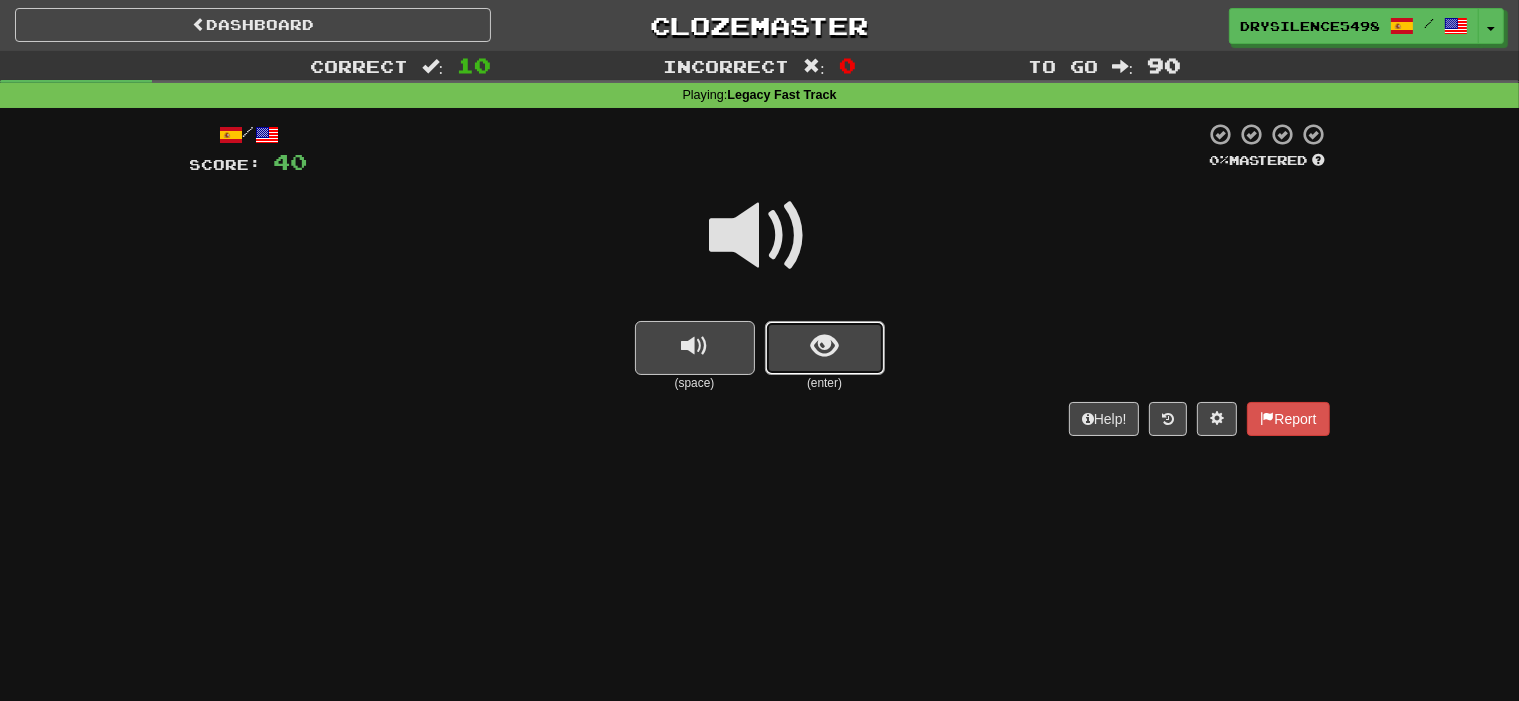 click at bounding box center [824, 346] 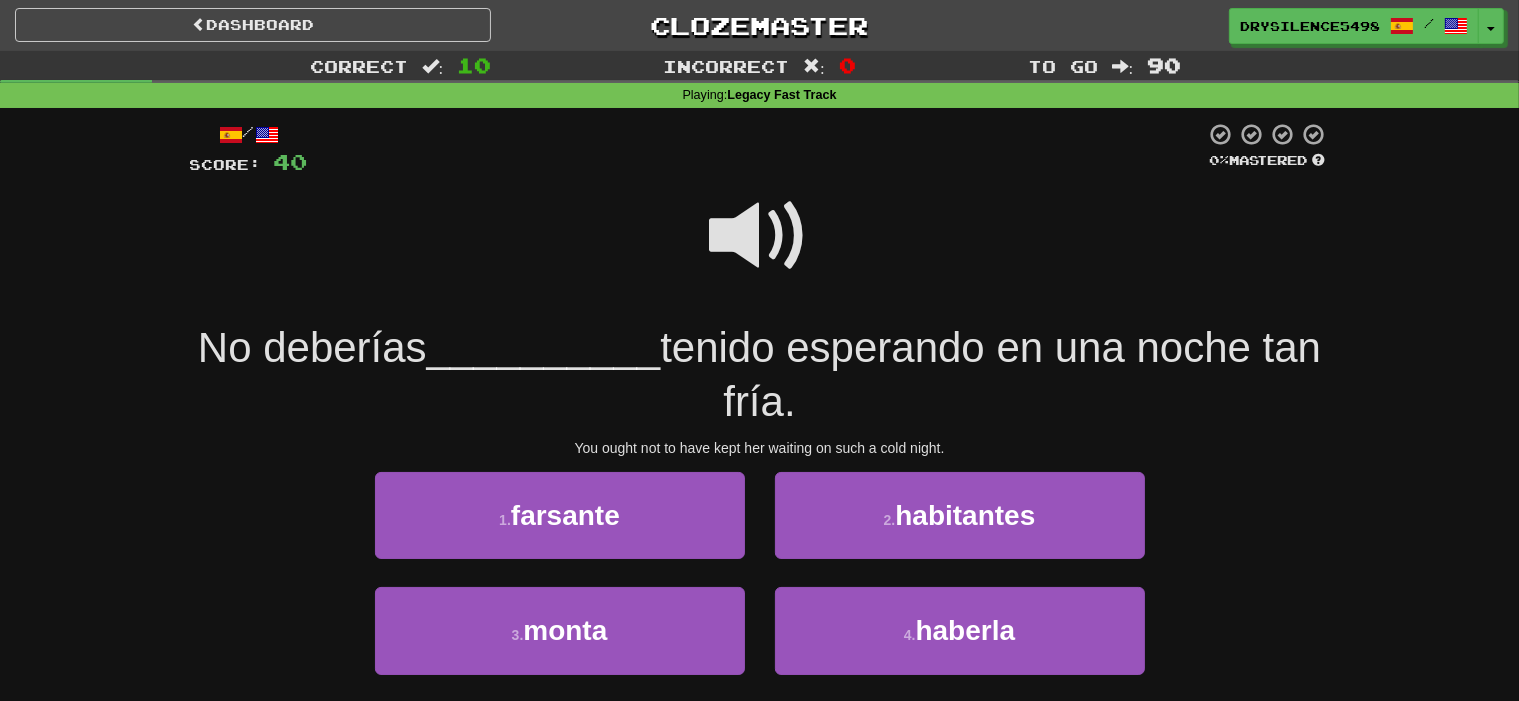 click at bounding box center (760, 236) 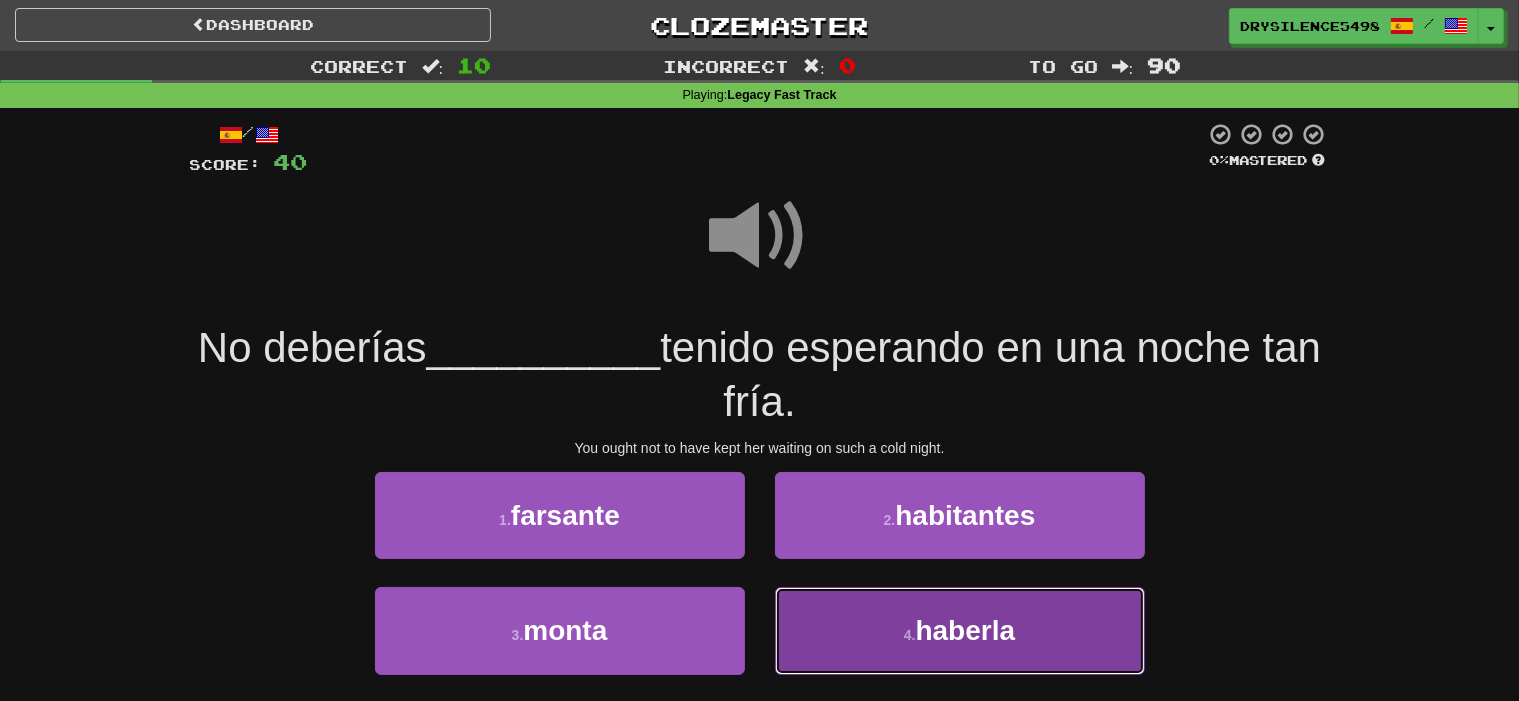 click on "4 .  haberla" at bounding box center (960, 630) 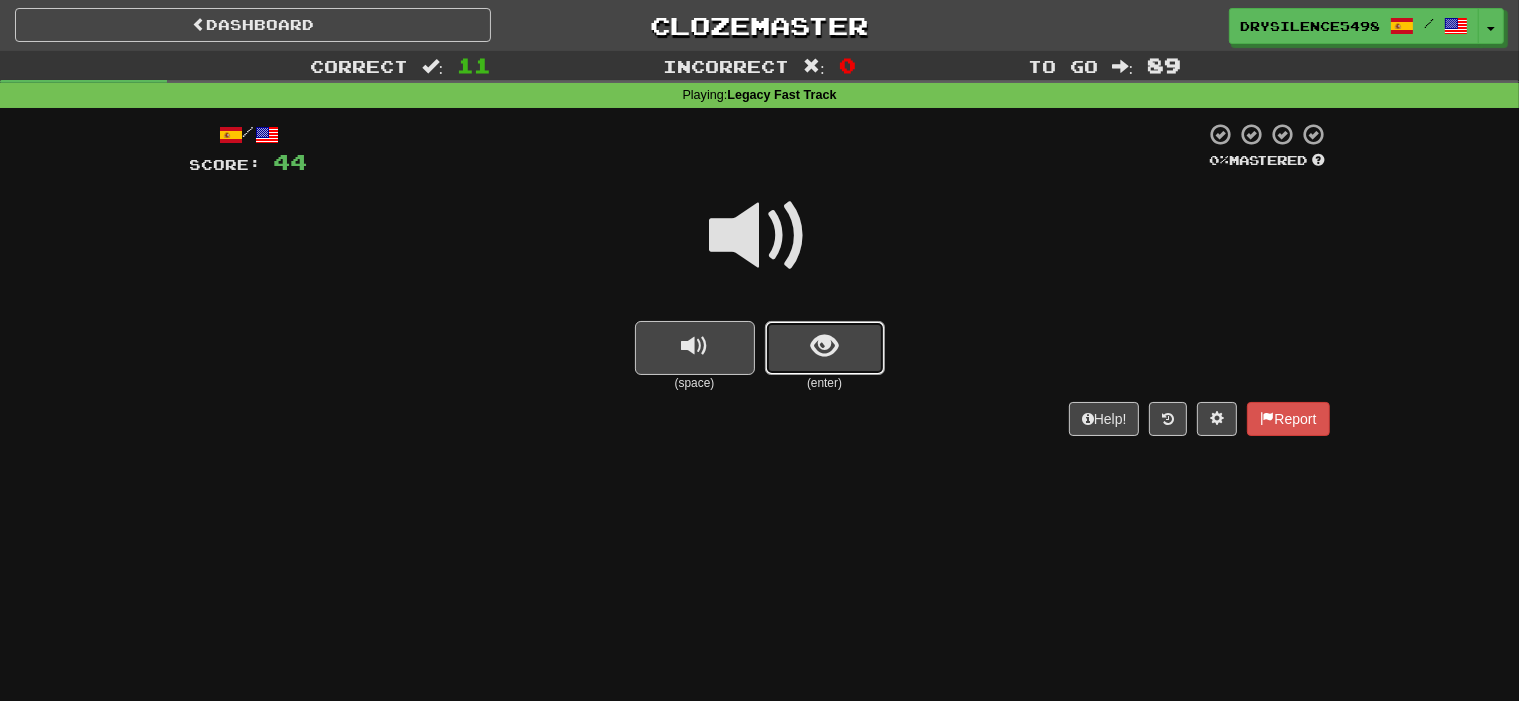 click at bounding box center (825, 348) 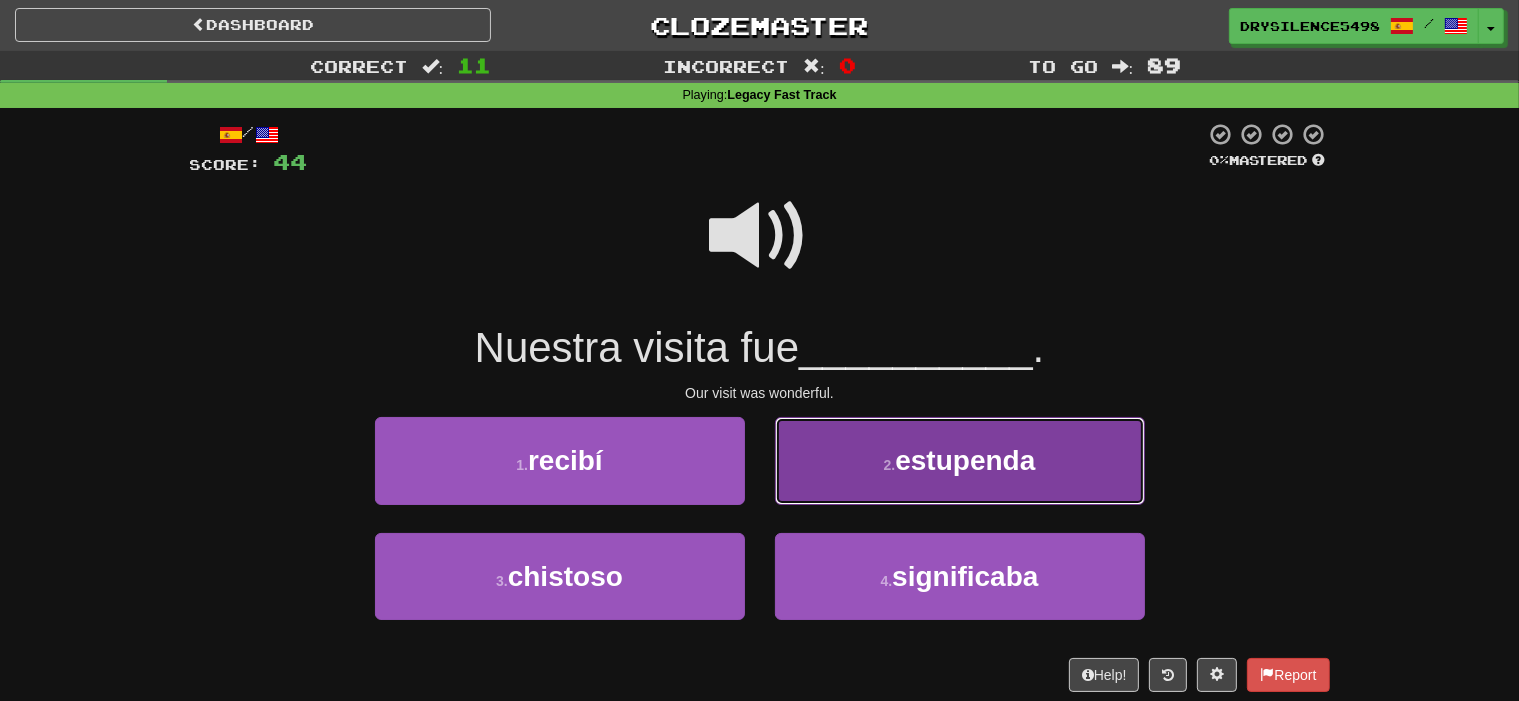 click on "2 .  estupenda" at bounding box center (960, 460) 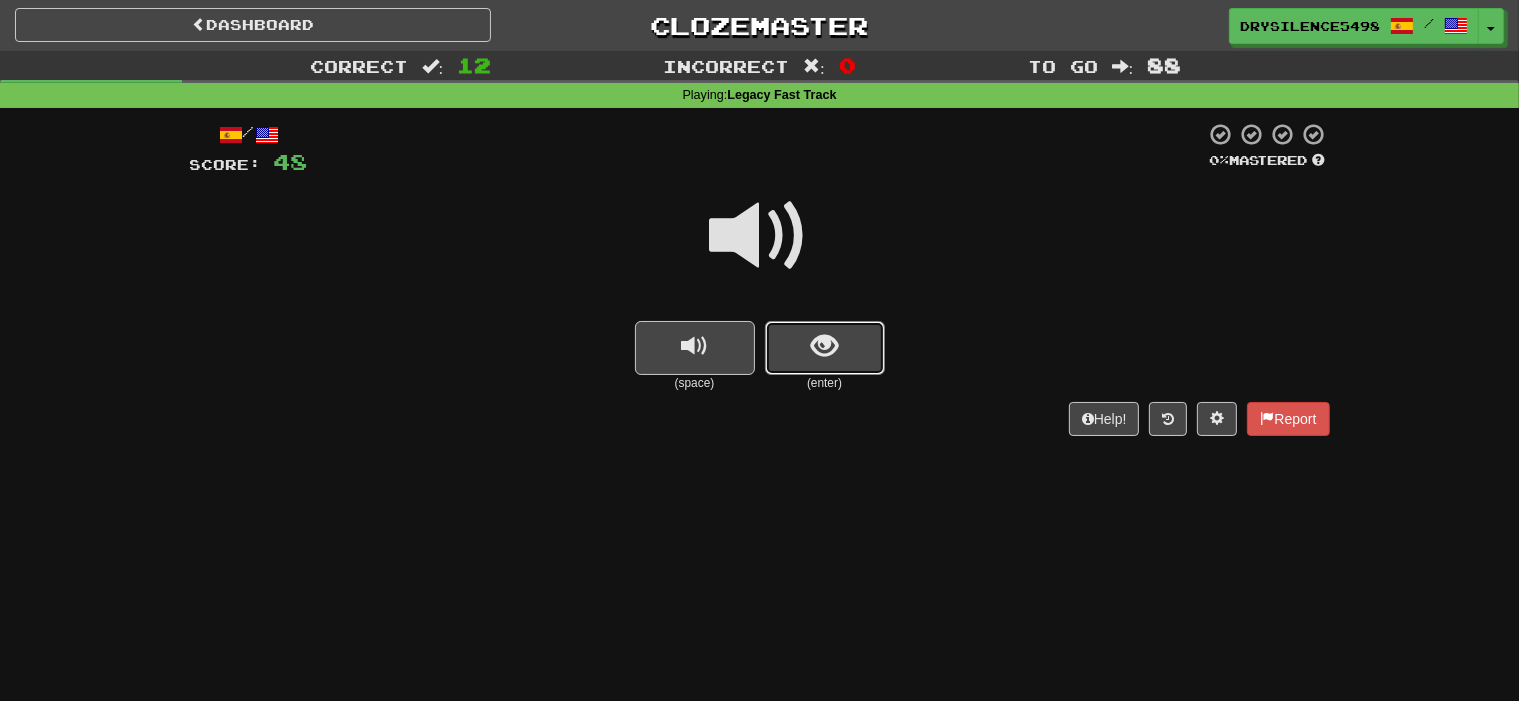 click at bounding box center (825, 348) 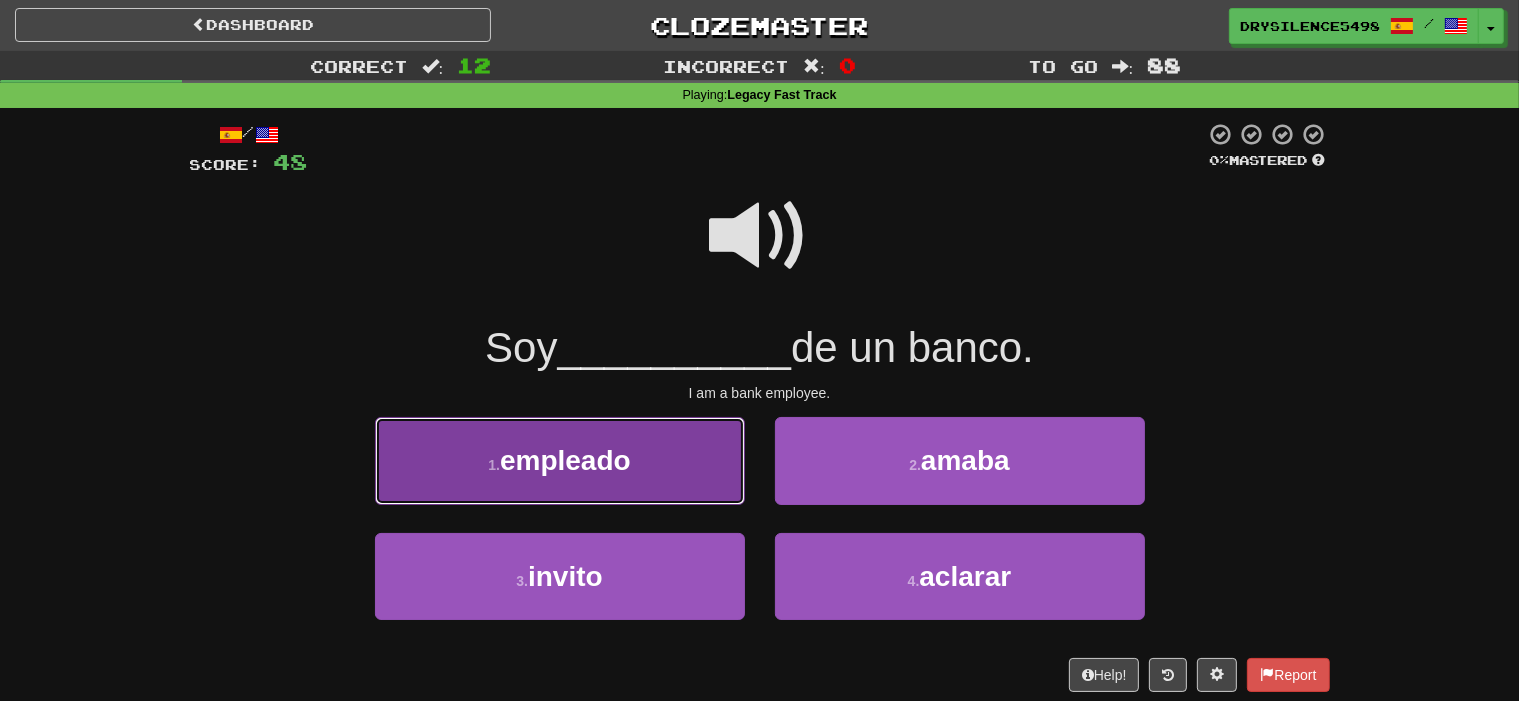 click on "1 .  empleado" at bounding box center (560, 460) 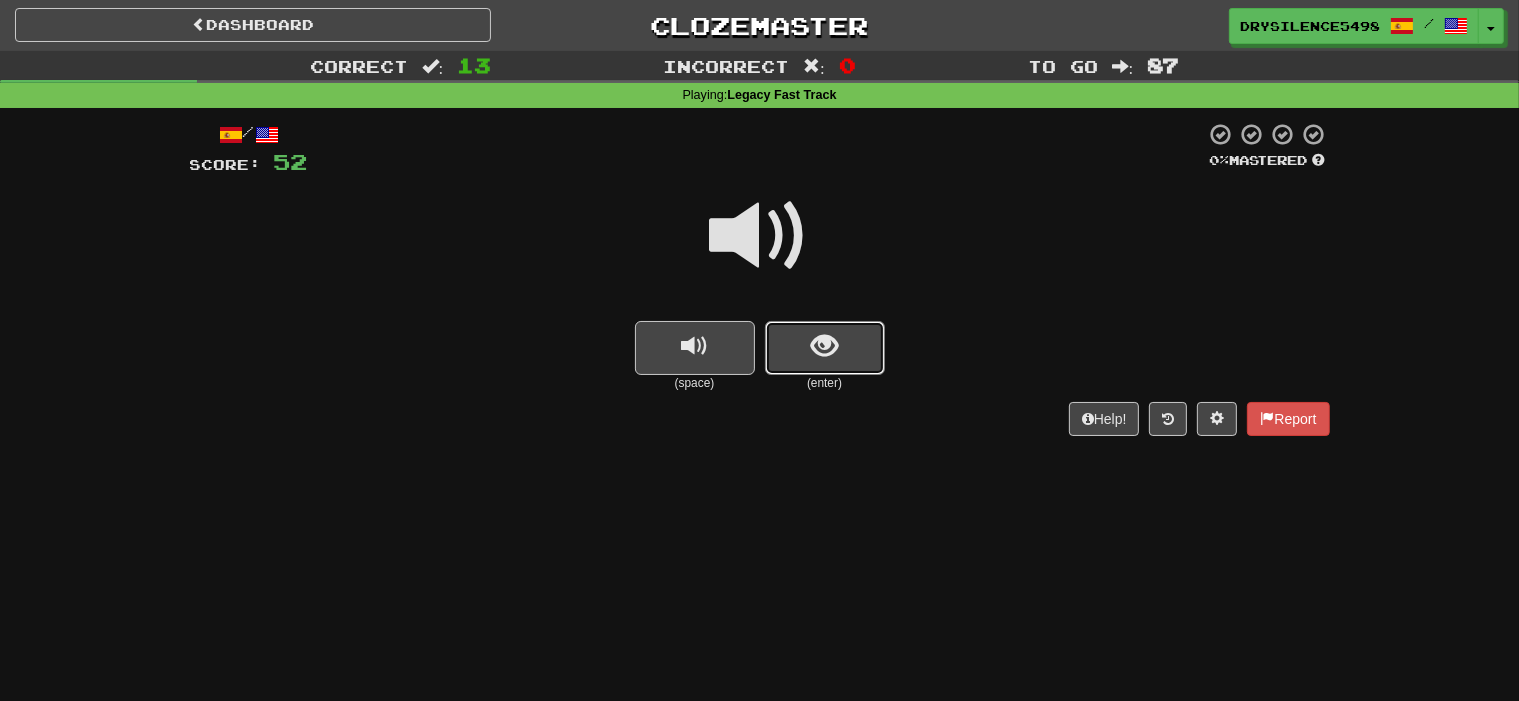 click at bounding box center (824, 346) 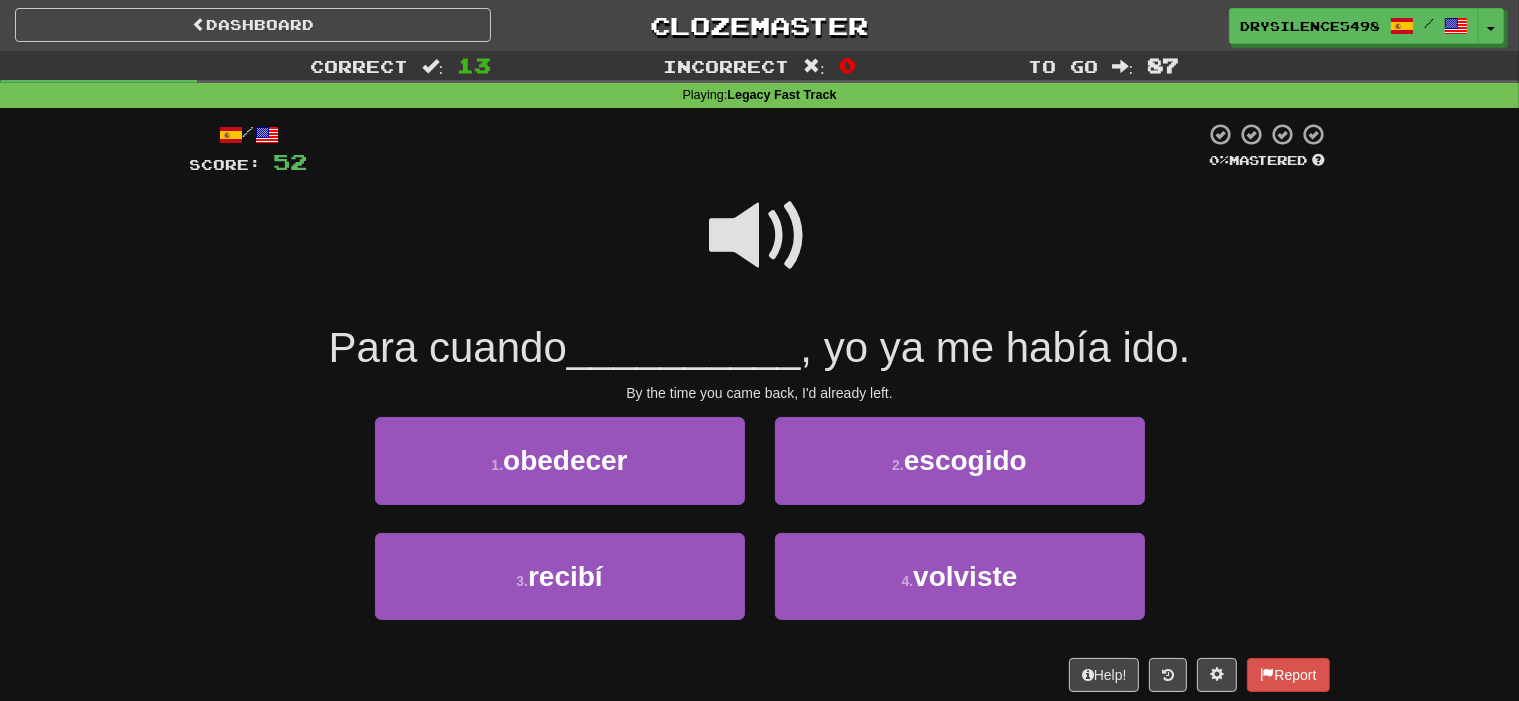 click at bounding box center [760, 236] 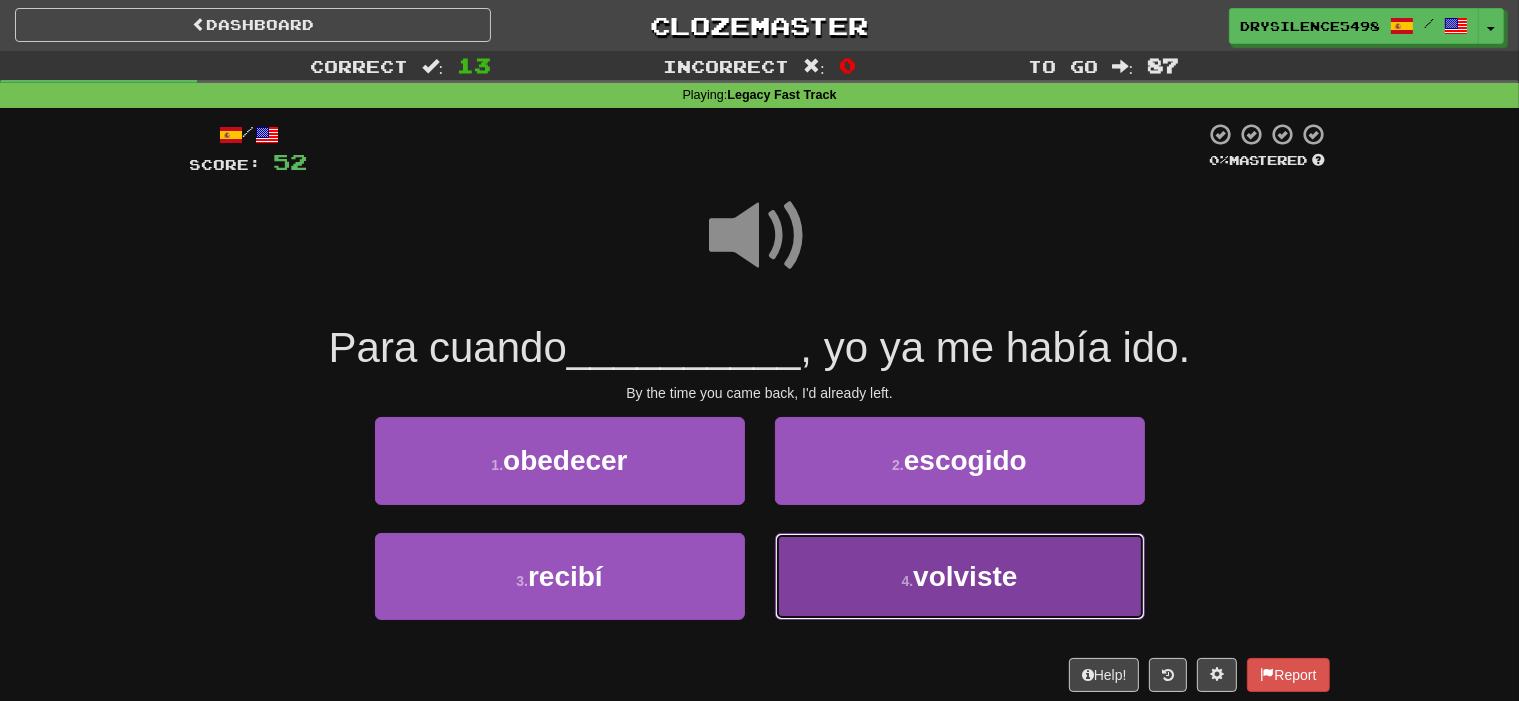 click on "4 .  volviste" at bounding box center (960, 576) 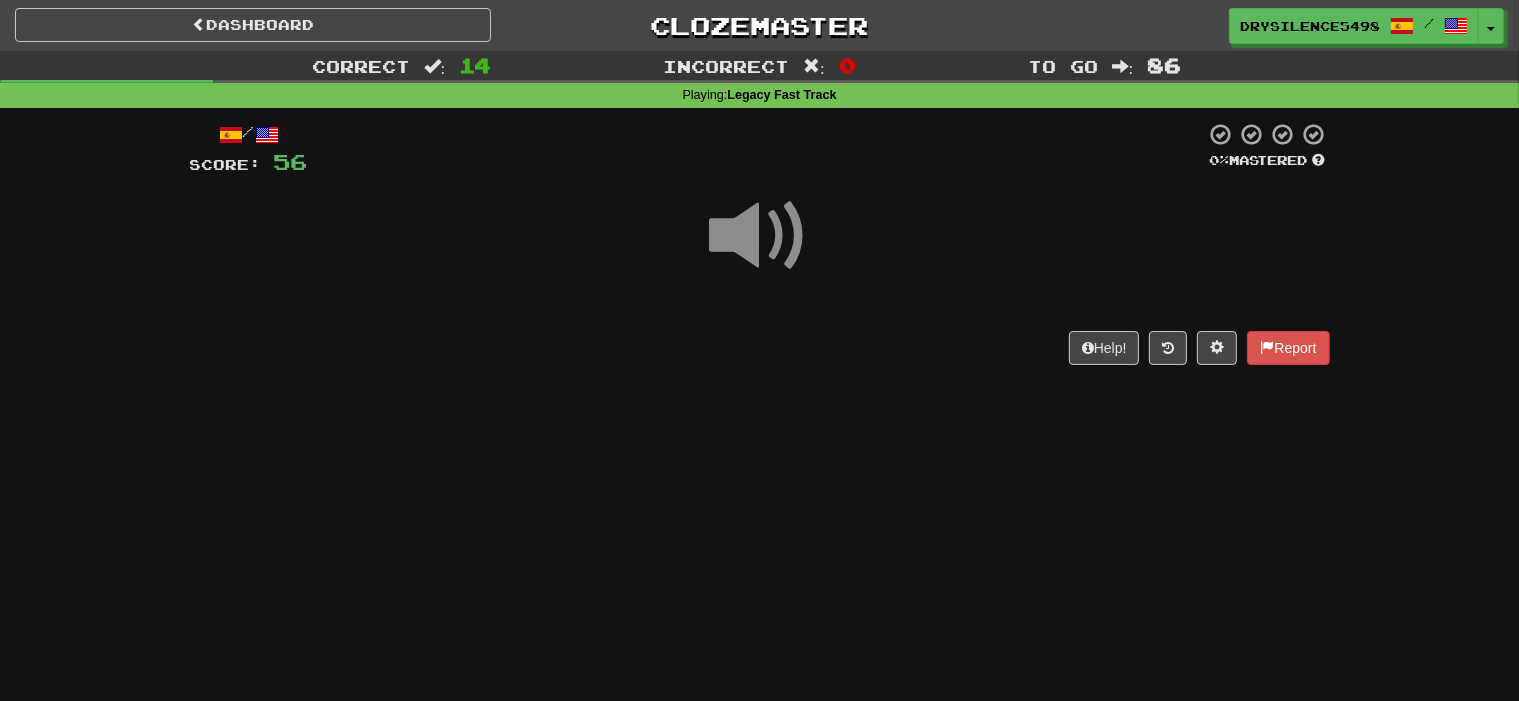 click on "Help!  Report" at bounding box center (760, 348) 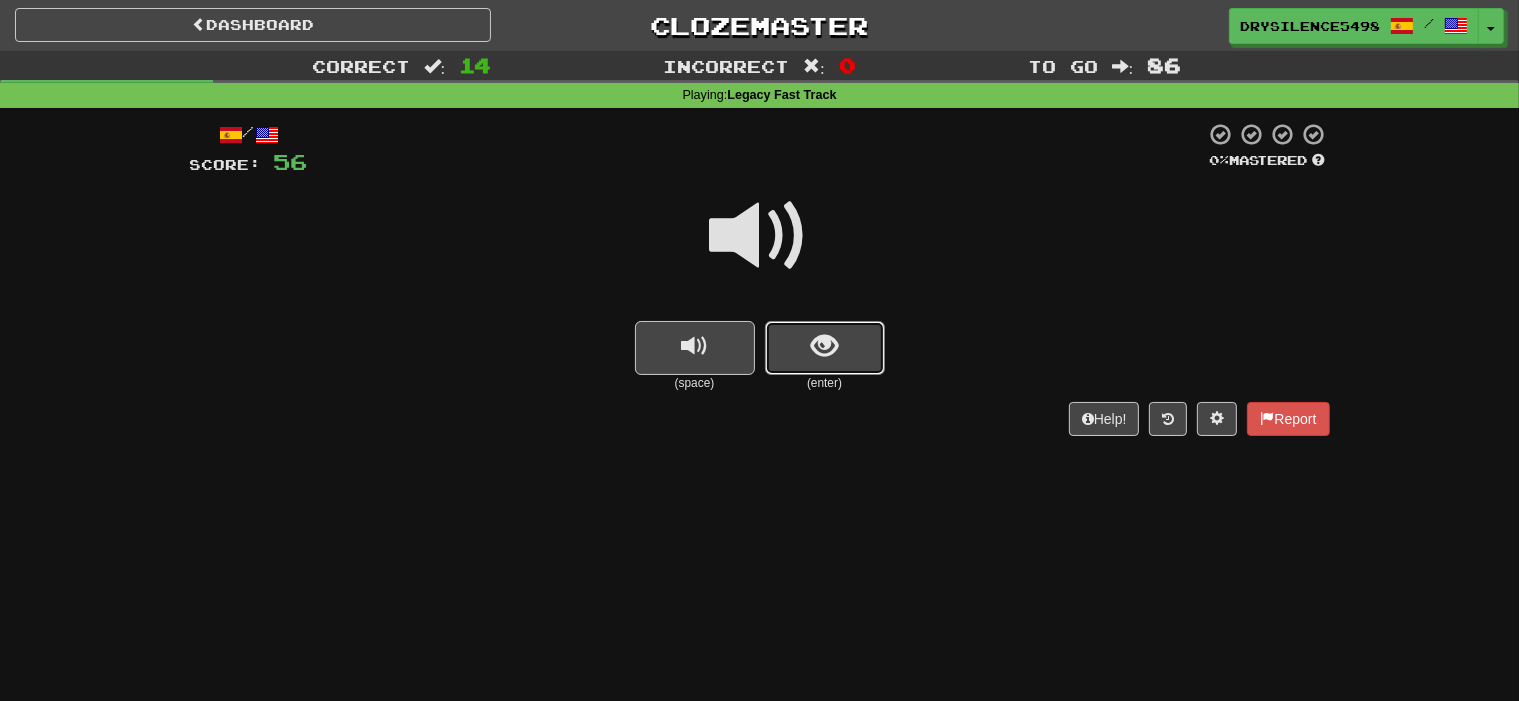 click at bounding box center [824, 346] 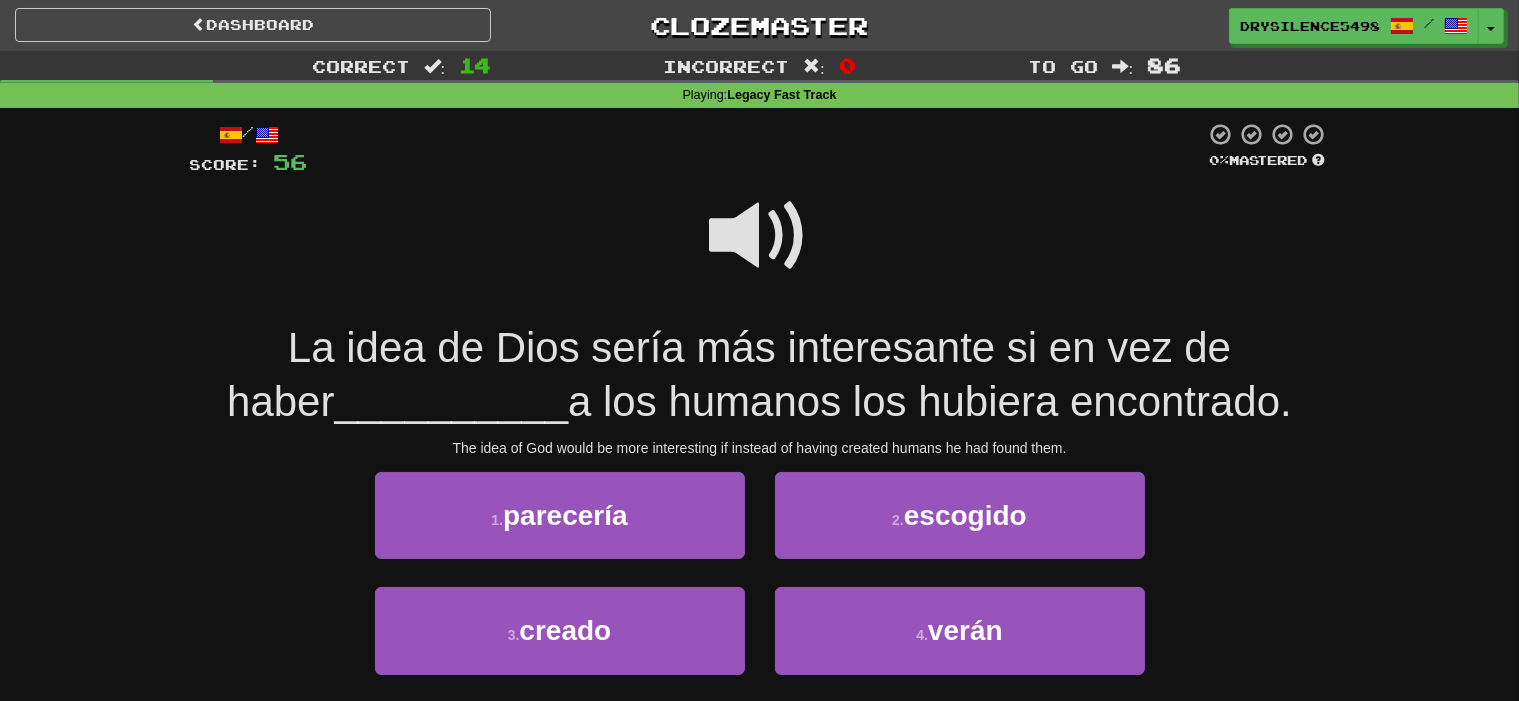 click at bounding box center (760, 236) 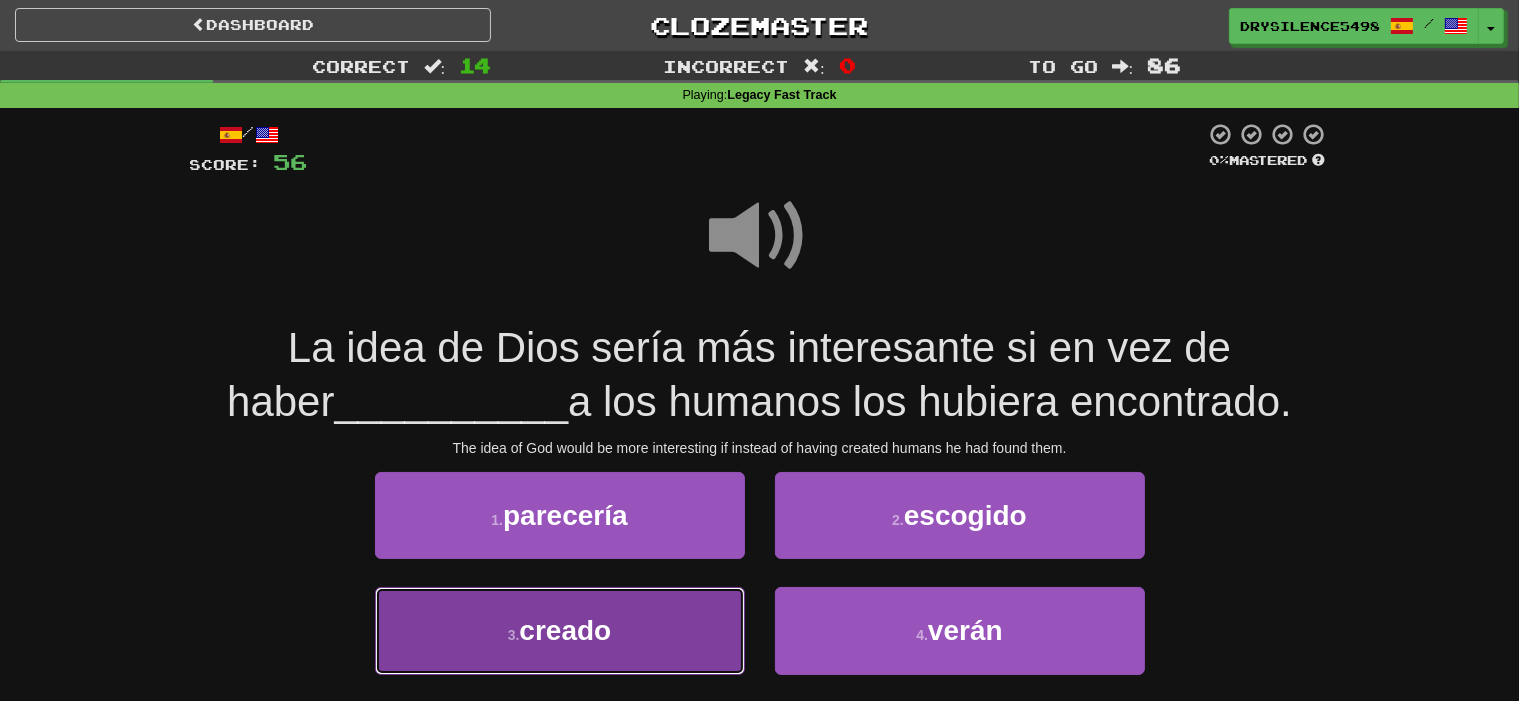 click on "3 .  creado" at bounding box center (560, 630) 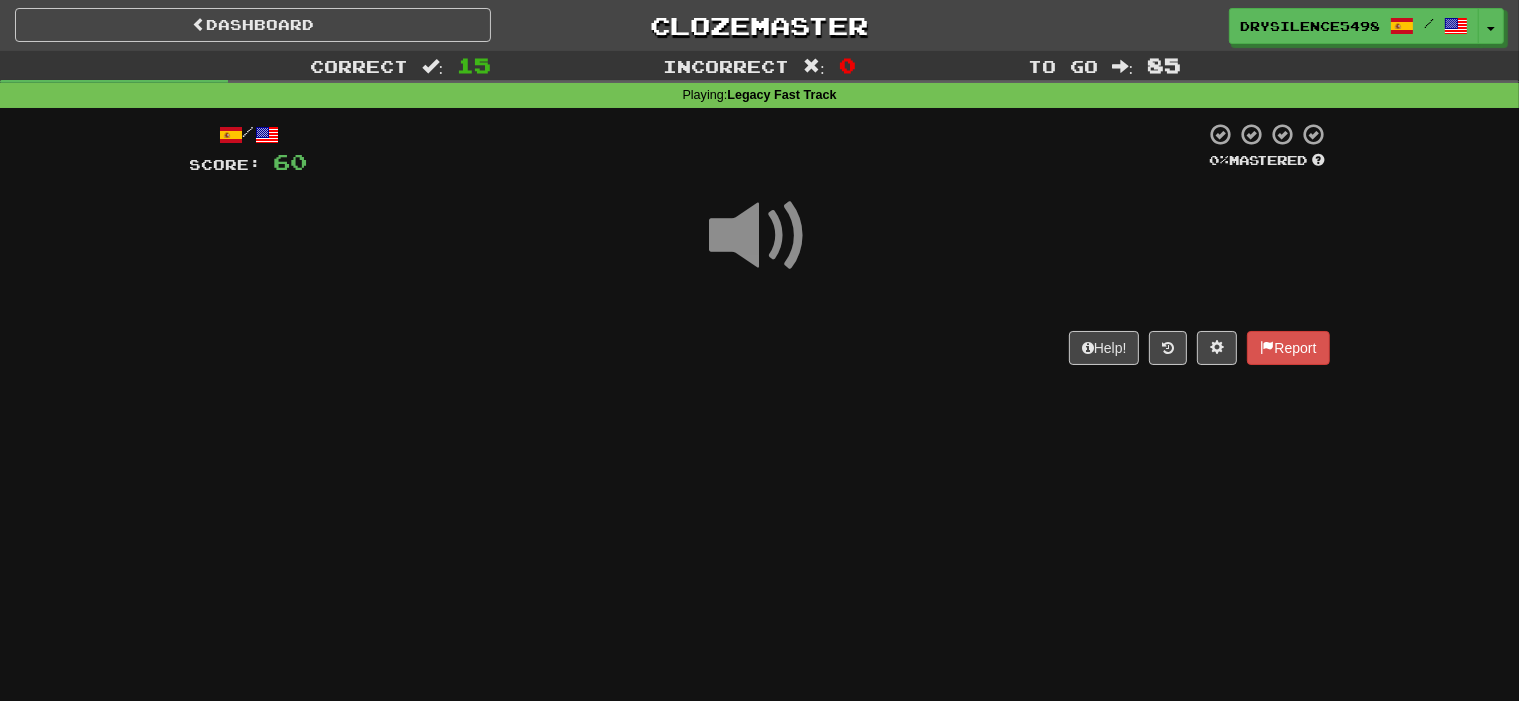 click on "Help!  Report" at bounding box center [760, 348] 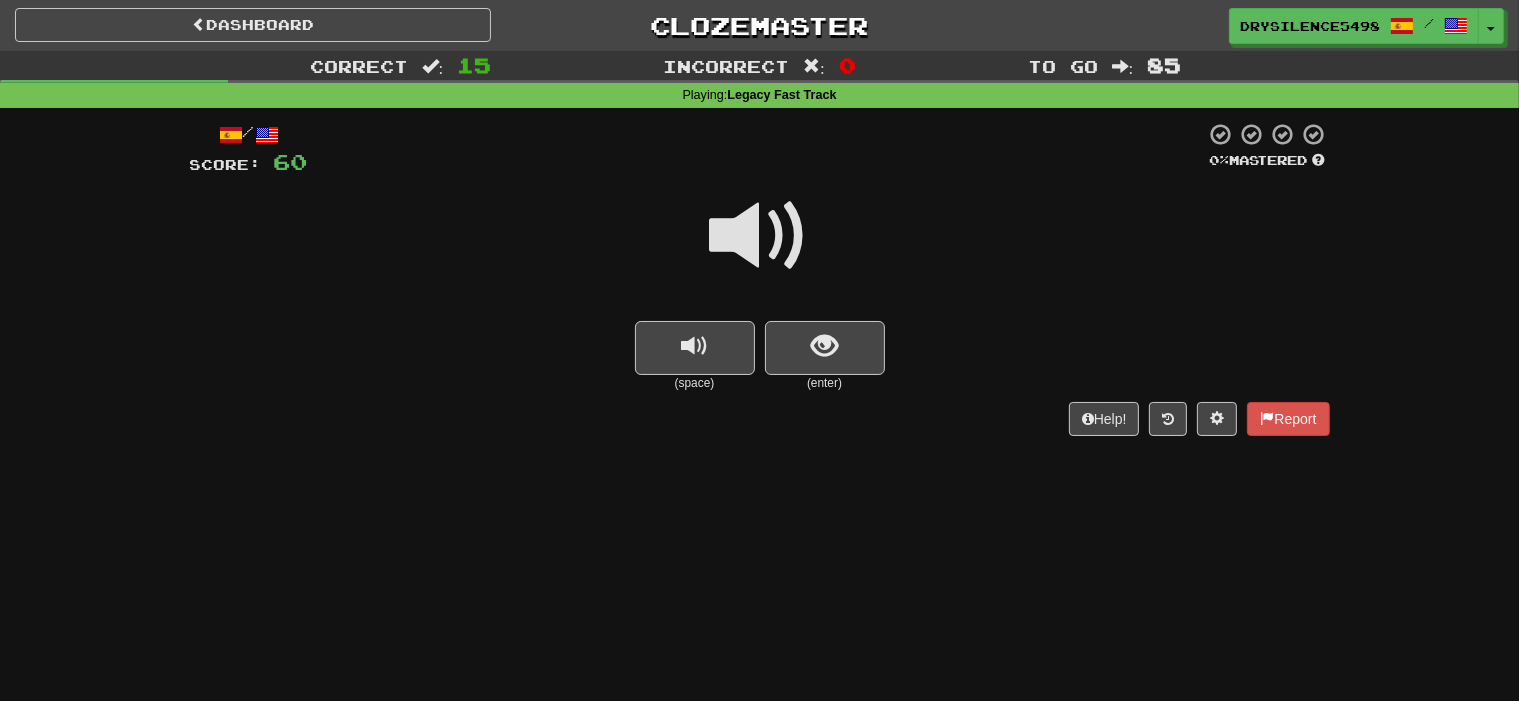 click at bounding box center (824, 346) 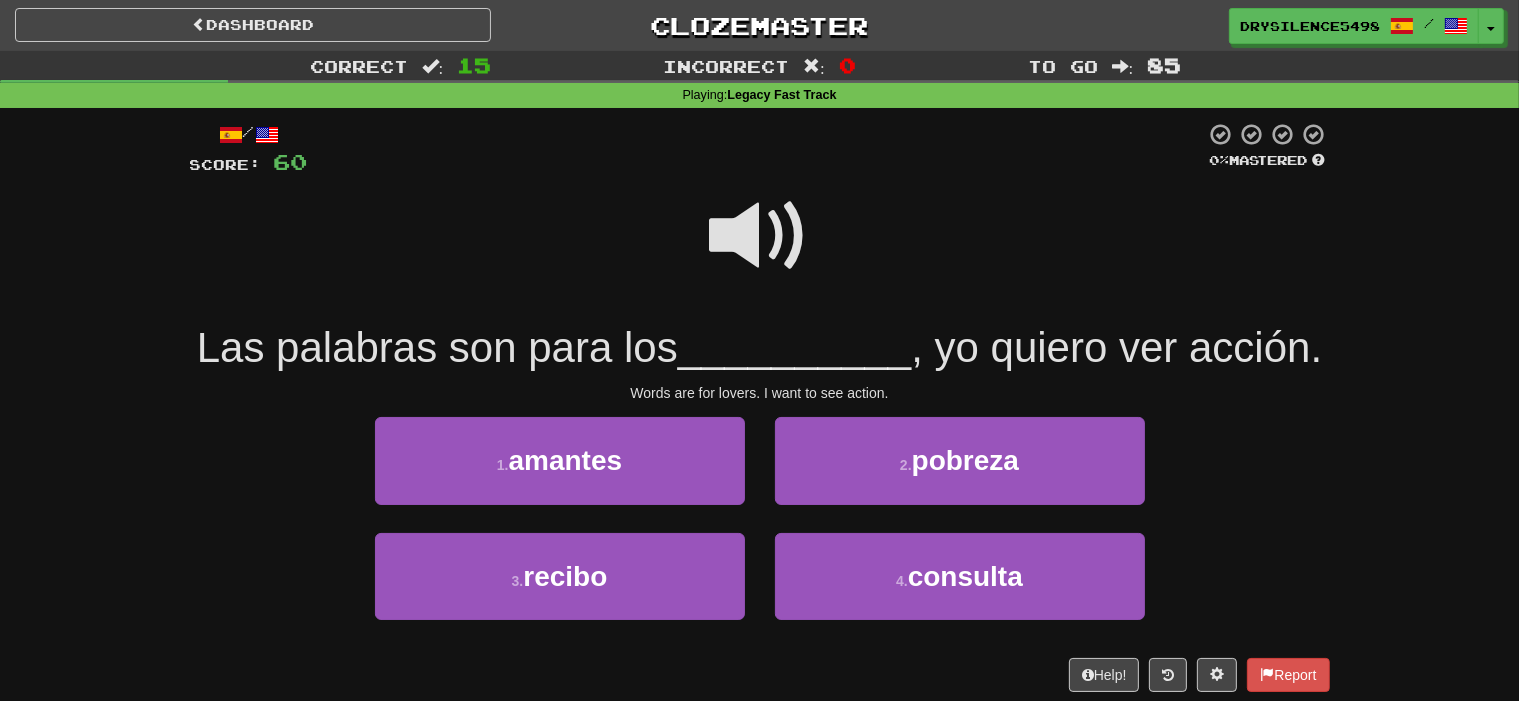 click at bounding box center (760, 236) 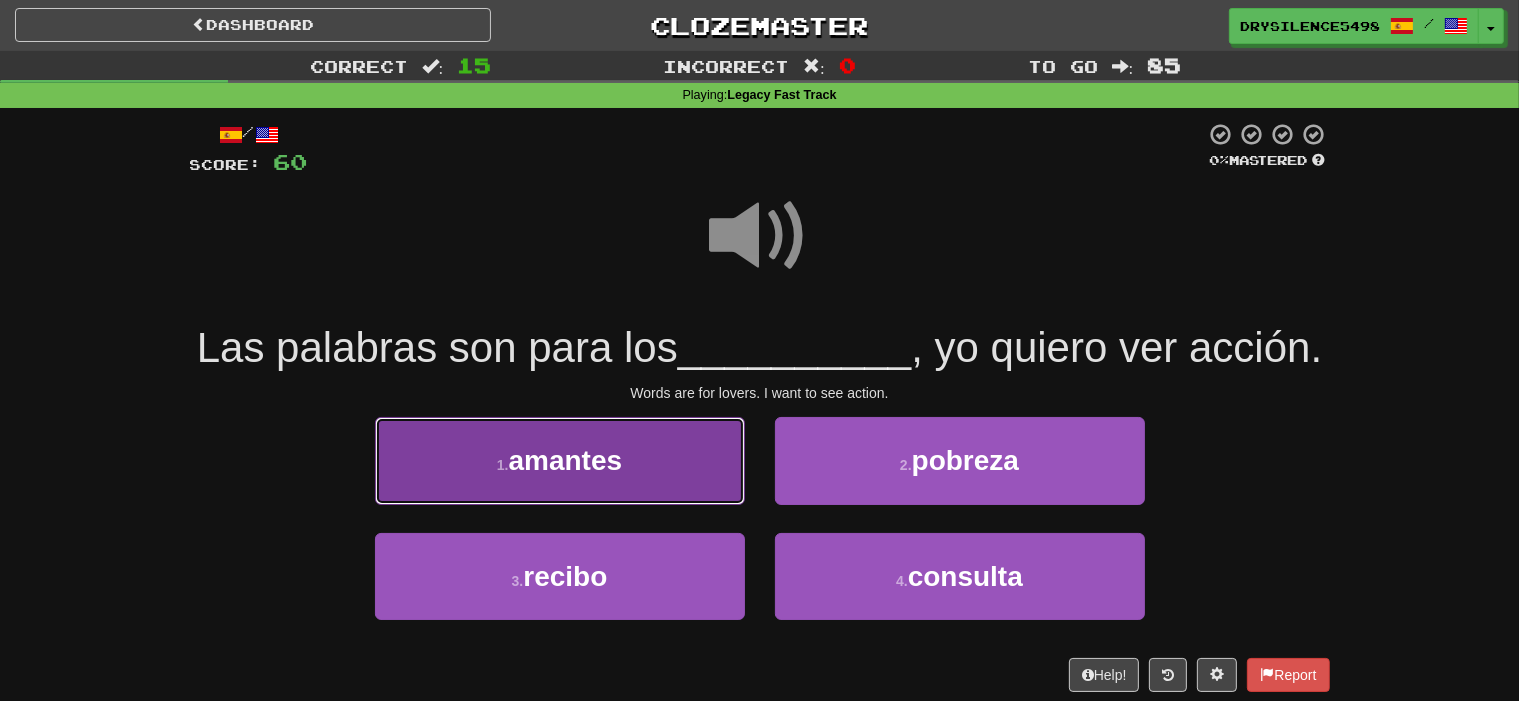 click on "amantes" at bounding box center (566, 460) 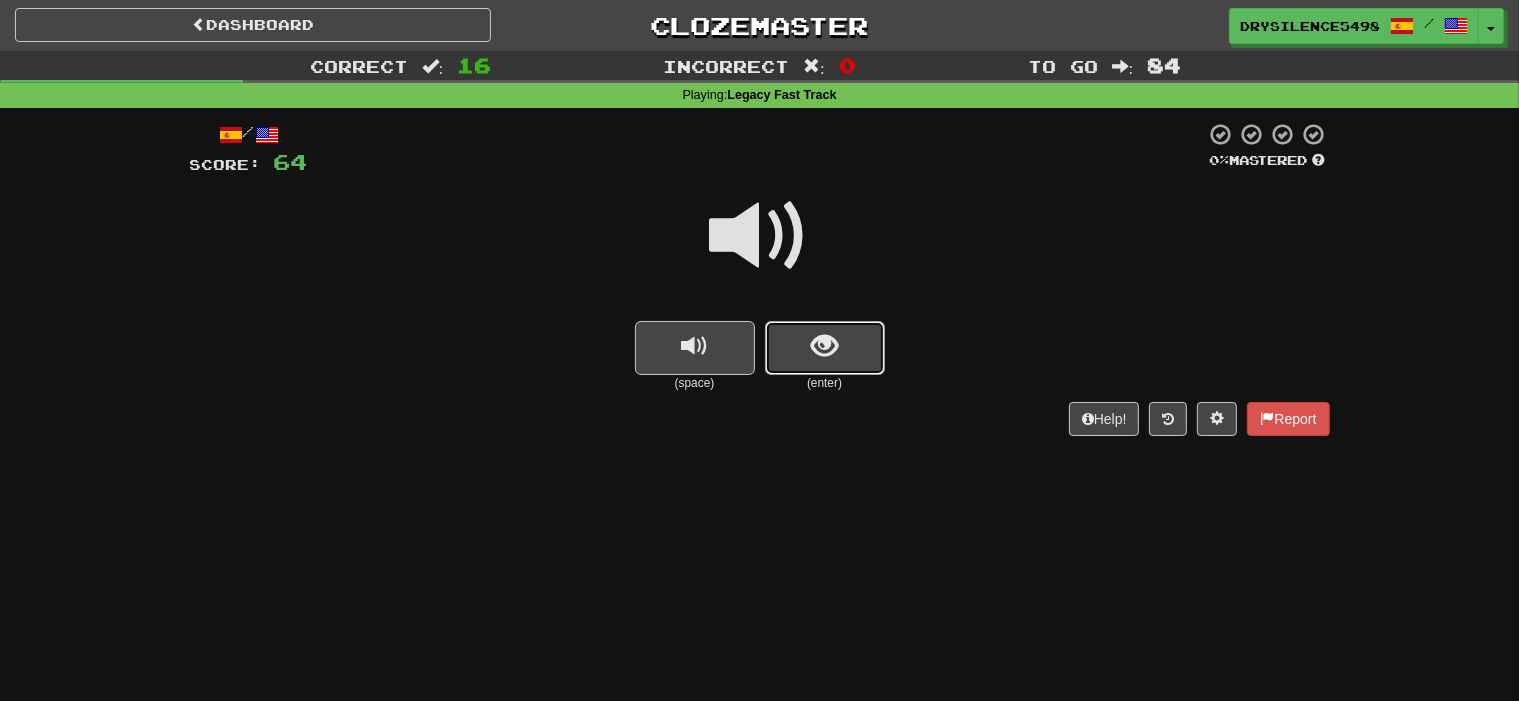 click at bounding box center (825, 348) 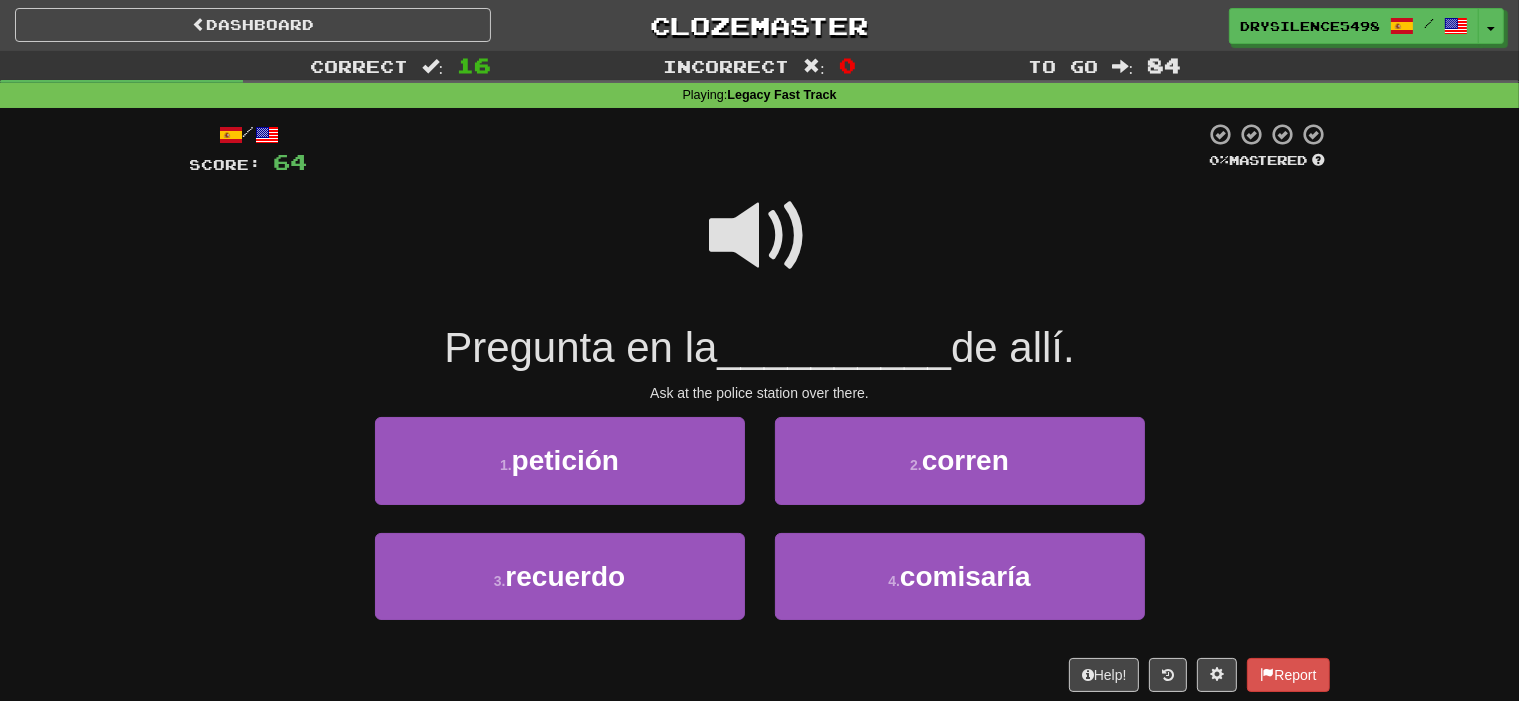 click at bounding box center [760, 236] 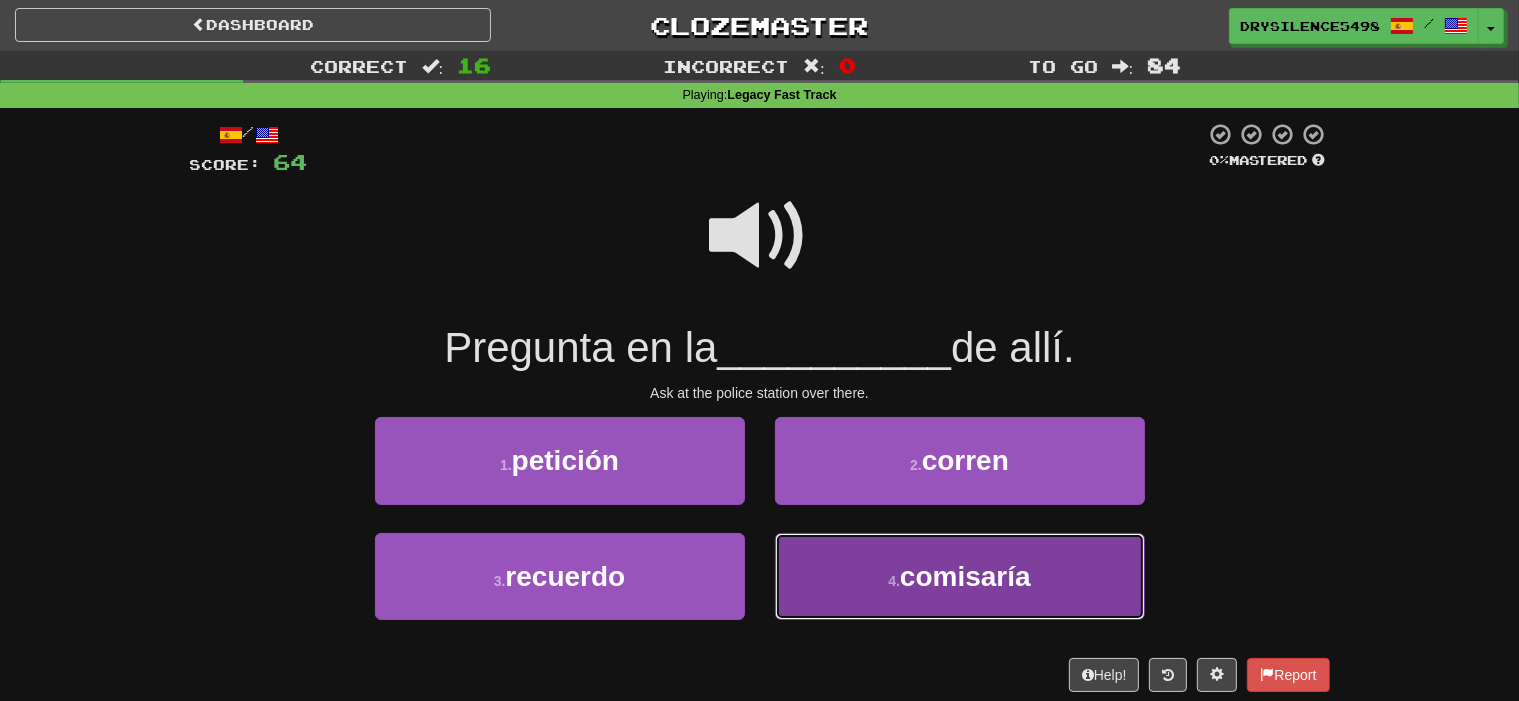 click on "4 .  comisaría" at bounding box center (960, 576) 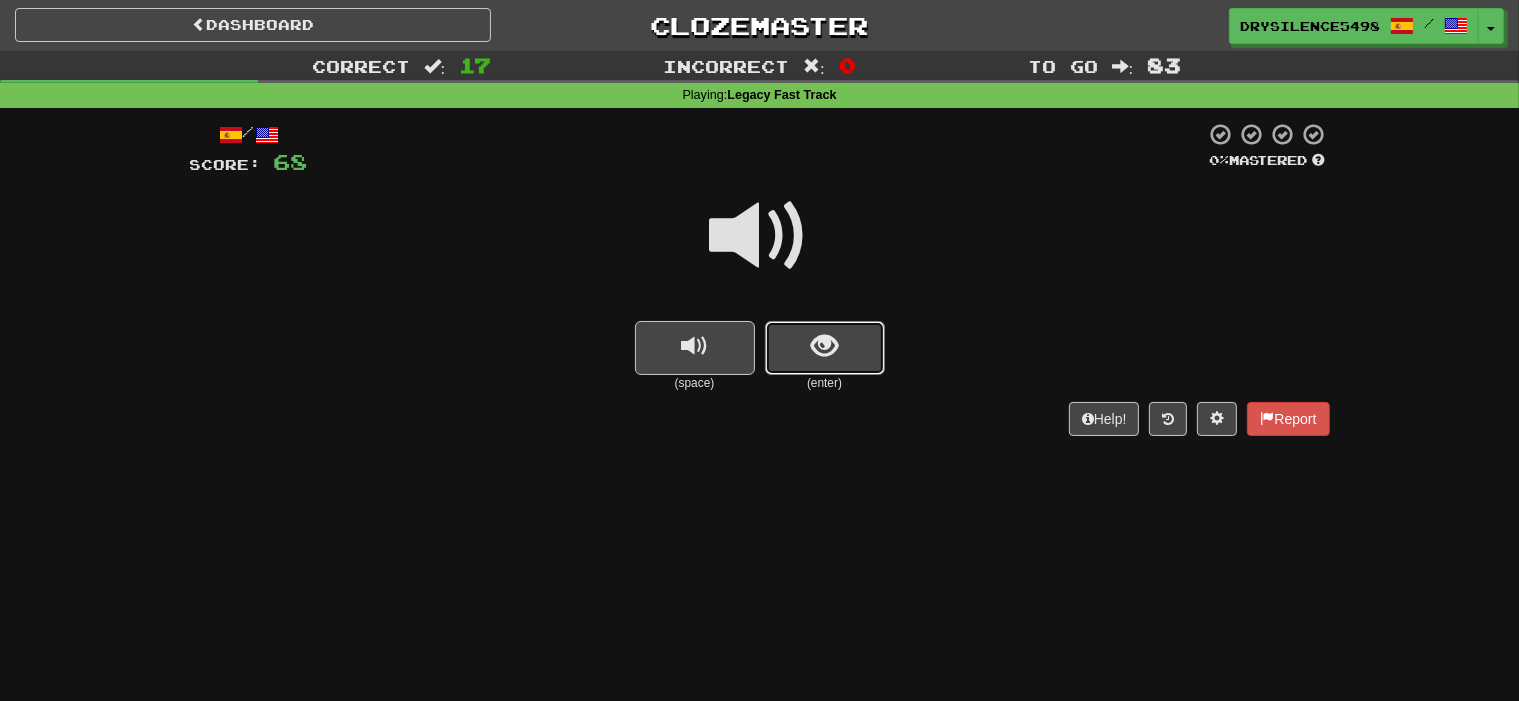 click at bounding box center (824, 346) 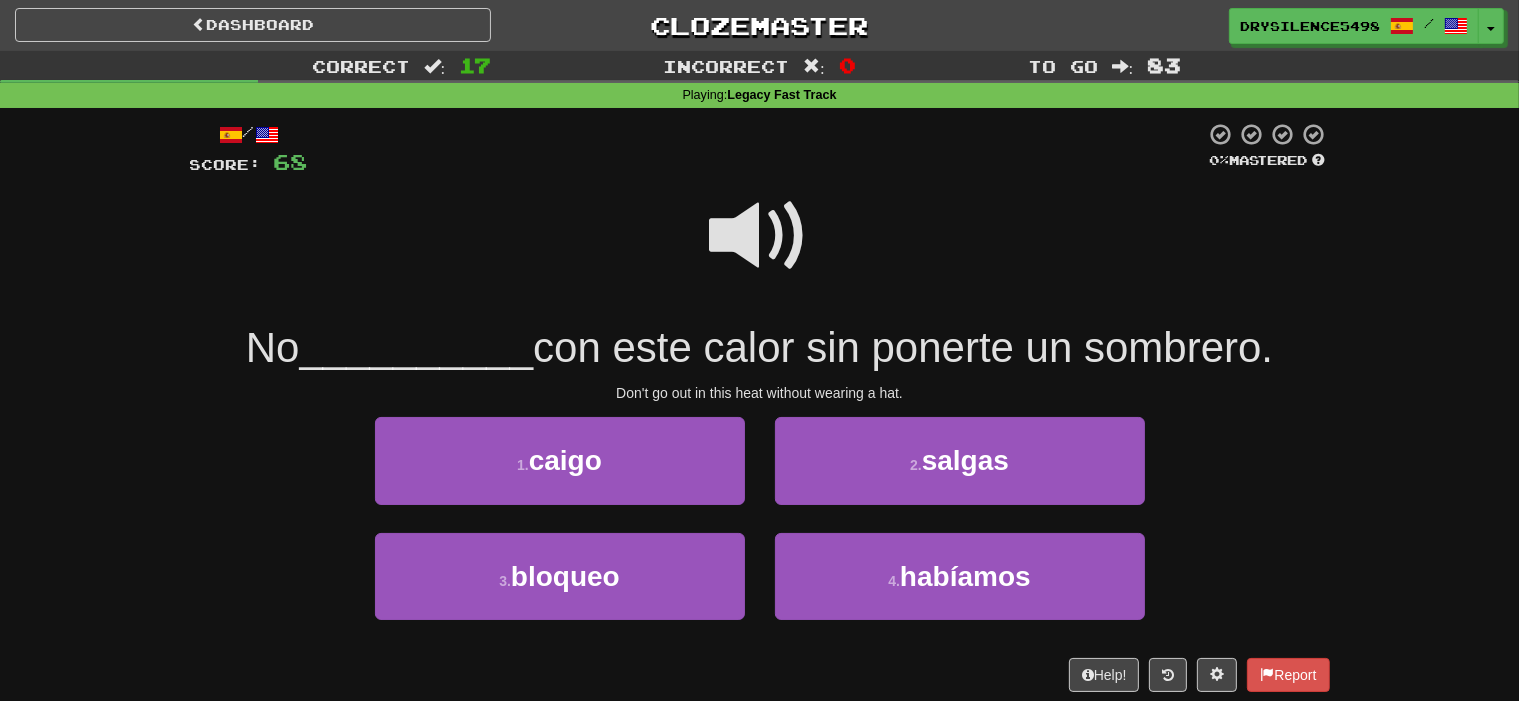 drag, startPoint x: 722, startPoint y: 230, endPoint x: 846, endPoint y: 361, distance: 180.38016 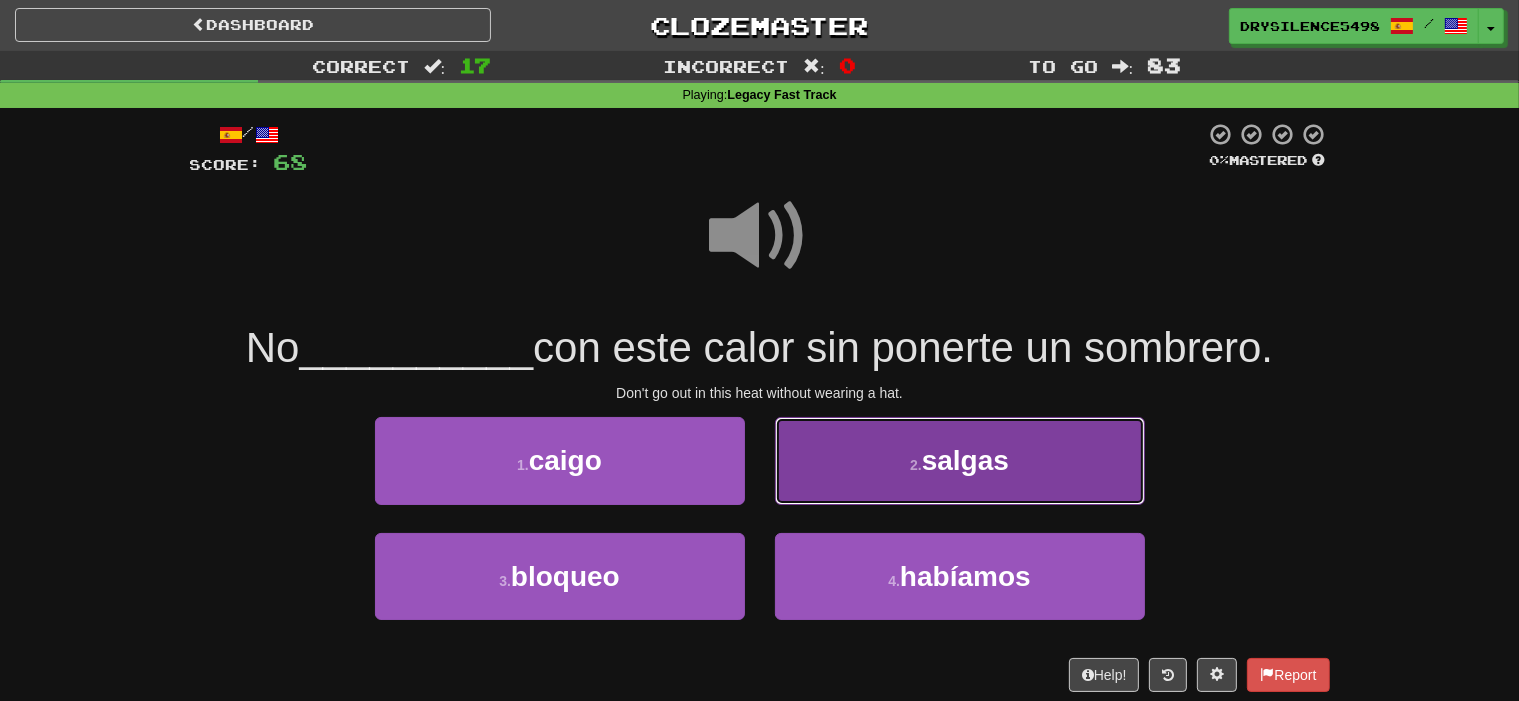 click on "2 .  salgas" at bounding box center [960, 460] 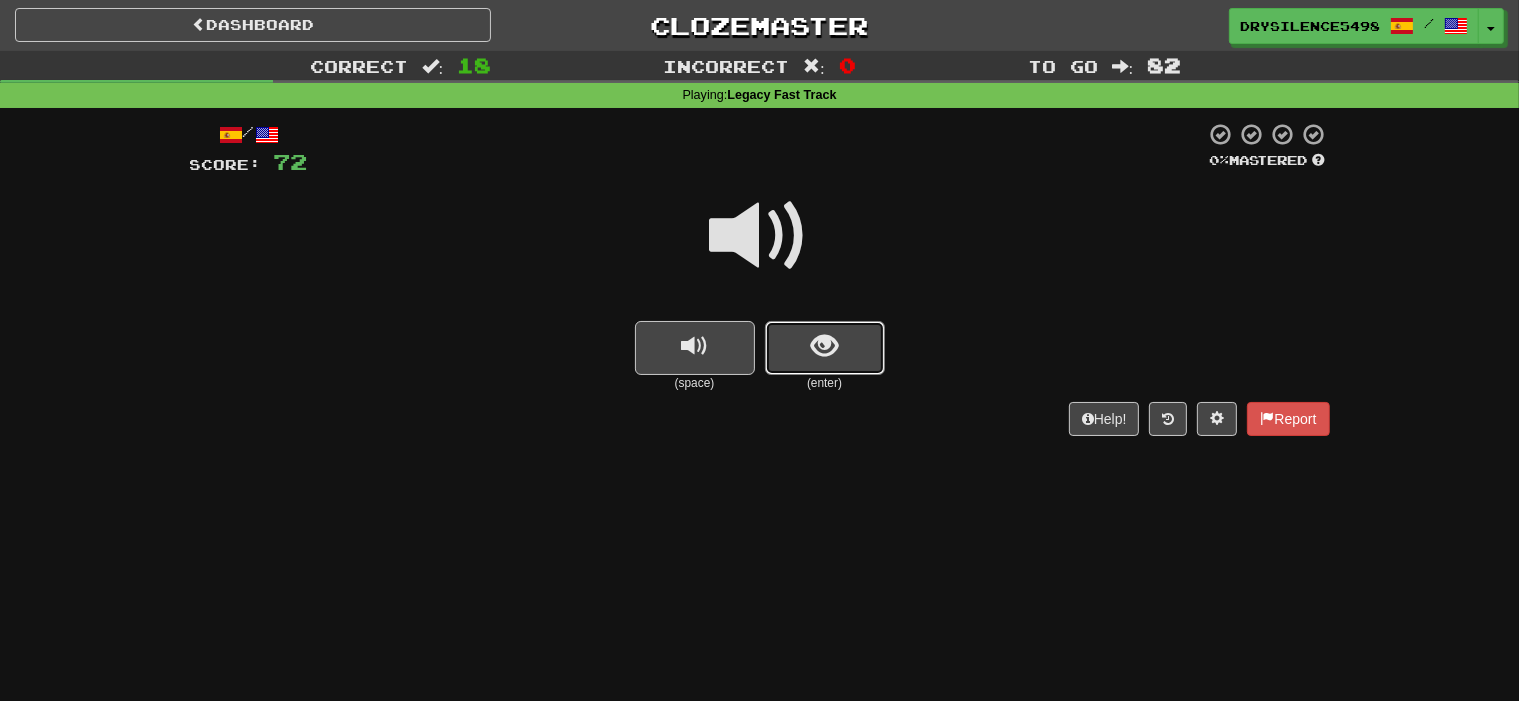 click at bounding box center [824, 346] 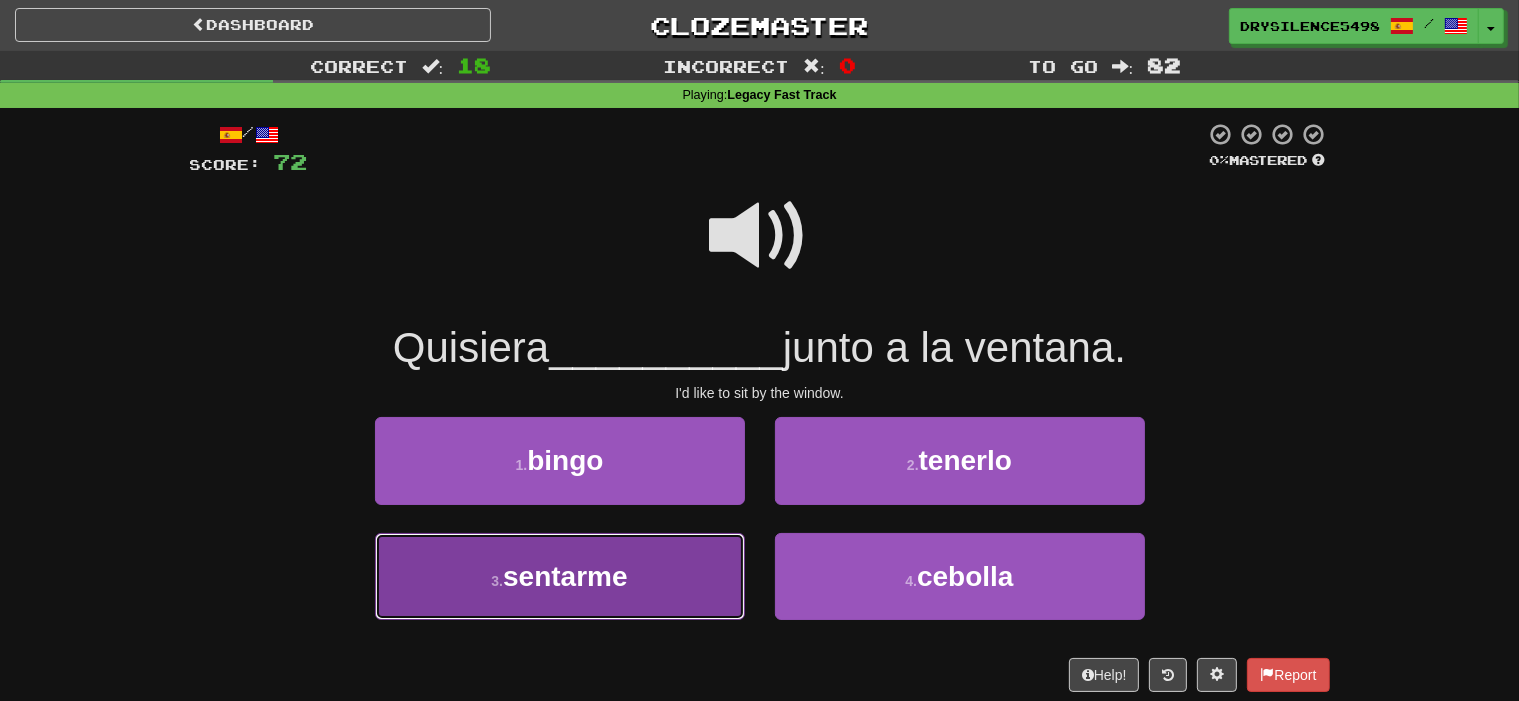 click on "3 .  sentarme" at bounding box center [560, 576] 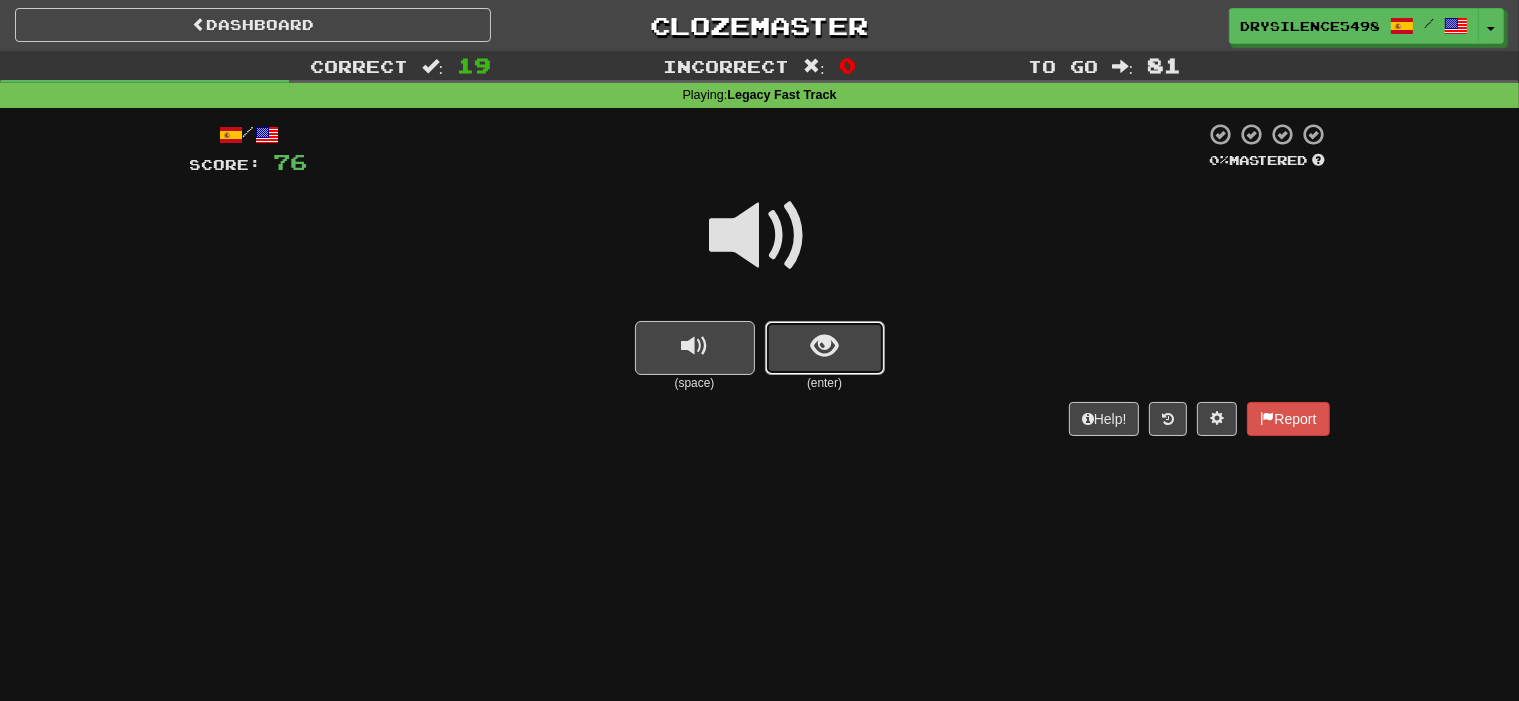 click at bounding box center (825, 348) 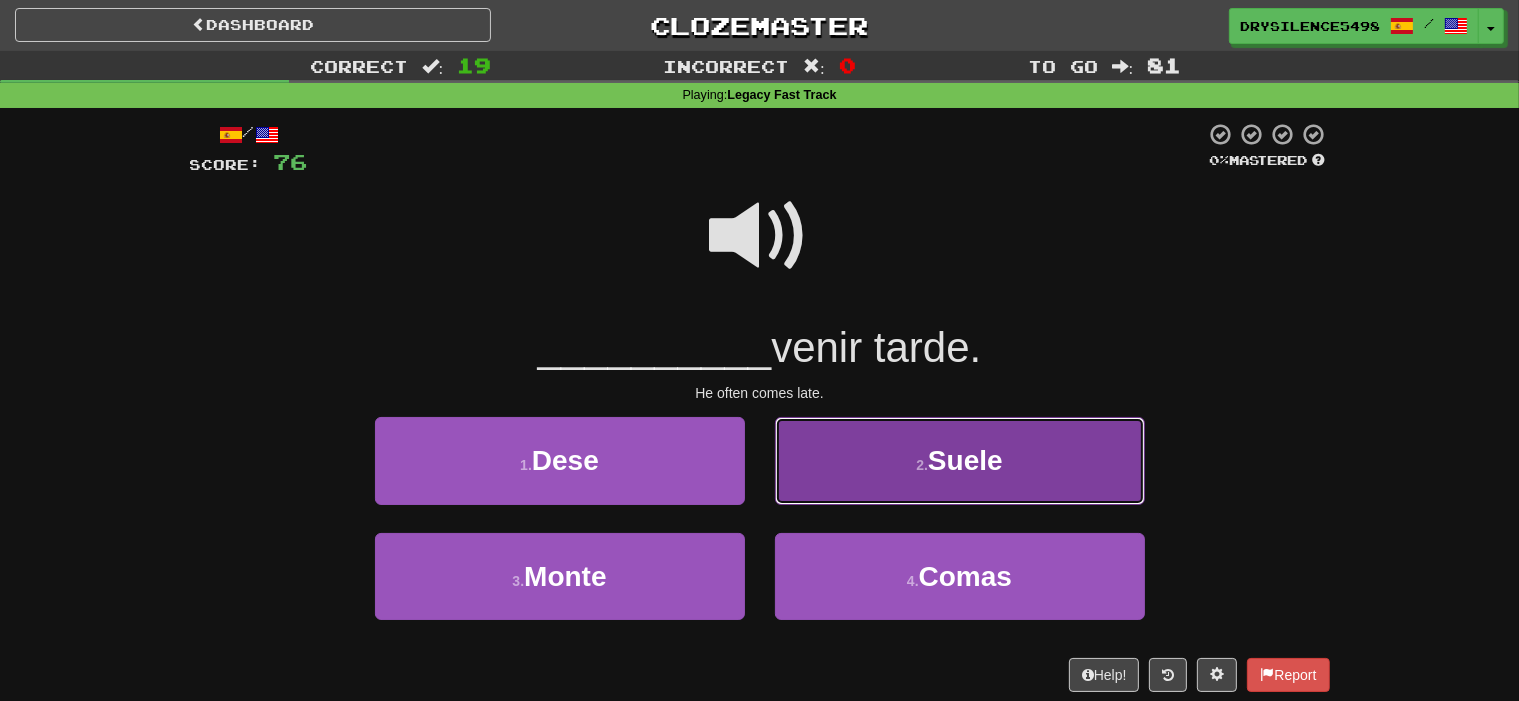 click on "2 .  Suele" at bounding box center [960, 460] 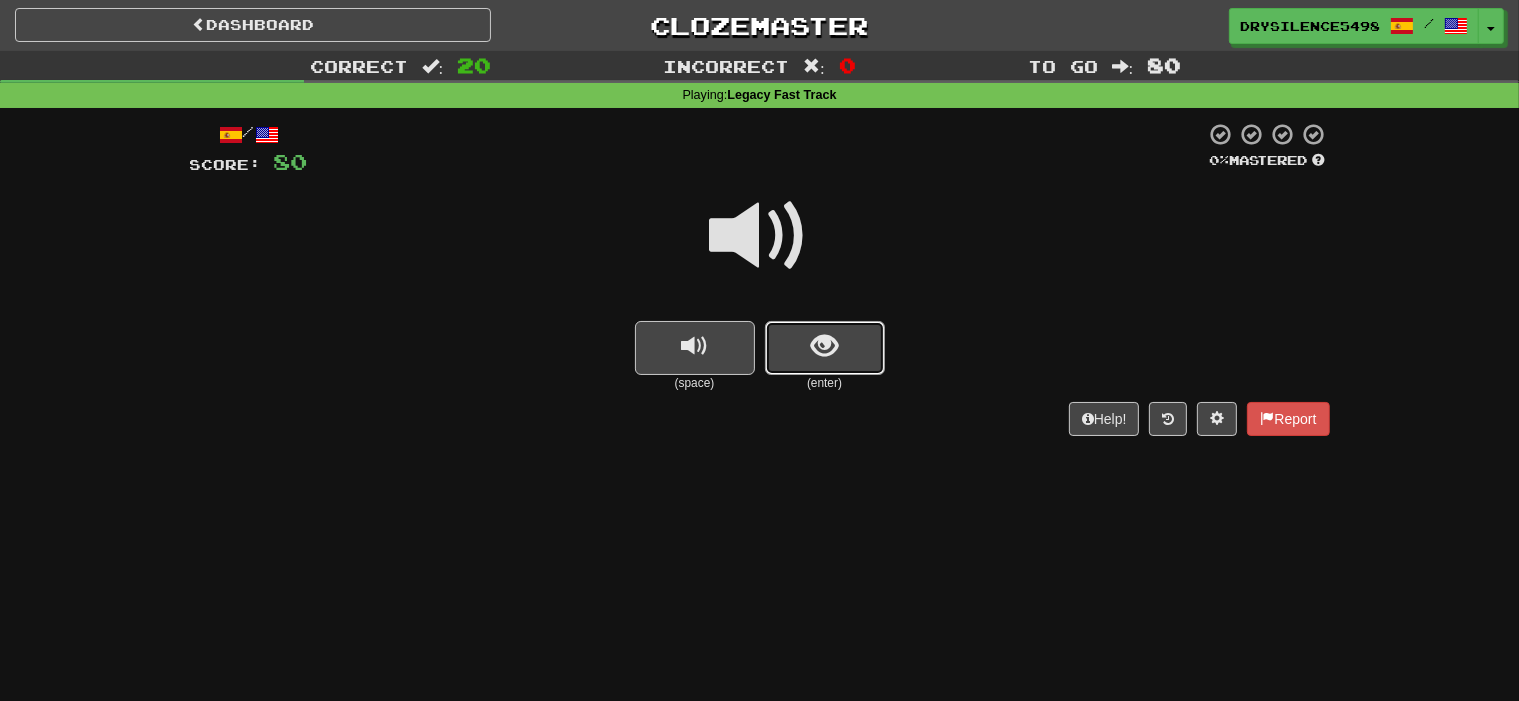 click at bounding box center (825, 348) 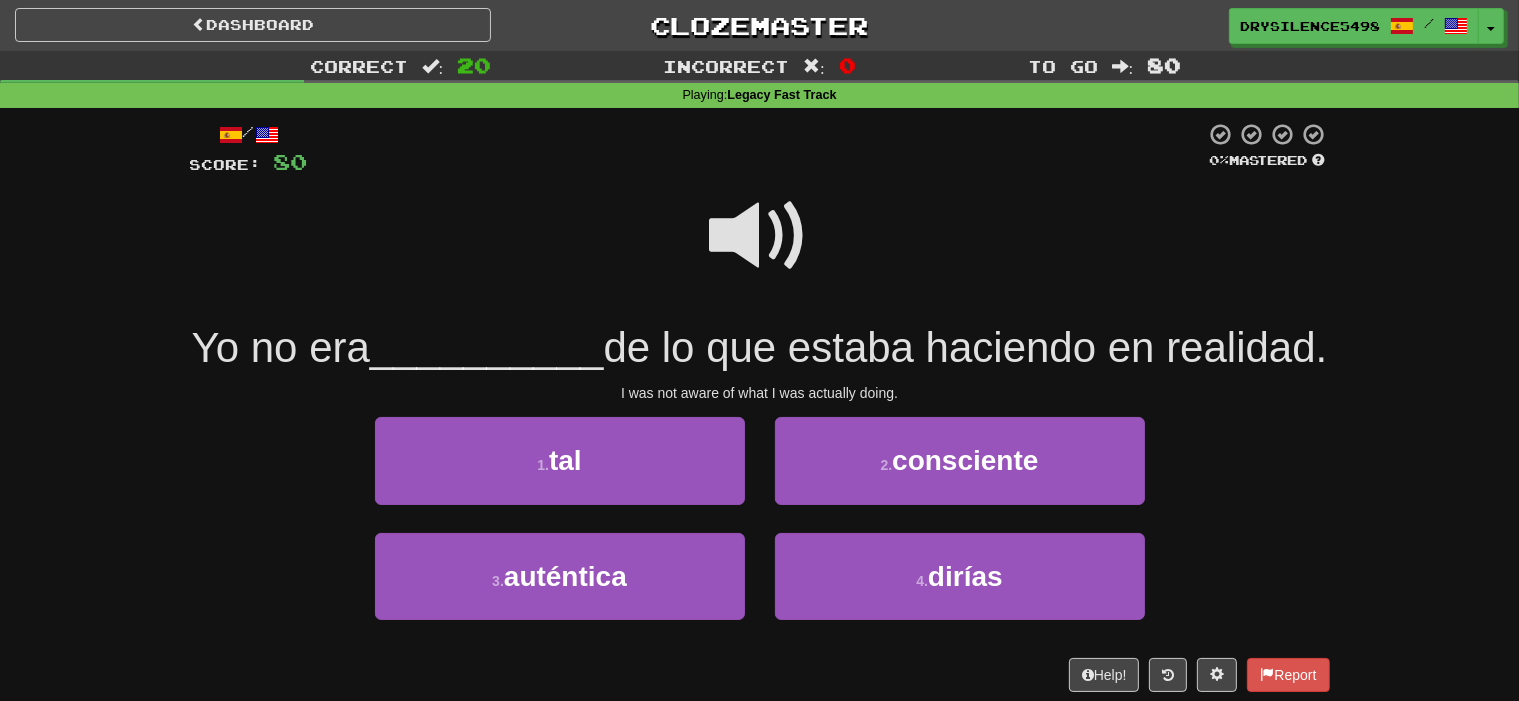 click at bounding box center [760, 236] 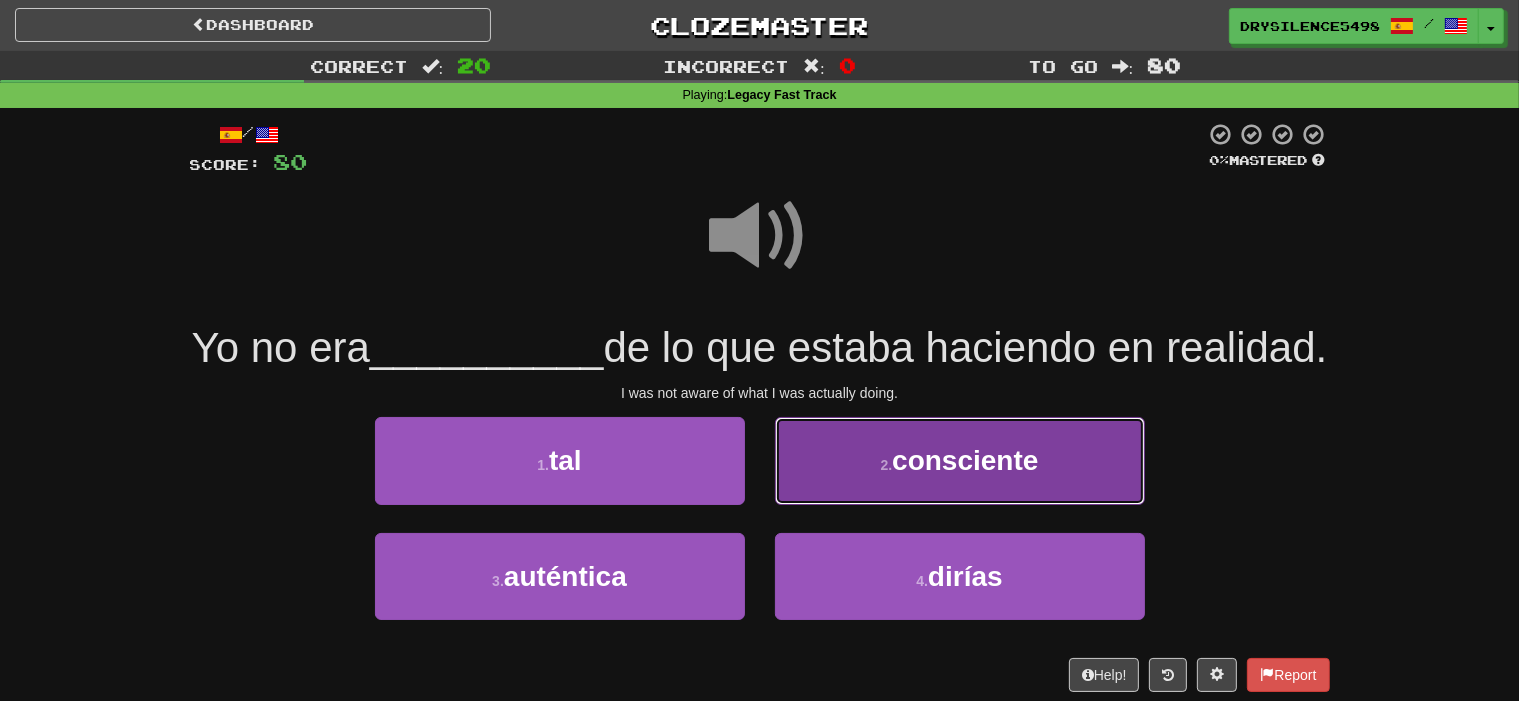 click on "consciente" at bounding box center (965, 460) 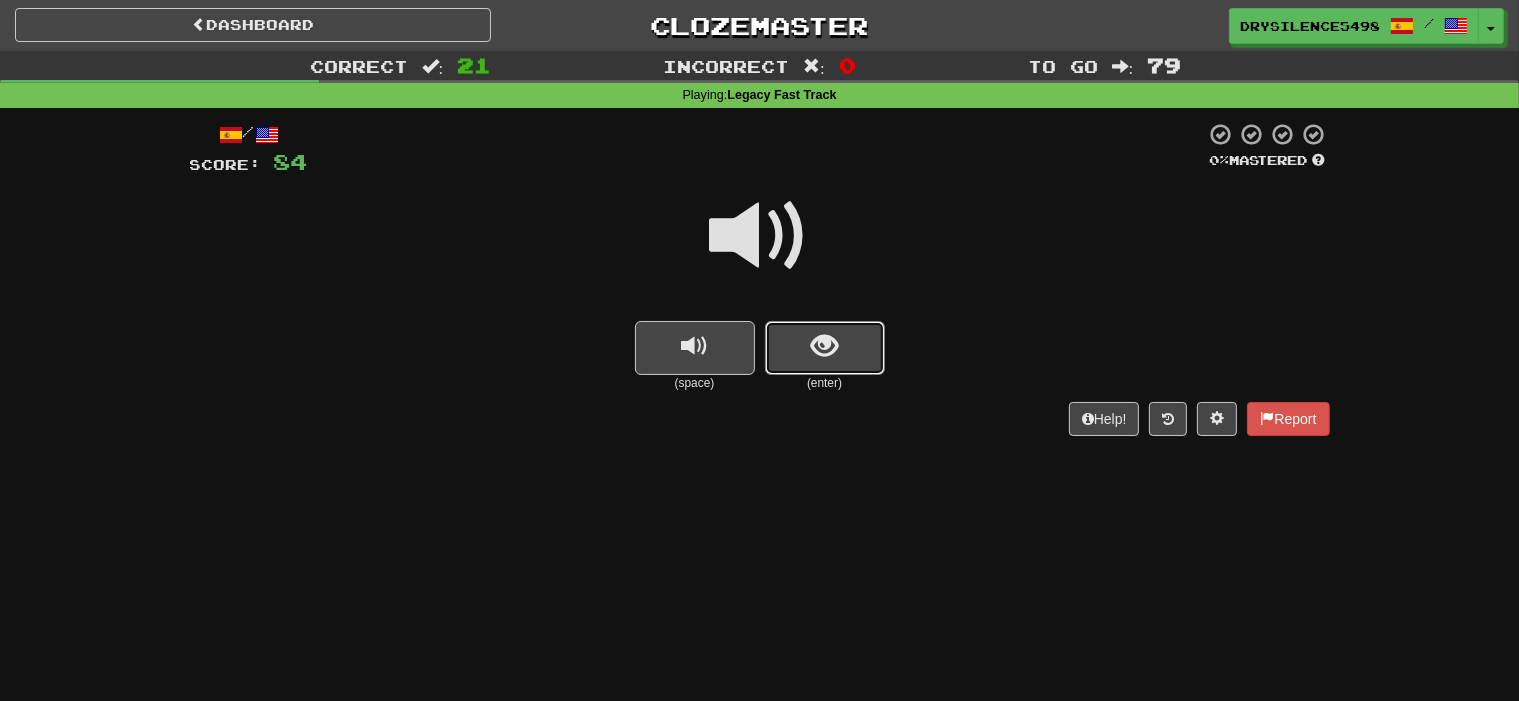 click at bounding box center [825, 348] 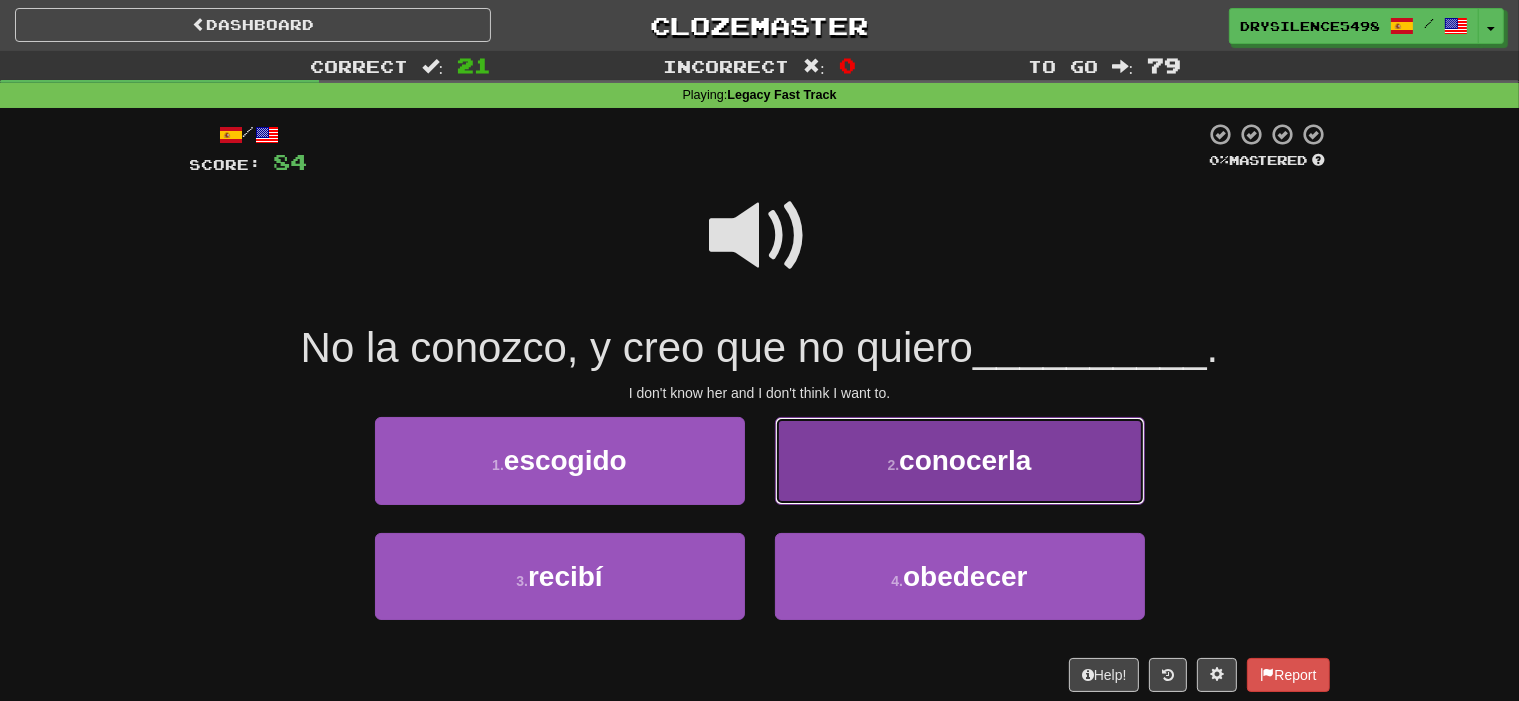 click on "2 .  conocerla" at bounding box center (960, 460) 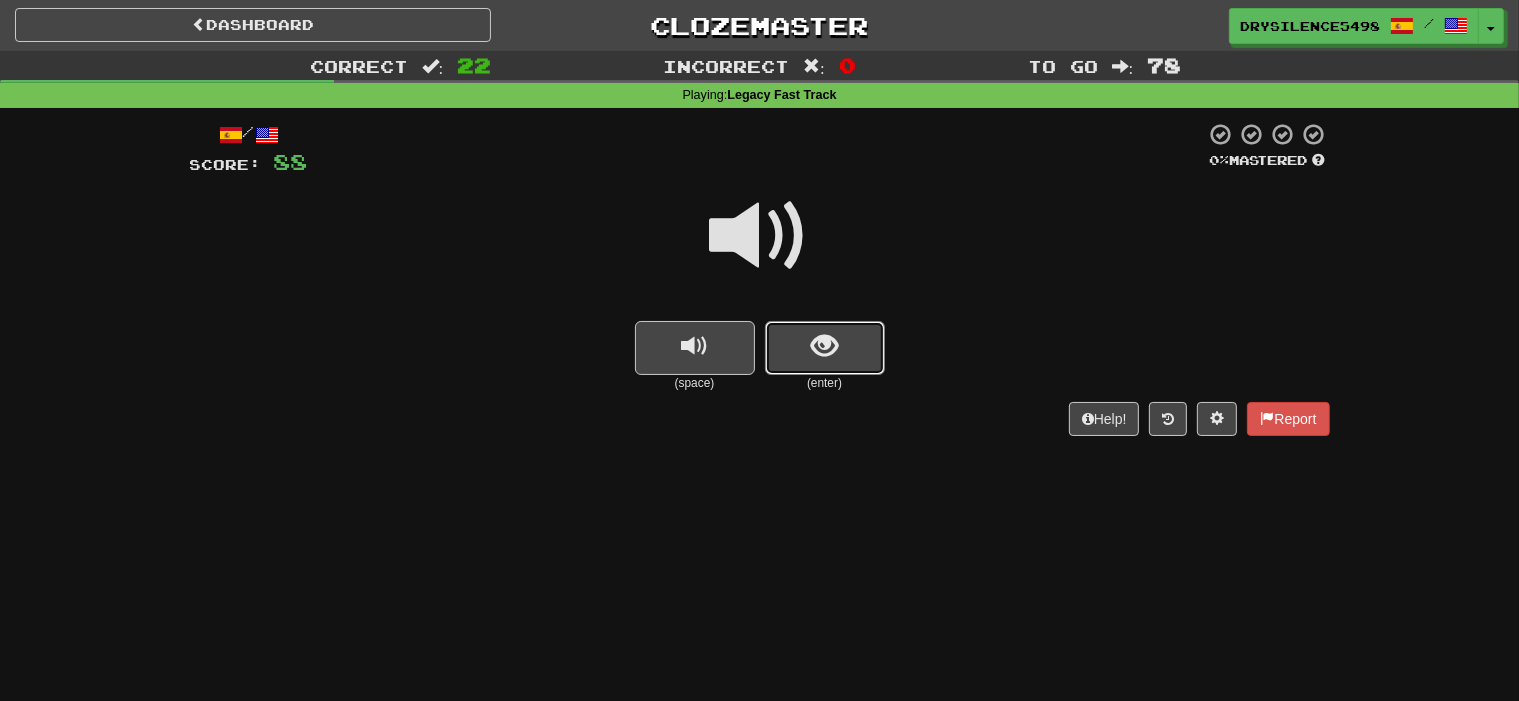 click at bounding box center (824, 346) 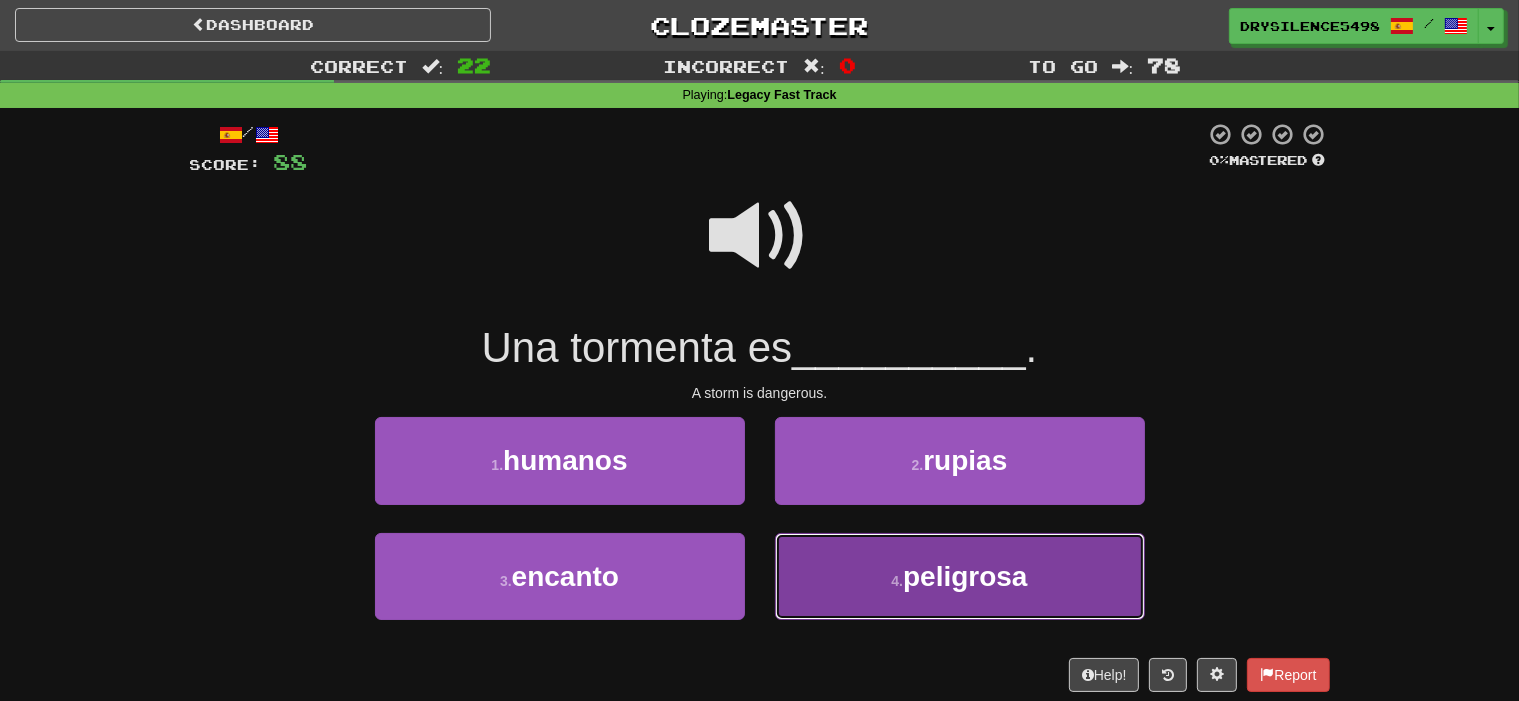 click on "4 .  peligrosa" at bounding box center (960, 576) 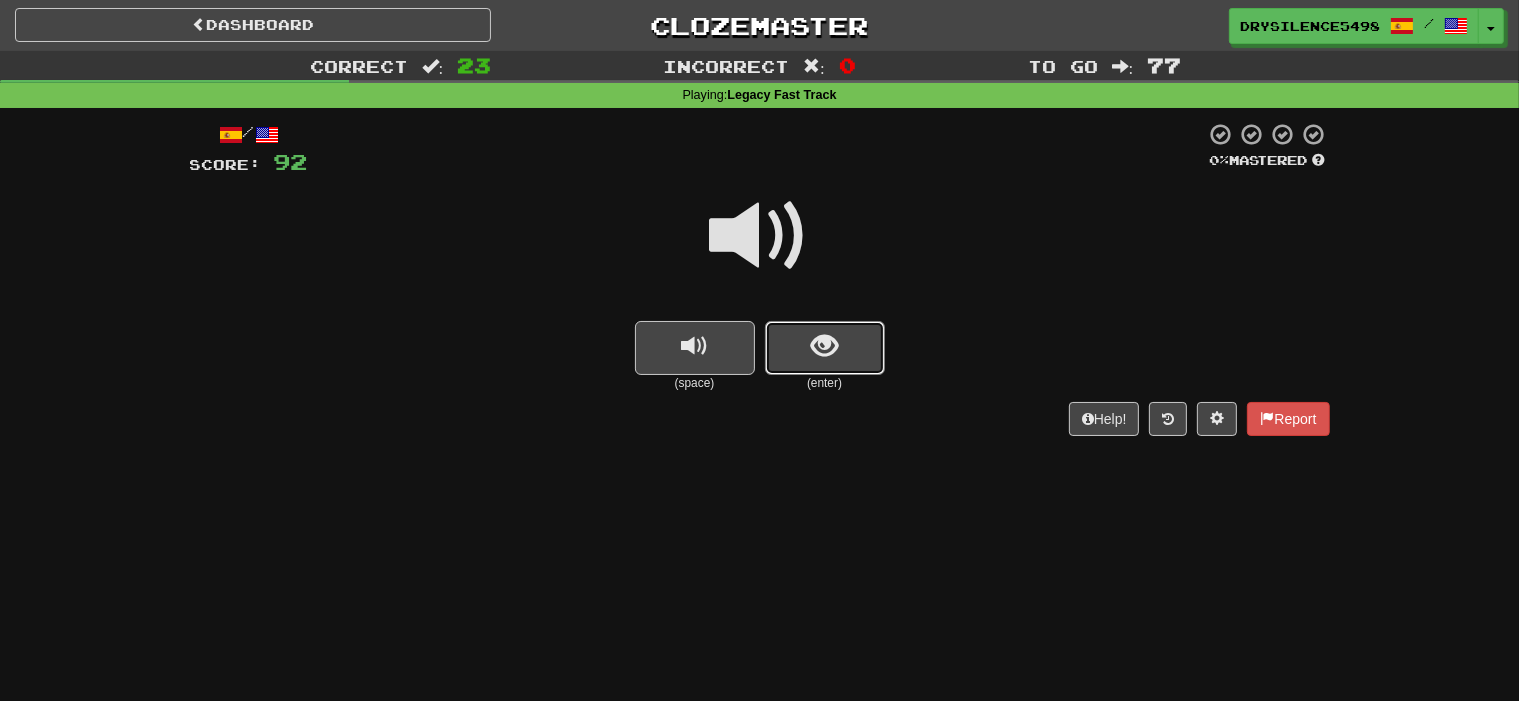 click at bounding box center [824, 346] 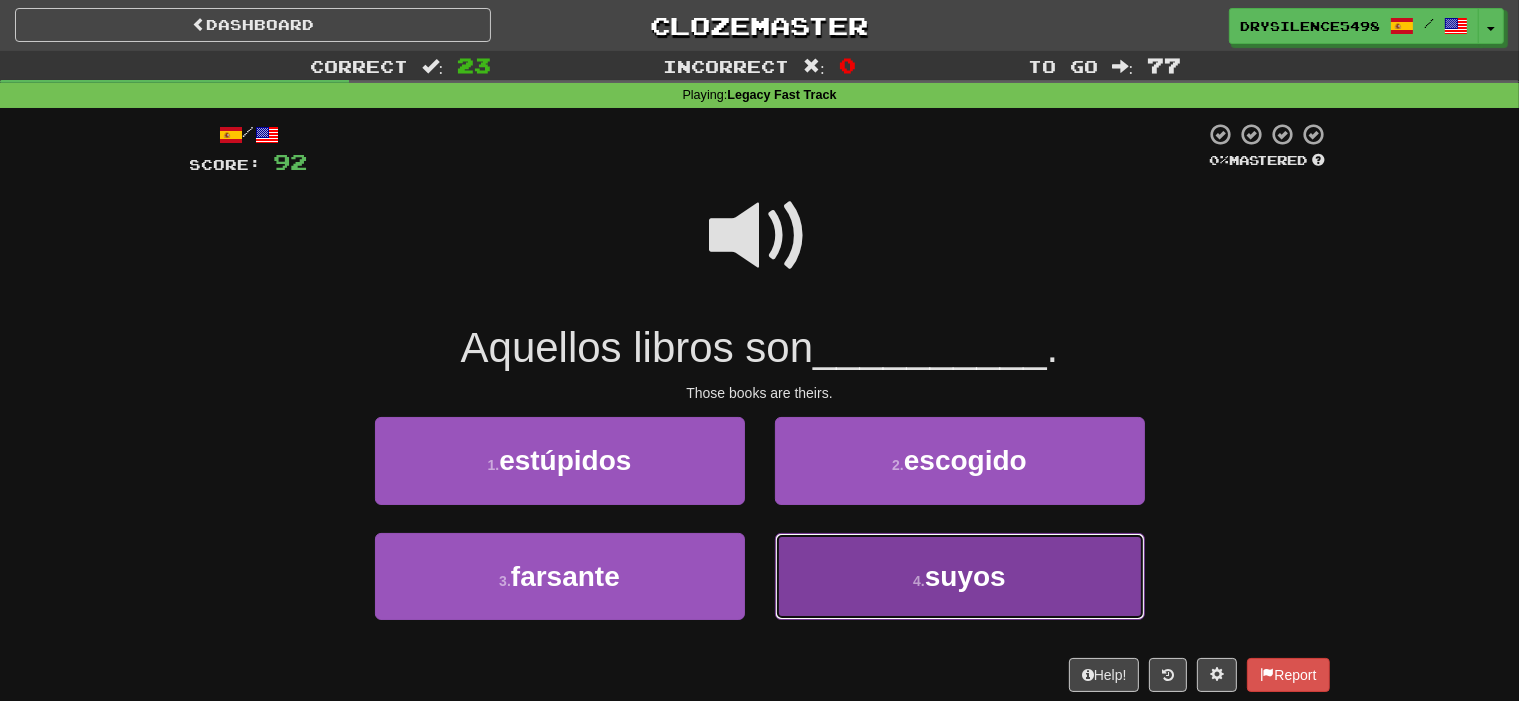 click on "4 .  suyos" at bounding box center [960, 576] 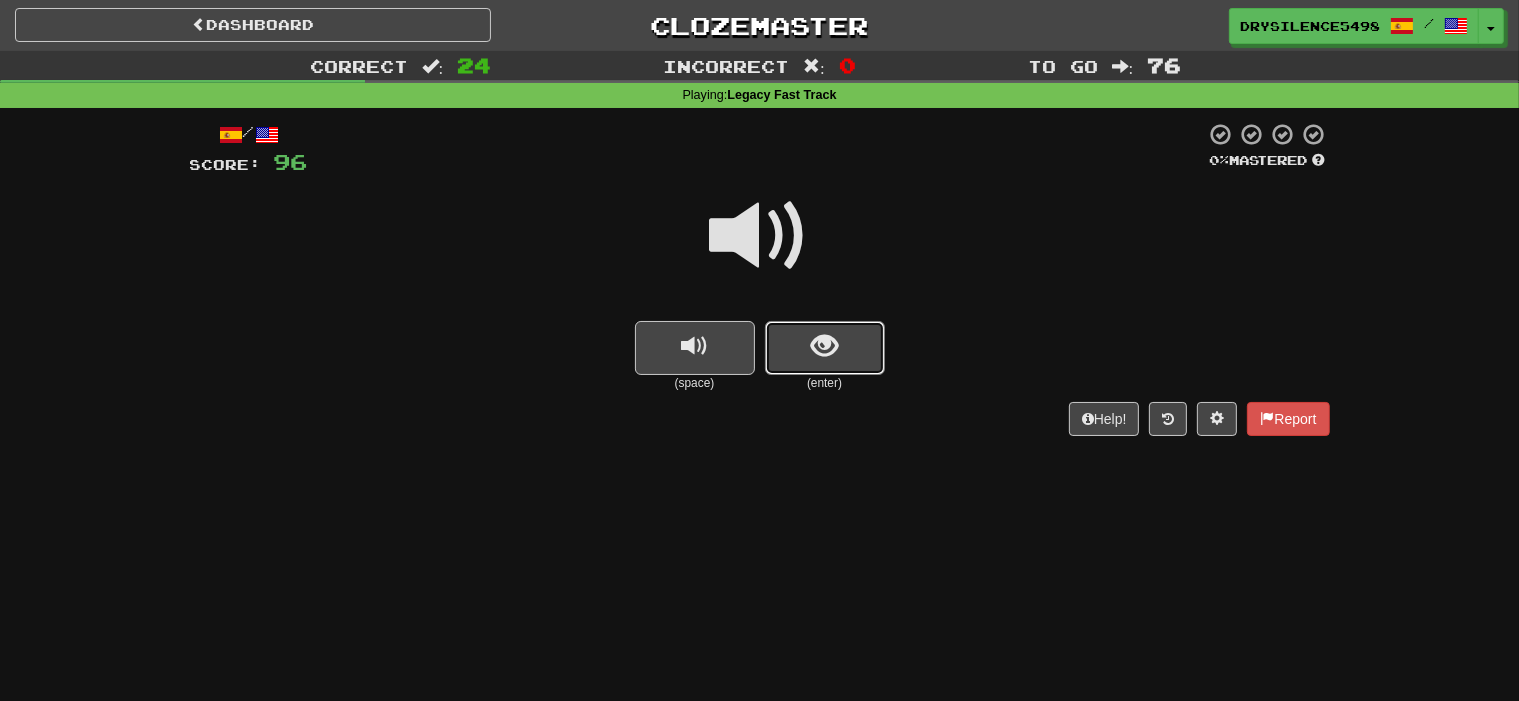click at bounding box center [825, 348] 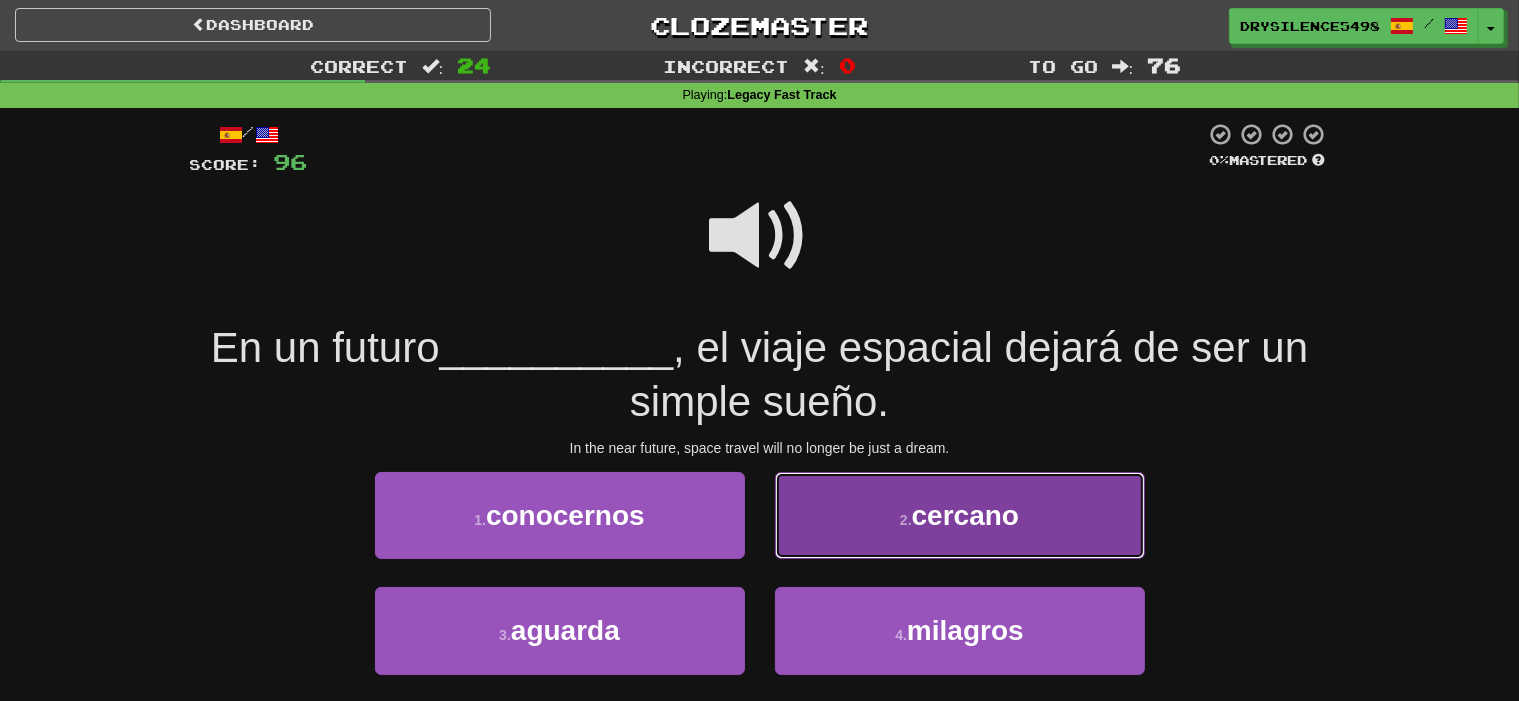 click on "2 .  cercano" at bounding box center [960, 515] 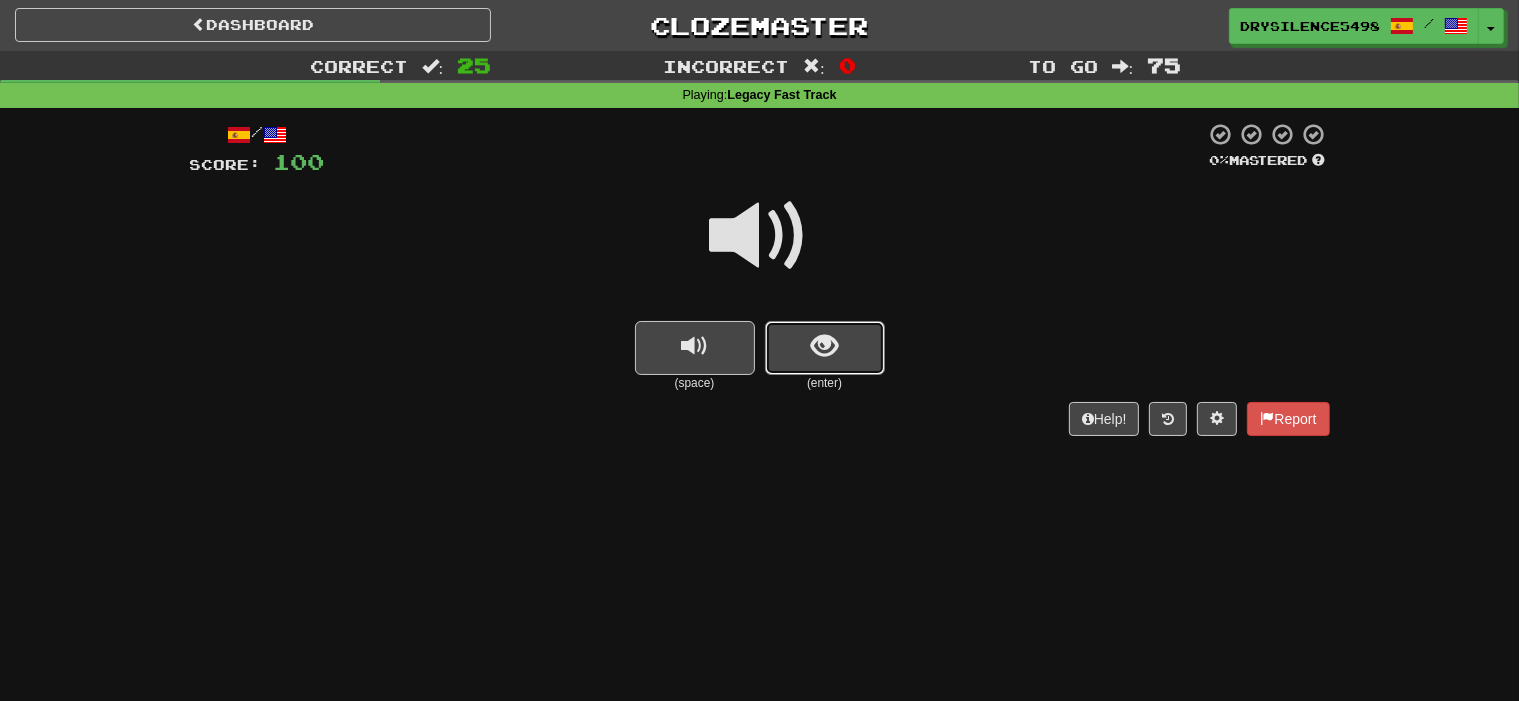 click at bounding box center (825, 348) 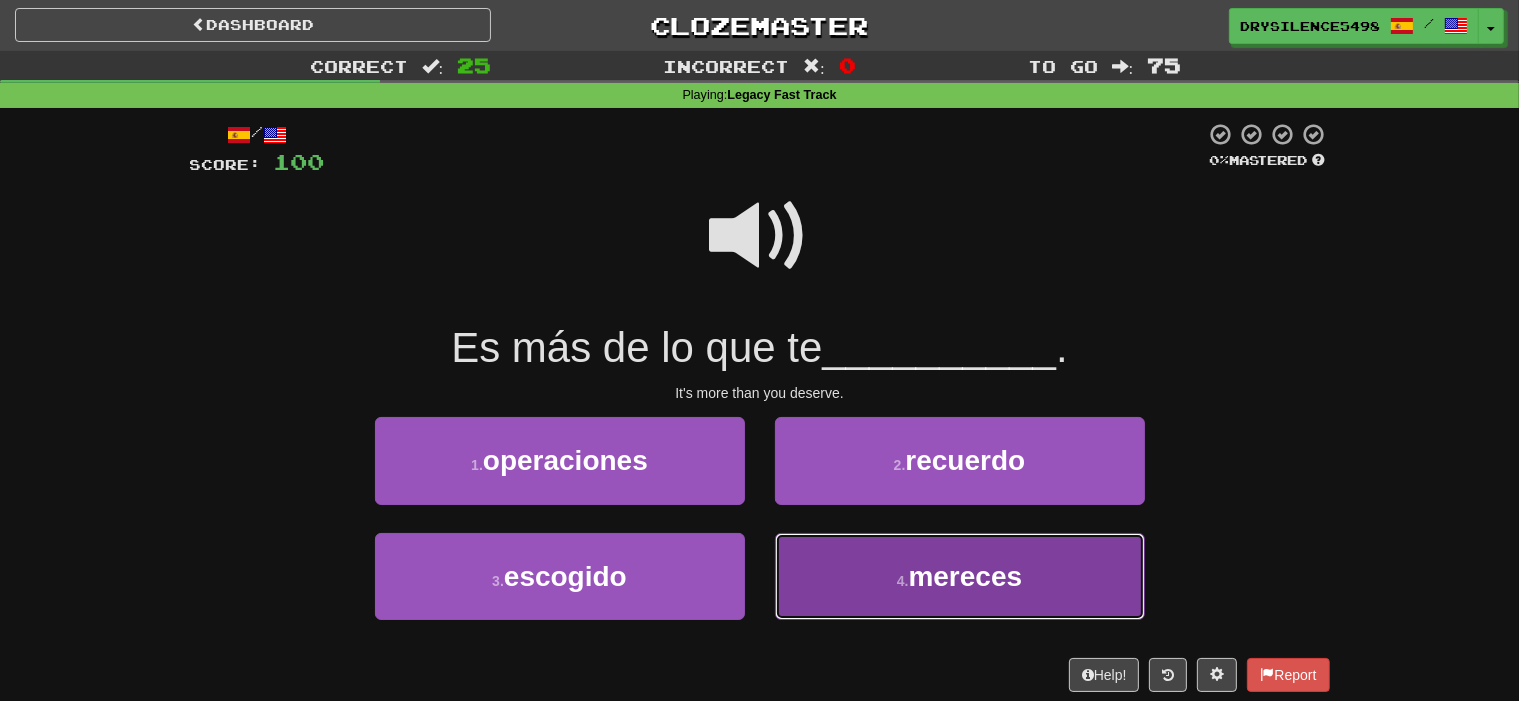 click on "4 .  mereces" at bounding box center [960, 576] 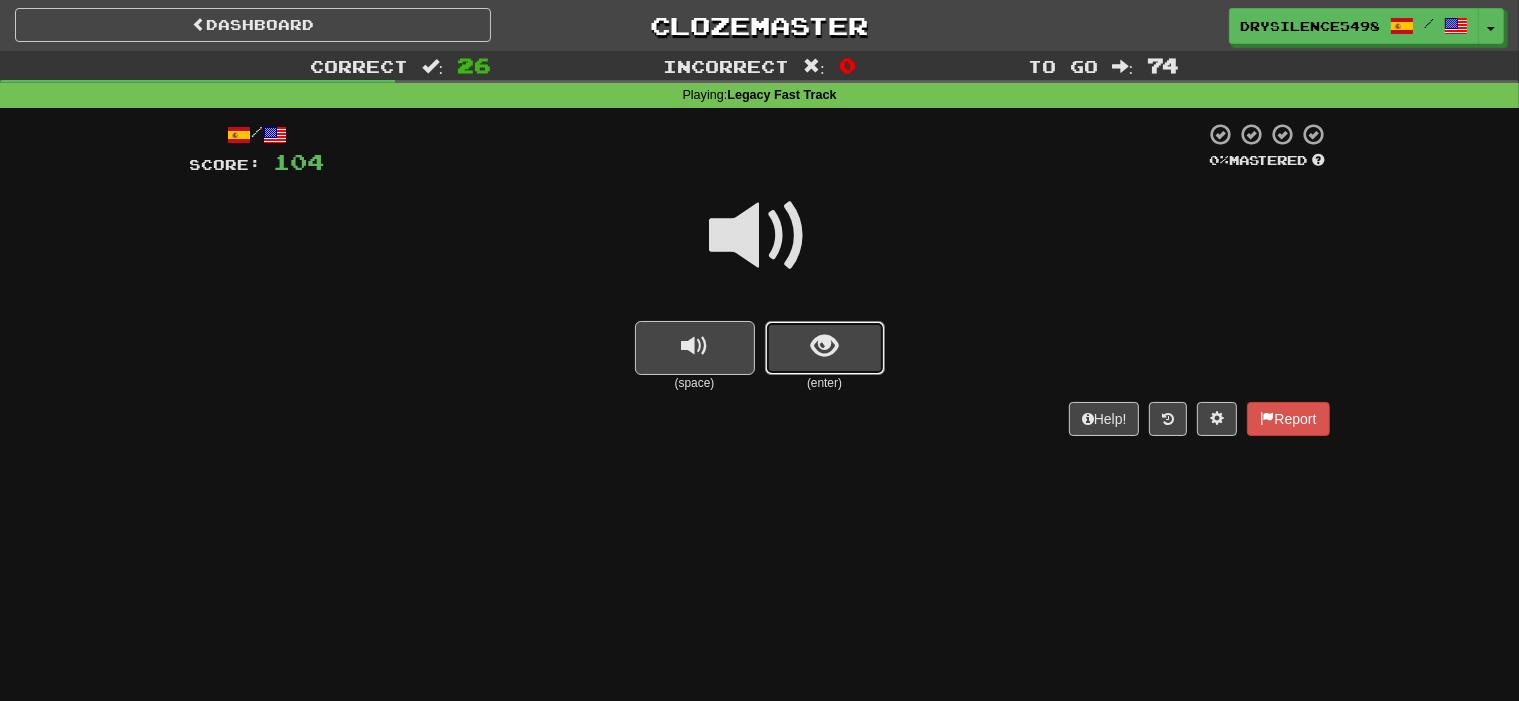 click at bounding box center (825, 348) 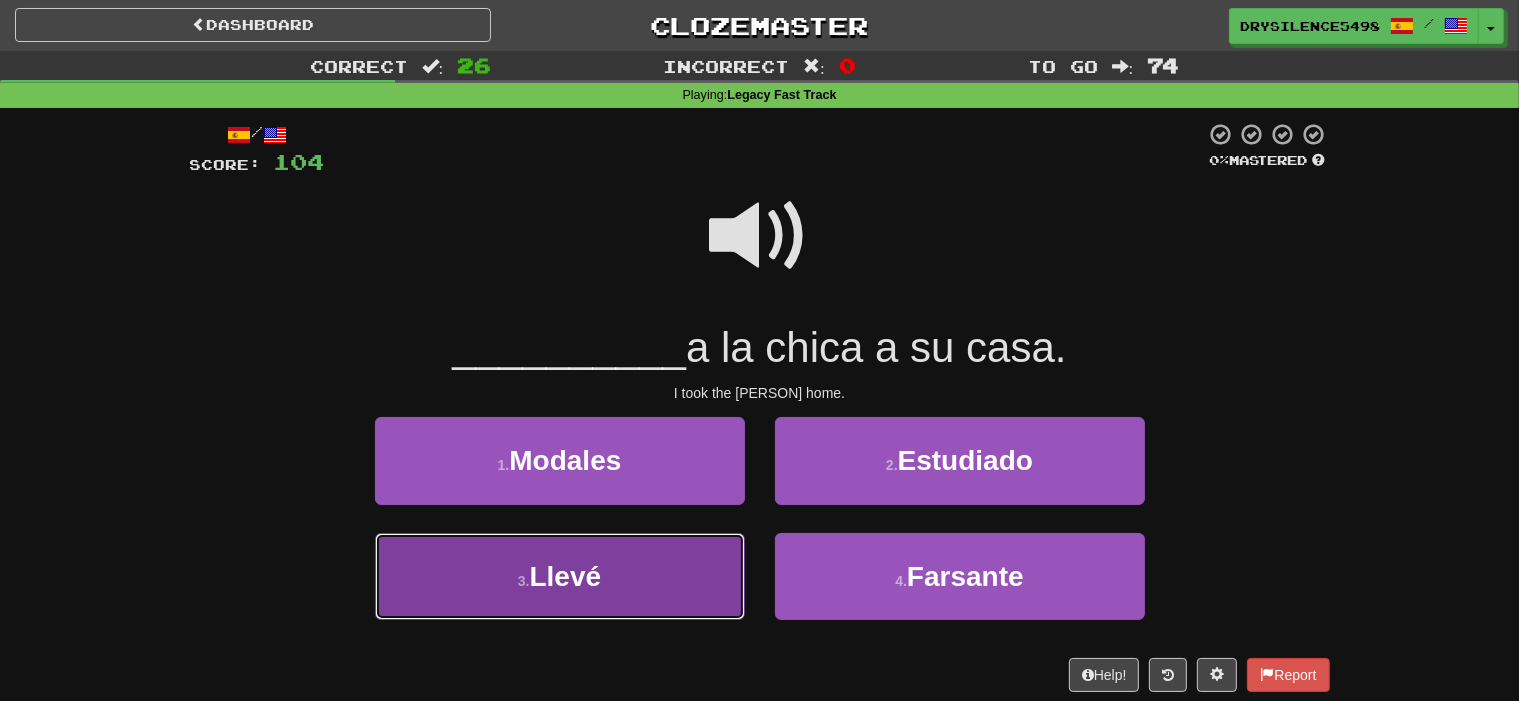 click on "3 .  Llevé" at bounding box center (560, 576) 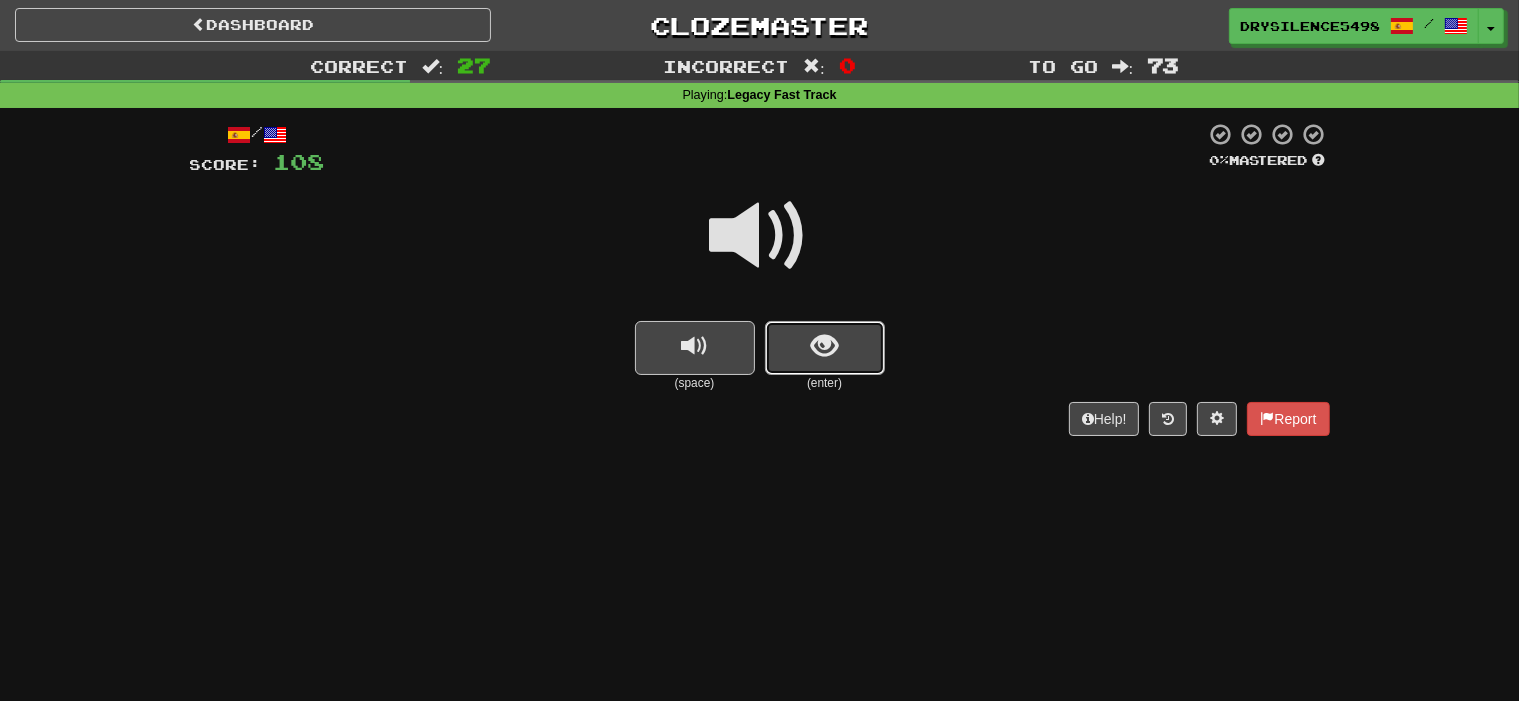 click at bounding box center [824, 346] 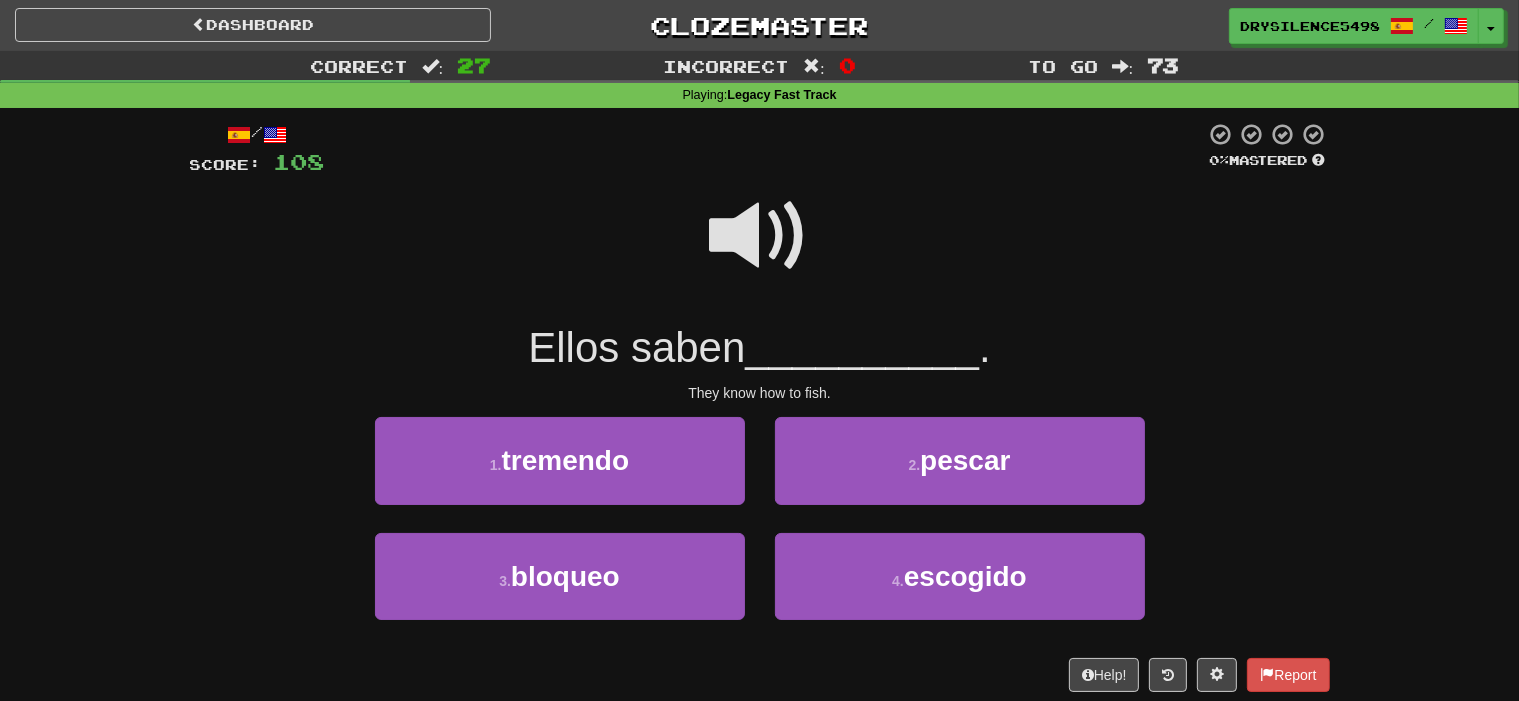 click at bounding box center [760, 236] 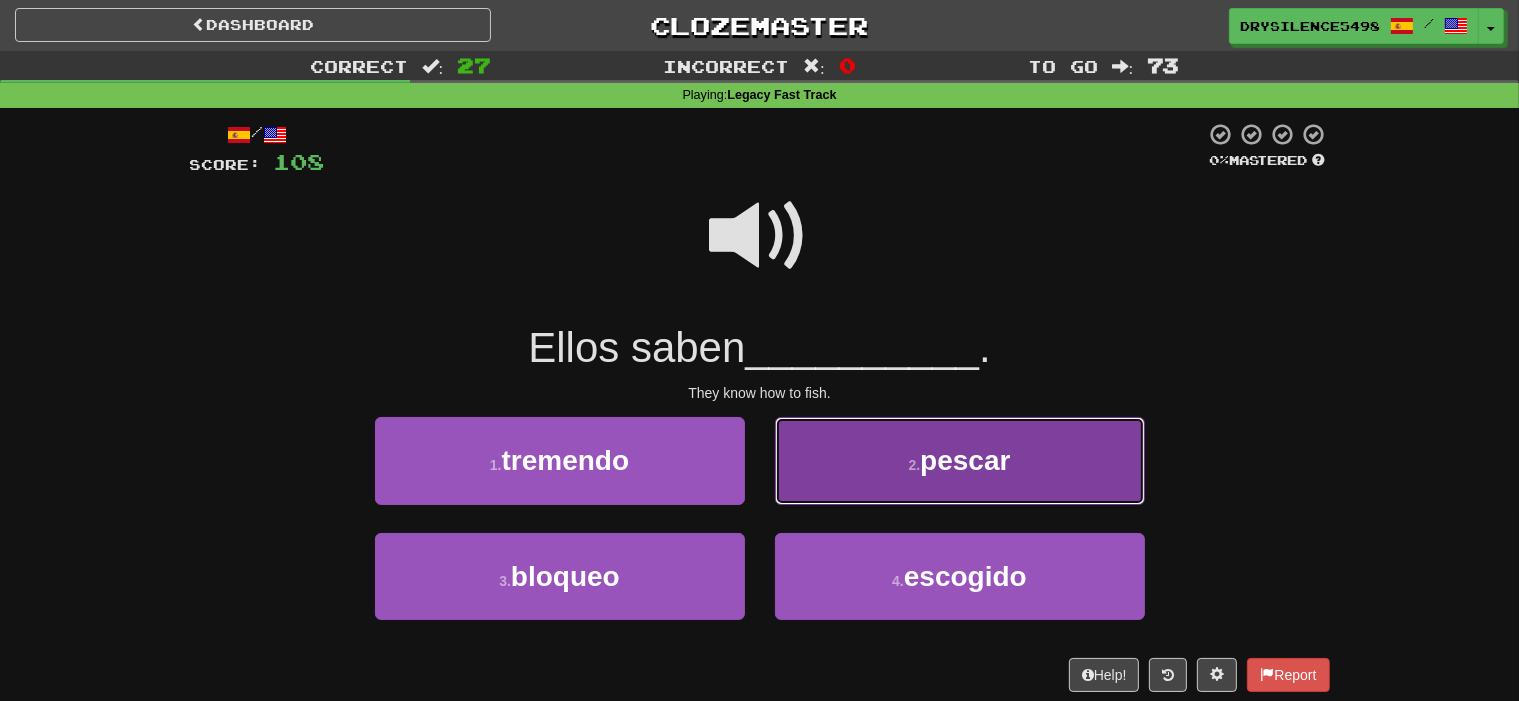 click on "2 .  pescar" at bounding box center (960, 460) 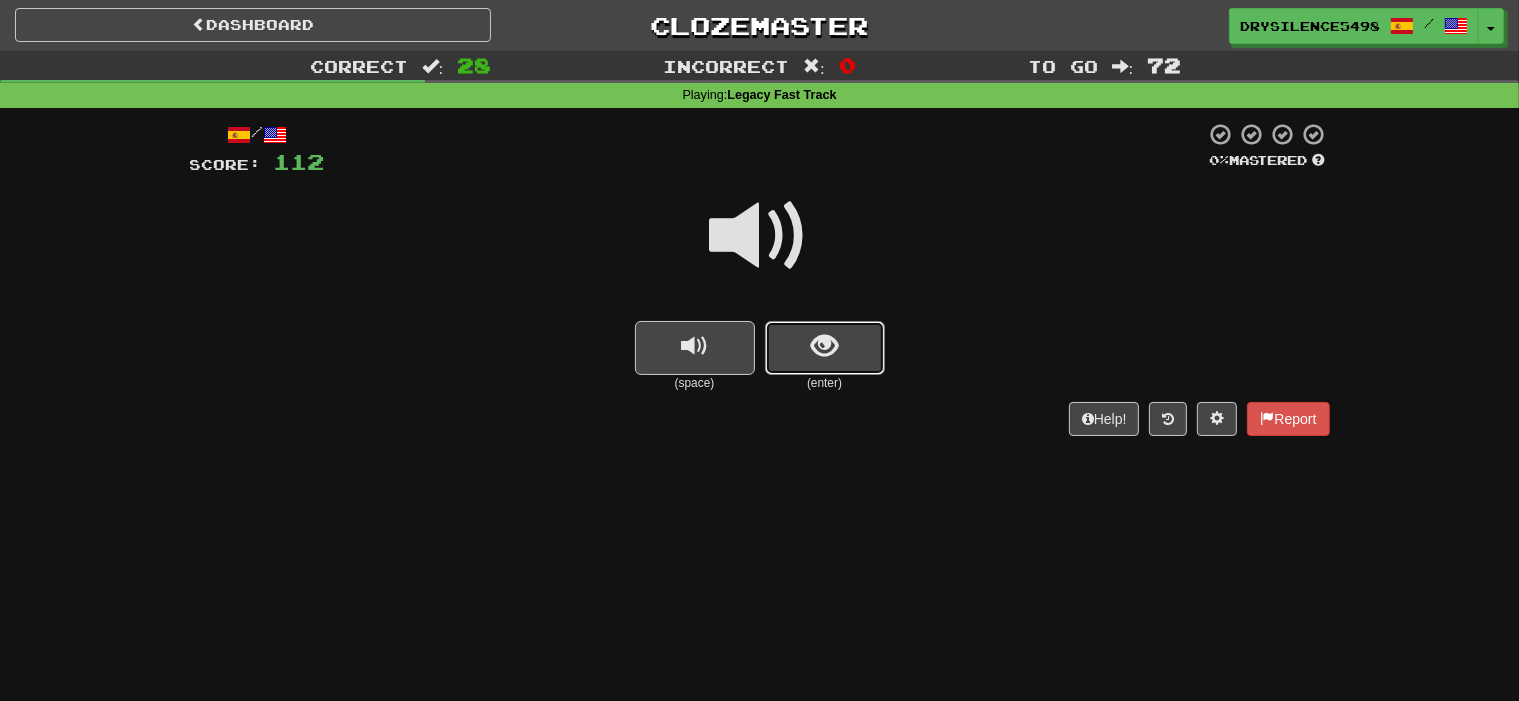 click at bounding box center [825, 348] 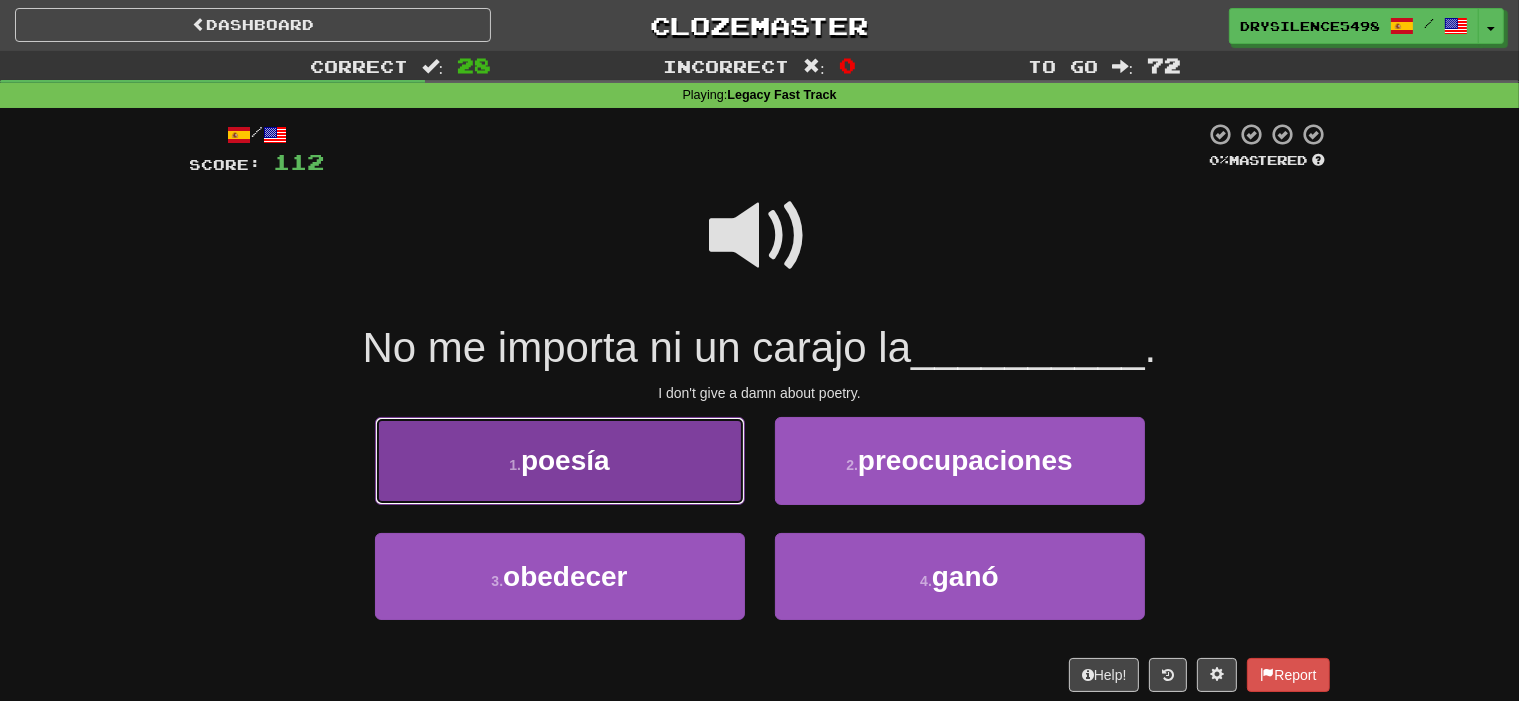 click on "1 .  poesía" at bounding box center (560, 460) 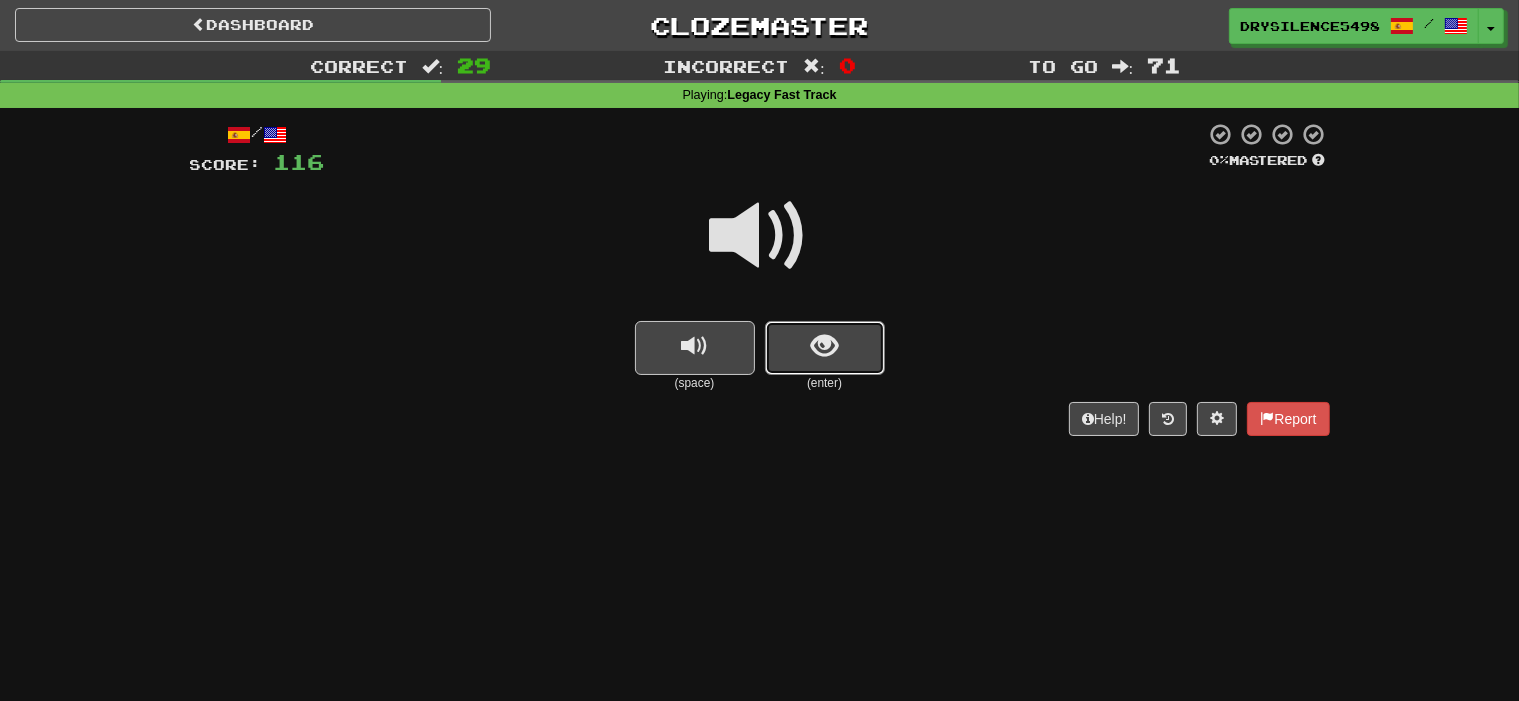 click at bounding box center (824, 346) 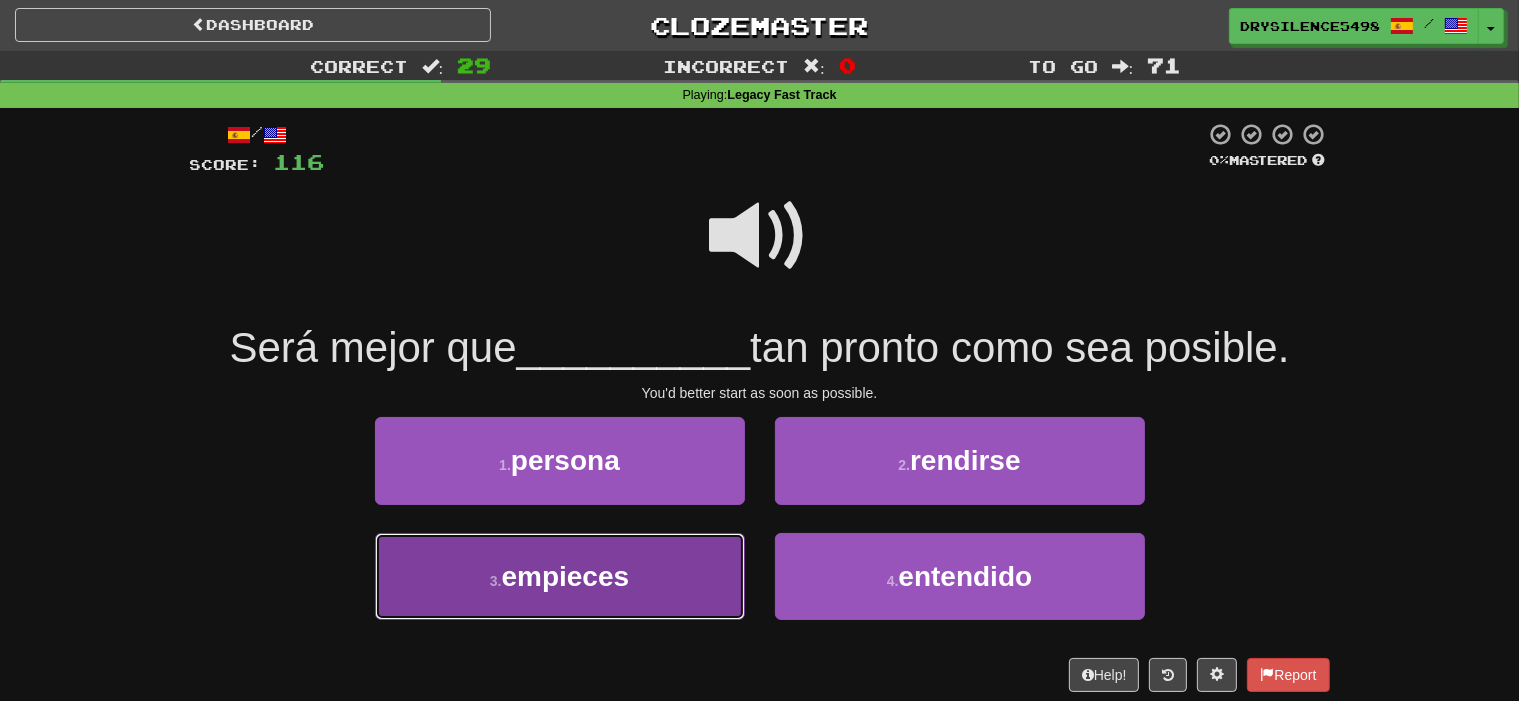 click on "3 .  empieces" at bounding box center (560, 576) 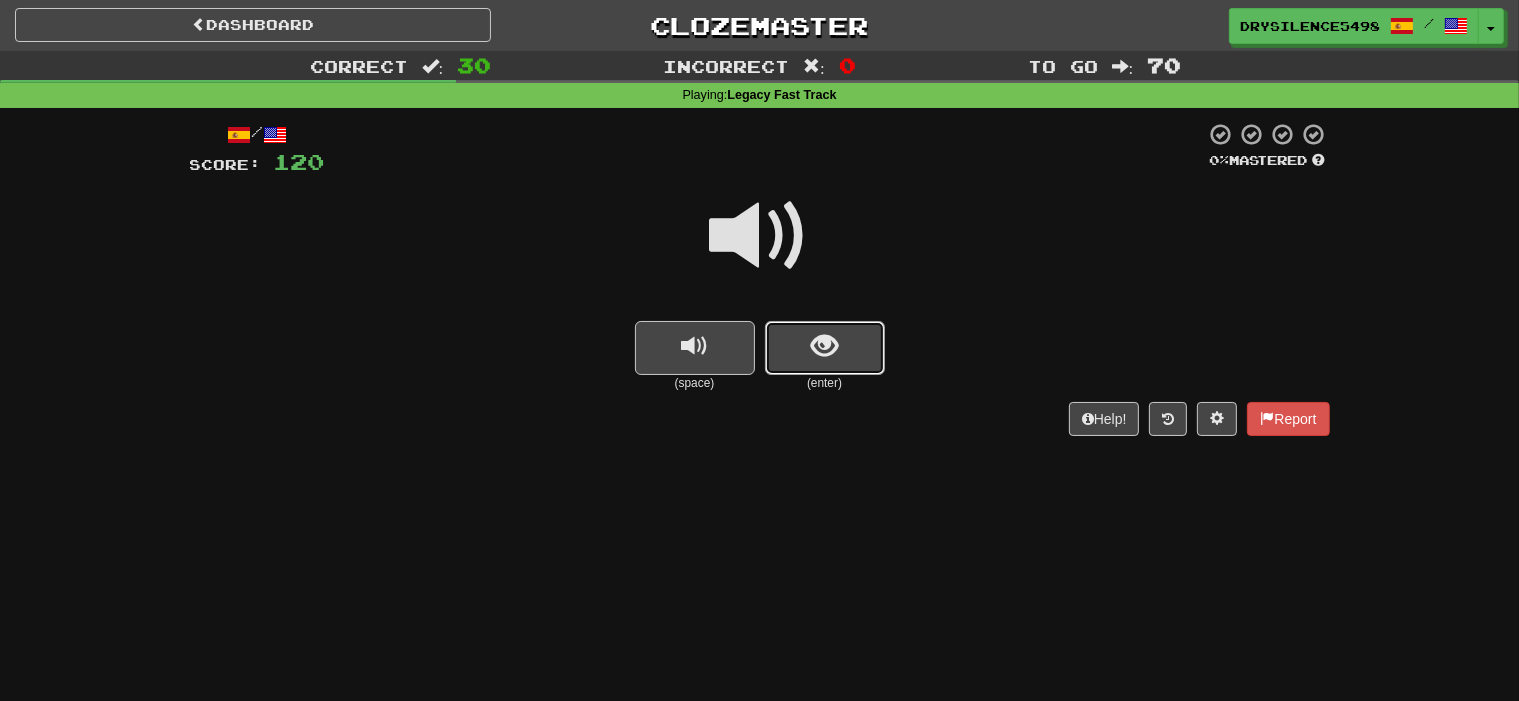 click at bounding box center [824, 346] 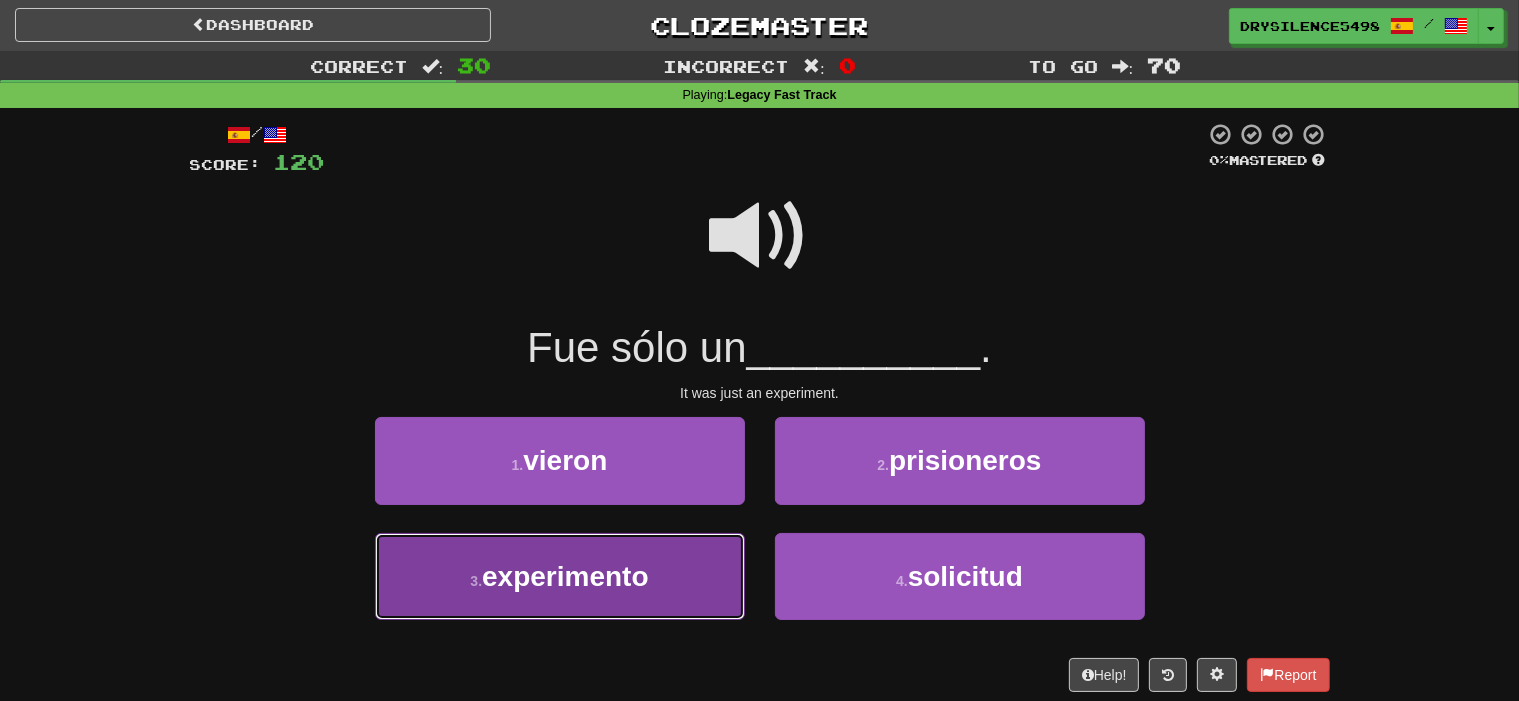 click on "3 .  experimento" at bounding box center [560, 576] 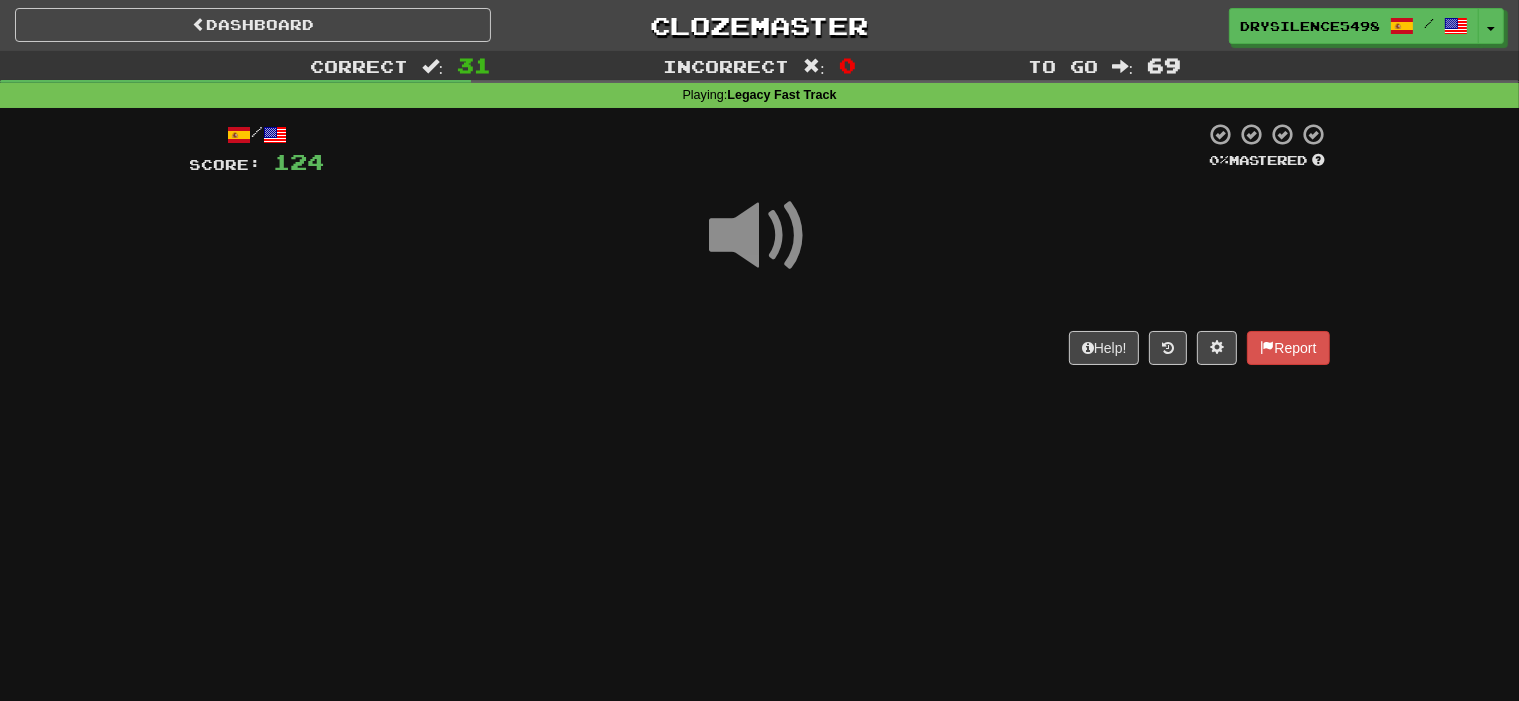 click on "Help!  Report" at bounding box center (760, 348) 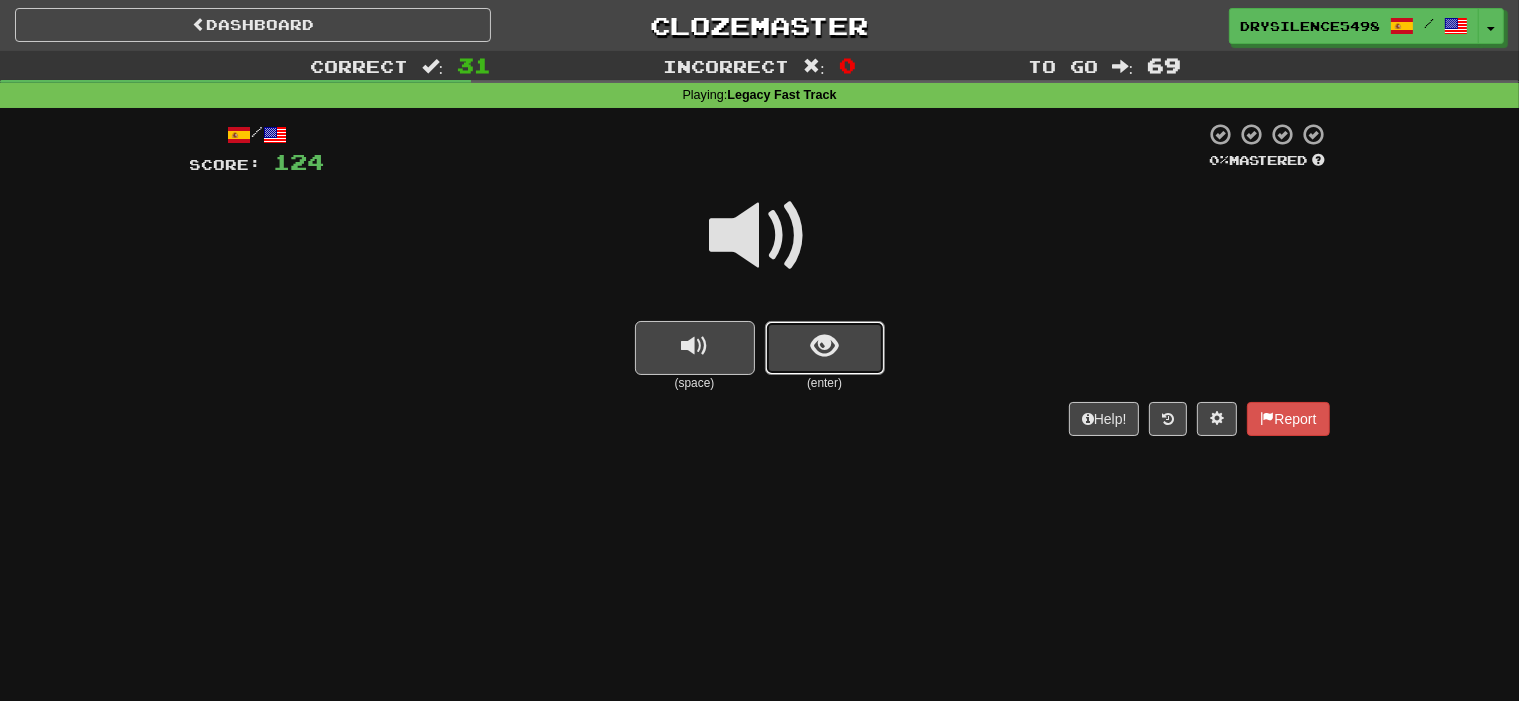 click at bounding box center (825, 348) 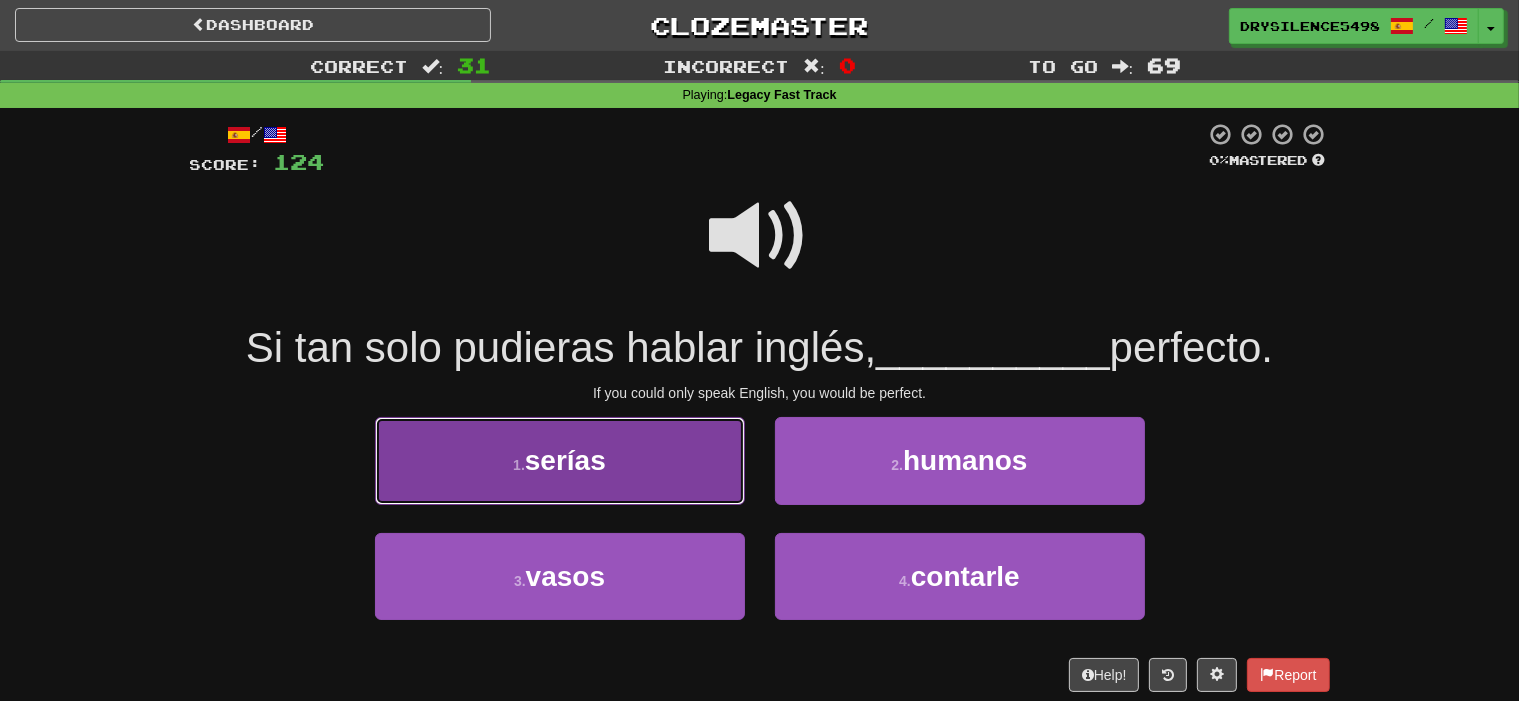 click on "1 .  serías" at bounding box center (560, 460) 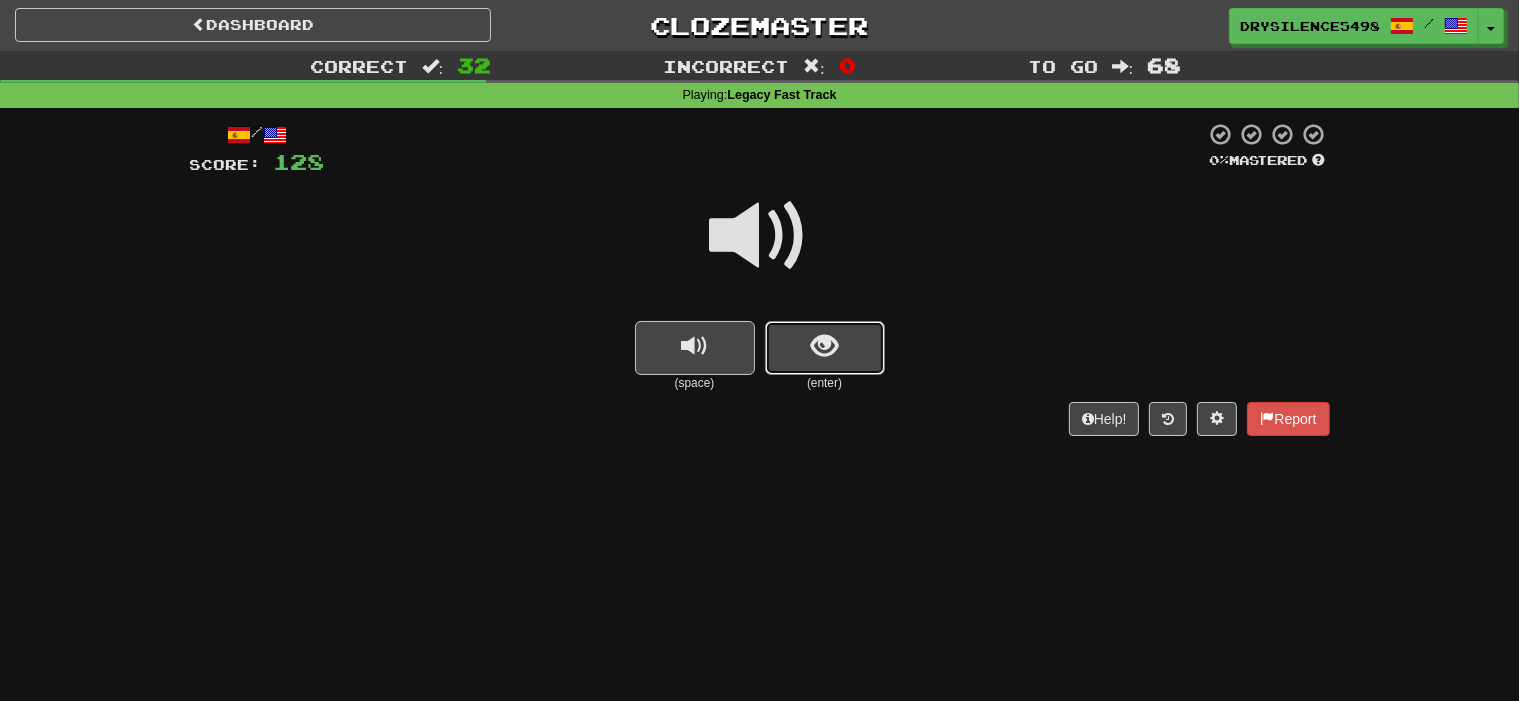 click at bounding box center (825, 348) 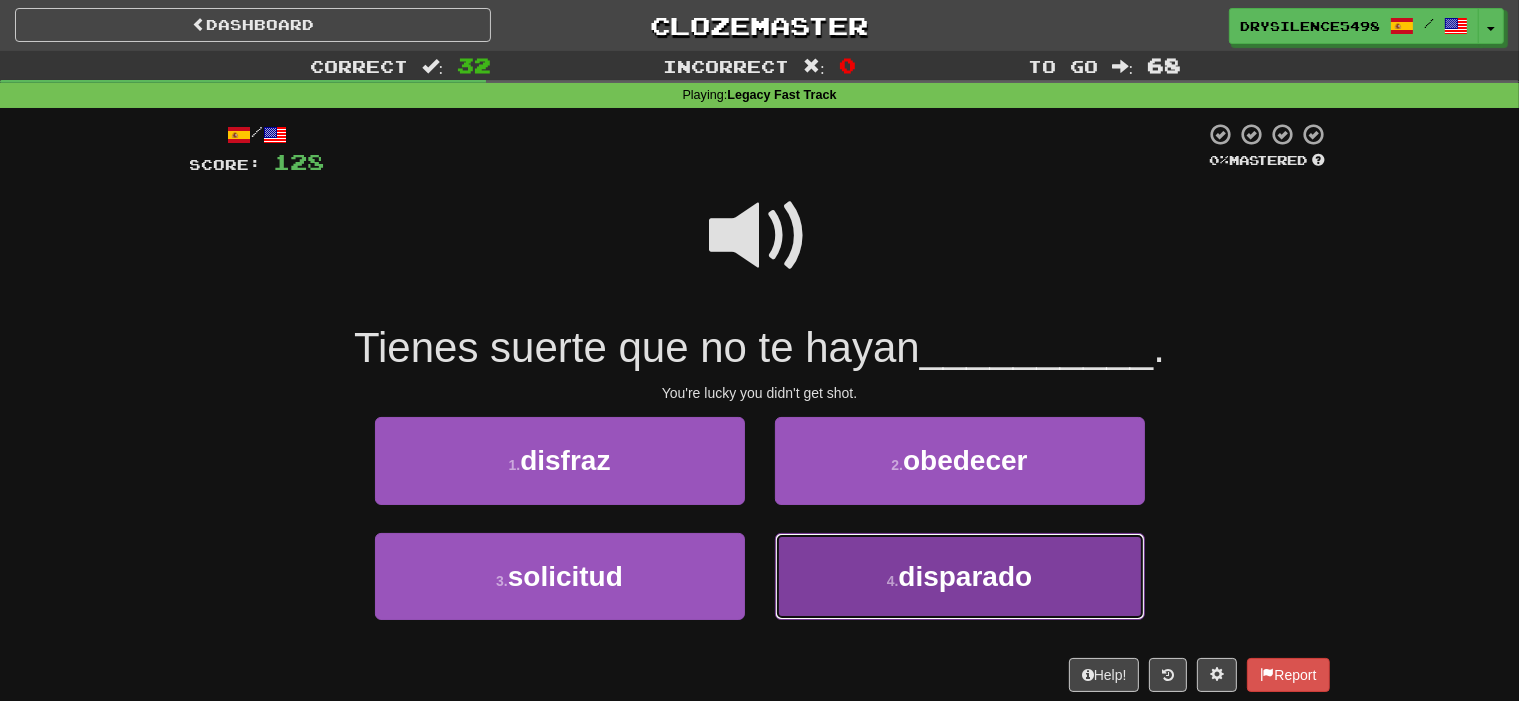 click on "4 .  disparado" at bounding box center (960, 576) 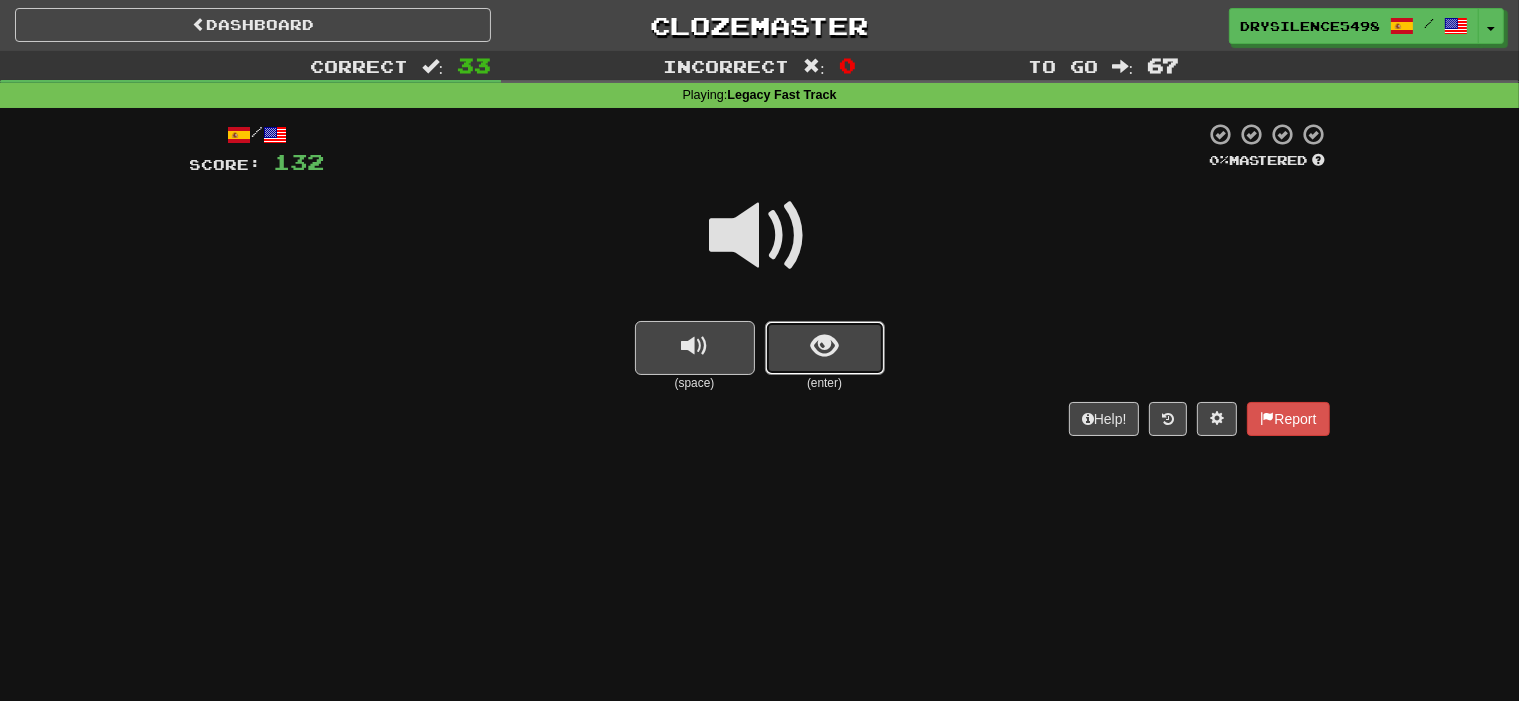 click at bounding box center (824, 346) 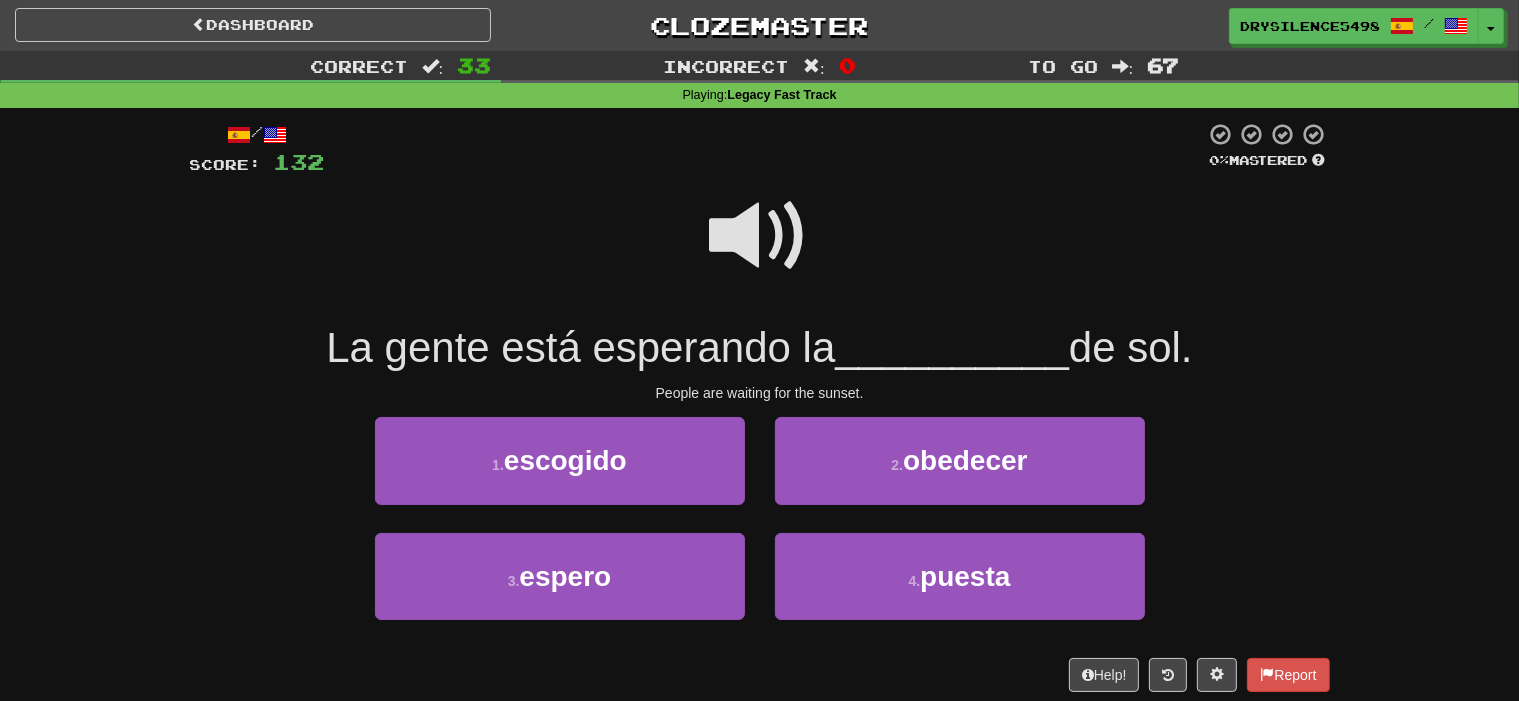 click at bounding box center (760, 236) 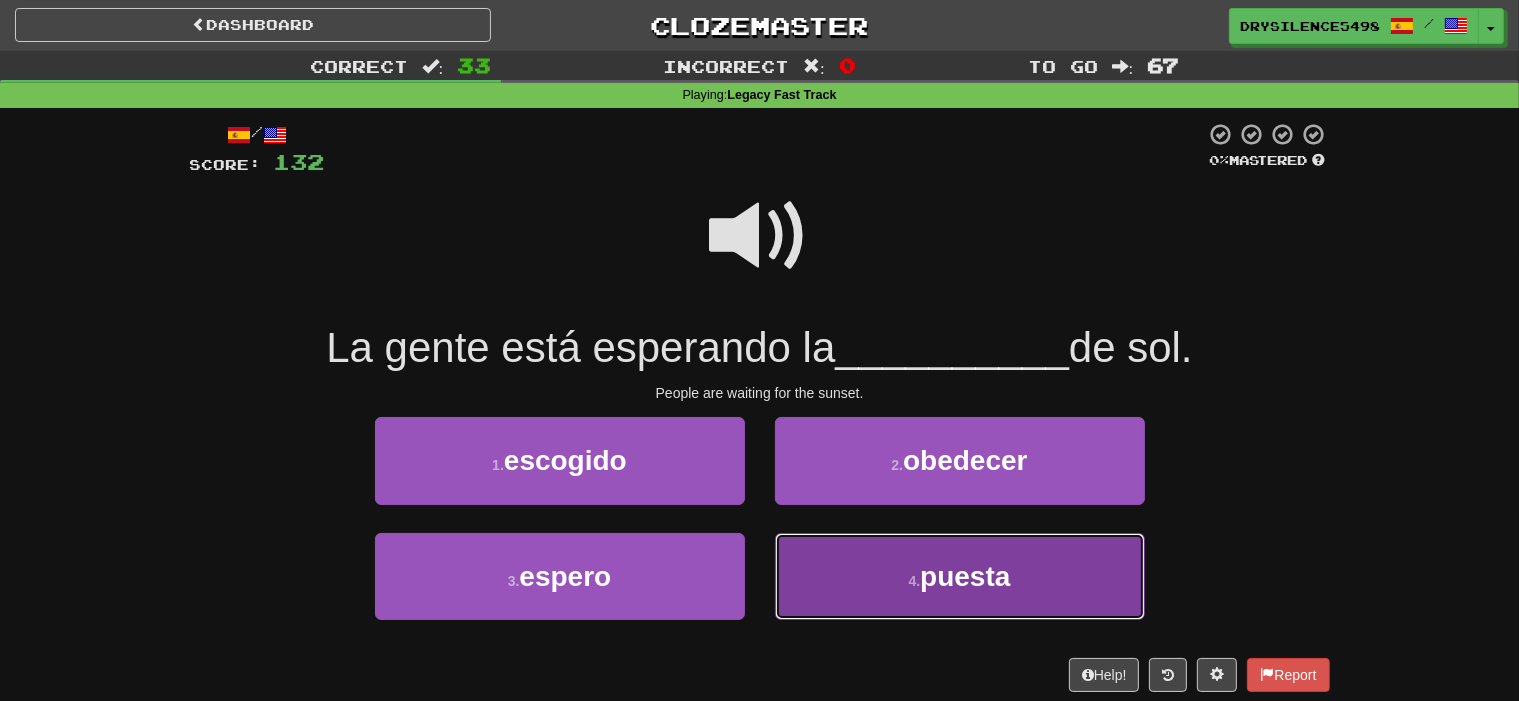 click on "4 .  puesta" at bounding box center [960, 576] 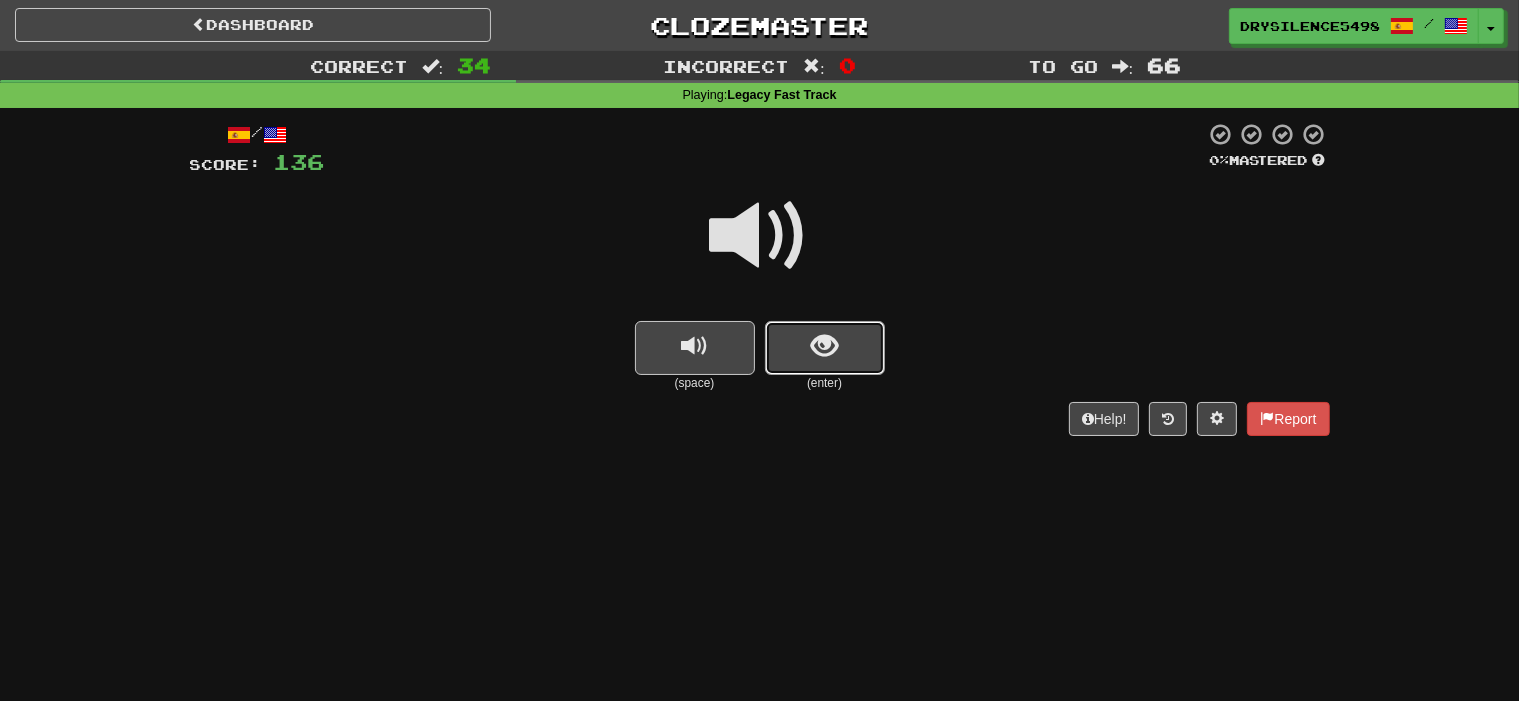 click at bounding box center [825, 348] 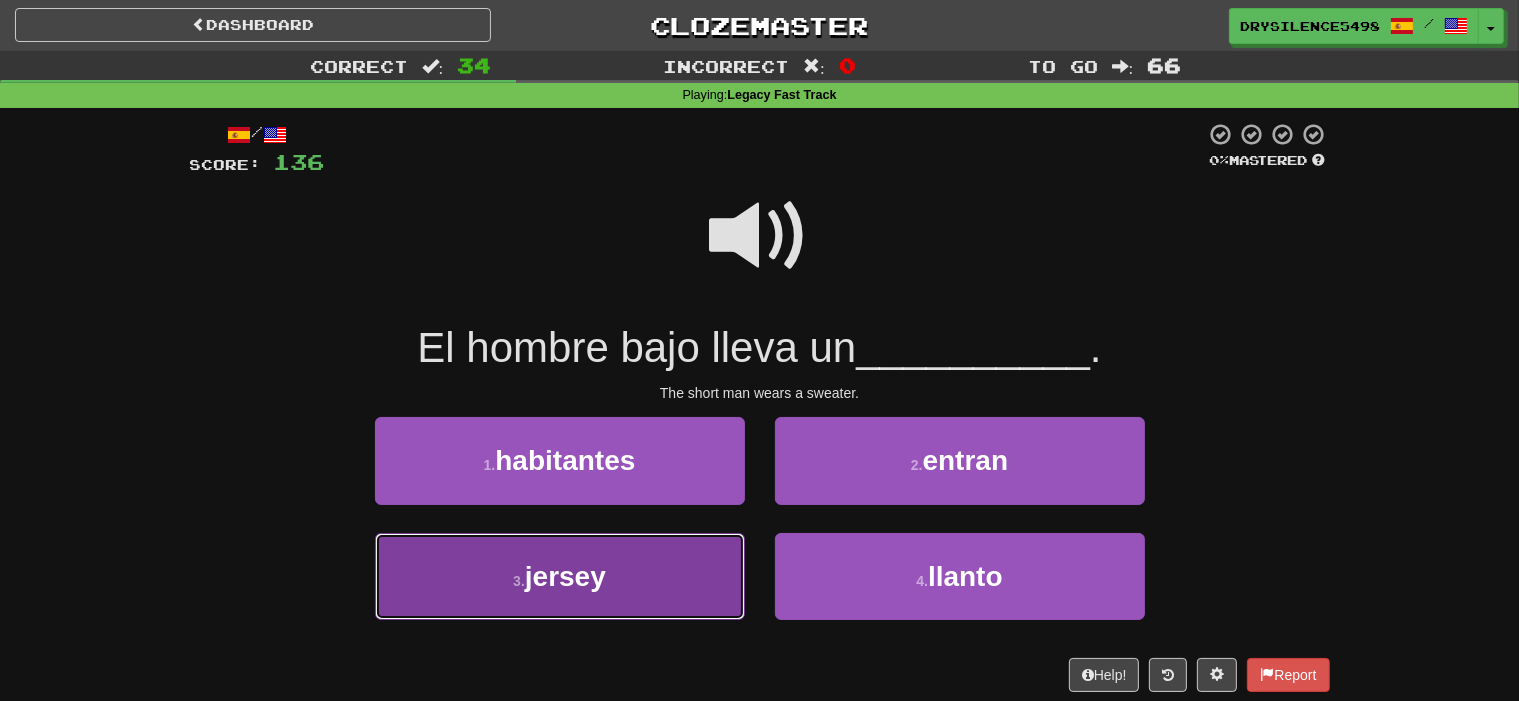 click on "3 .  jersey" at bounding box center [560, 576] 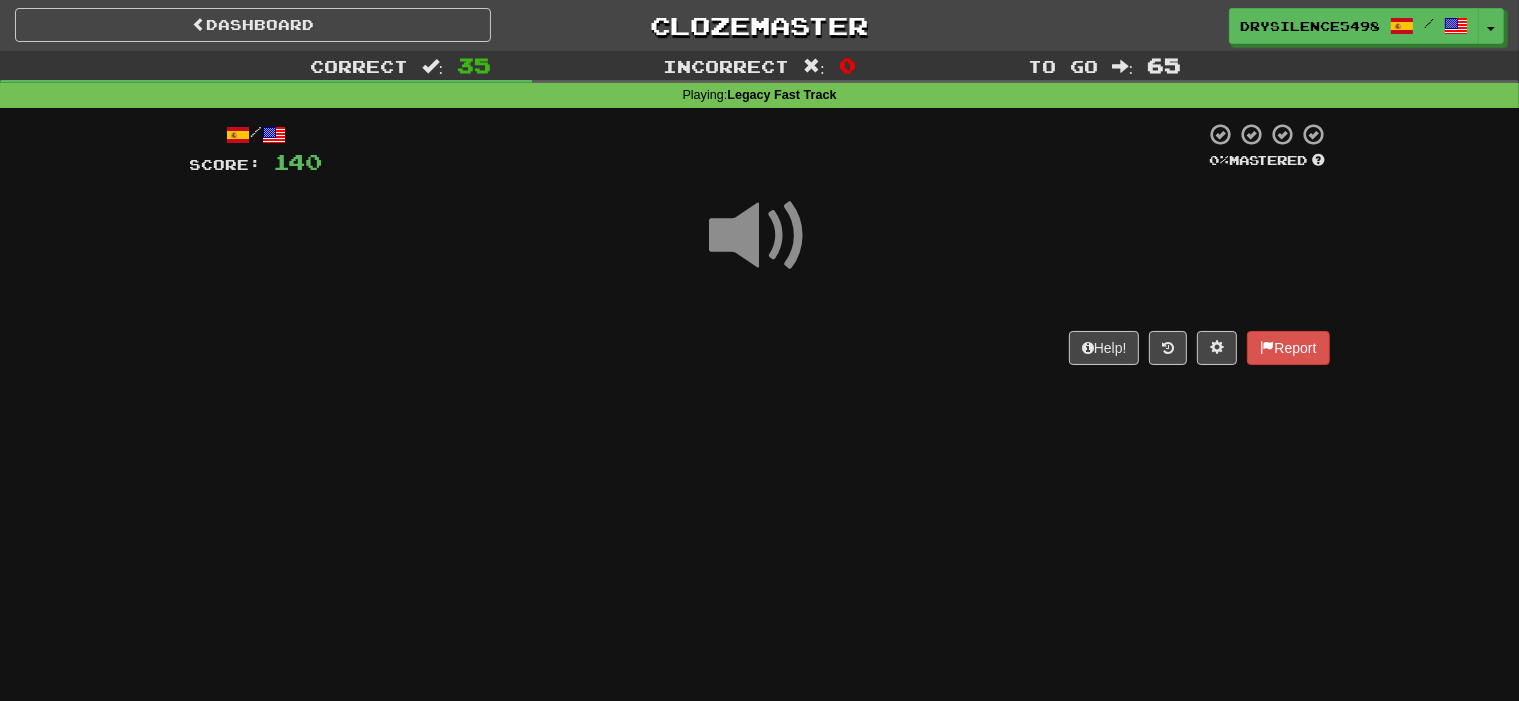 click on "/  Score:   140 0 %  Mastered  Help!  Report" at bounding box center (760, 250) 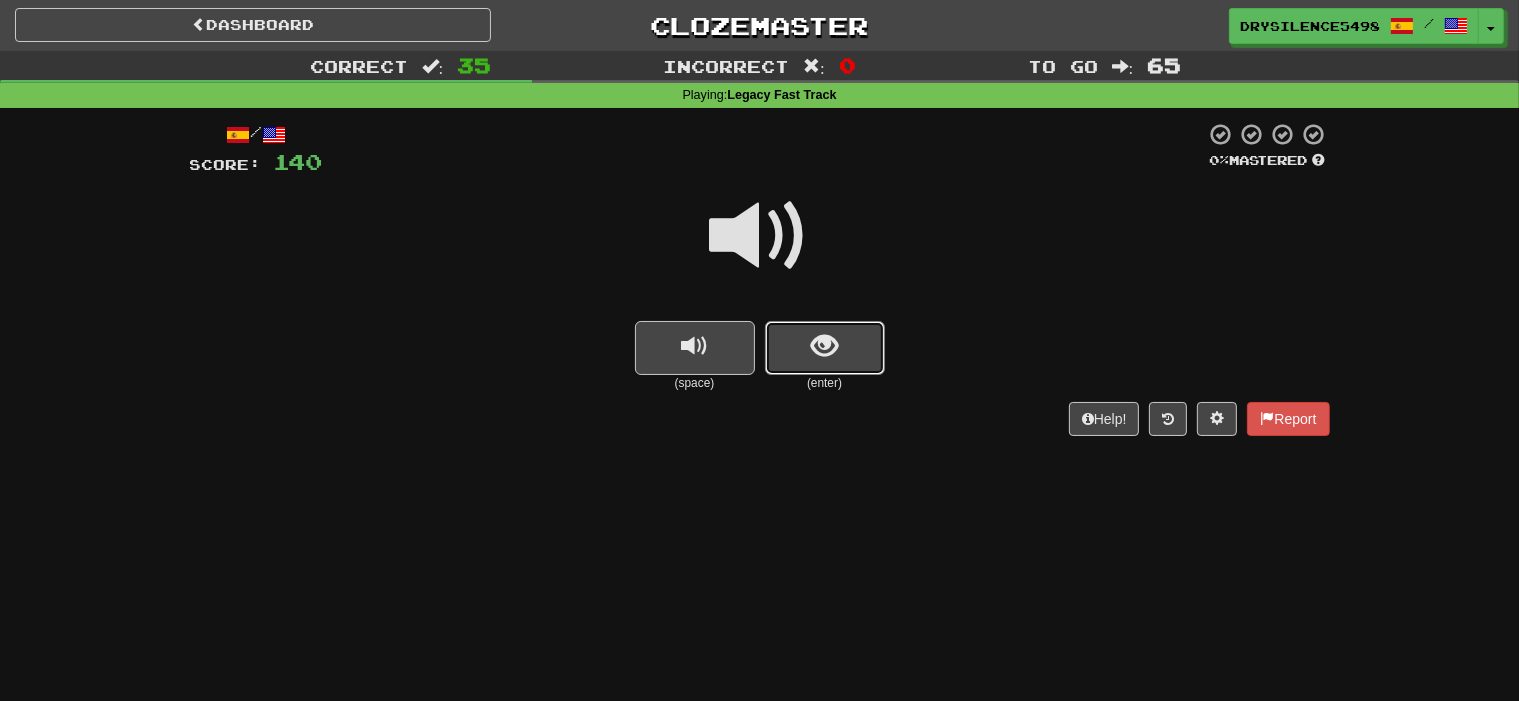 click at bounding box center [824, 346] 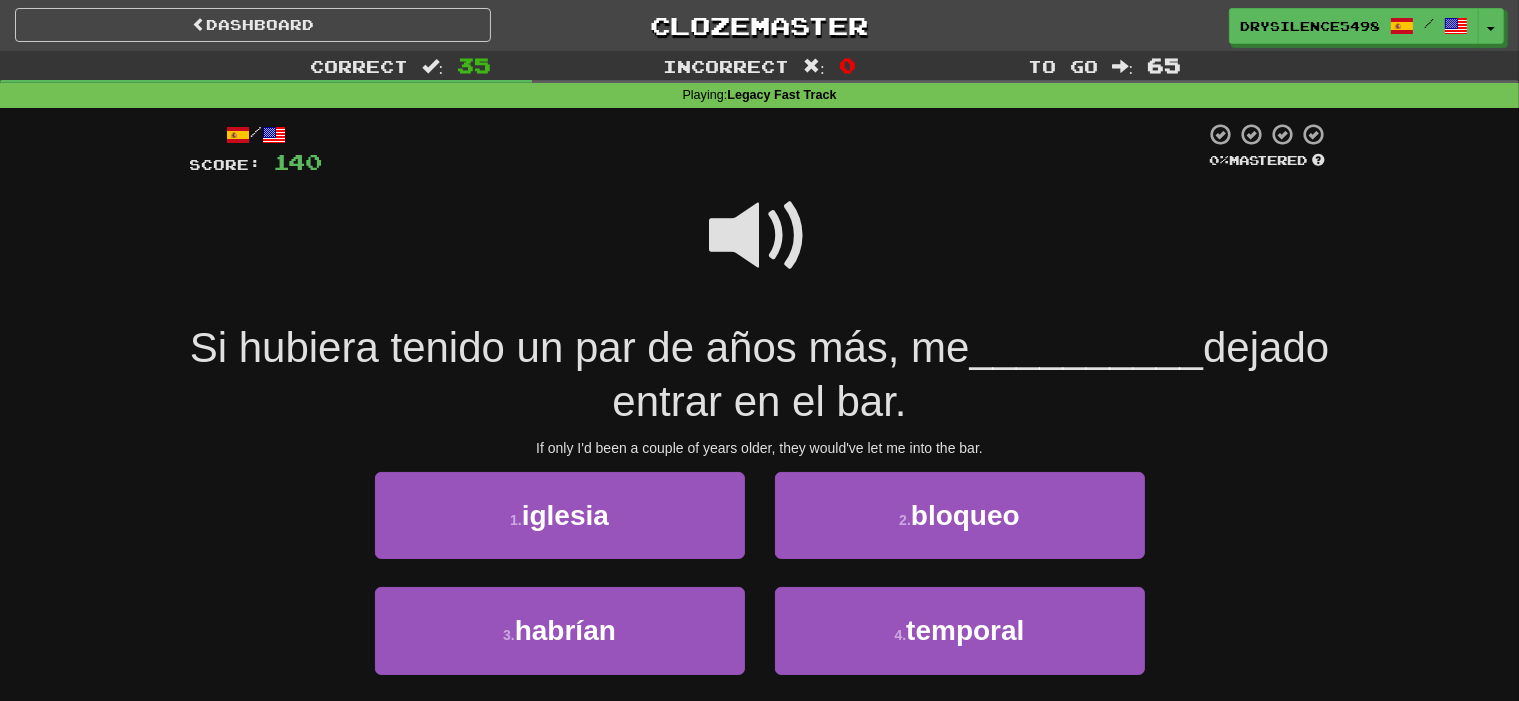 click at bounding box center (760, 236) 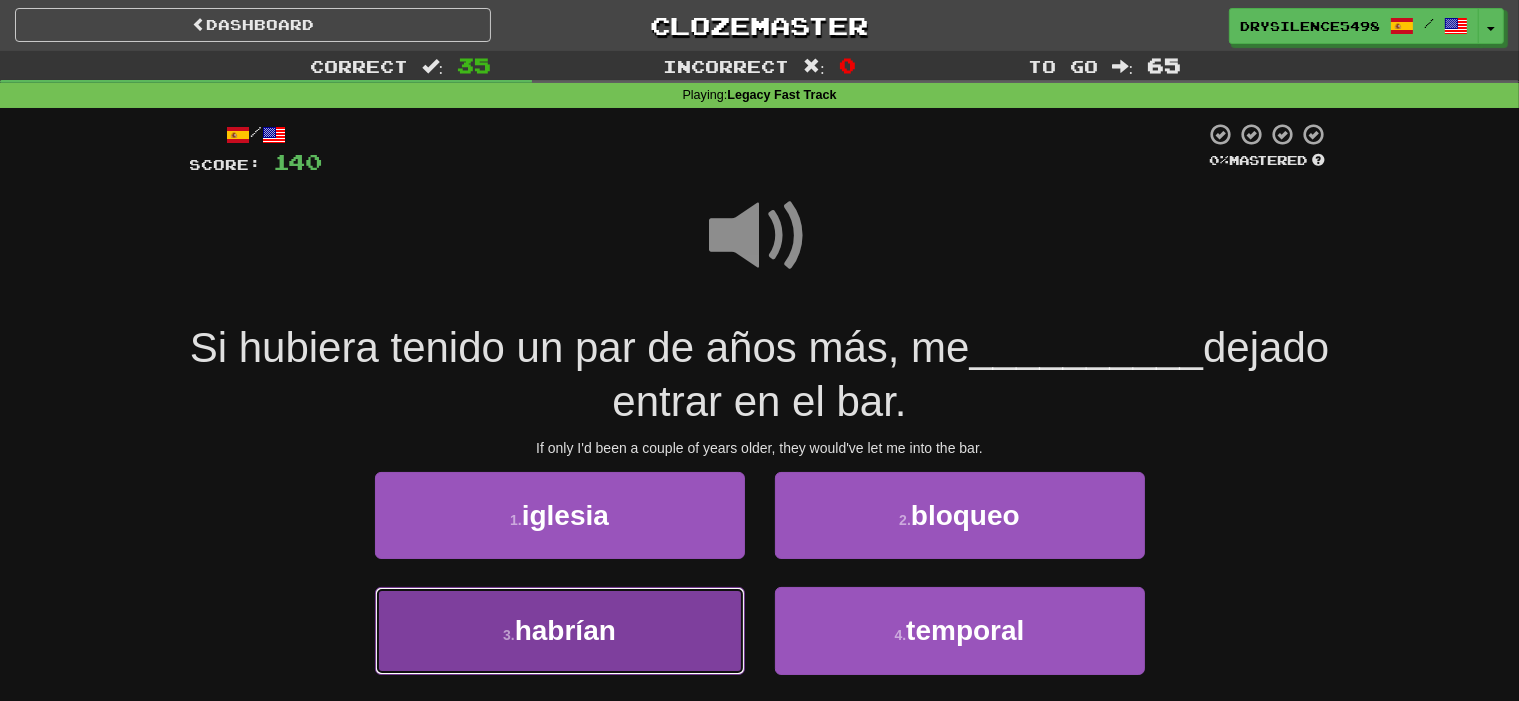 click on "3 .  habrían" at bounding box center [560, 630] 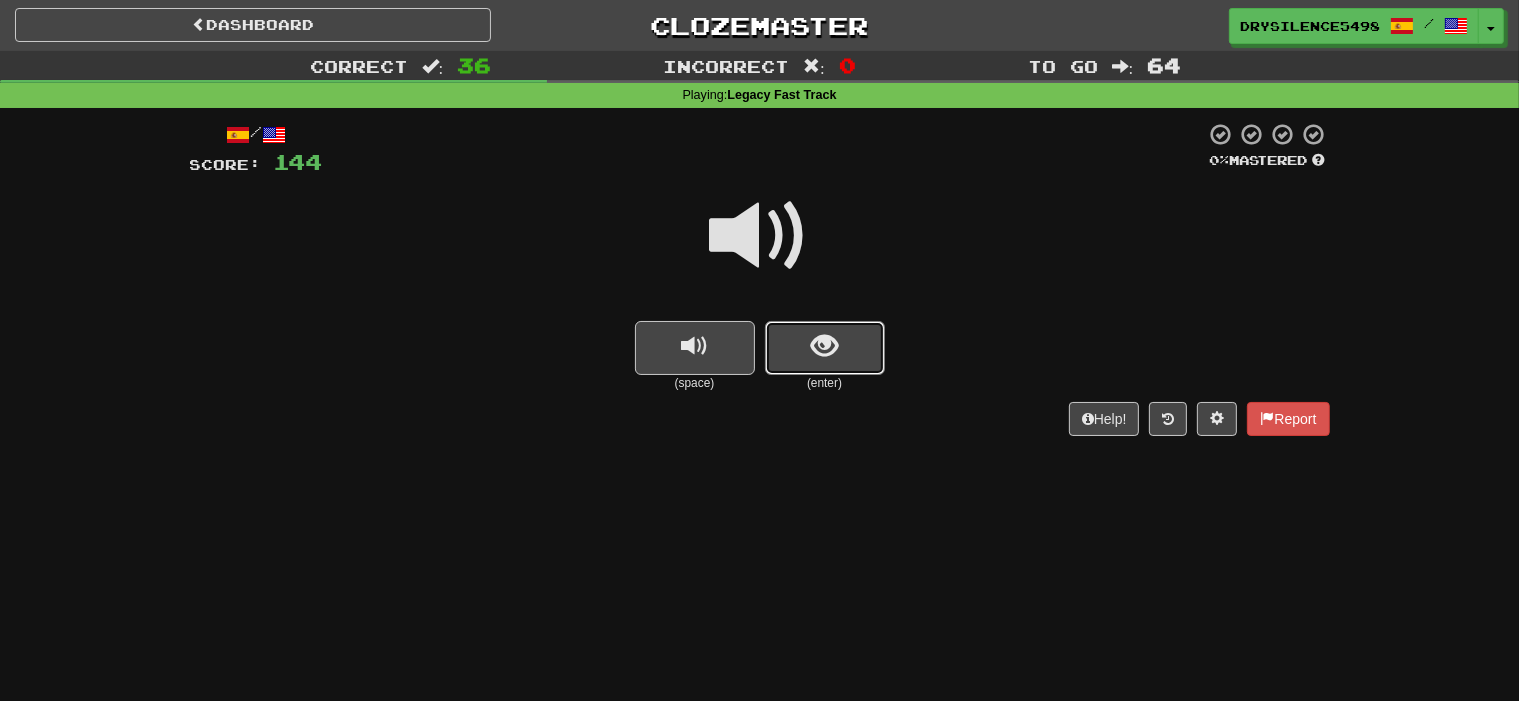 click at bounding box center [824, 346] 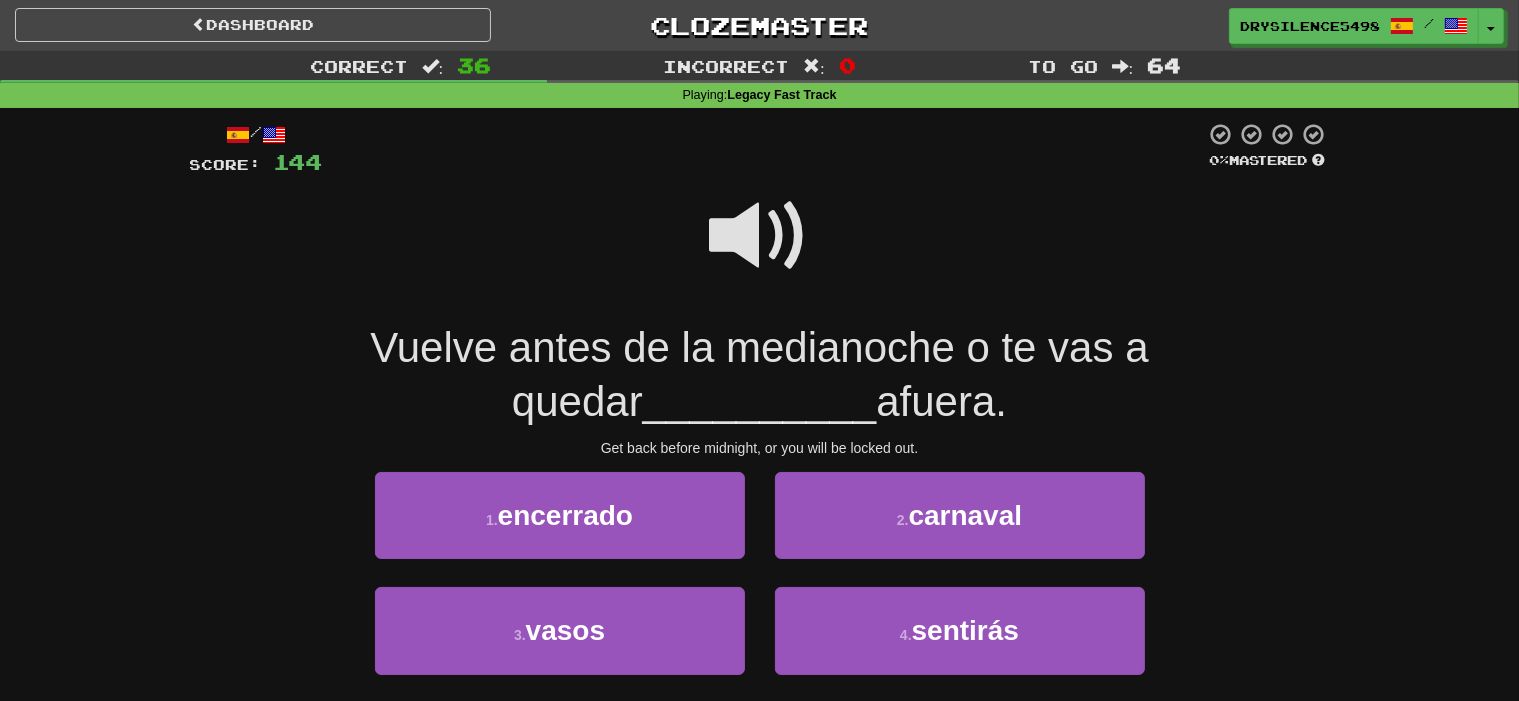 click at bounding box center (760, 249) 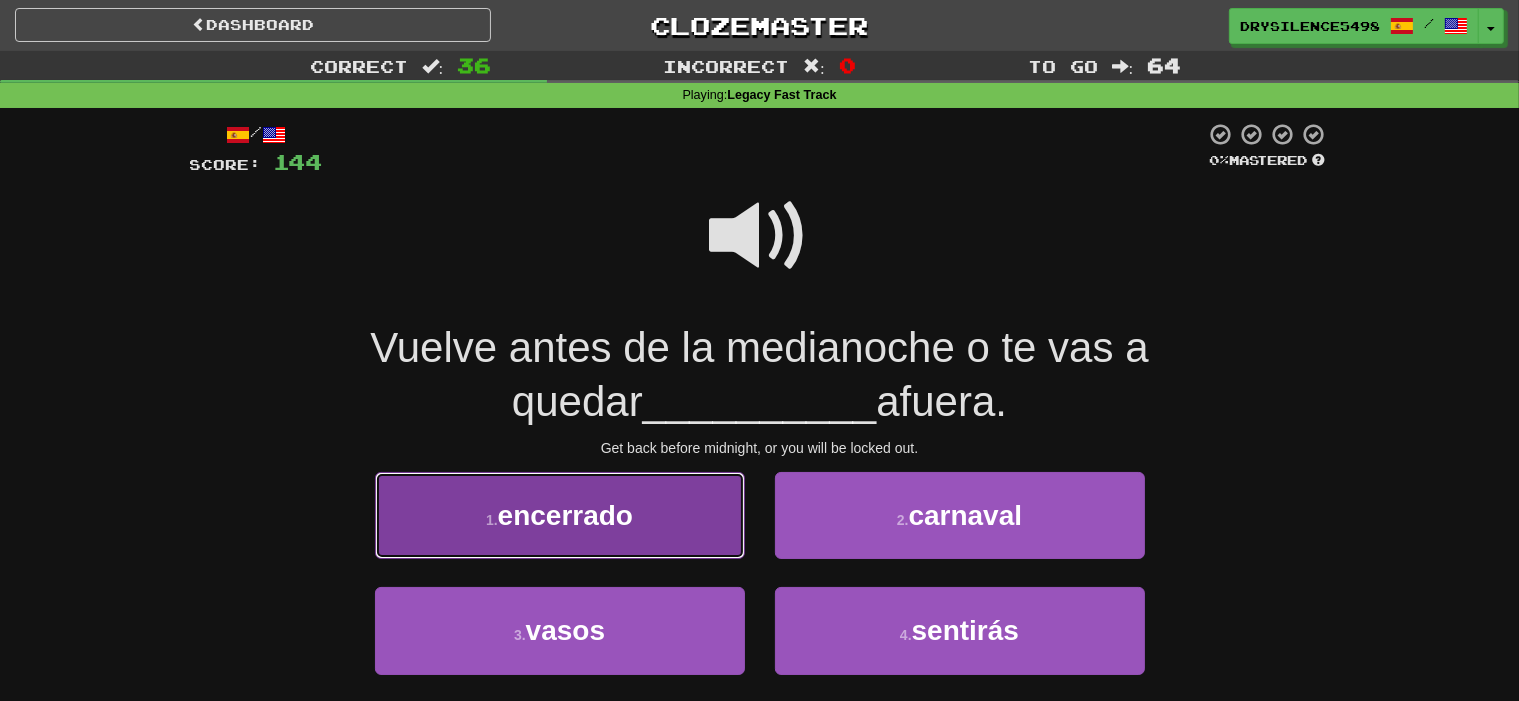 click on "1 .  encerrado" at bounding box center (560, 515) 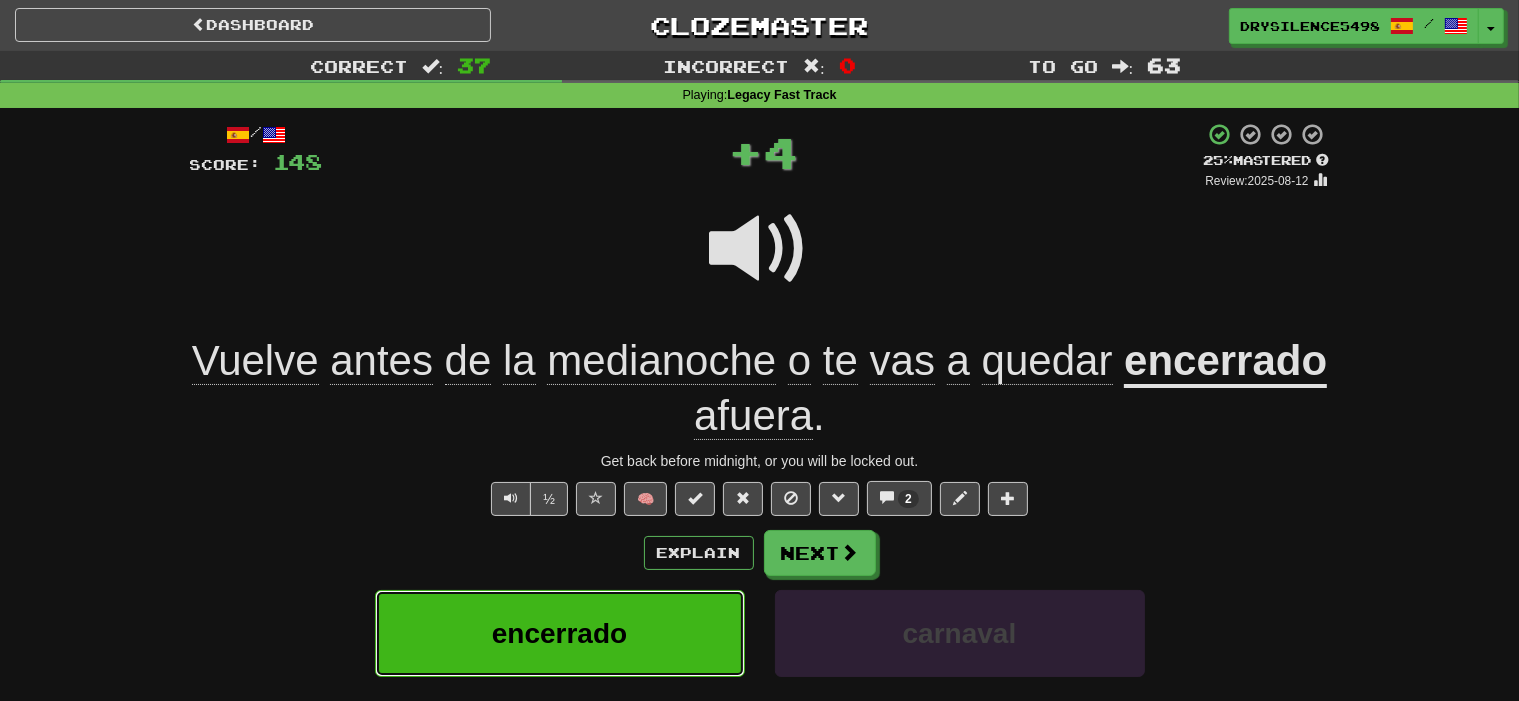 type 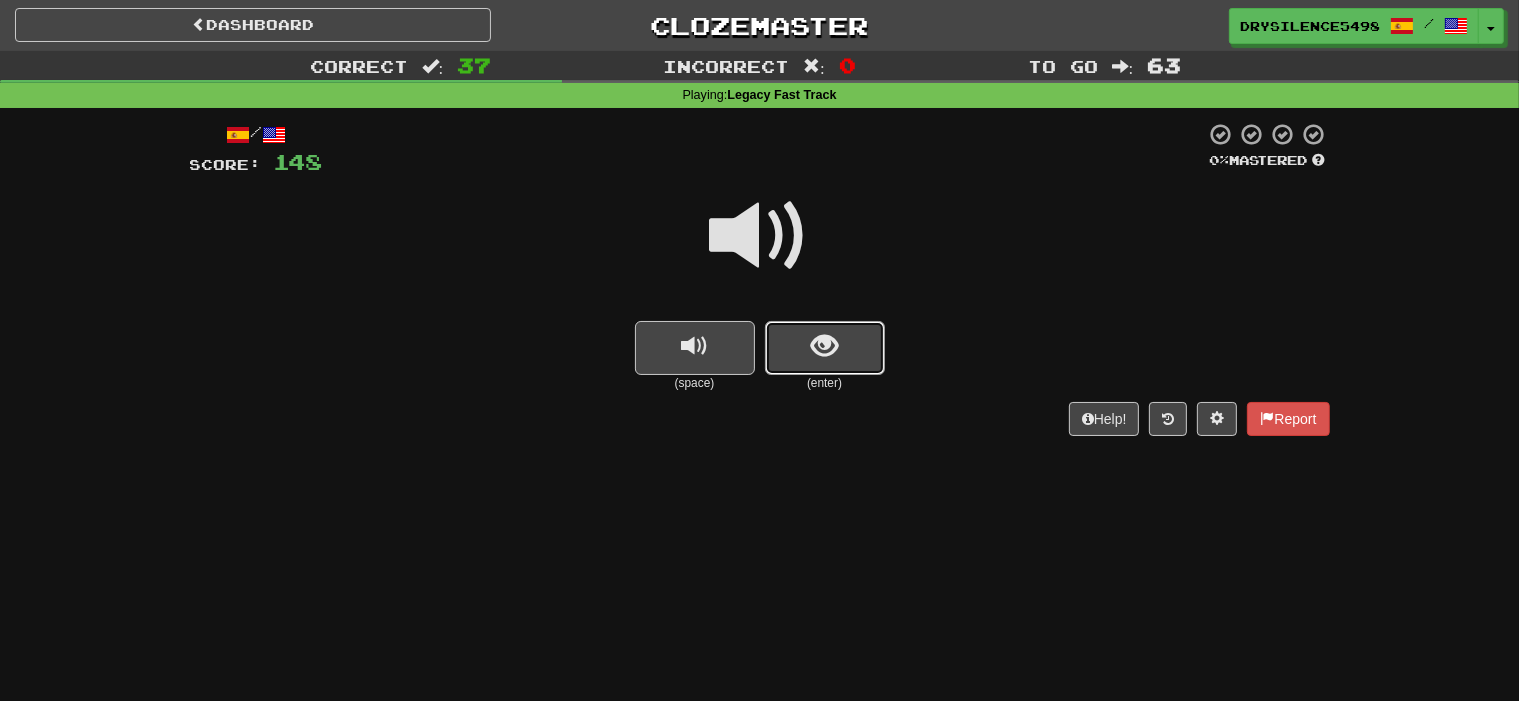 click at bounding box center [825, 348] 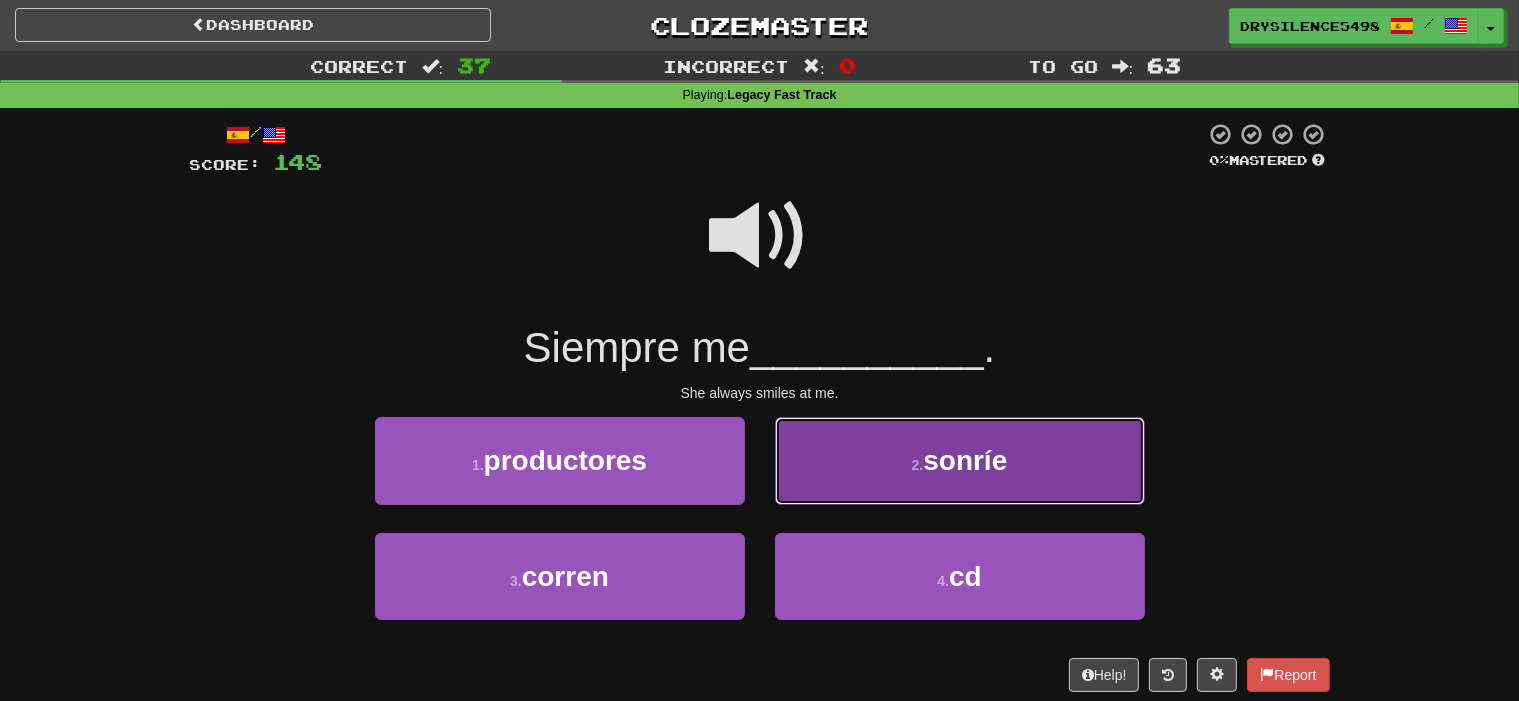 click on "2 .  sonríe" at bounding box center (960, 460) 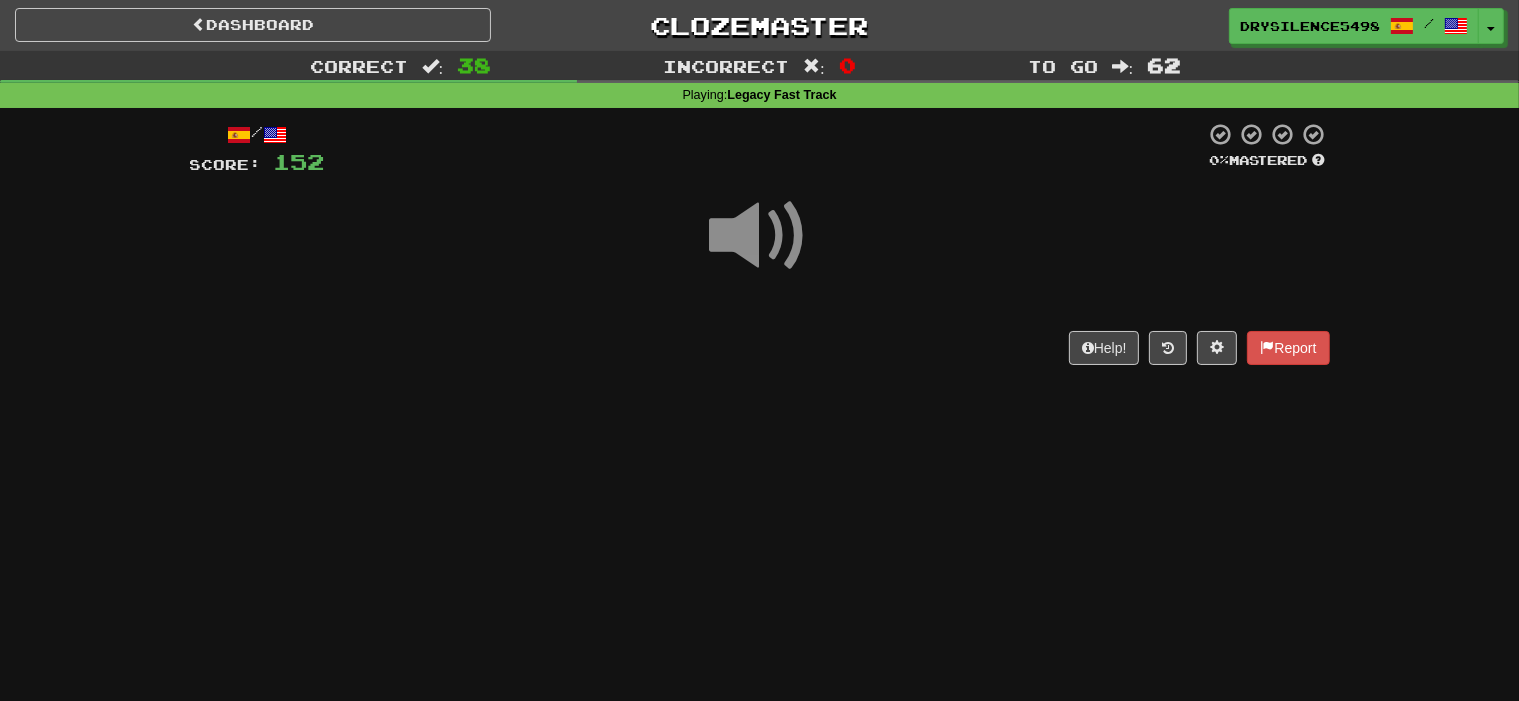 click on "Help!  Report" at bounding box center (760, 348) 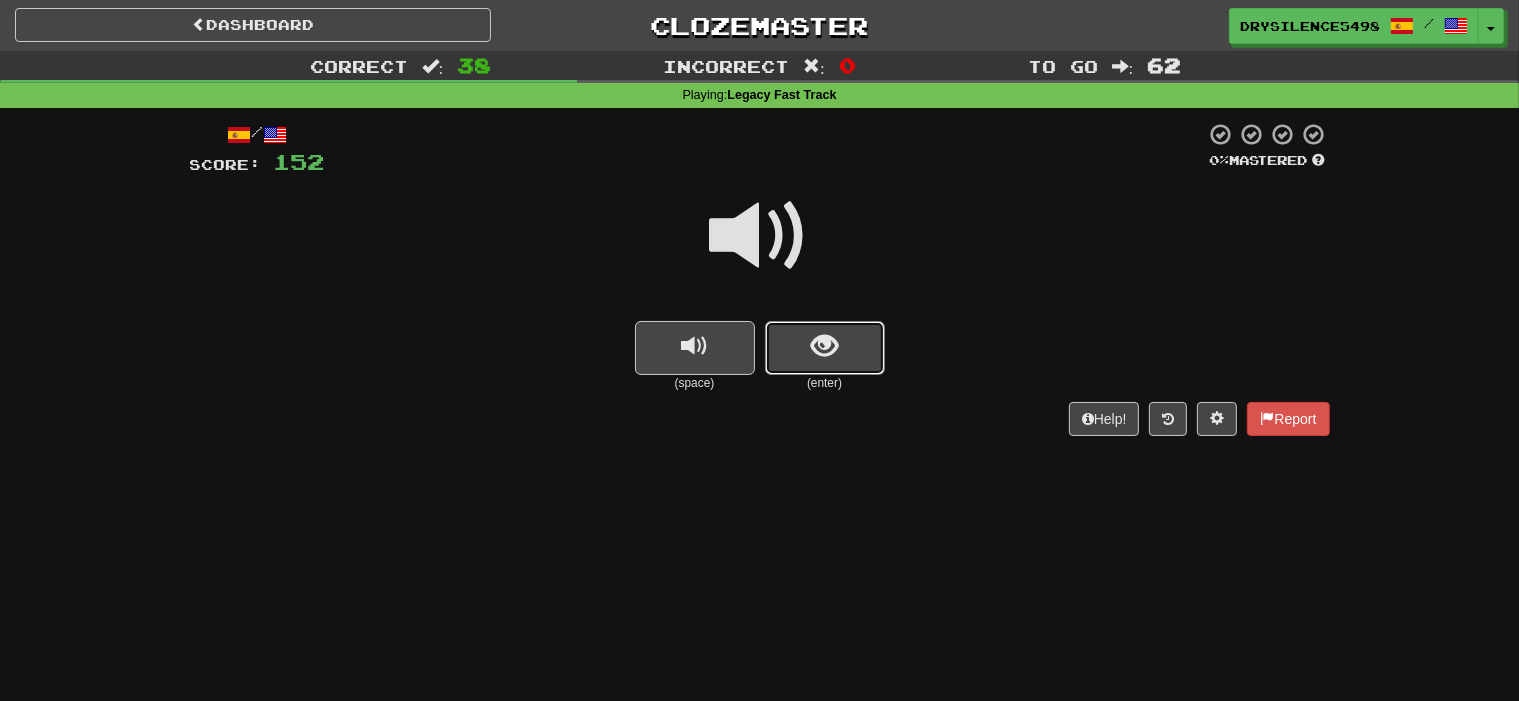 click at bounding box center [824, 346] 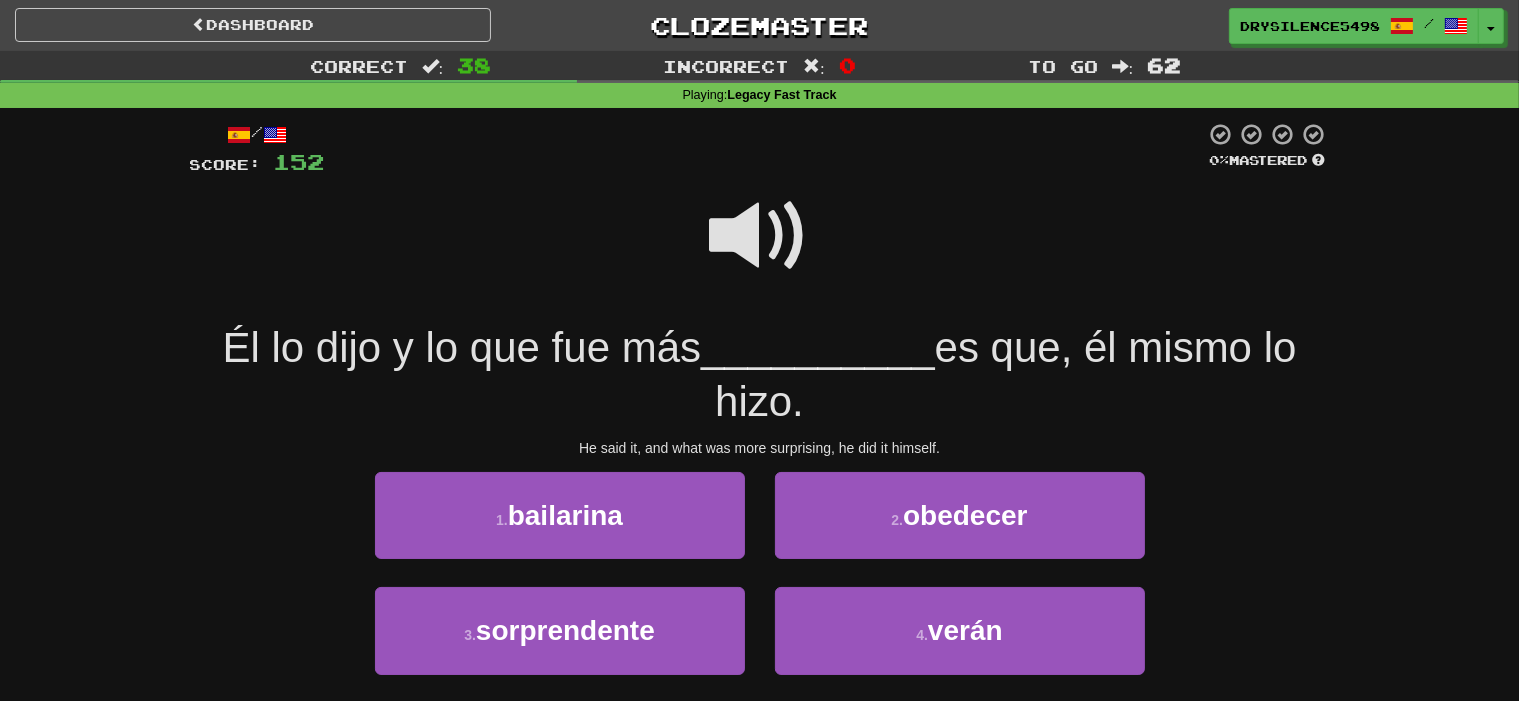 click at bounding box center (760, 236) 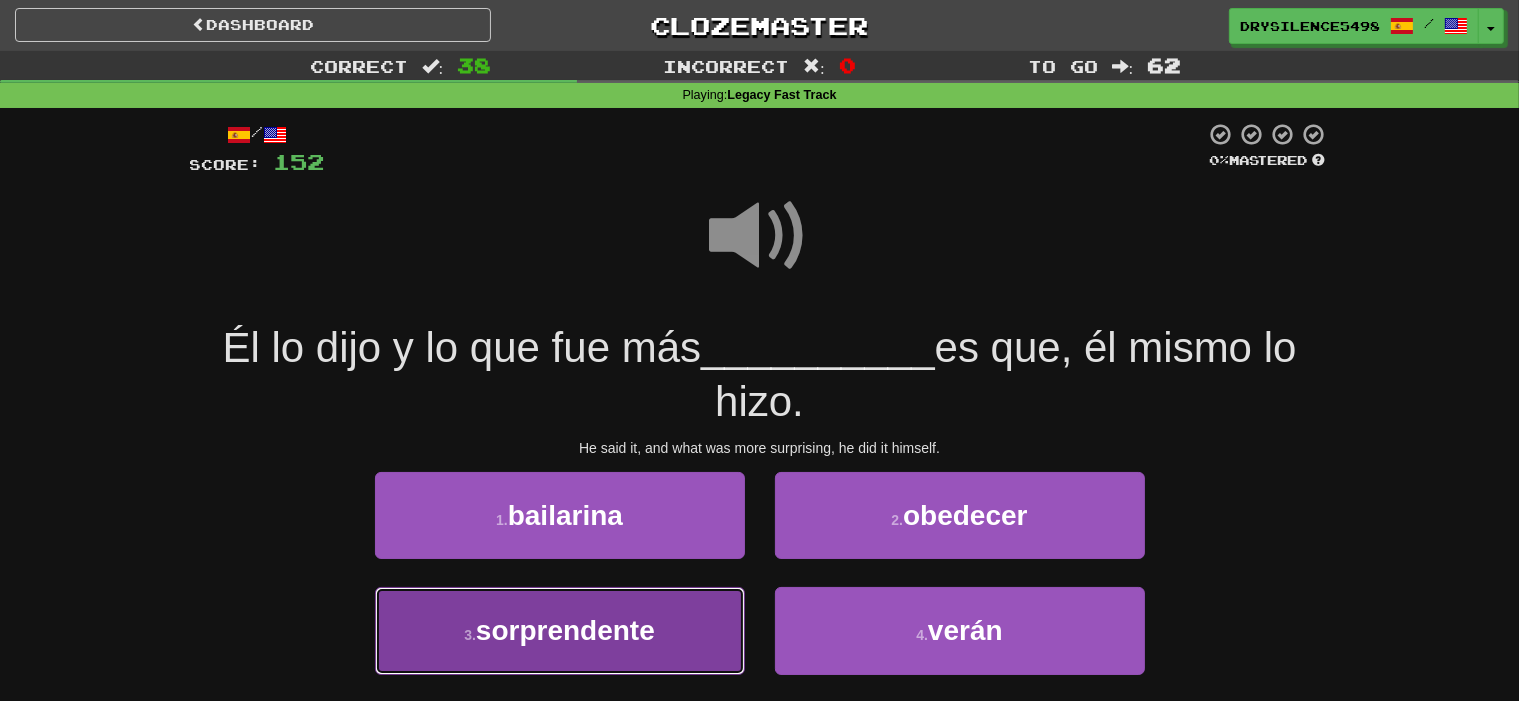 click on "sorprendente" at bounding box center (565, 630) 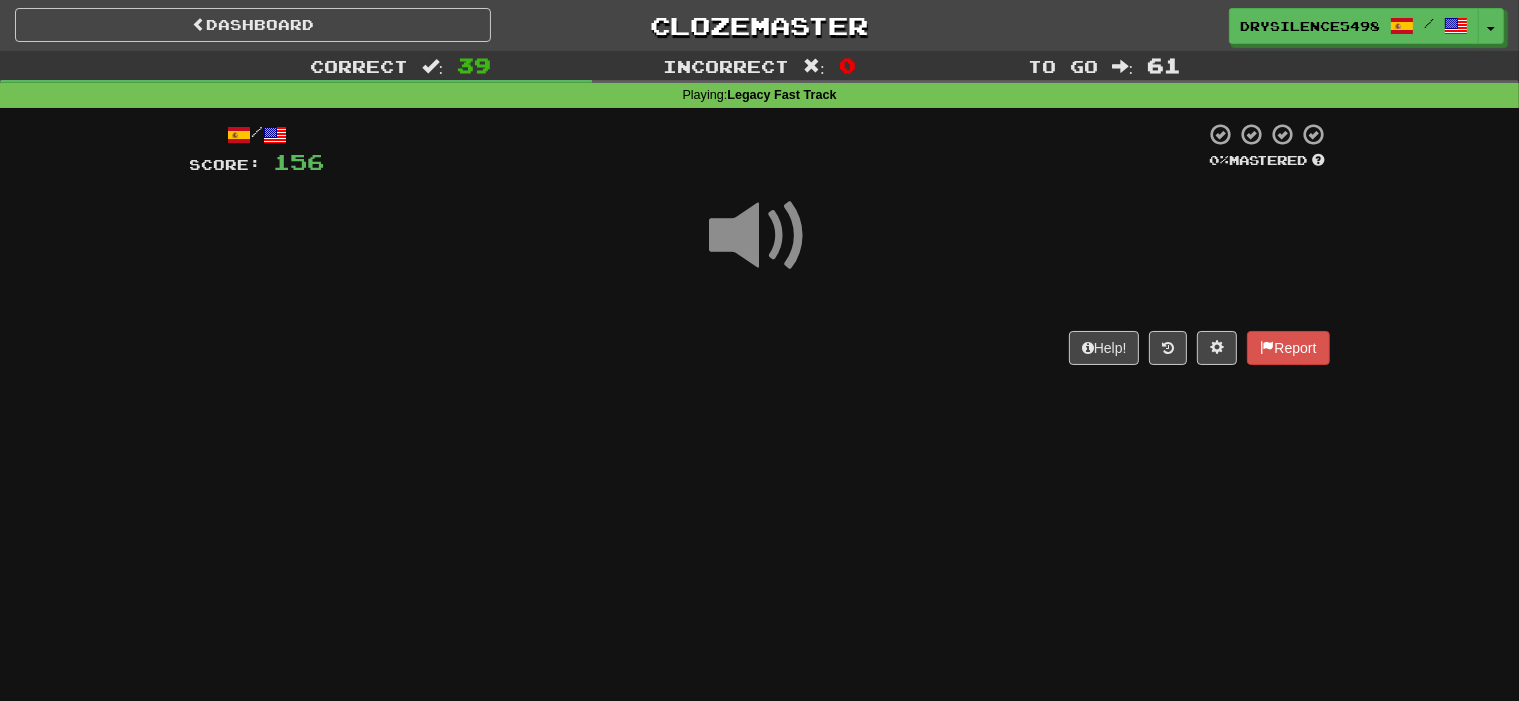 click on "/  Score:   156 0 %  Mastered  Help!  Report" at bounding box center (760, 250) 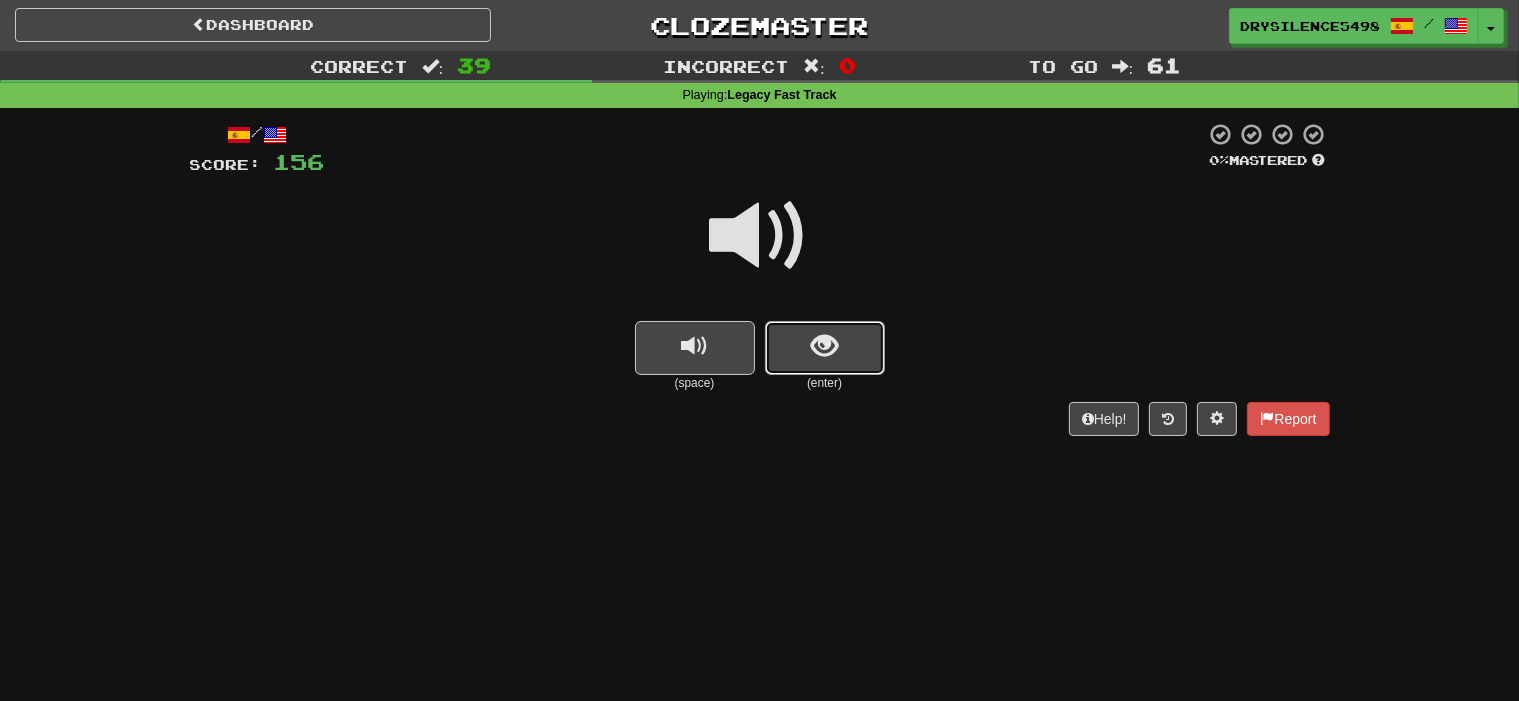 click at bounding box center (824, 346) 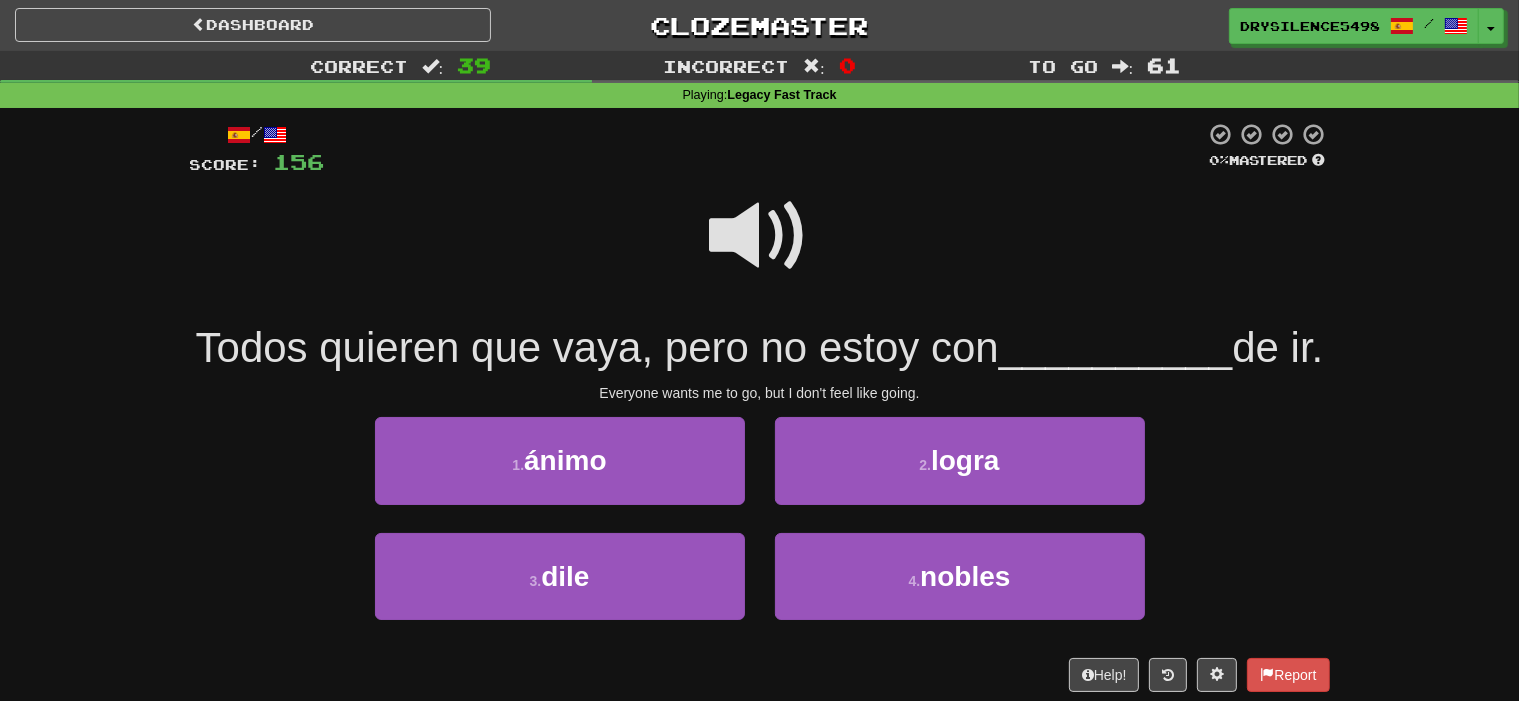 click at bounding box center [760, 236] 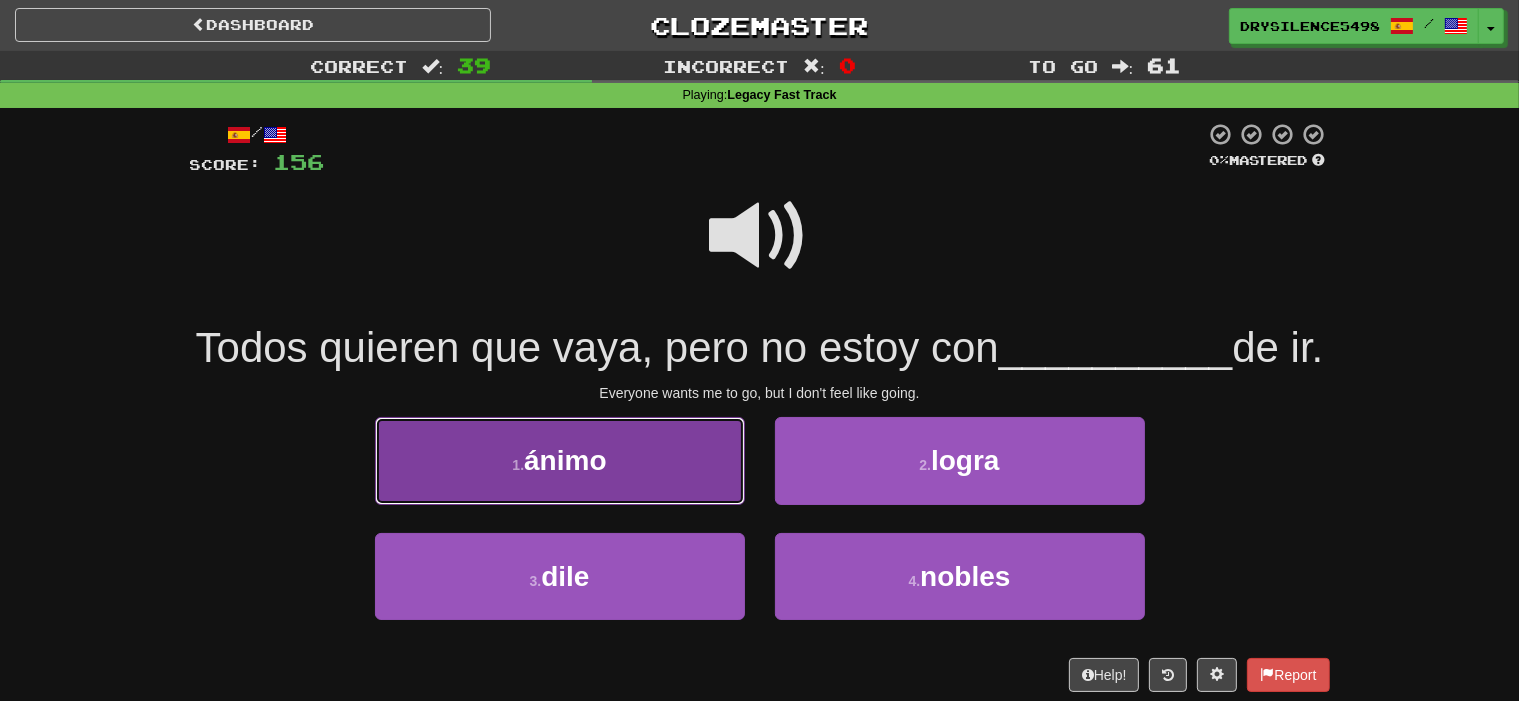 click on "1 .  ánimo" at bounding box center [560, 460] 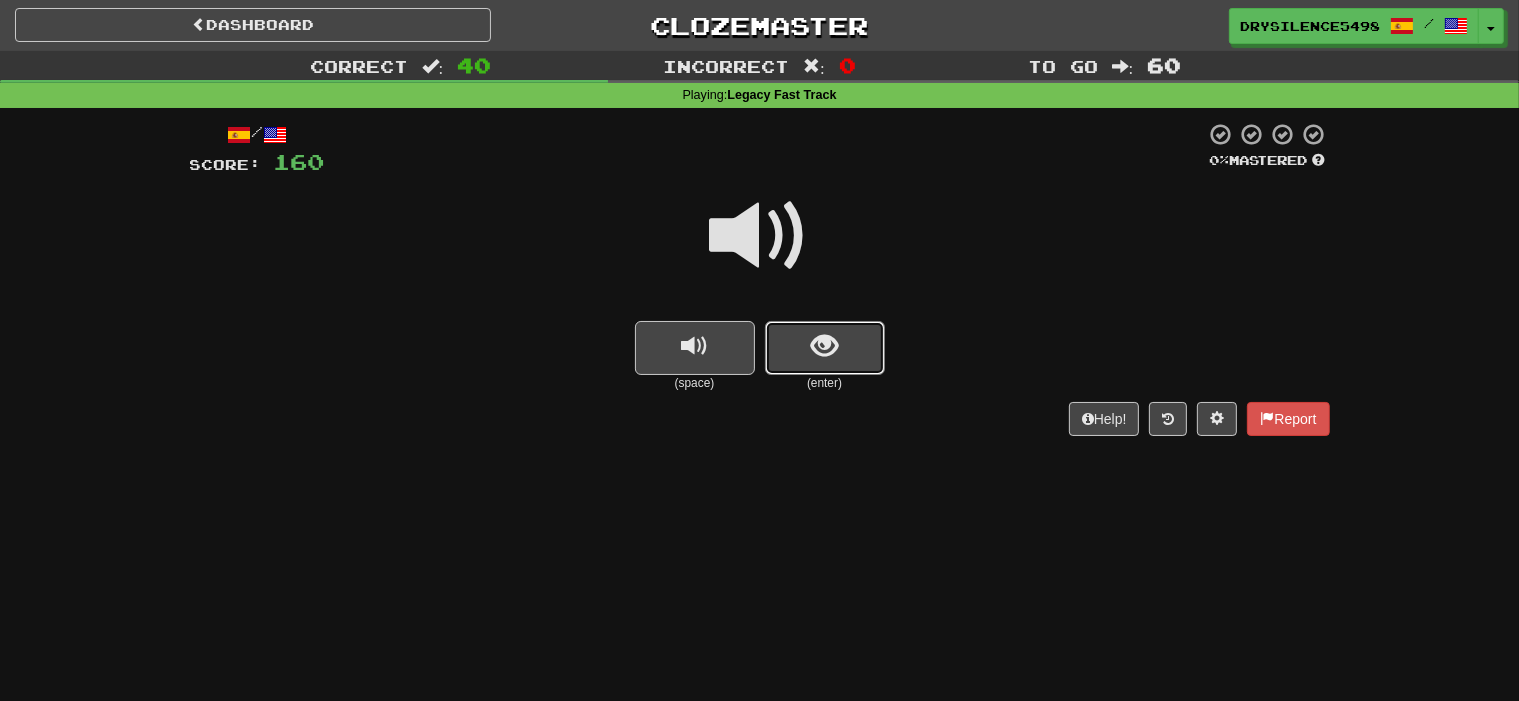 click at bounding box center (825, 348) 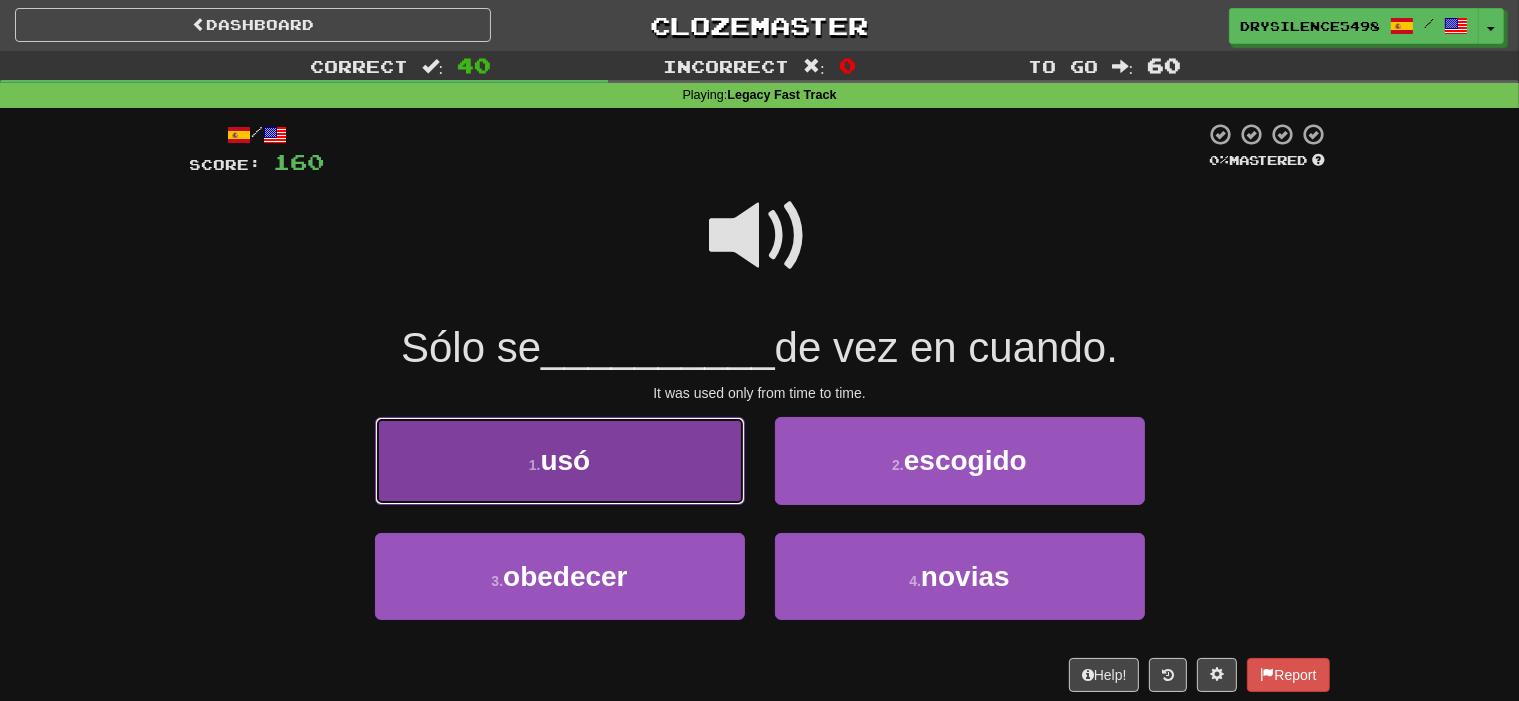 click on "1 .  usó" at bounding box center [560, 460] 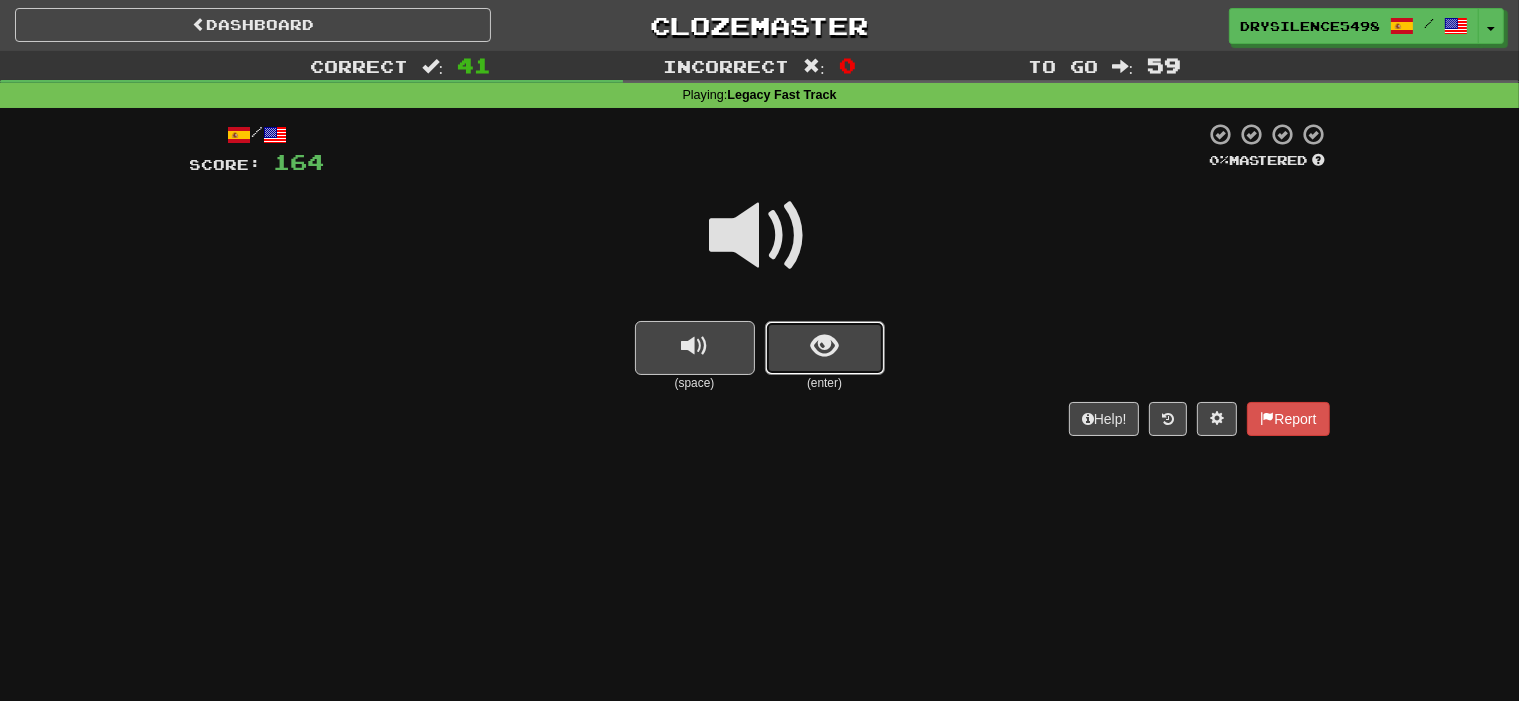 click at bounding box center [825, 348] 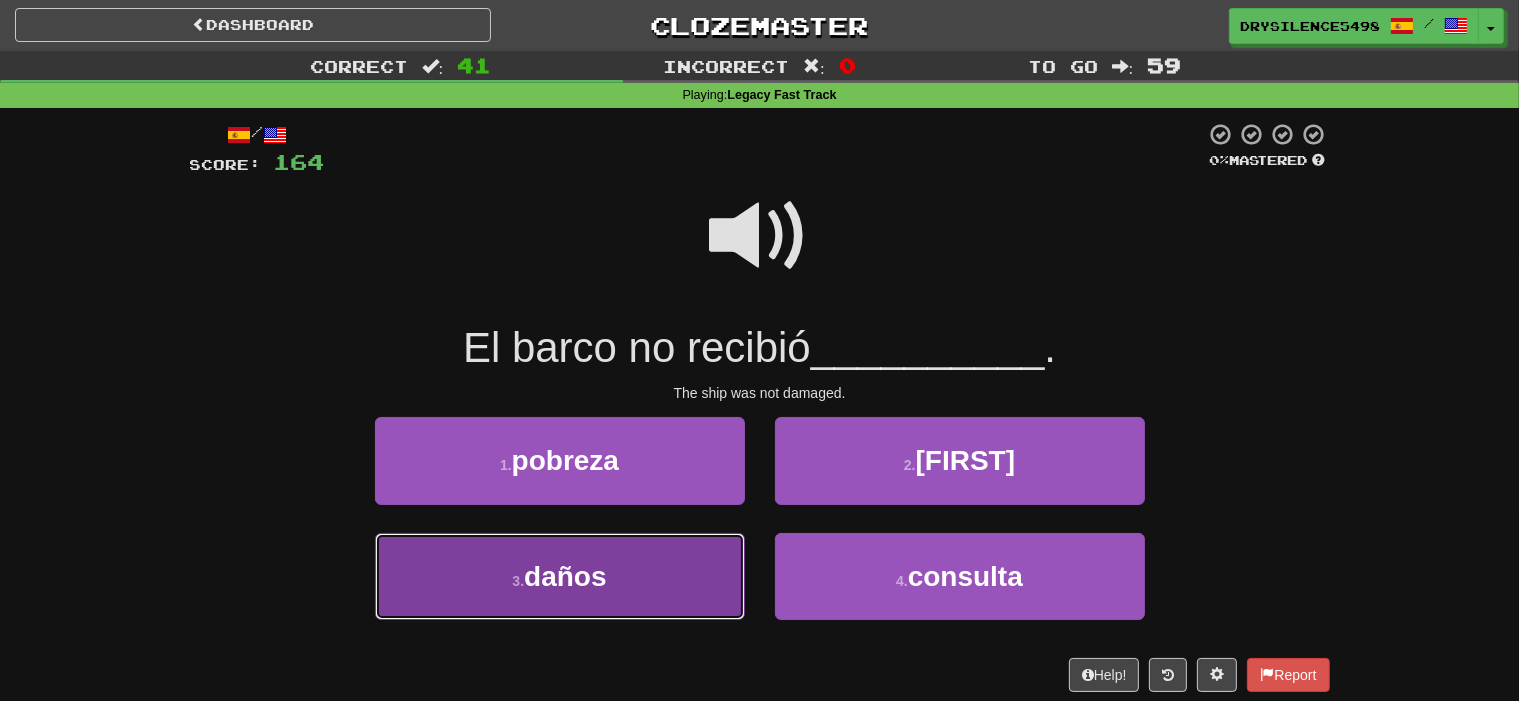 click on "3 .  daños" at bounding box center (560, 576) 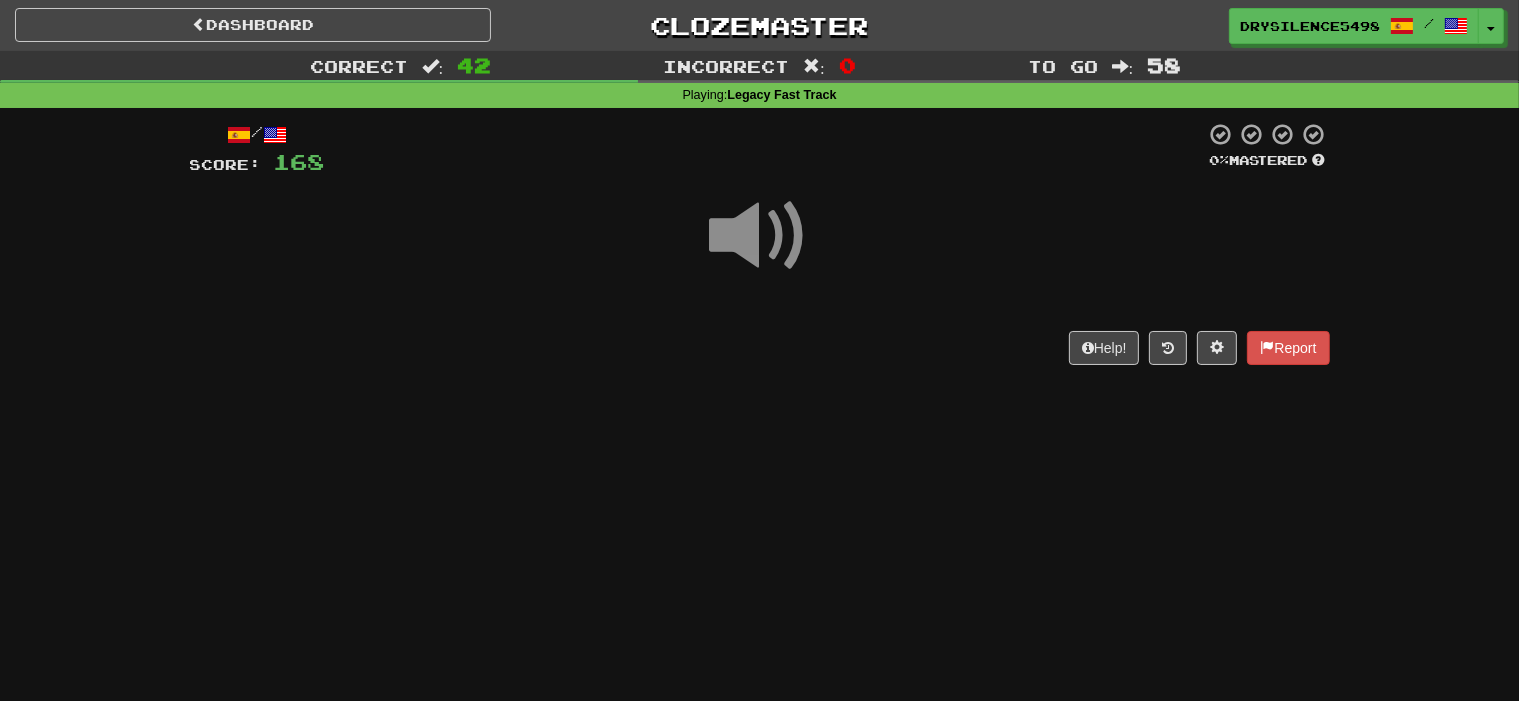 click on "Help!  Report" at bounding box center [760, 348] 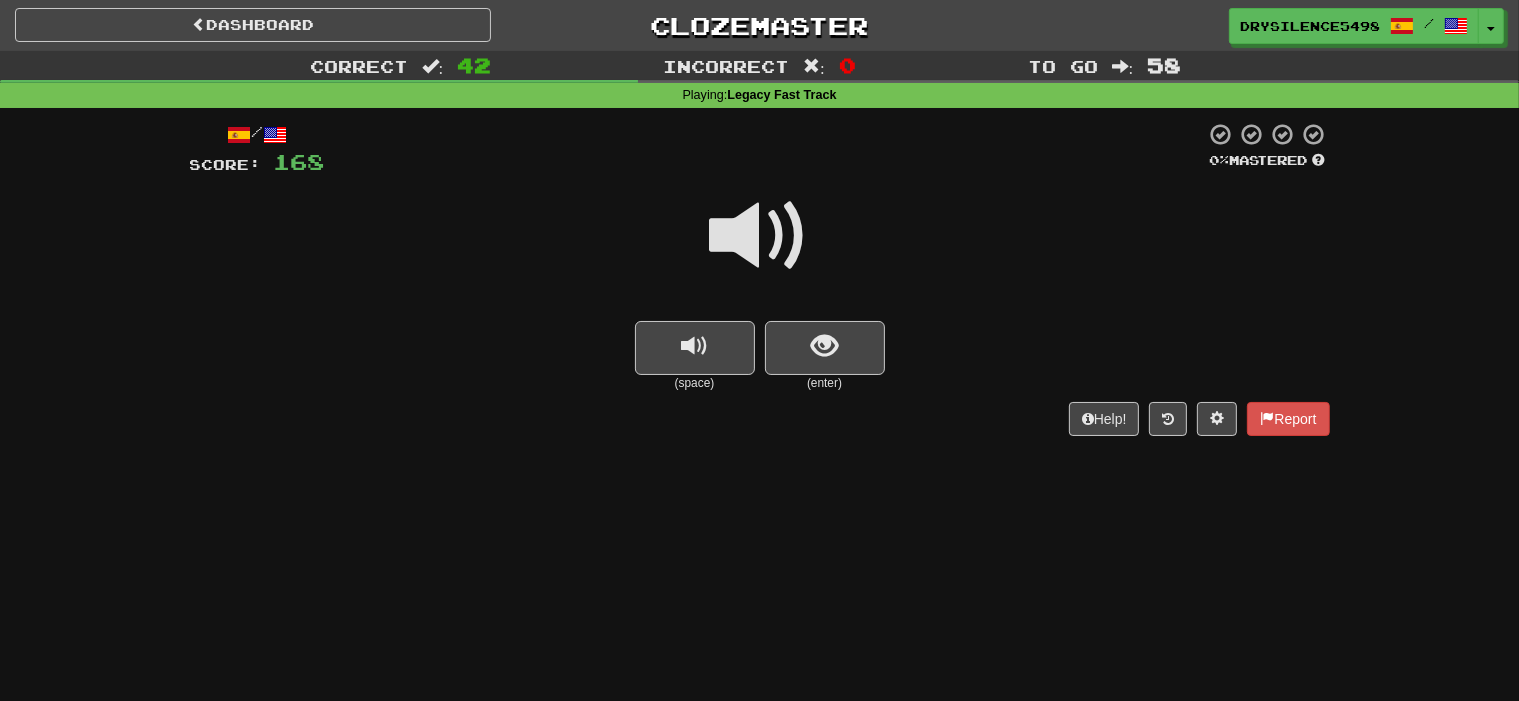 click at bounding box center [824, 346] 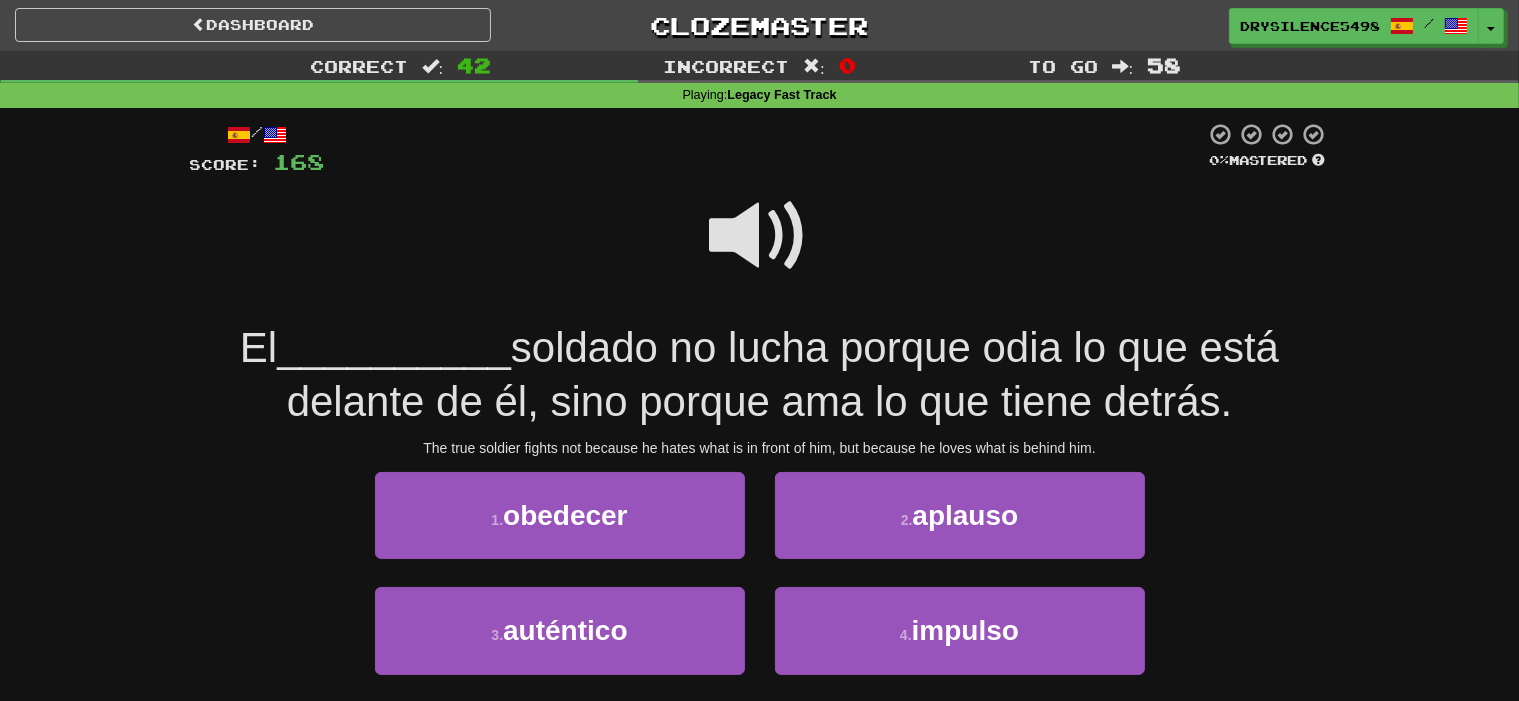 click at bounding box center (760, 236) 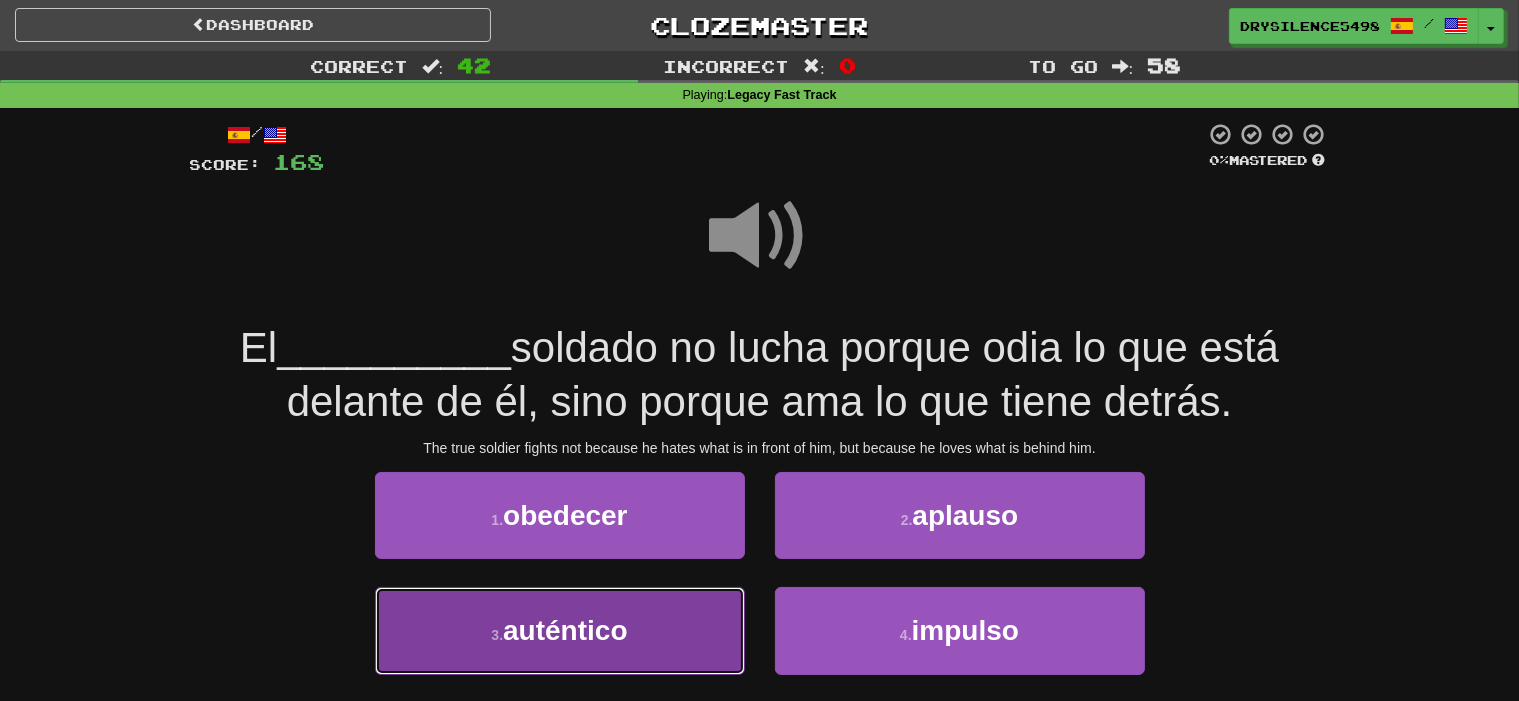 click on "3 .  auténtico" at bounding box center (560, 630) 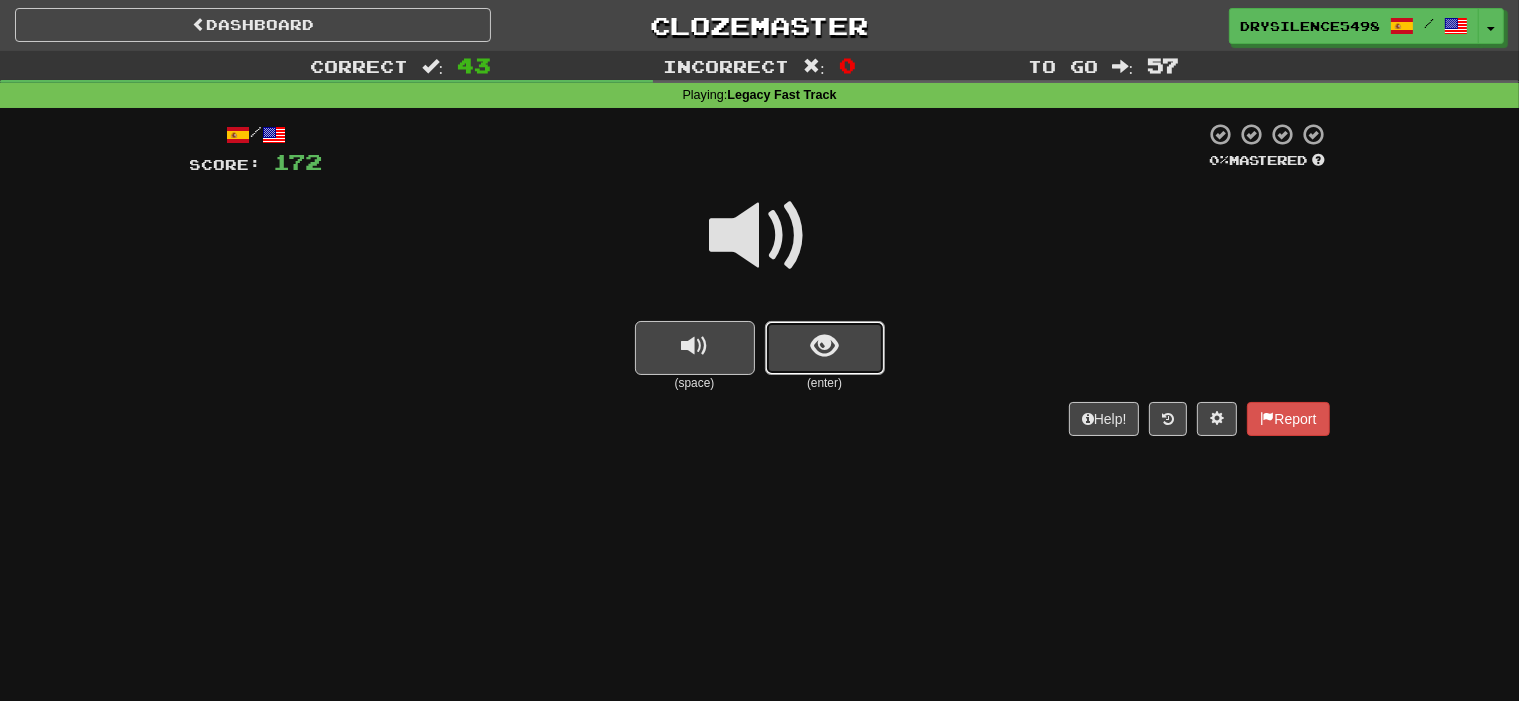 click at bounding box center (825, 348) 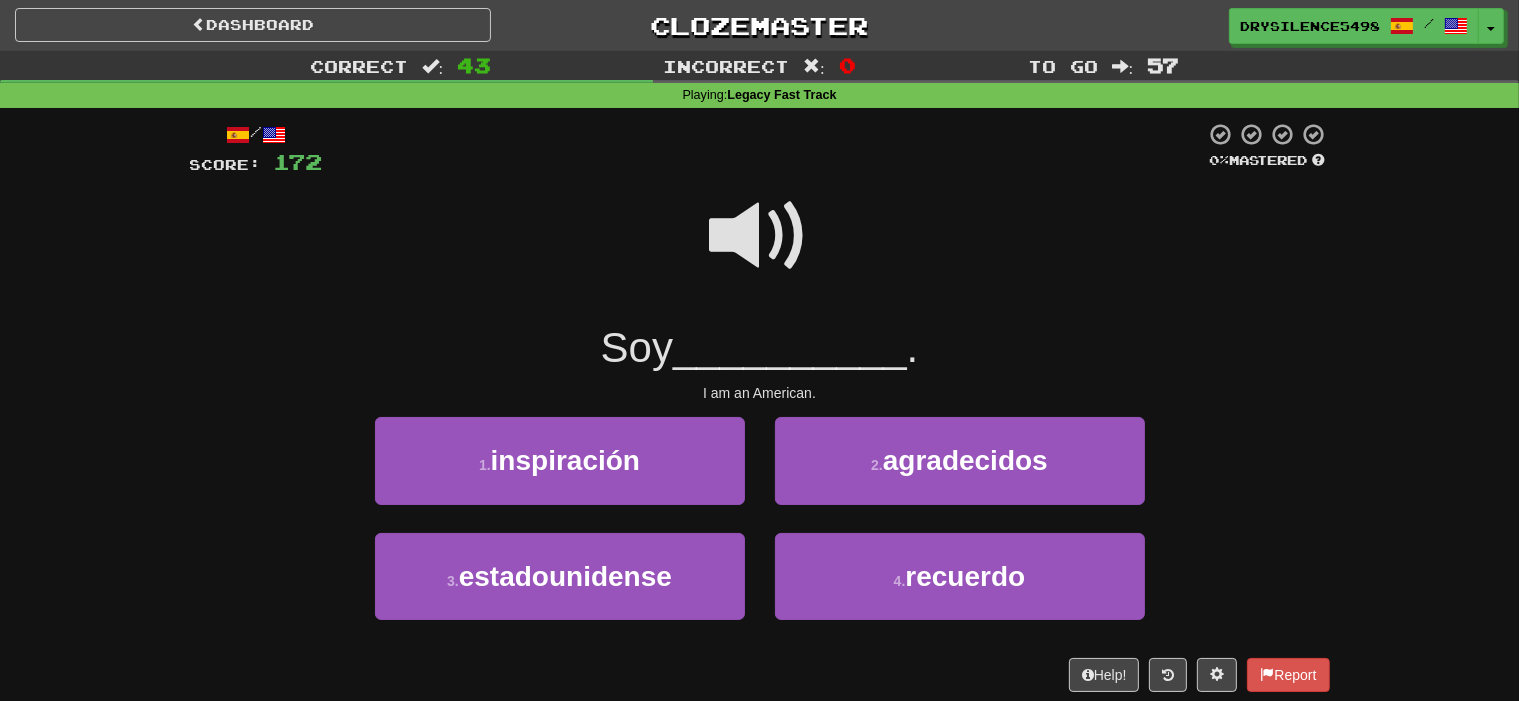 click at bounding box center [760, 236] 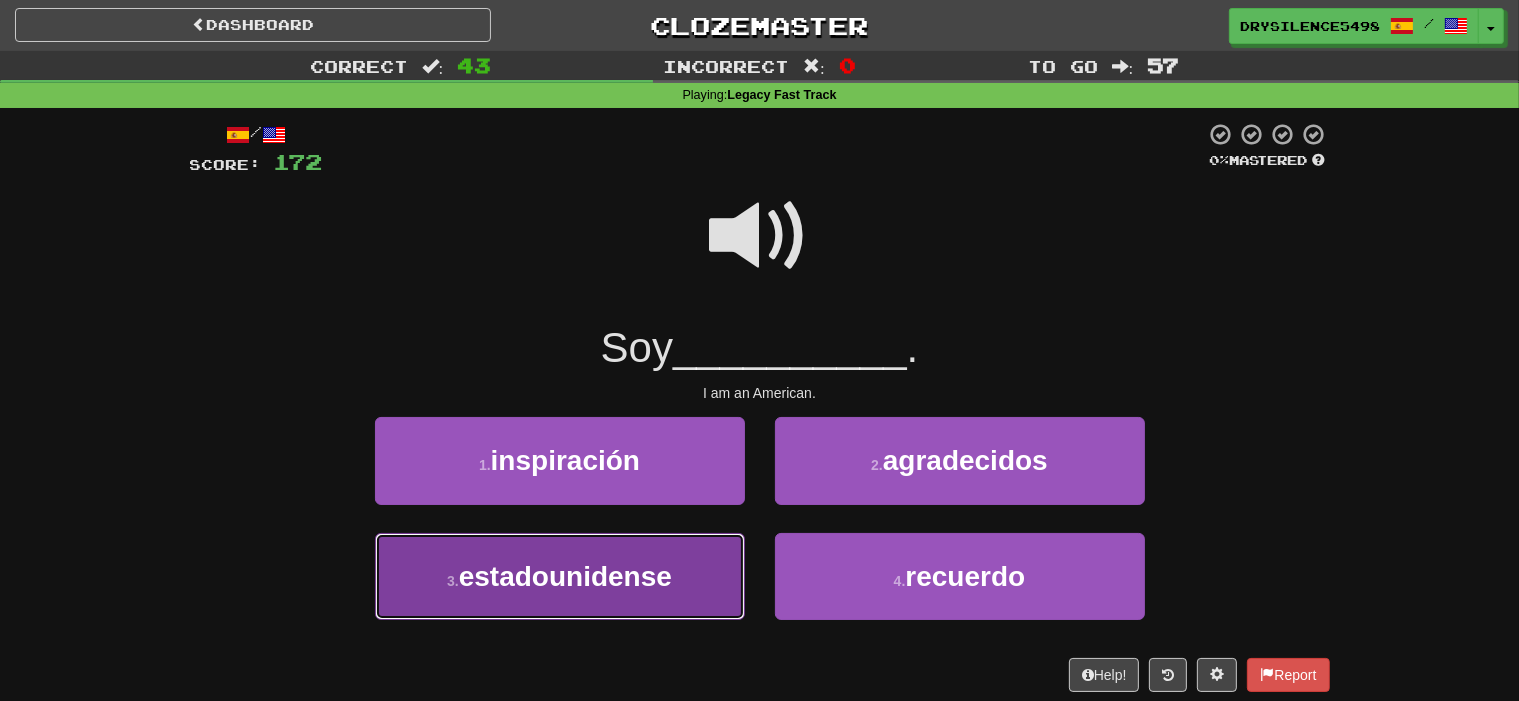 click on "estadounidense" at bounding box center [565, 576] 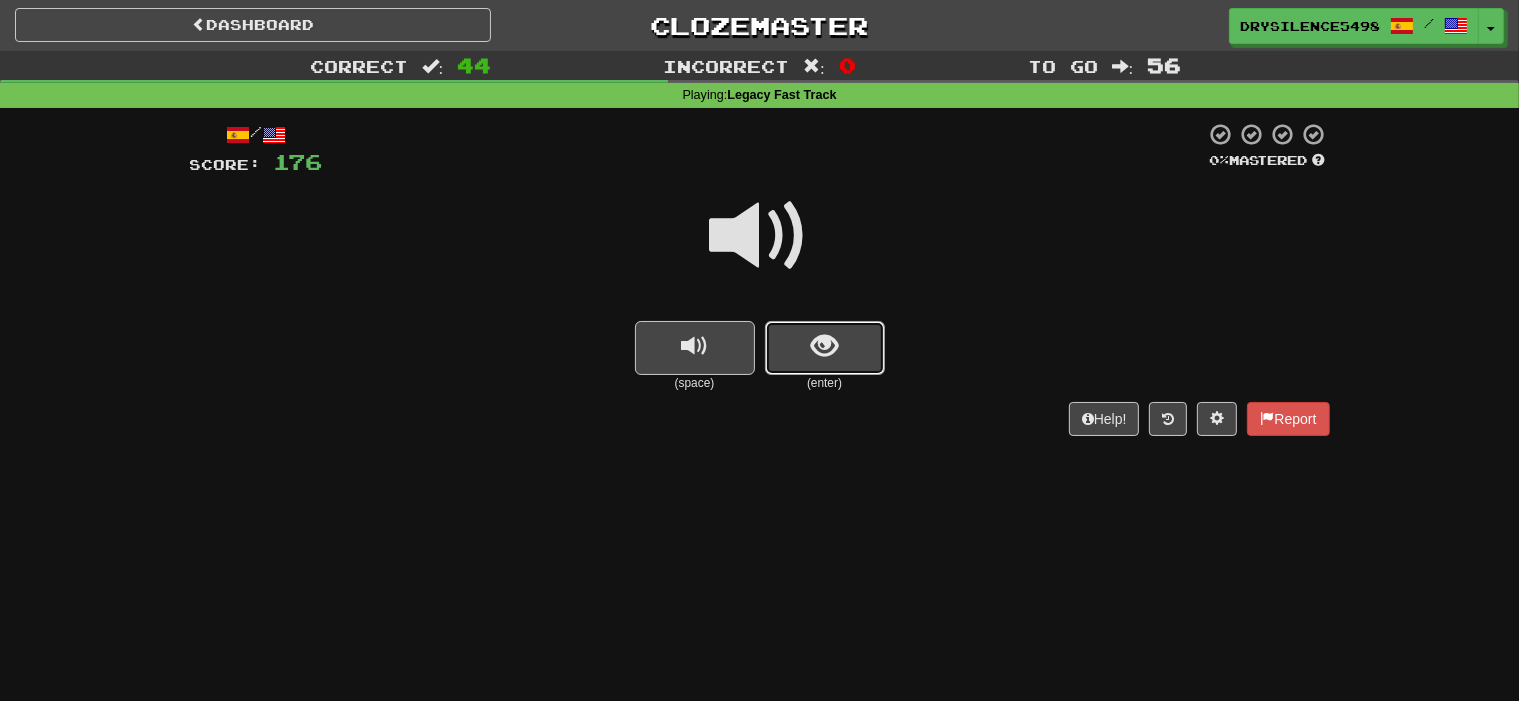 click at bounding box center (825, 348) 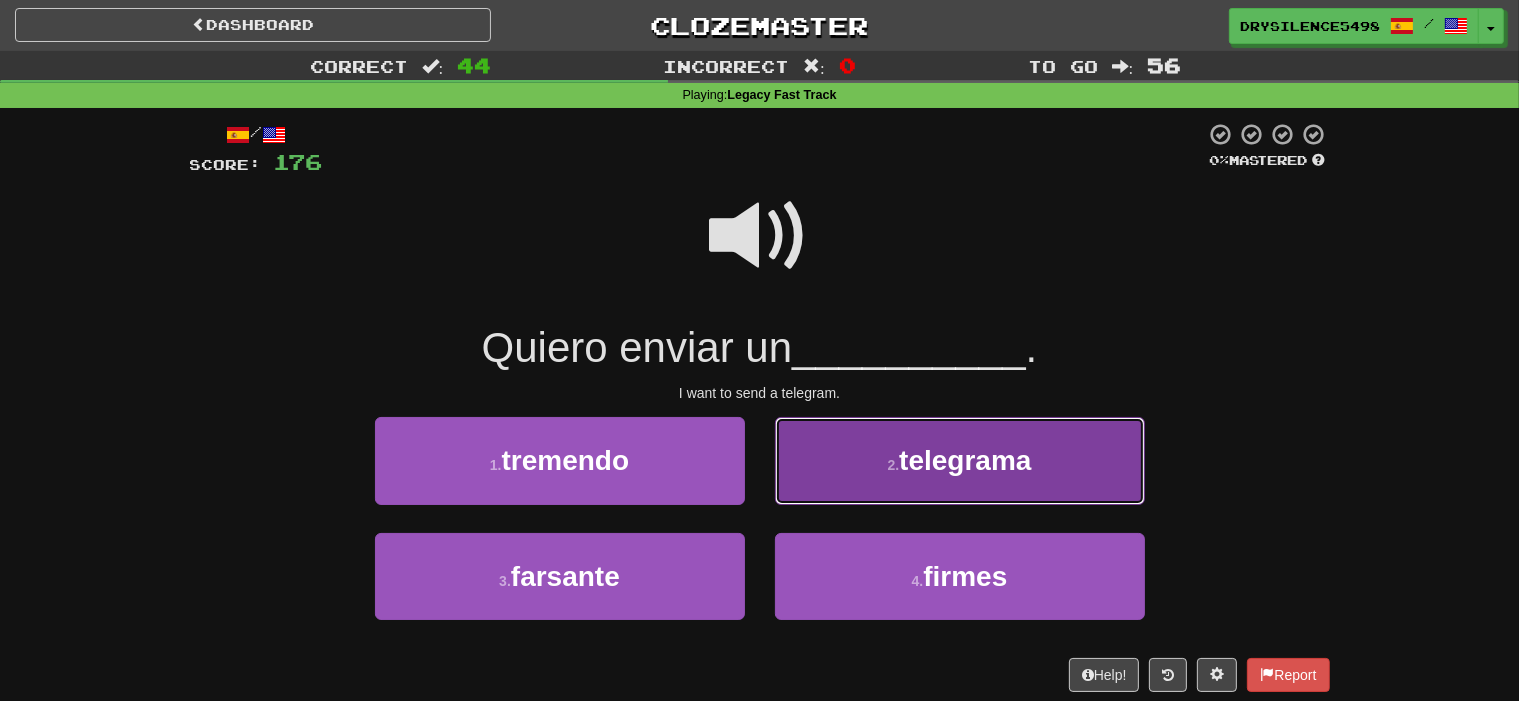 click on "2 .  telegrama" at bounding box center (960, 460) 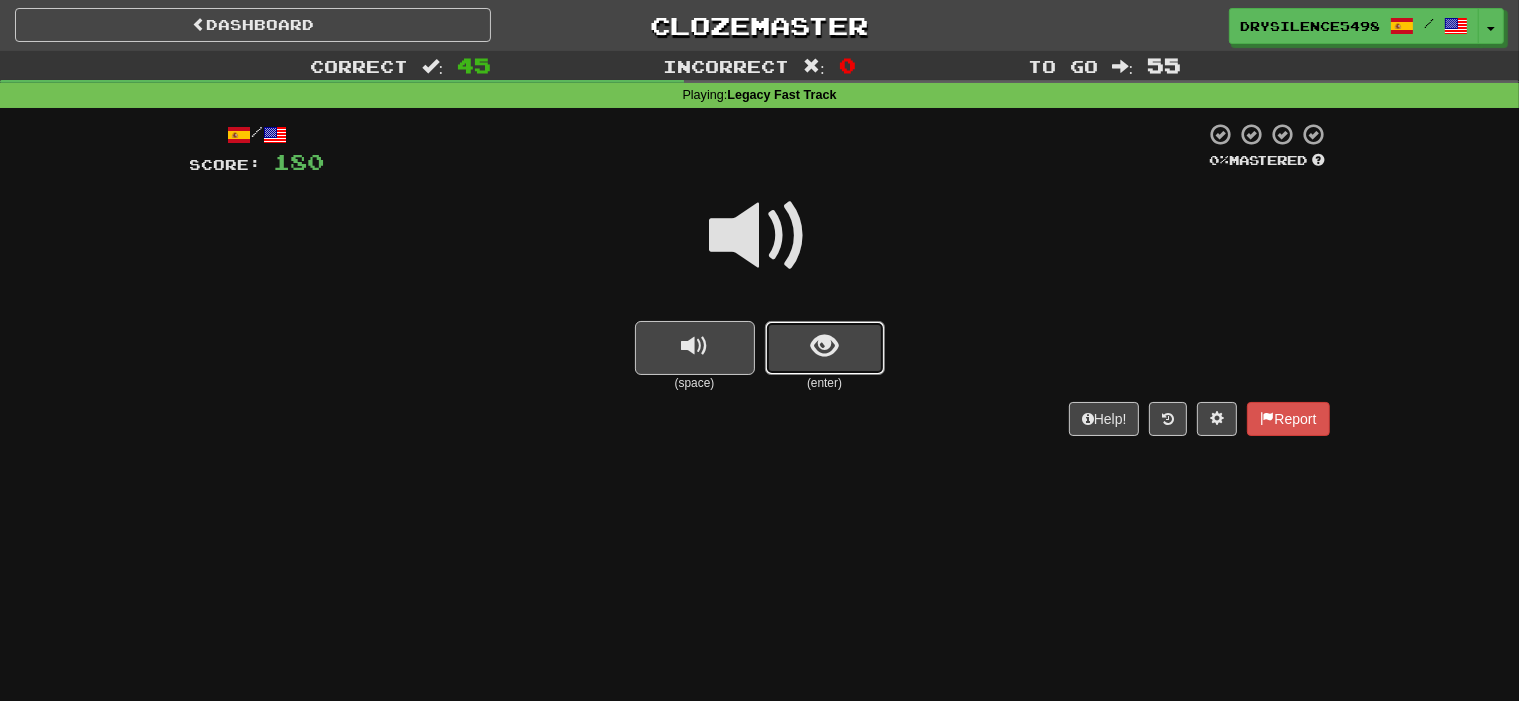 click at bounding box center [825, 348] 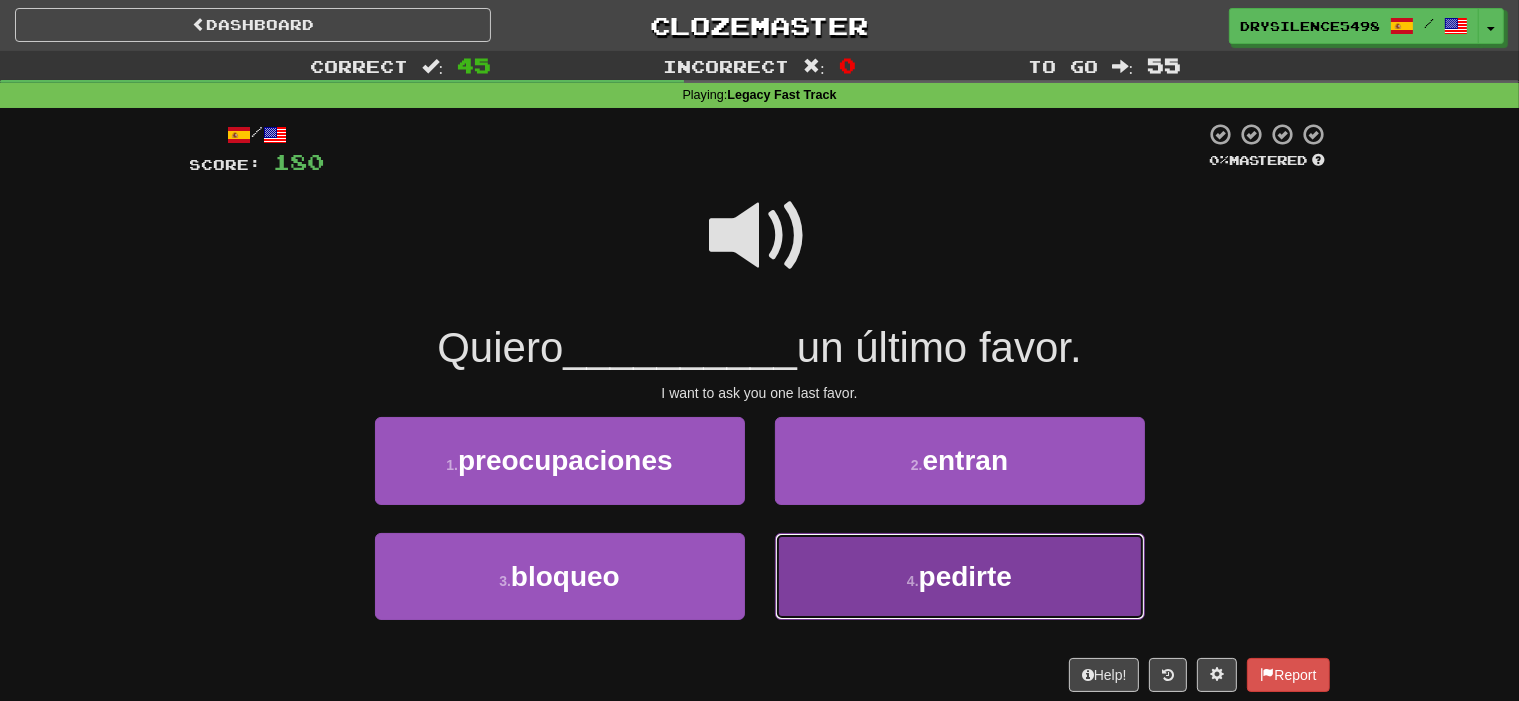 click on "4 .  pedirte" at bounding box center (960, 576) 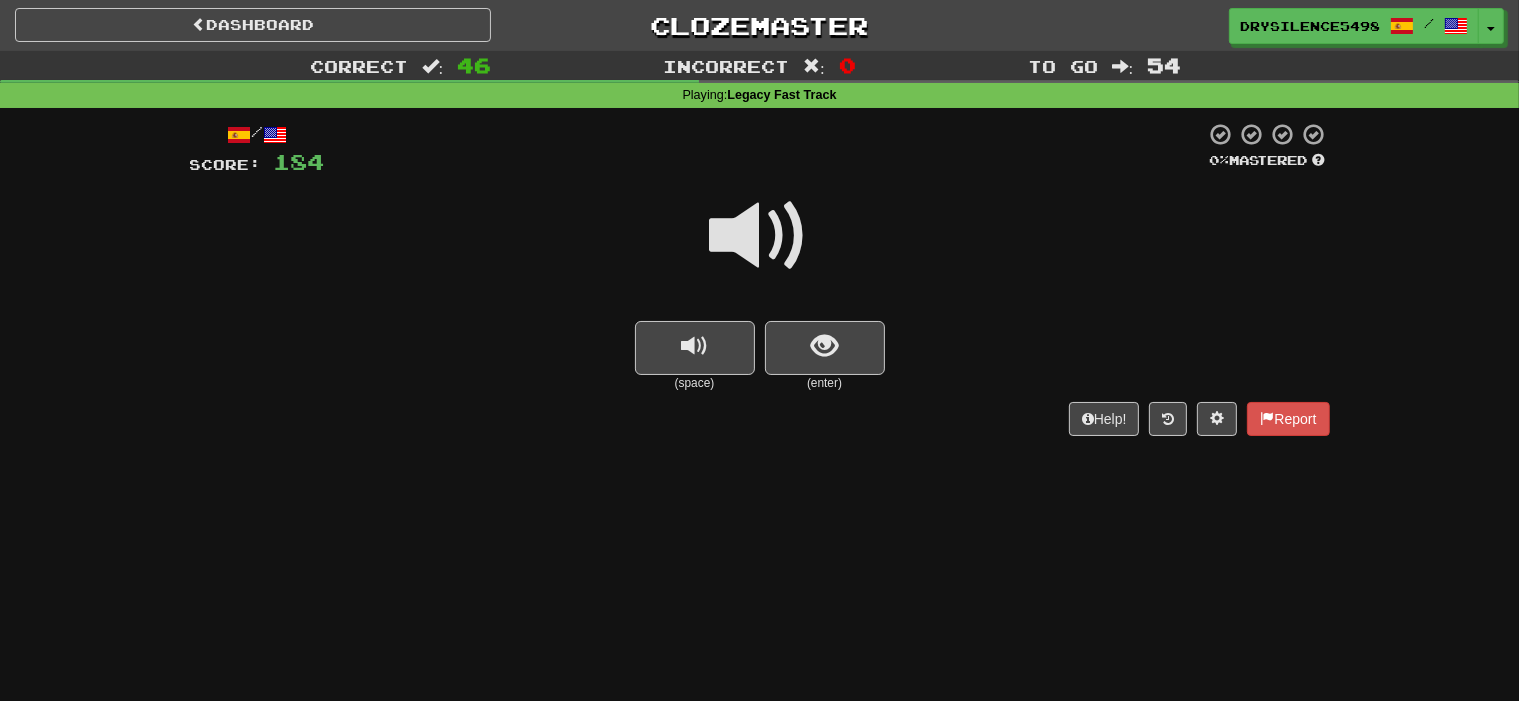 click at bounding box center [824, 346] 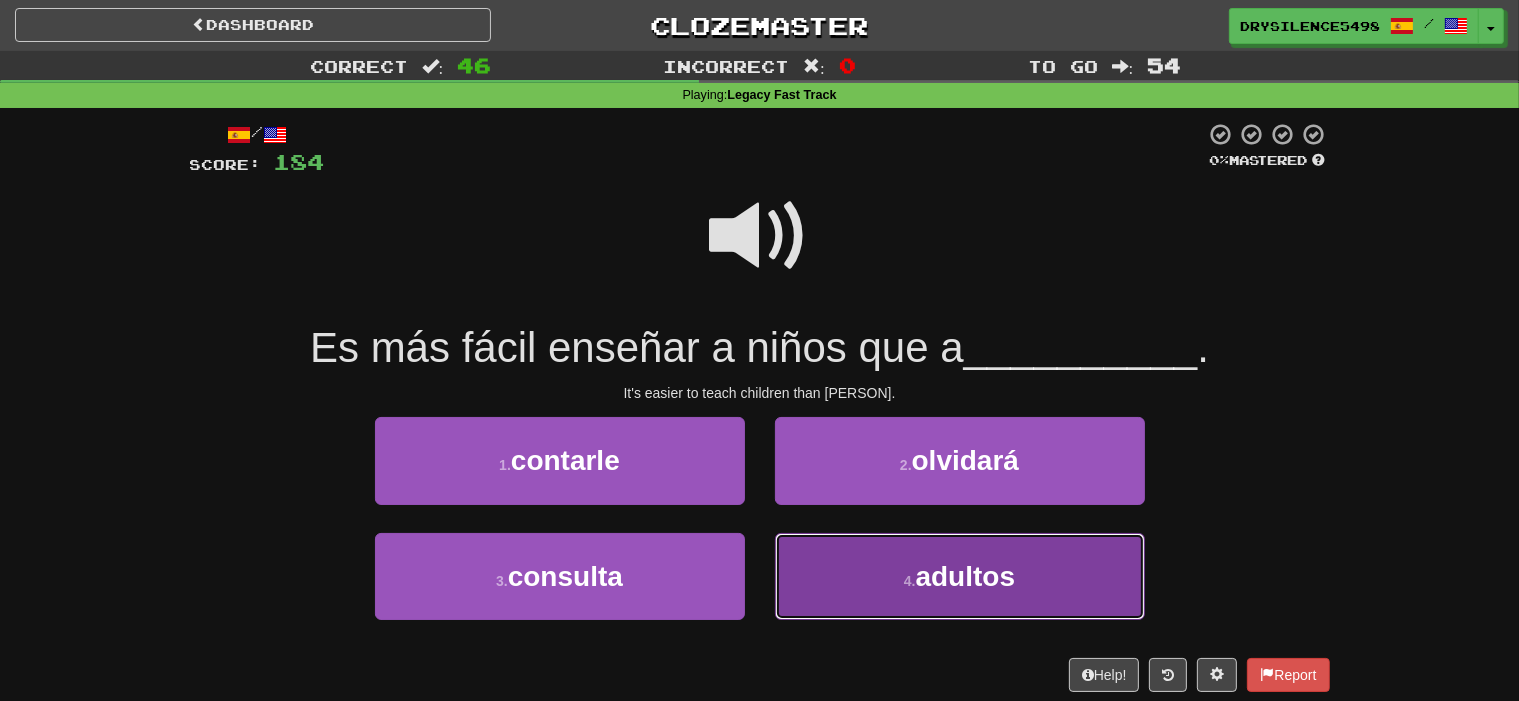 click on "4 .  adultos" at bounding box center [960, 576] 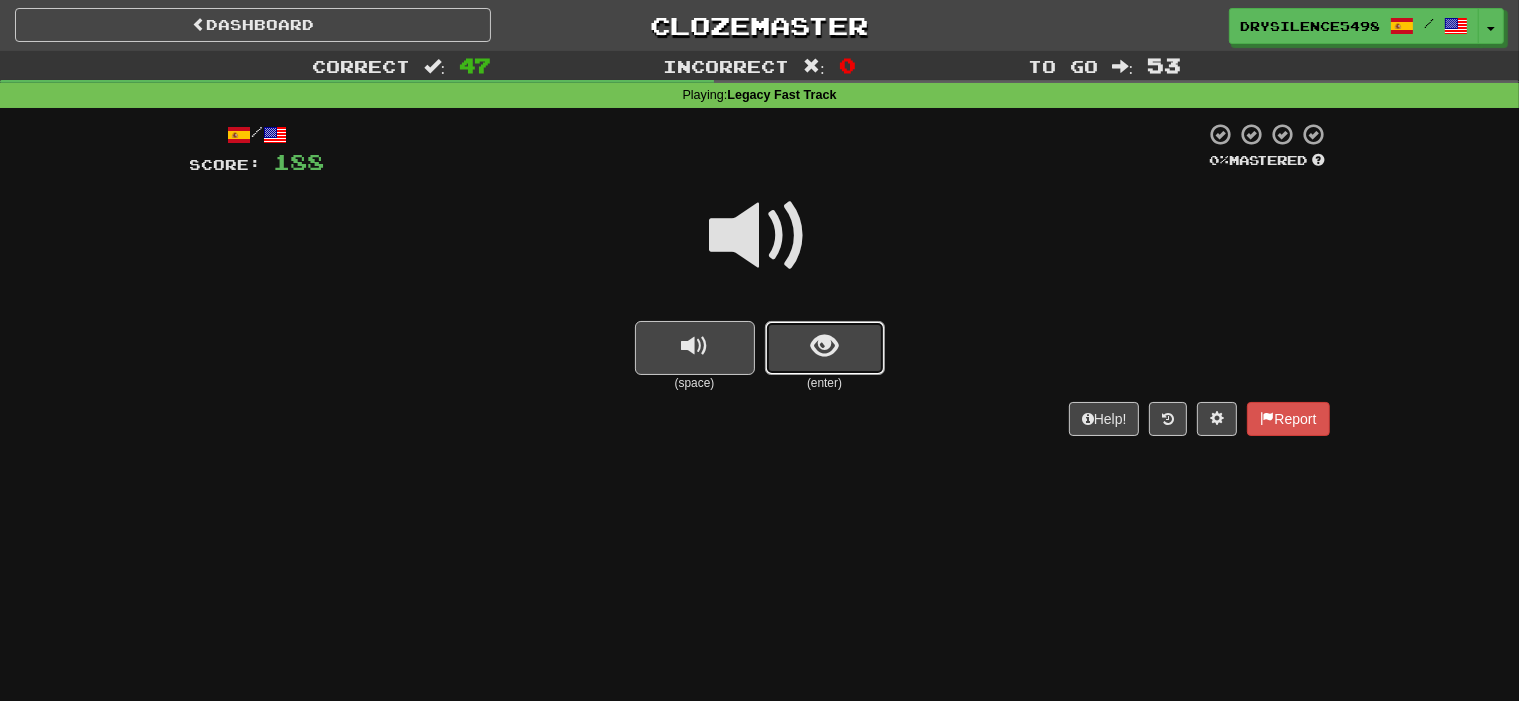 click at bounding box center [825, 348] 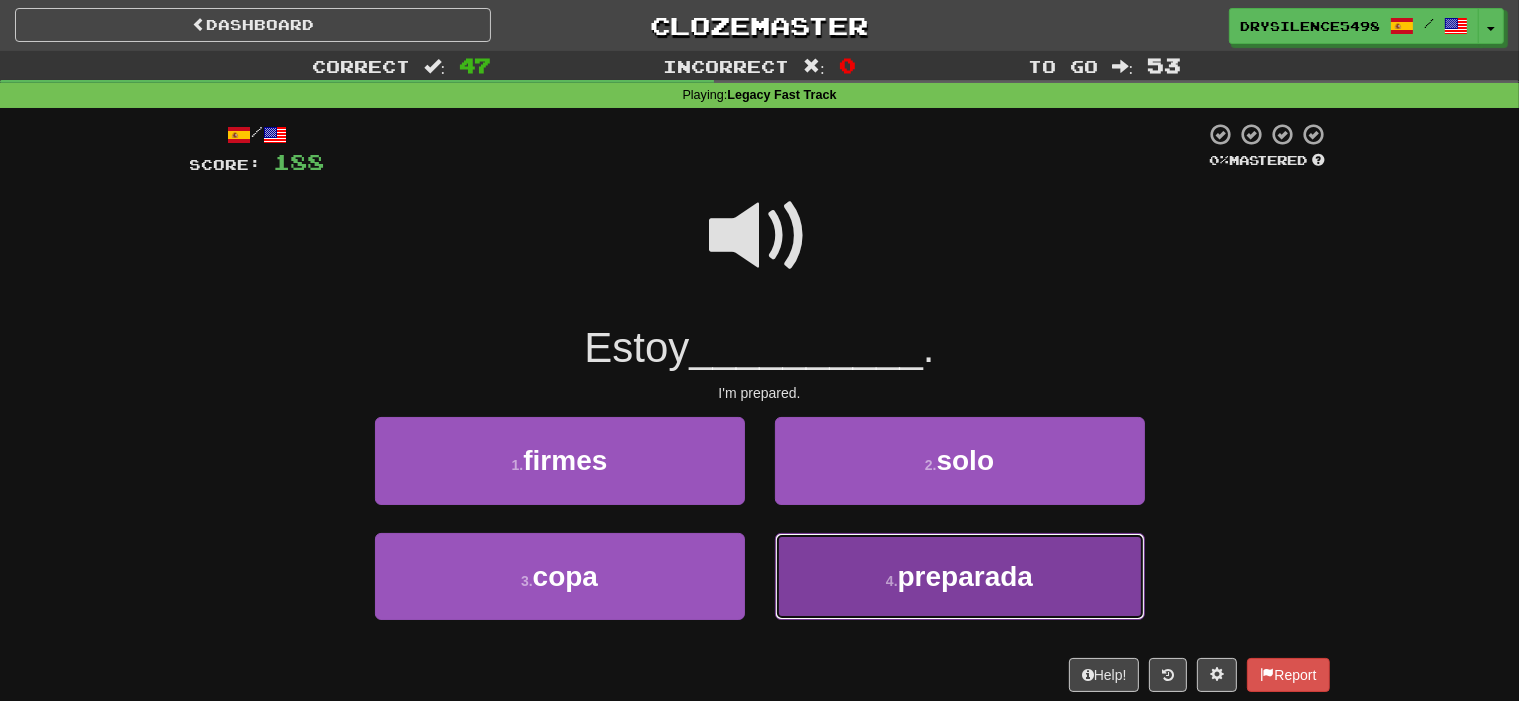 click on "4 .  preparada" at bounding box center [960, 576] 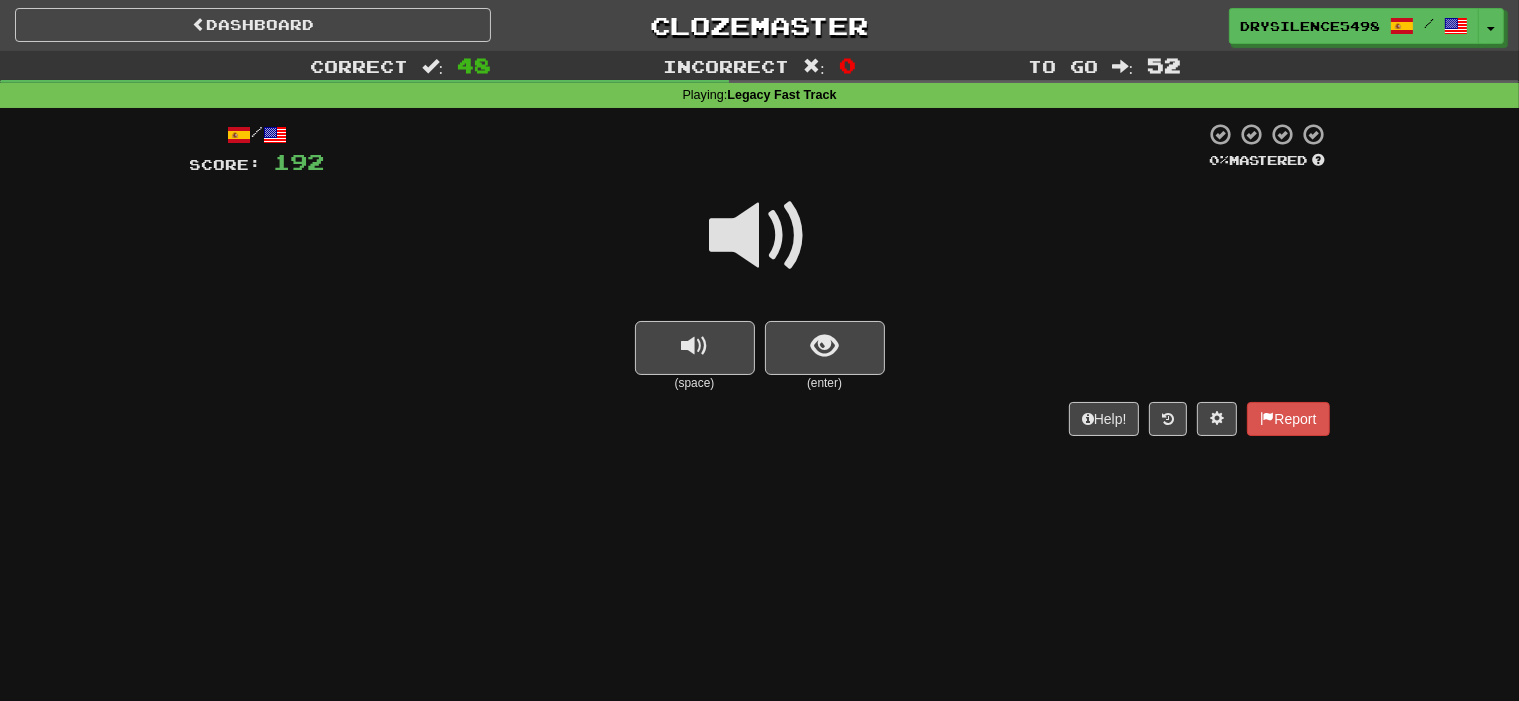 click at bounding box center (825, 348) 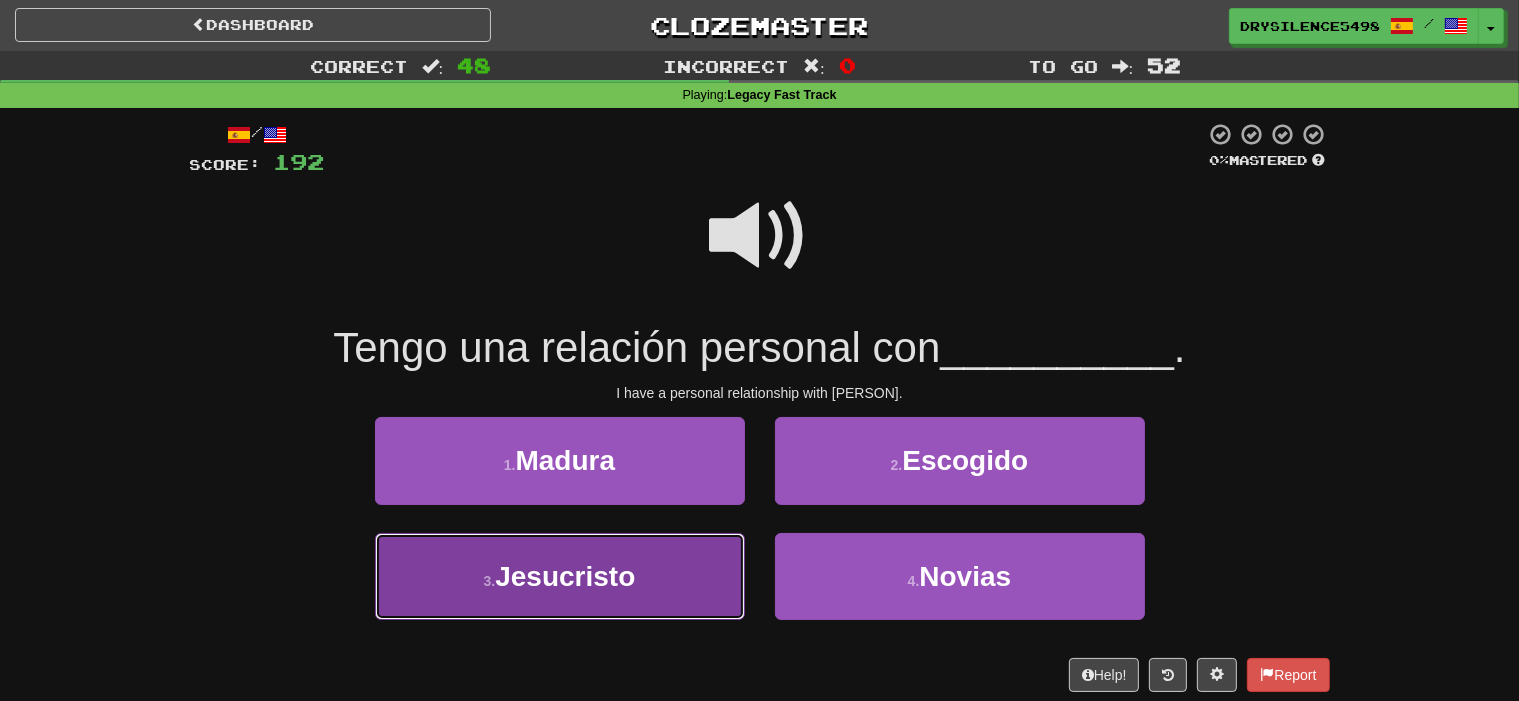 click on "Jesucristo" at bounding box center [565, 576] 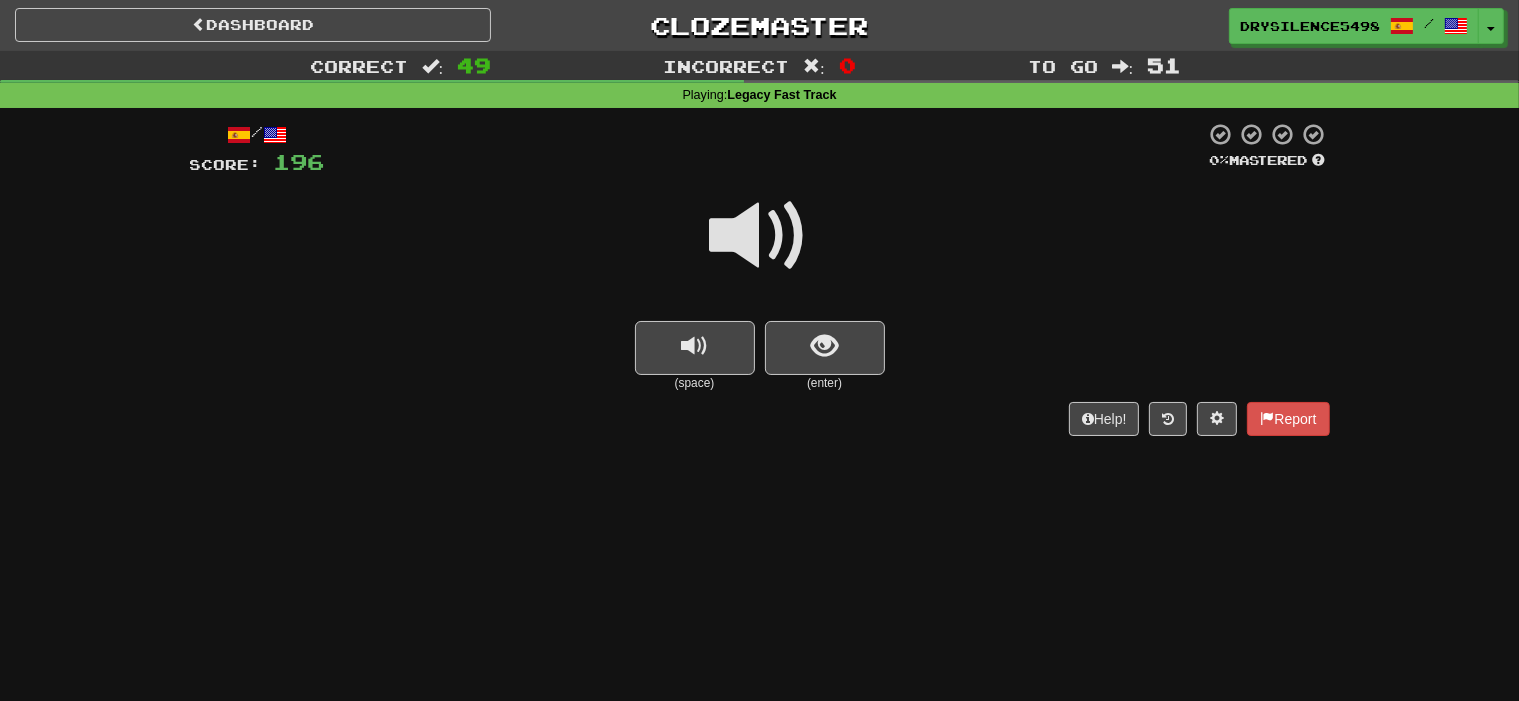 click at bounding box center [825, 348] 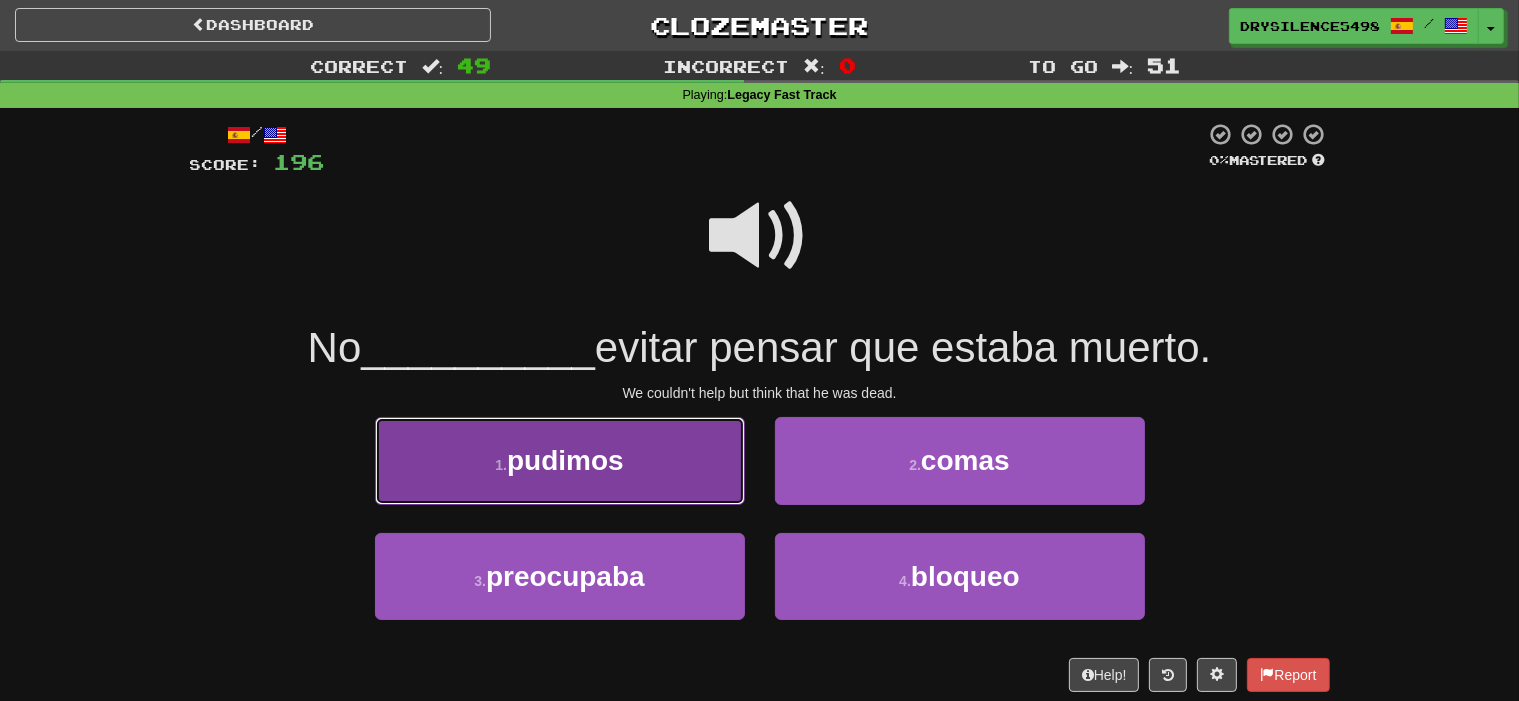 click on "1 .  pudimos" at bounding box center (560, 460) 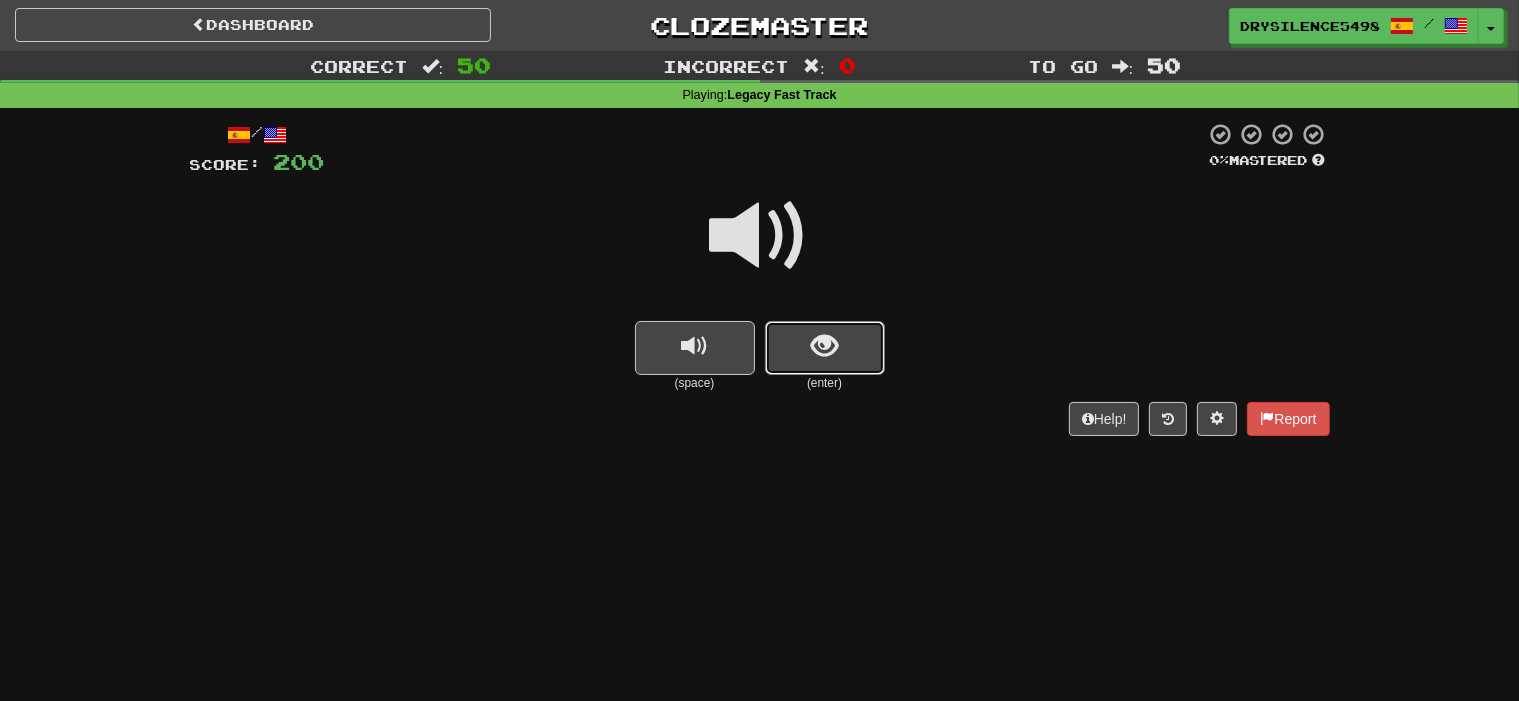 click at bounding box center (825, 348) 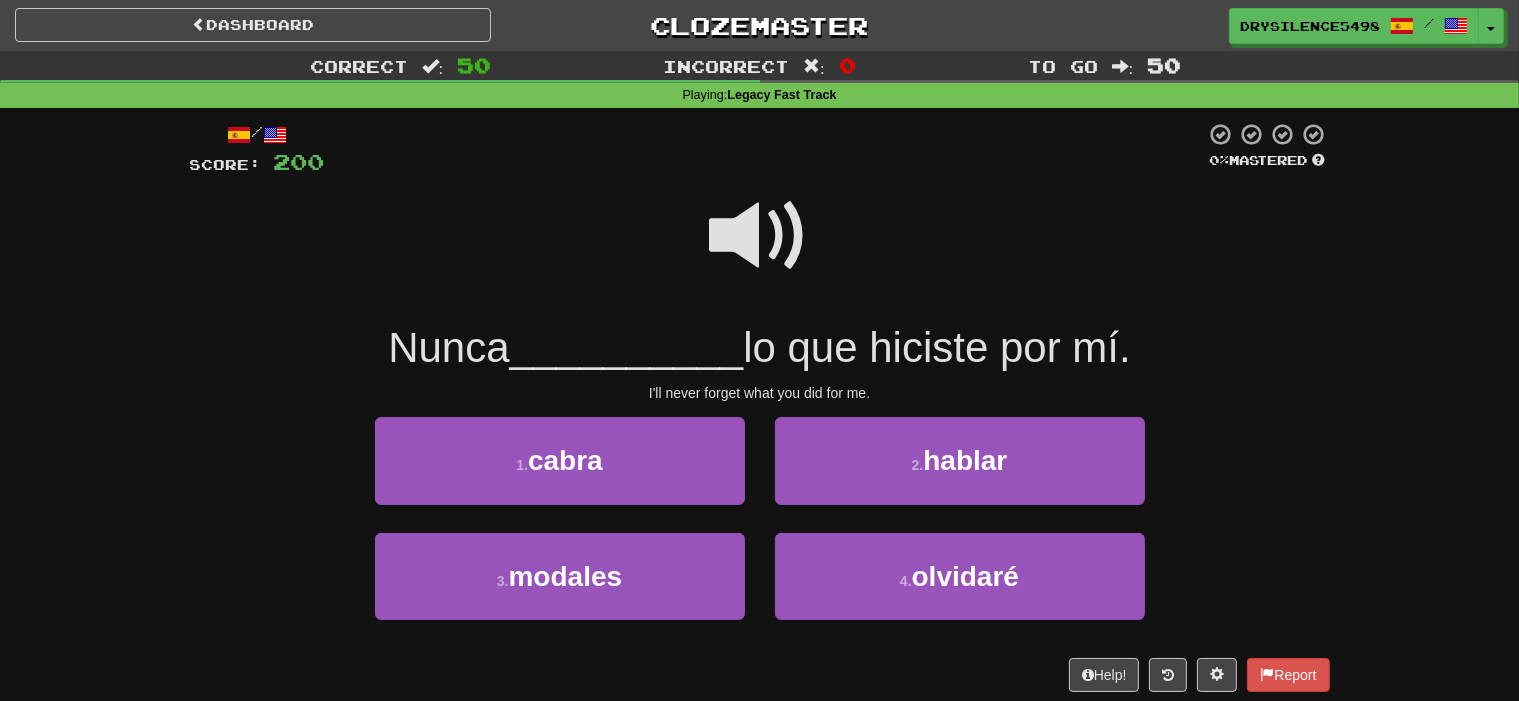 click at bounding box center (760, 236) 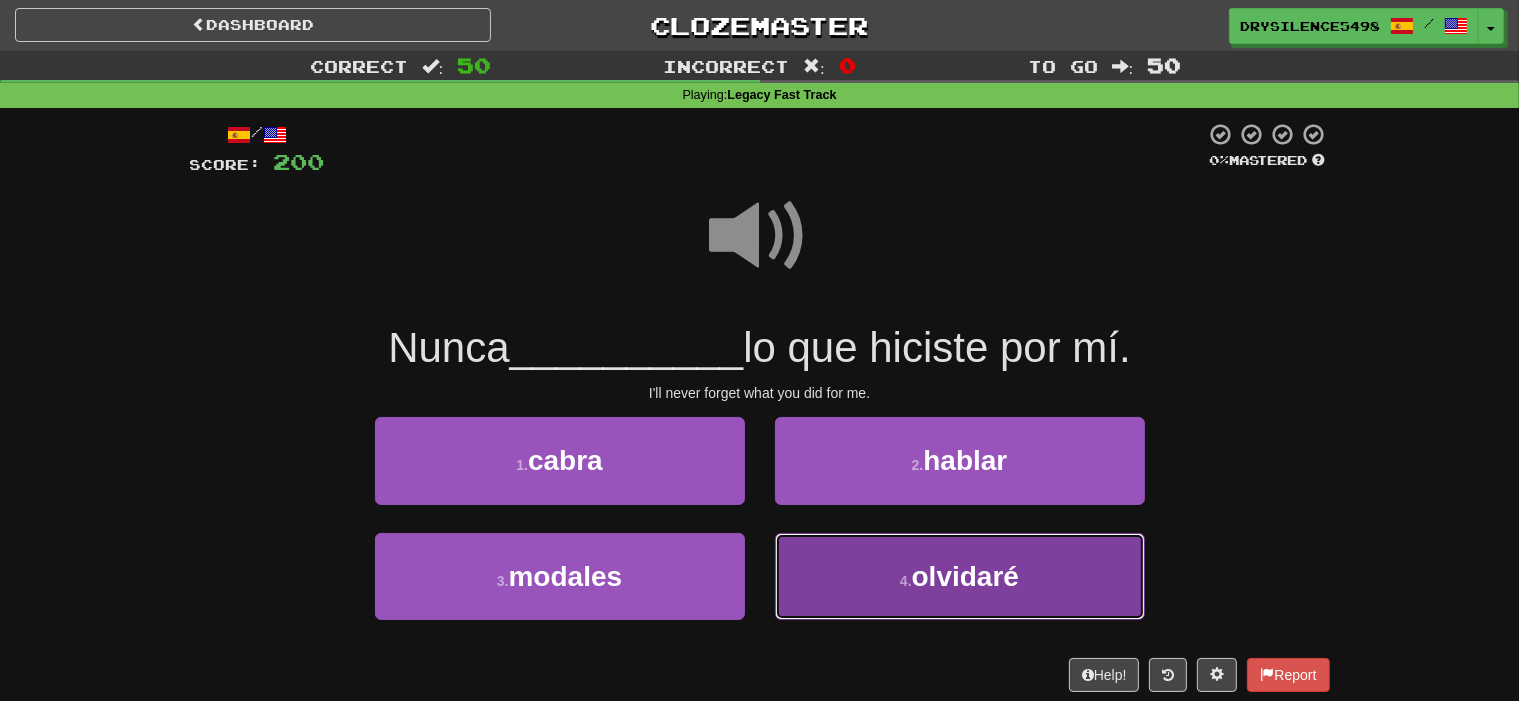 click on "olvidaré" at bounding box center [965, 576] 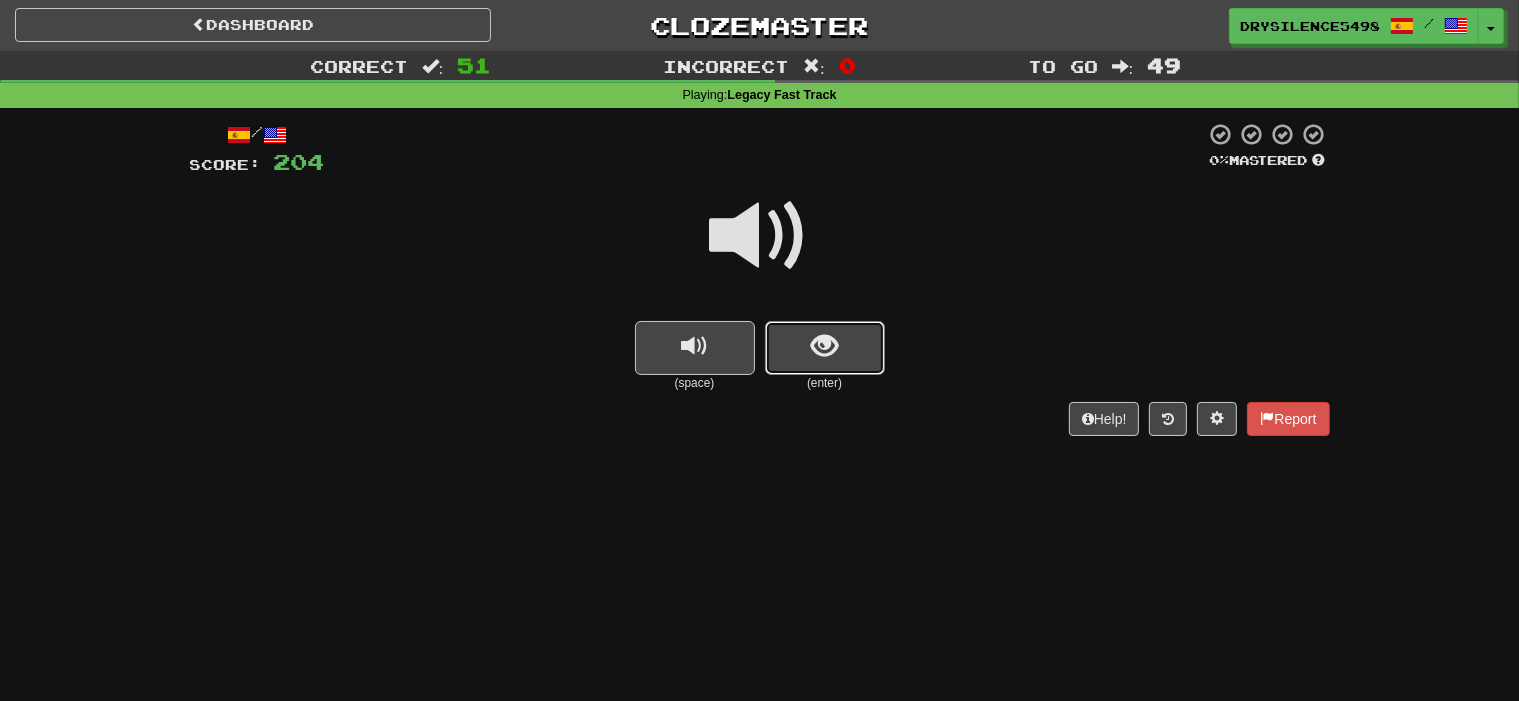 click at bounding box center [825, 348] 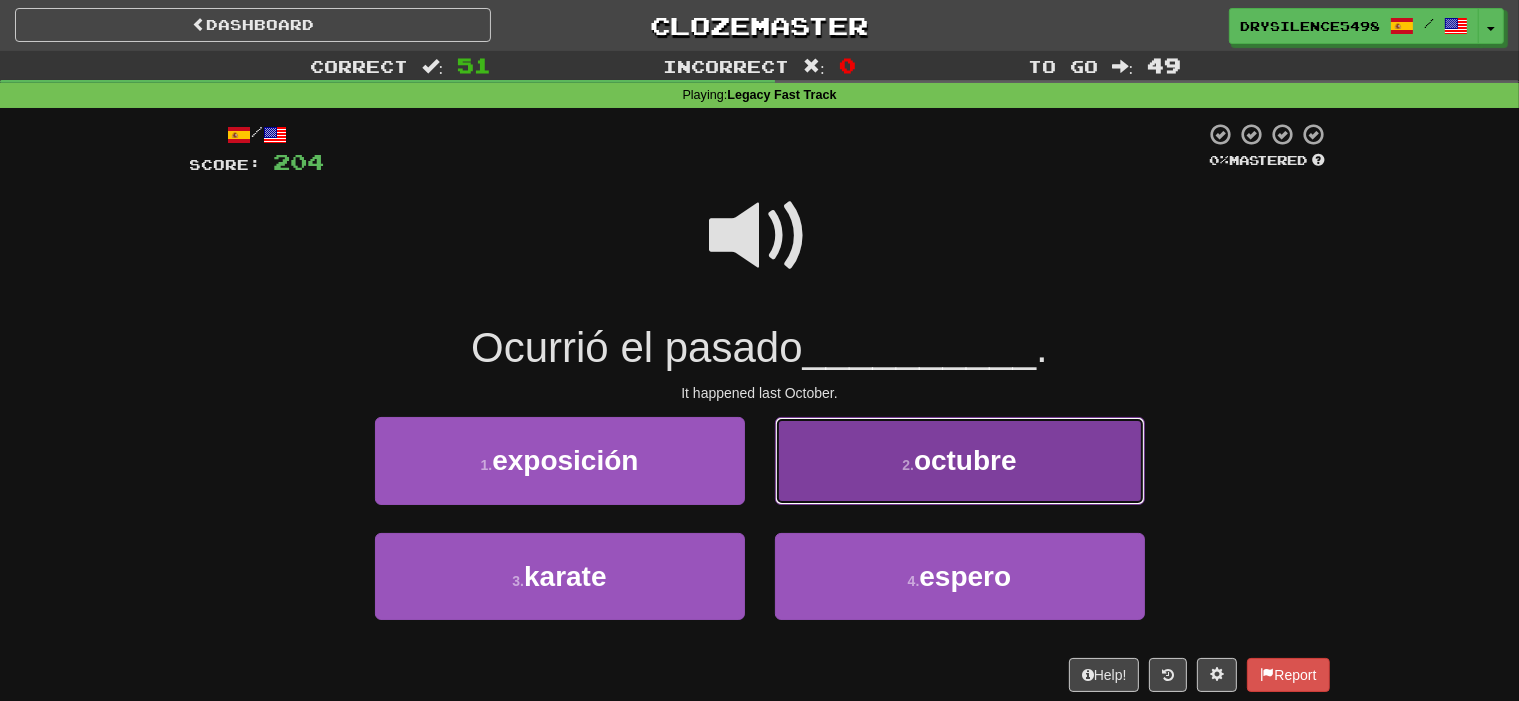 click on "2 .  octubre" at bounding box center [960, 460] 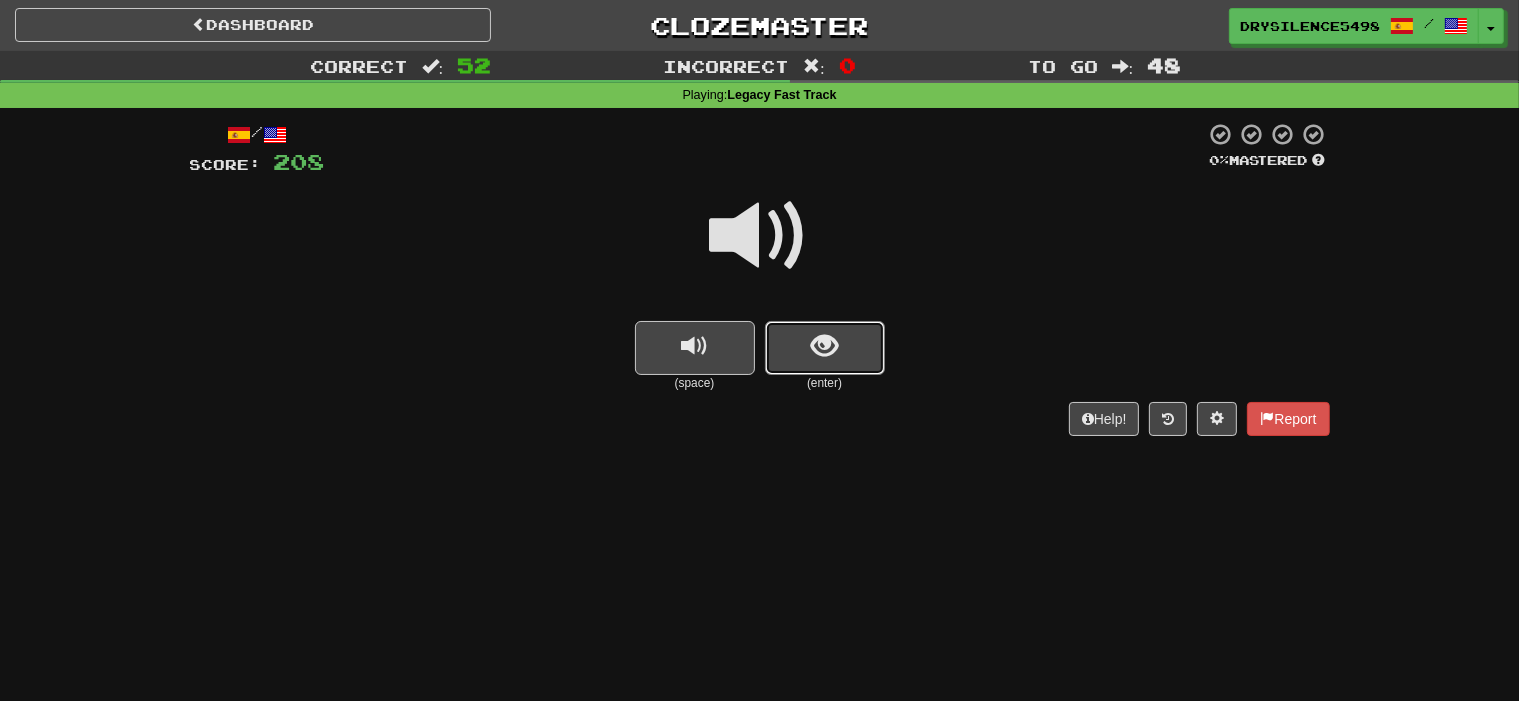 click at bounding box center (825, 348) 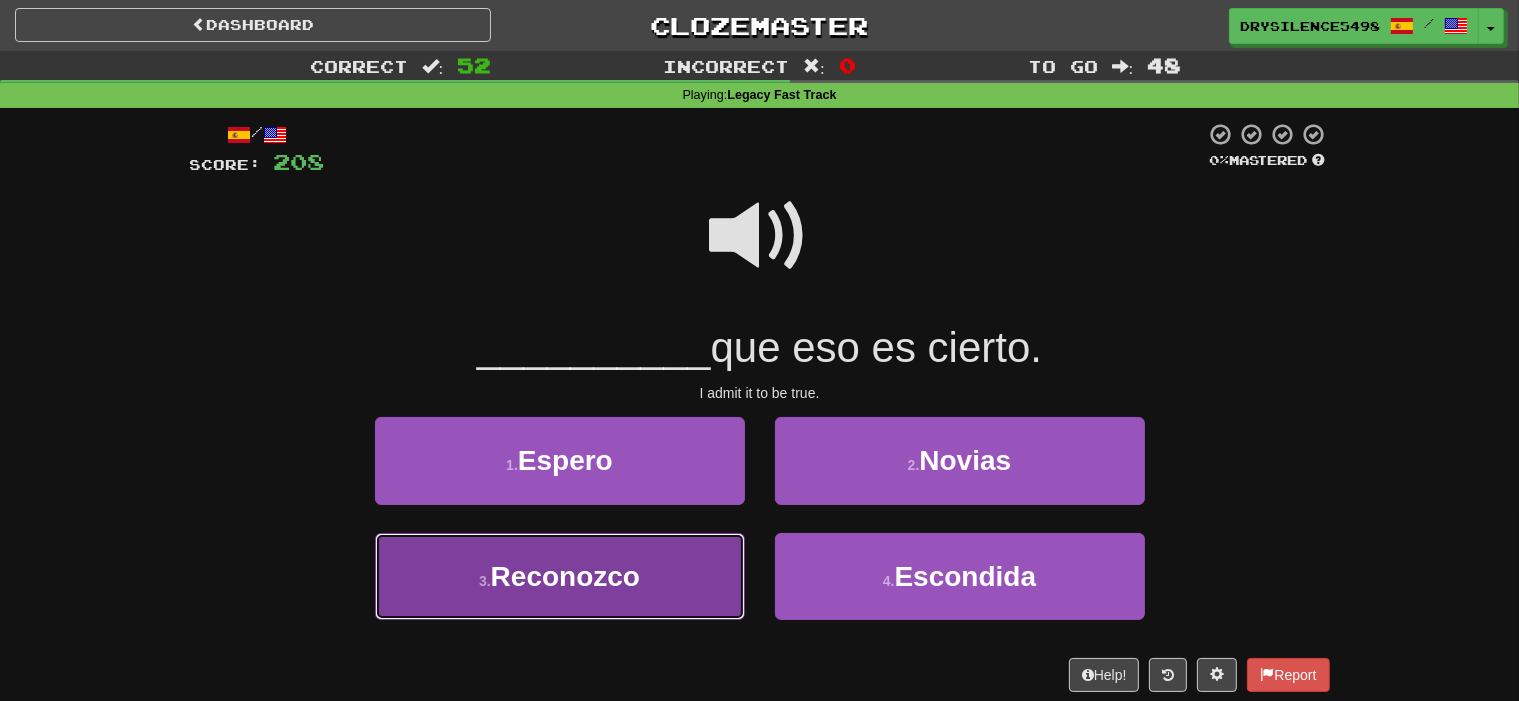 click on "3 .  Reconozco" at bounding box center (560, 576) 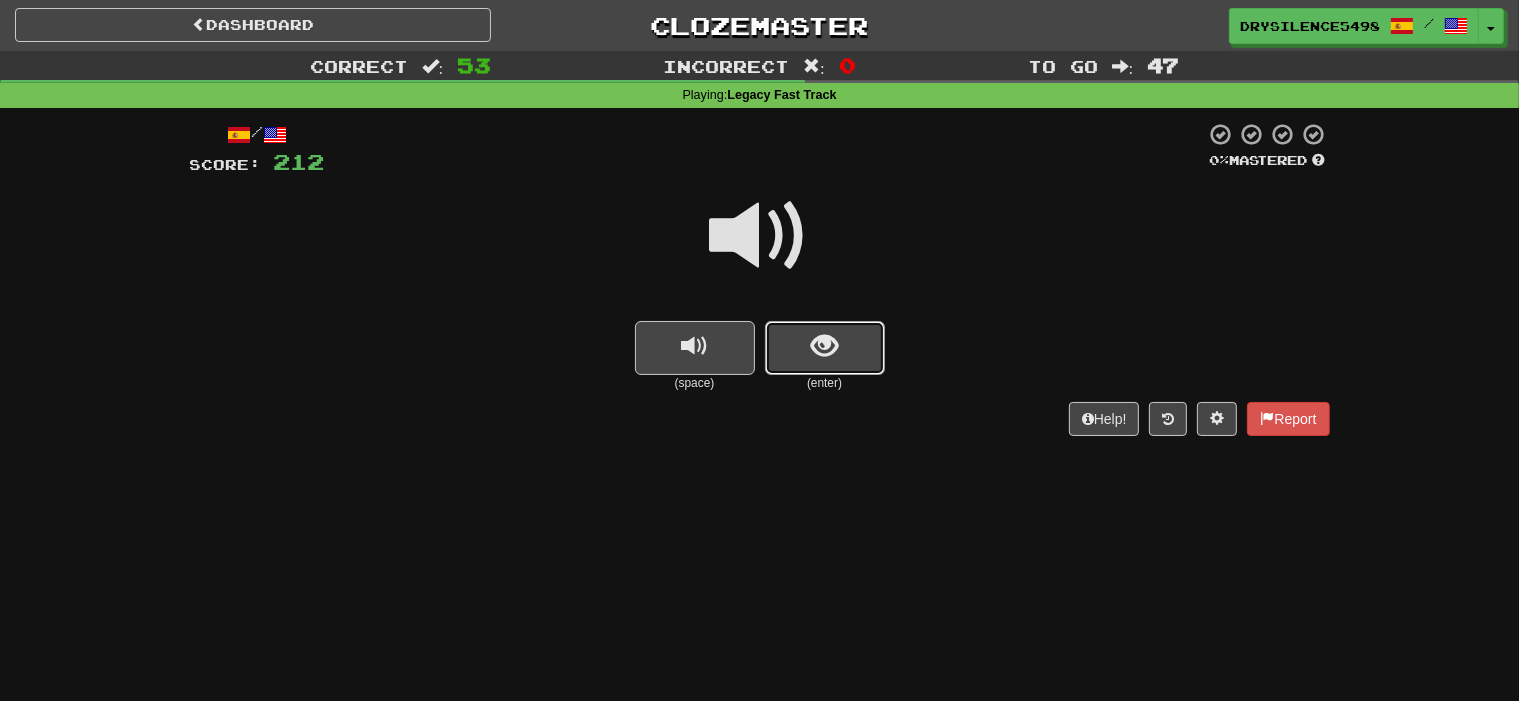 click at bounding box center (825, 348) 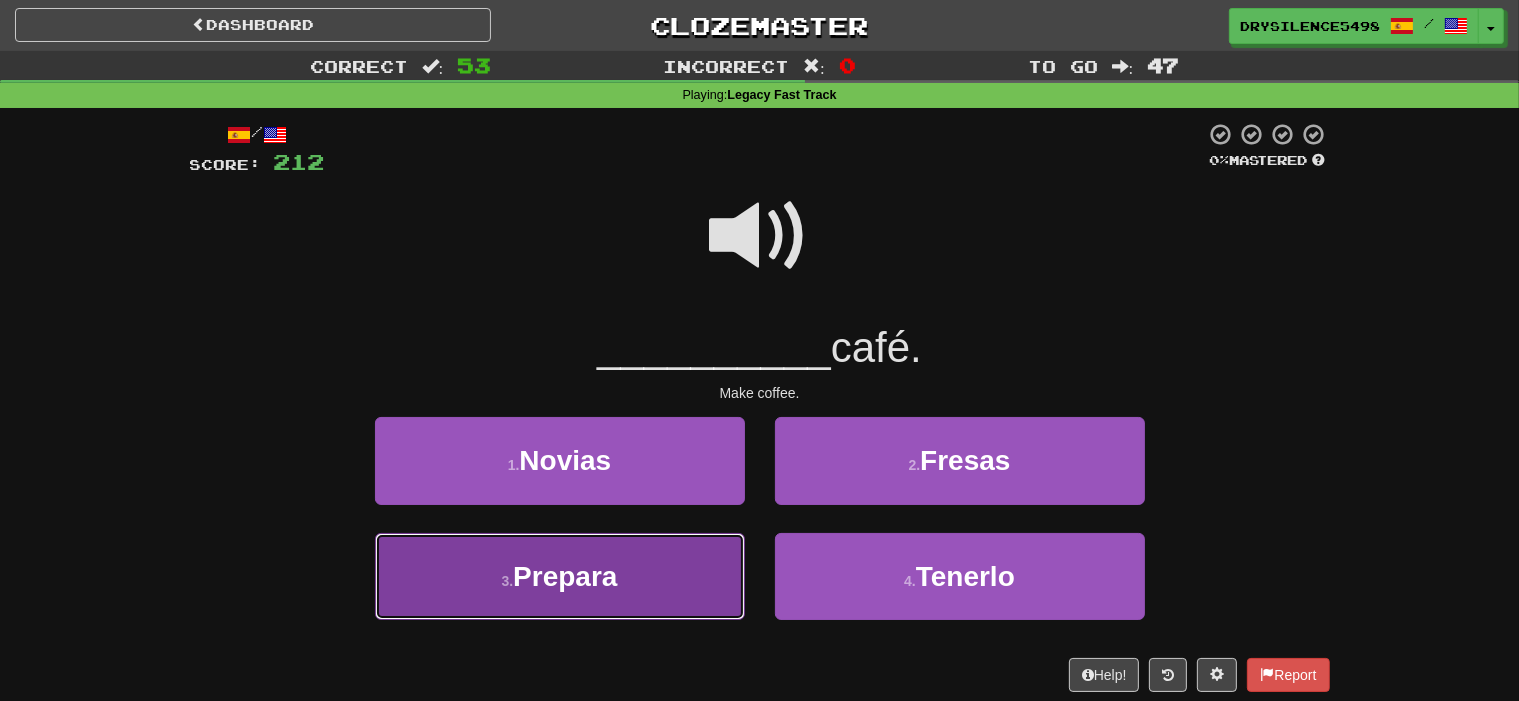 click on "3 .  Prepara" at bounding box center (560, 576) 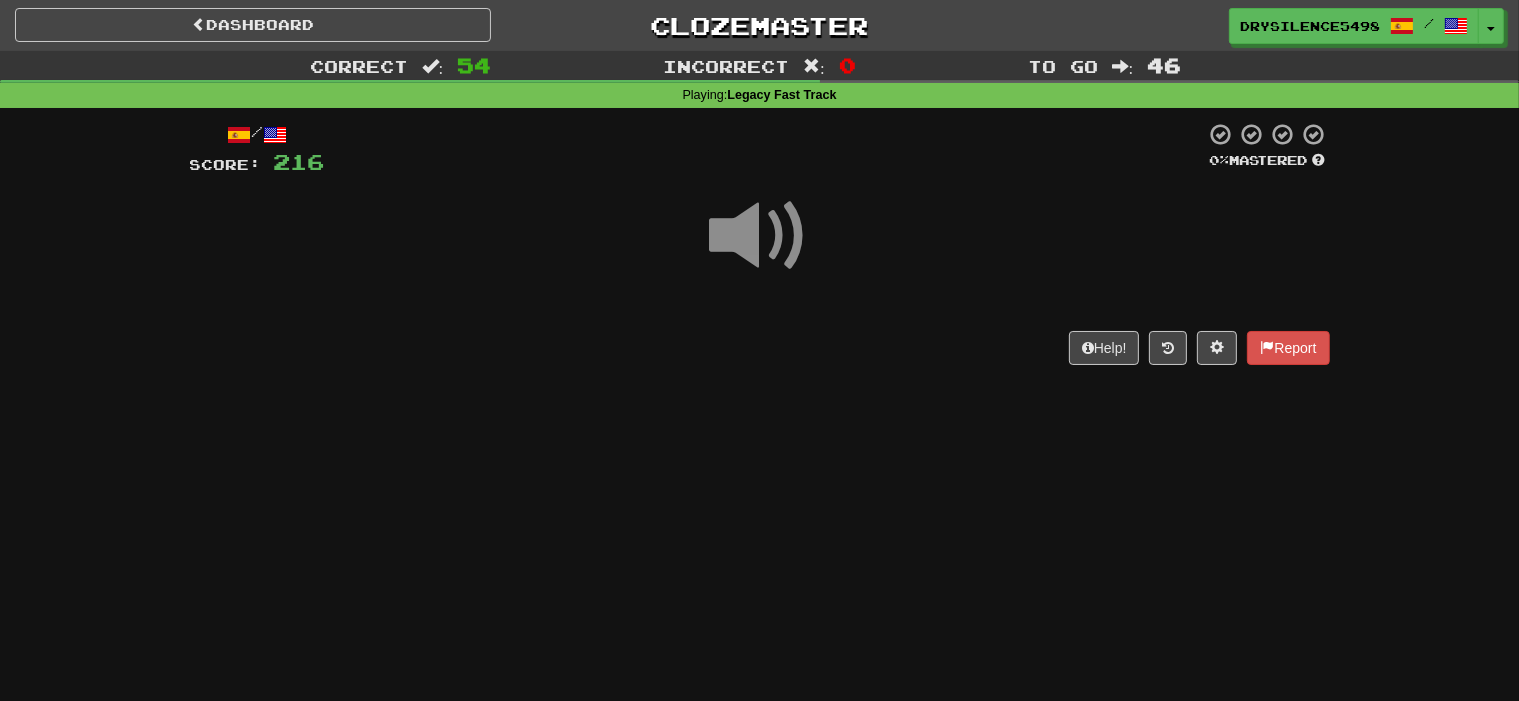 click on "Help!  Report" at bounding box center (760, 348) 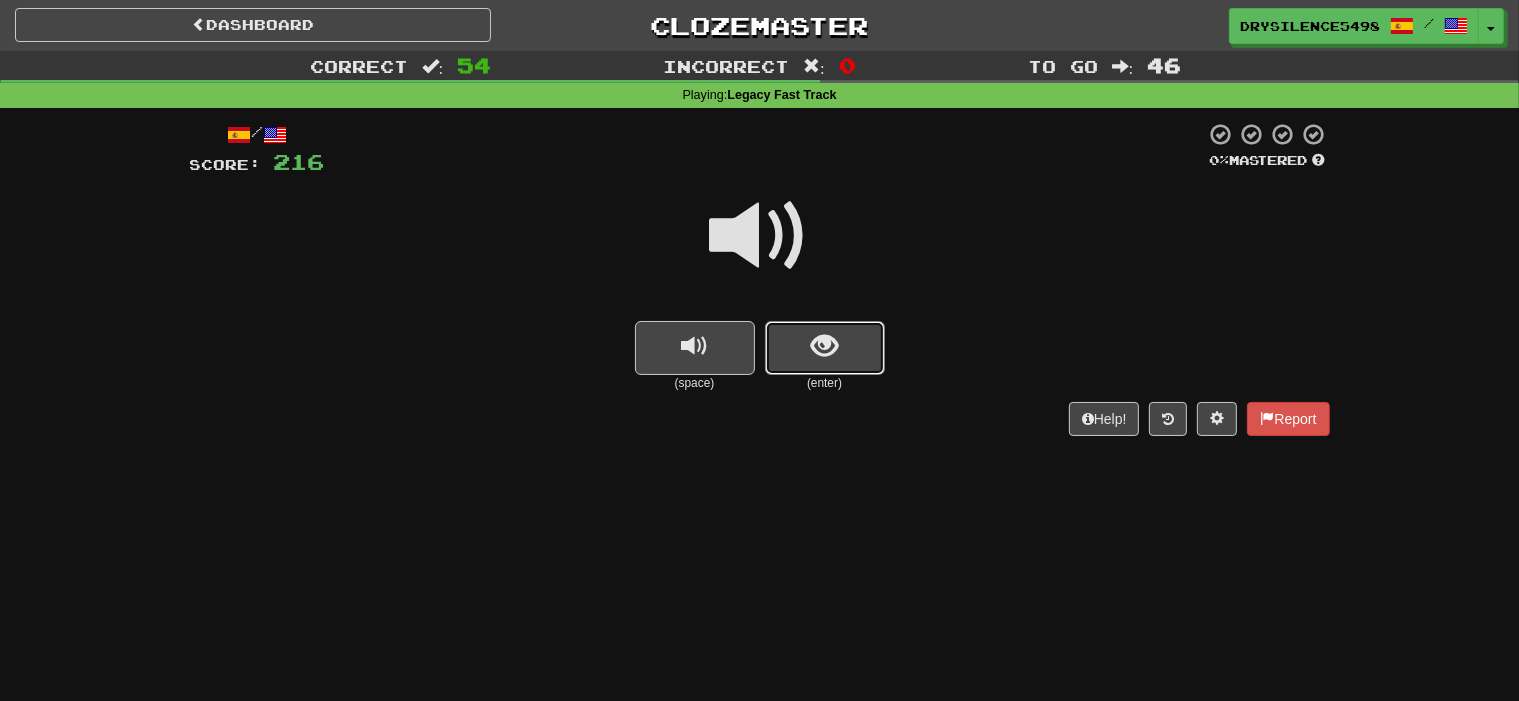 click at bounding box center [825, 348] 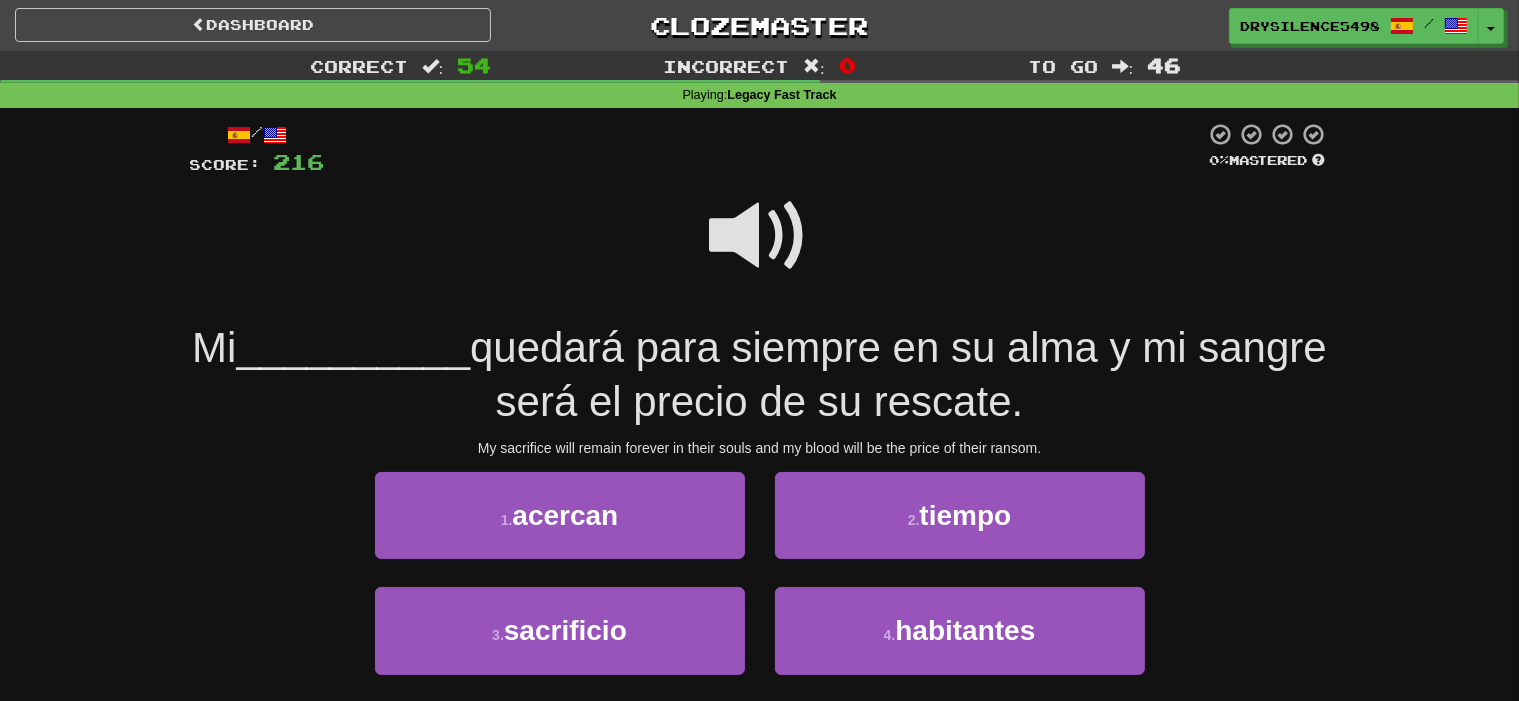 click at bounding box center [760, 236] 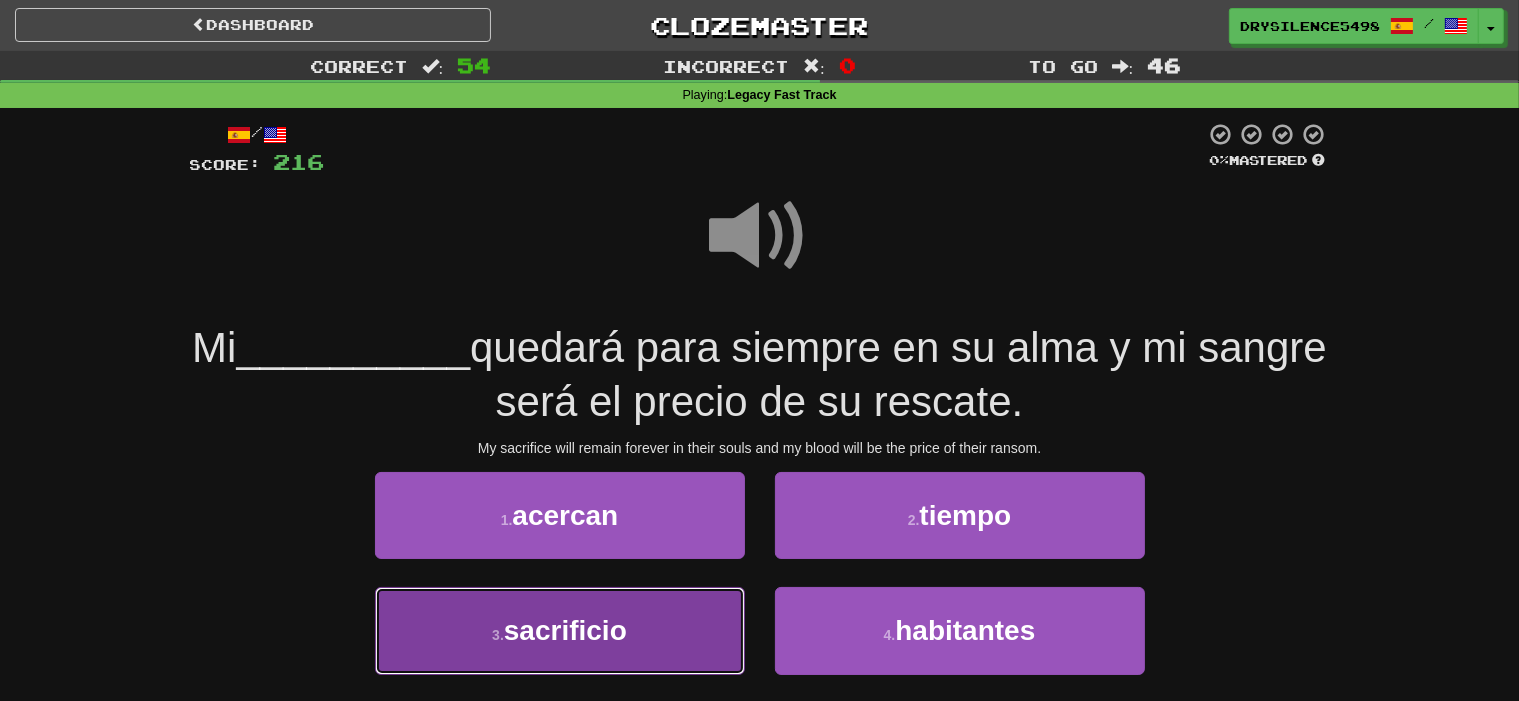 click on "3 .  sacrificio" at bounding box center [560, 630] 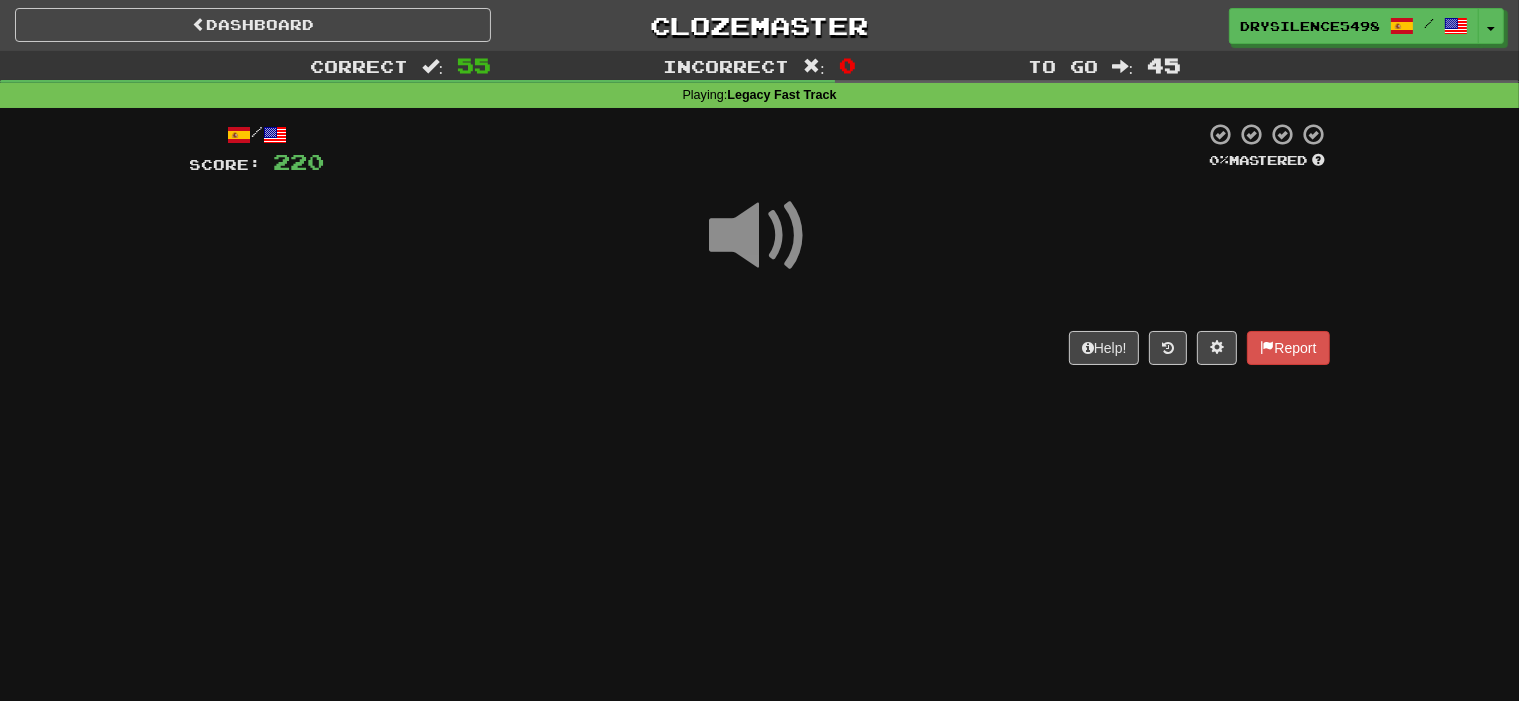 click on "Help!  Report" at bounding box center (760, 348) 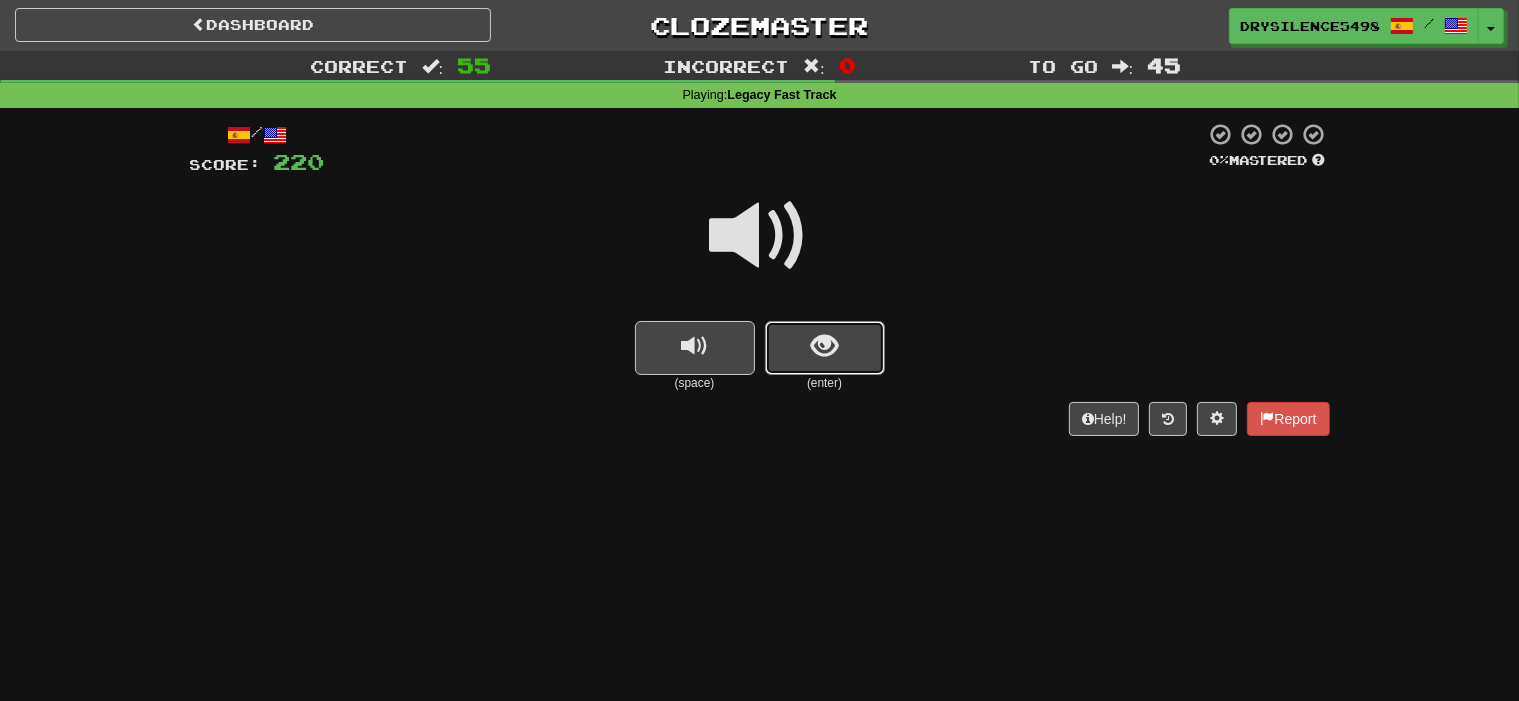click at bounding box center (824, 346) 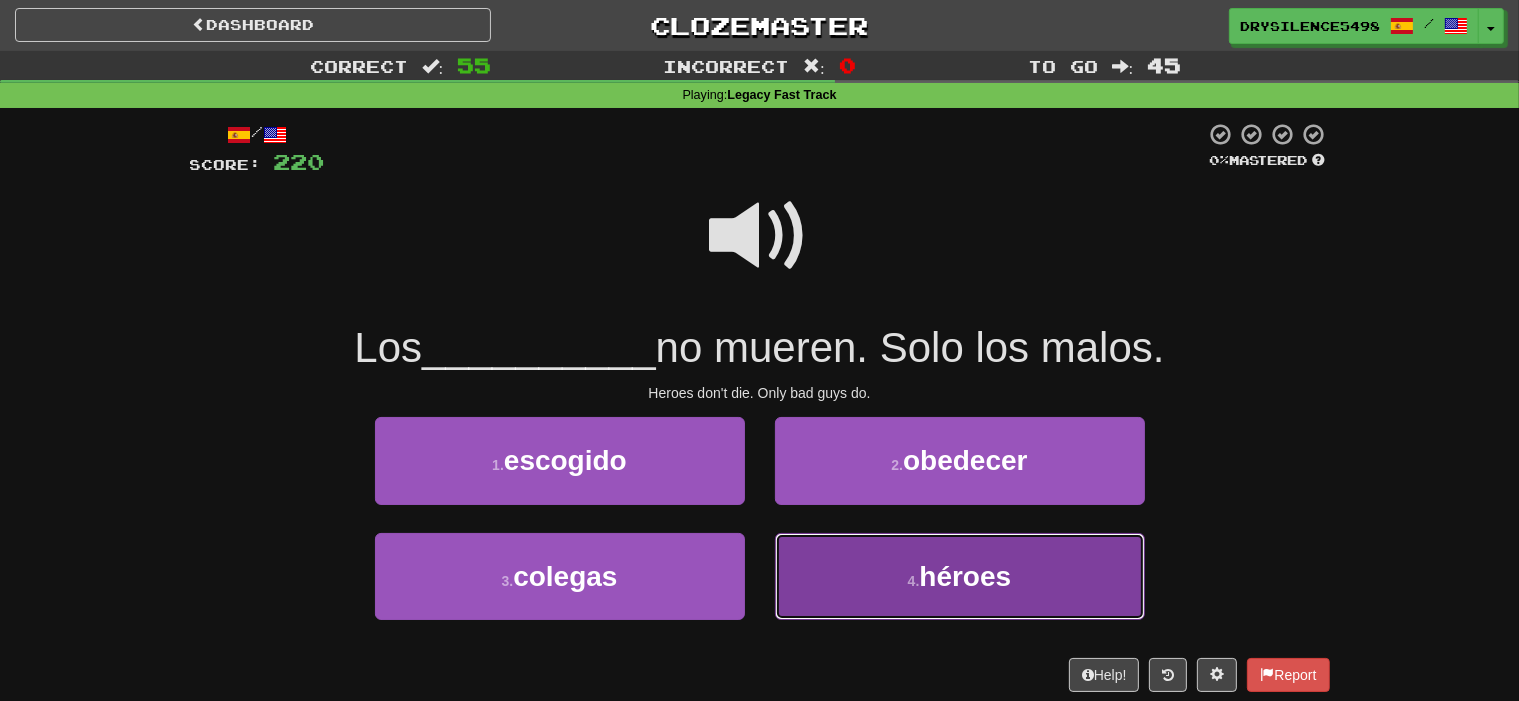 click on "4 .  héroes" at bounding box center (960, 576) 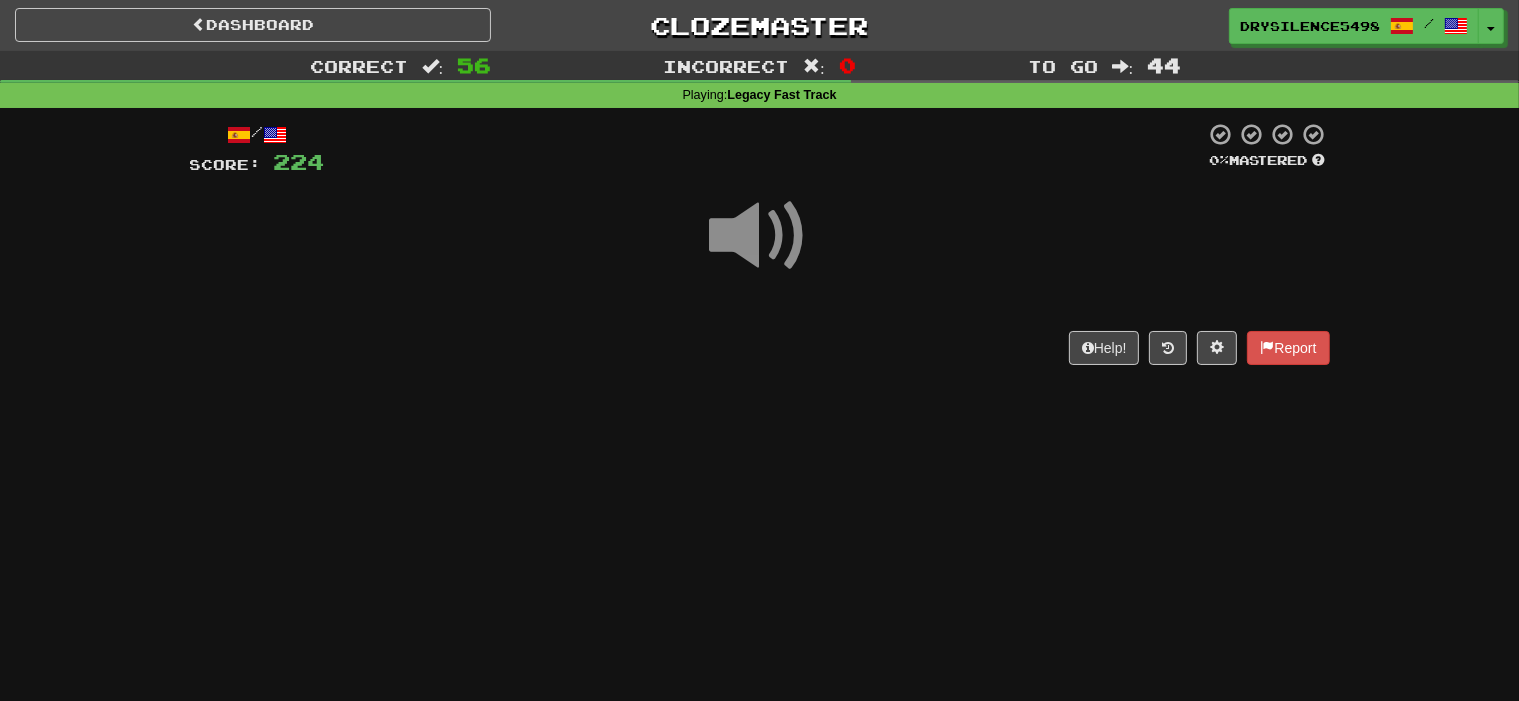 click on "/  Score:   224 0 %  Mastered  Help!  Report" at bounding box center [760, 243] 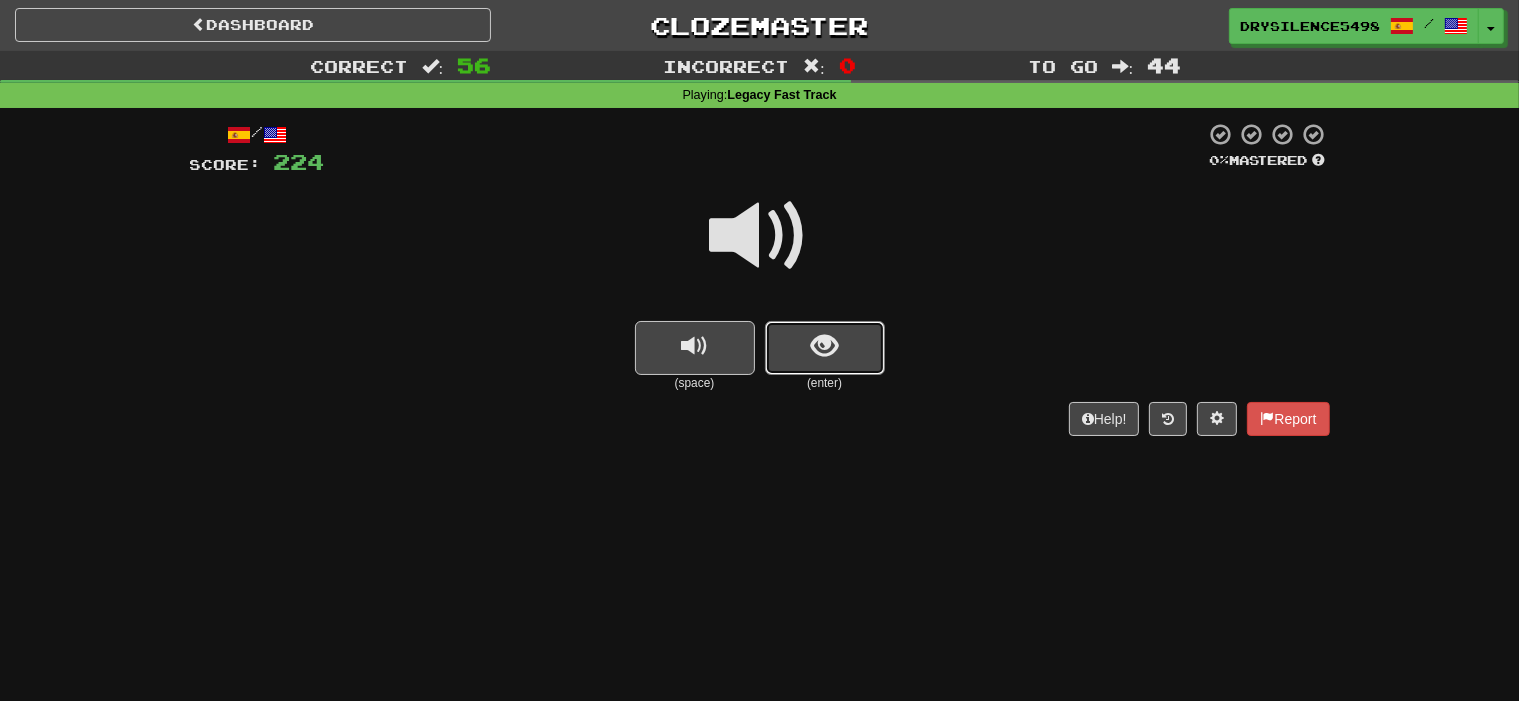 click at bounding box center (824, 346) 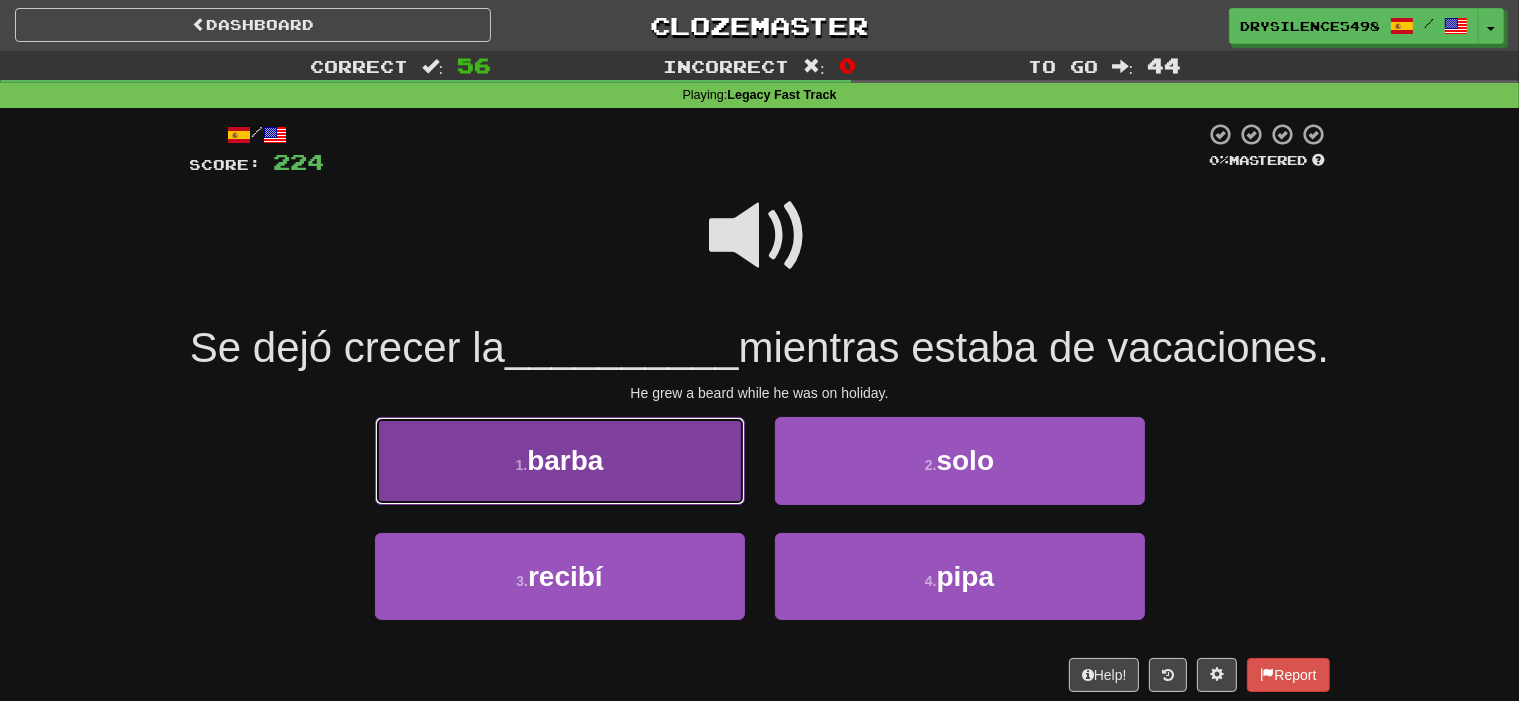 click on "1 .  barba" at bounding box center (560, 460) 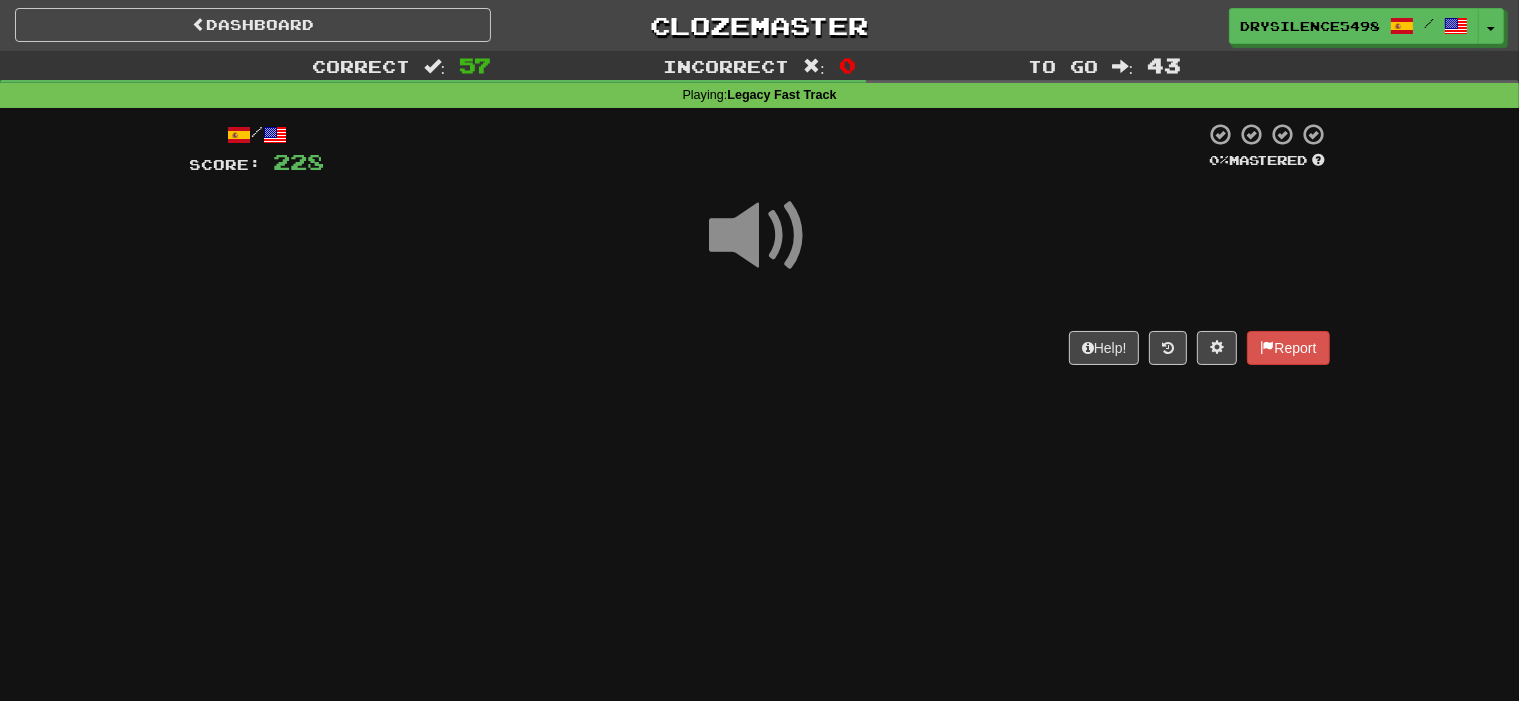 click on "Help!  Report" at bounding box center [760, 348] 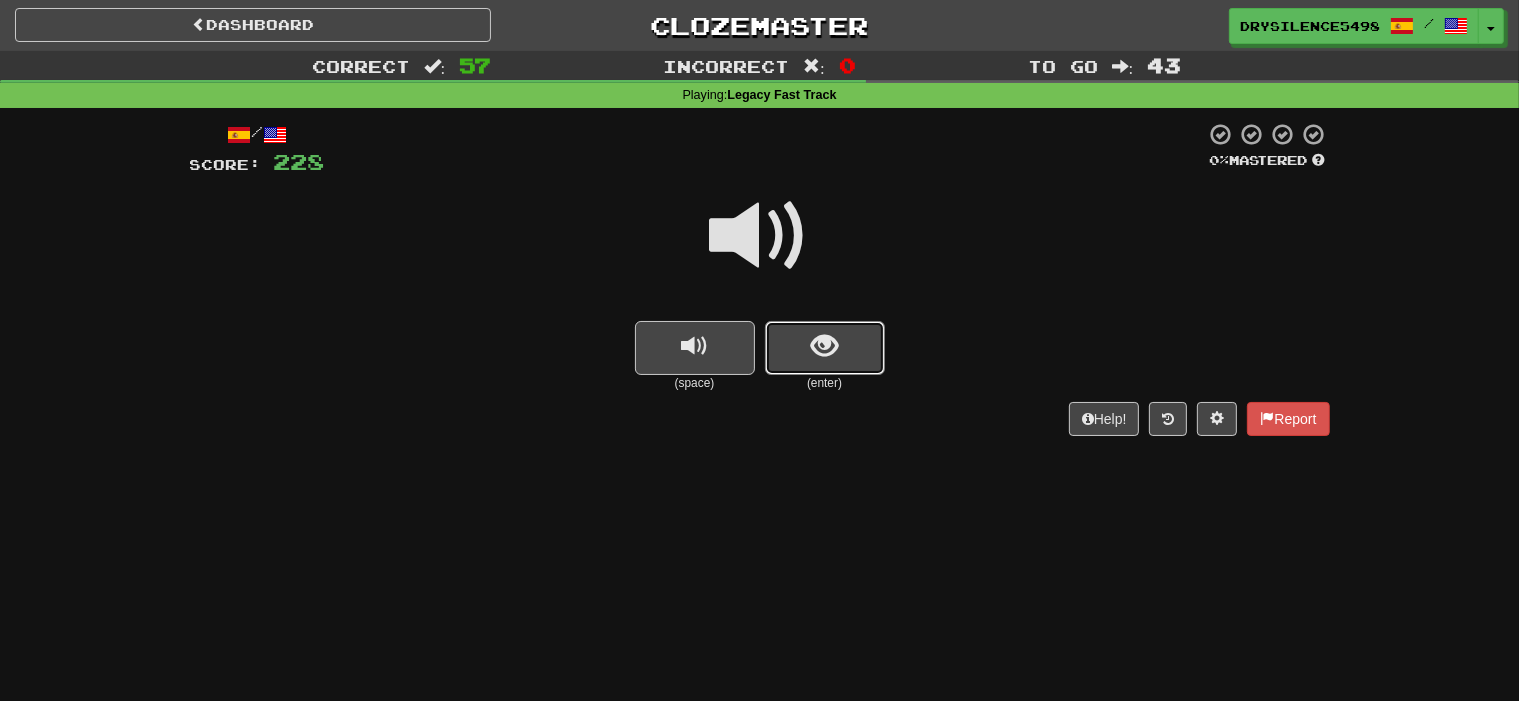 click at bounding box center [824, 346] 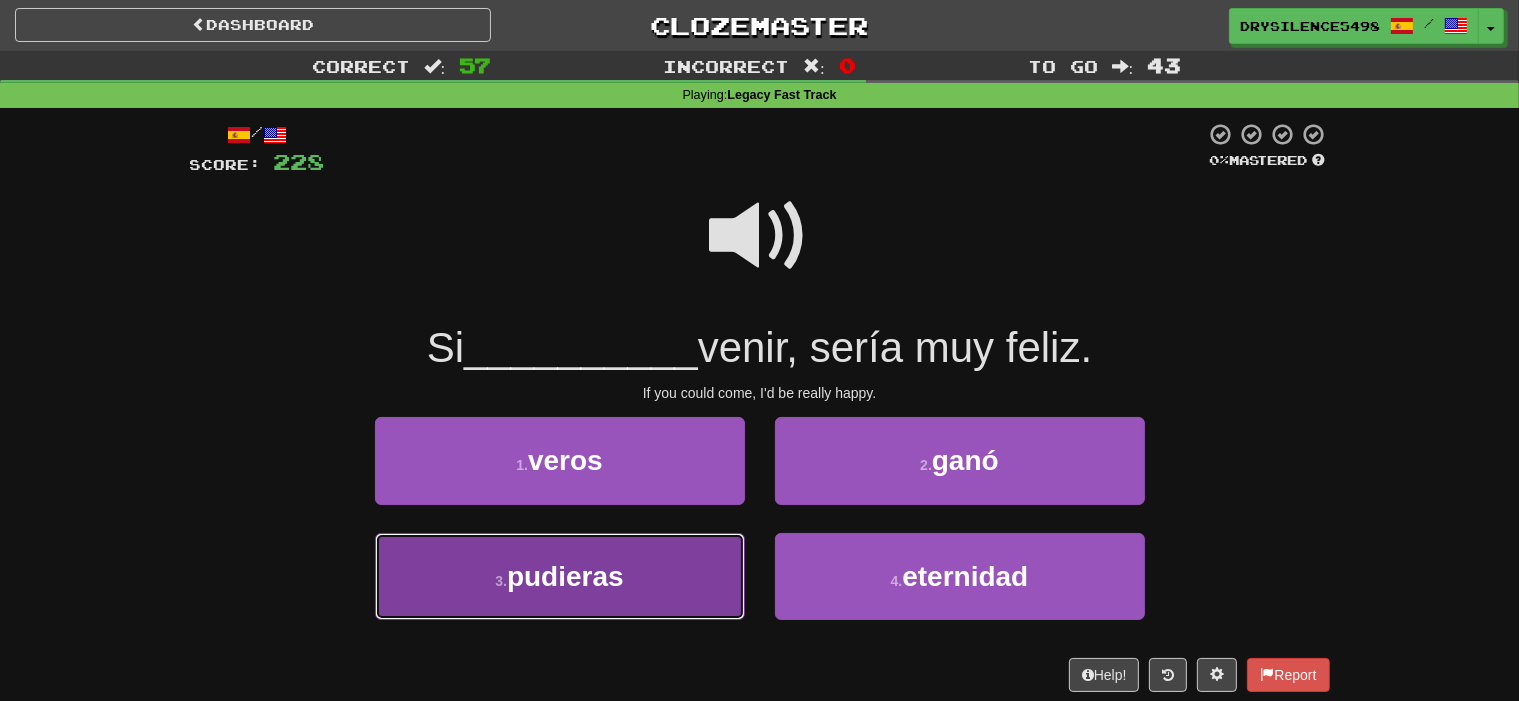 click on "3 .  pudieras" at bounding box center (560, 576) 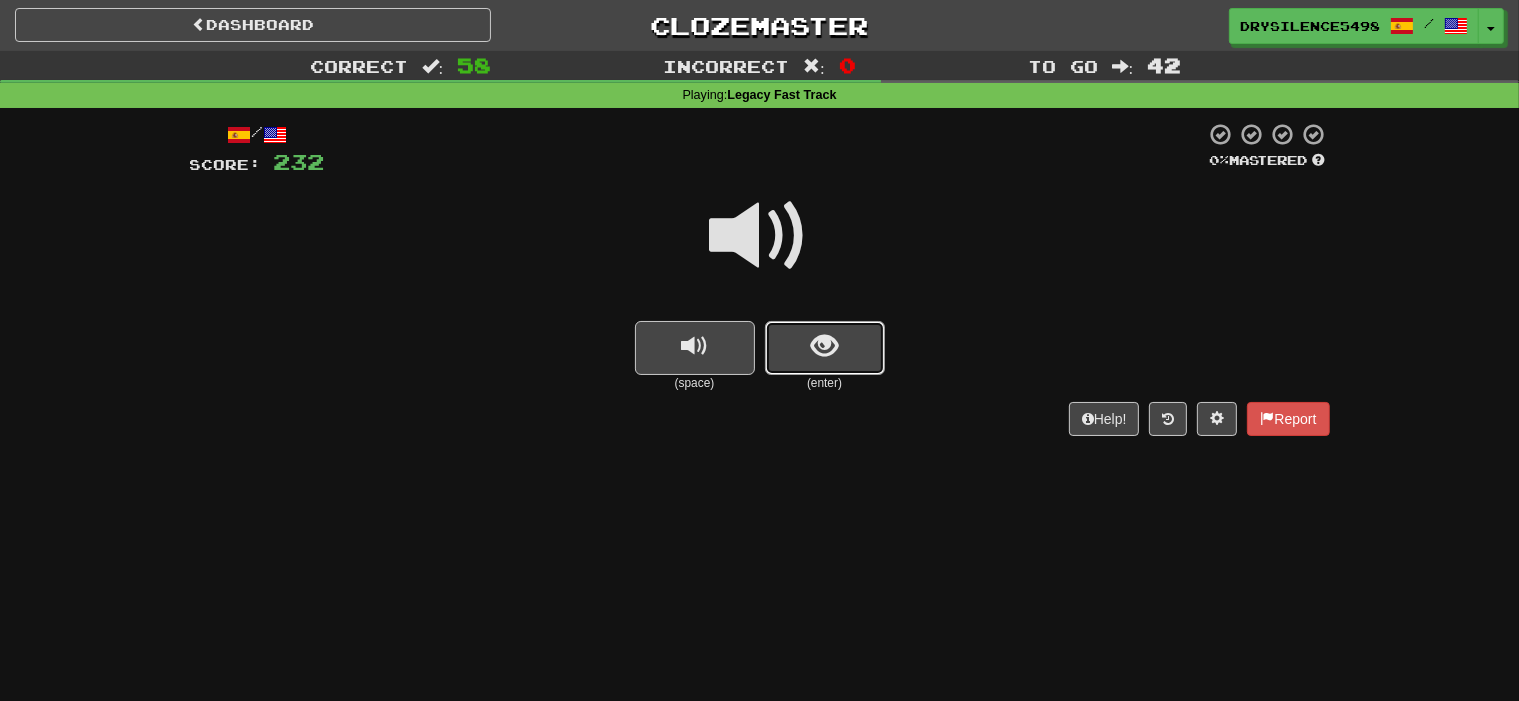 click at bounding box center (825, 348) 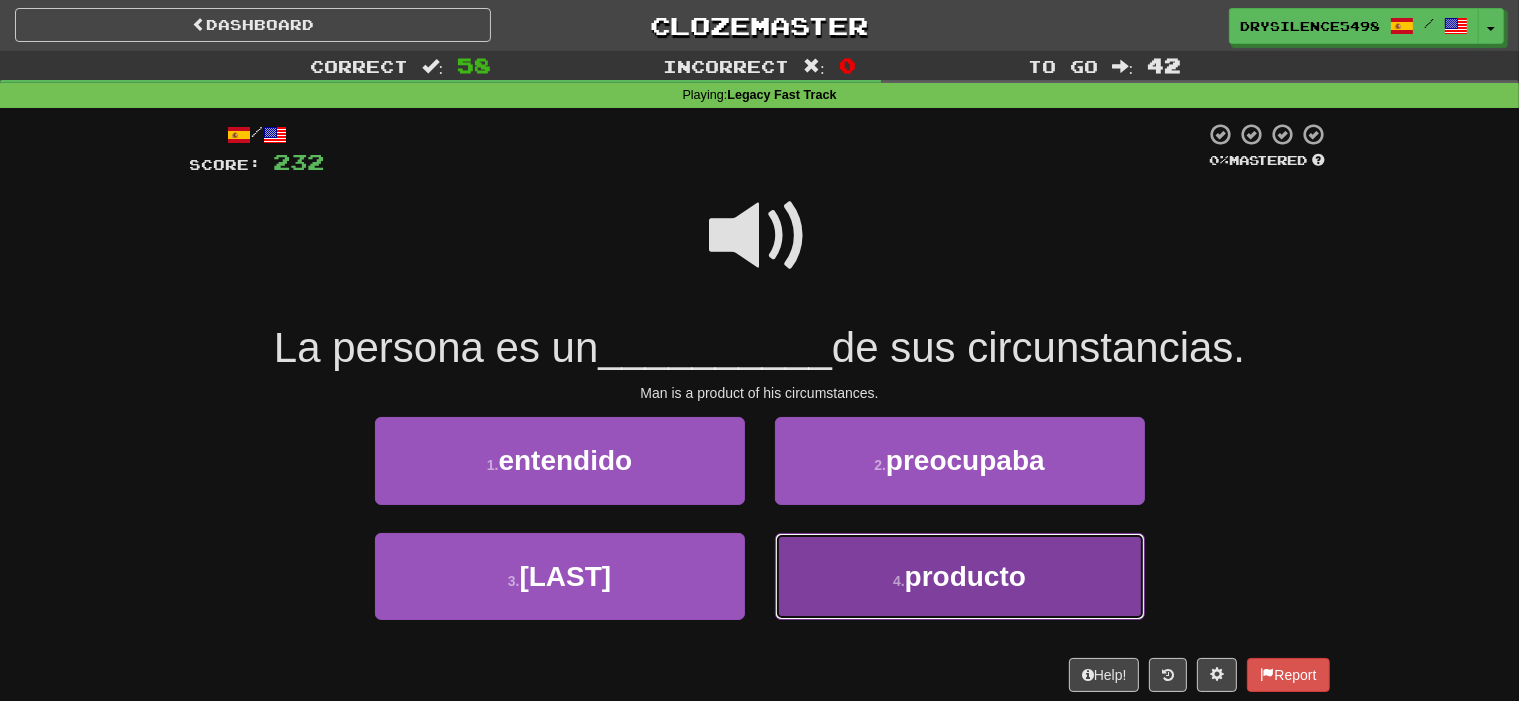 click on "4 .  producto" at bounding box center (960, 576) 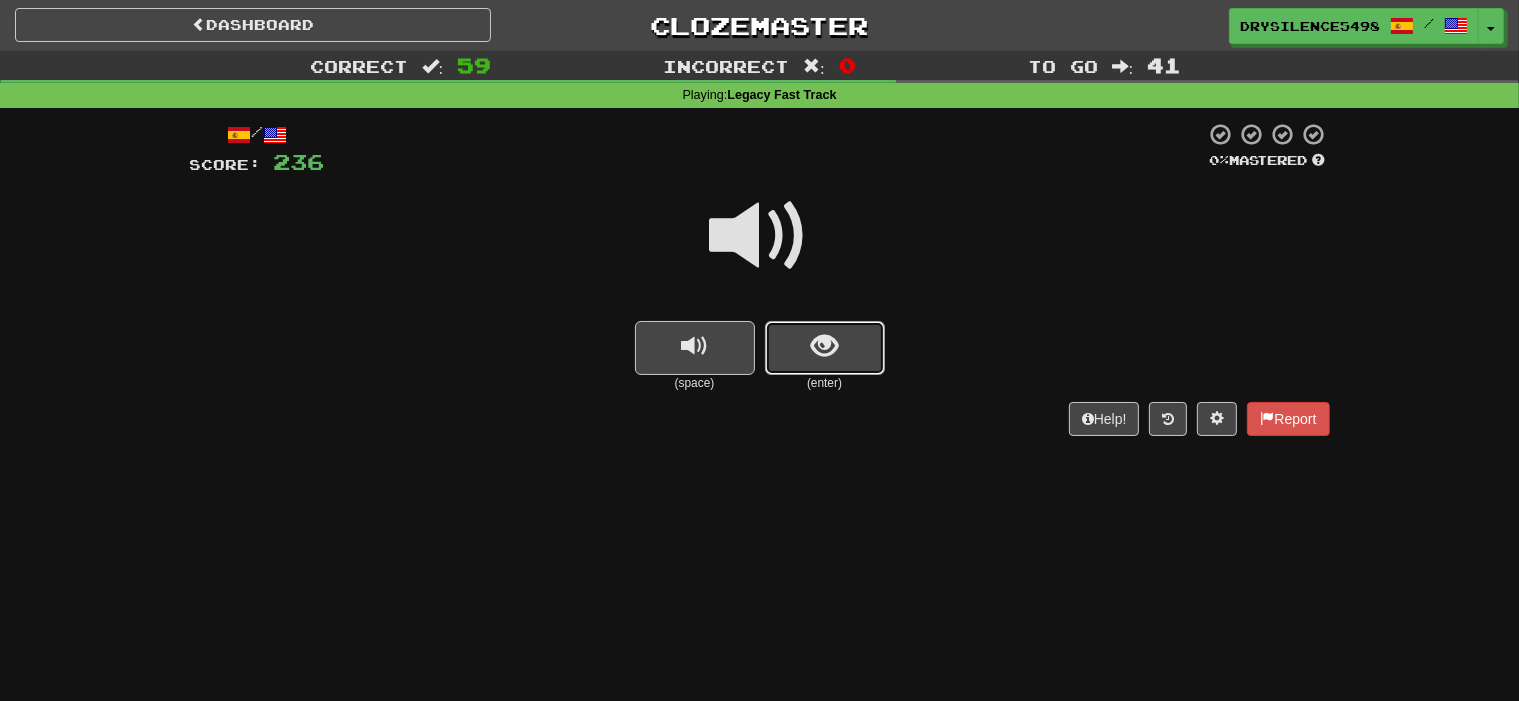 click at bounding box center [825, 348] 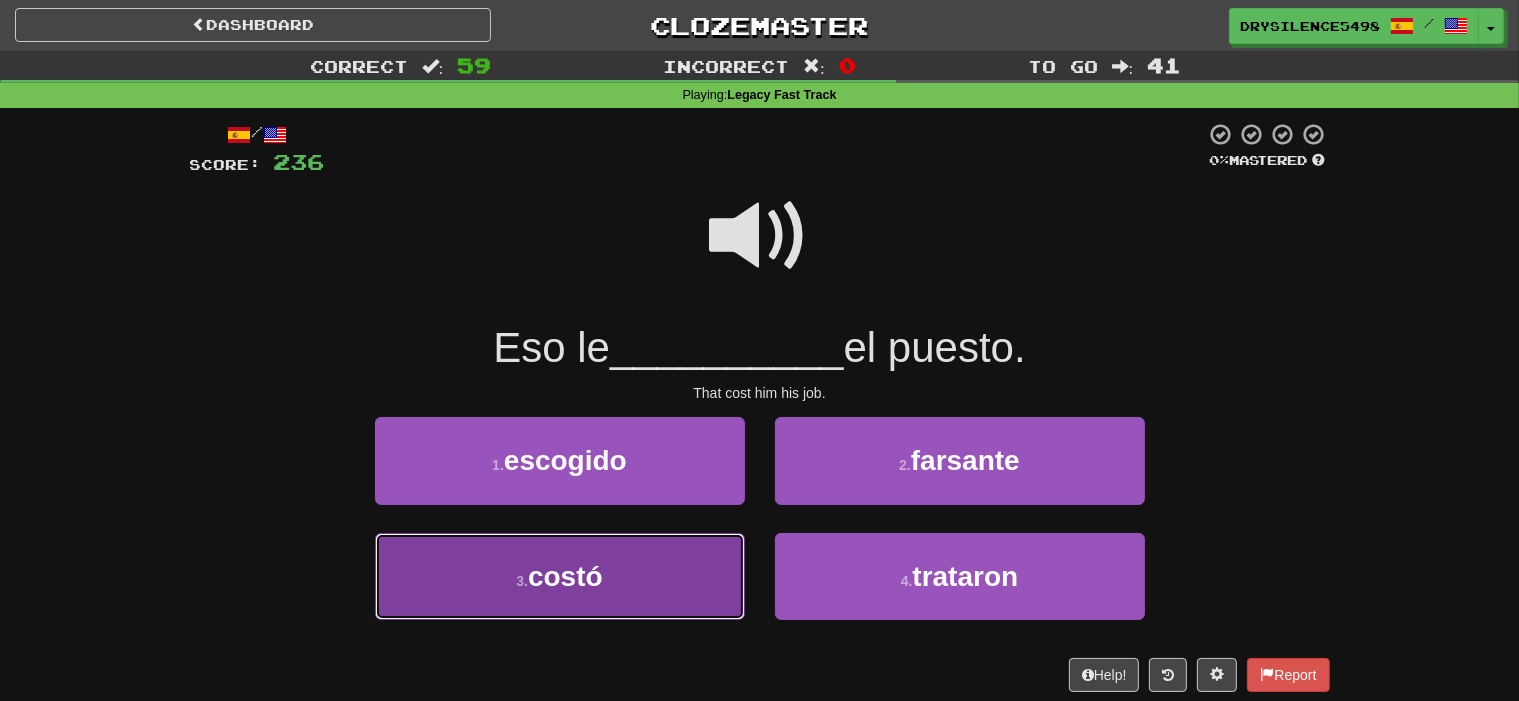 click on "3 .  costó" at bounding box center (560, 576) 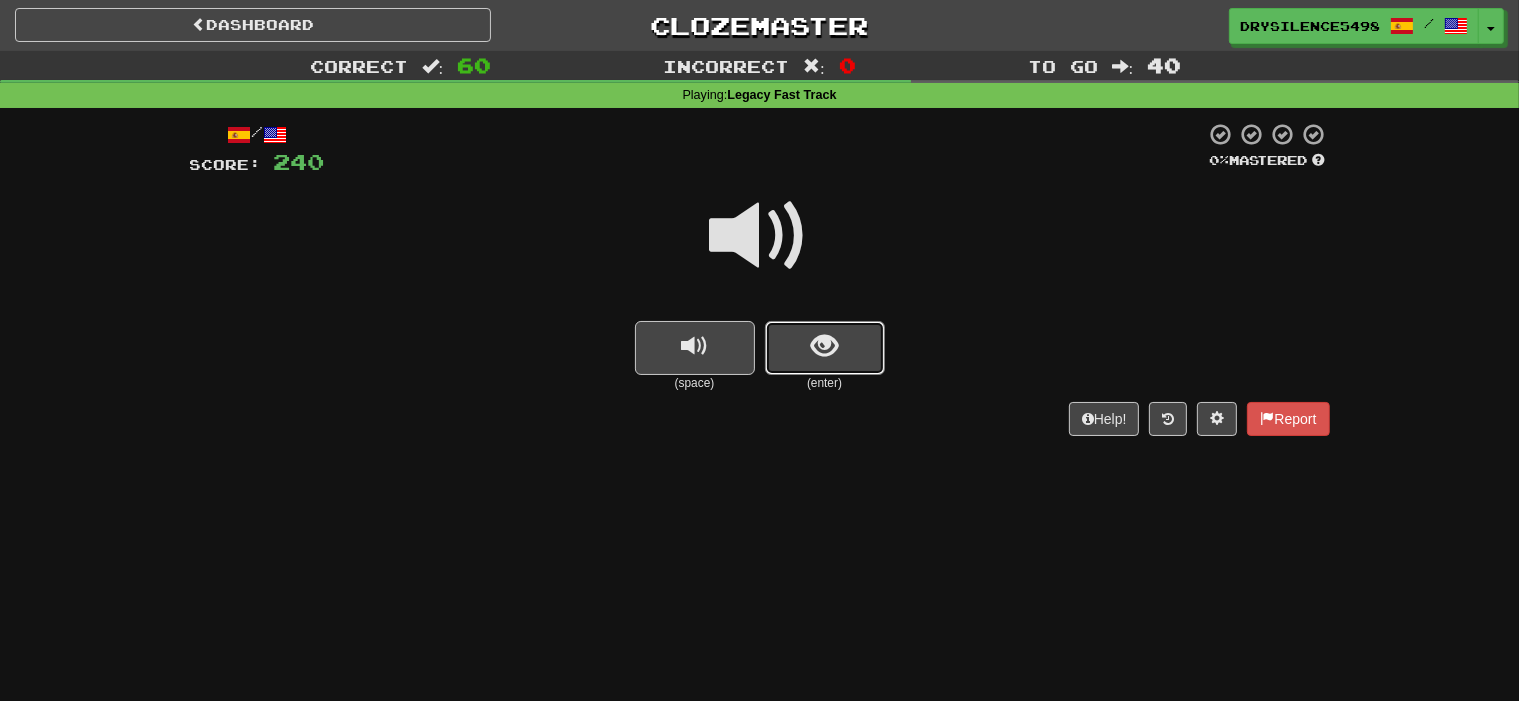 click at bounding box center (825, 348) 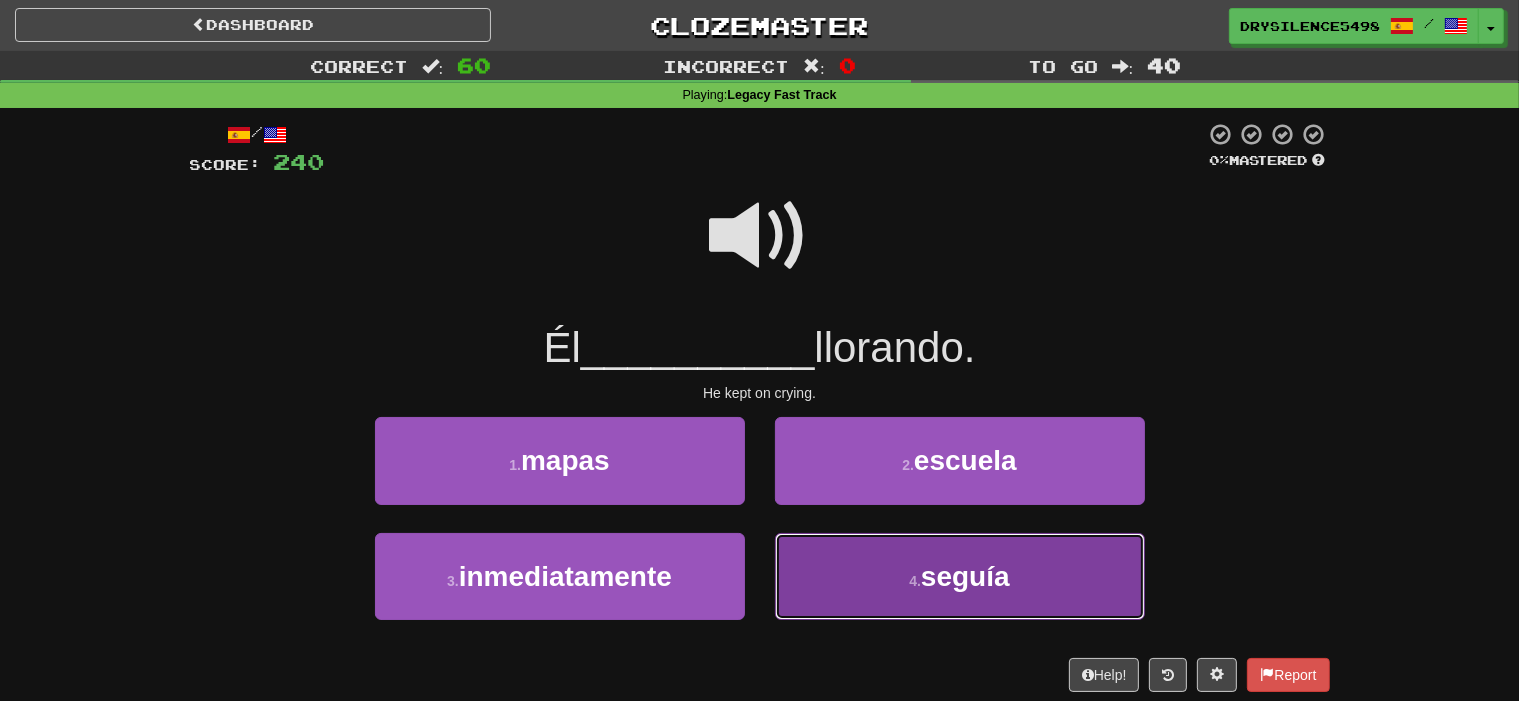 click on "4 .  seguía" at bounding box center [960, 576] 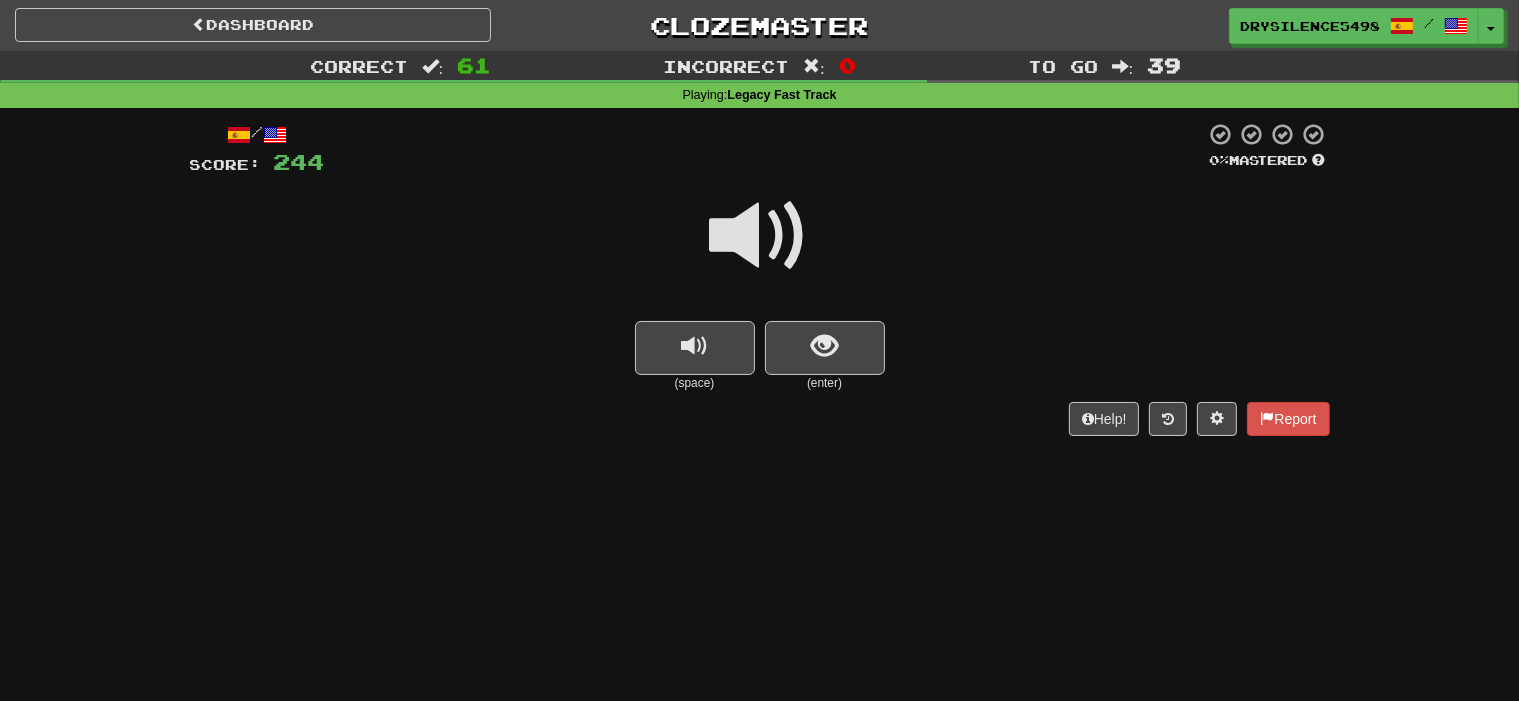 click on "/  Score:   244 0 %  Mastered (space) (enter)  Help!  Report" at bounding box center [760, 278] 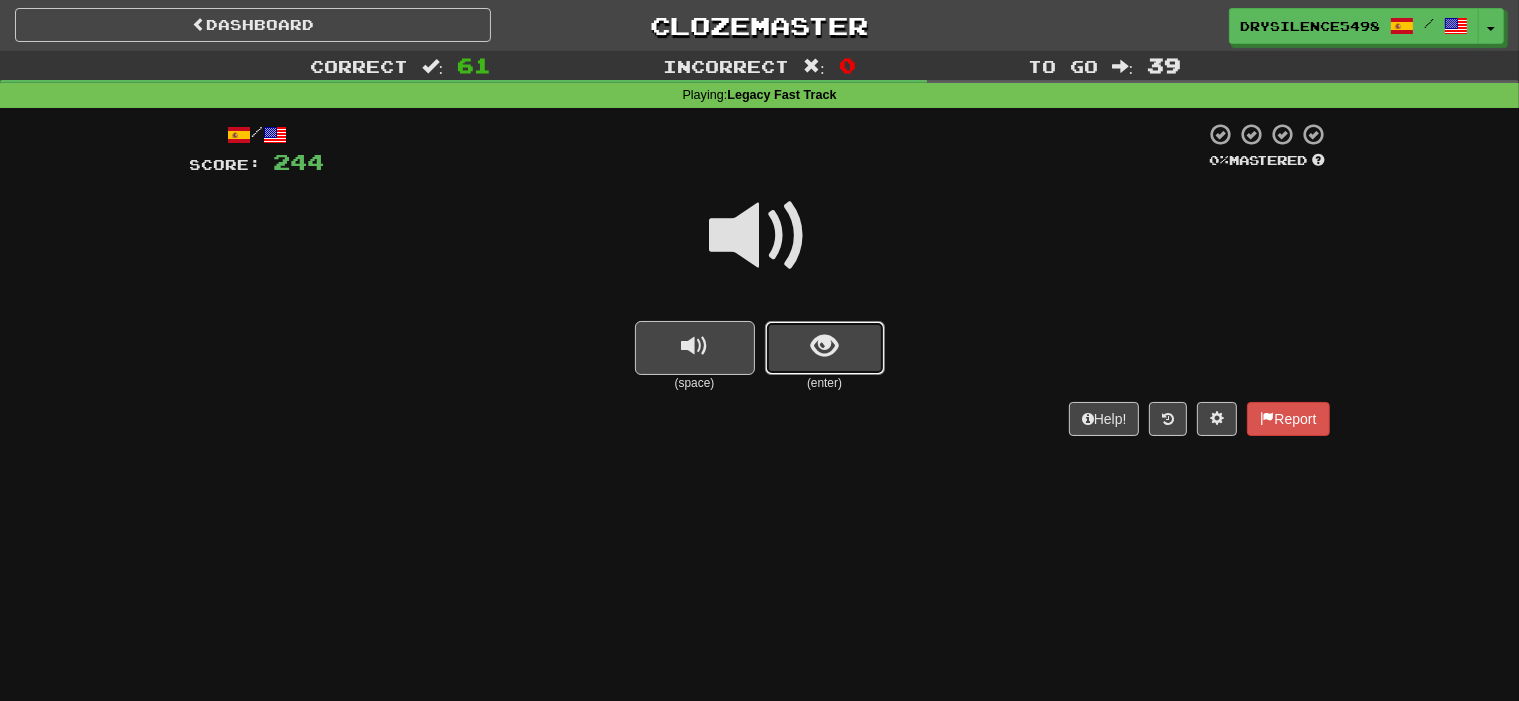 click at bounding box center (824, 346) 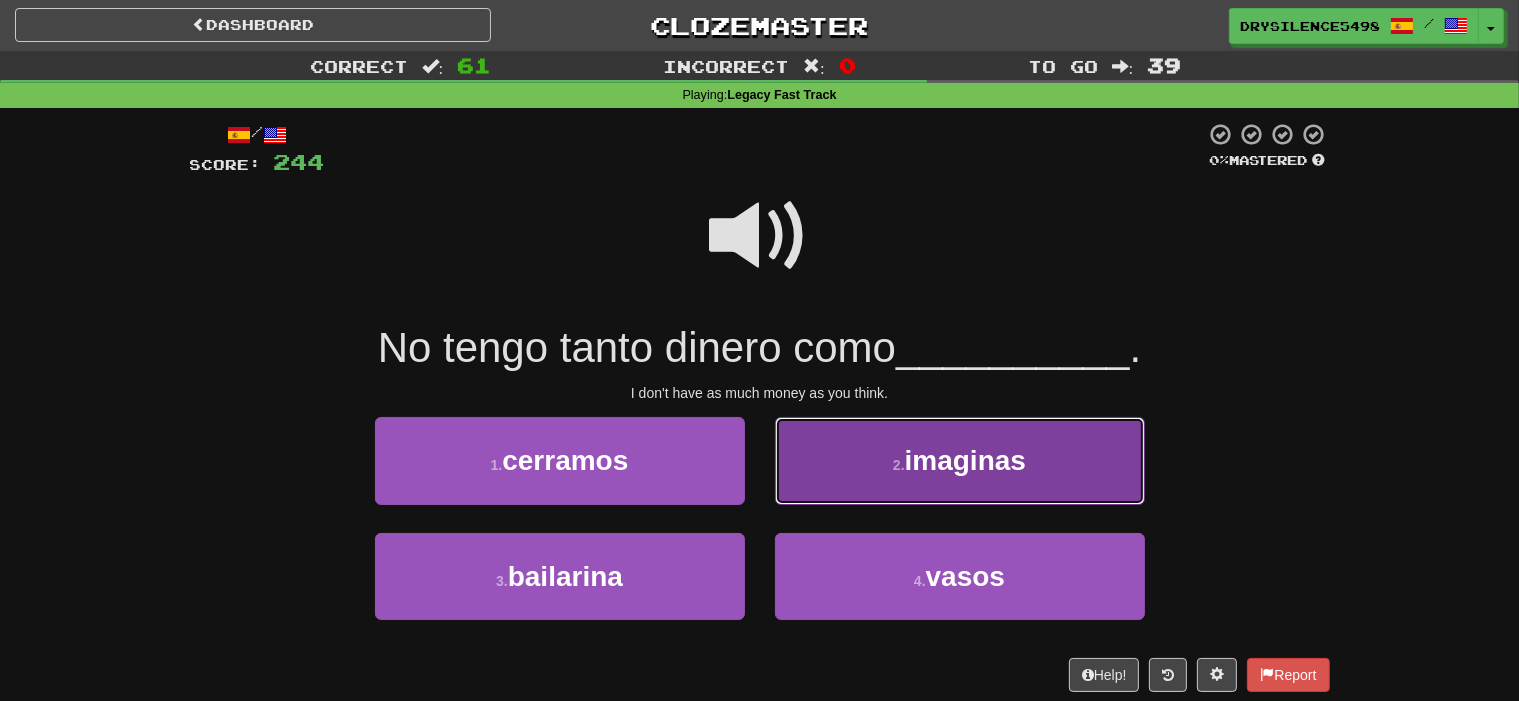click on "2 .  imaginas" at bounding box center [960, 460] 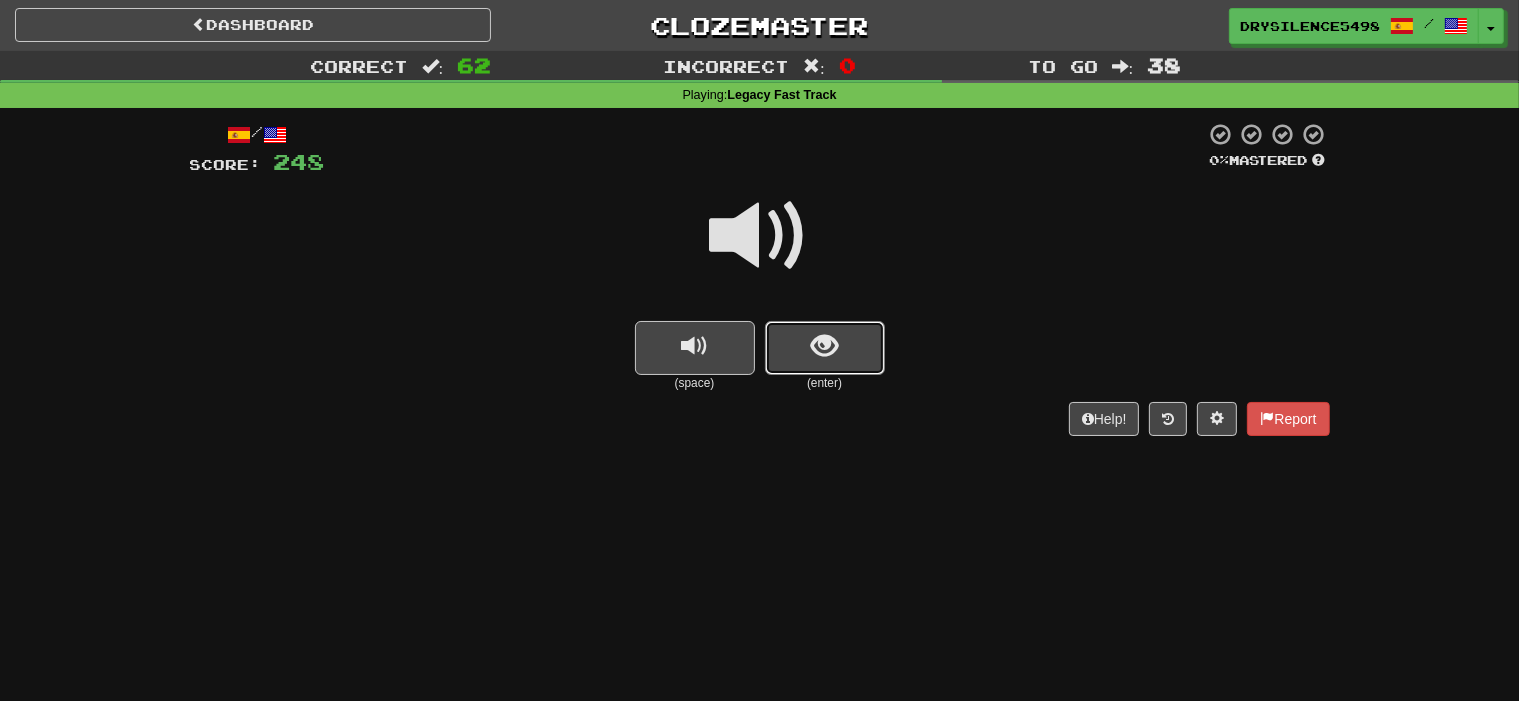 click at bounding box center [825, 348] 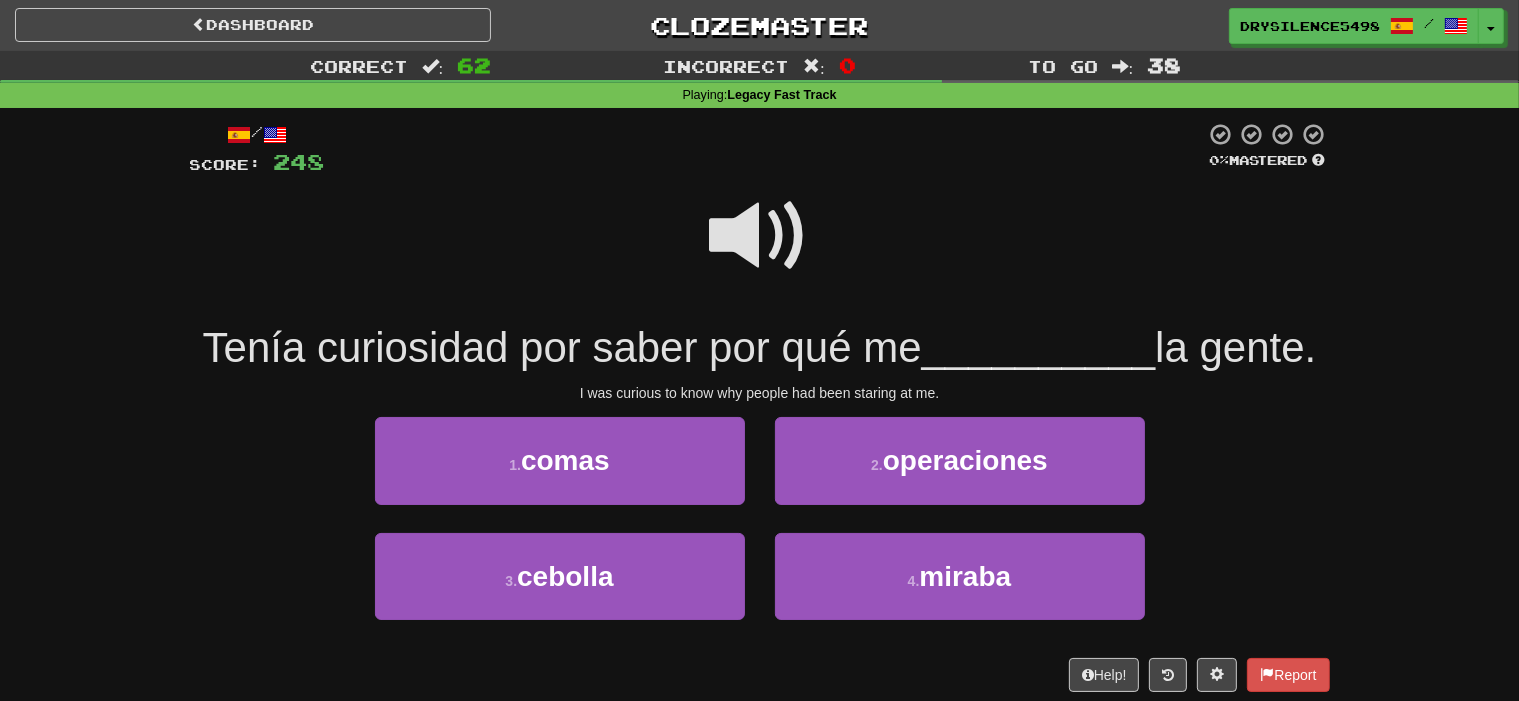 click at bounding box center [760, 236] 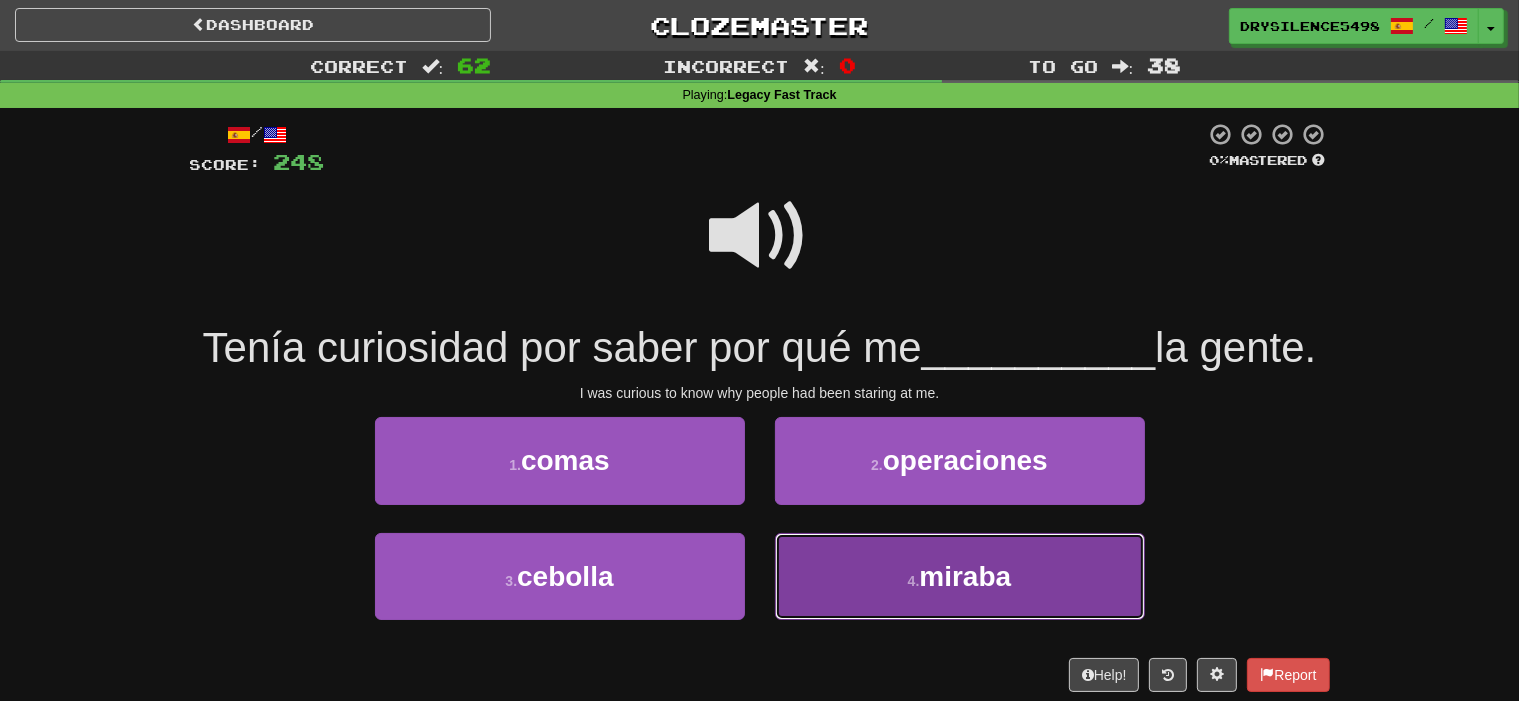 click on "4 .  miraba" at bounding box center [960, 576] 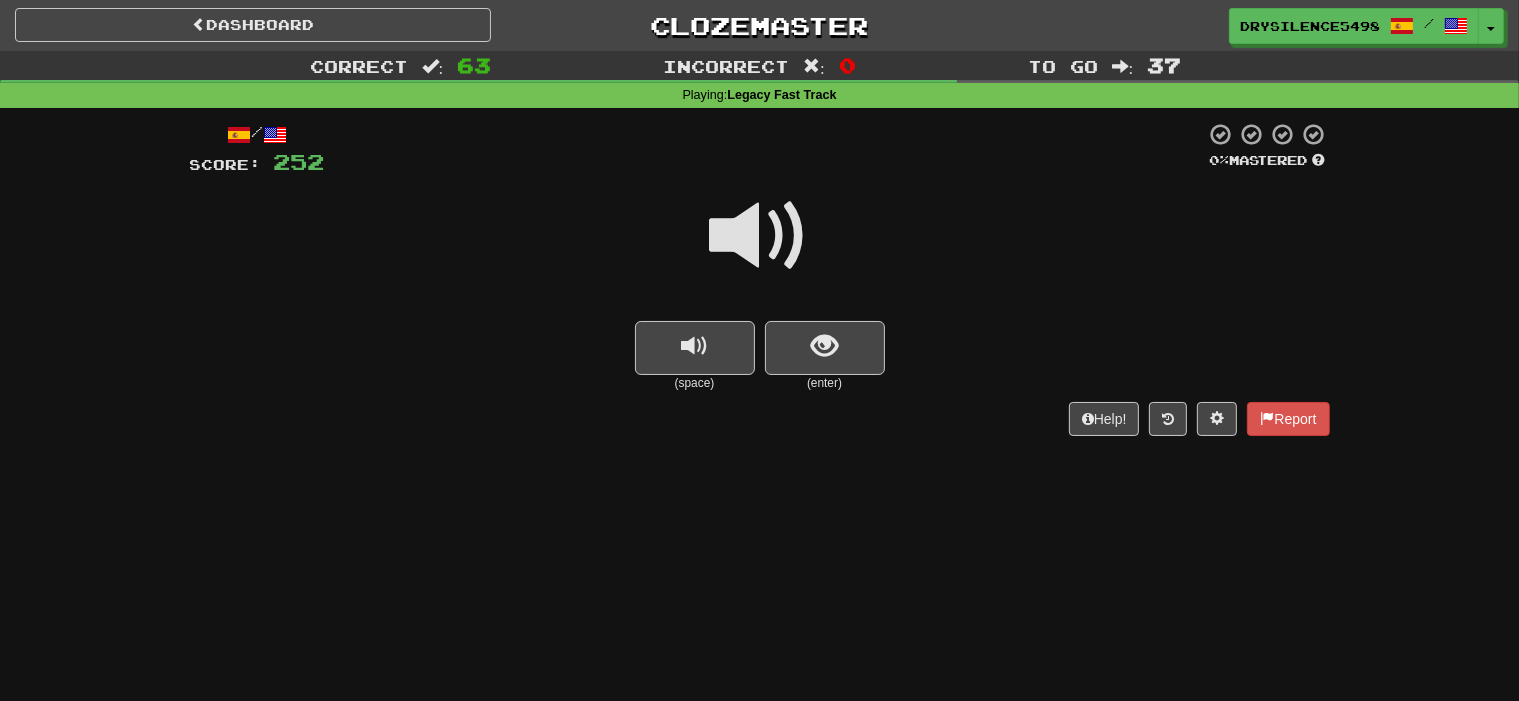 click on "/  Score:   252 0 %  Mastered (space) (enter)  Help!  Report" at bounding box center [760, 278] 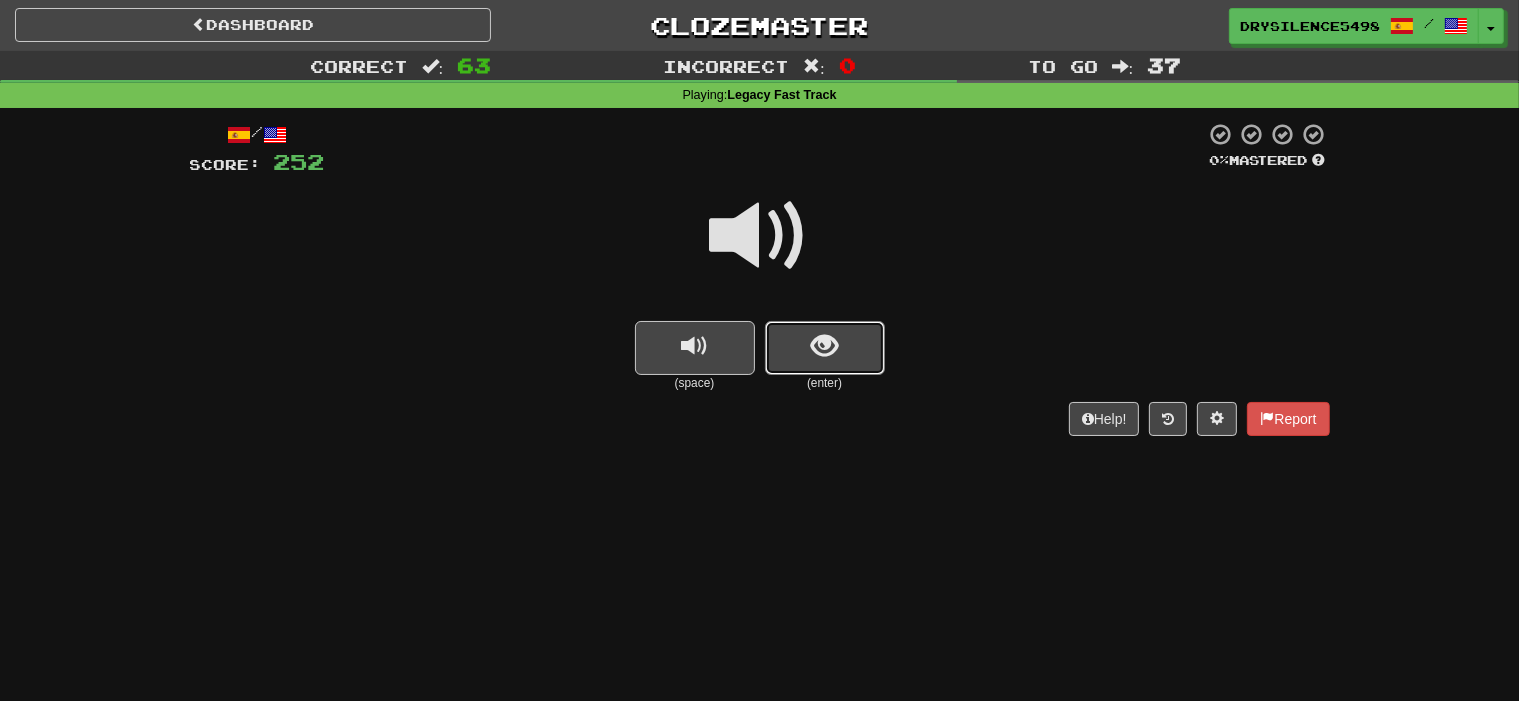 click at bounding box center (825, 348) 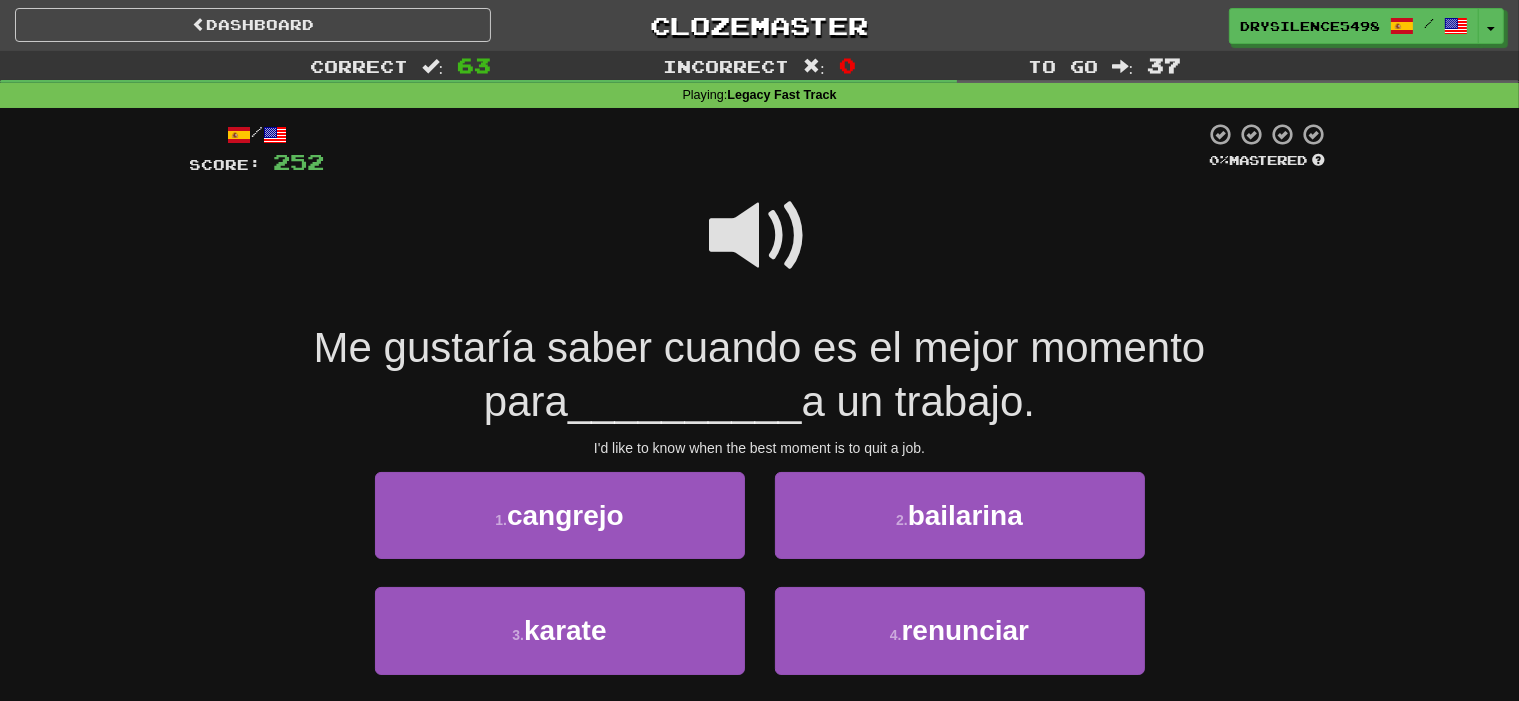 click at bounding box center [760, 236] 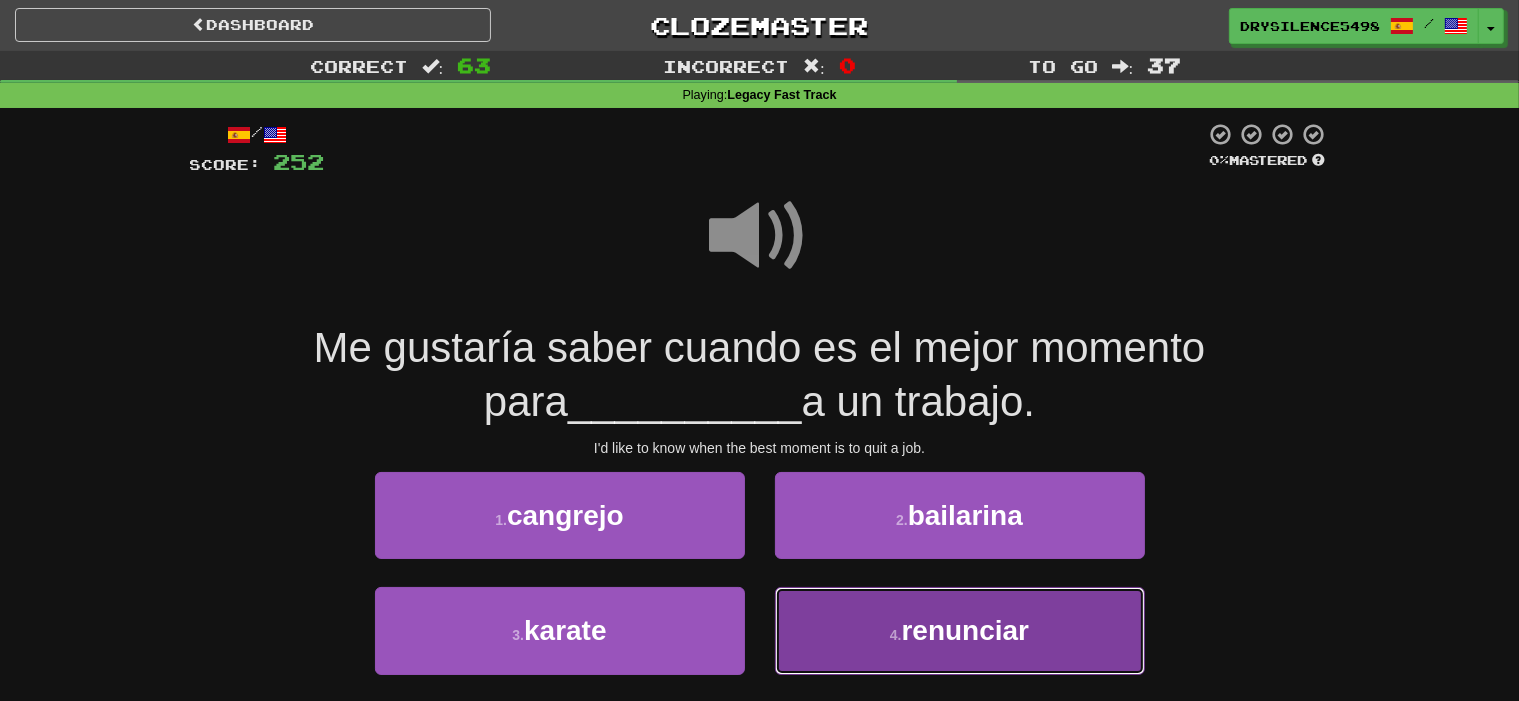 click on "4 .  renunciar" at bounding box center (960, 630) 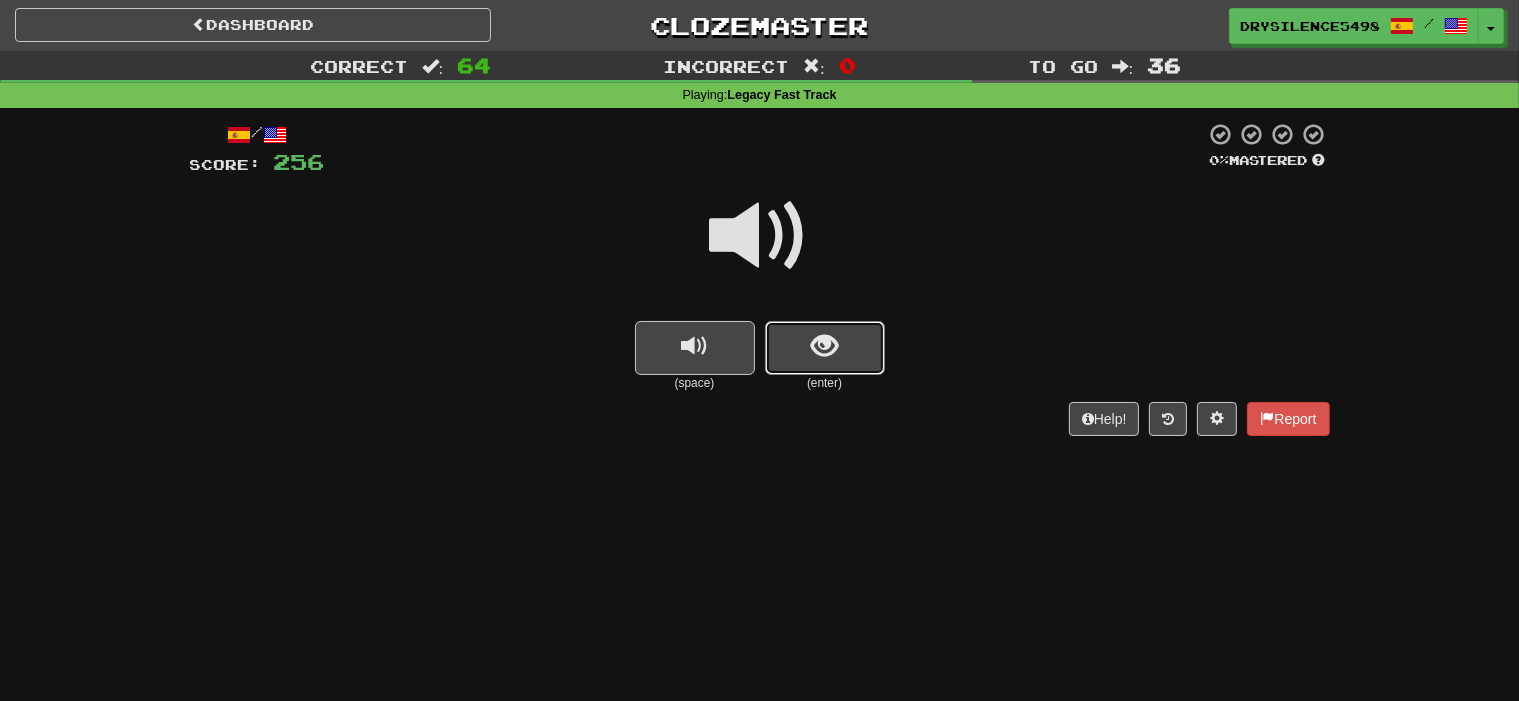 click at bounding box center [825, 348] 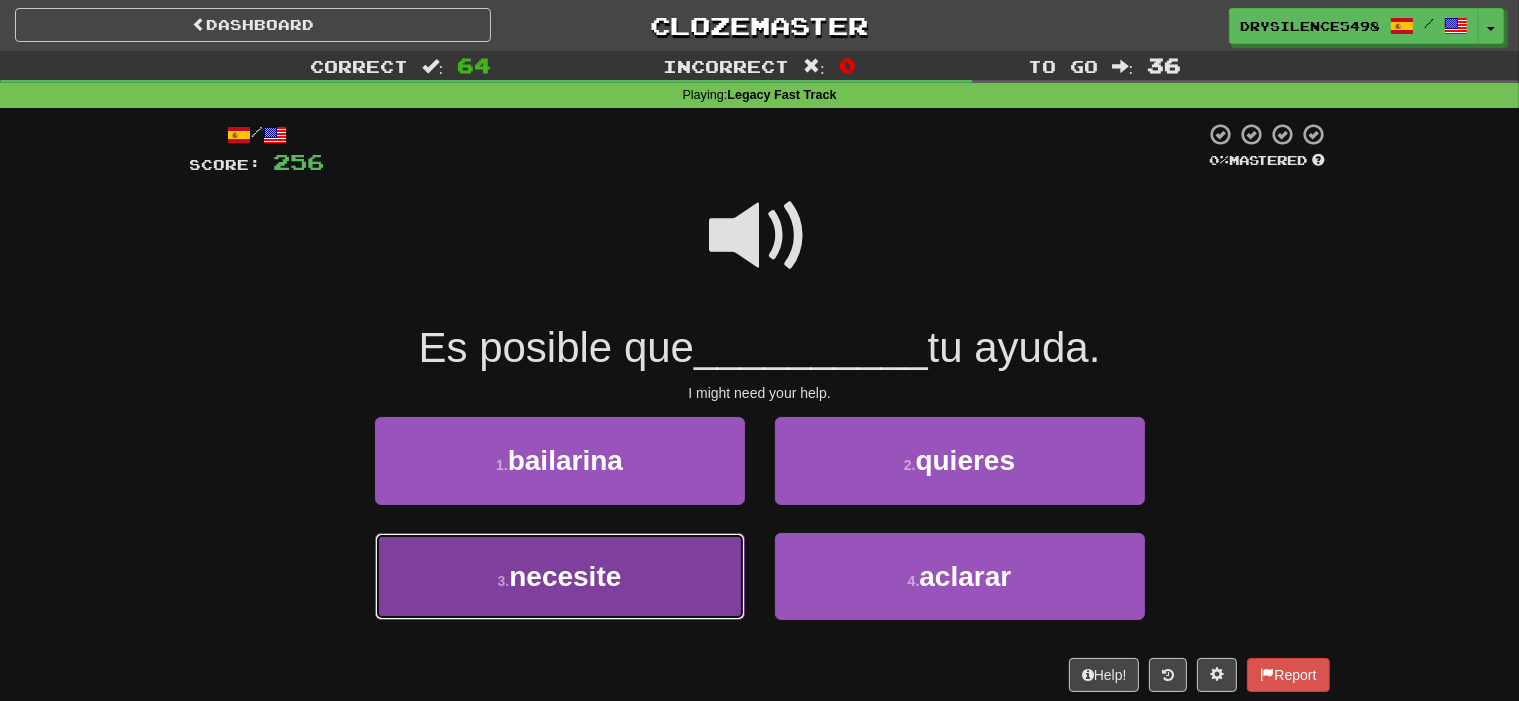 click on "necesite" at bounding box center [565, 576] 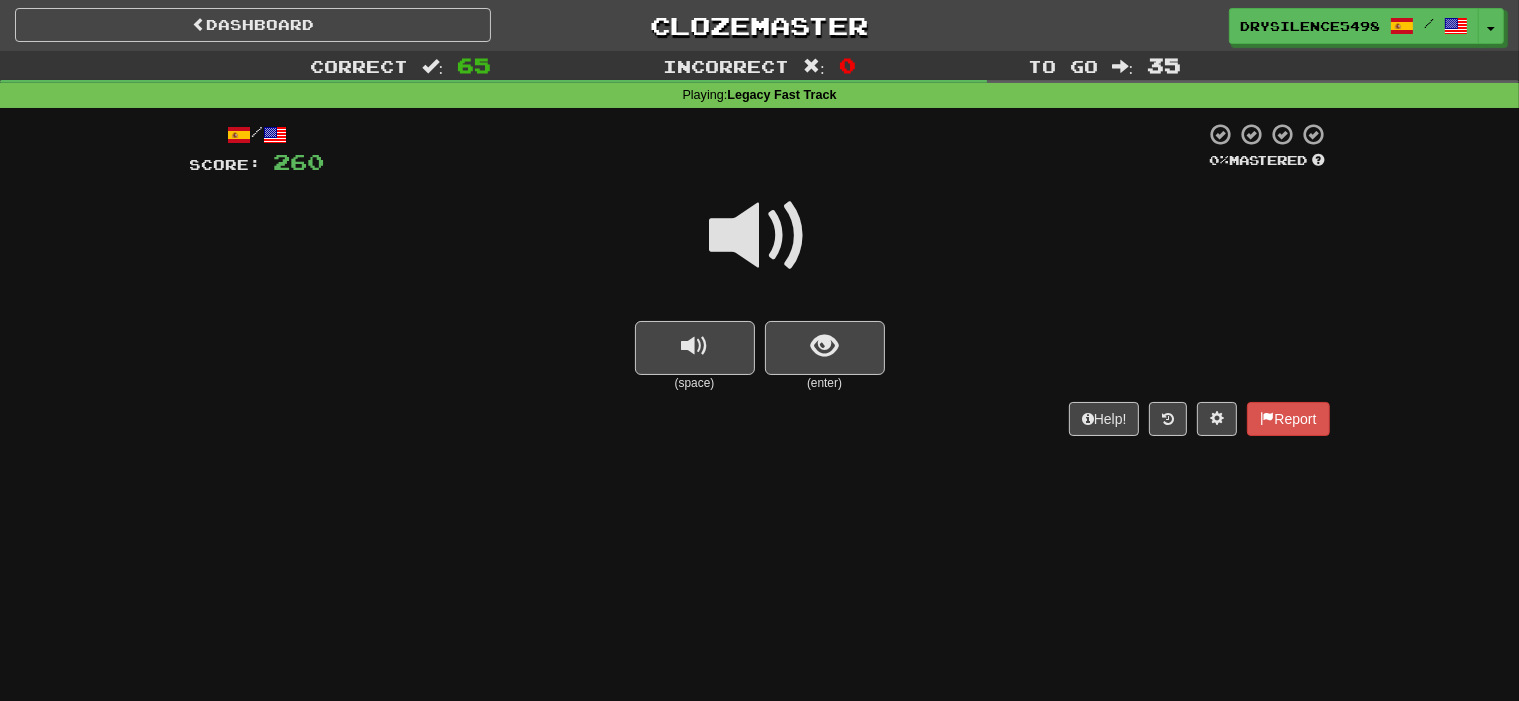 click at bounding box center [825, 348] 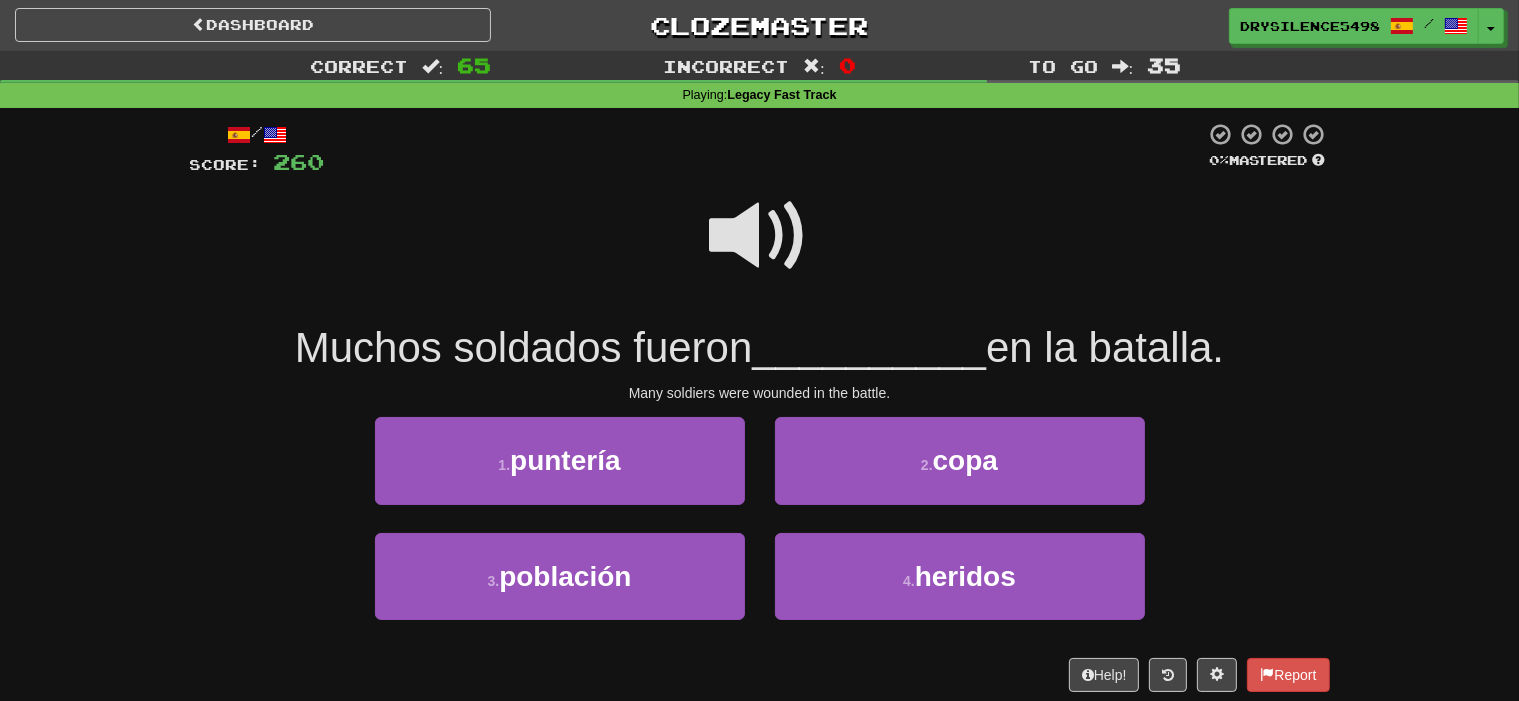 click at bounding box center (760, 236) 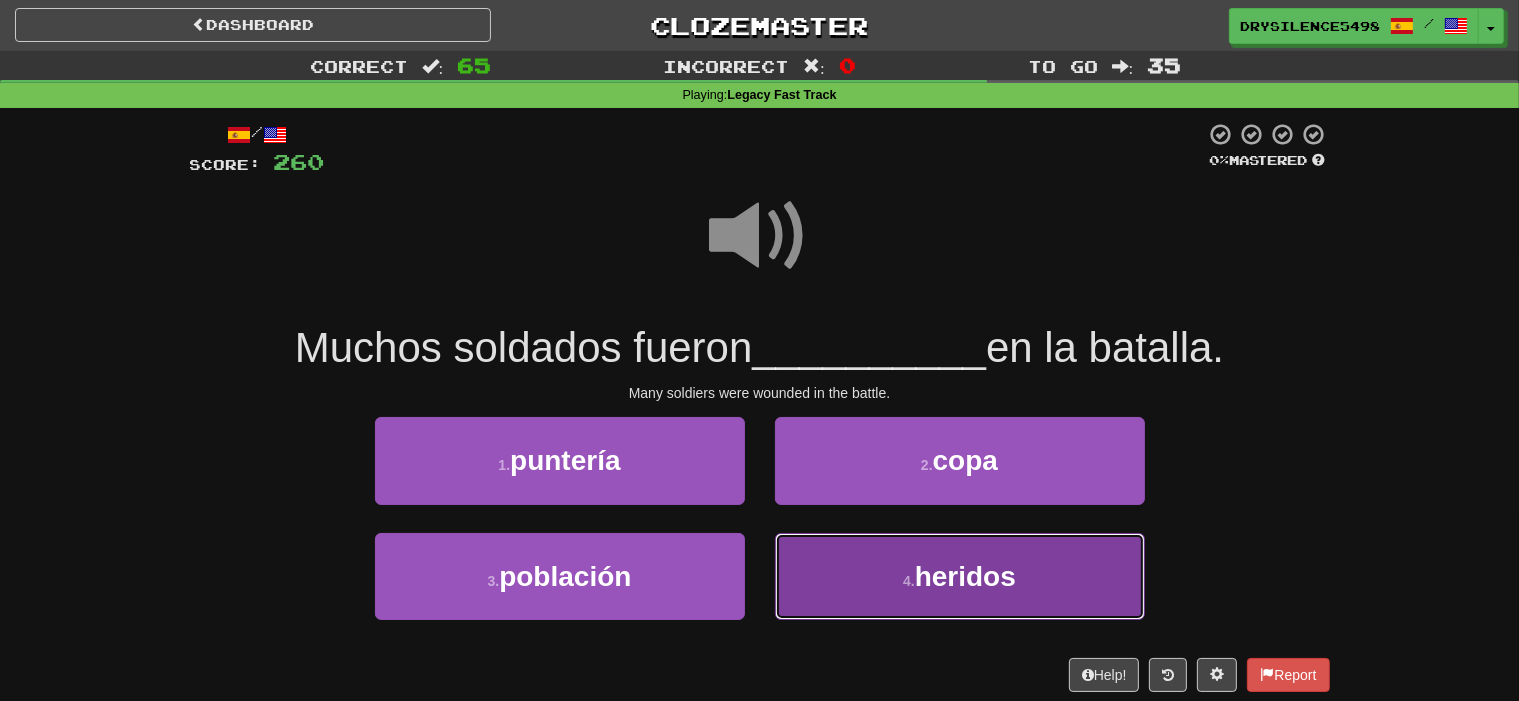 click on "4 ." at bounding box center [909, 581] 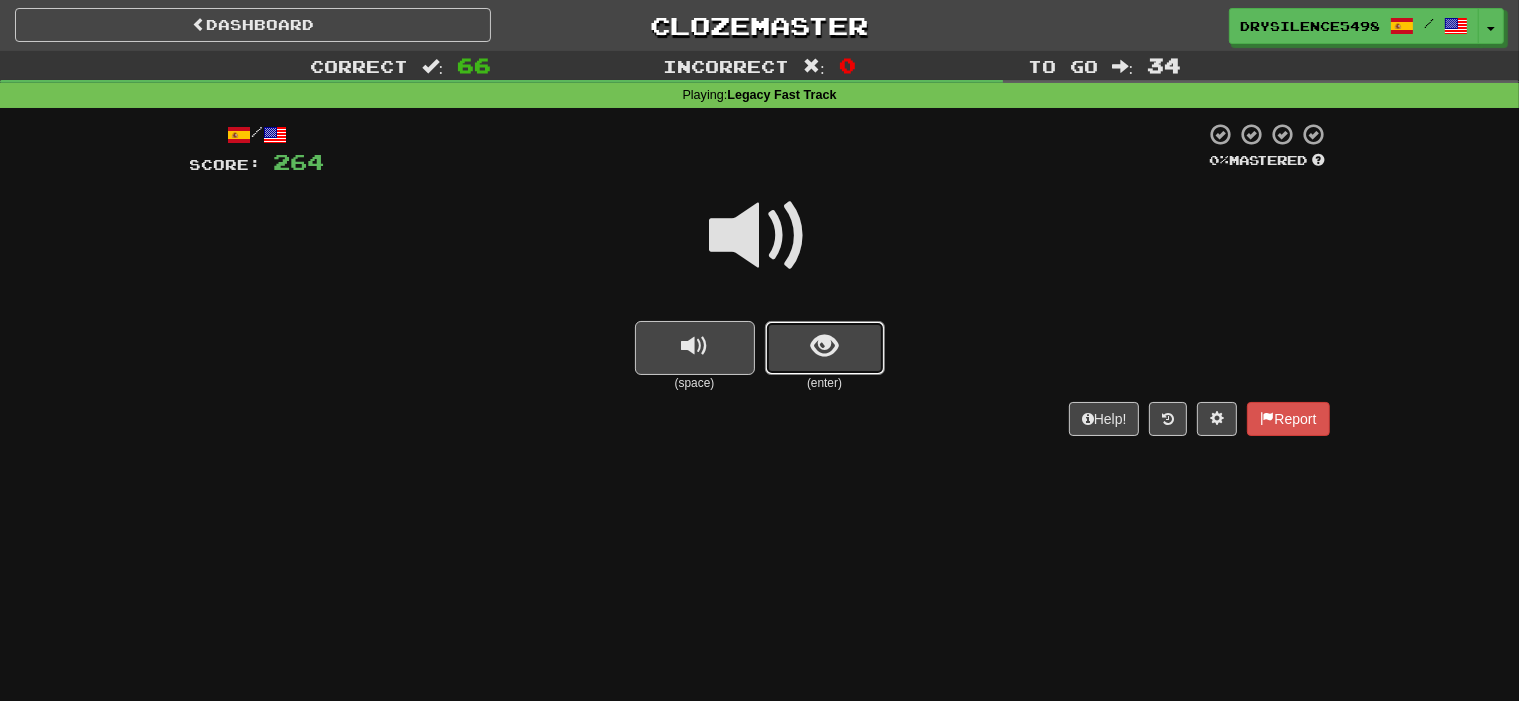 click at bounding box center (825, 348) 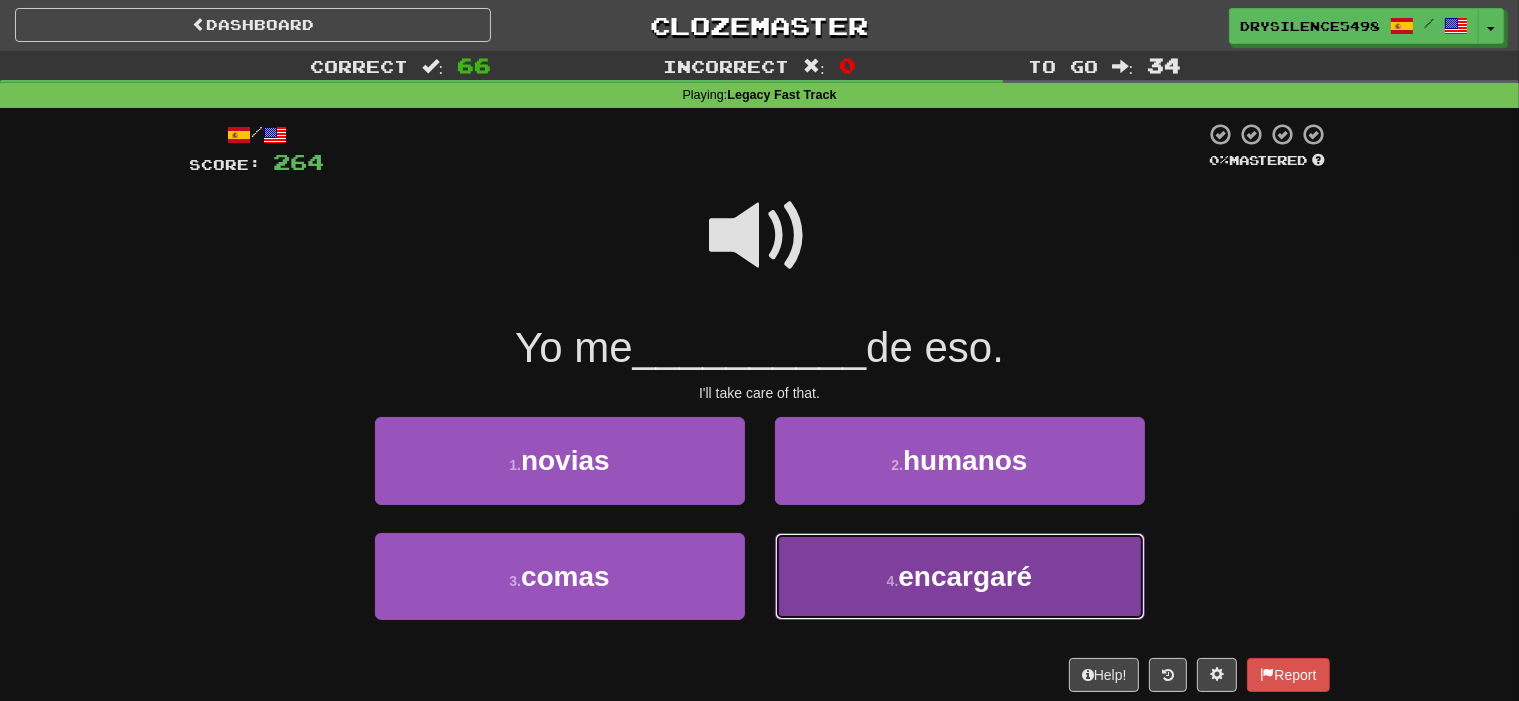 click on "4 .  encargaré" at bounding box center [960, 576] 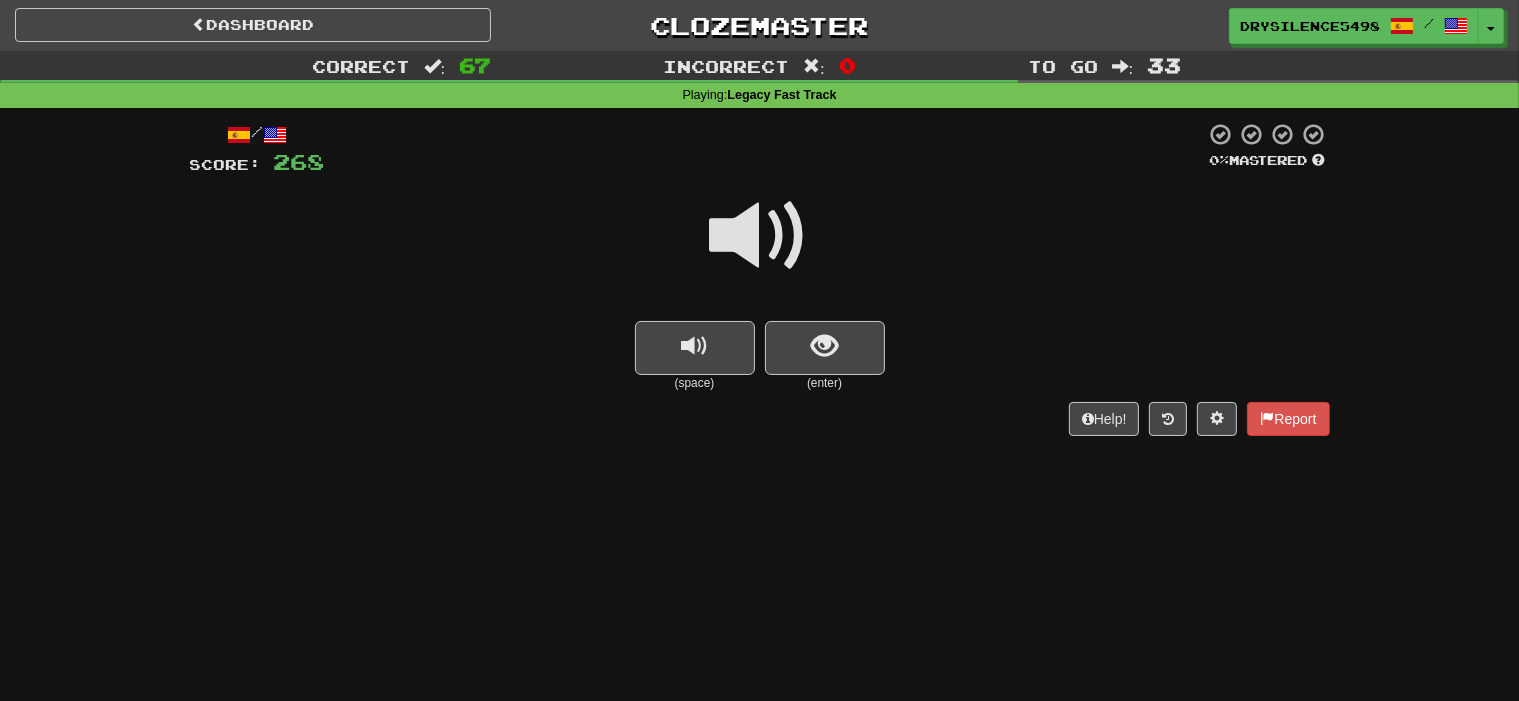 click at bounding box center [824, 346] 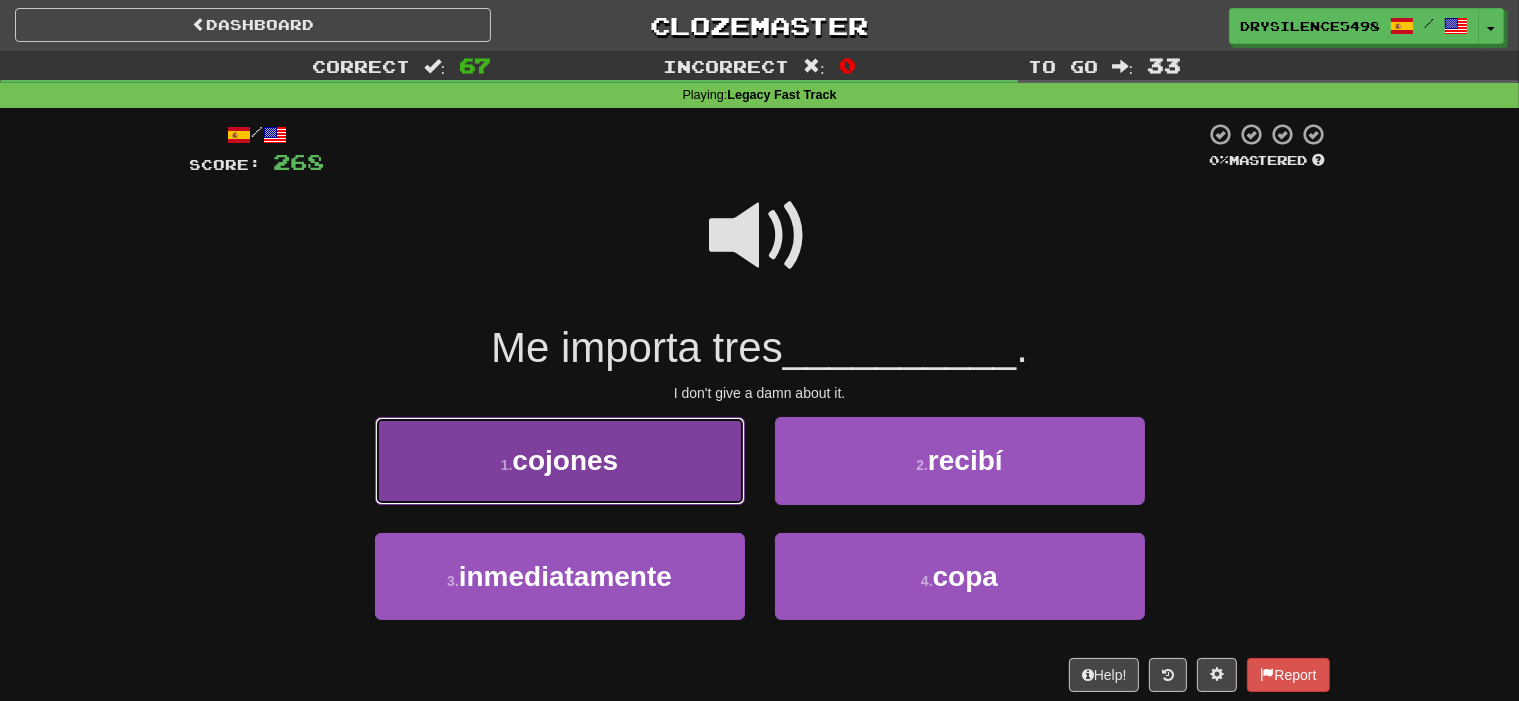 click on "1 .  cojones" at bounding box center [560, 460] 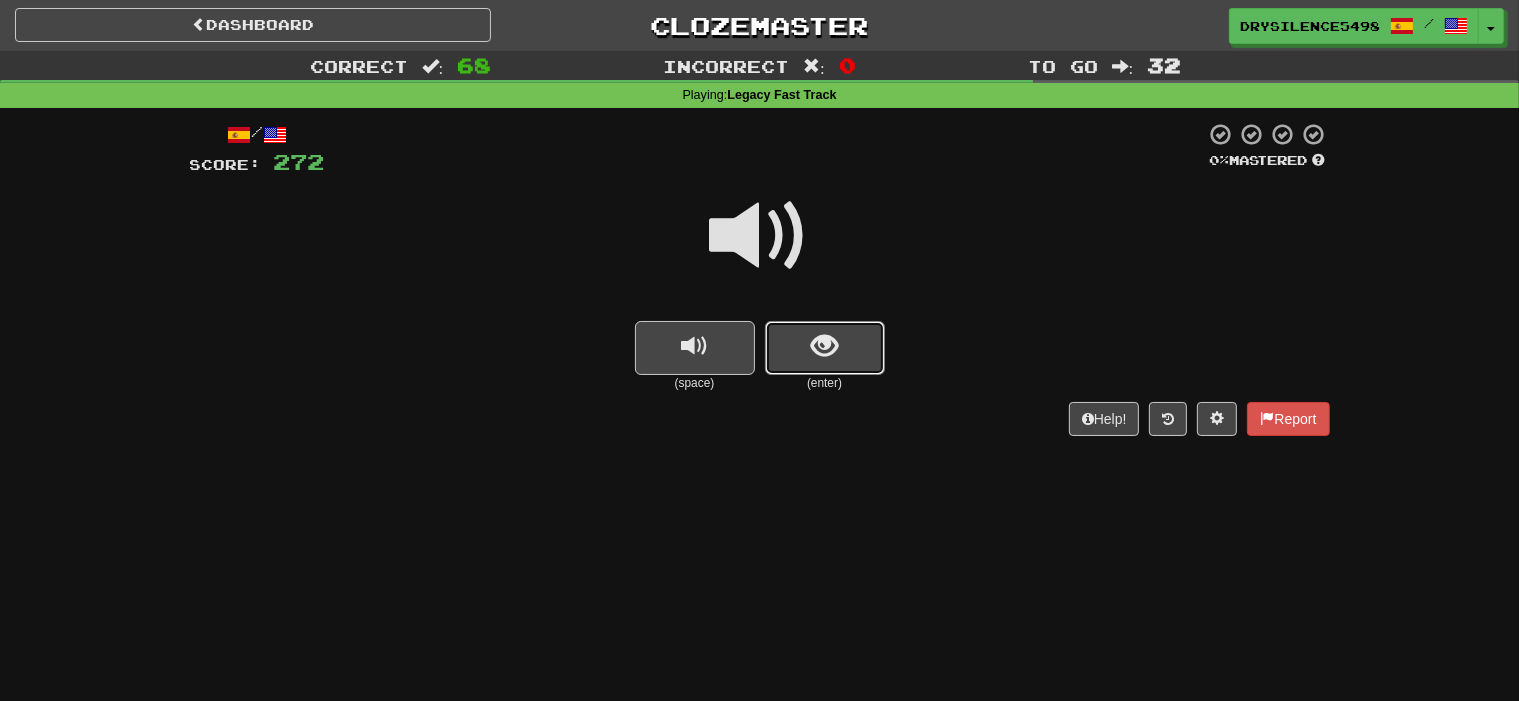 click at bounding box center (824, 346) 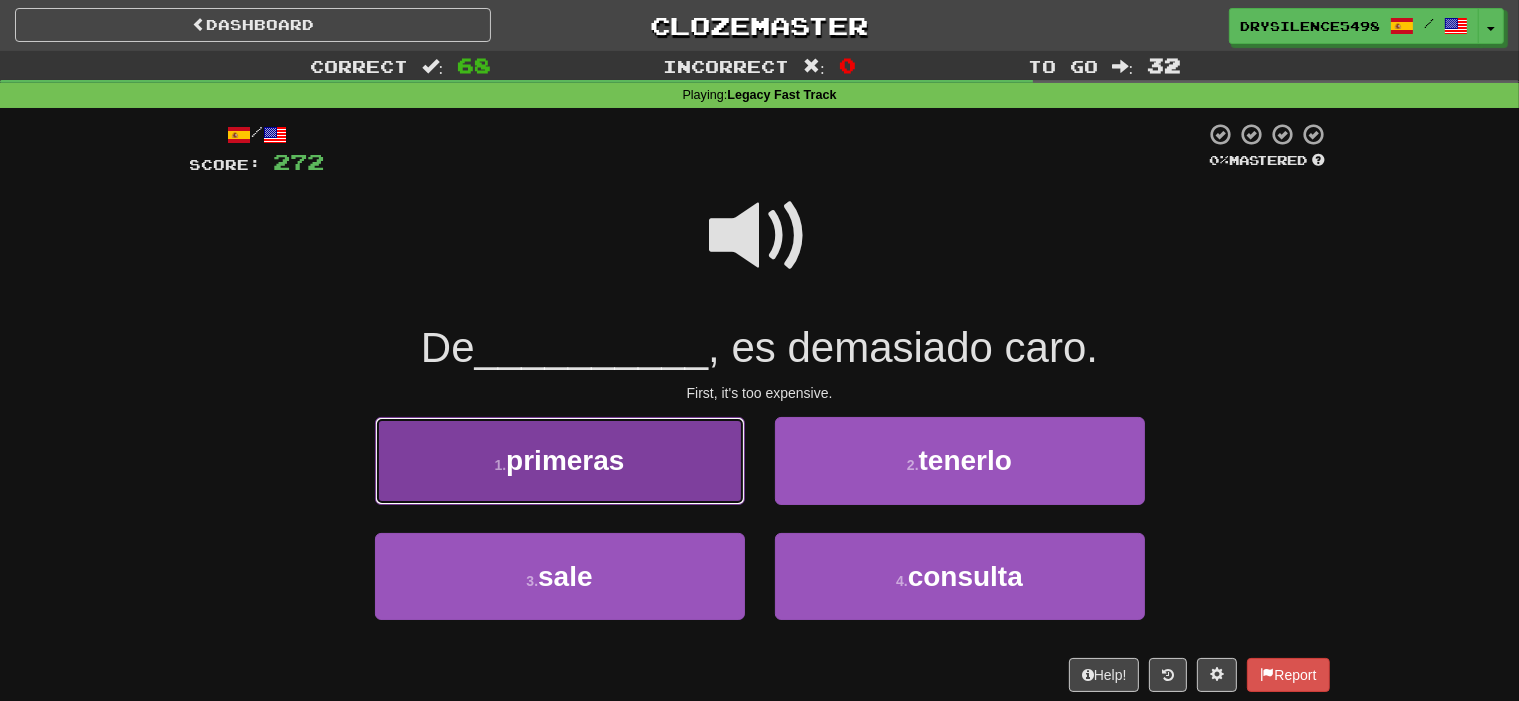 click on "1 .  primeras" at bounding box center (560, 460) 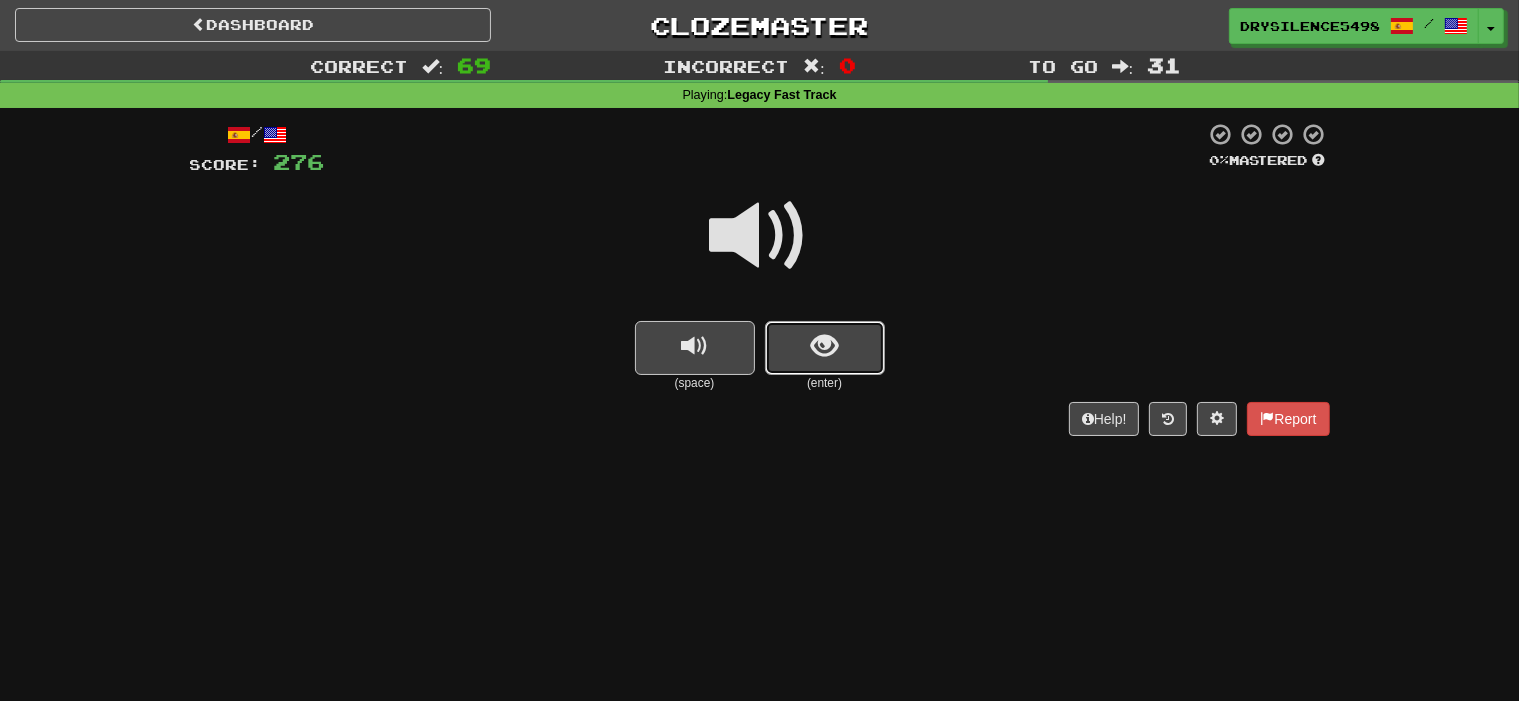 click at bounding box center (824, 346) 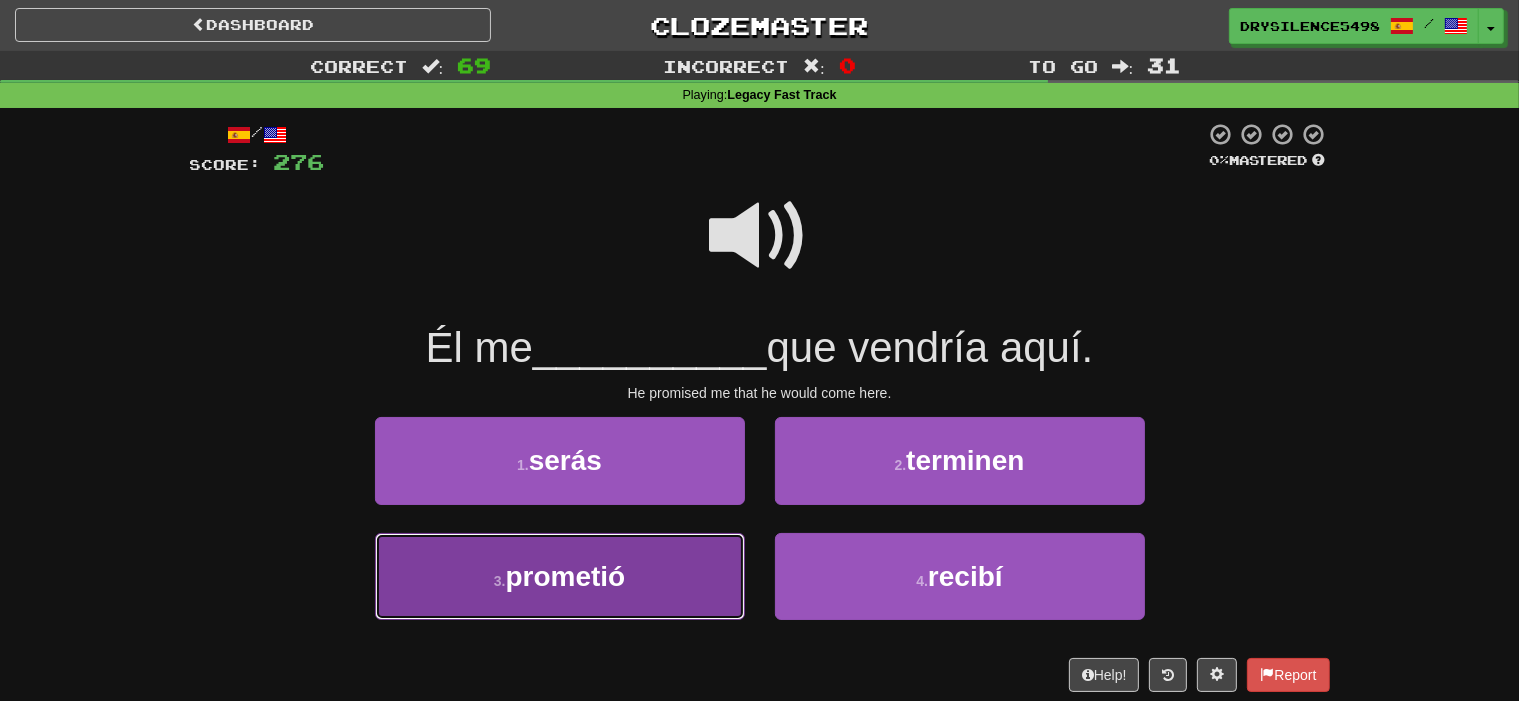 click on "3 .  prometió" at bounding box center (560, 576) 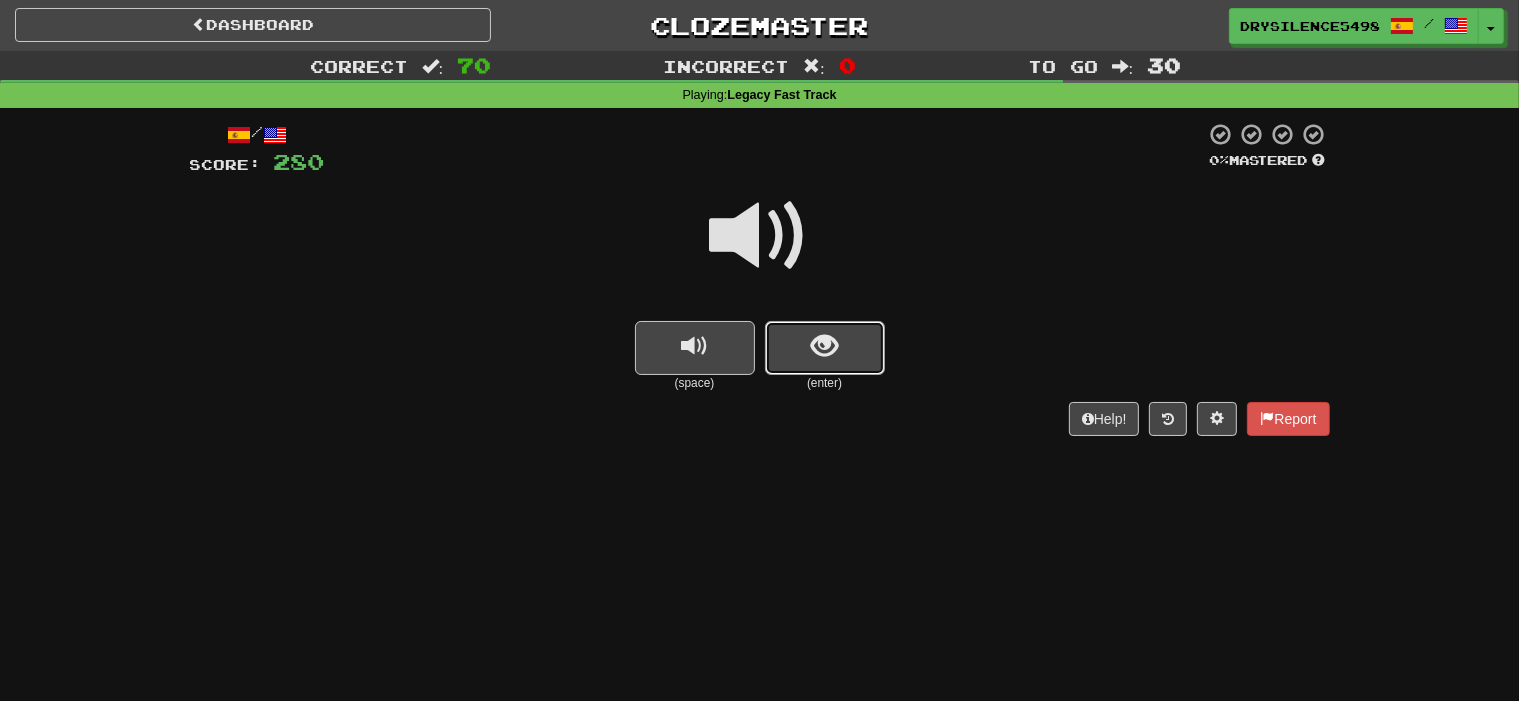 click at bounding box center (824, 346) 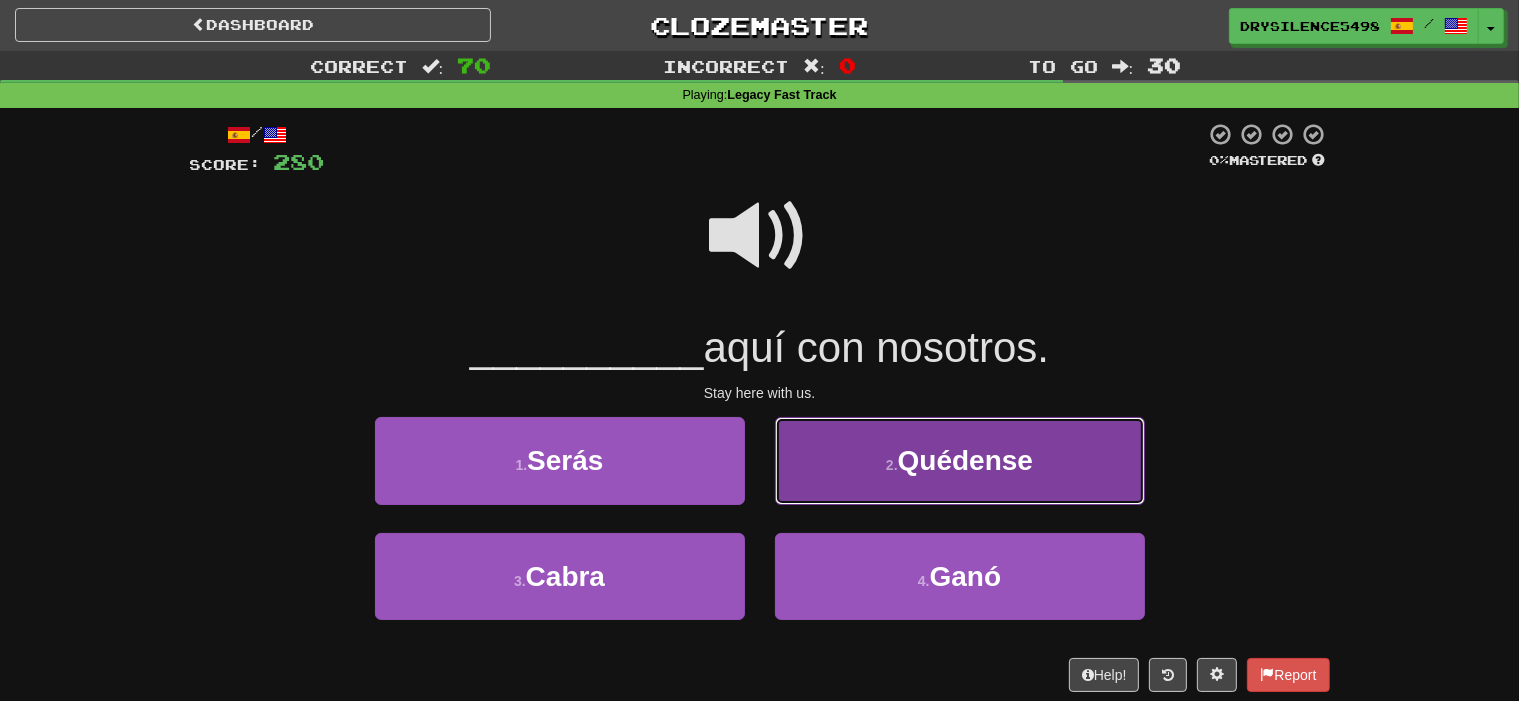click on "2 .  Quédense" at bounding box center [960, 460] 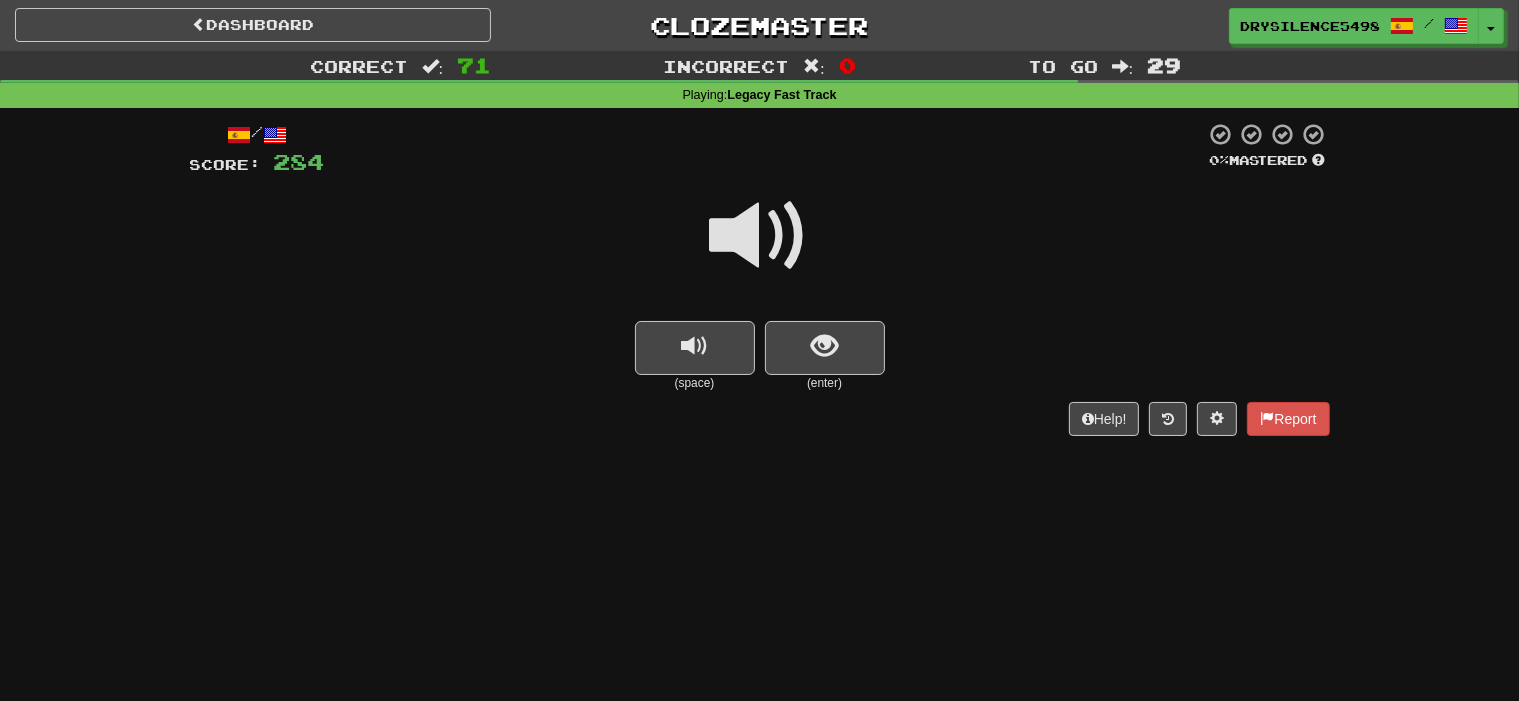 click at bounding box center [825, 348] 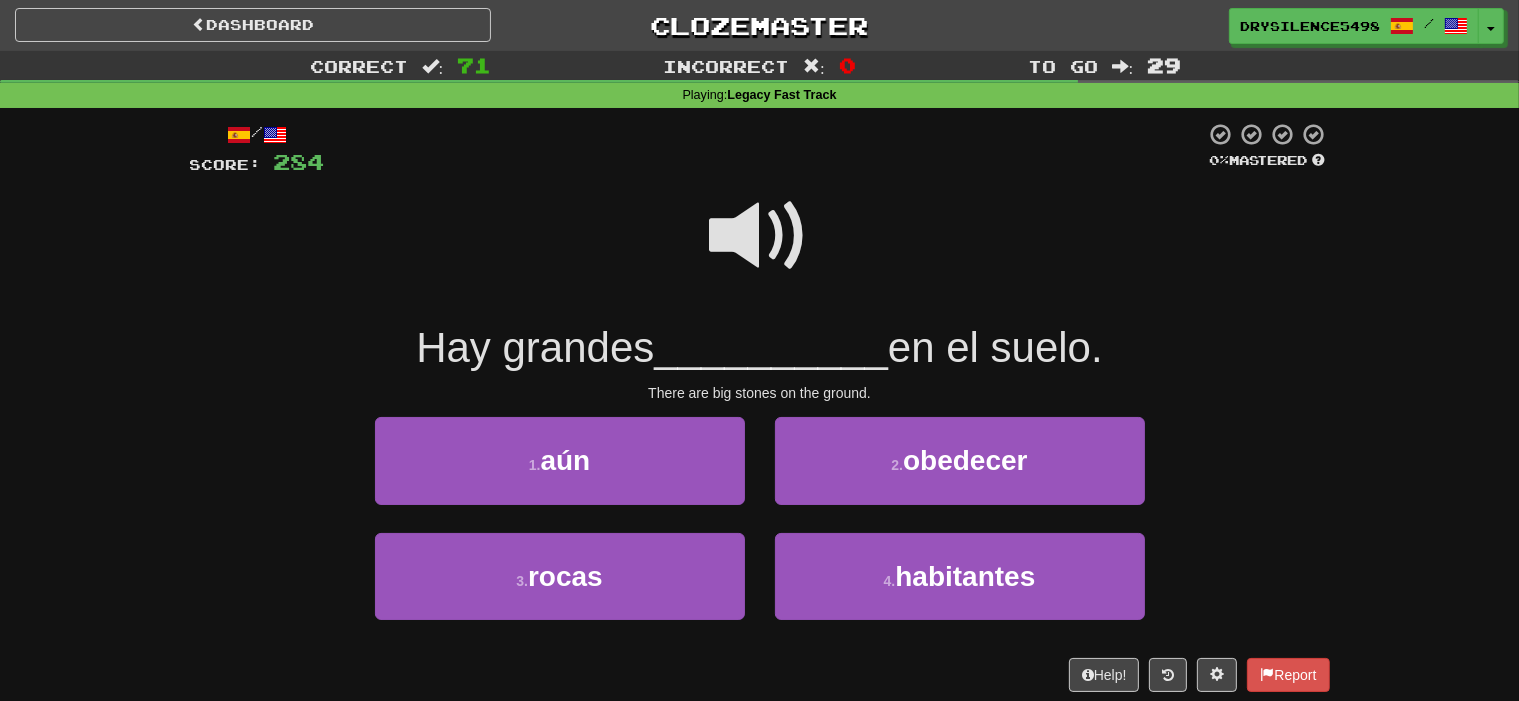 click at bounding box center (760, 236) 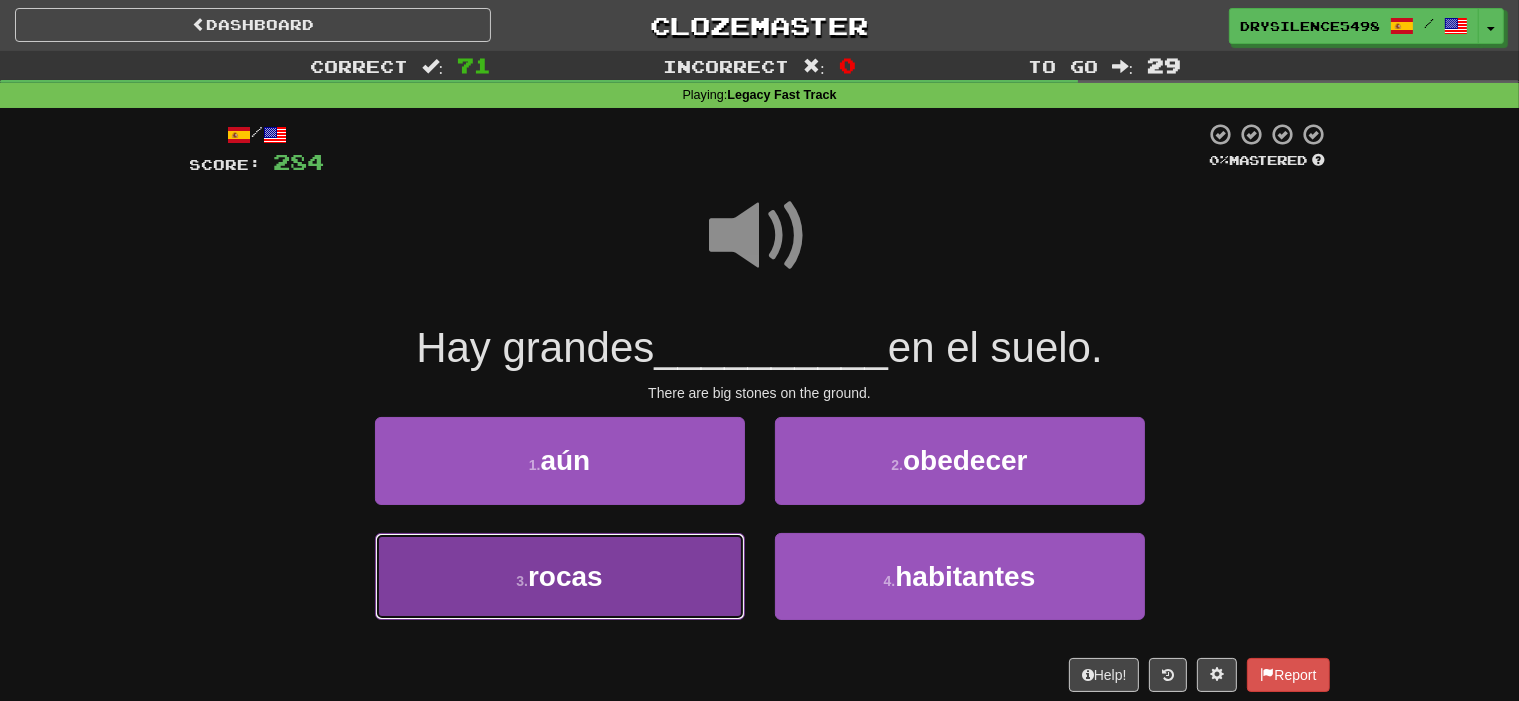 click on "3 .  rocas" at bounding box center [560, 576] 